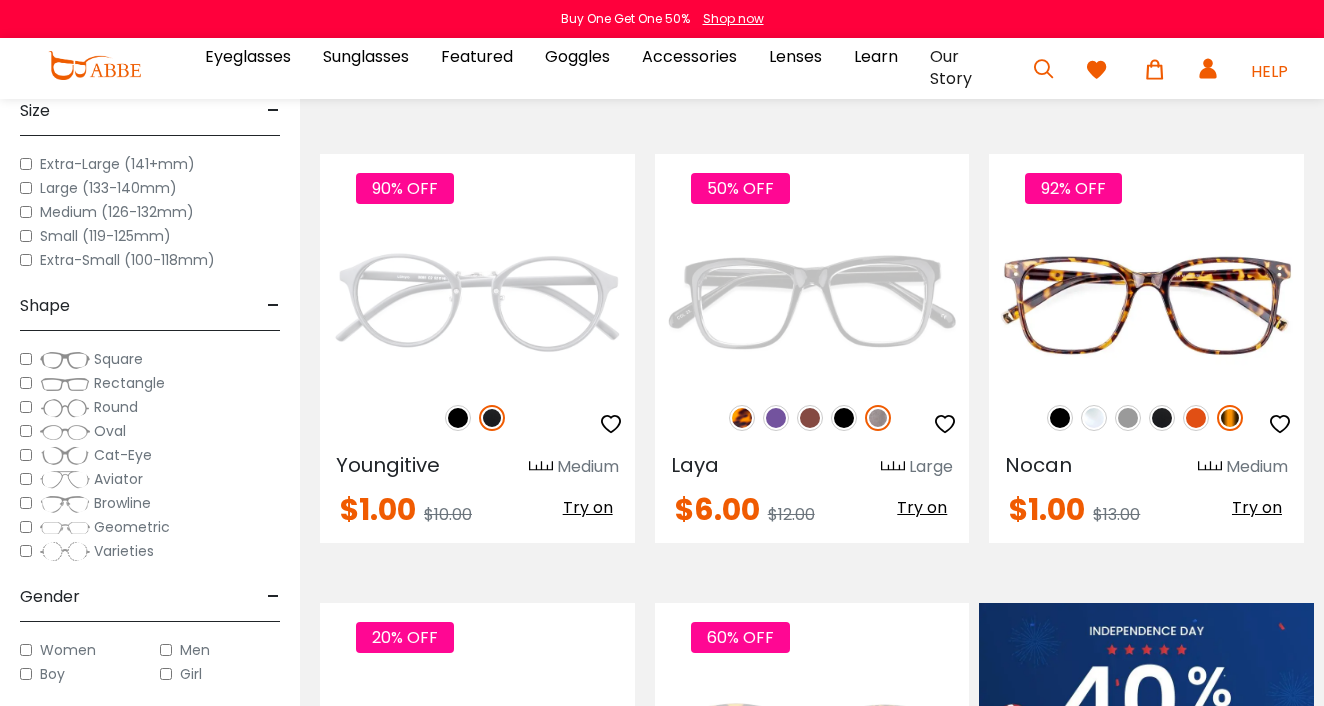 scroll, scrollTop: 0, scrollLeft: 0, axis: both 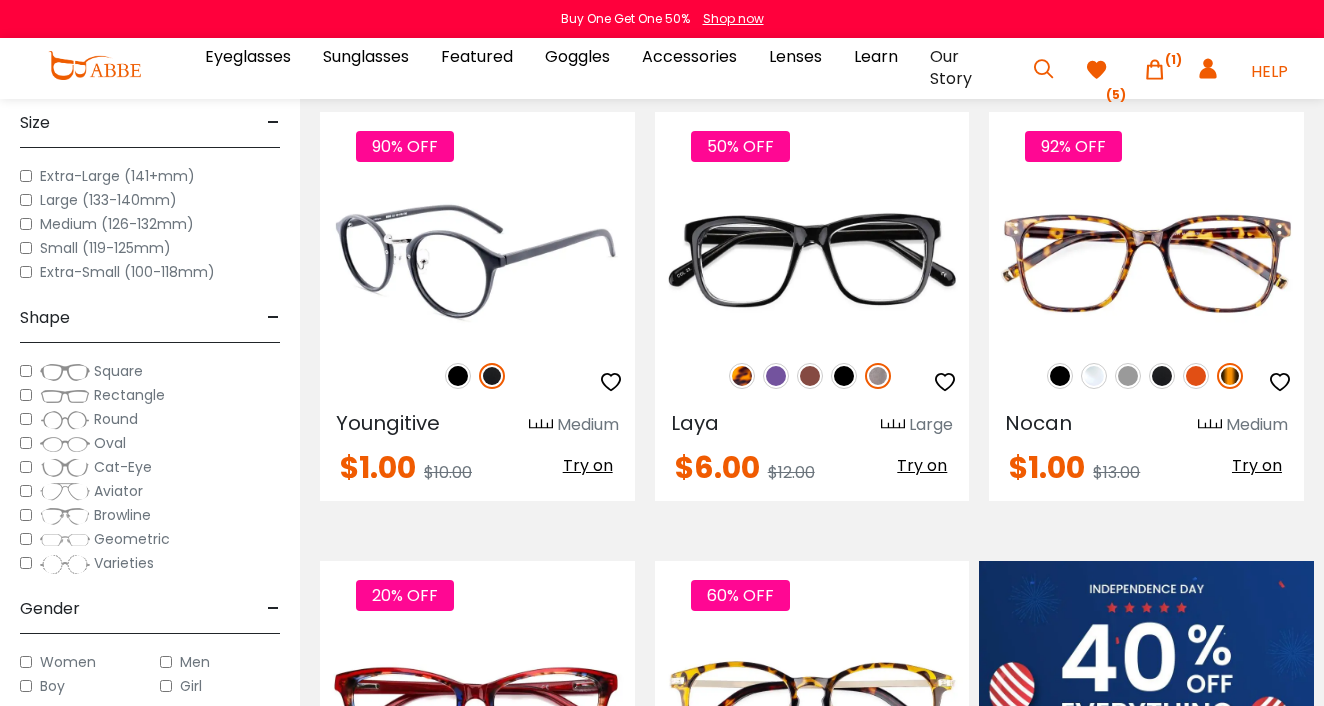 click at bounding box center [458, 376] 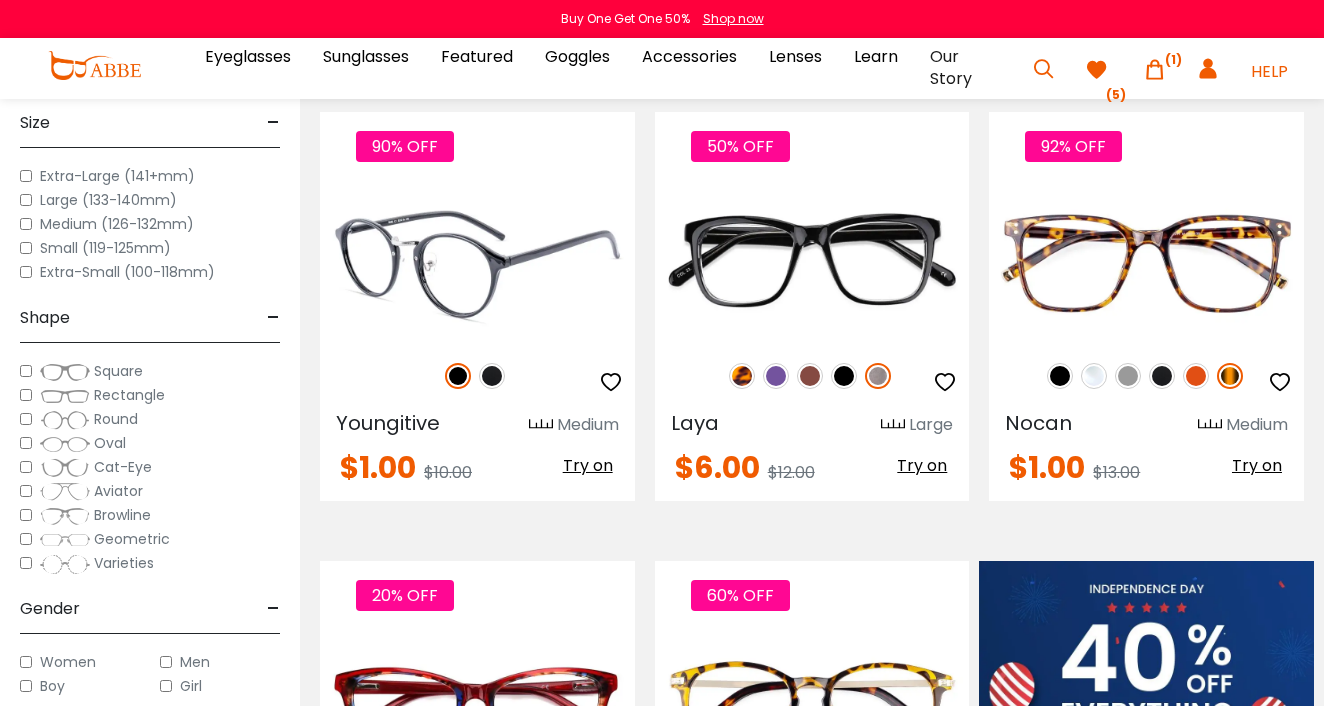 click at bounding box center [492, 376] 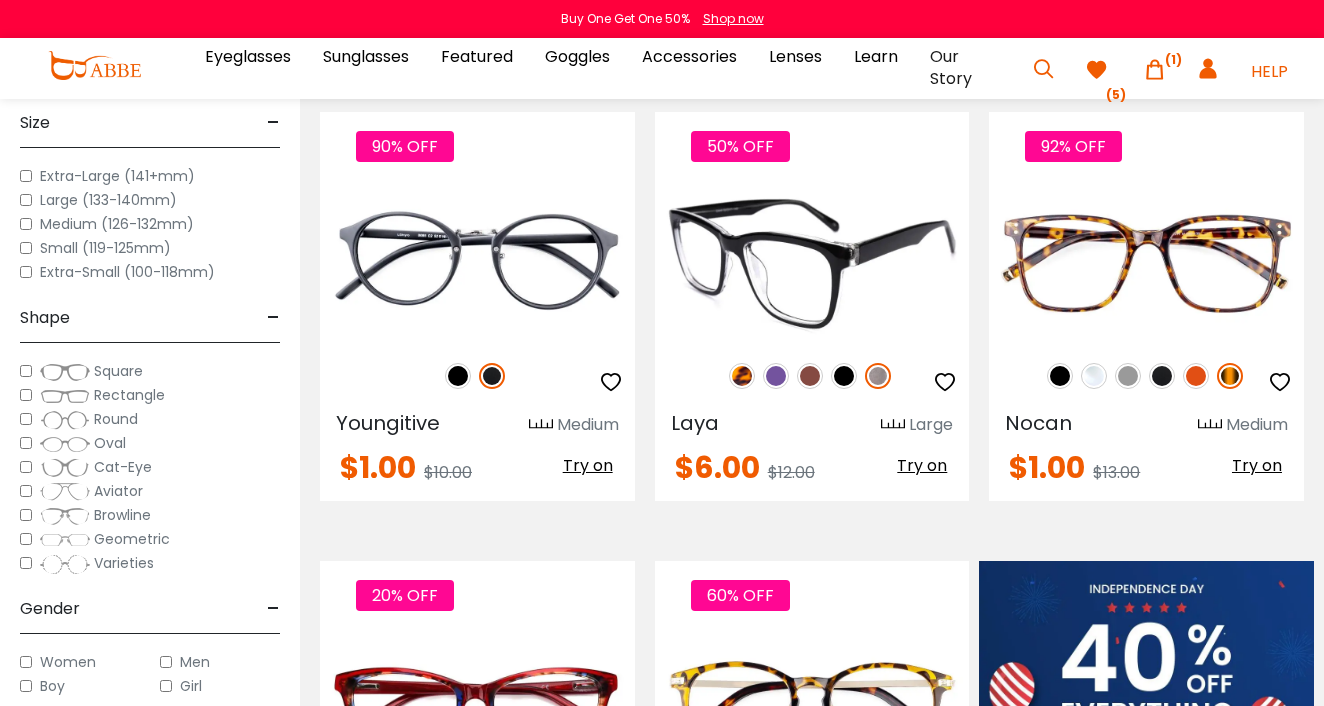 click at bounding box center (776, 376) 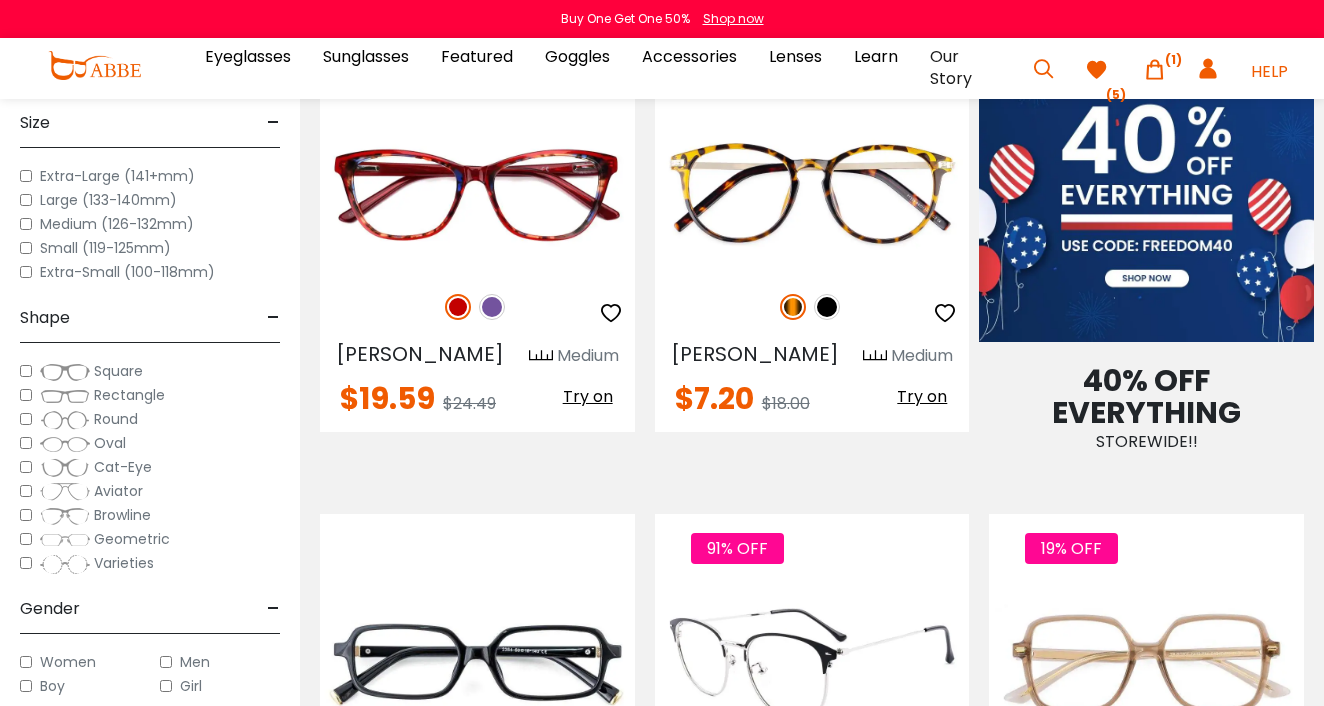 scroll, scrollTop: 894, scrollLeft: 0, axis: vertical 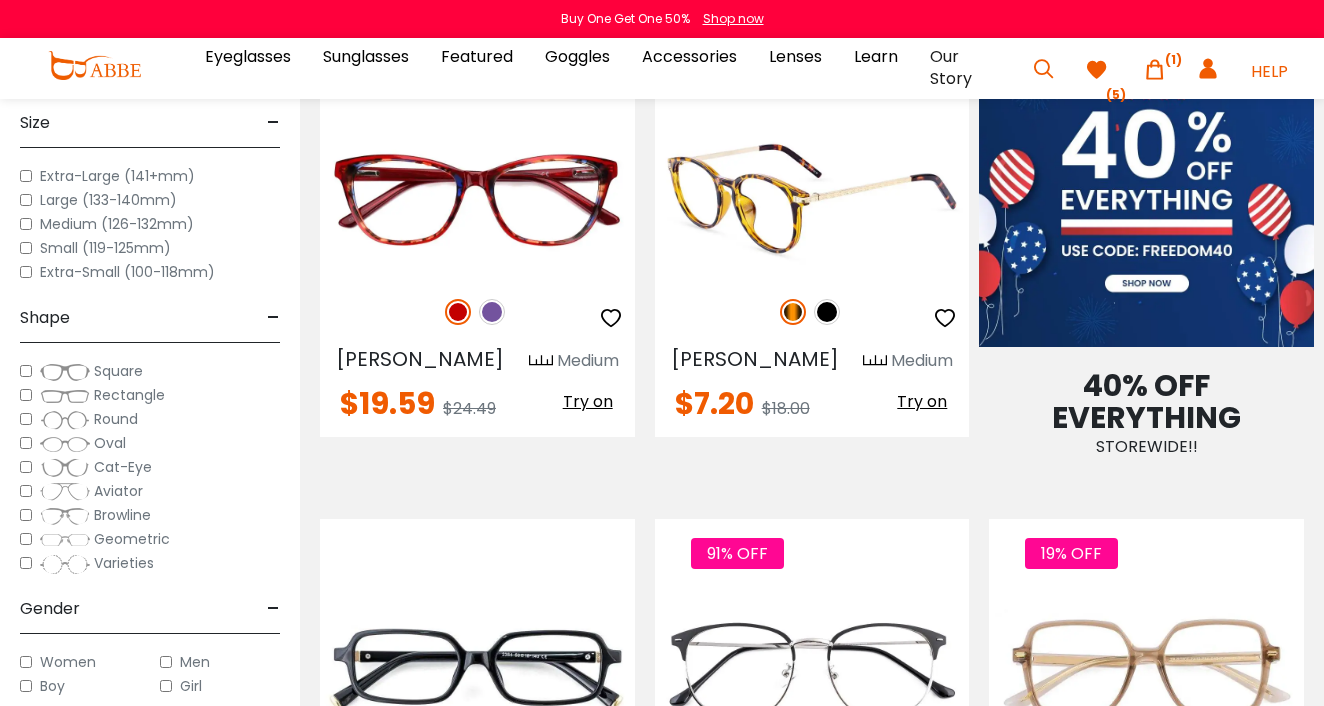 click on "Try on" at bounding box center [922, 401] 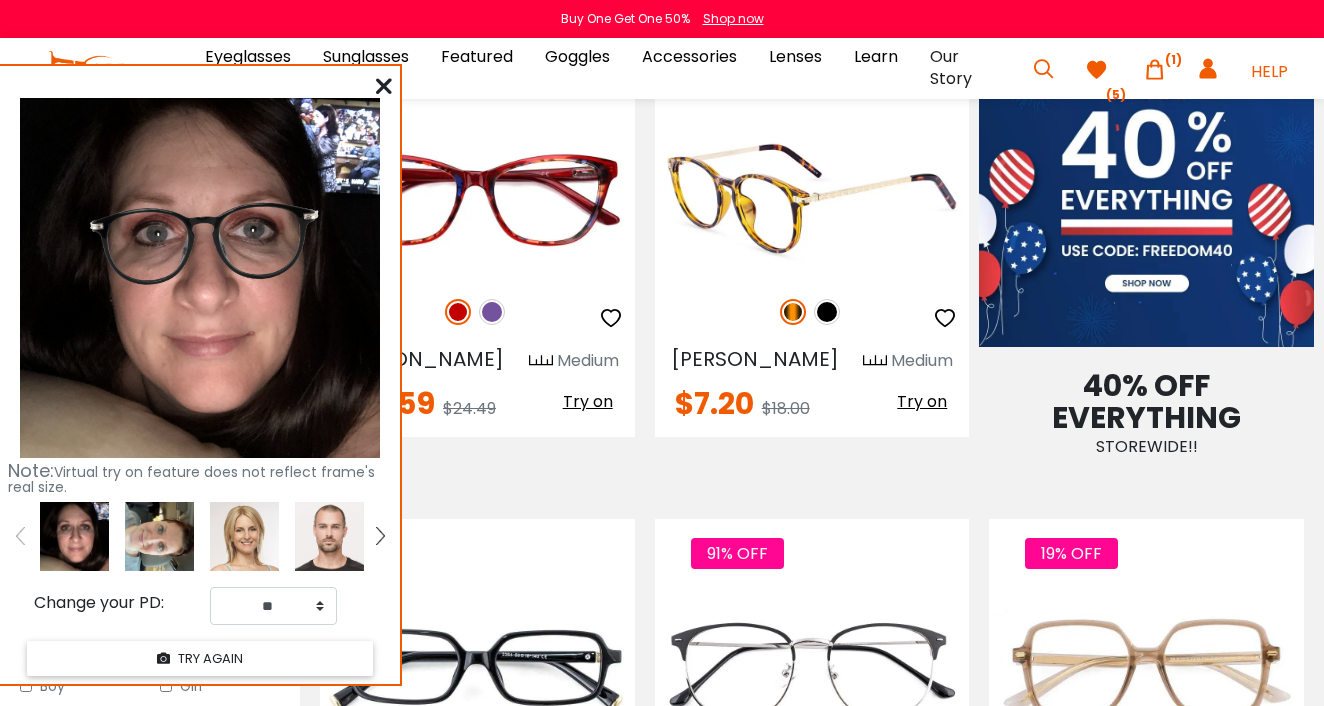 click at bounding box center (793, 312) 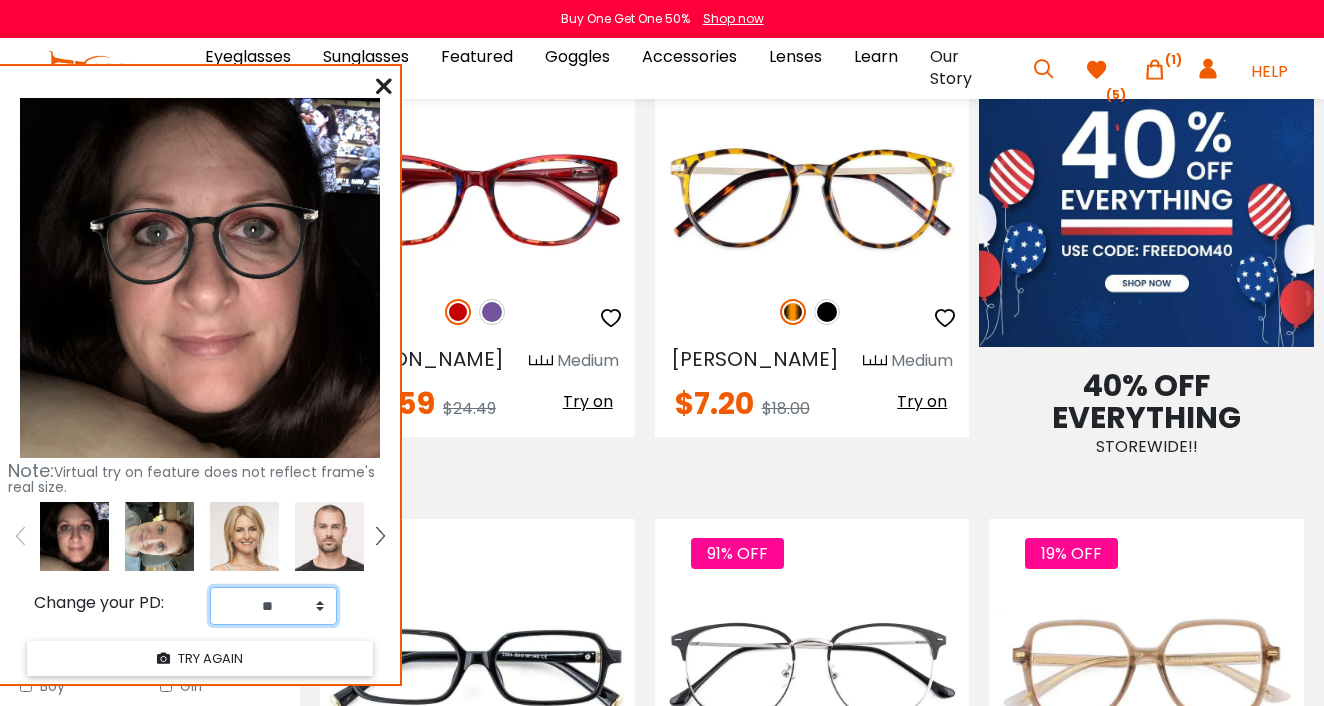 select on "**" 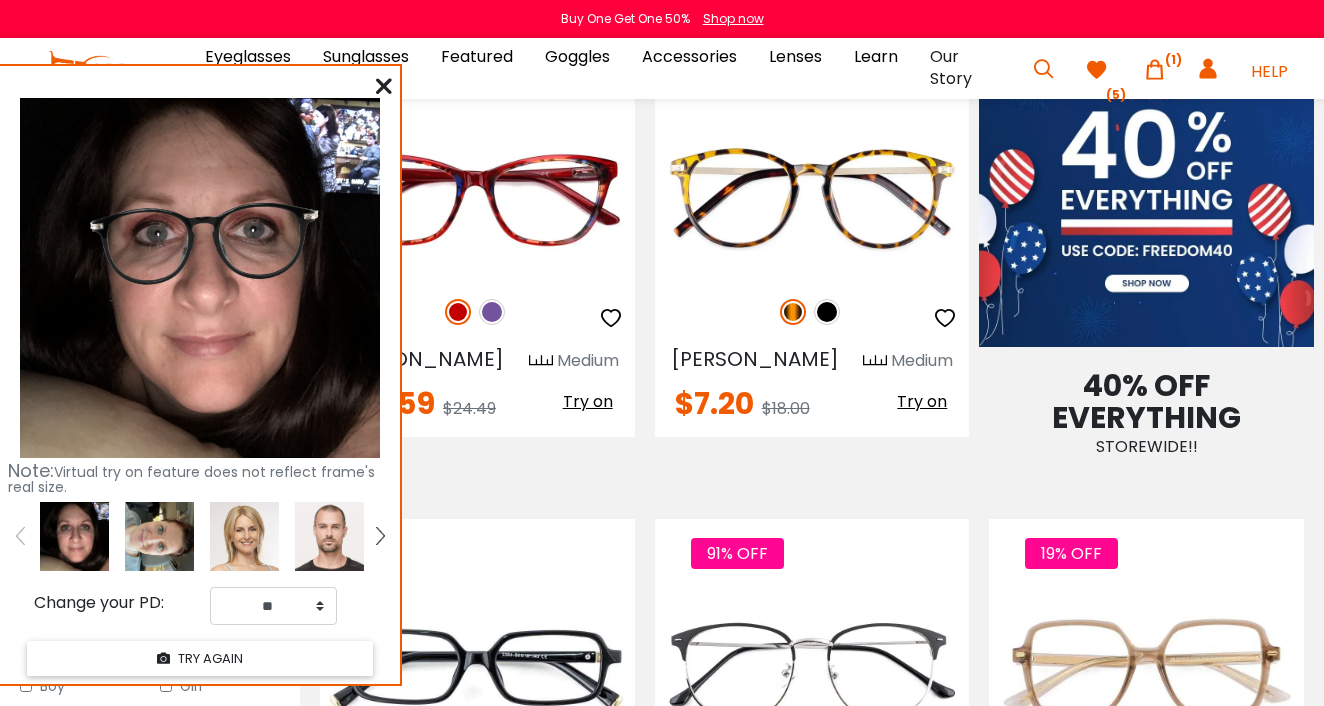 click at bounding box center [159, 536] 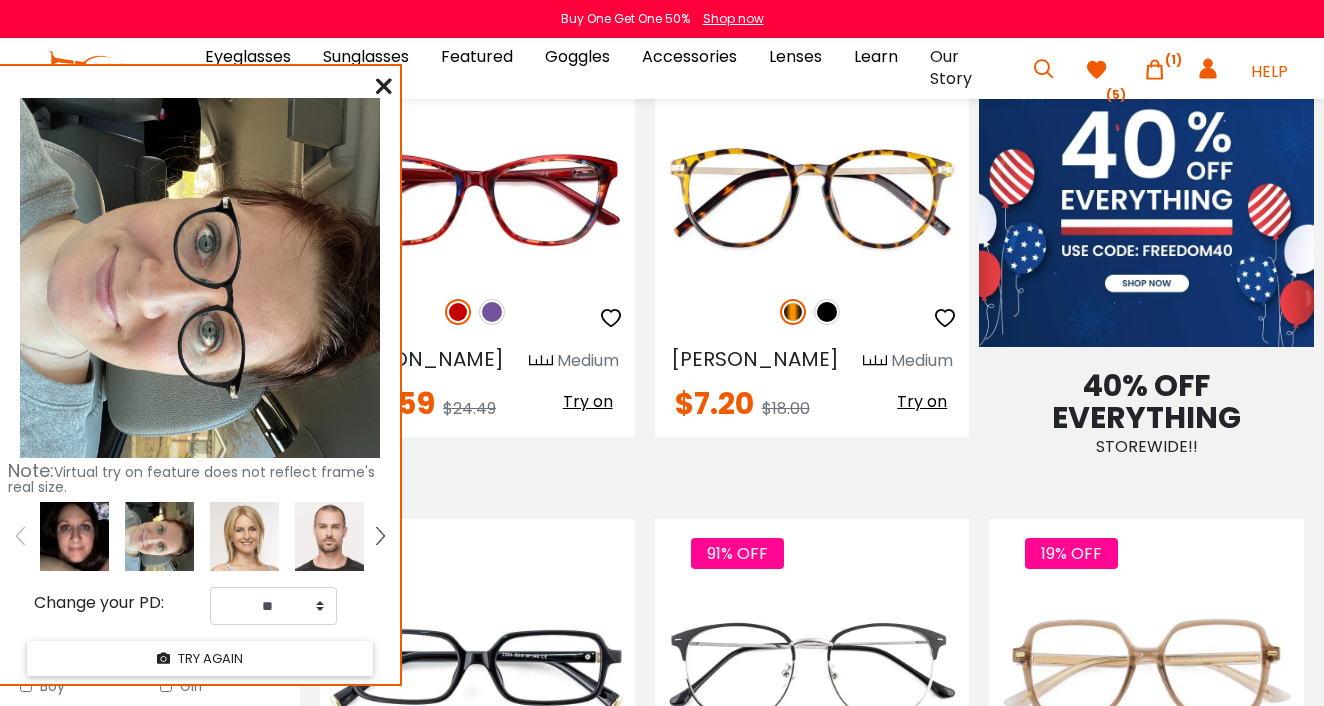click at bounding box center (74, 536) 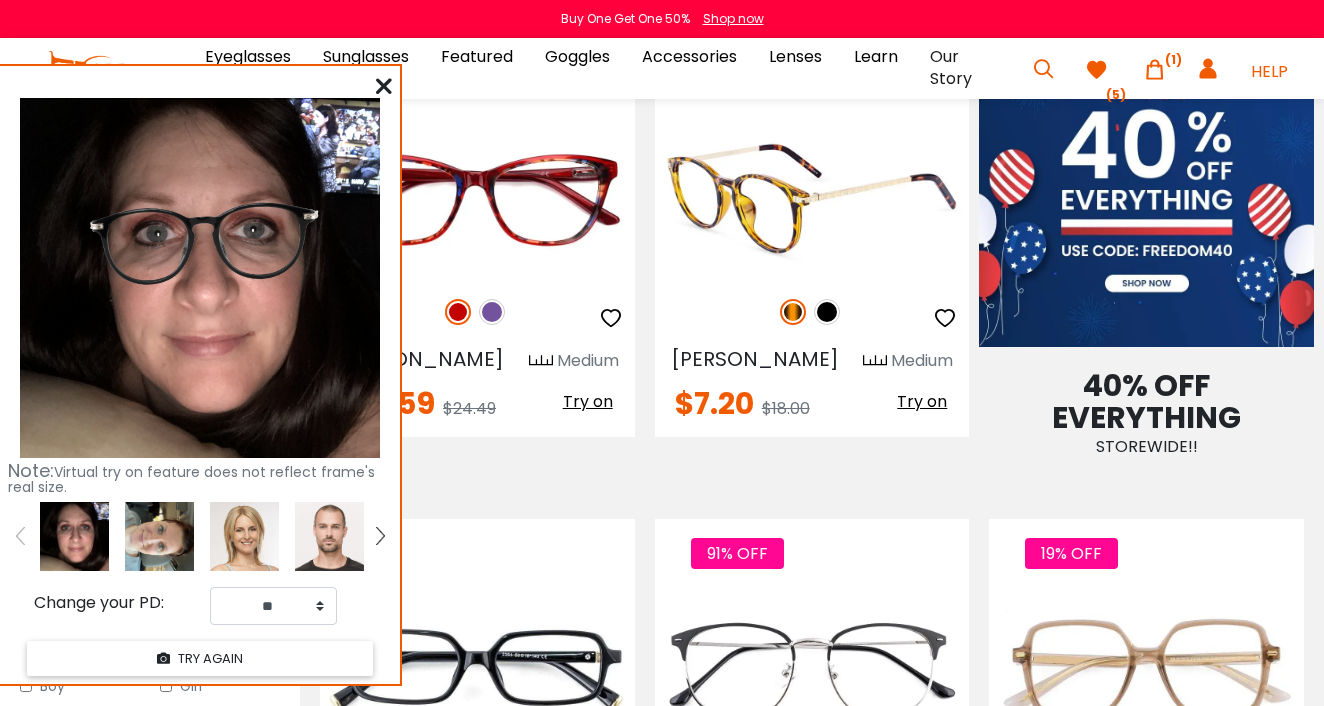click at bounding box center [812, 198] 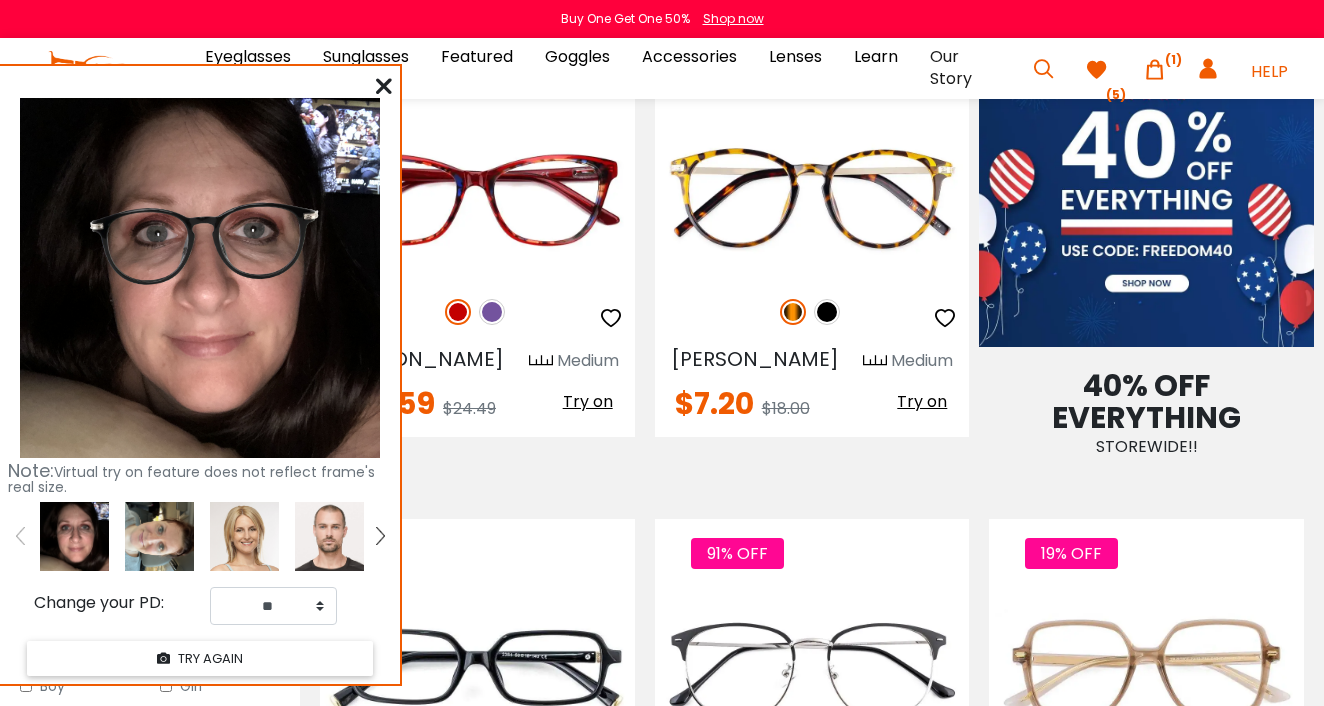 click at bounding box center (384, 86) 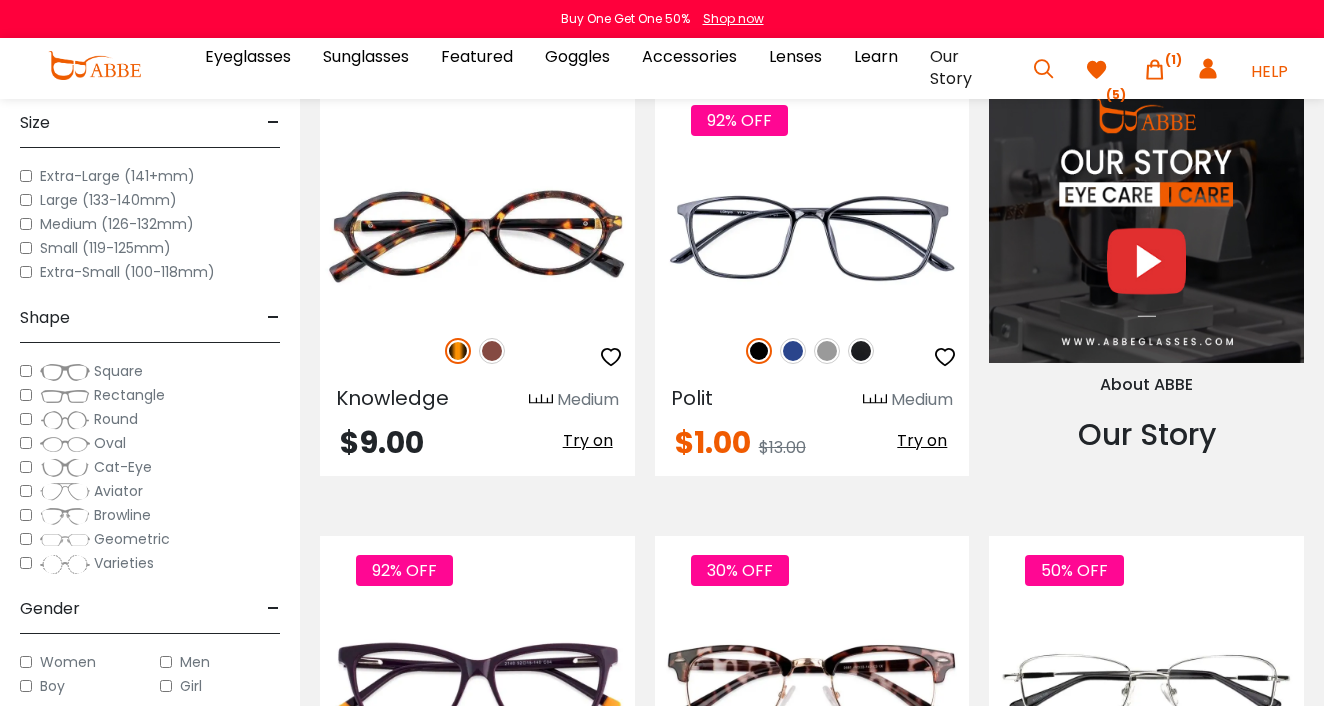 scroll, scrollTop: 1780, scrollLeft: 0, axis: vertical 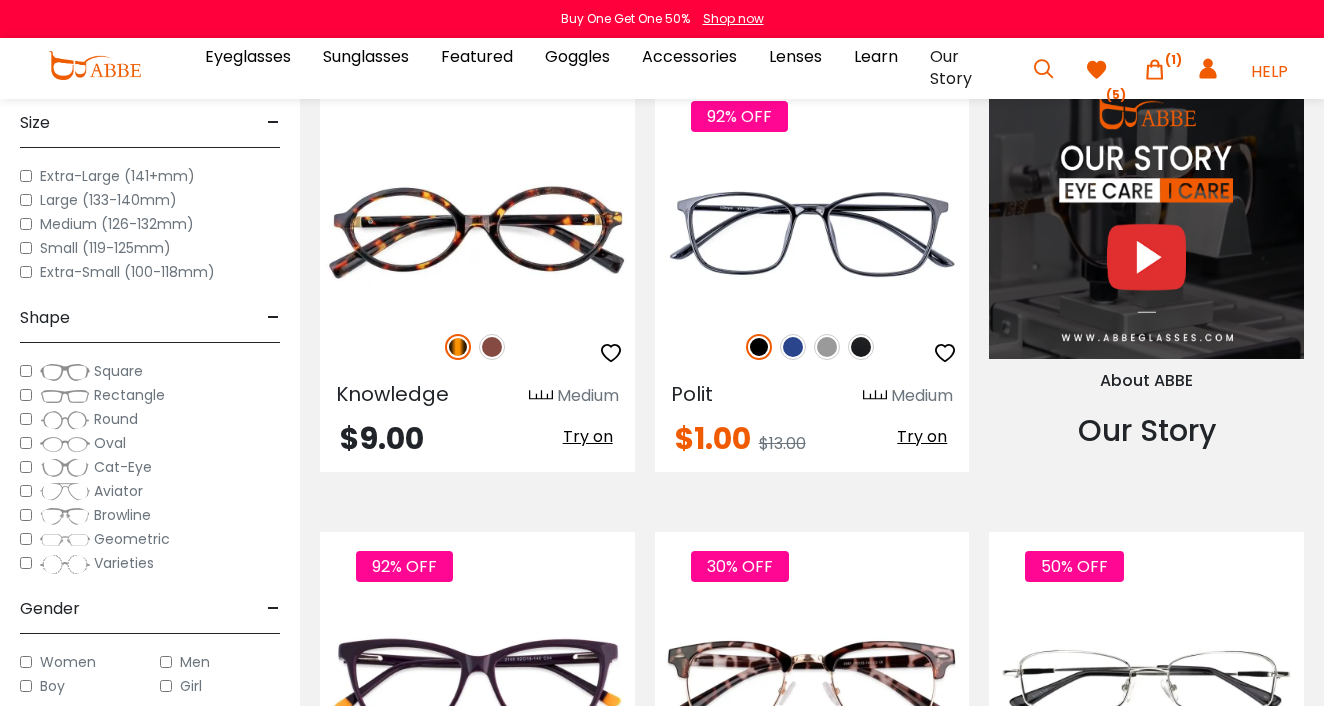click at bounding box center (1097, 70) 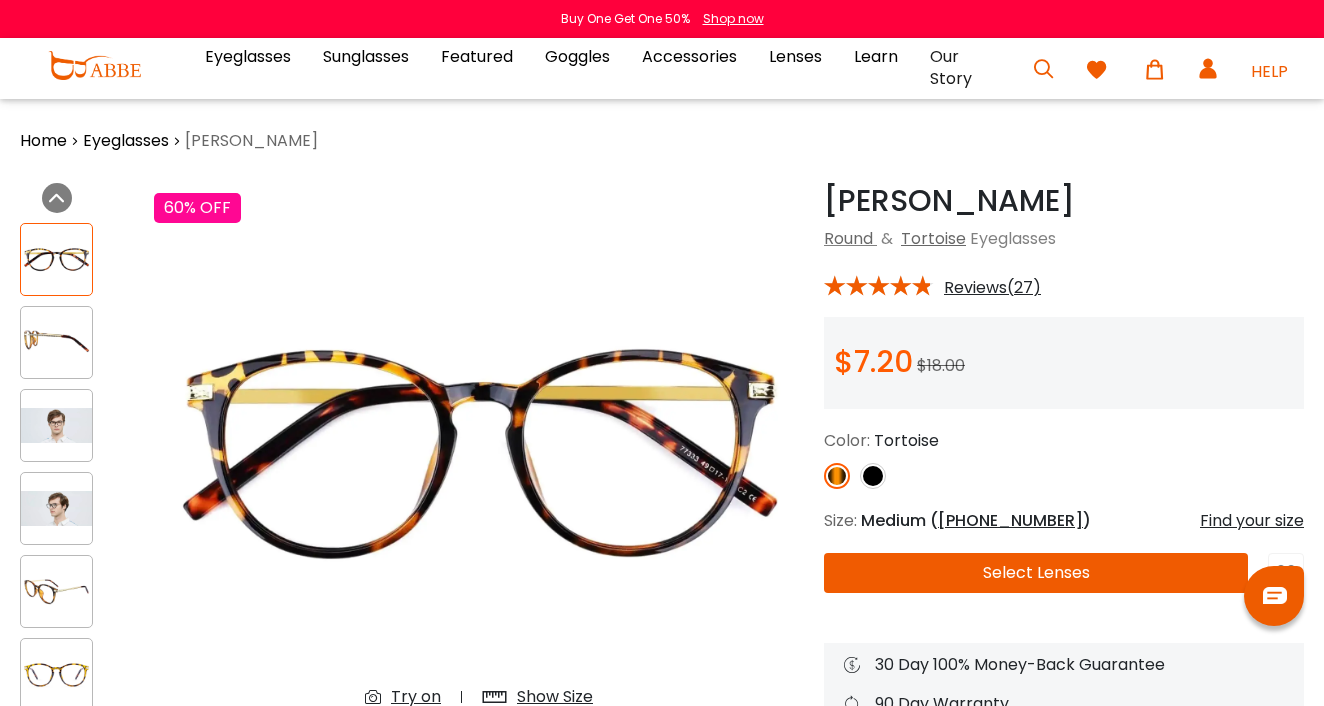 scroll, scrollTop: 0, scrollLeft: 0, axis: both 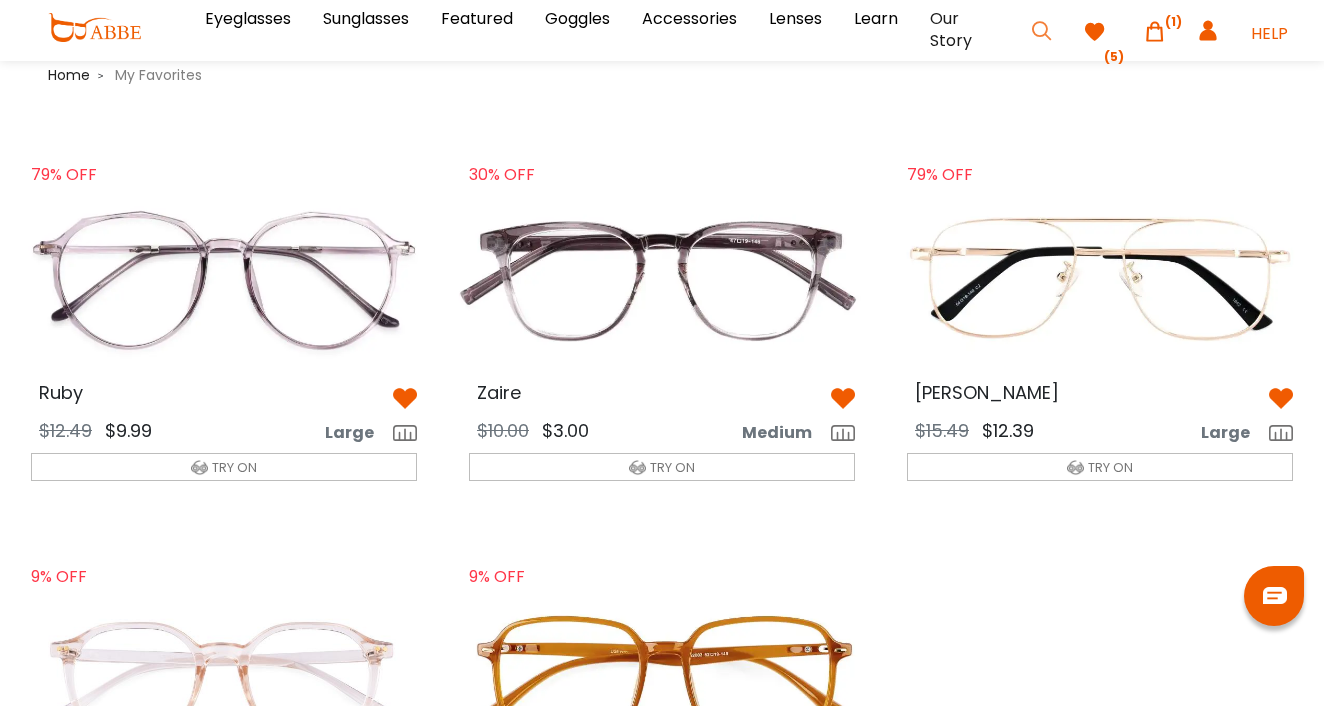 click at bounding box center (1042, 31) 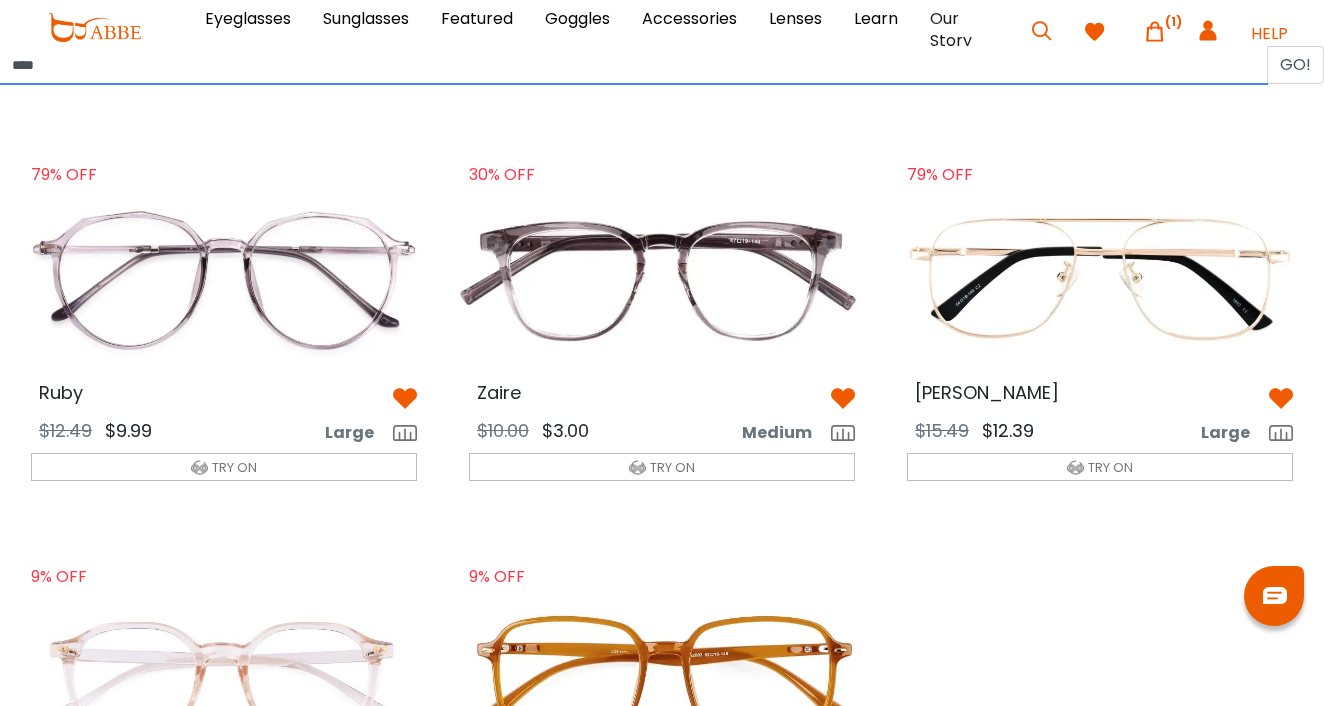 type on "*****" 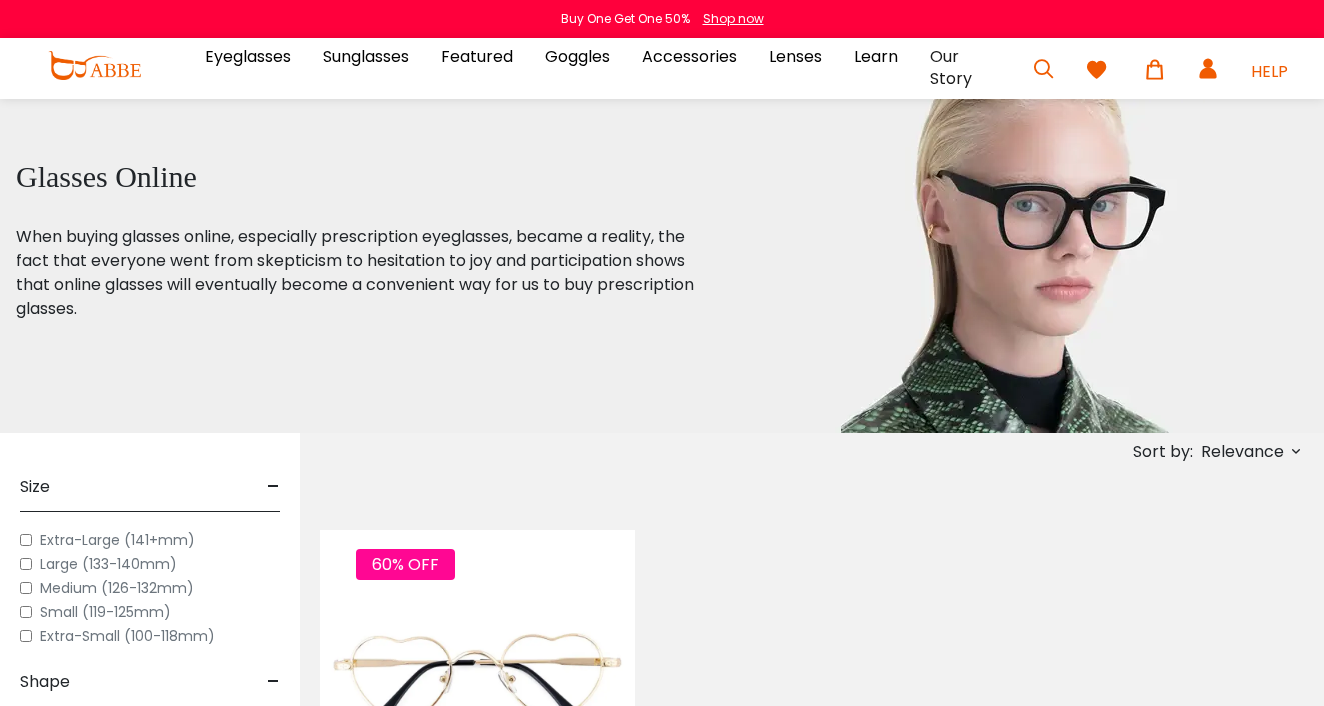 scroll, scrollTop: 0, scrollLeft: 0, axis: both 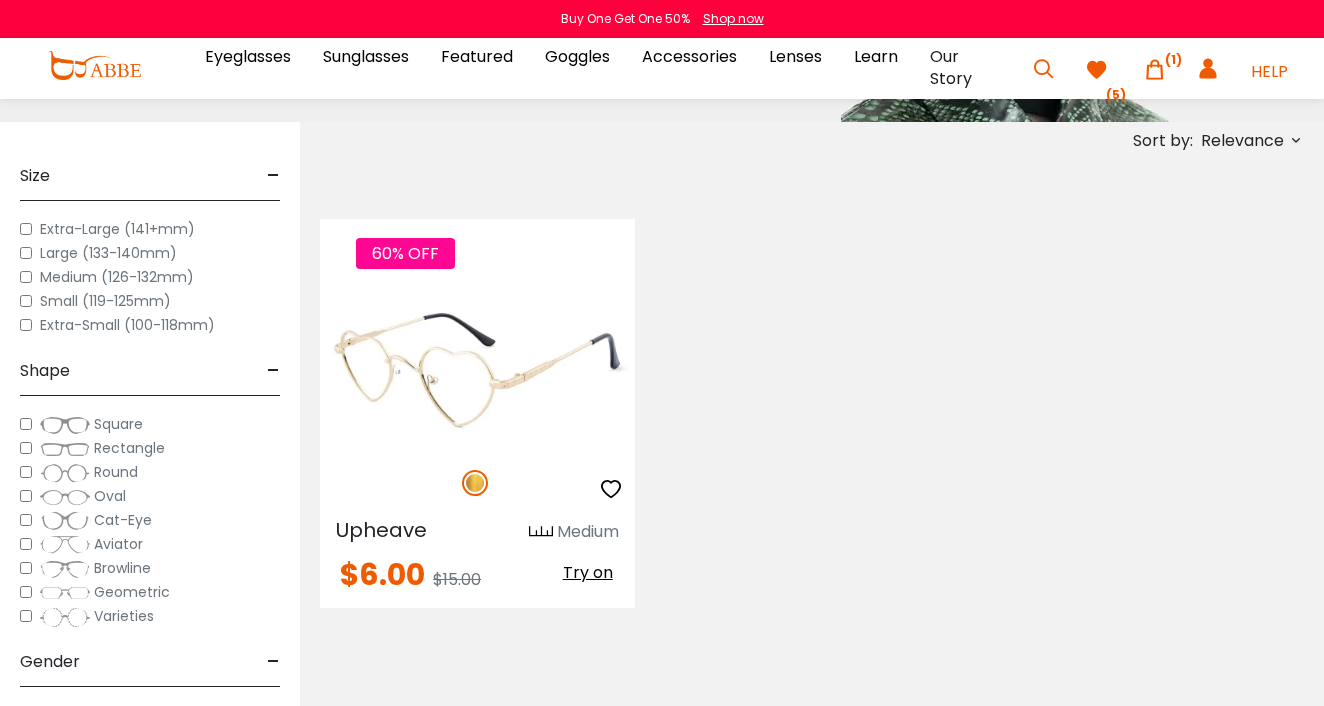 click at bounding box center (477, 369) 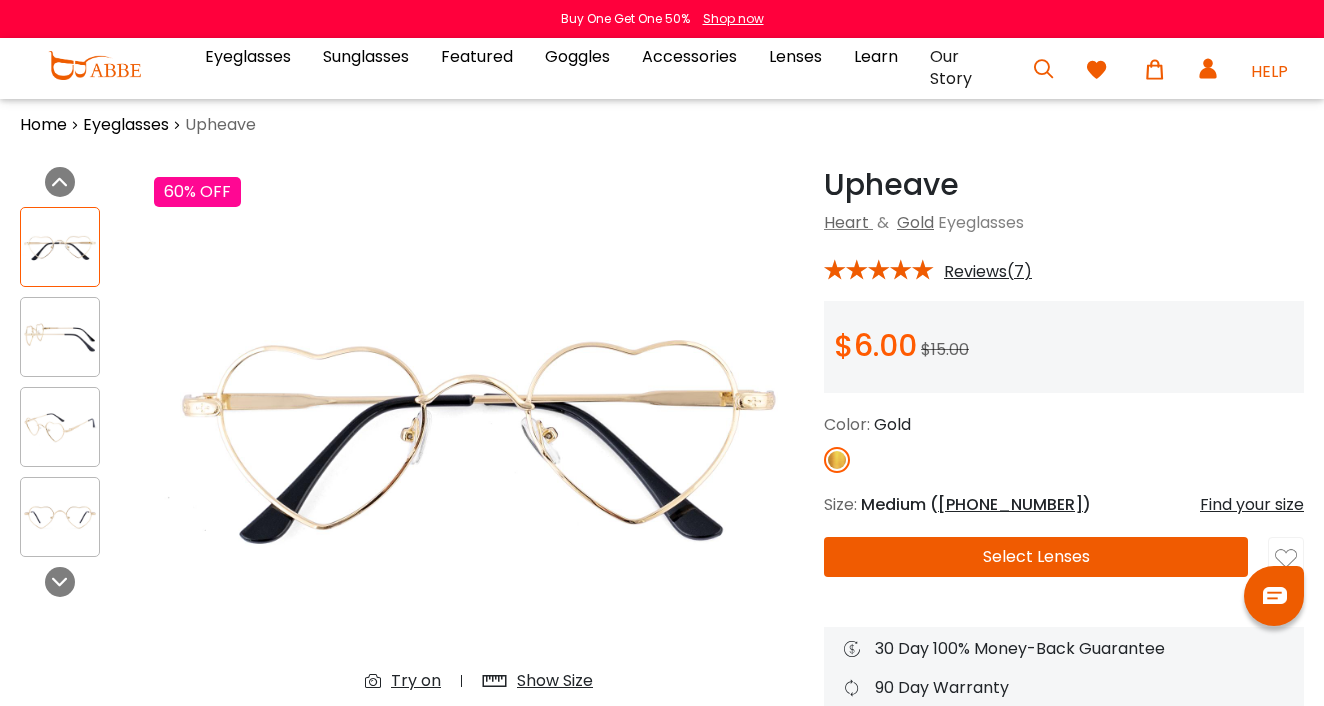 scroll, scrollTop: 0, scrollLeft: 0, axis: both 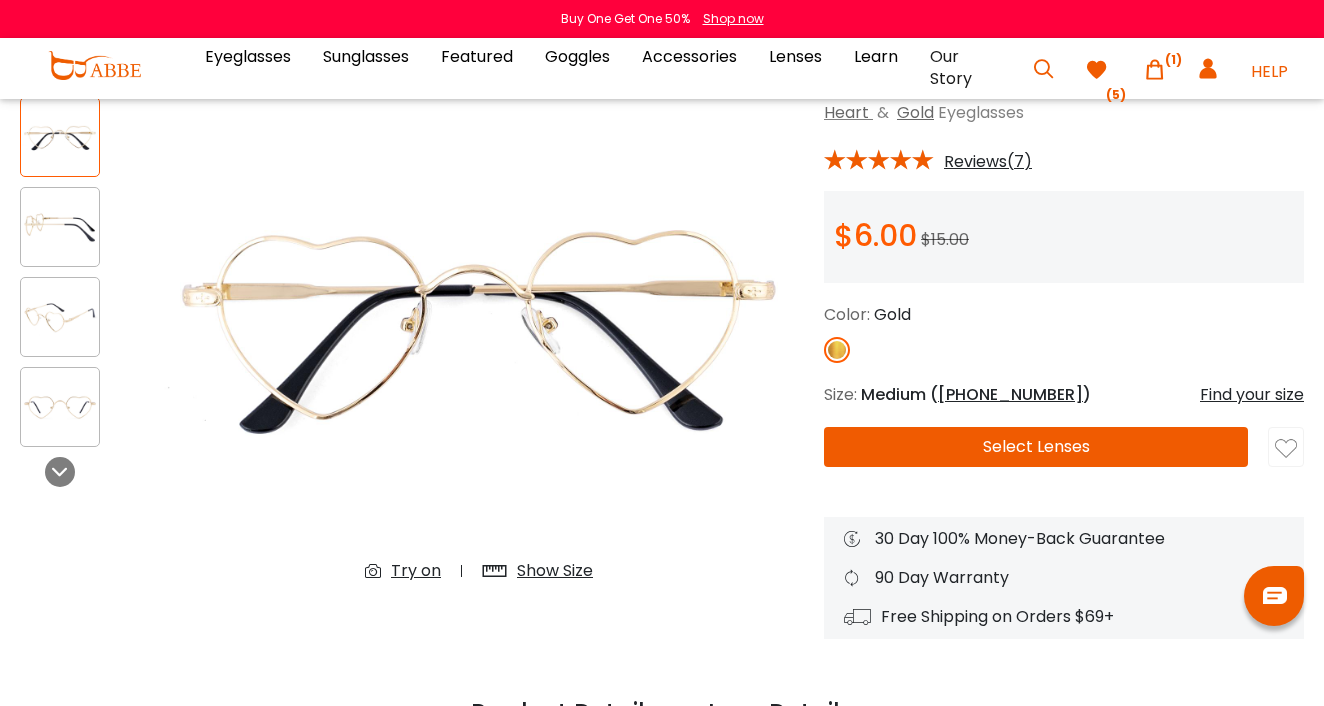 click at bounding box center [1286, 449] 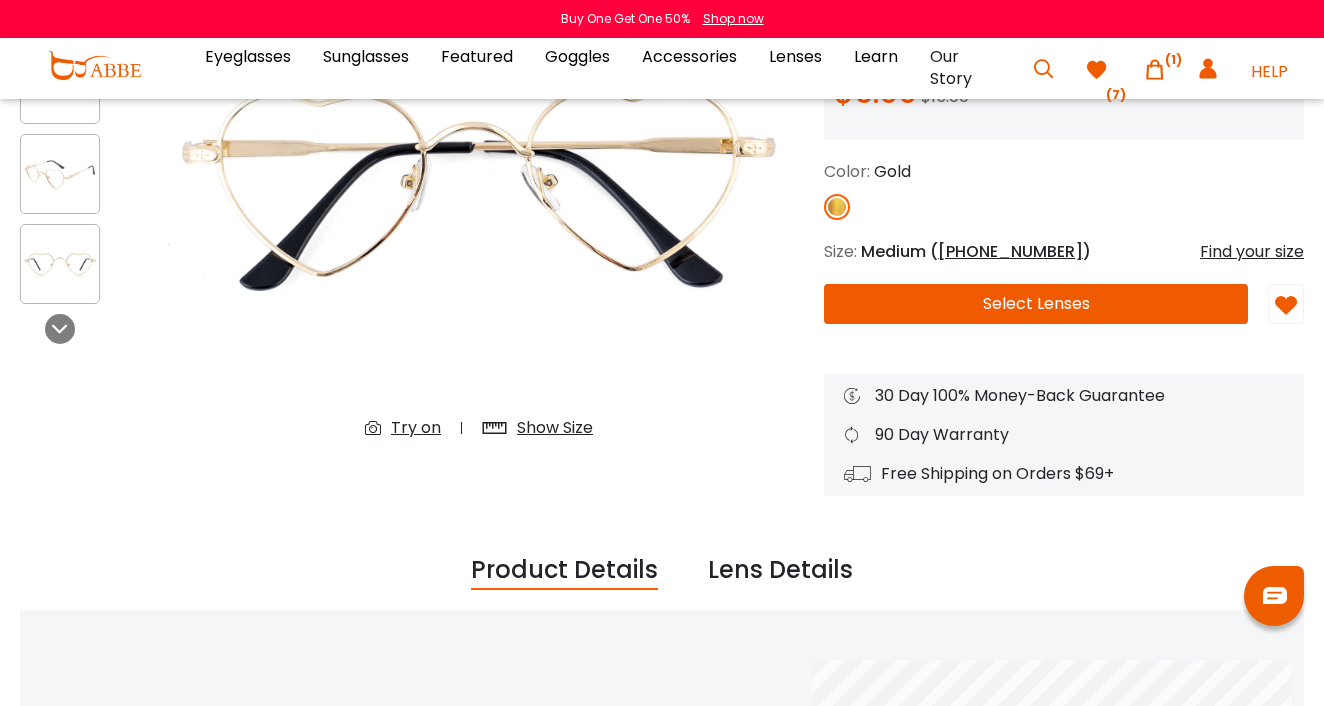scroll, scrollTop: 238, scrollLeft: 0, axis: vertical 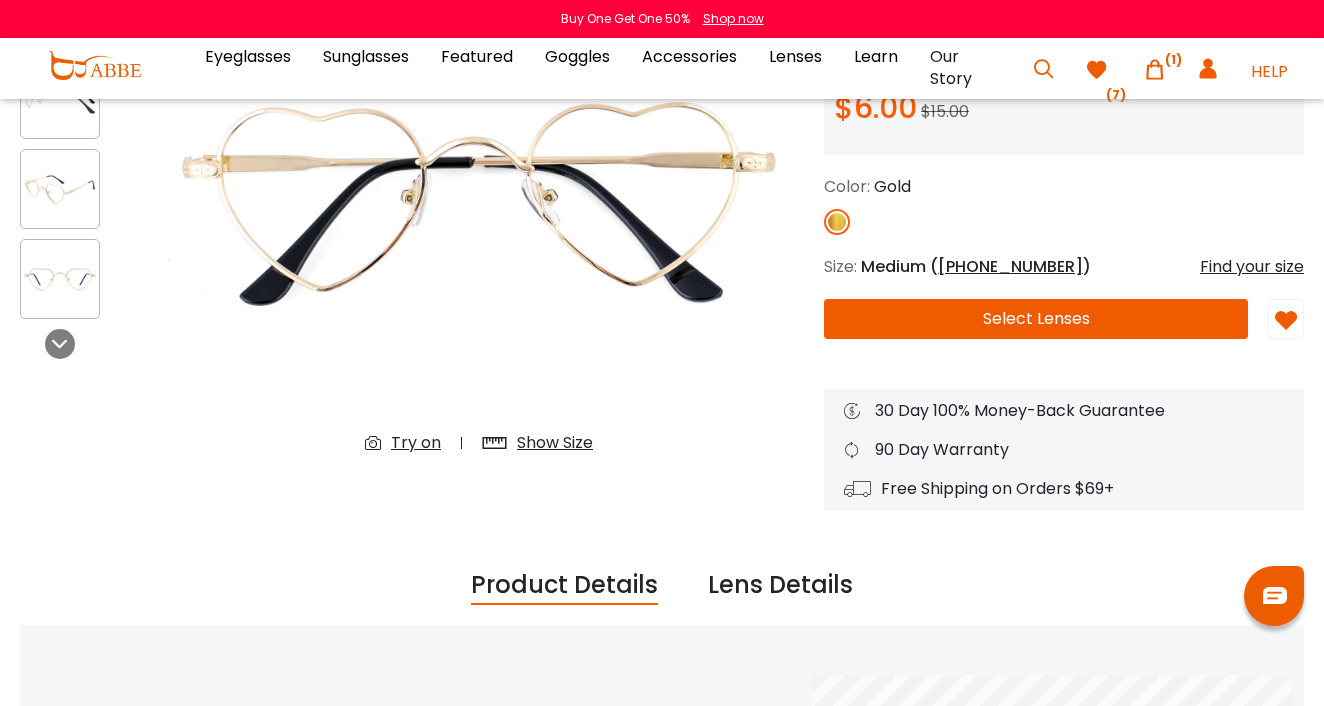 click on "Try on" at bounding box center (416, 443) 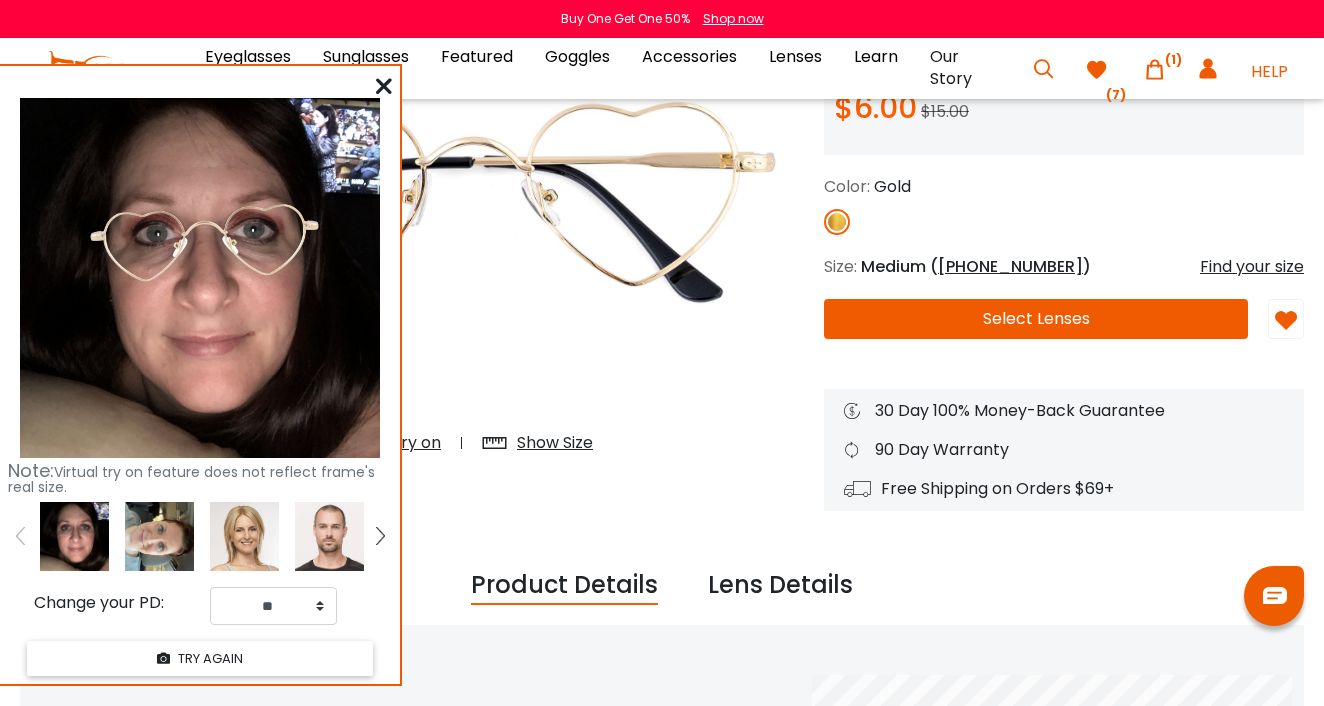click at bounding box center (159, 536) 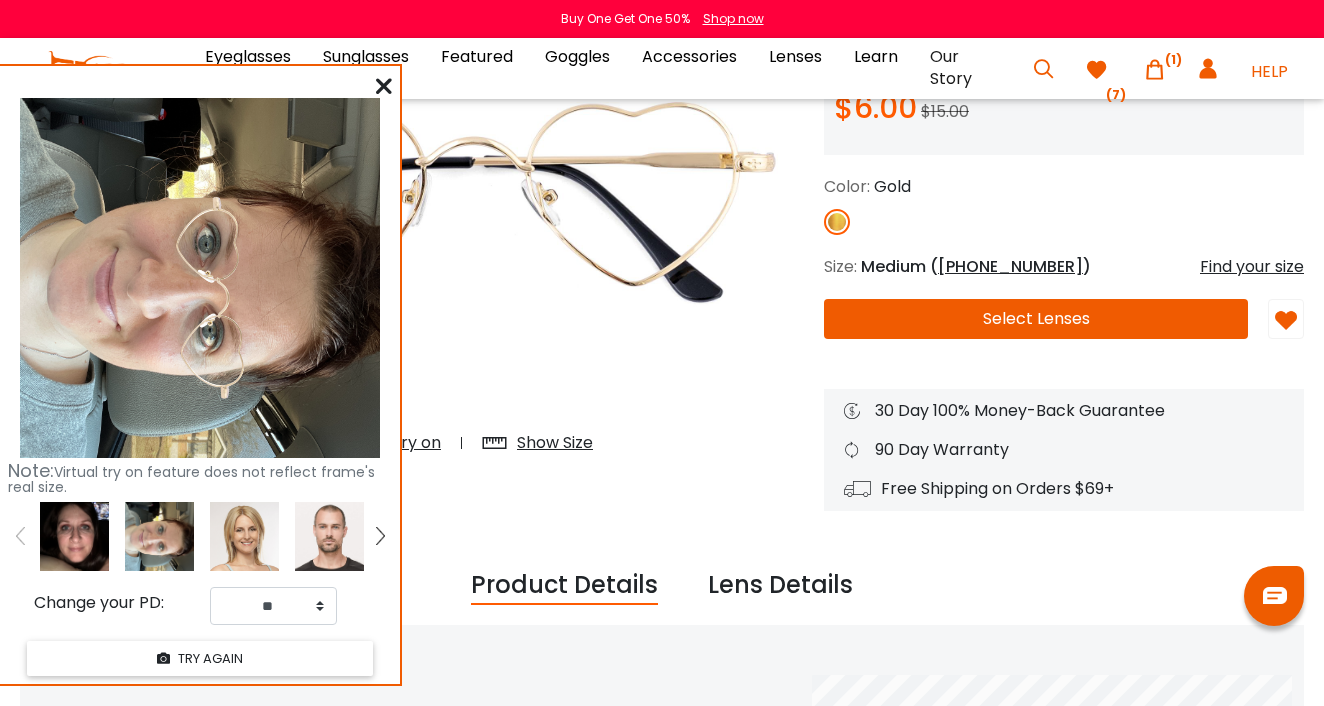click at bounding box center (74, 536) 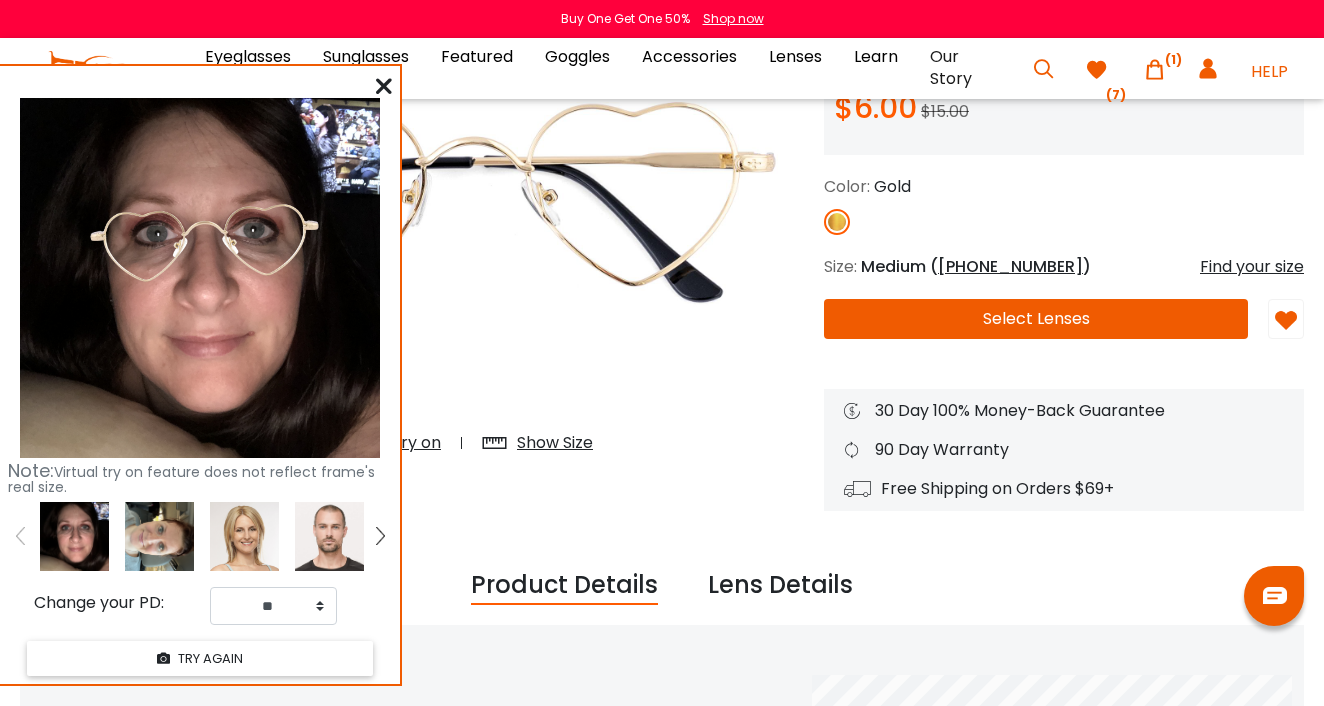 click at bounding box center [159, 536] 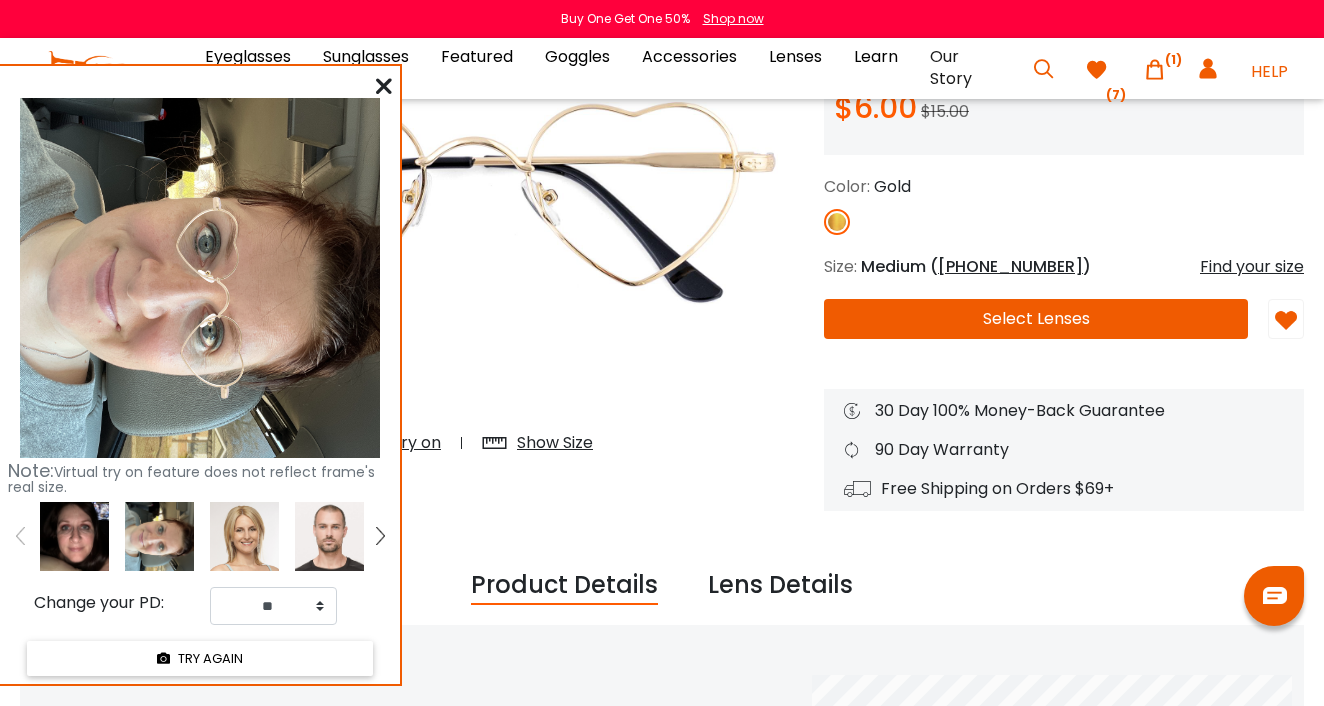click on "TRY AGAIN" at bounding box center [200, 658] 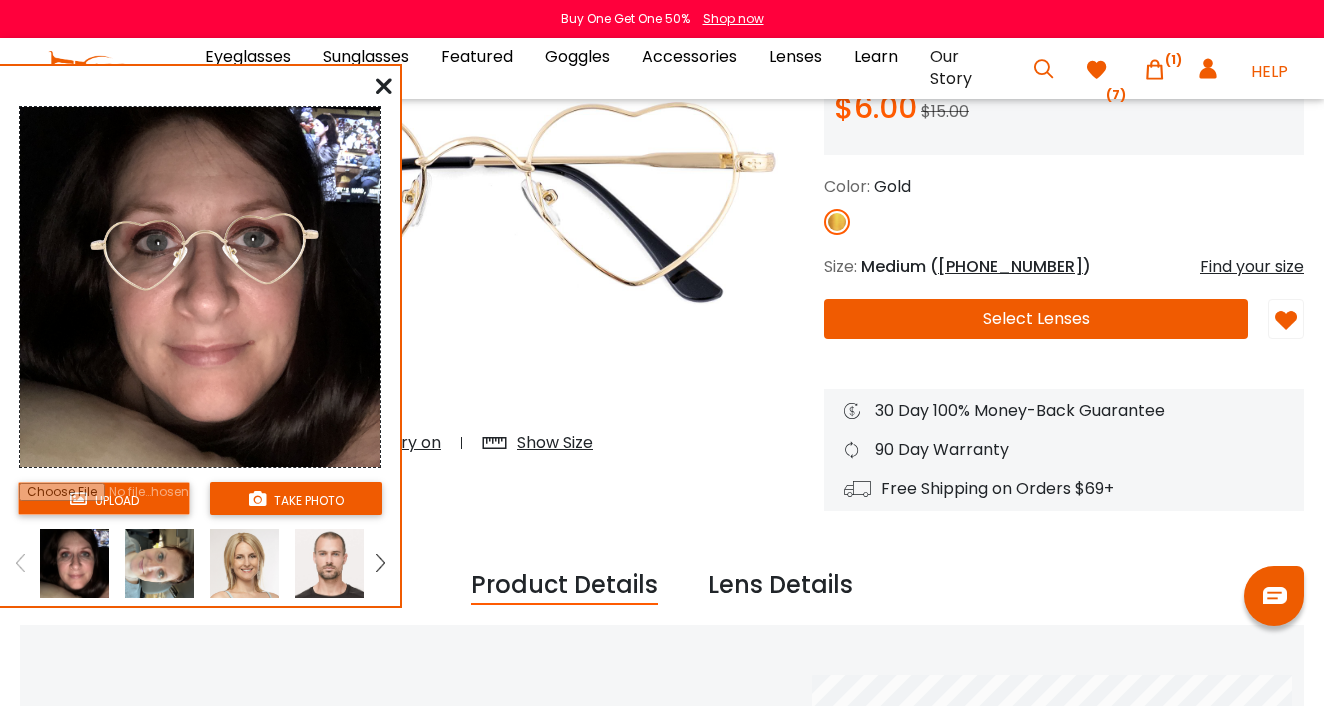 click on "take photo" at bounding box center [296, 498] 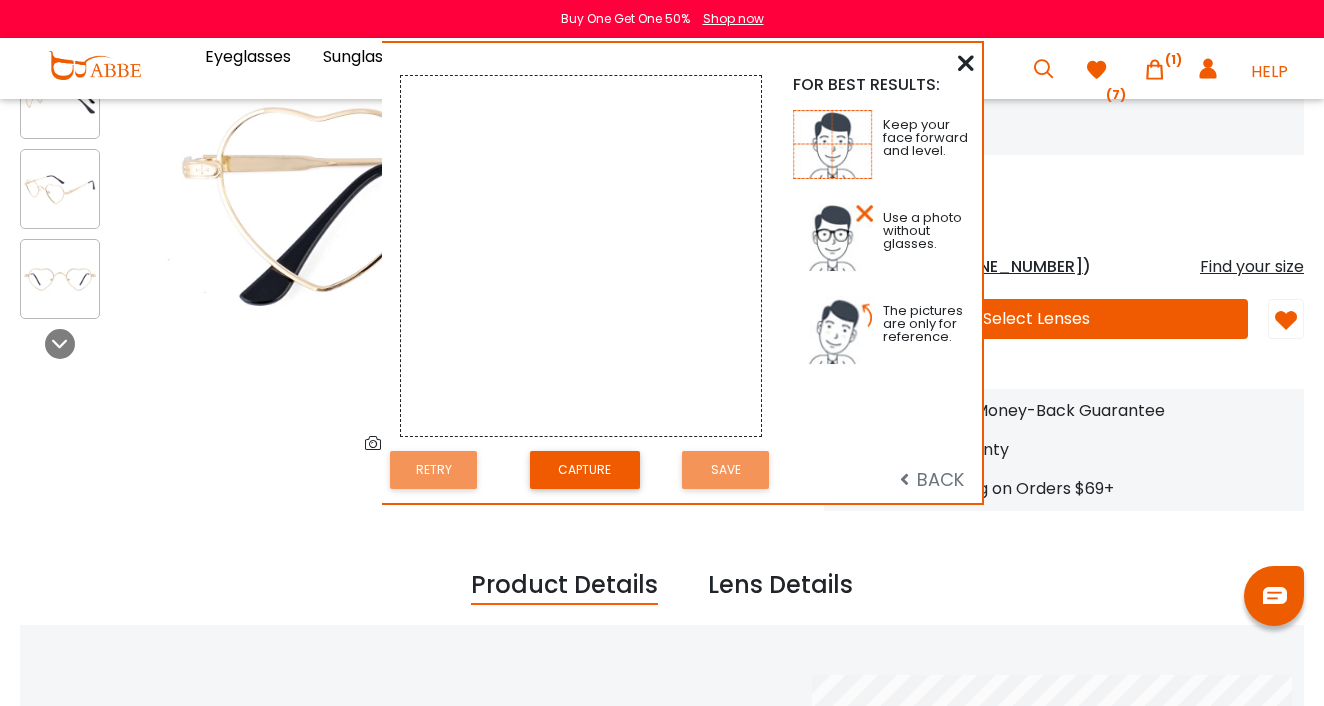 drag, startPoint x: 395, startPoint y: 76, endPoint x: 777, endPoint y: 53, distance: 382.69177 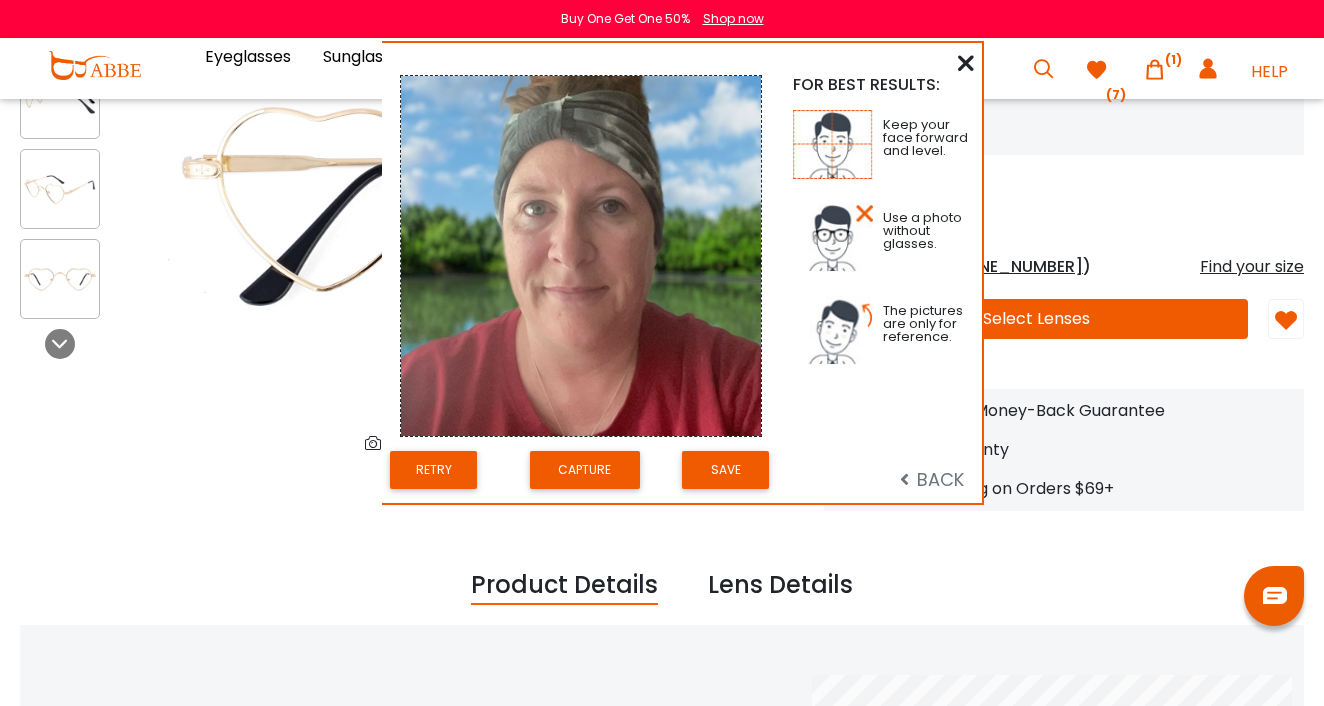 click on "Save" at bounding box center [730, 470] 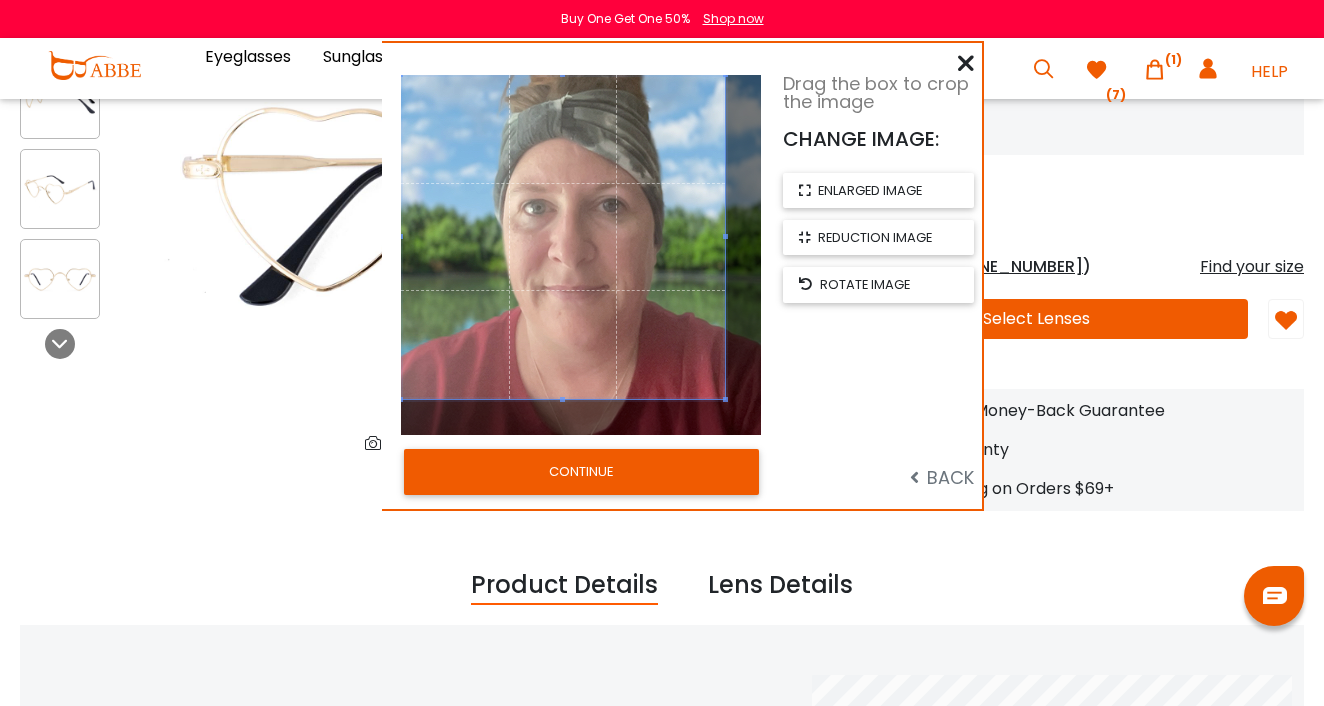 drag, startPoint x: 437, startPoint y: 111, endPoint x: 400, endPoint y: 68, distance: 56.727417 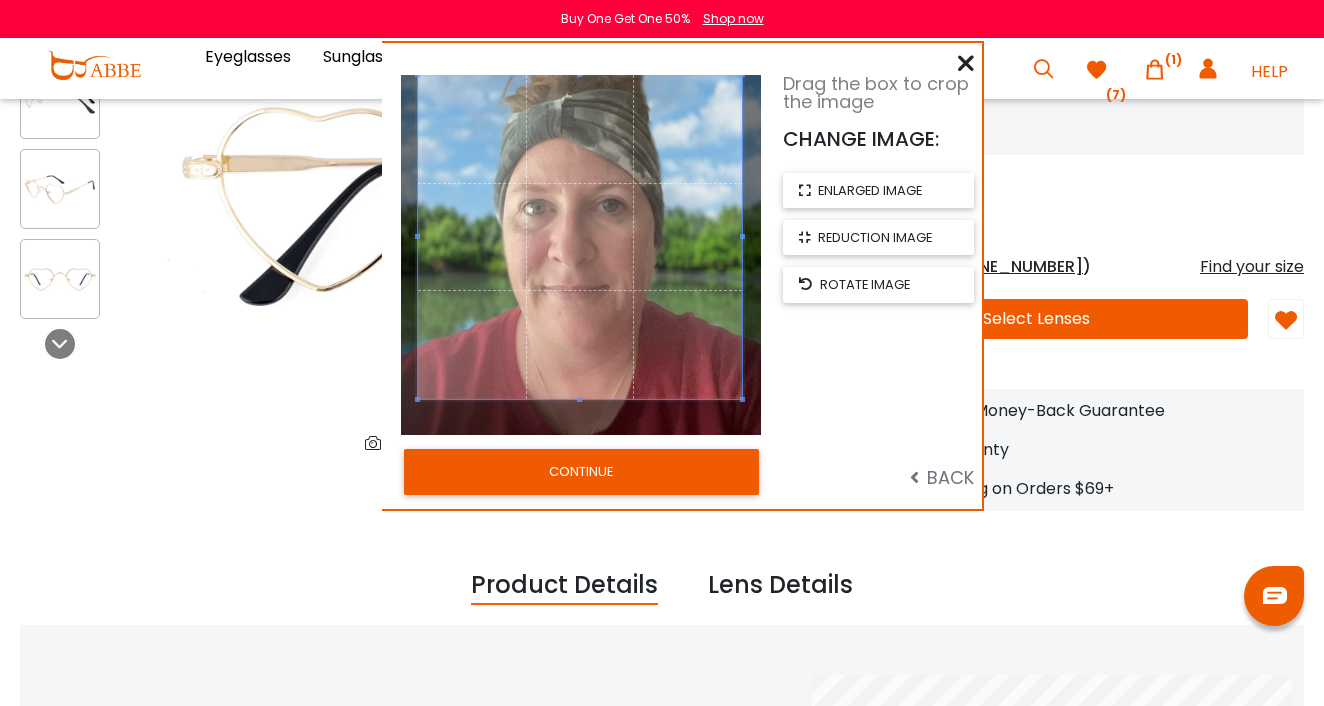 drag, startPoint x: 542, startPoint y: 170, endPoint x: 559, endPoint y: 168, distance: 17.117243 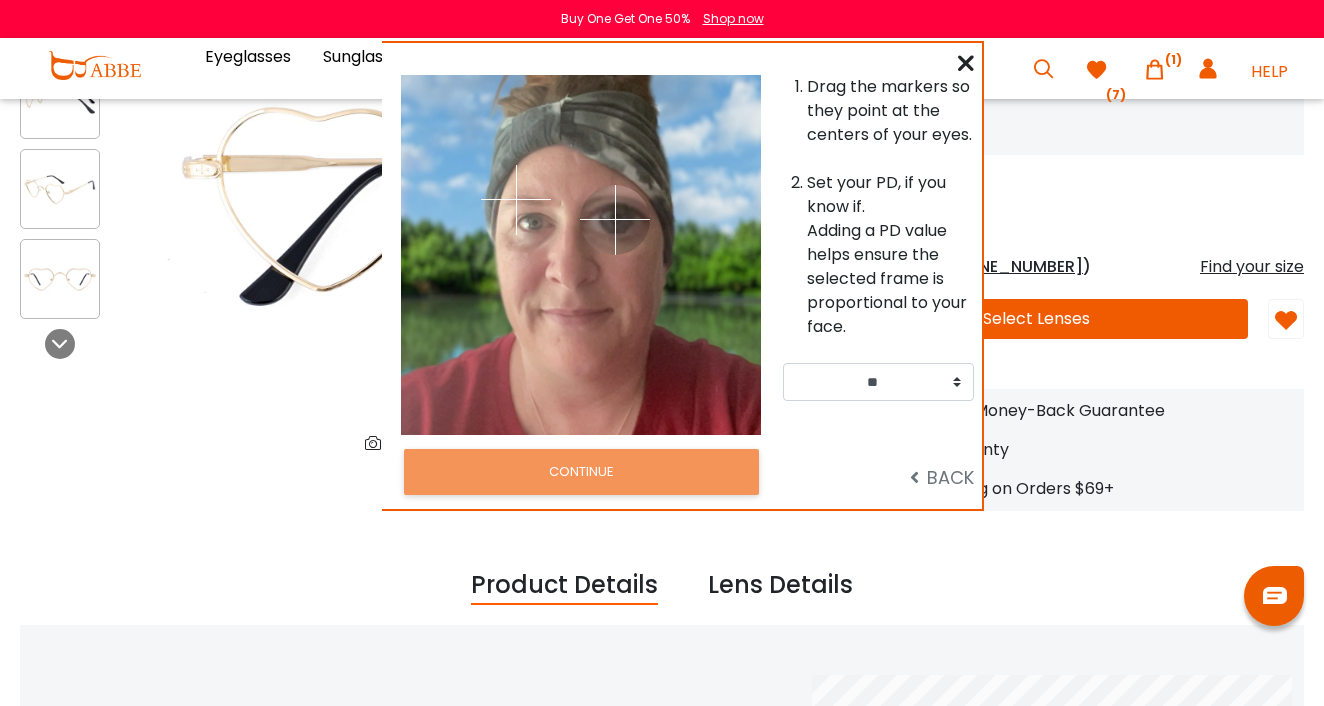 drag, startPoint x: 618, startPoint y: 197, endPoint x: 615, endPoint y: 219, distance: 22.203604 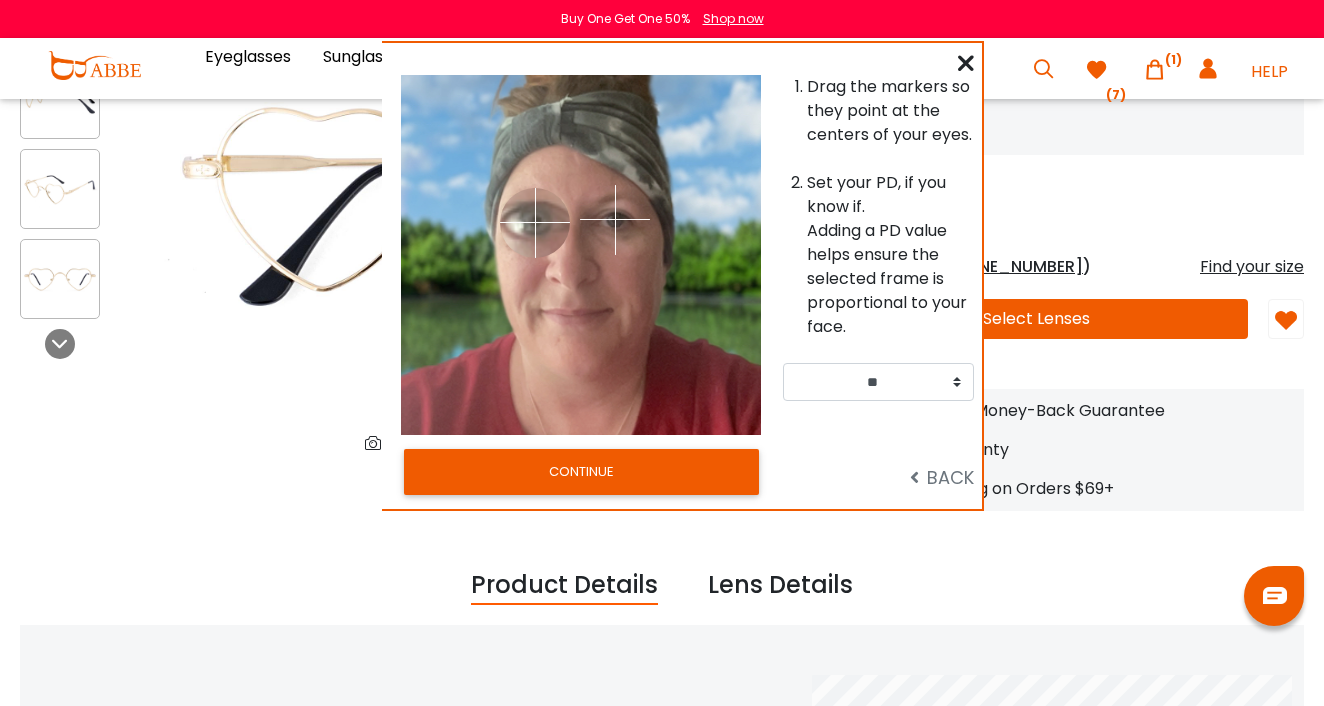 drag, startPoint x: 516, startPoint y: 200, endPoint x: 535, endPoint y: 222, distance: 29.068884 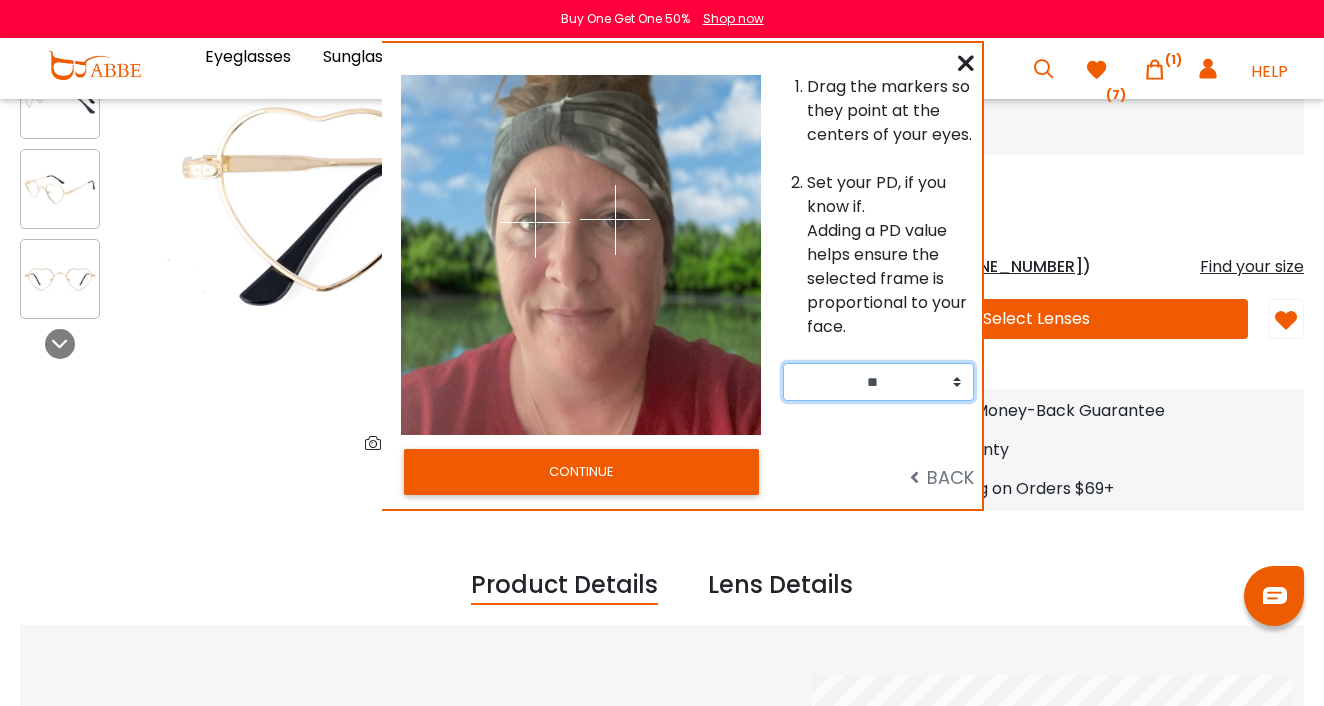 select on "**" 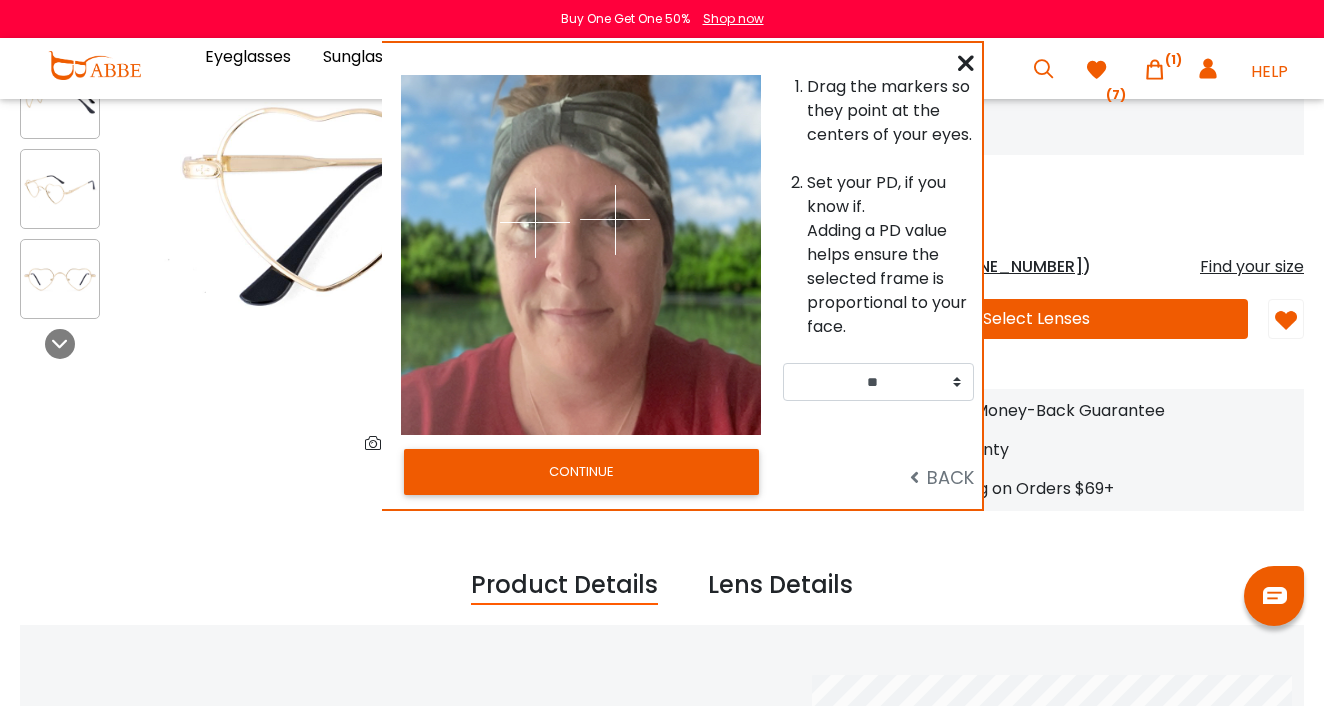 click on "CONTINUE" at bounding box center (581, 472) 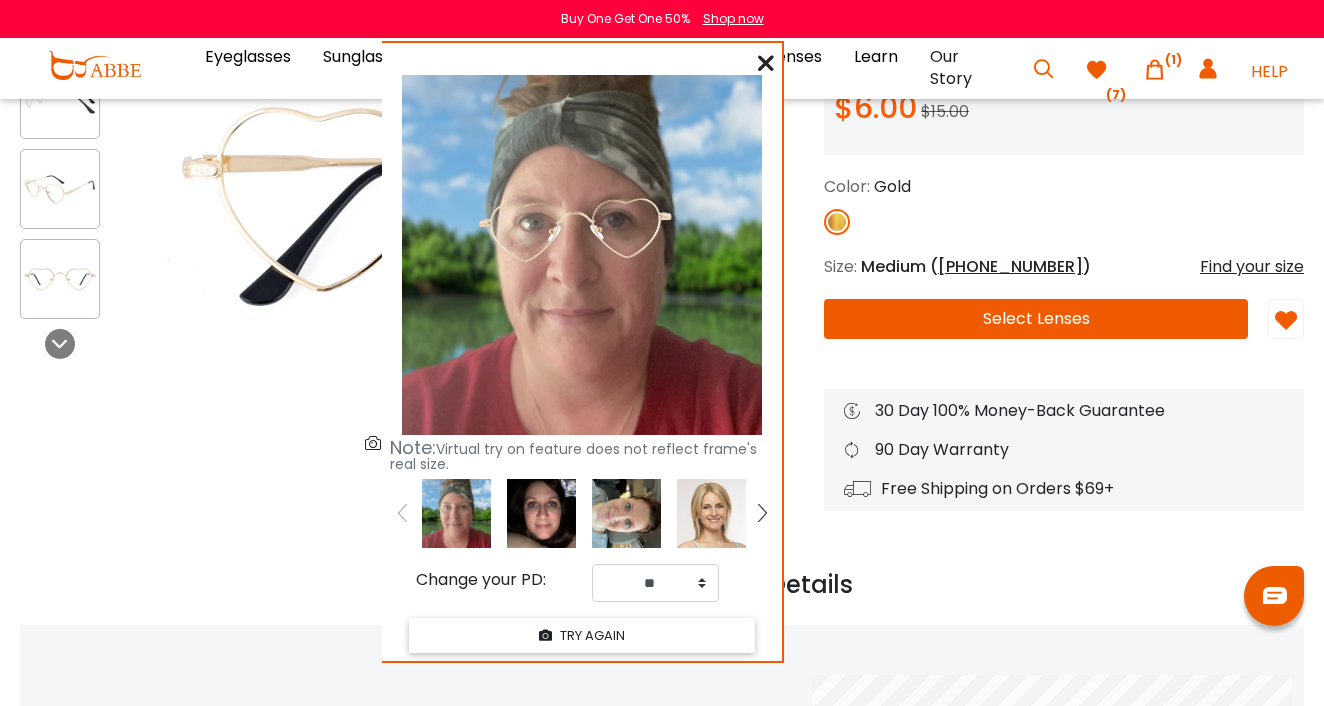 click at bounding box center (766, 63) 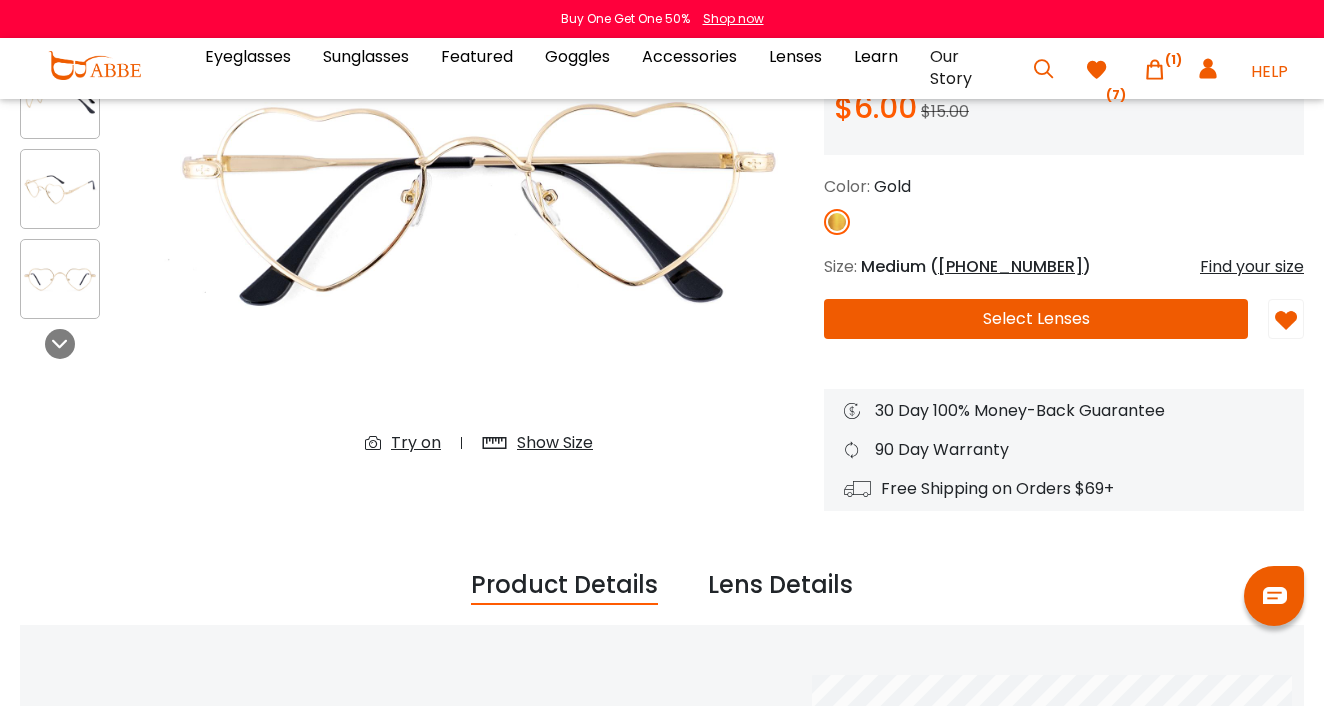 click at bounding box center [1097, 70] 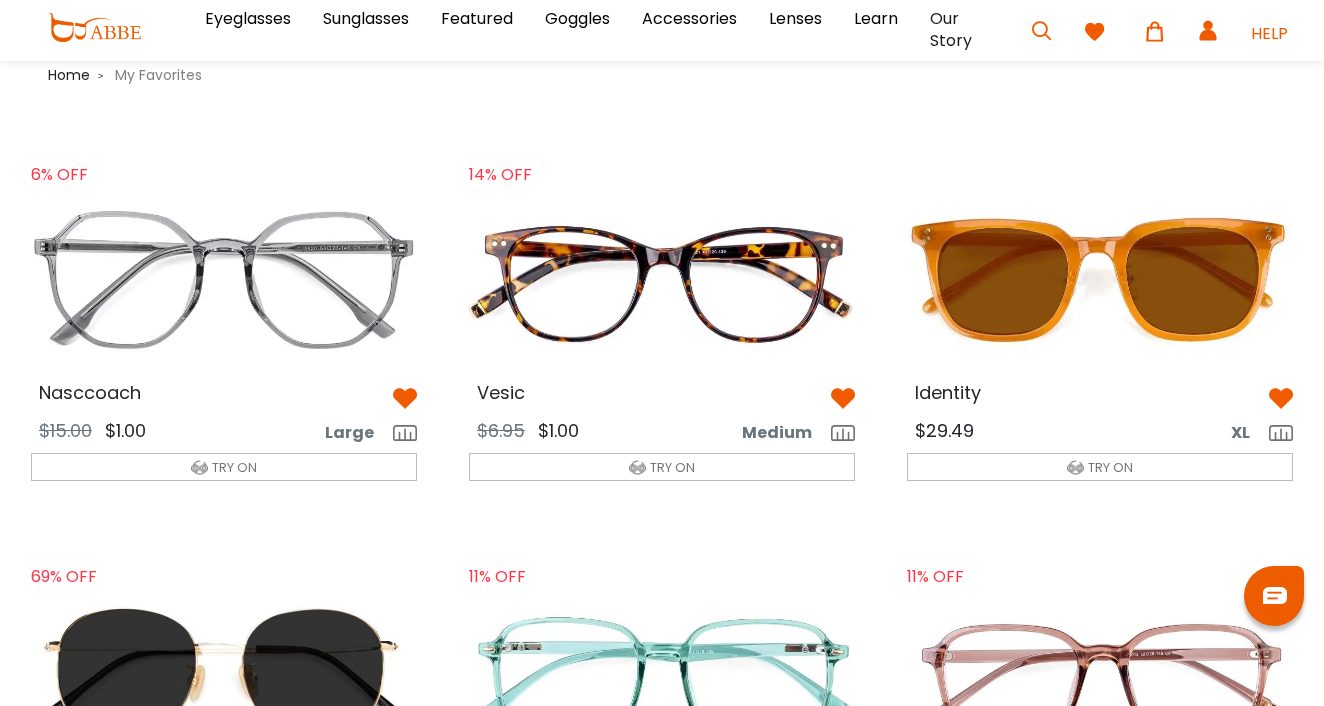 scroll, scrollTop: 0, scrollLeft: 0, axis: both 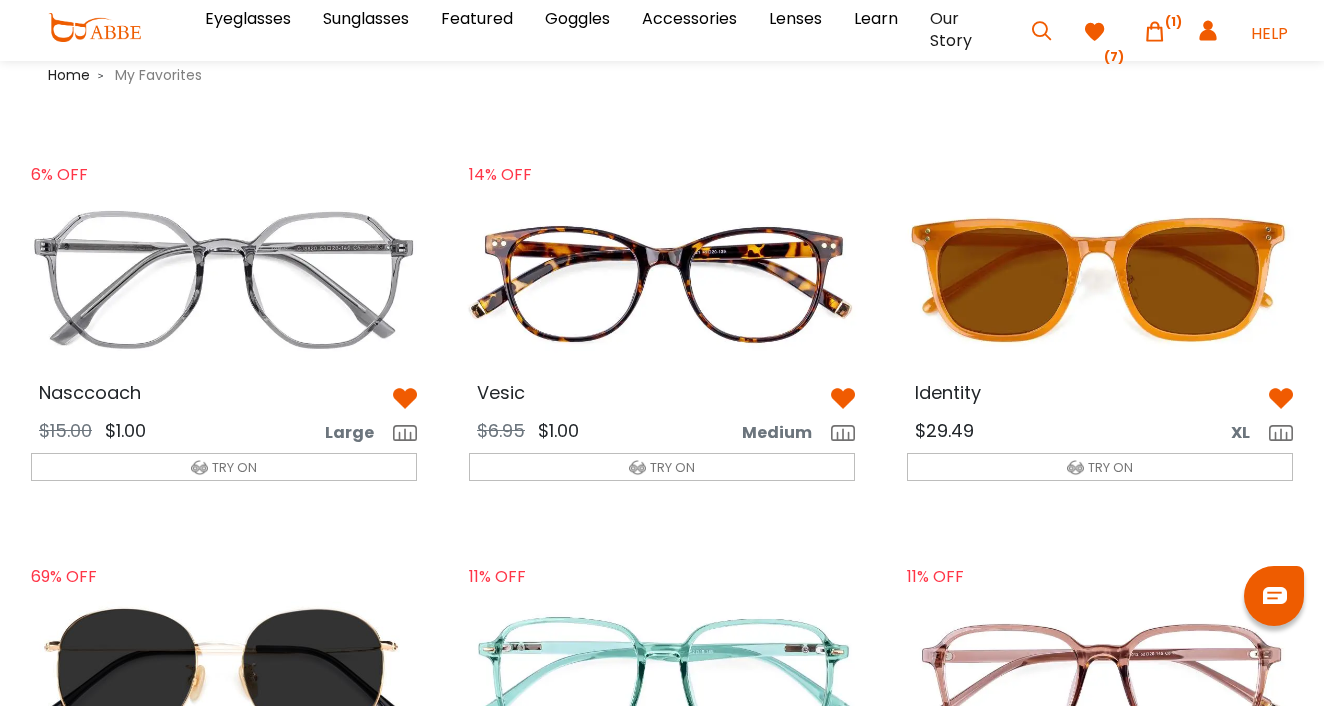 click on "6% OFF
Nasccoach
$15.00
$1.00
Large
TRY ON" at bounding box center (224, 324) 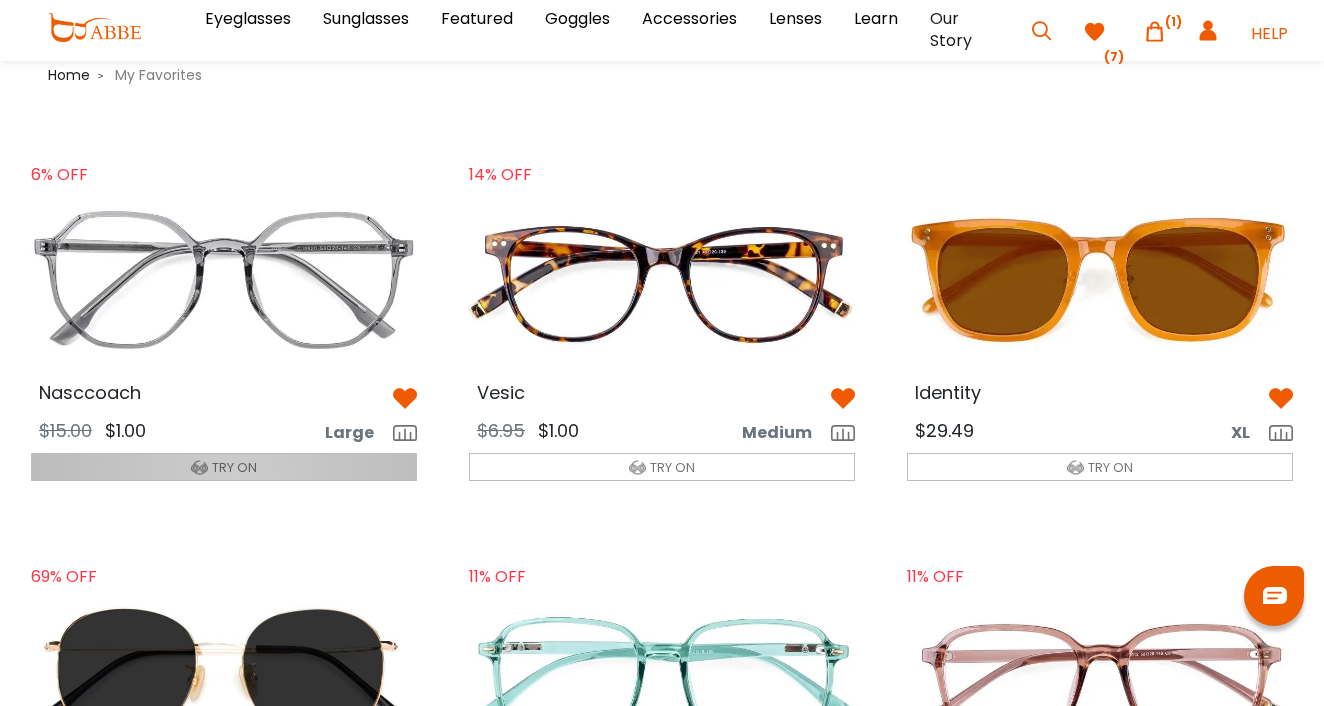 click on "TRY ON" at bounding box center [234, 467] 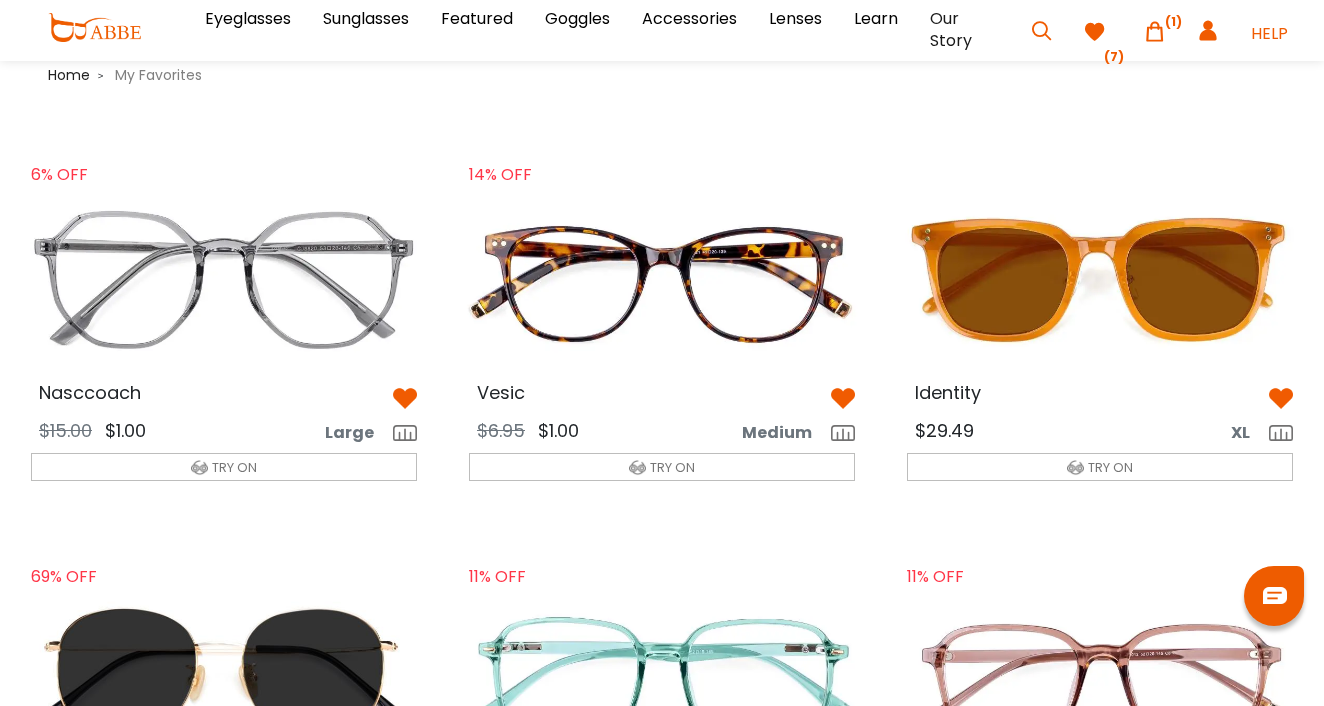click at bounding box center (224, 279) 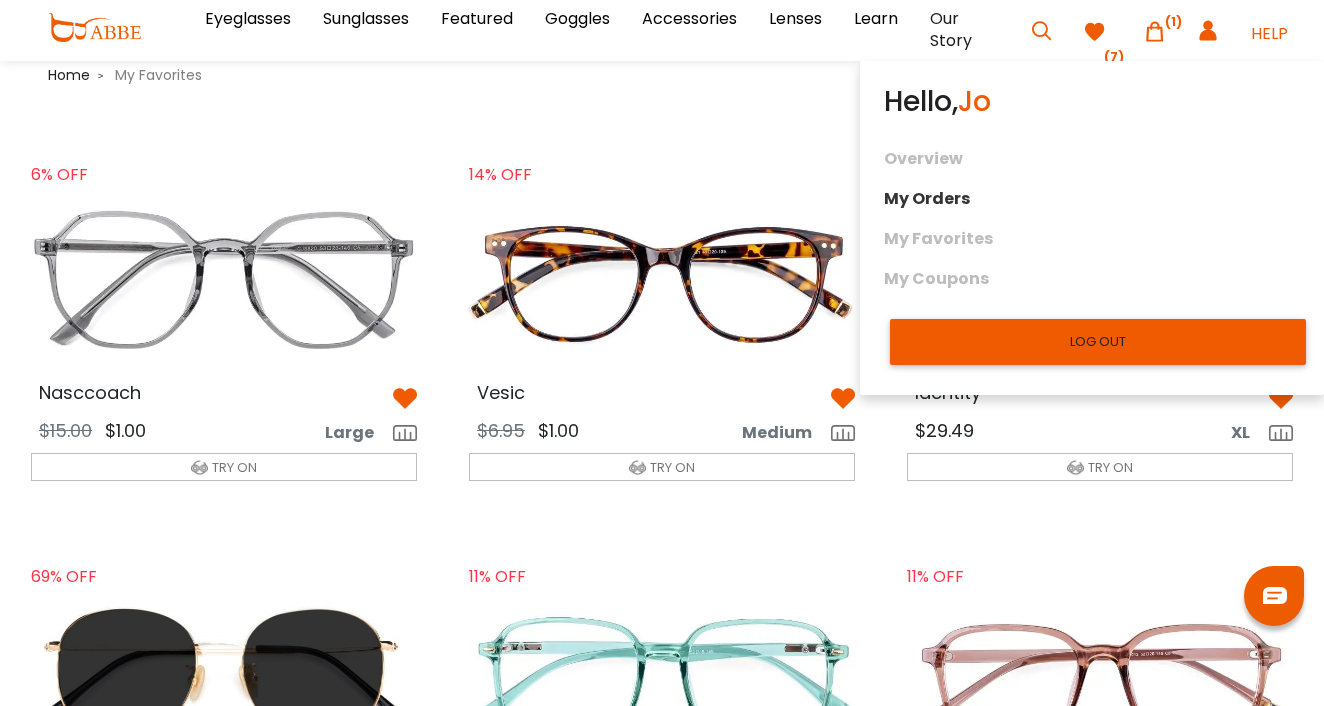 click on "My Orders" at bounding box center [1092, 199] 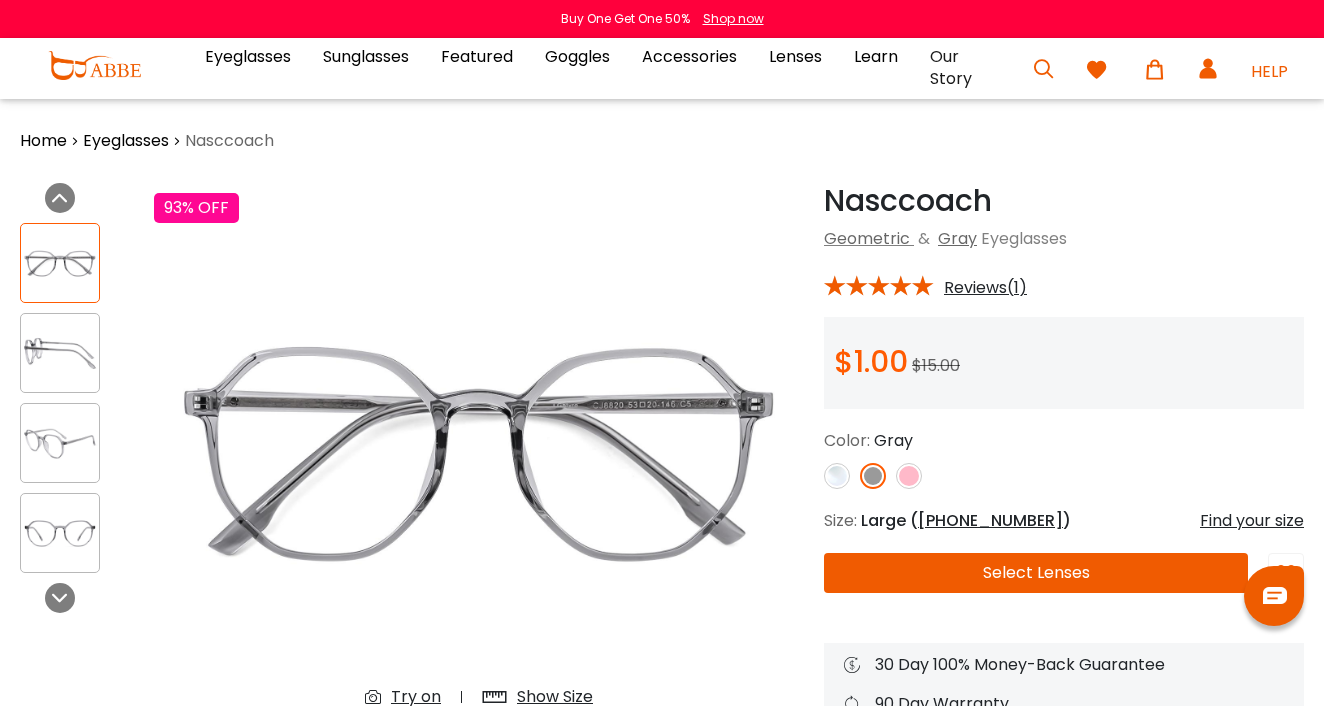 scroll, scrollTop: 0, scrollLeft: 0, axis: both 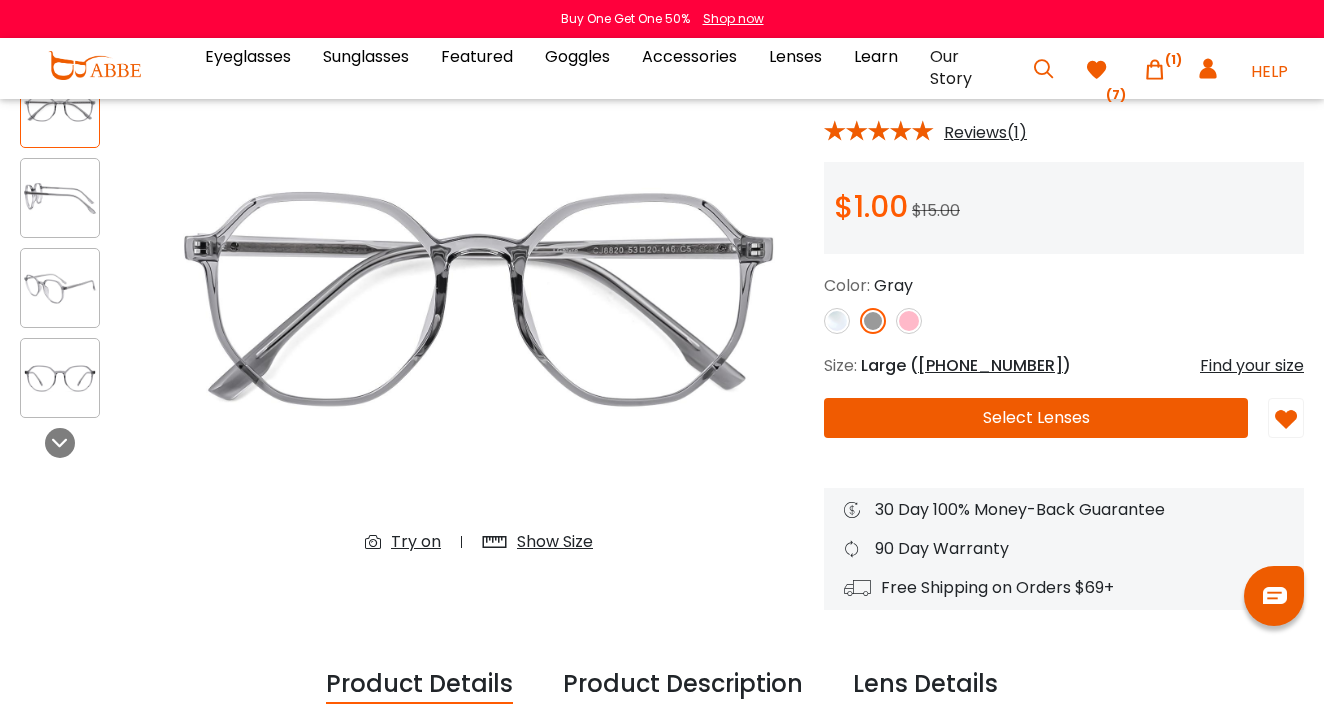 click on "Try on
Show Size" at bounding box center (479, 542) 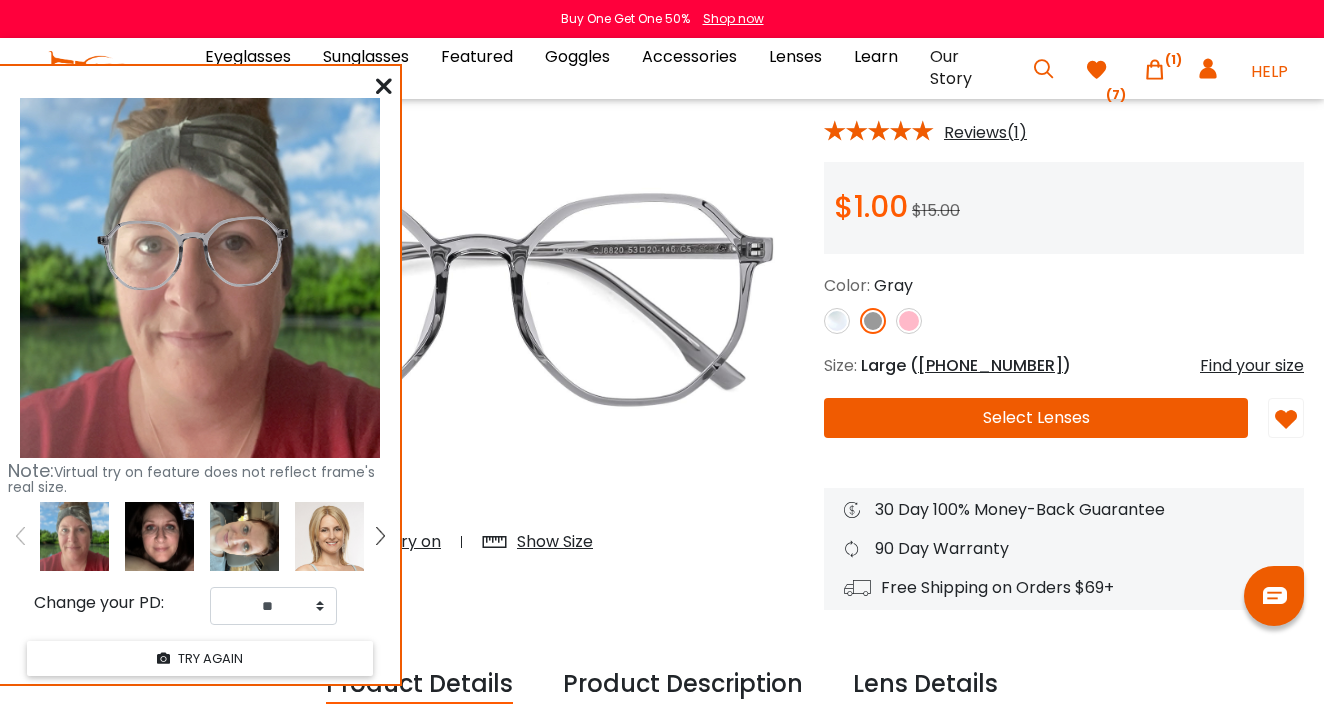 click at bounding box center [159, 536] 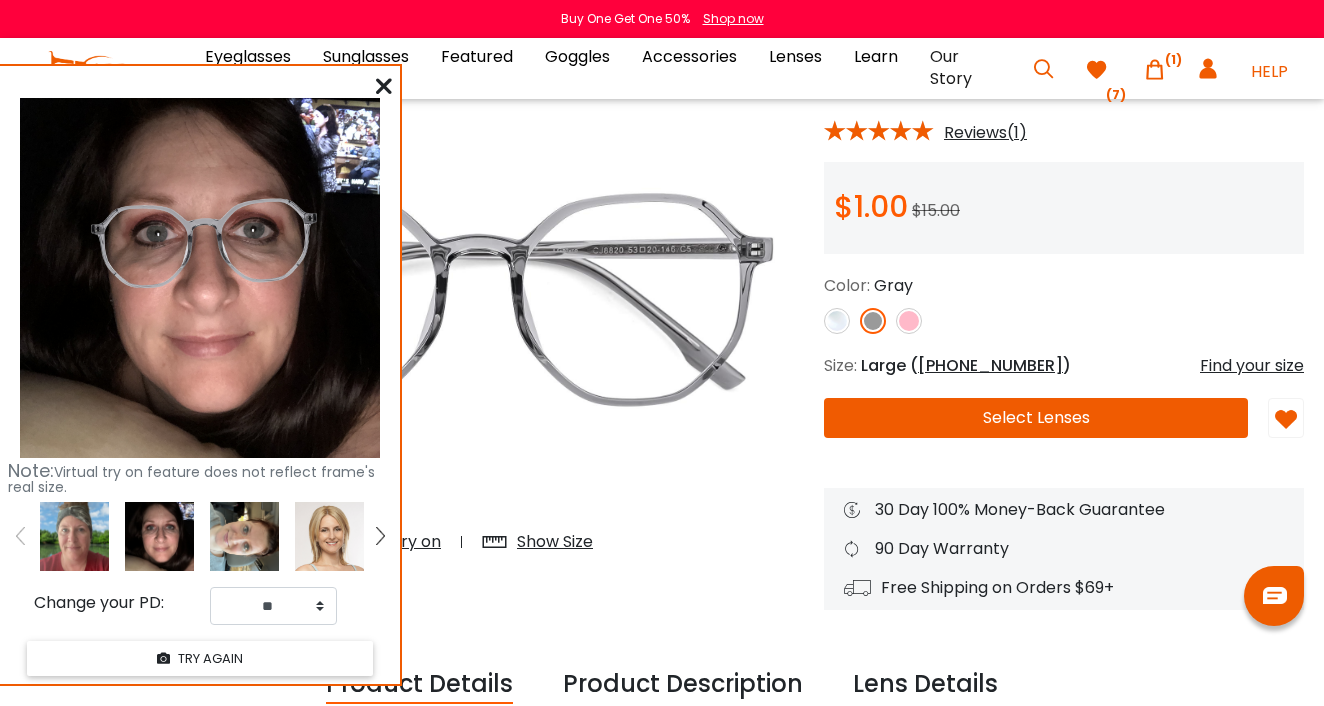 click at bounding box center [74, 536] 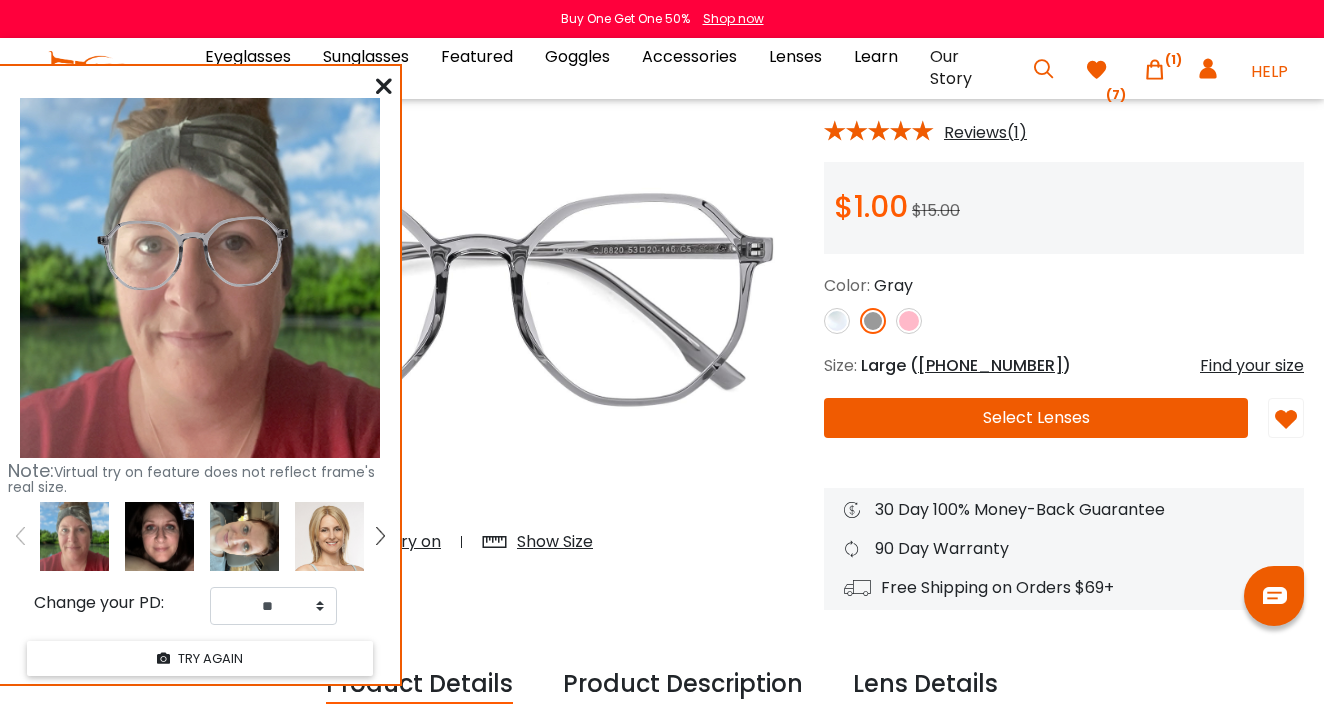 click at bounding box center [384, 86] 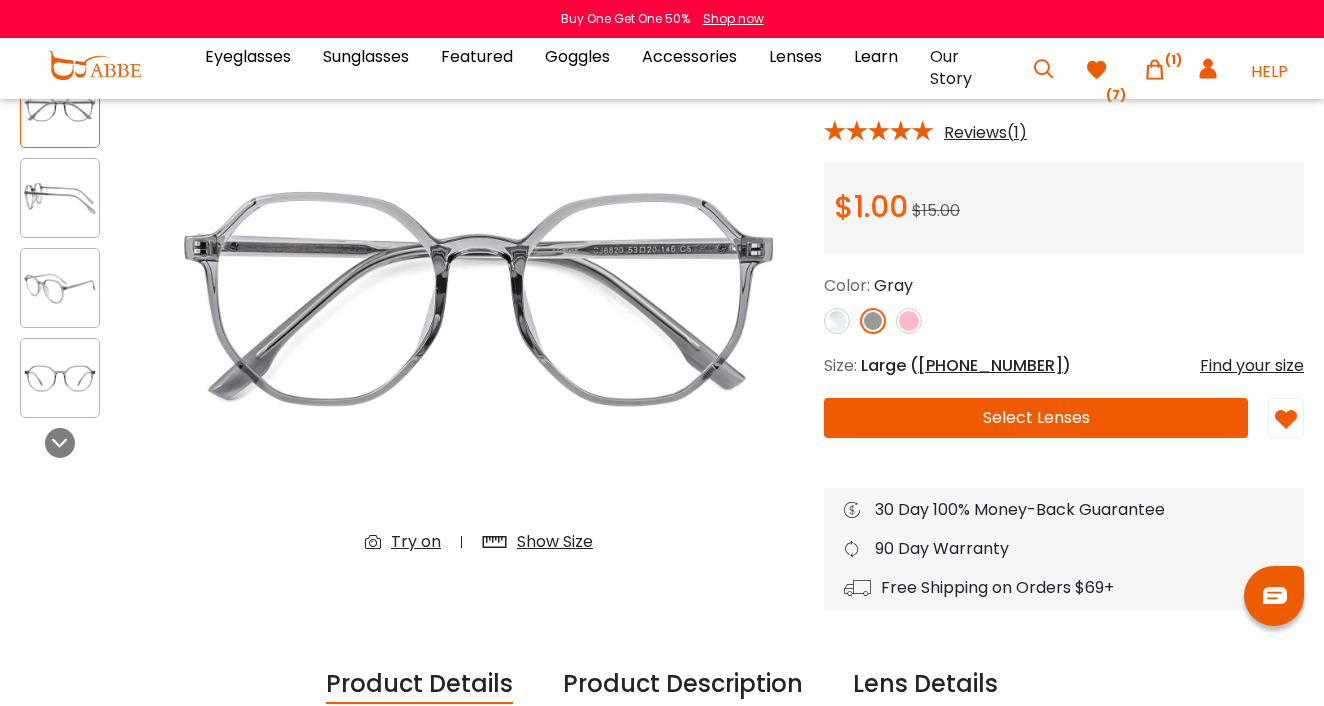 click at bounding box center [909, 321] 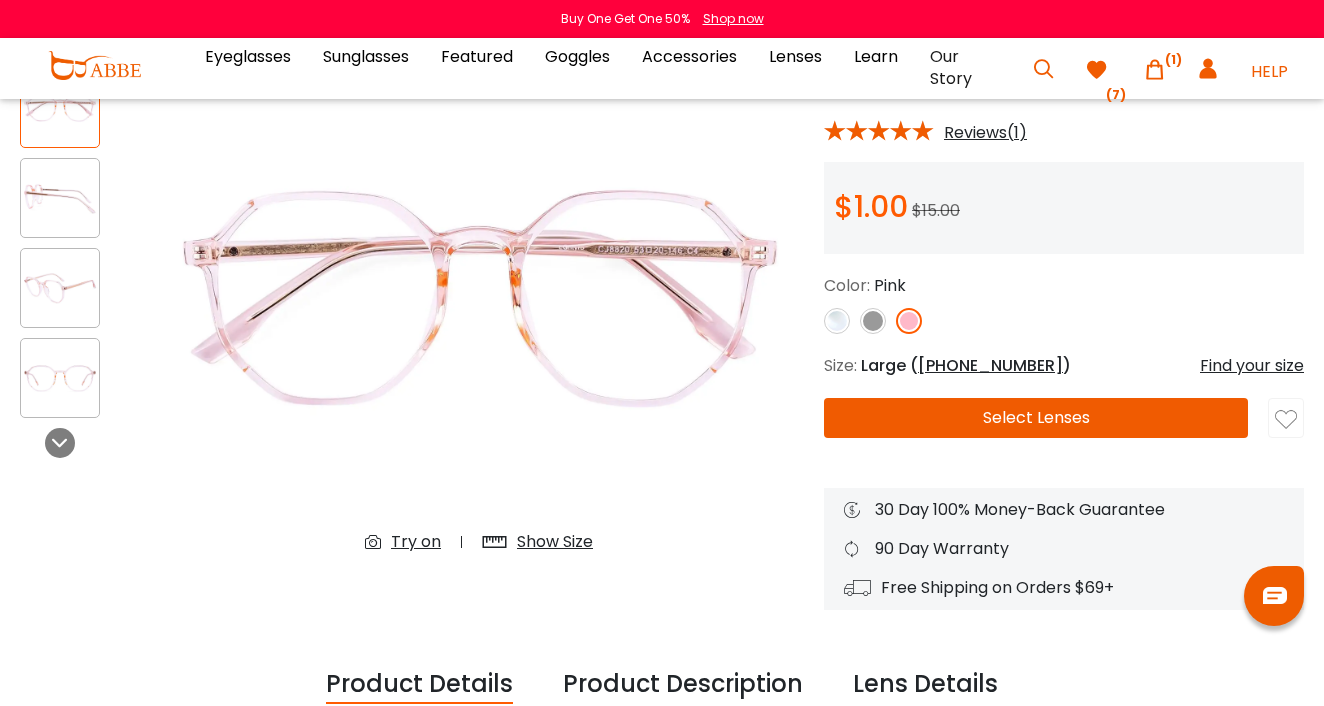 click on "Try on" at bounding box center [416, 542] 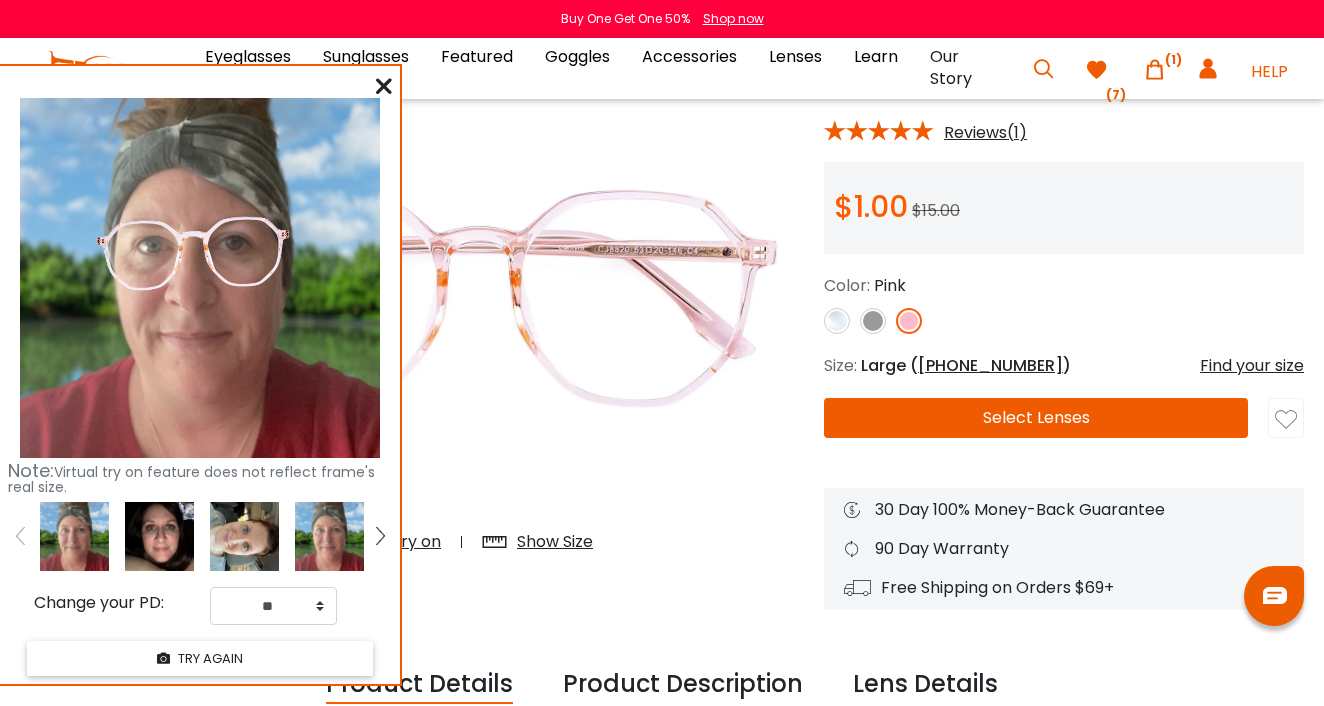 click at bounding box center [384, 86] 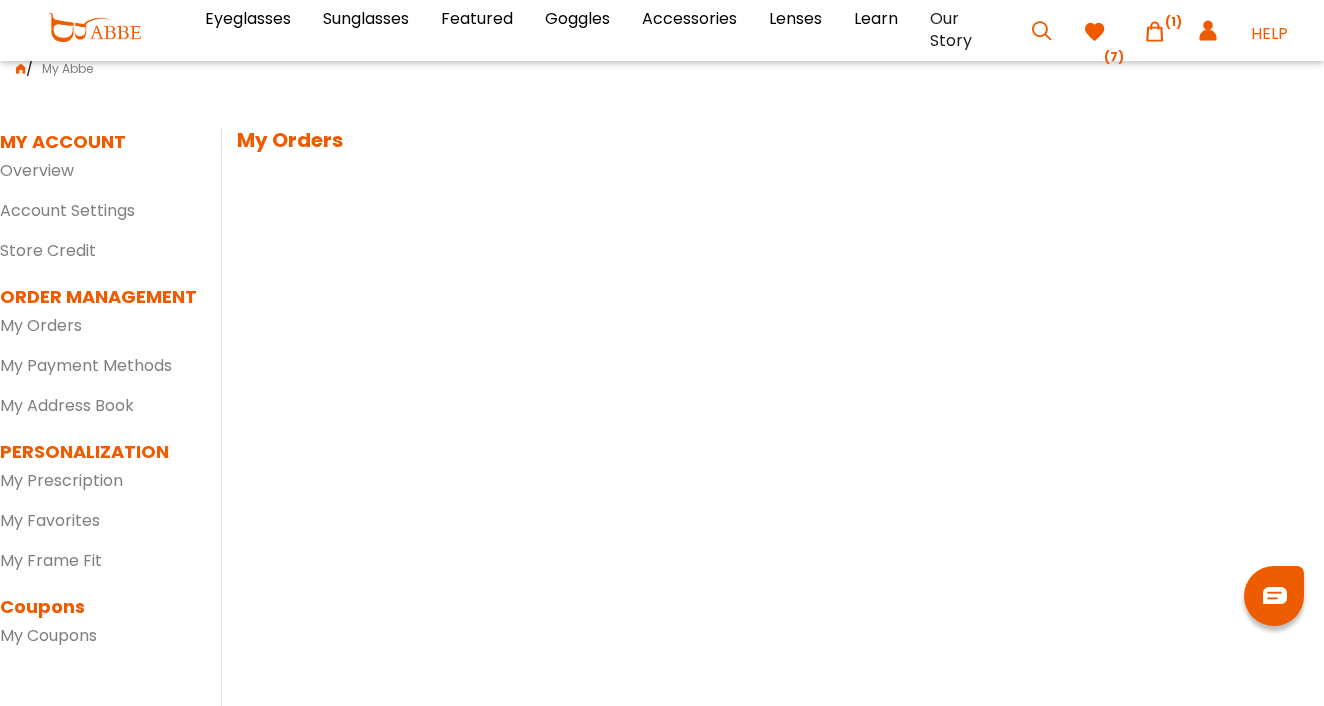 scroll, scrollTop: 0, scrollLeft: 0, axis: both 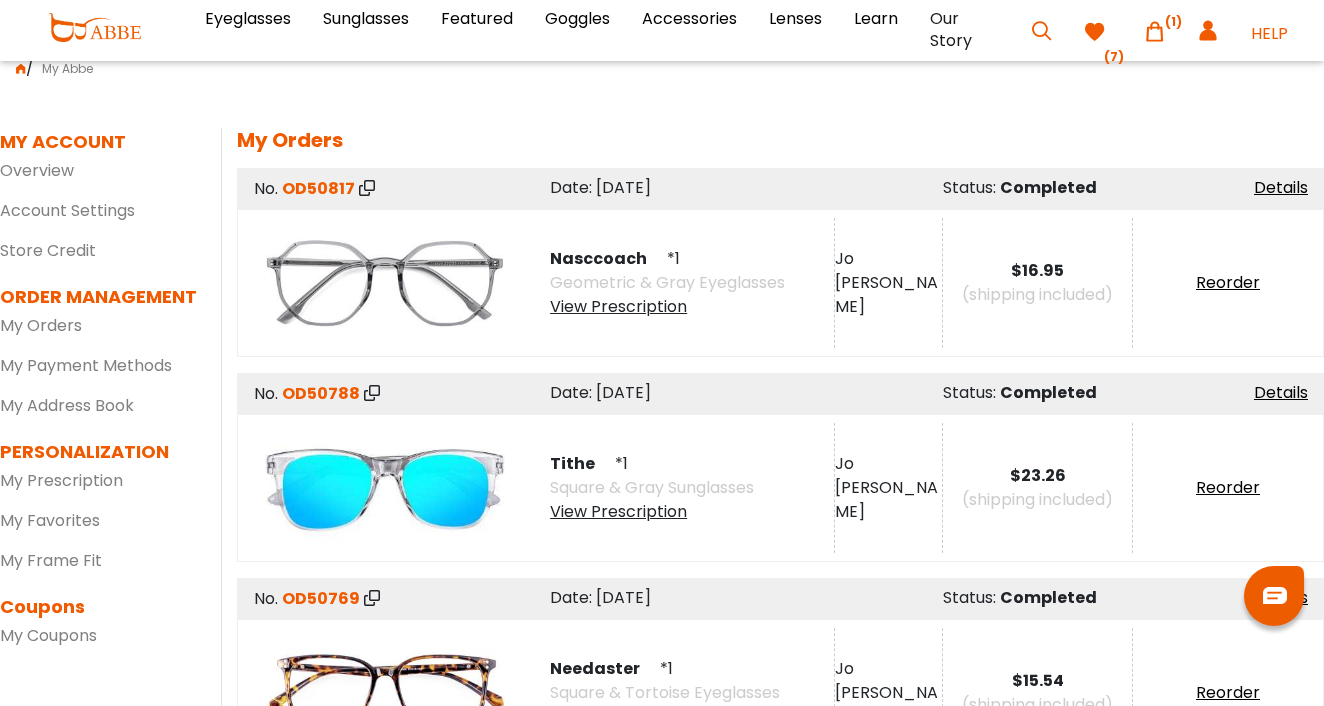 click at bounding box center (1095, 32) 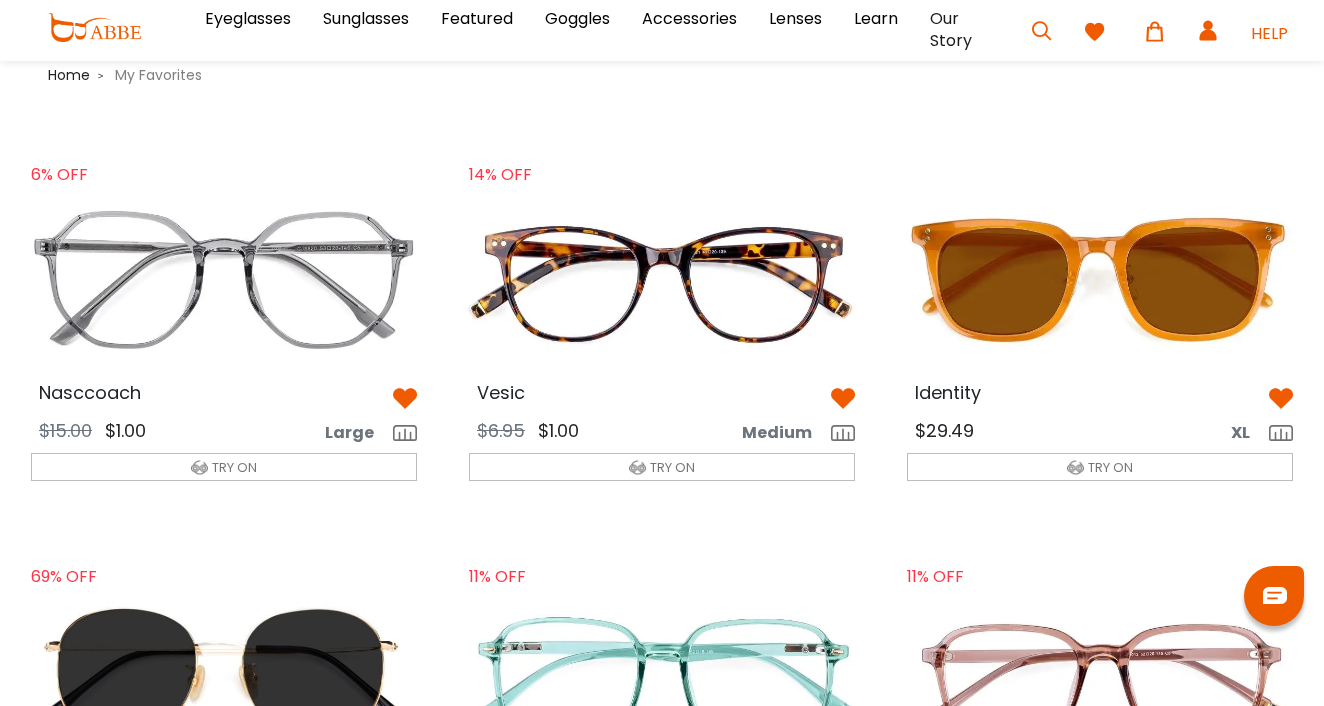 scroll, scrollTop: 0, scrollLeft: 0, axis: both 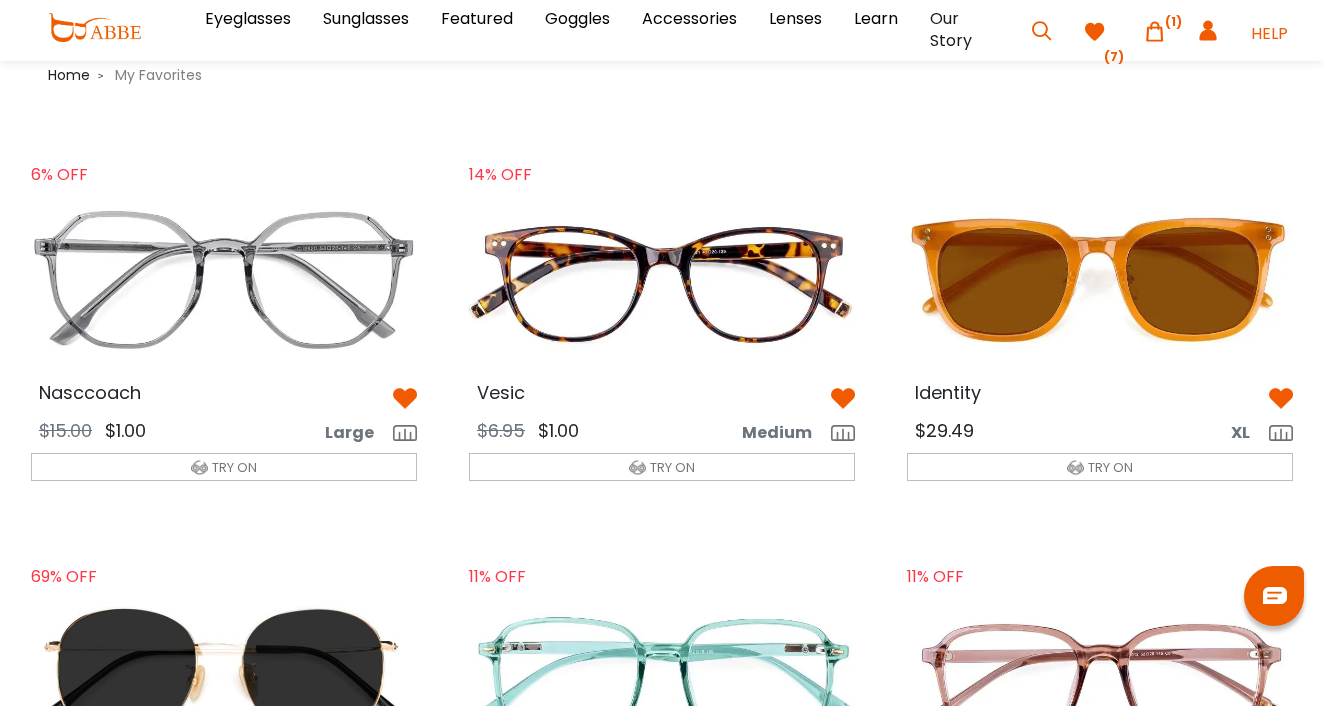 click at bounding box center (405, 399) 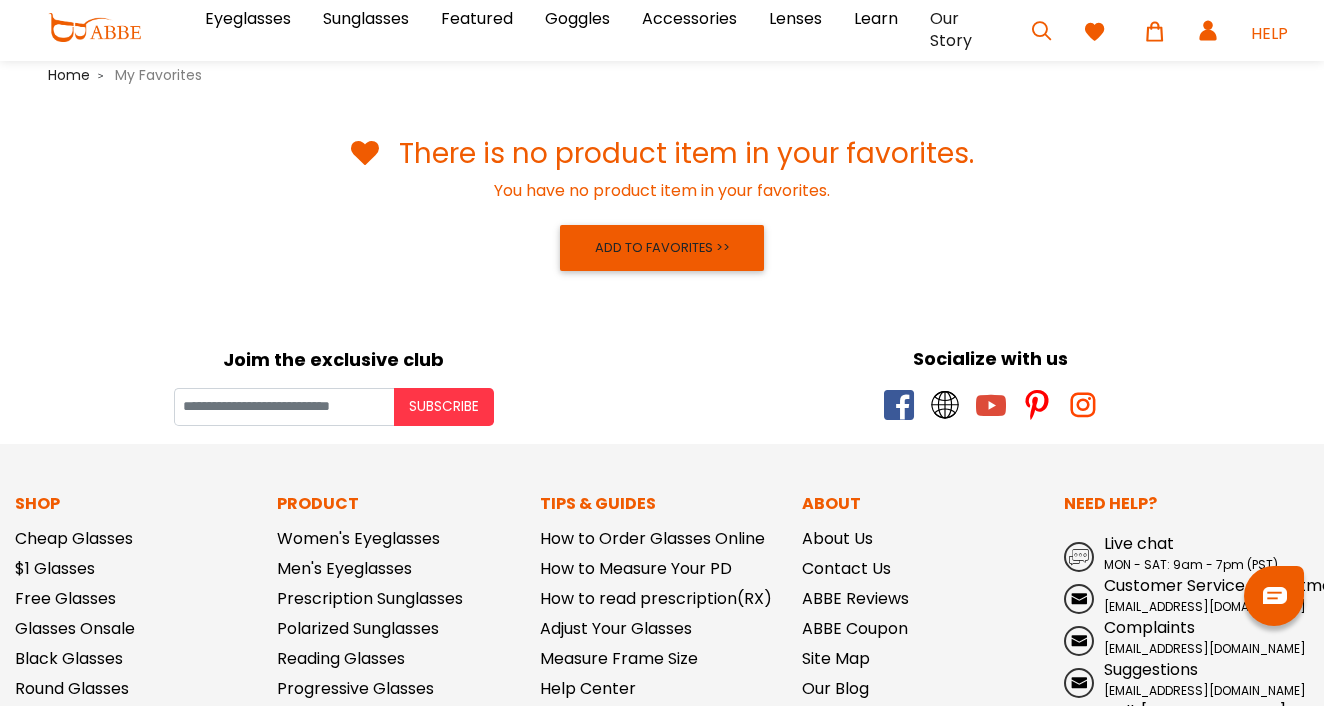 scroll, scrollTop: 0, scrollLeft: 0, axis: both 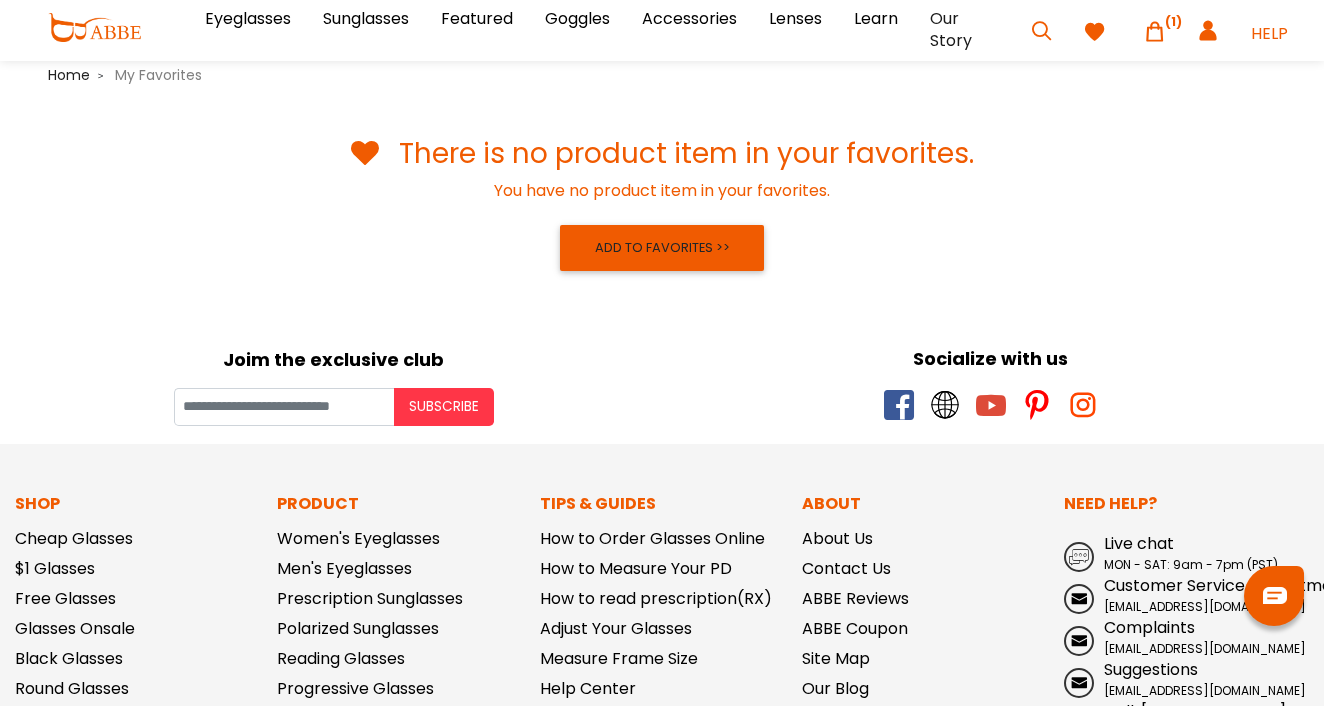 click at bounding box center (1095, 32) 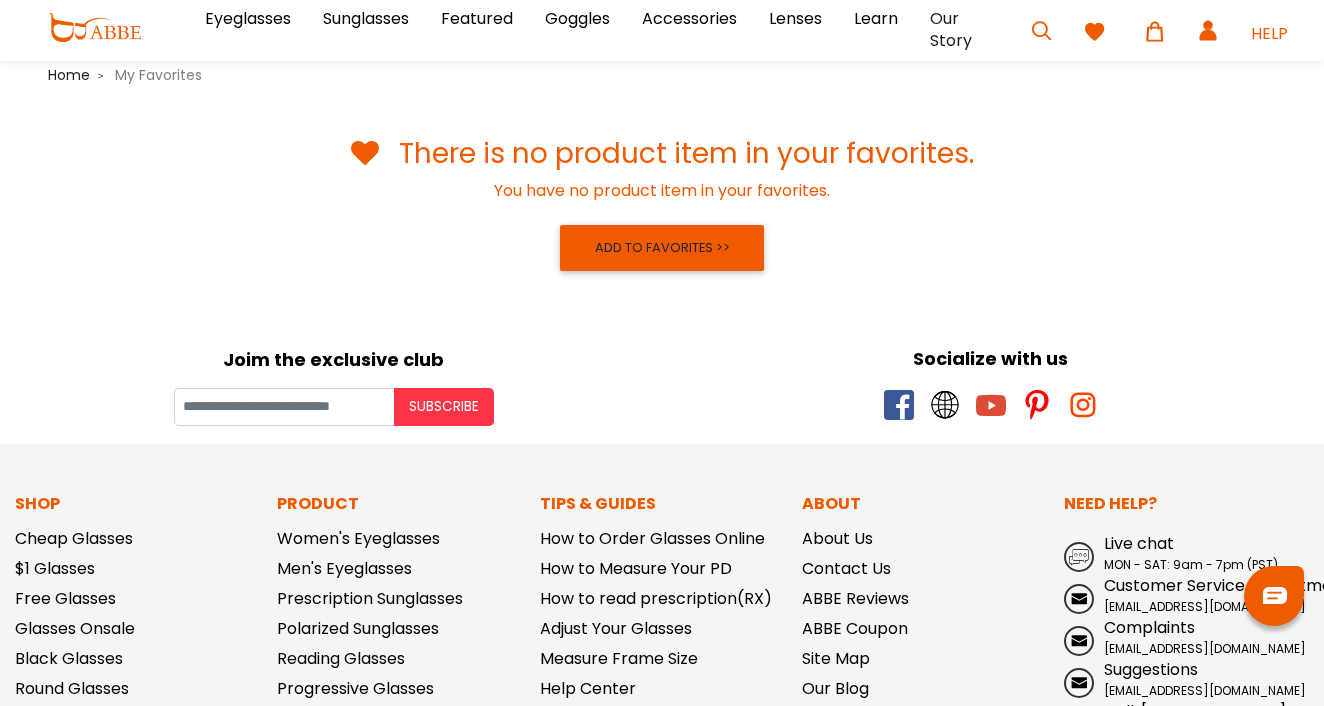 scroll, scrollTop: 0, scrollLeft: 0, axis: both 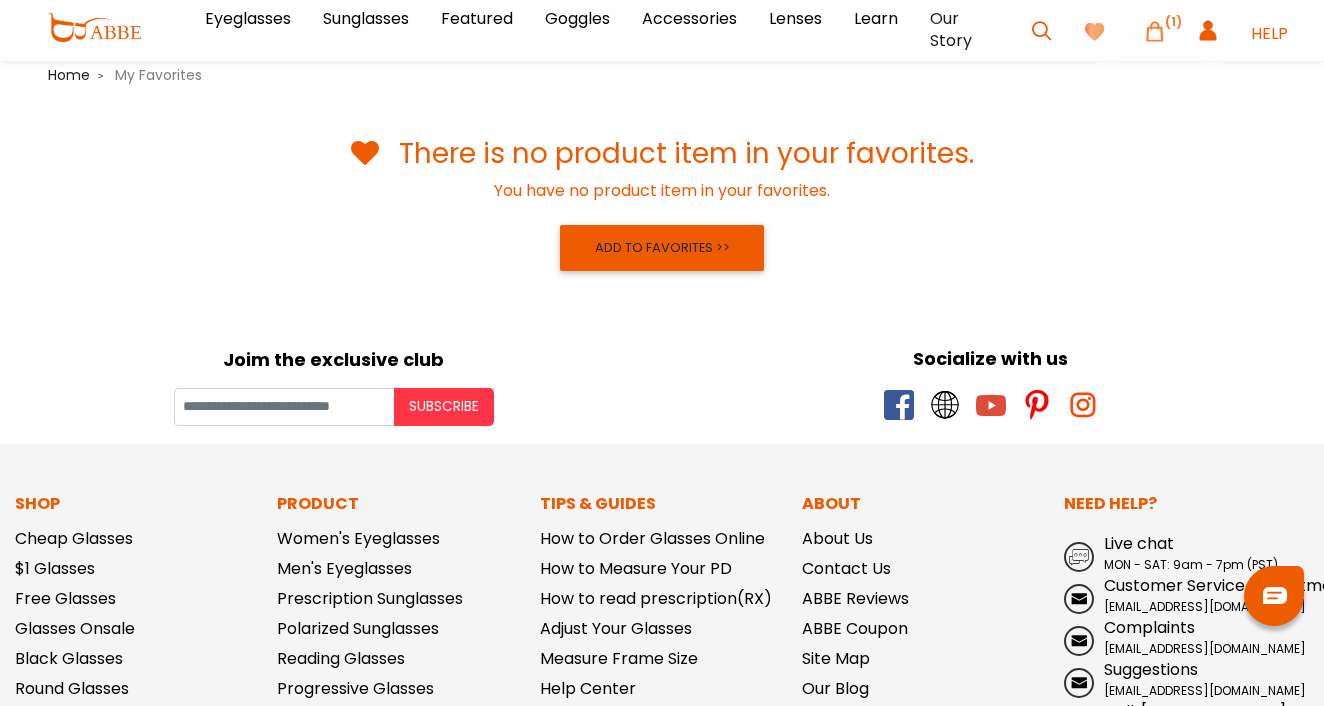 click at bounding box center (1155, 31) 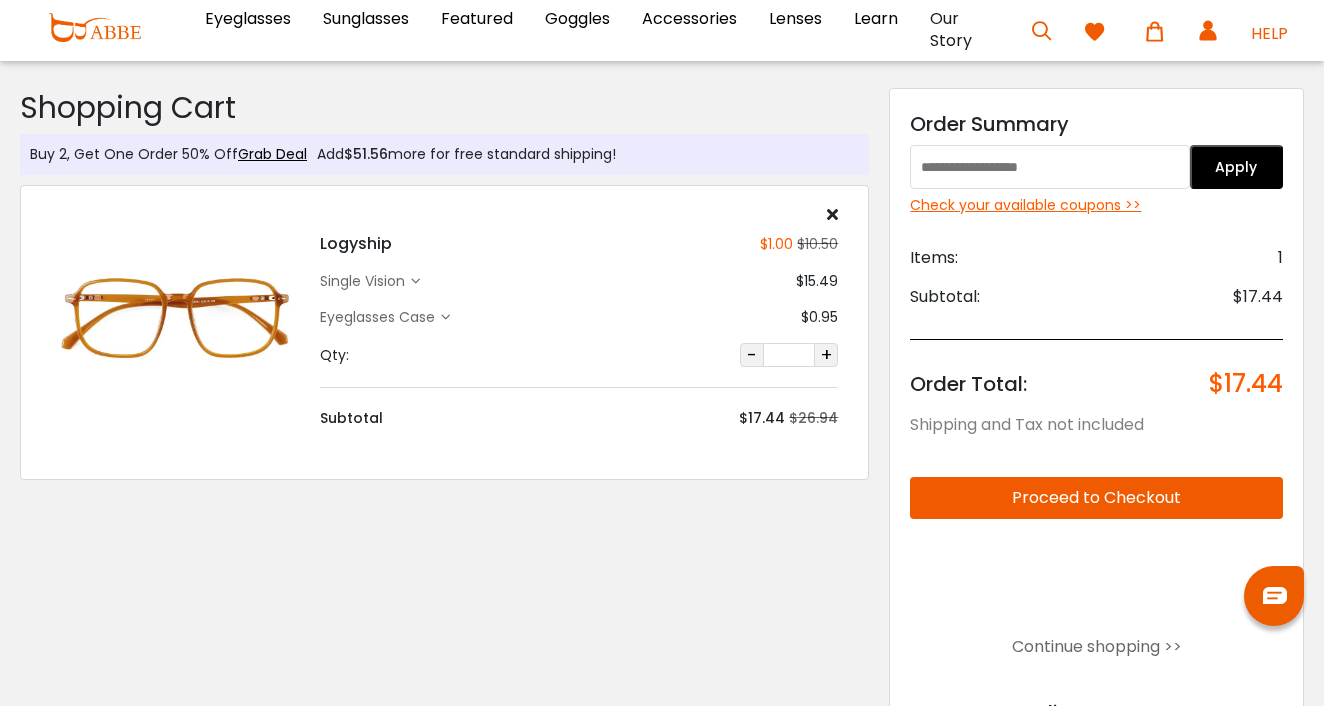 scroll, scrollTop: 0, scrollLeft: 0, axis: both 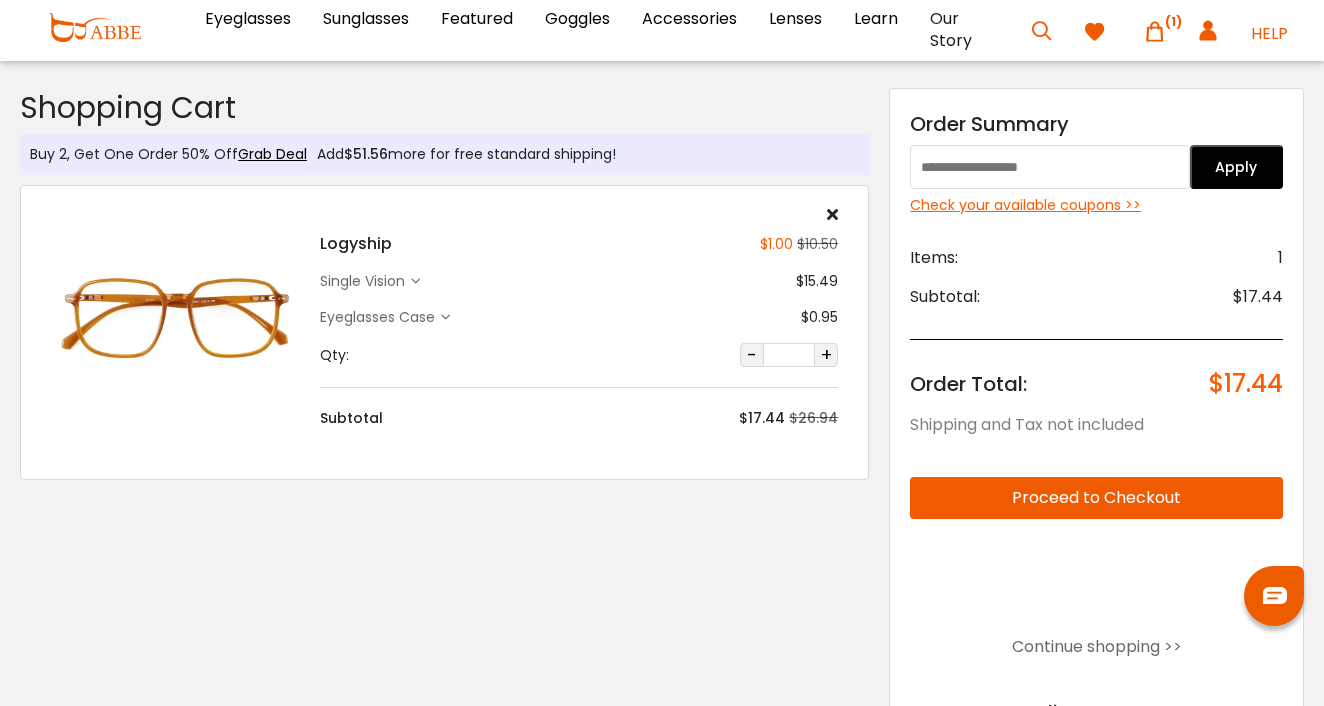 click at bounding box center [175, 317] 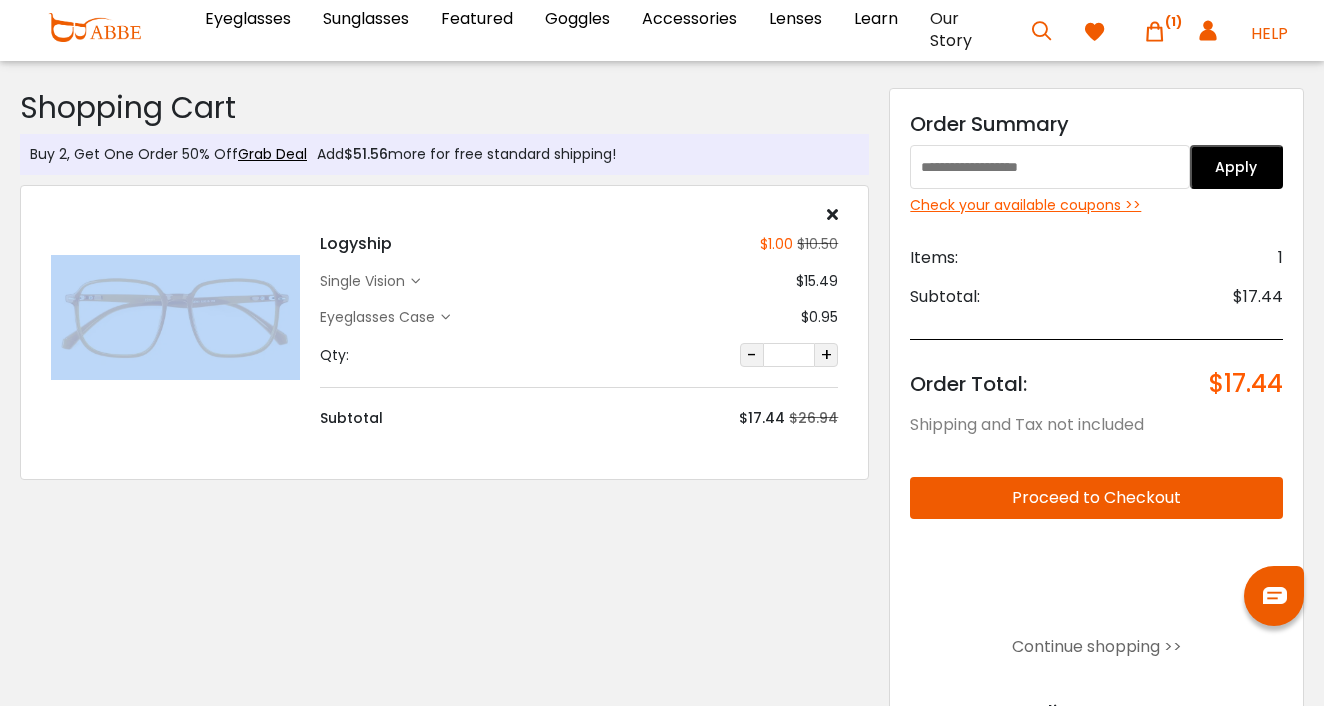 click at bounding box center (175, 317) 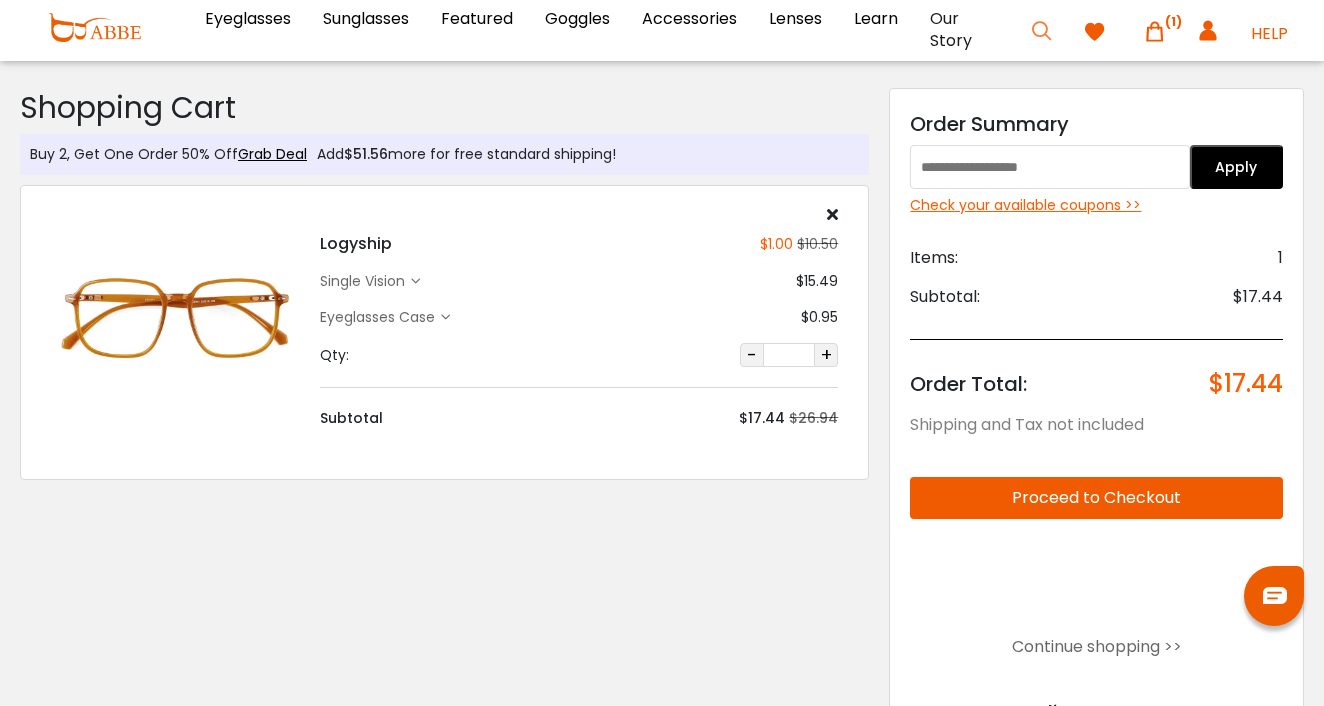 click at bounding box center (1042, 31) 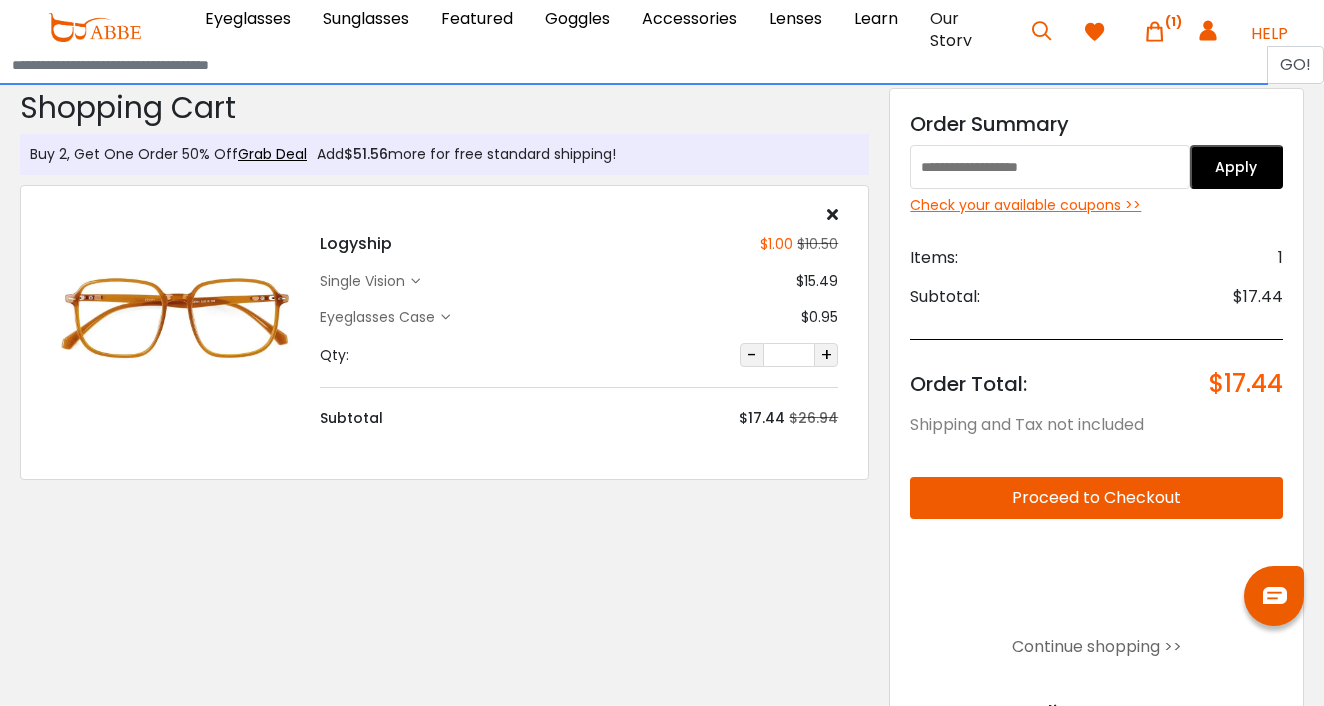 click at bounding box center [634, 65] 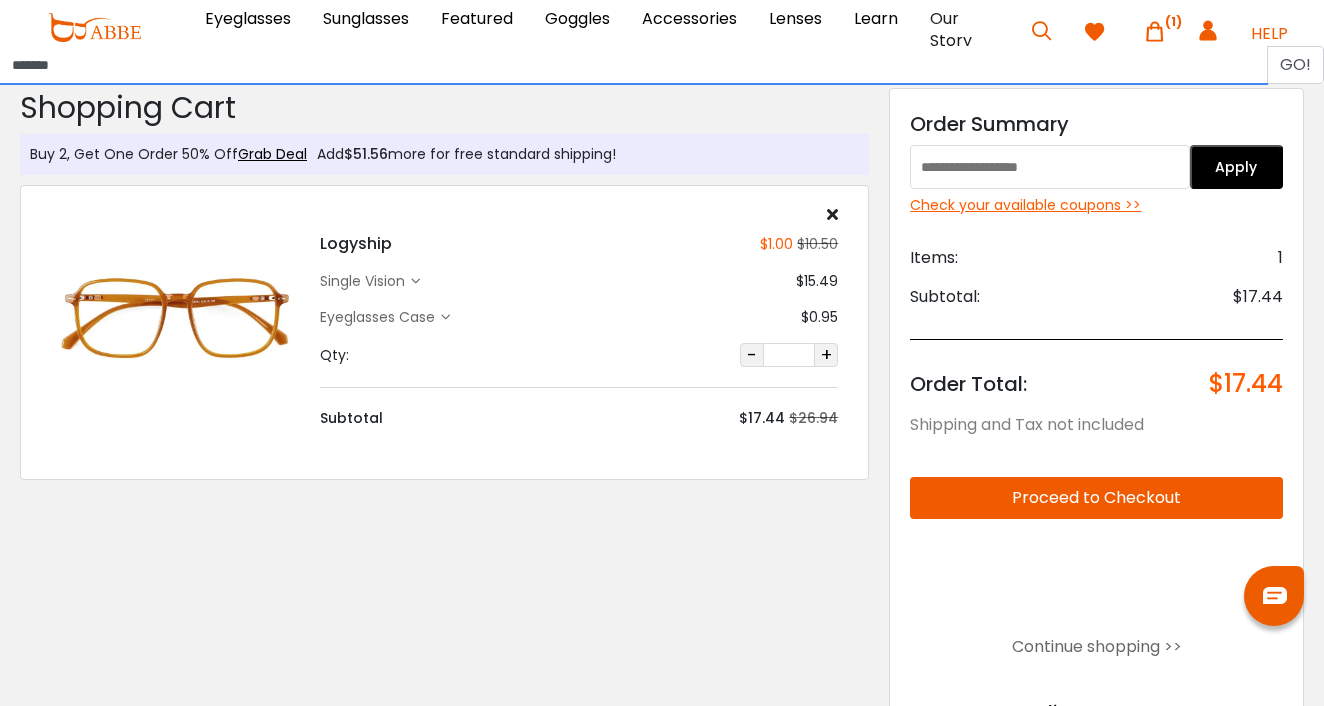 type on "********" 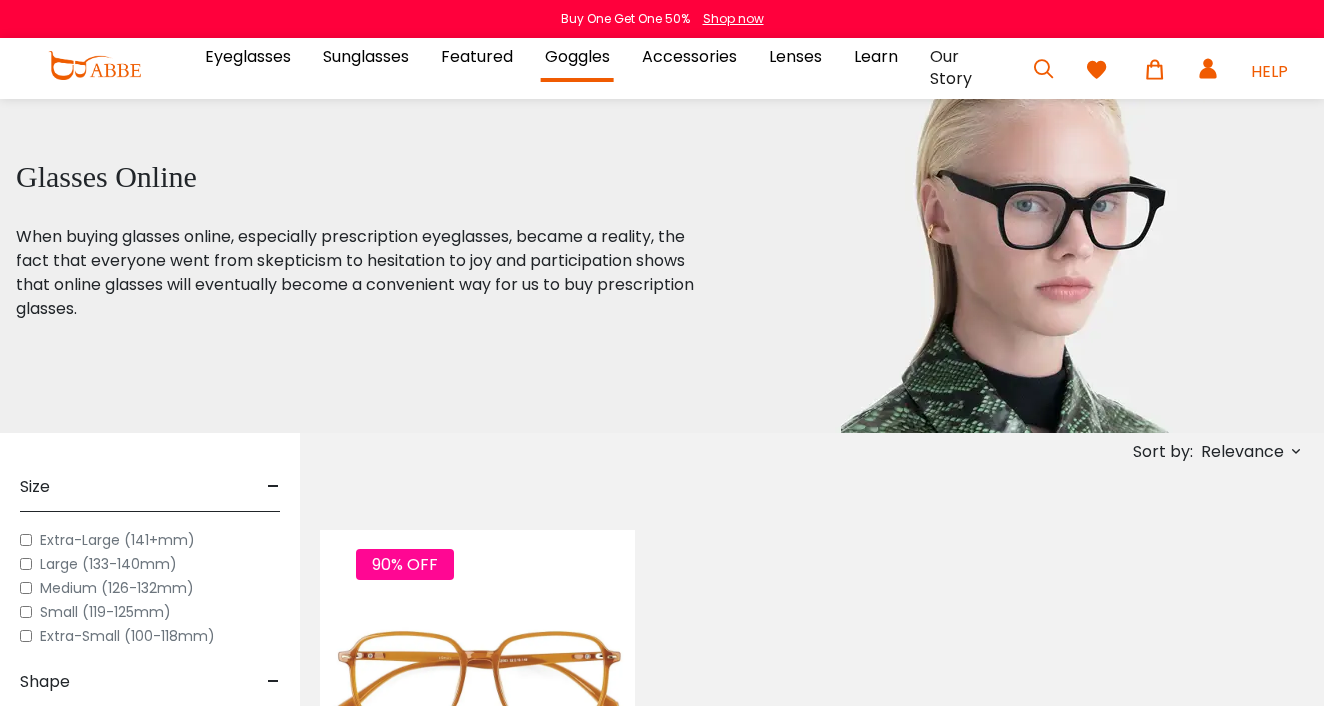 scroll, scrollTop: 0, scrollLeft: 0, axis: both 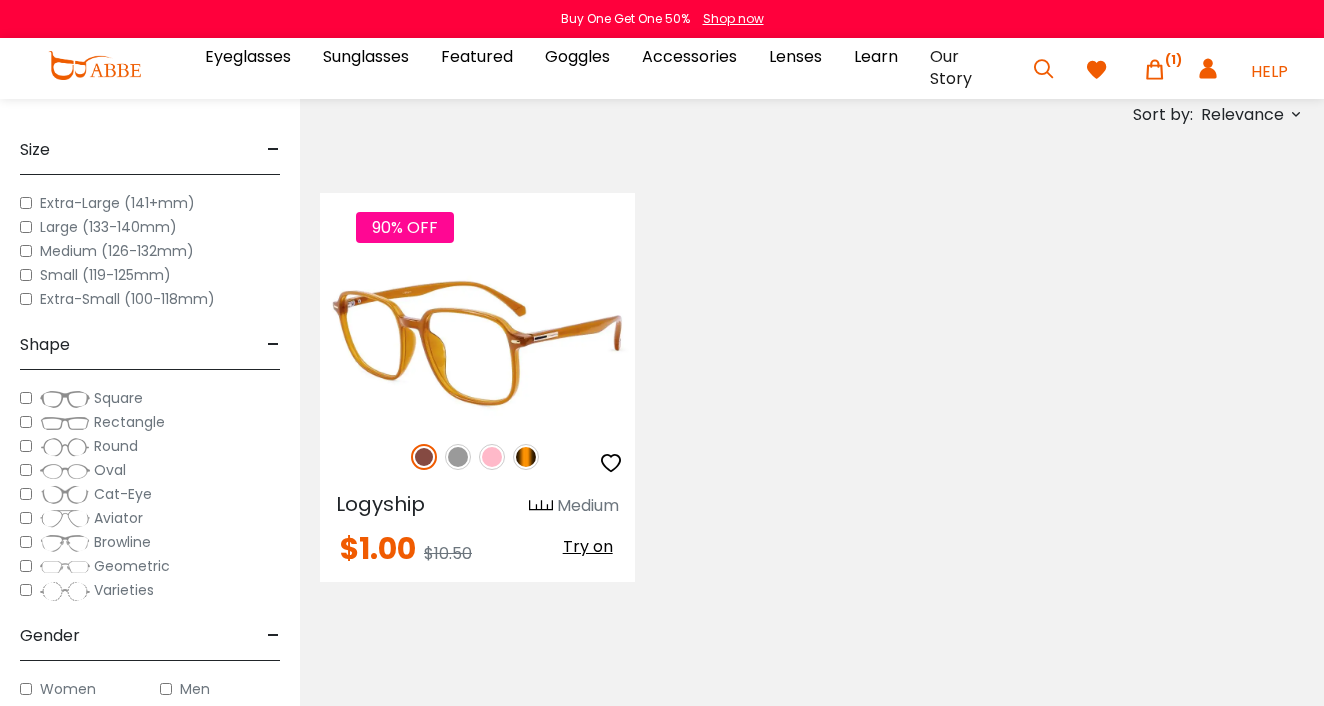click at bounding box center (477, 343) 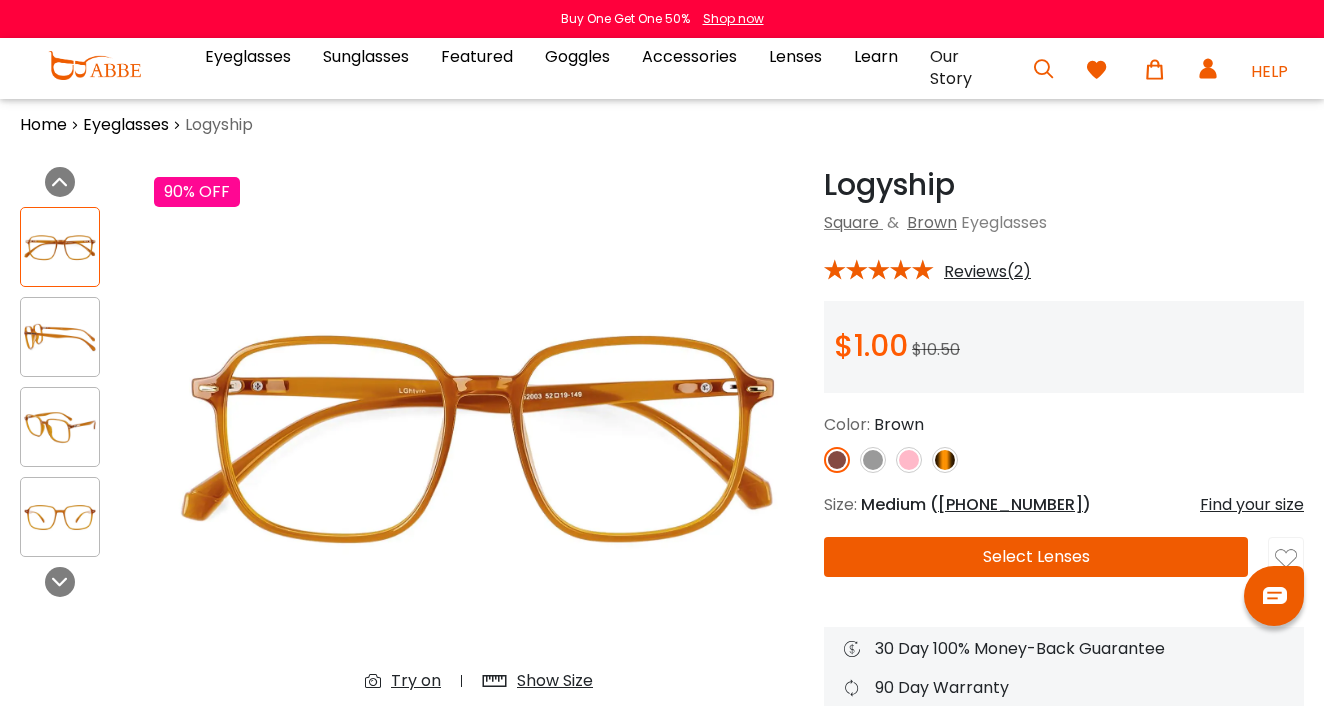scroll, scrollTop: 0, scrollLeft: 0, axis: both 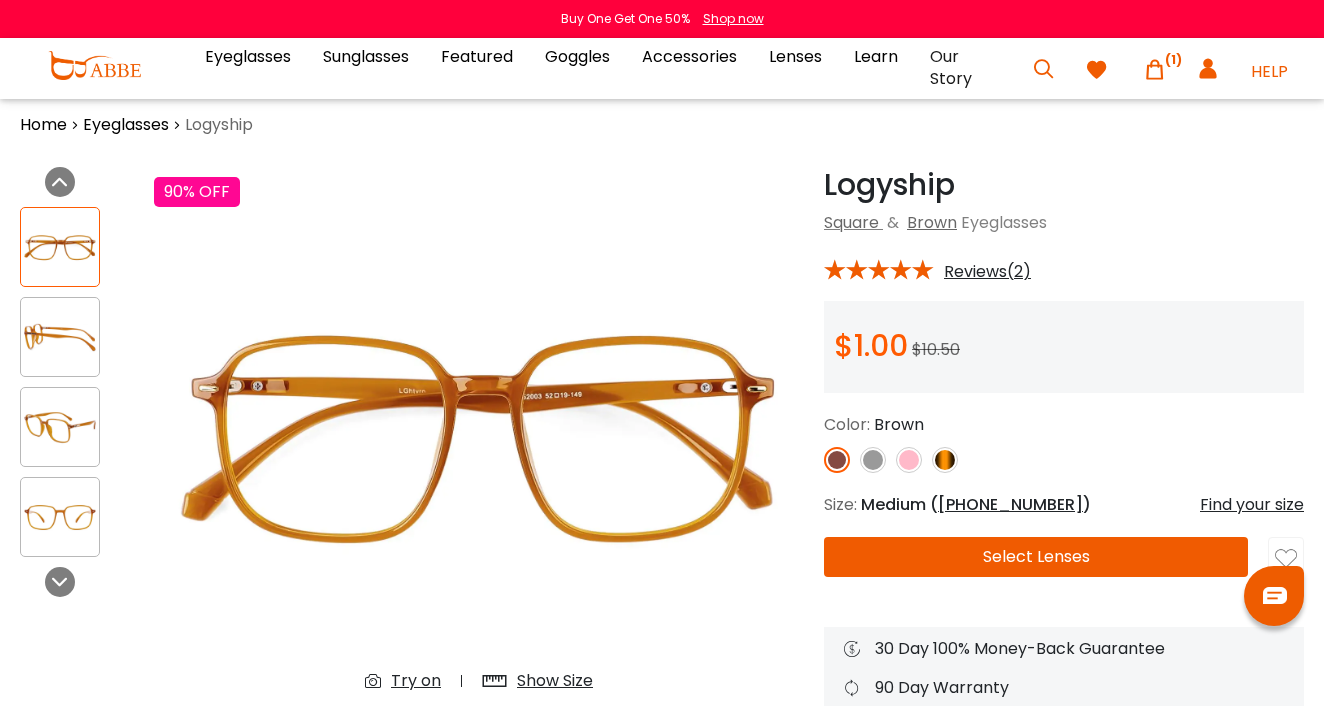 click at bounding box center (909, 460) 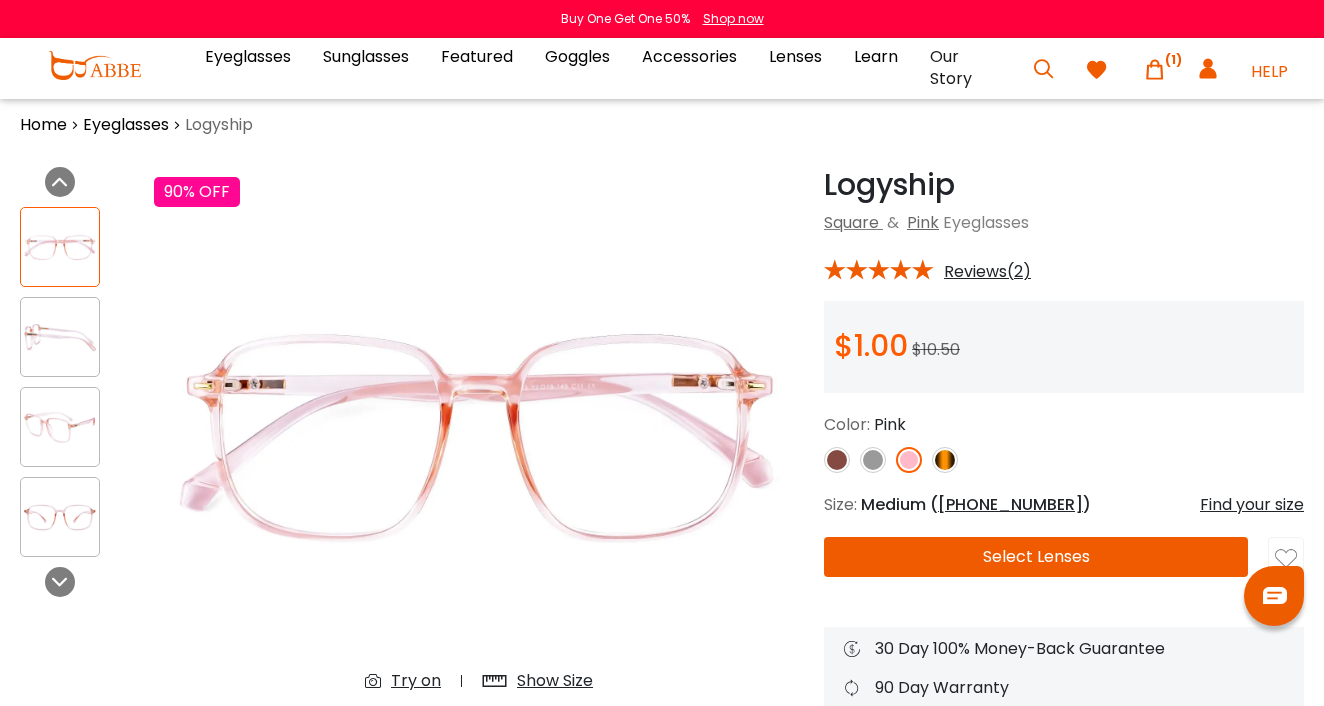 click at bounding box center [873, 460] 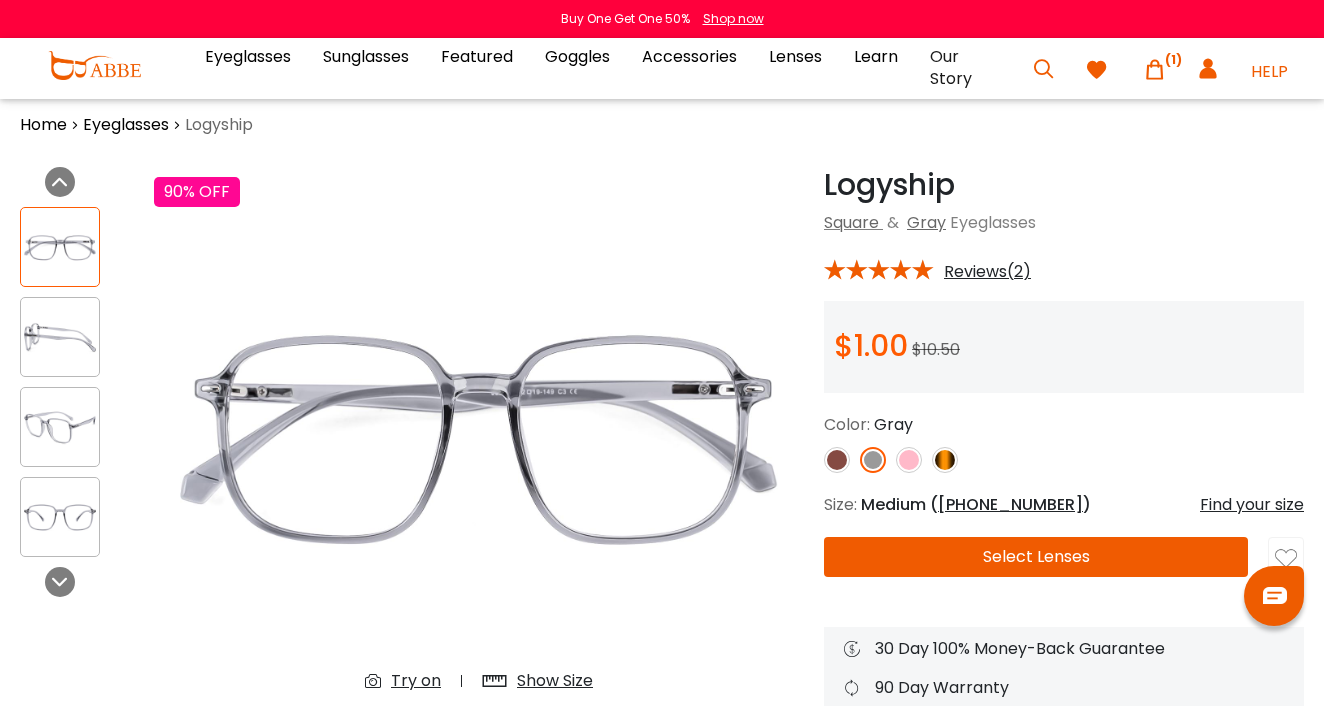 click at bounding box center [945, 460] 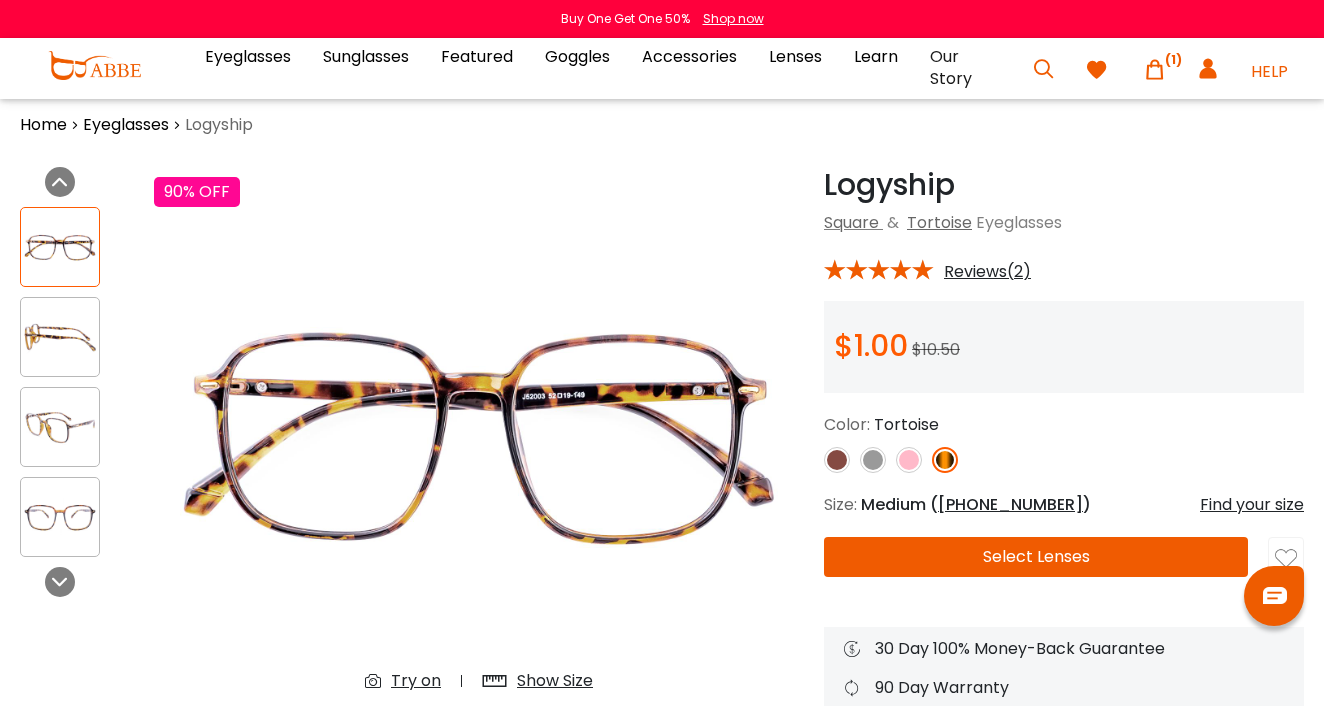 click at bounding box center [837, 460] 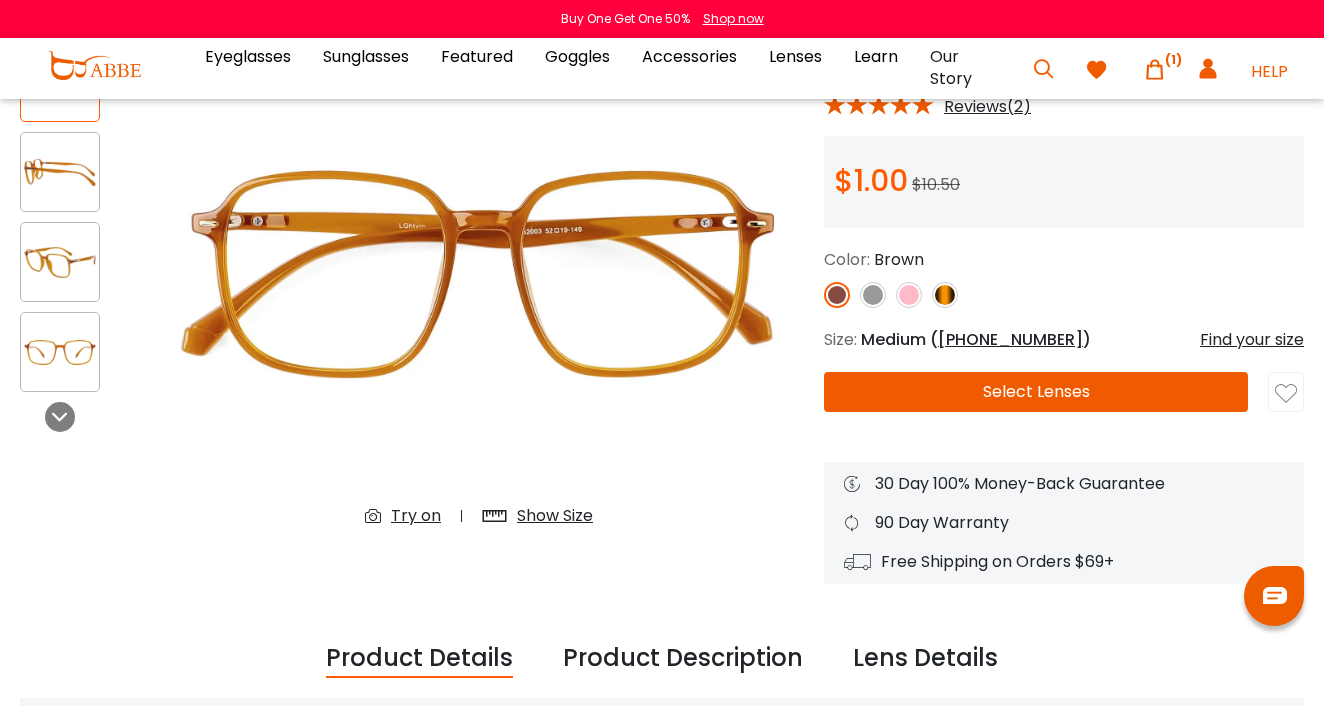 scroll, scrollTop: 187, scrollLeft: 0, axis: vertical 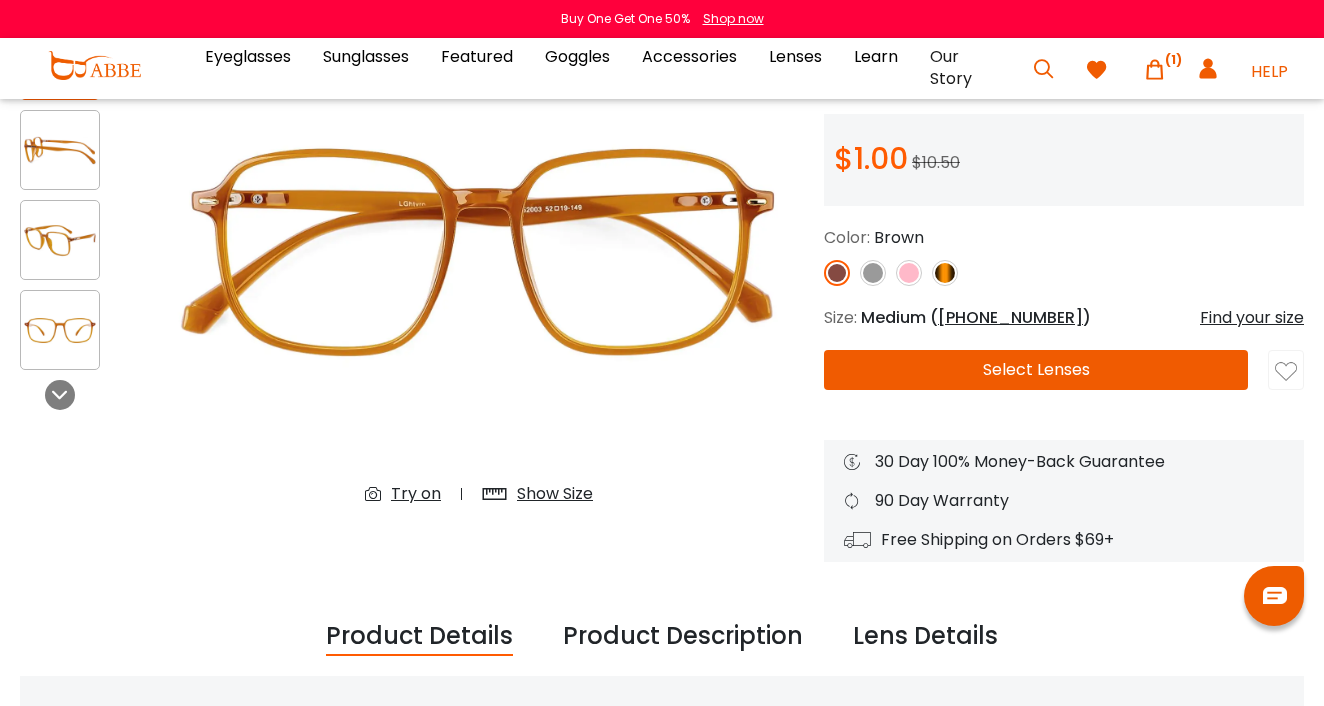 click on "Try on" at bounding box center [416, 494] 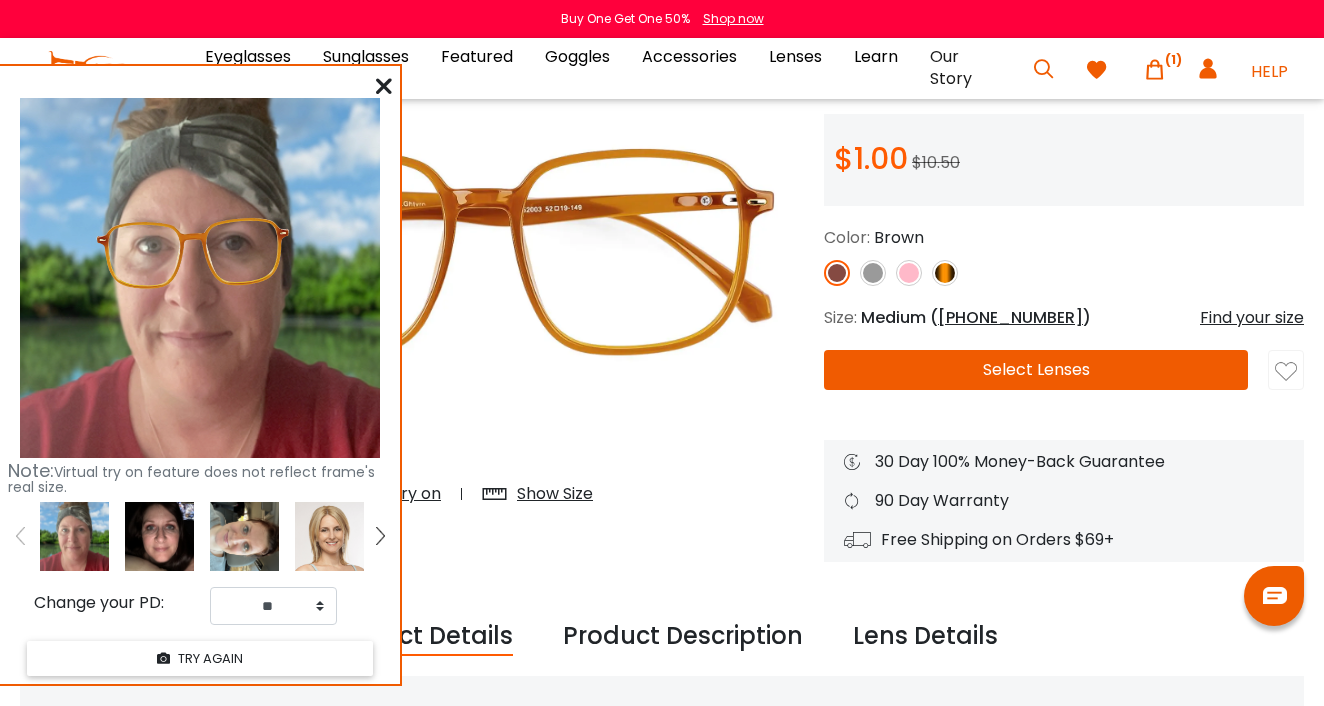 click at bounding box center (159, 536) 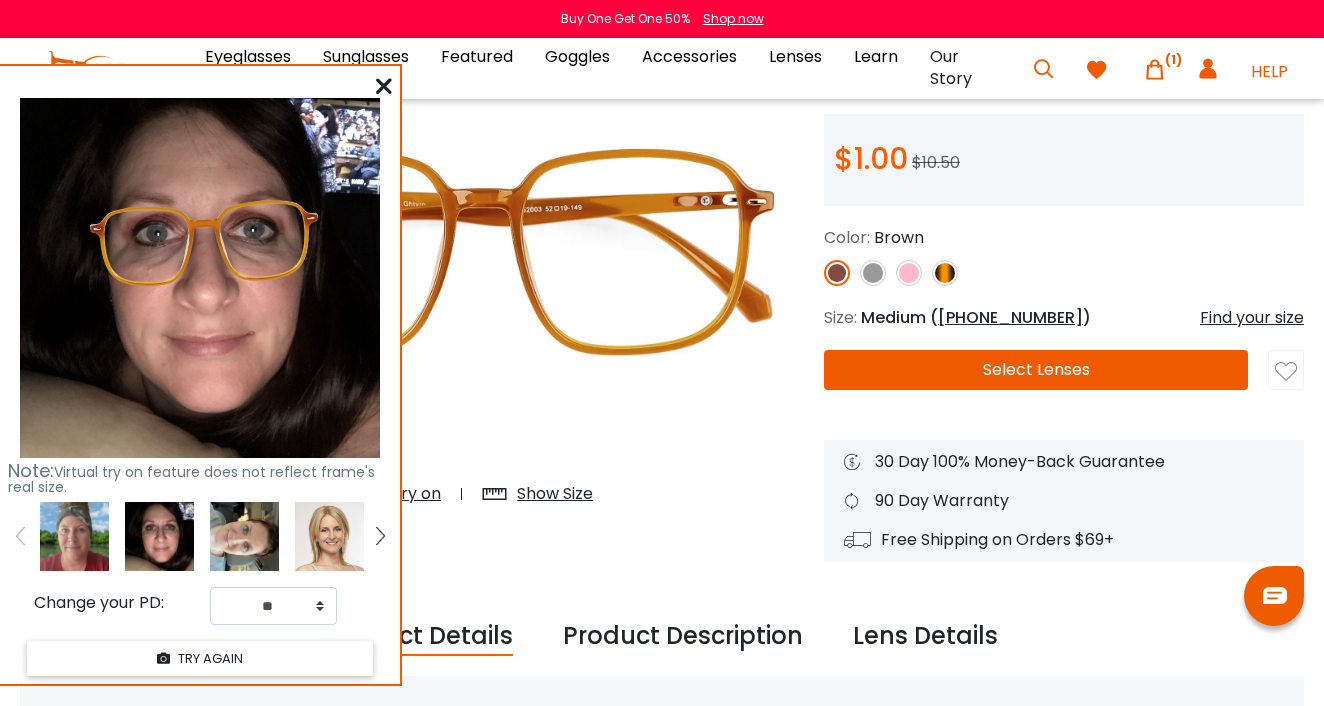 click at bounding box center (74, 536) 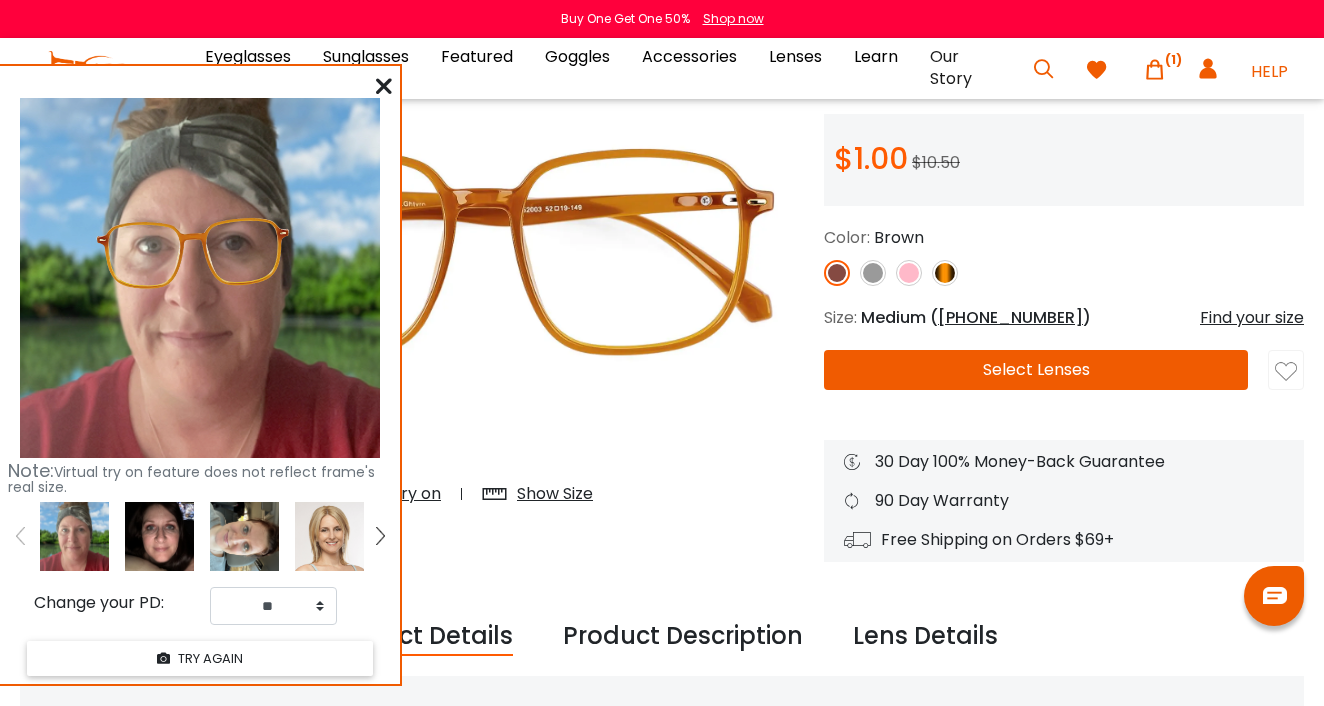 click at bounding box center (244, 536) 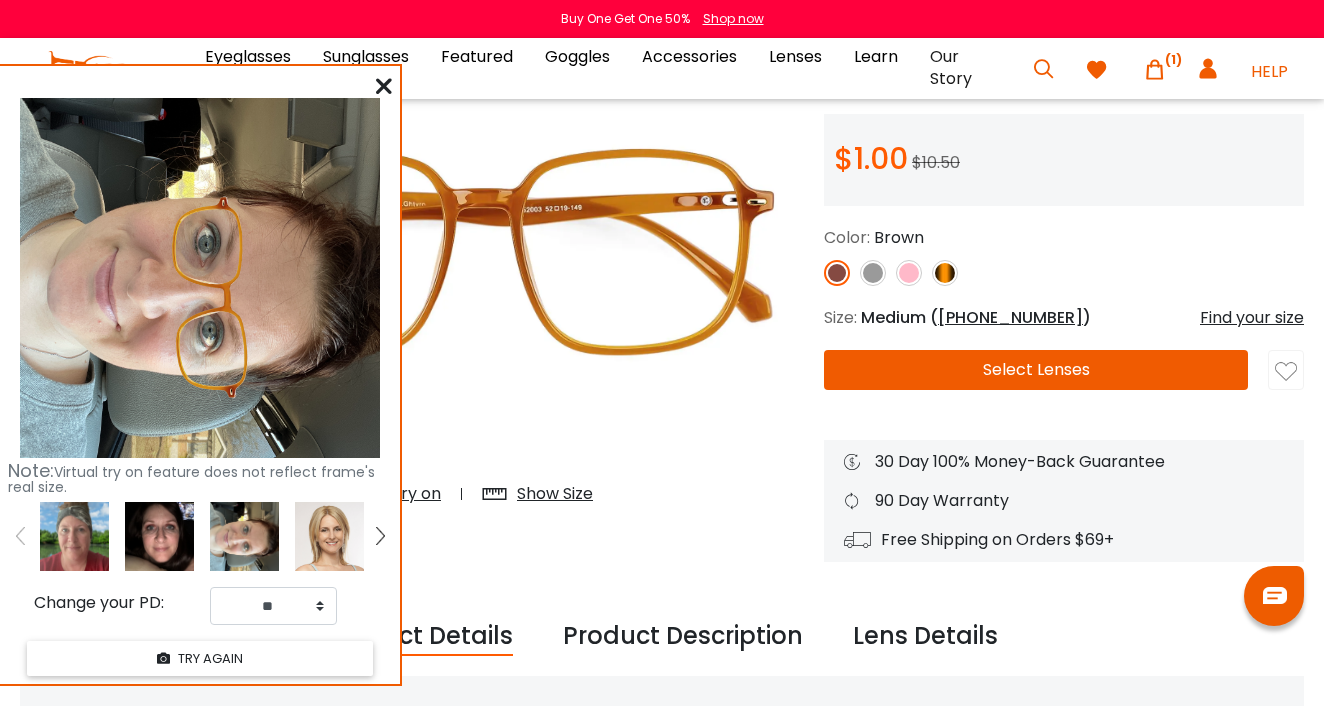 click at bounding box center (74, 536) 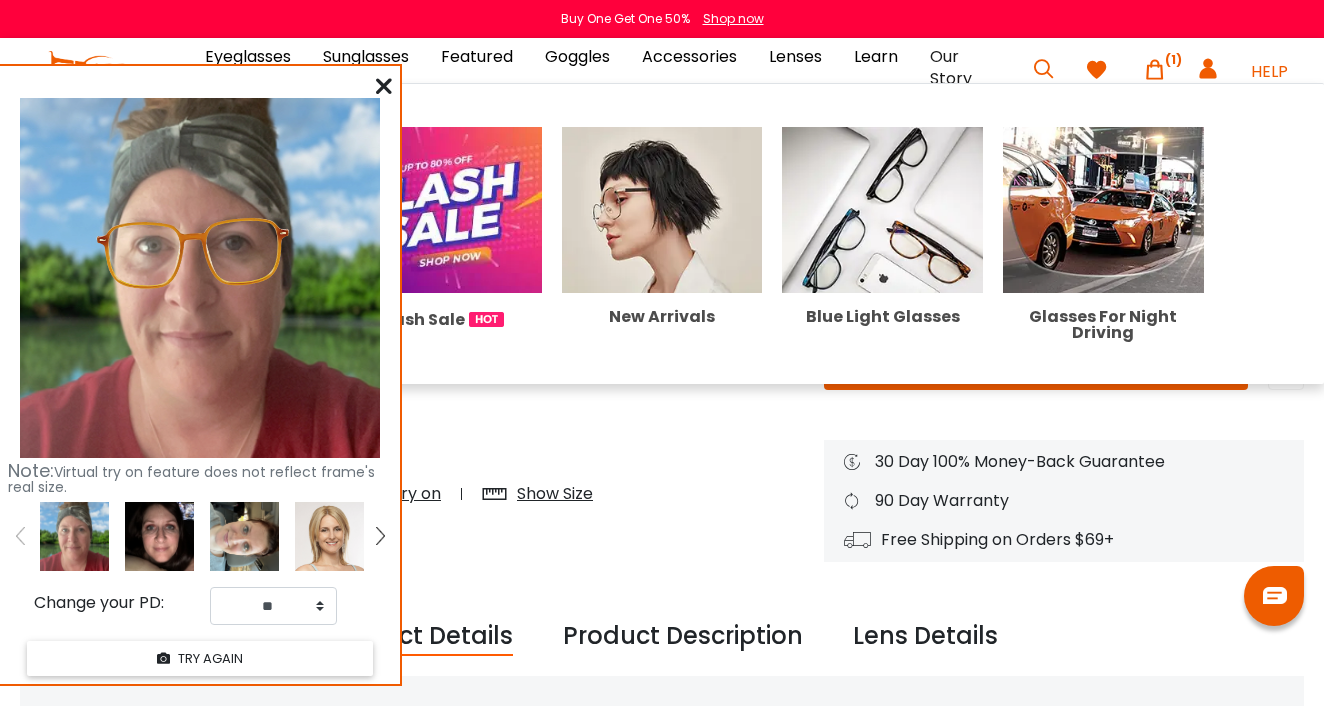click on "Eyeglasses" at bounding box center (248, 57) 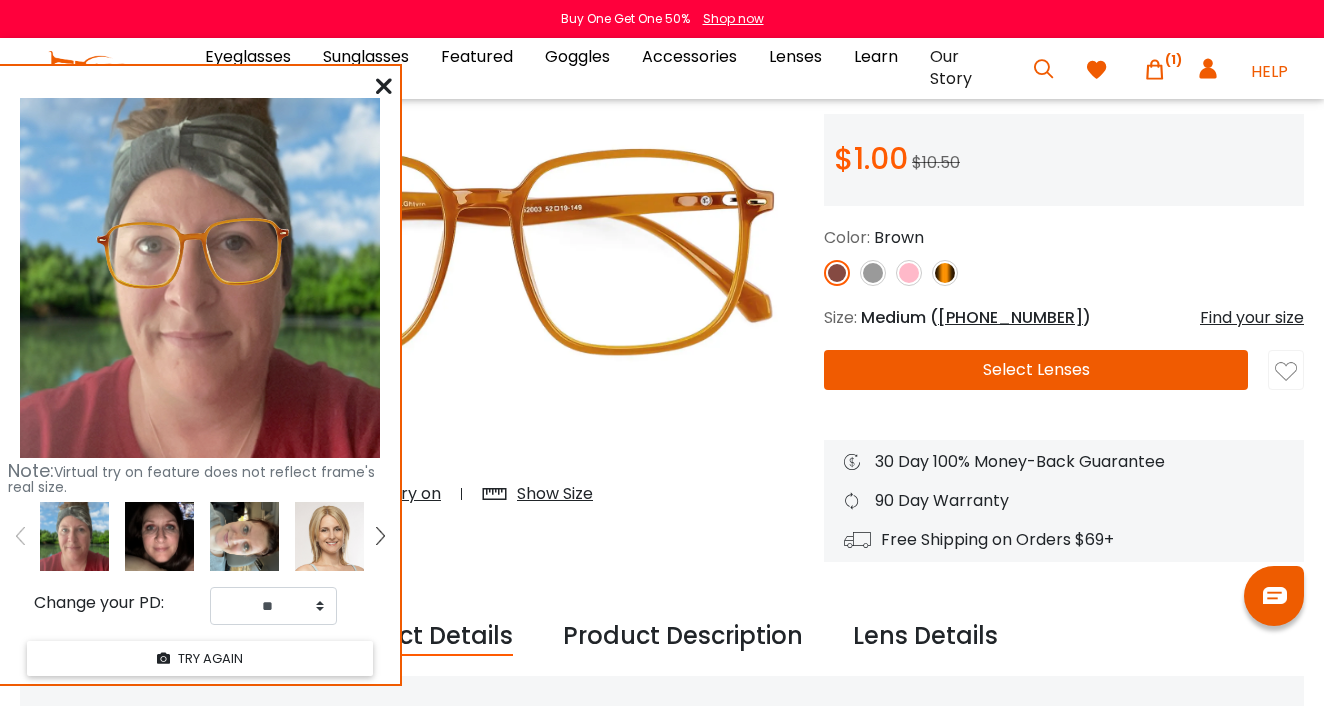 click at bounding box center [384, 86] 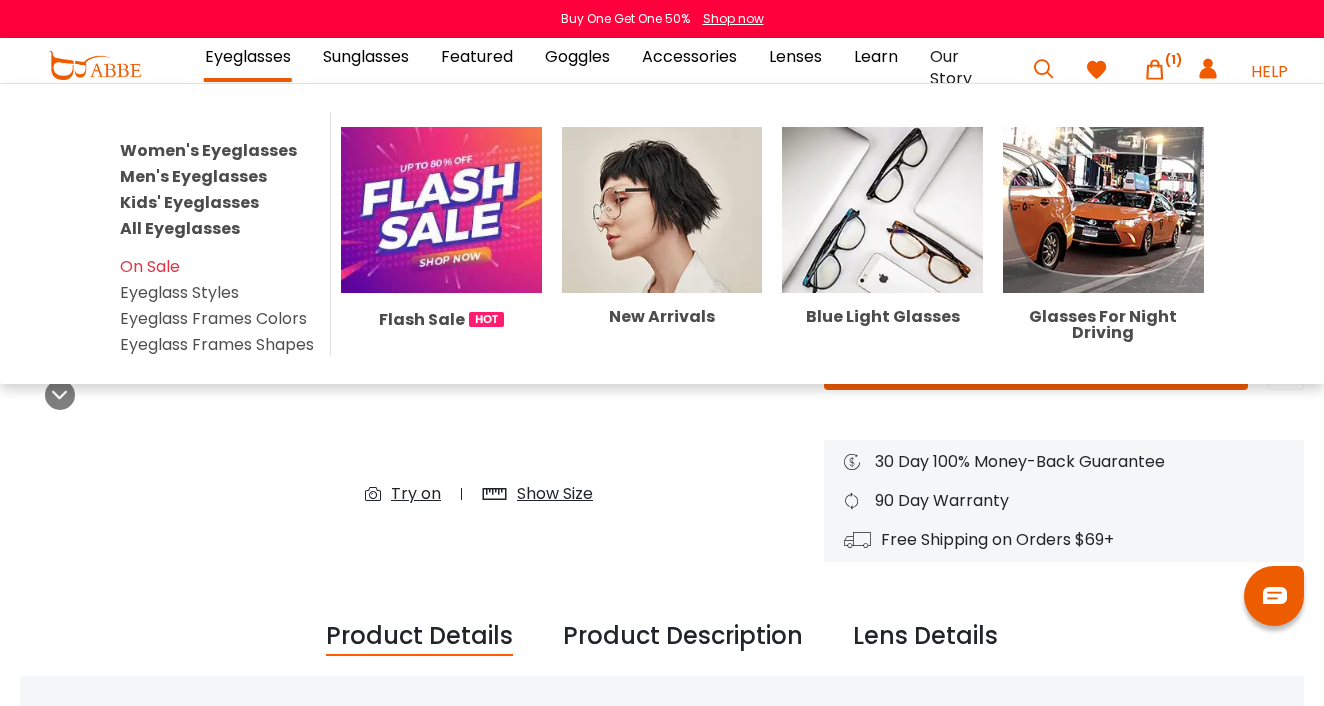 click on "Eyeglasses" at bounding box center (248, 57) 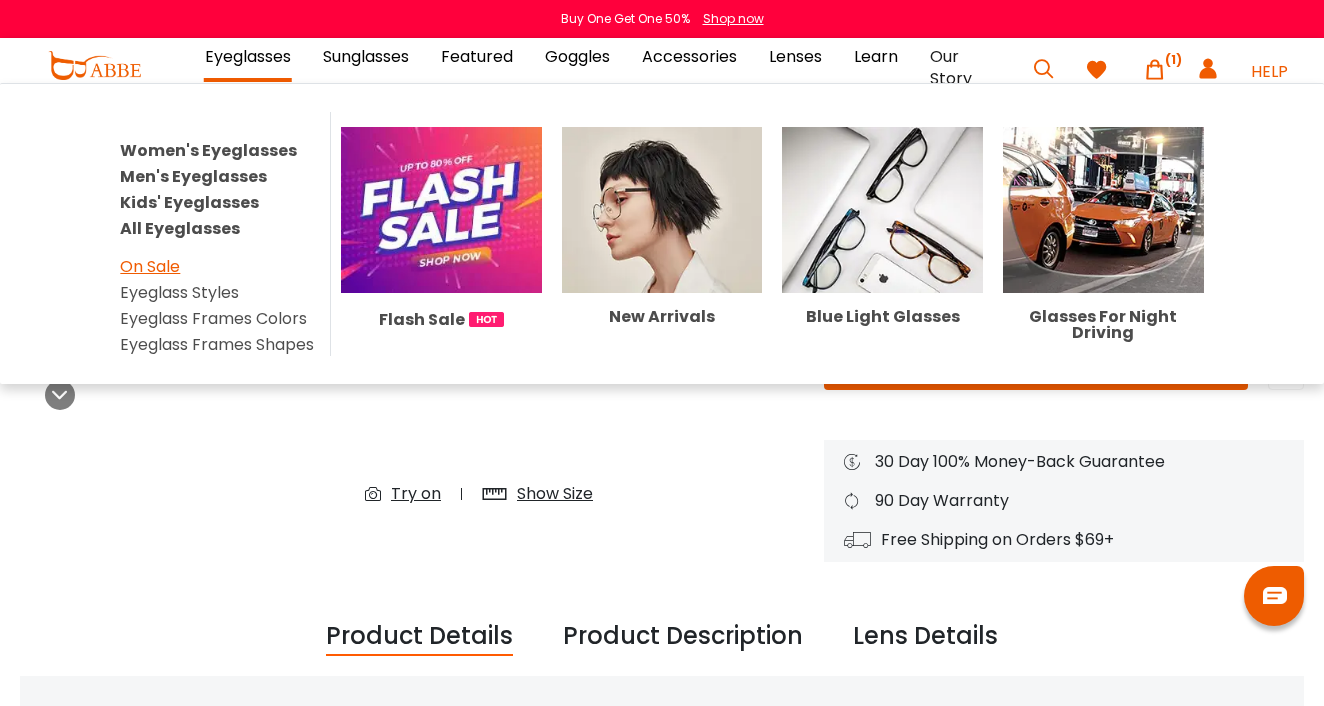 click on "On Sale" at bounding box center (150, 266) 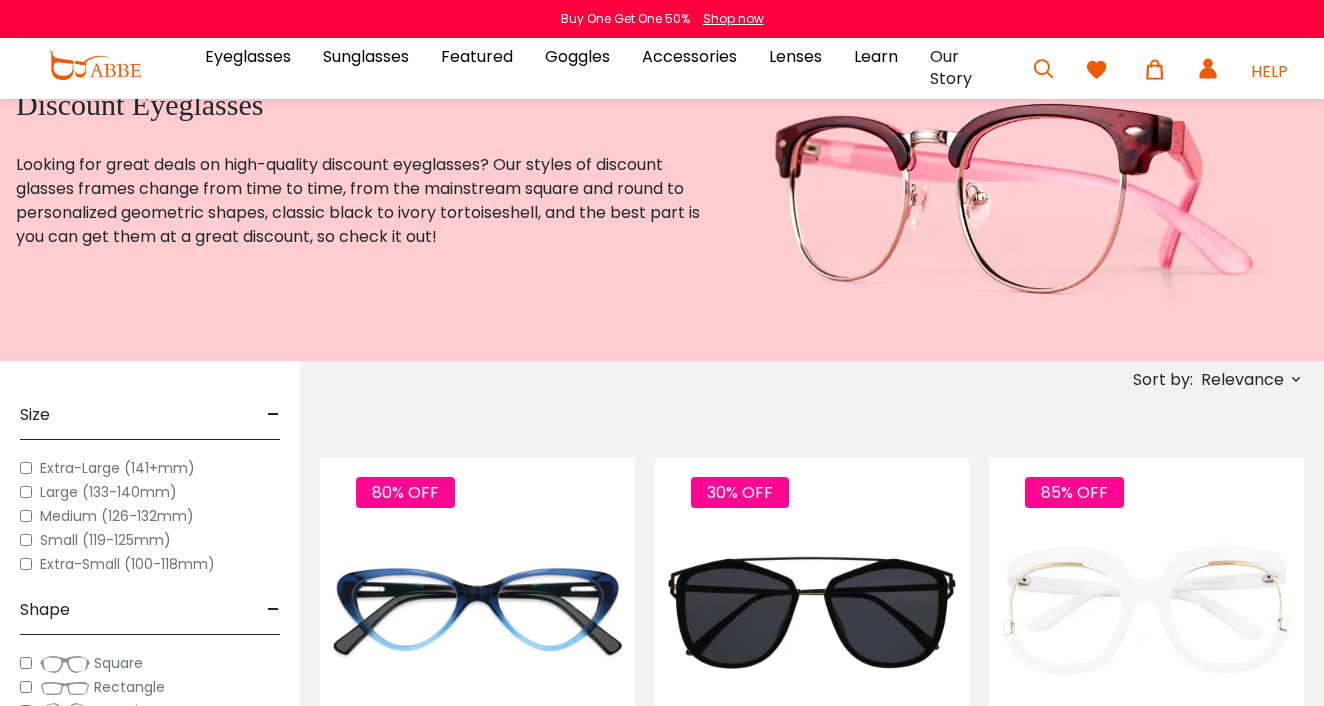 scroll, scrollTop: 0, scrollLeft: 0, axis: both 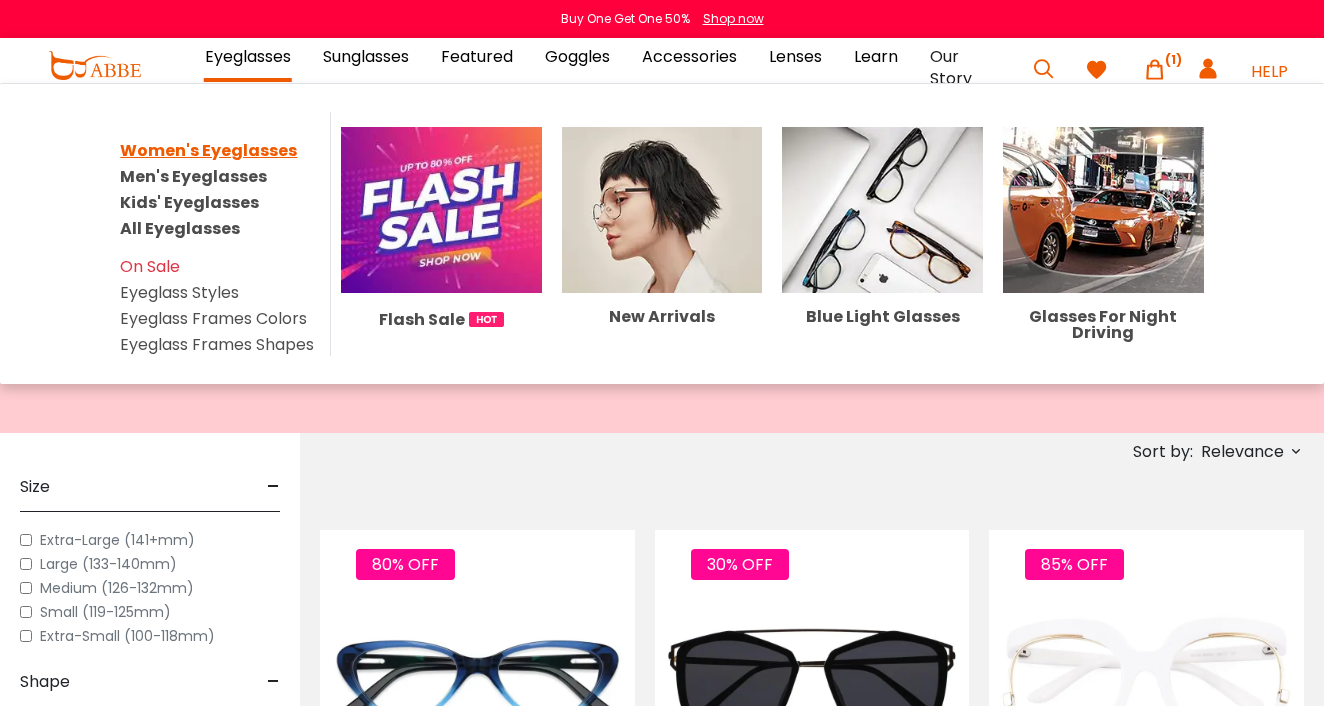click on "Women's Eyeglasses" at bounding box center (208, 150) 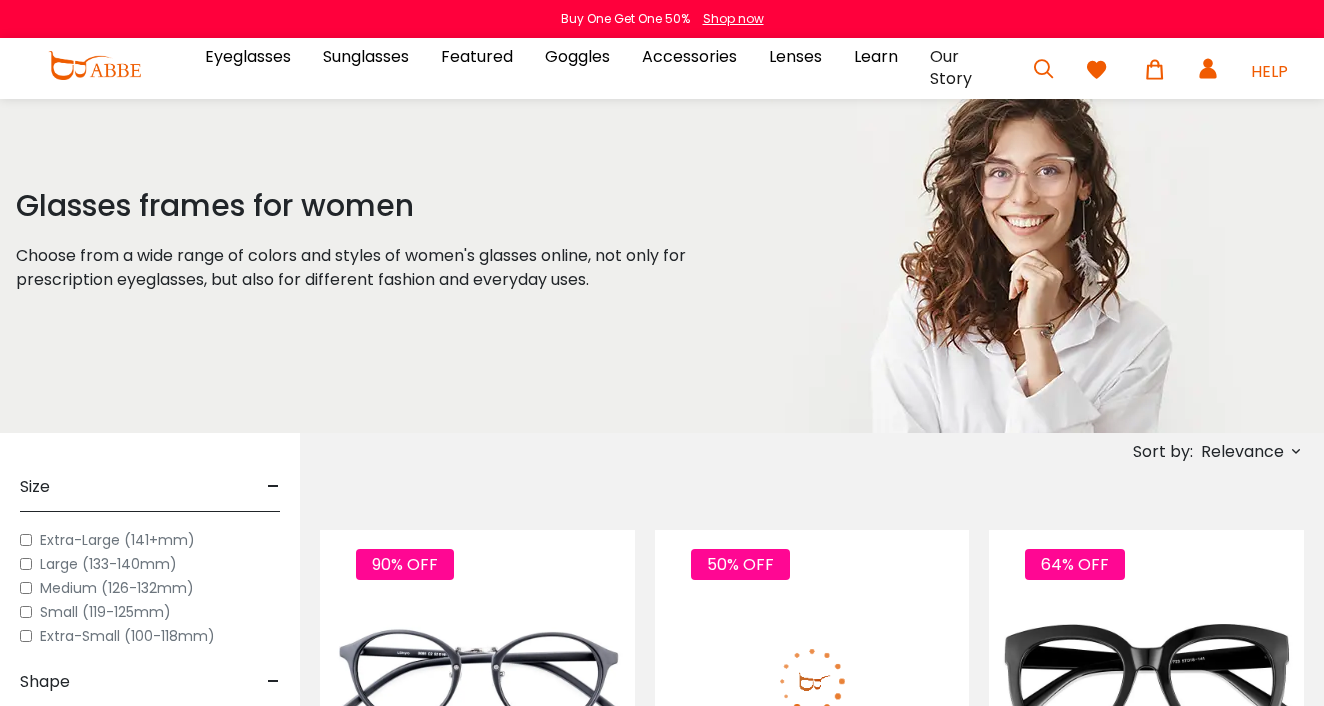 scroll, scrollTop: 0, scrollLeft: 0, axis: both 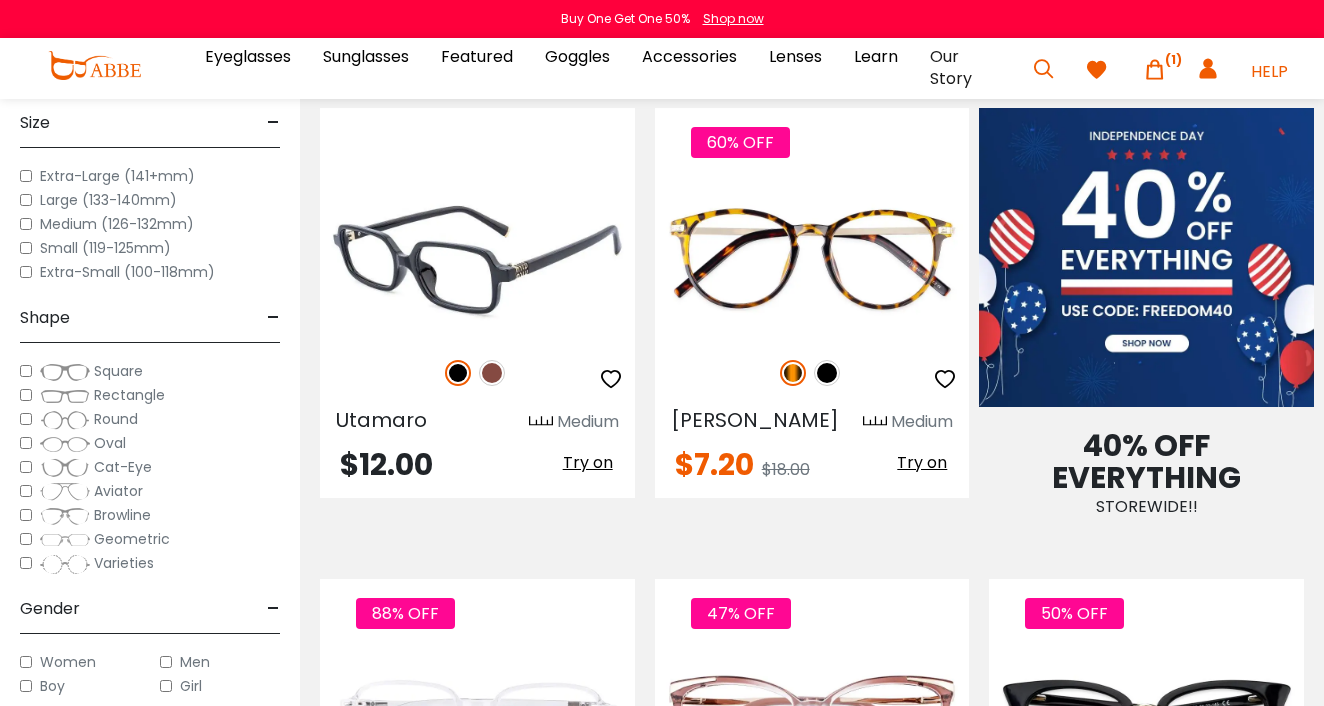 click at bounding box center (492, 373) 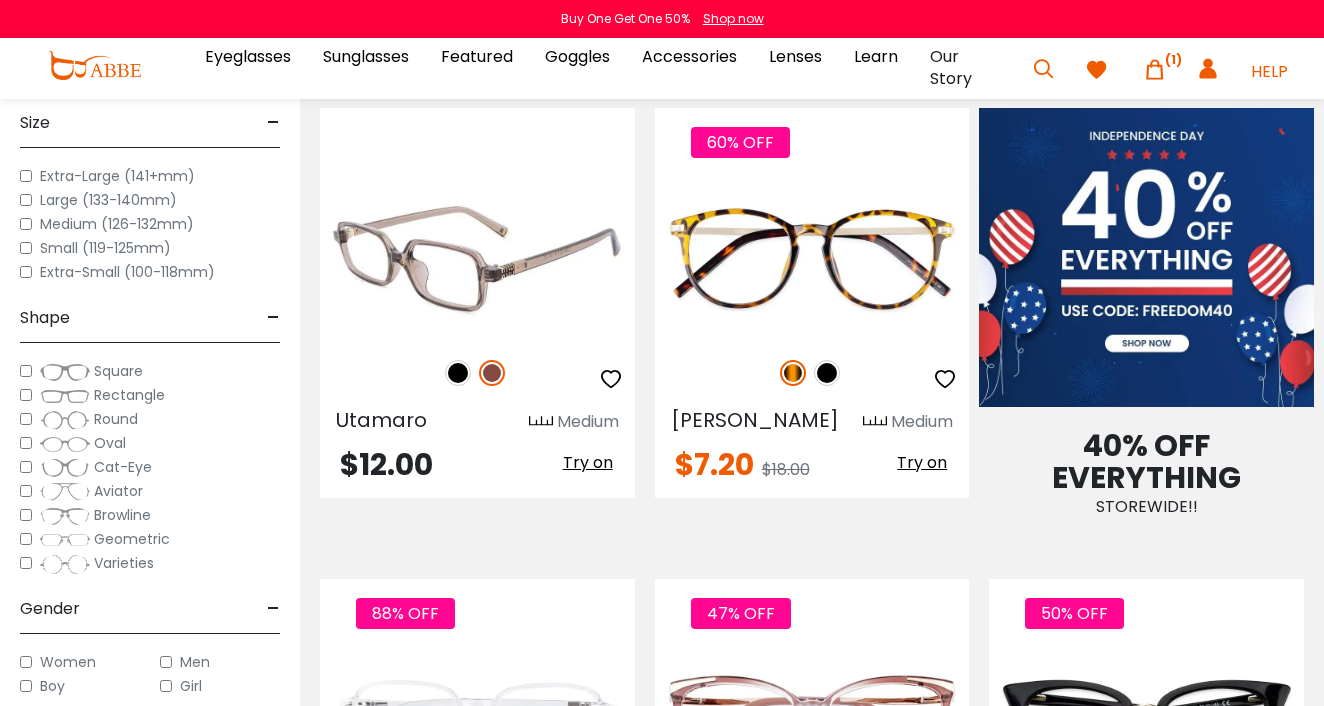 click on "Try on" at bounding box center (588, 462) 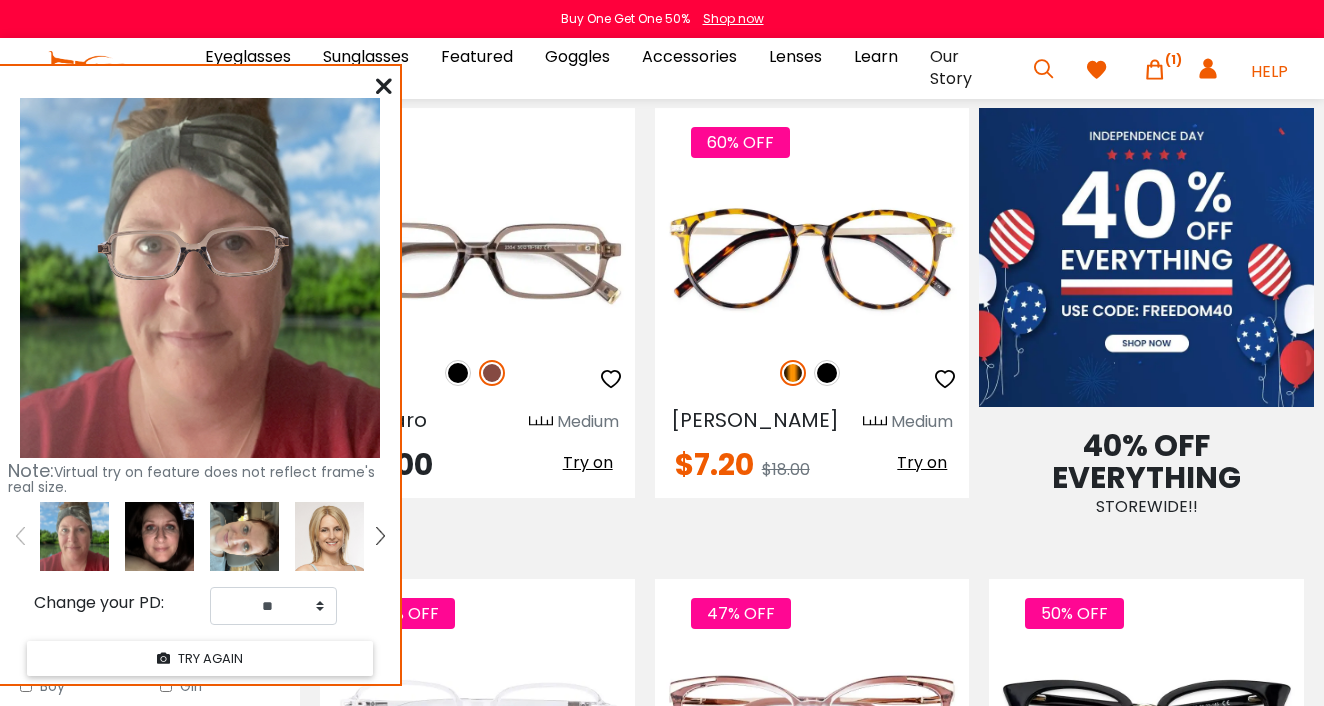 click at bounding box center (159, 536) 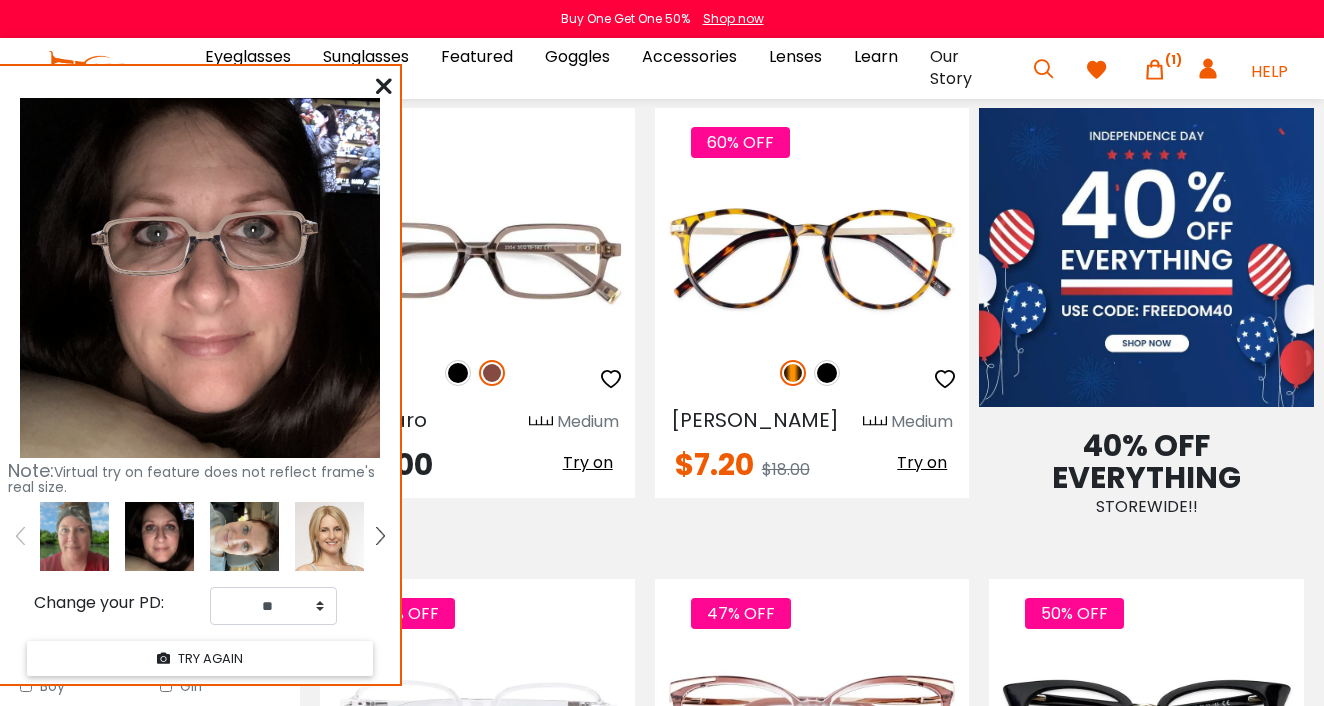 click at bounding box center (74, 536) 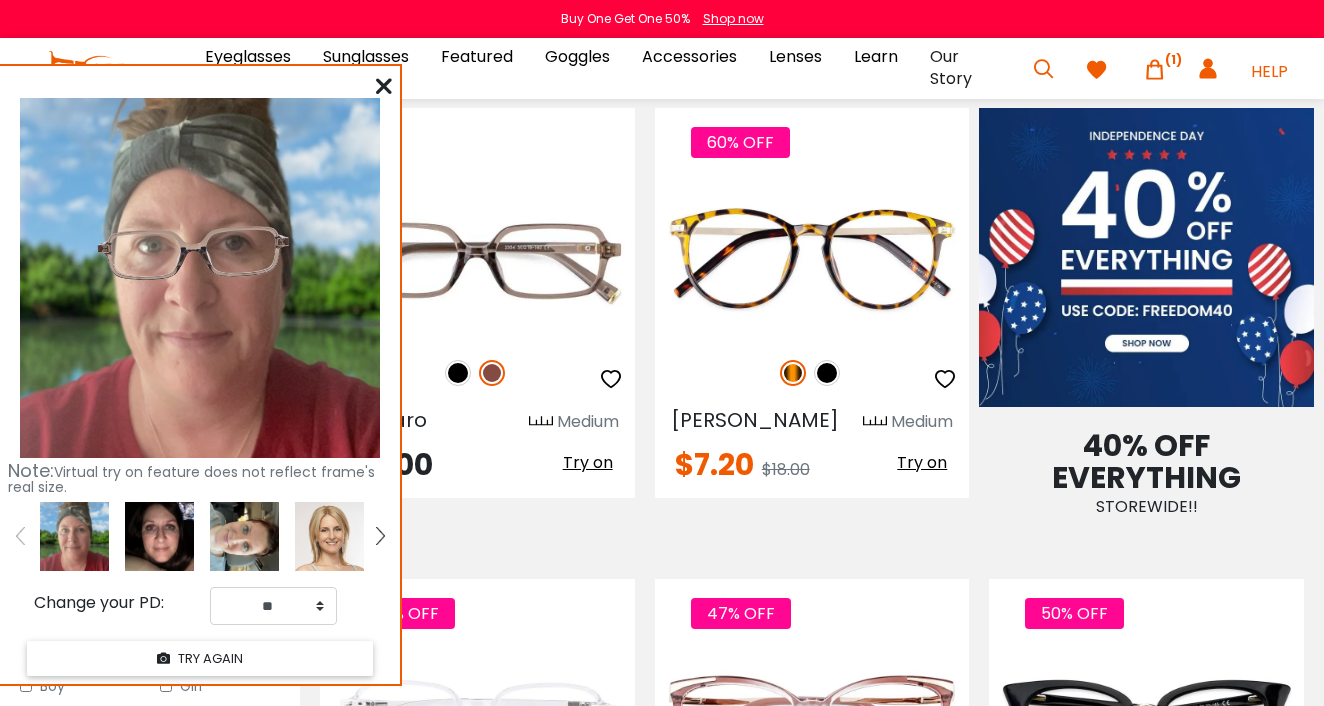 click at bounding box center (384, 86) 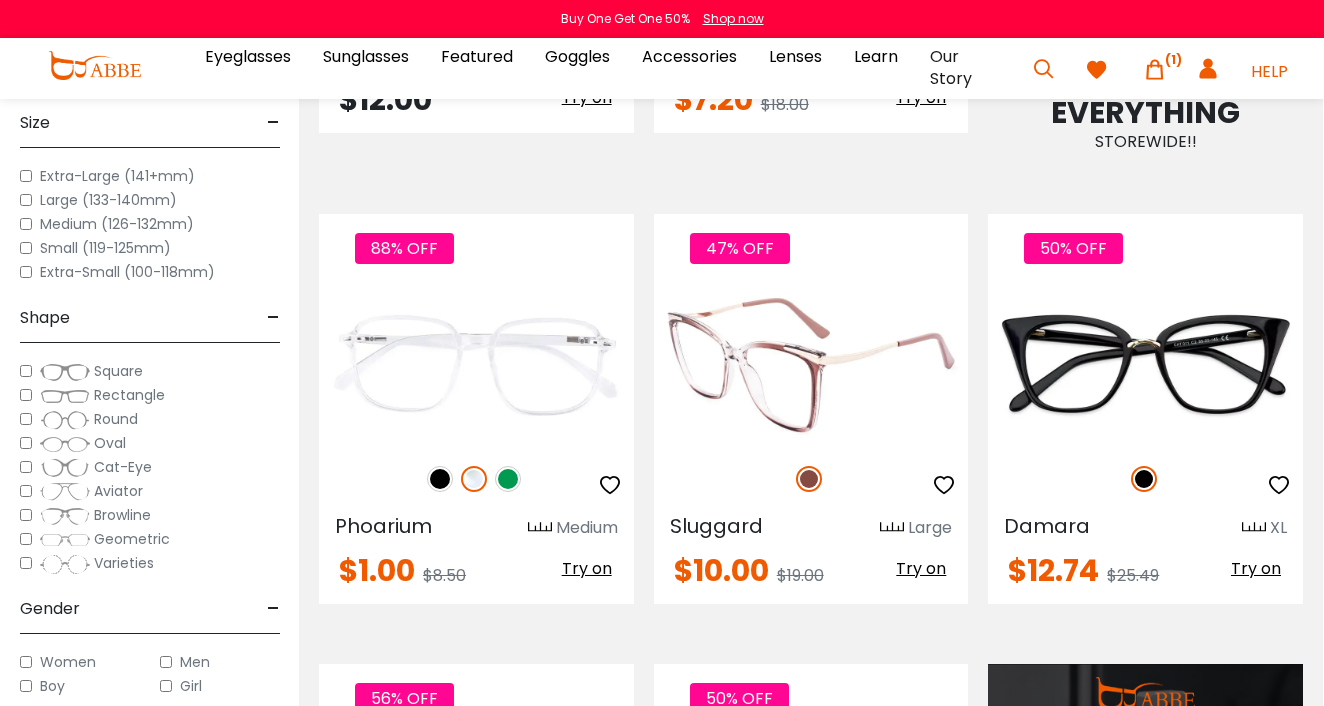 scroll, scrollTop: 1237, scrollLeft: 1, axis: both 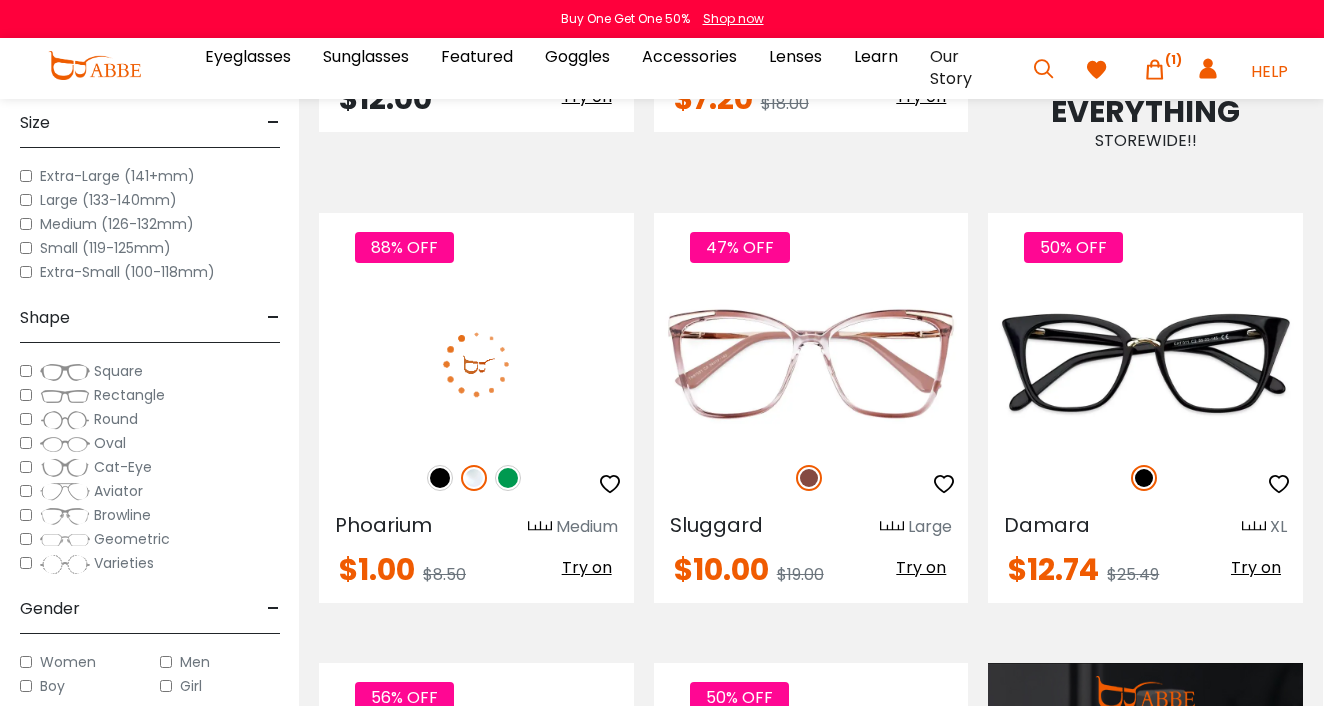 click on "88% OFF" at bounding box center [476, 478] 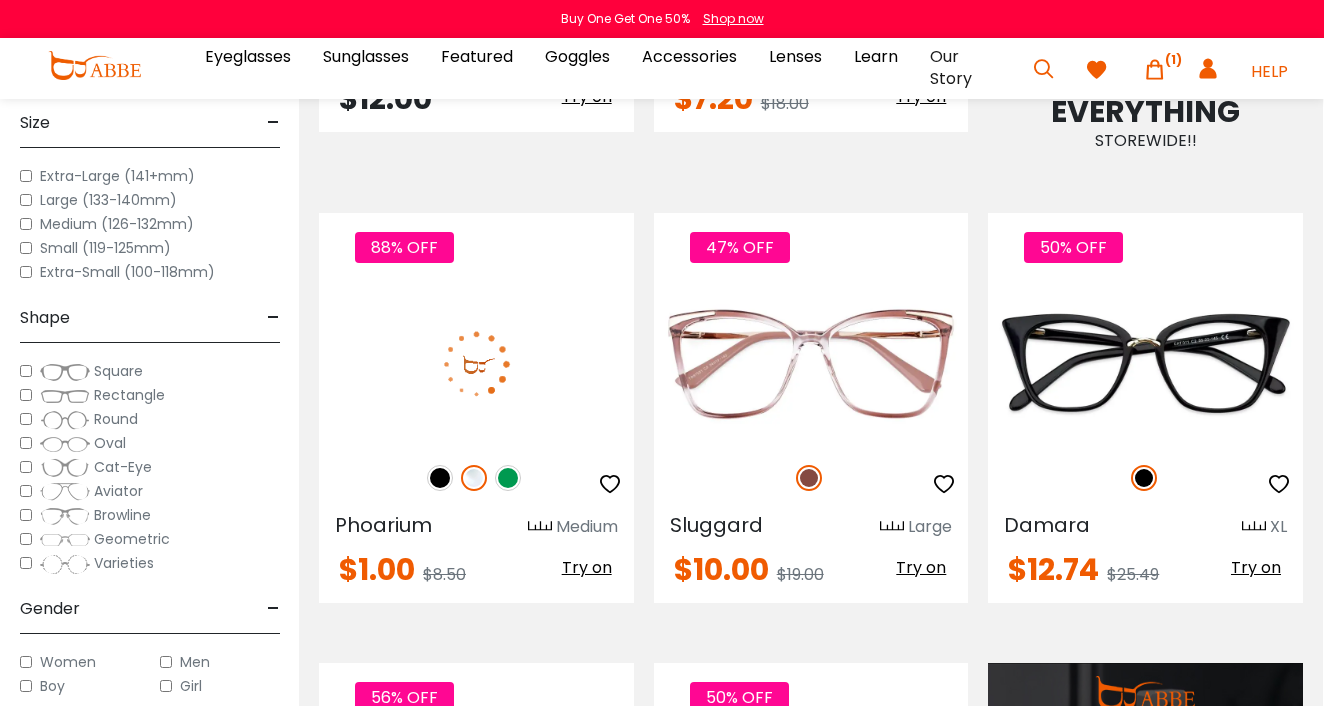 click at bounding box center (508, 478) 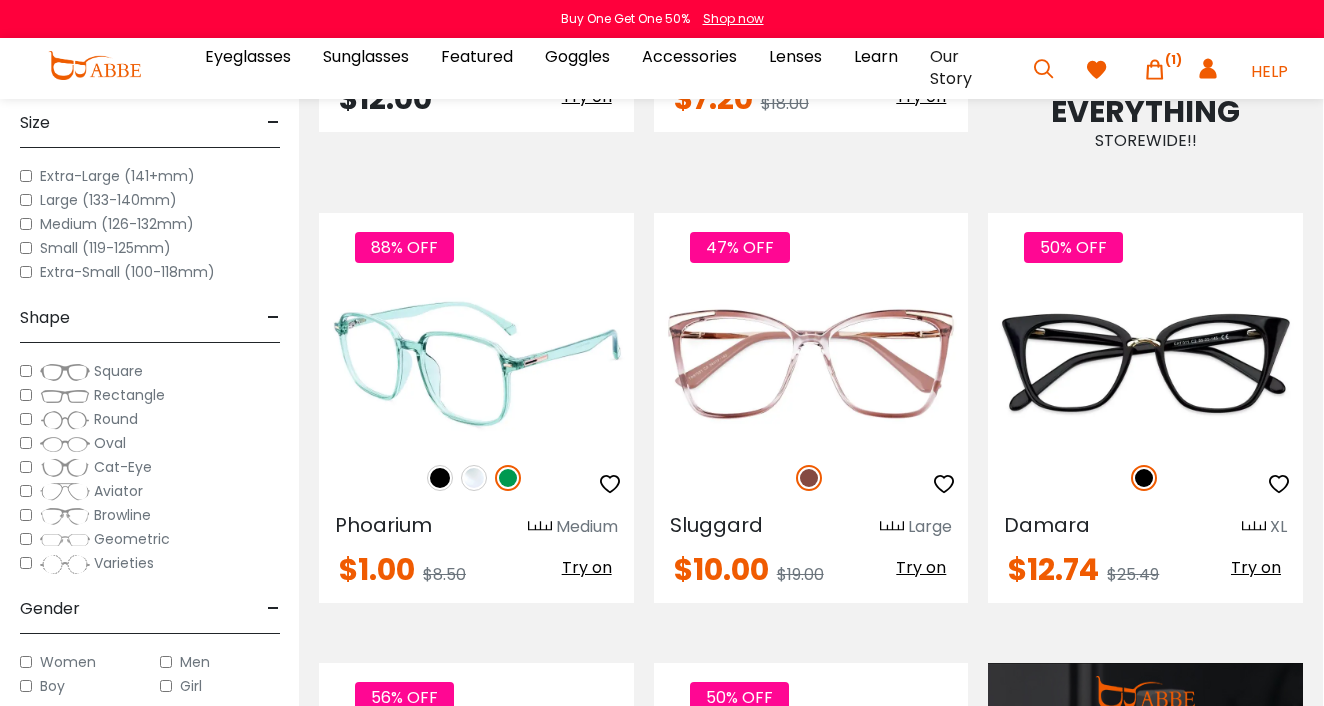click on "Try on" at bounding box center (587, 567) 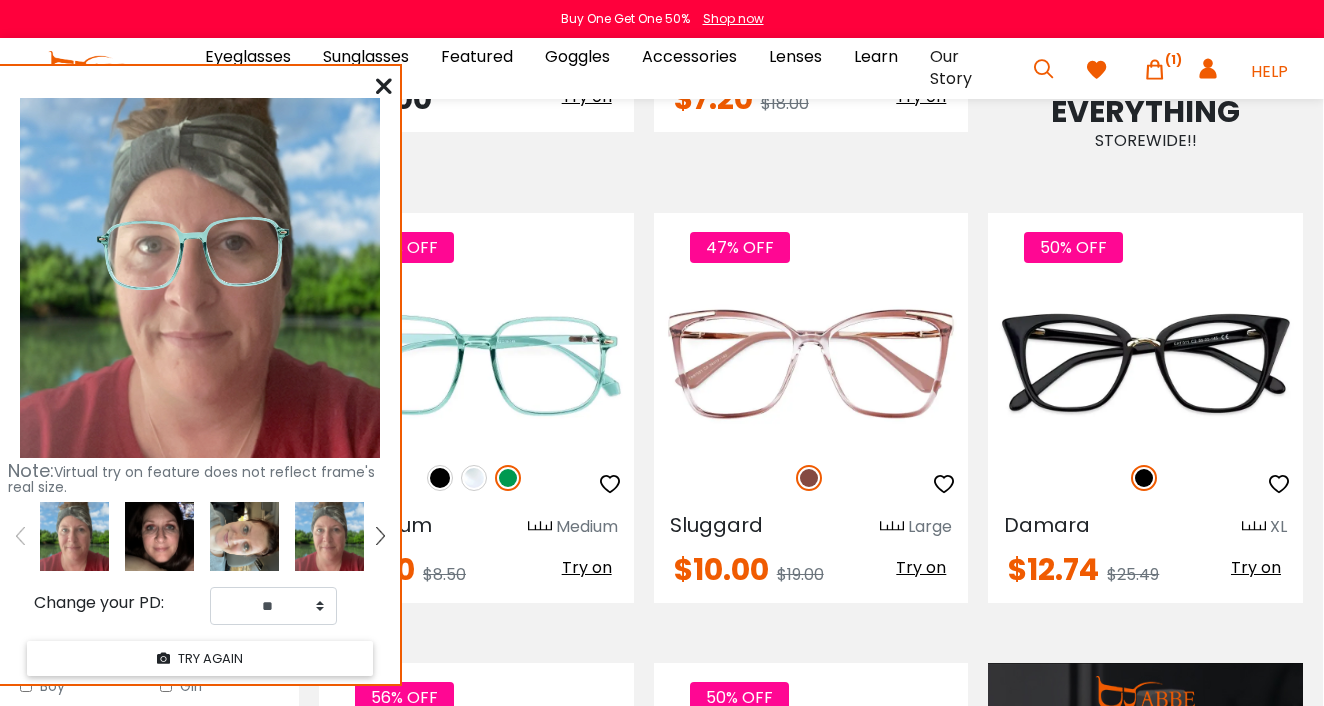 click at bounding box center [159, 536] 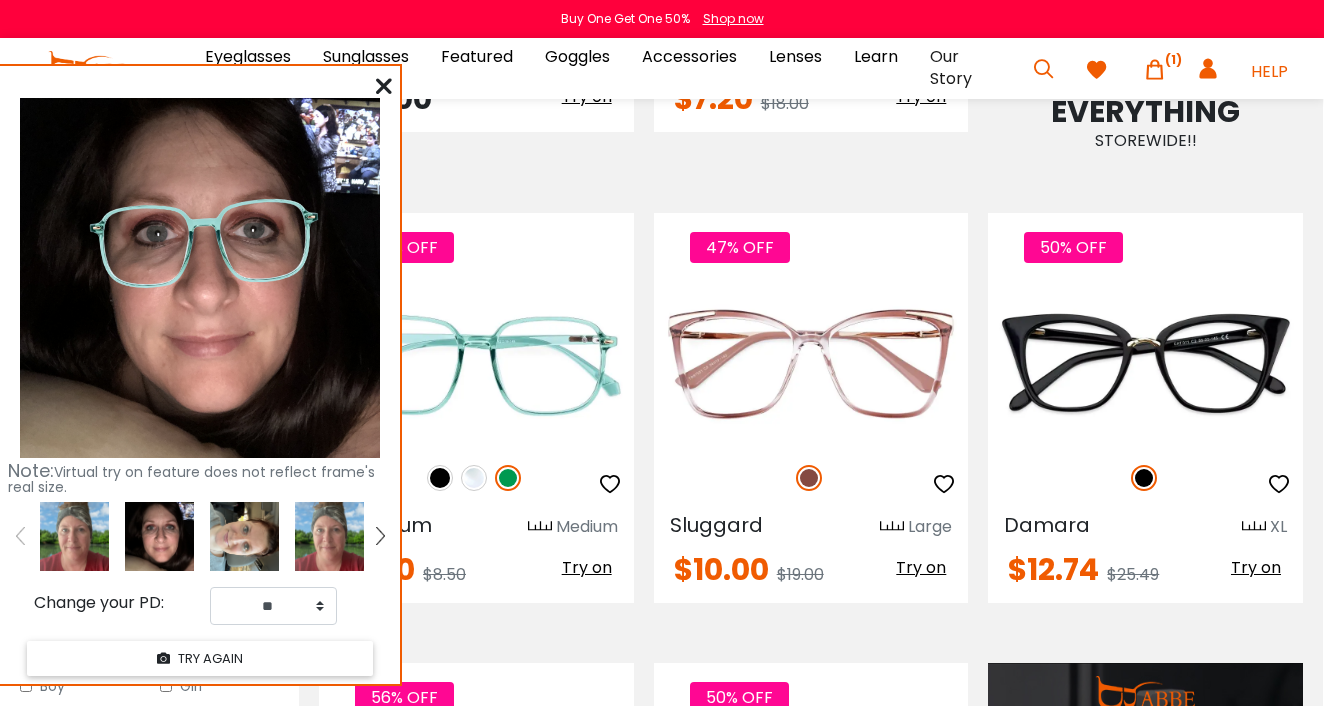 click at bounding box center [74, 536] 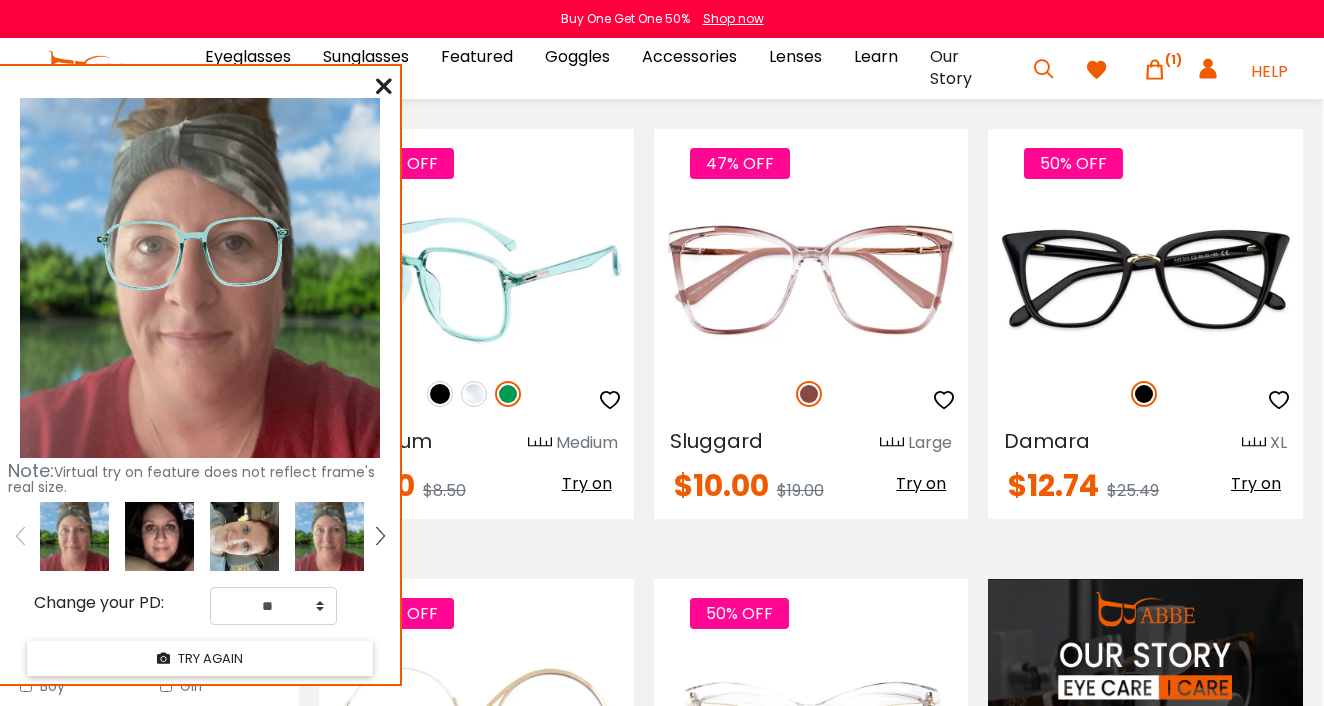 scroll, scrollTop: 1334, scrollLeft: 1, axis: both 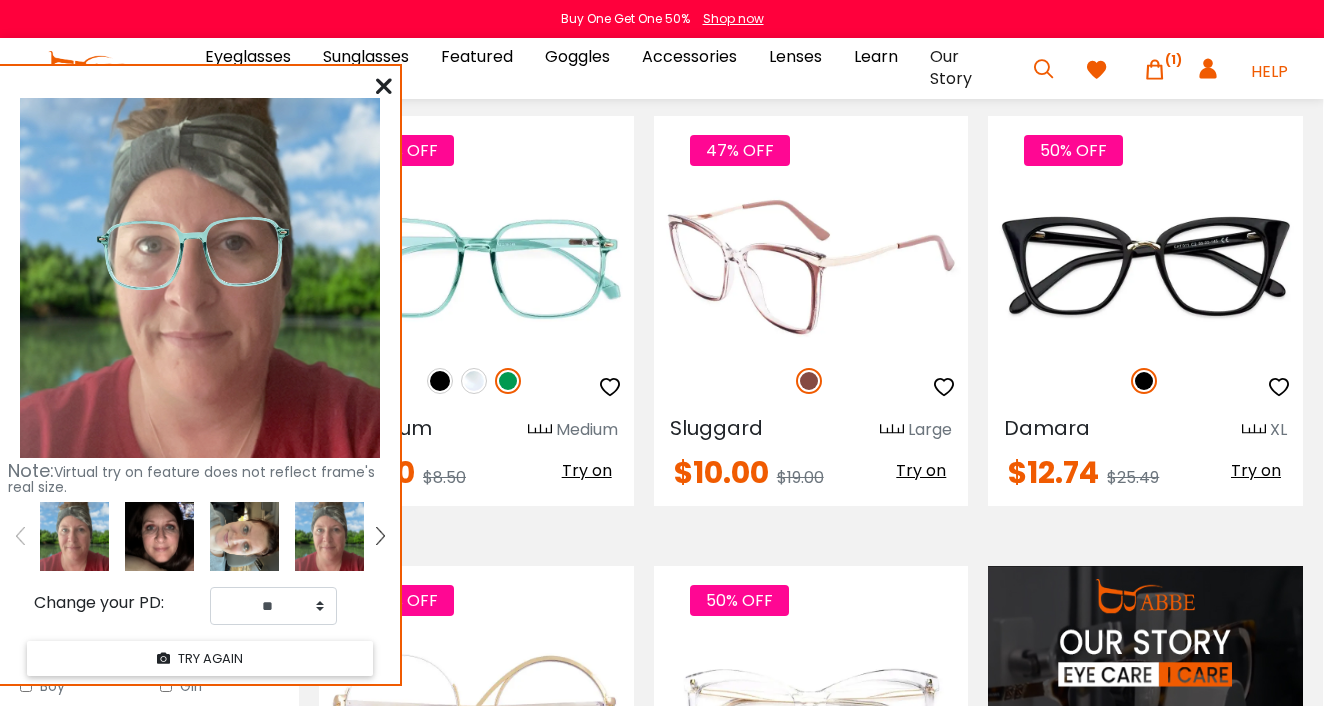 click on "Try on" at bounding box center (921, 470) 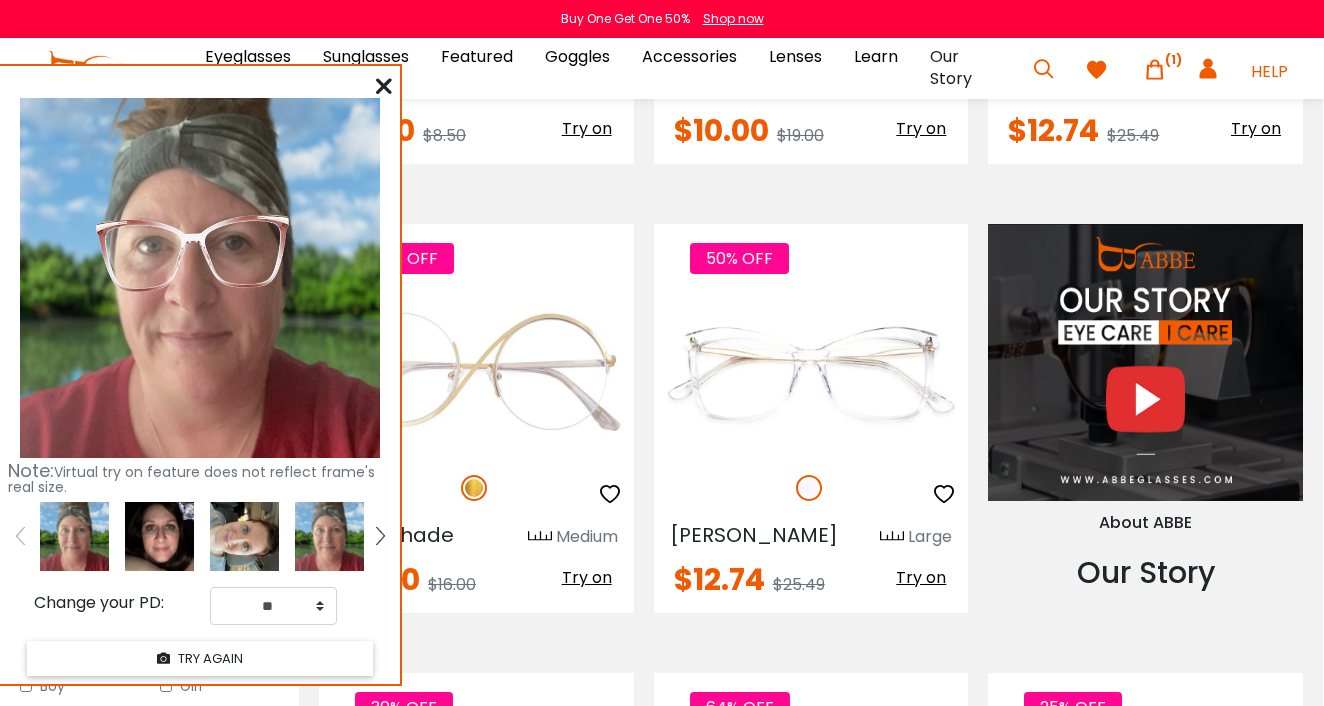 scroll, scrollTop: 1684, scrollLeft: 1, axis: both 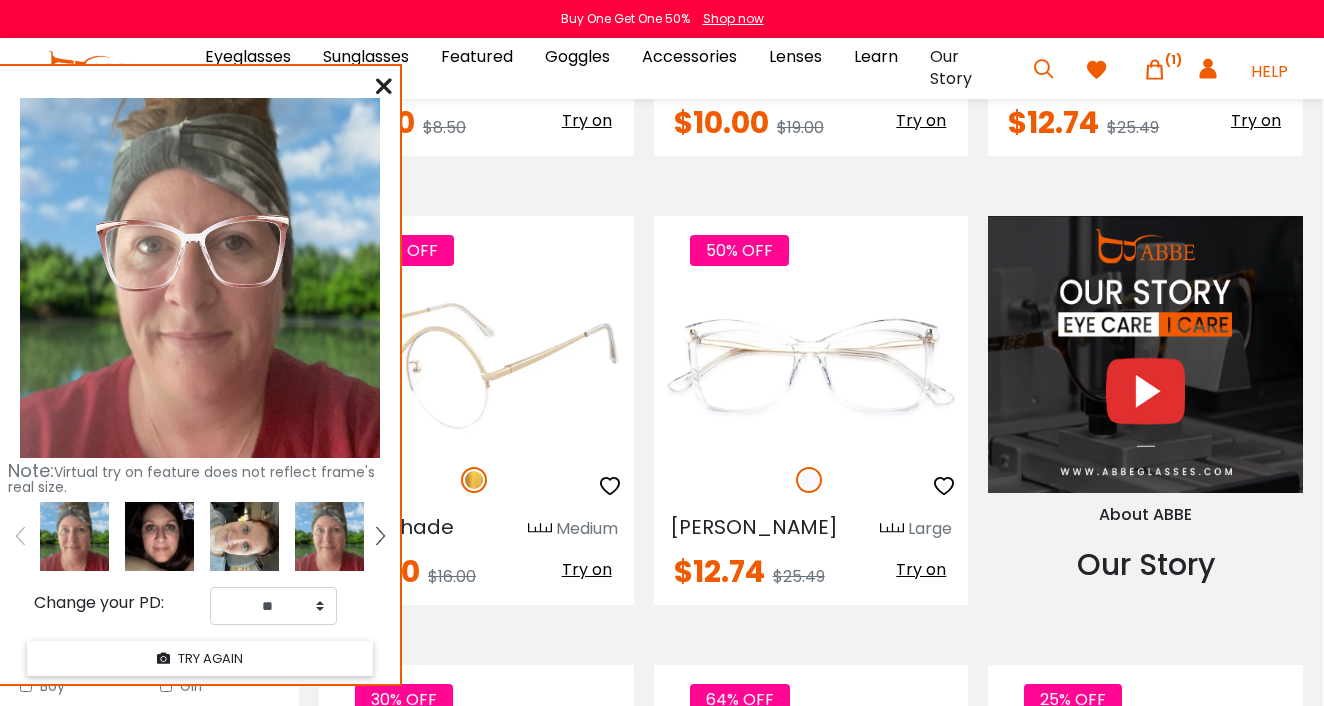 click on "Try on" at bounding box center (587, 569) 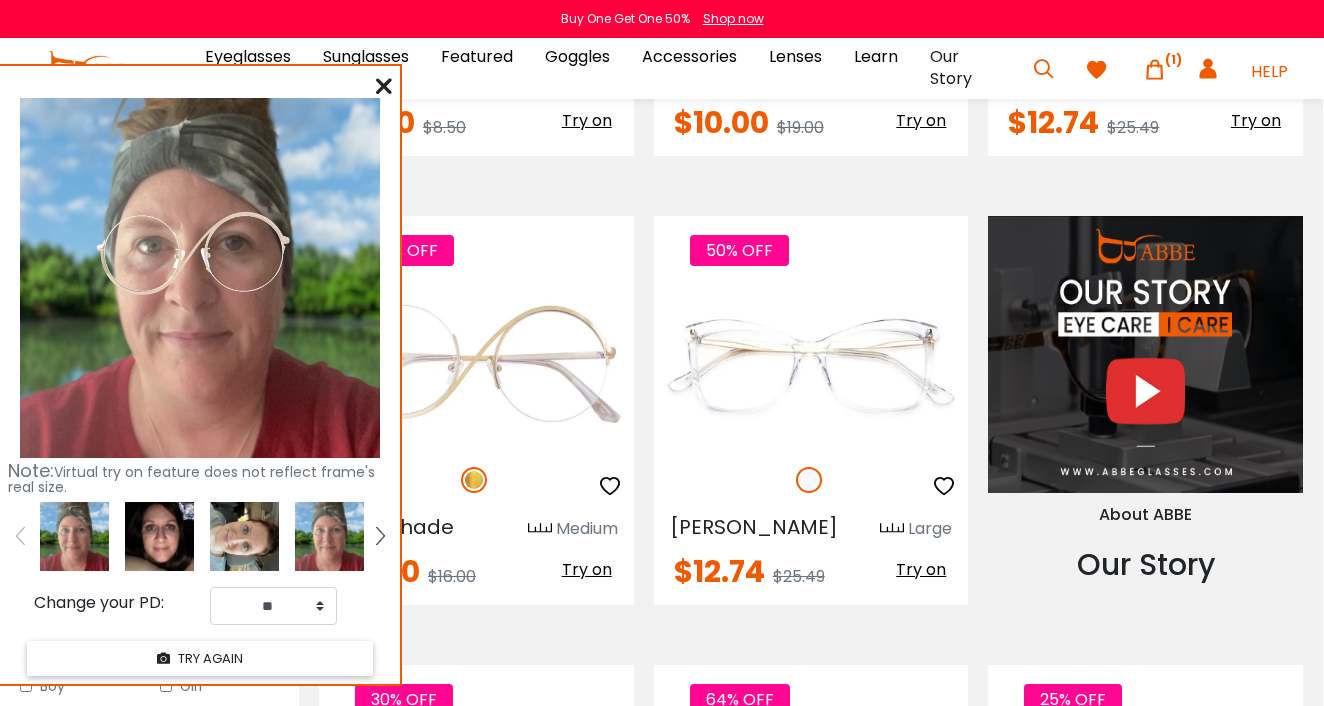 click at bounding box center [159, 536] 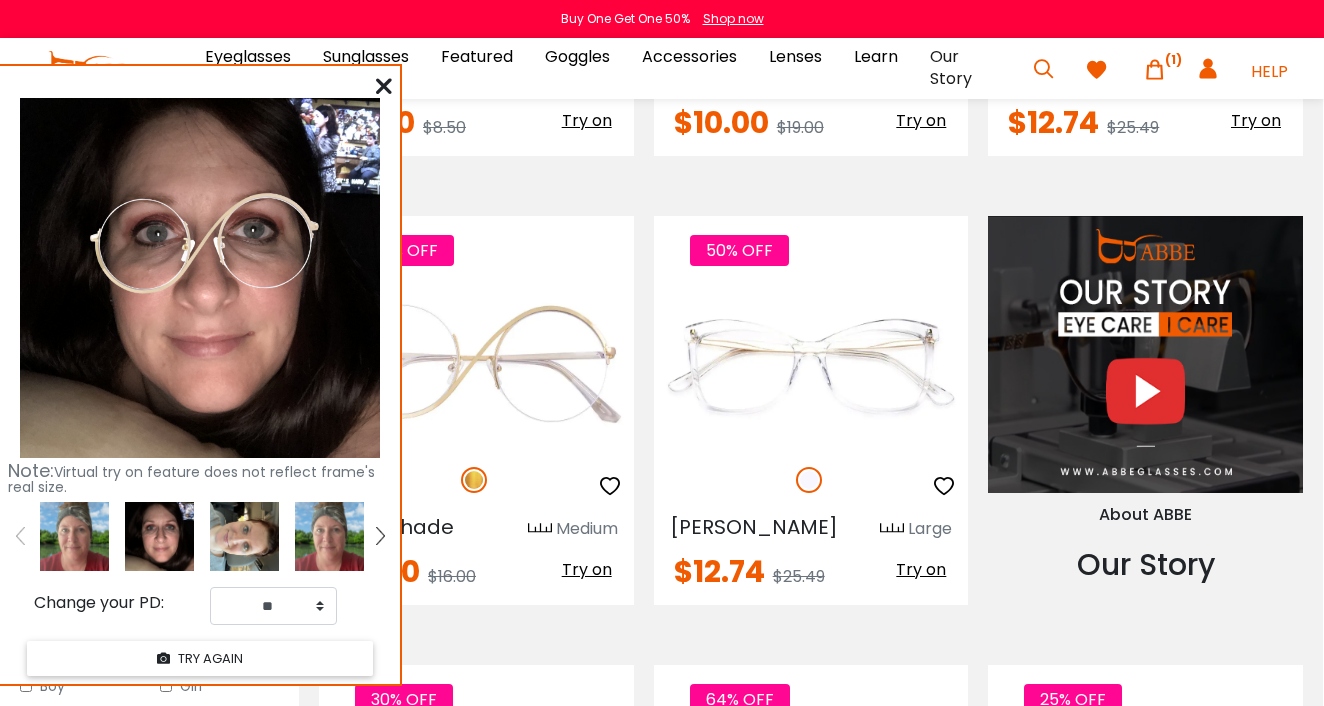 click at bounding box center (20, 536) 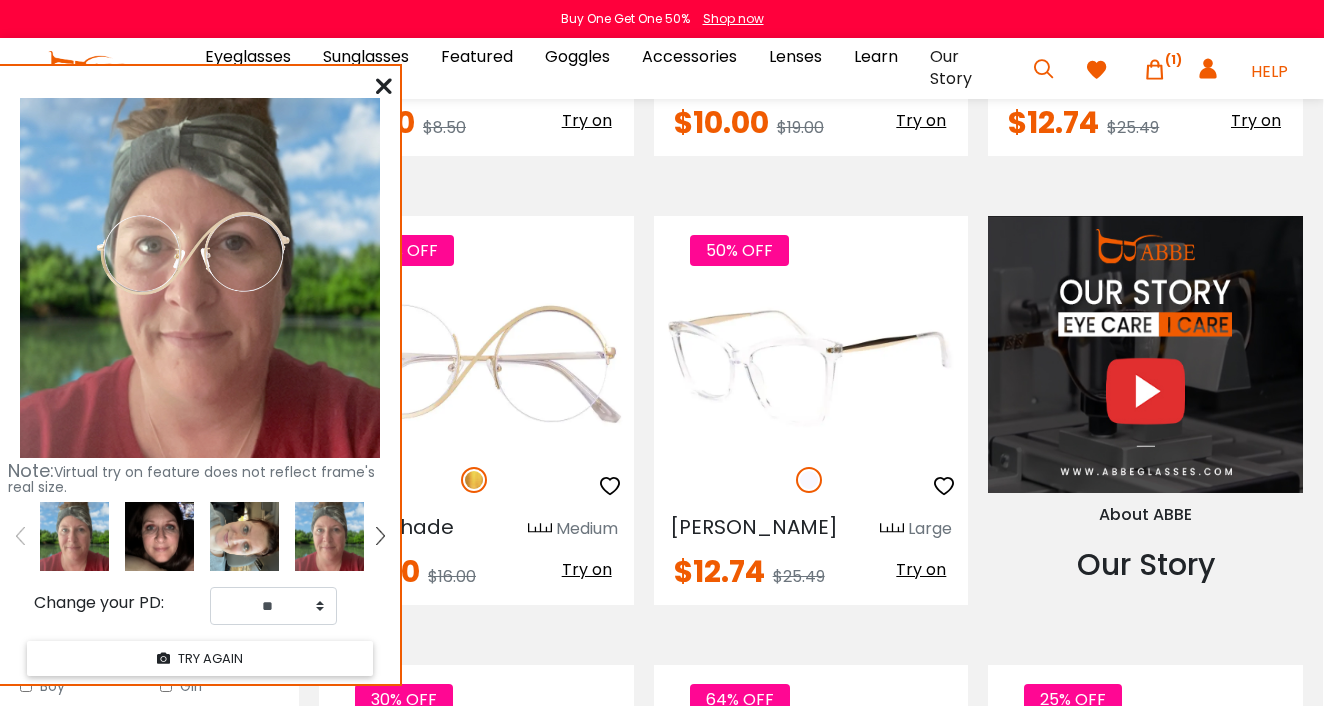 click on "Try on" at bounding box center (921, 569) 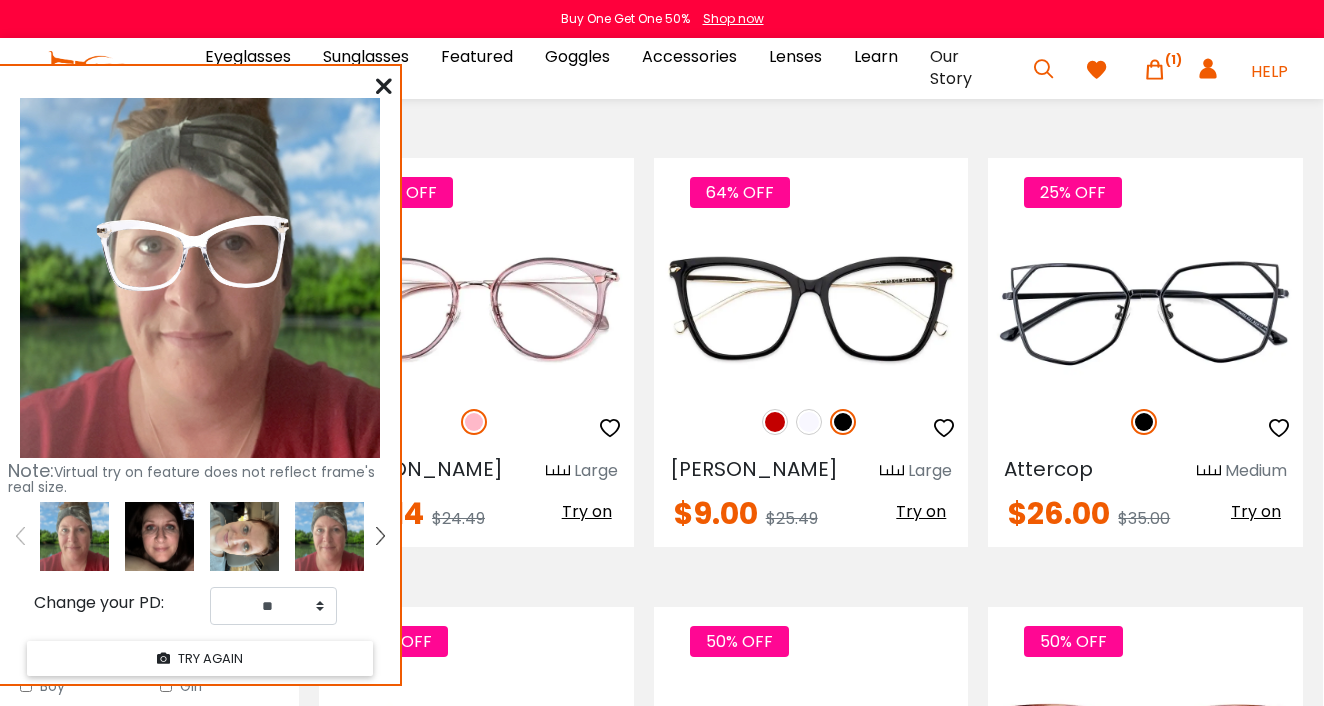 scroll, scrollTop: 2183, scrollLeft: 0, axis: vertical 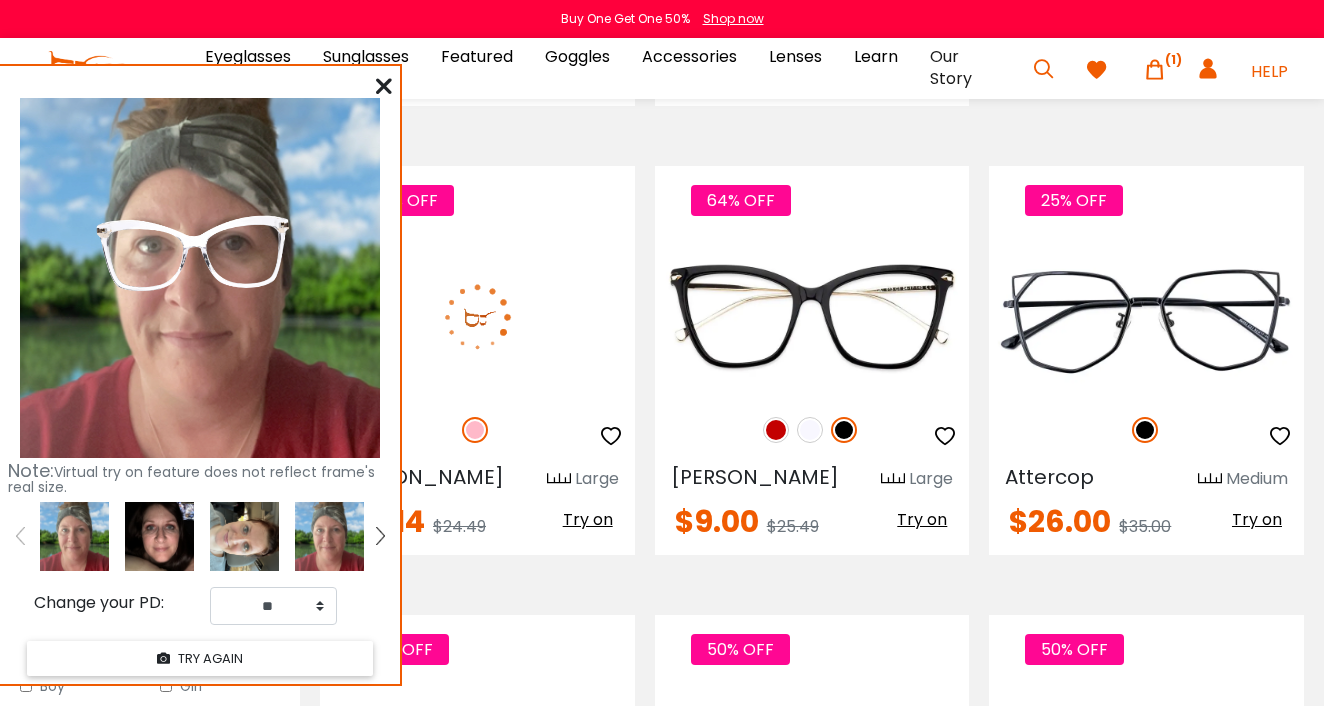 click on "Try on" at bounding box center (588, 519) 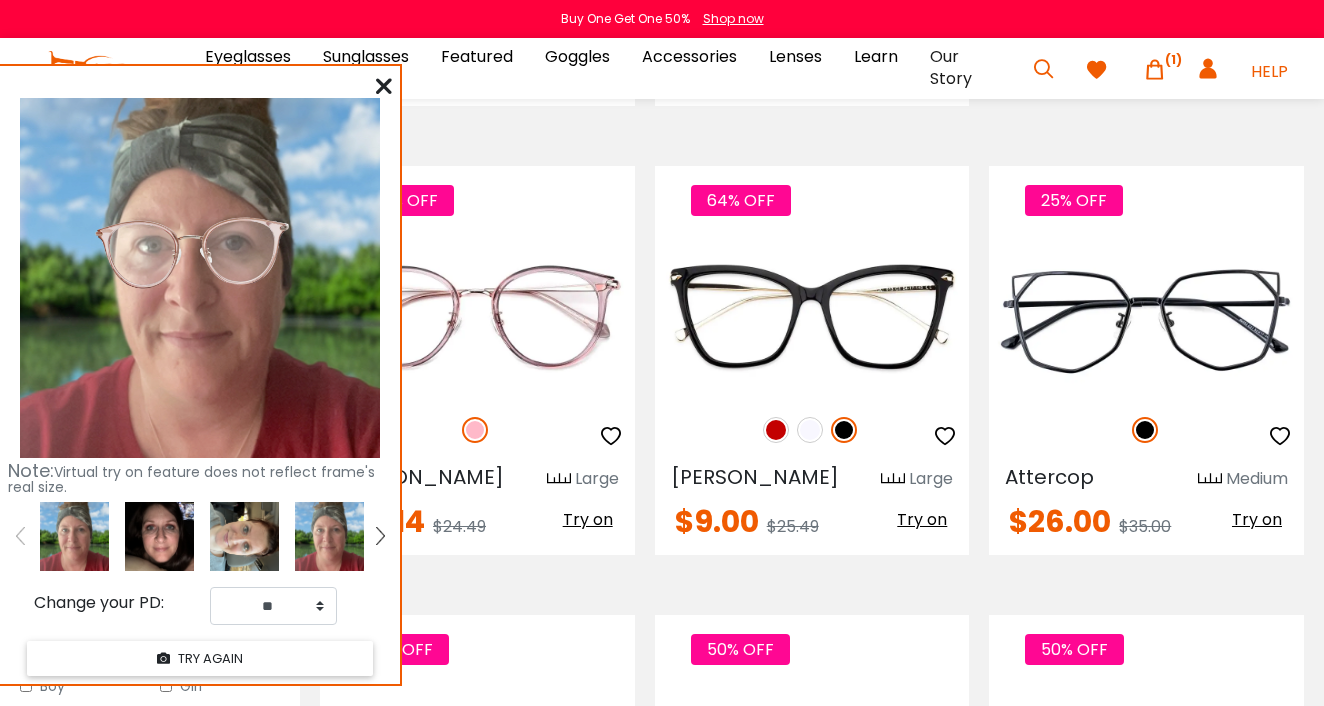 click at bounding box center [159, 536] 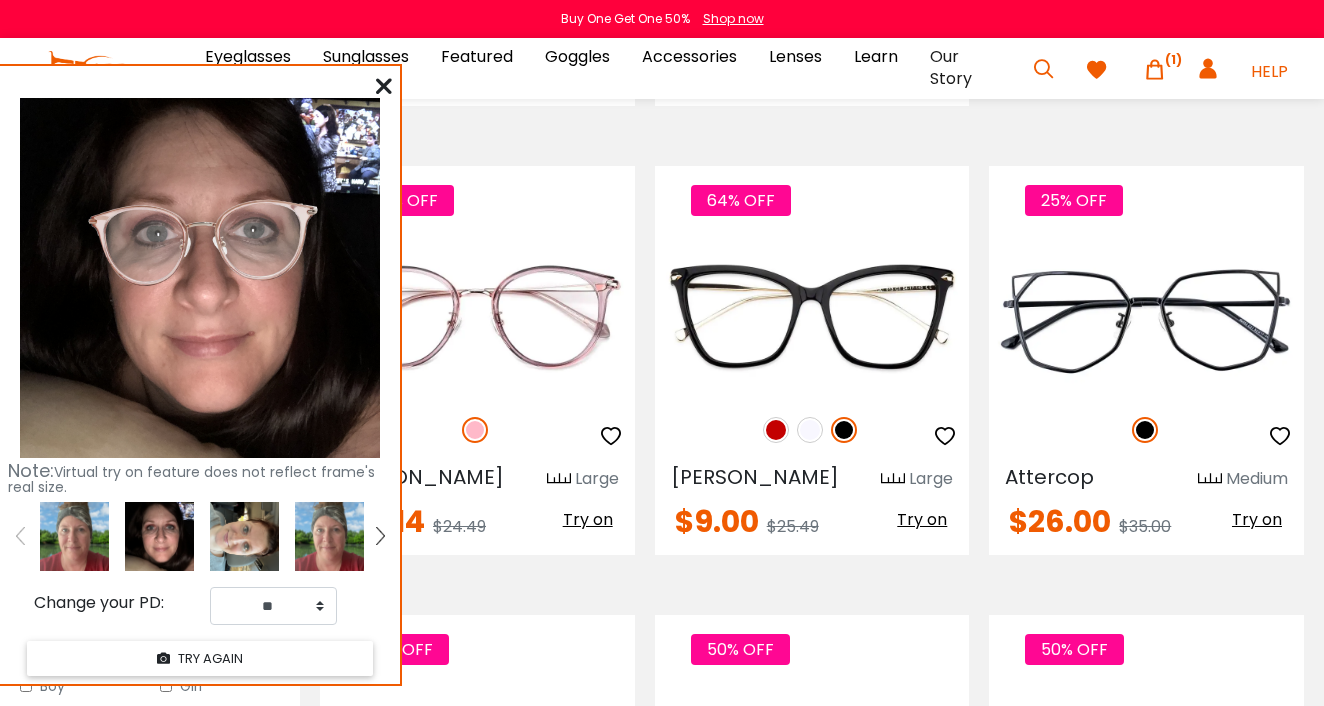 click at bounding box center [244, 536] 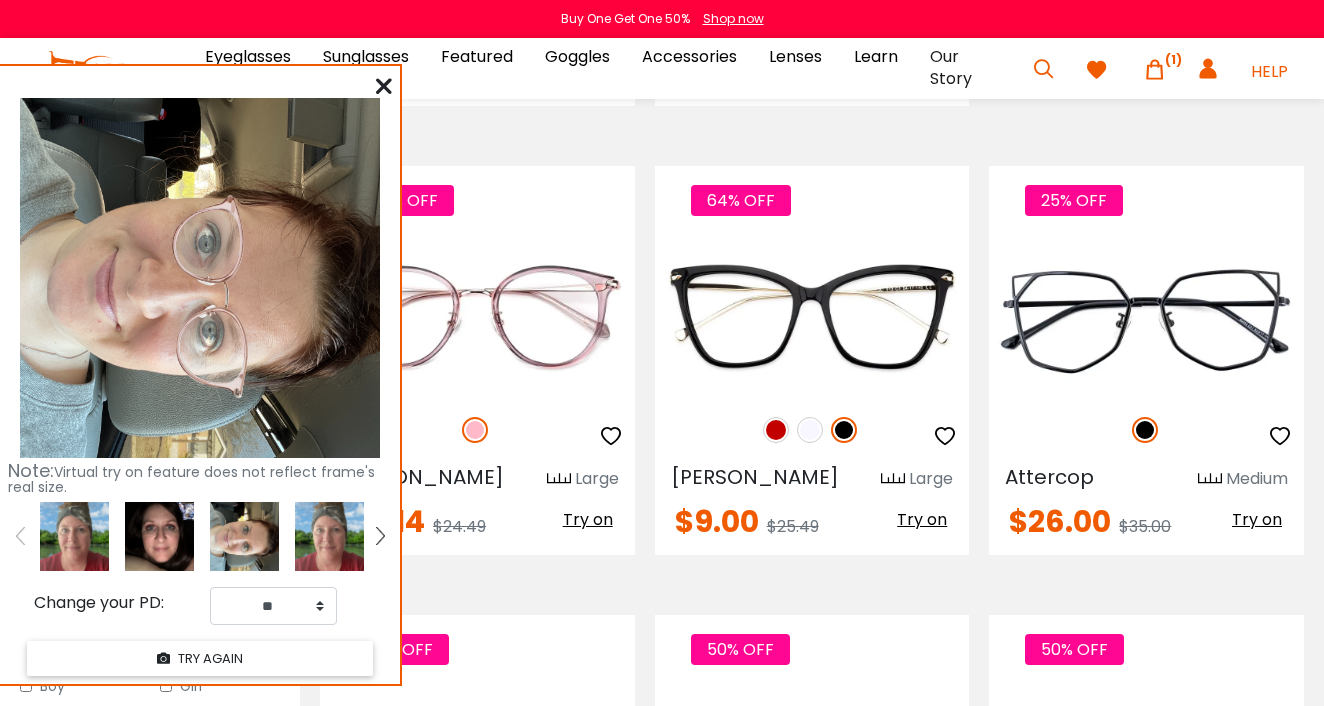 click at bounding box center [74, 536] 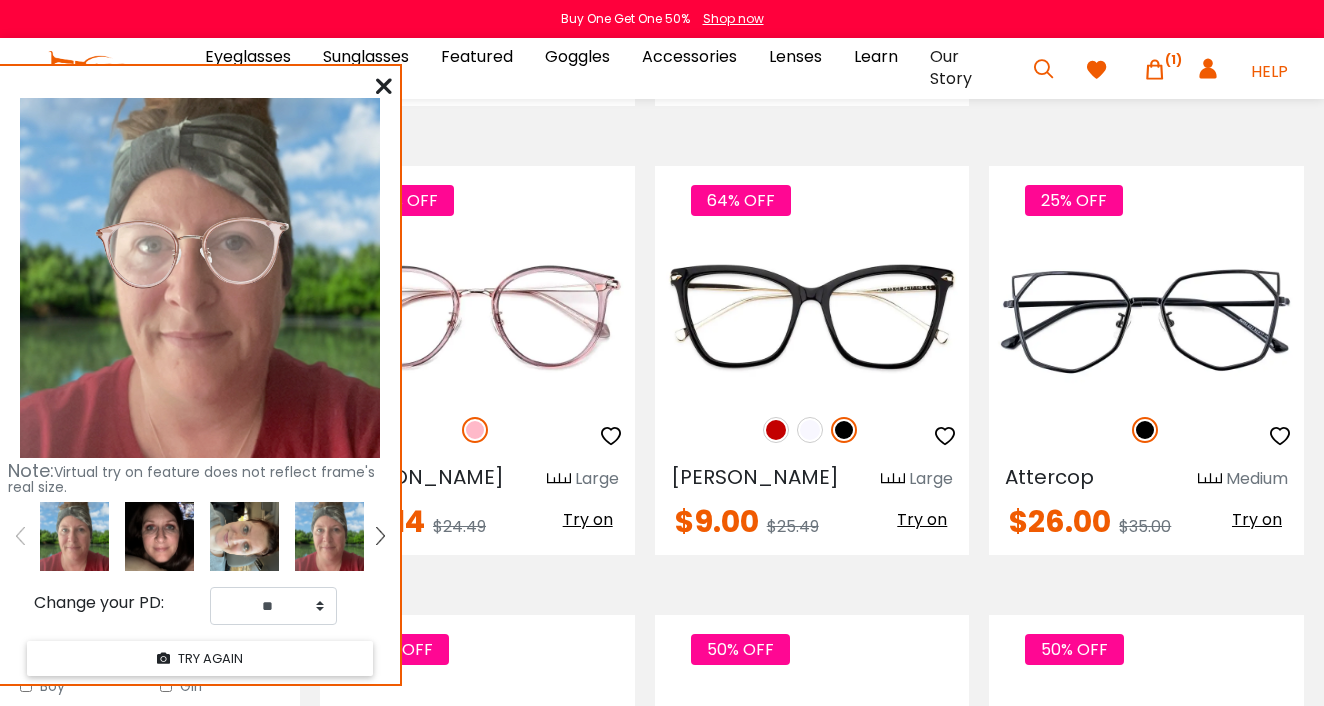 click at bounding box center (244, 536) 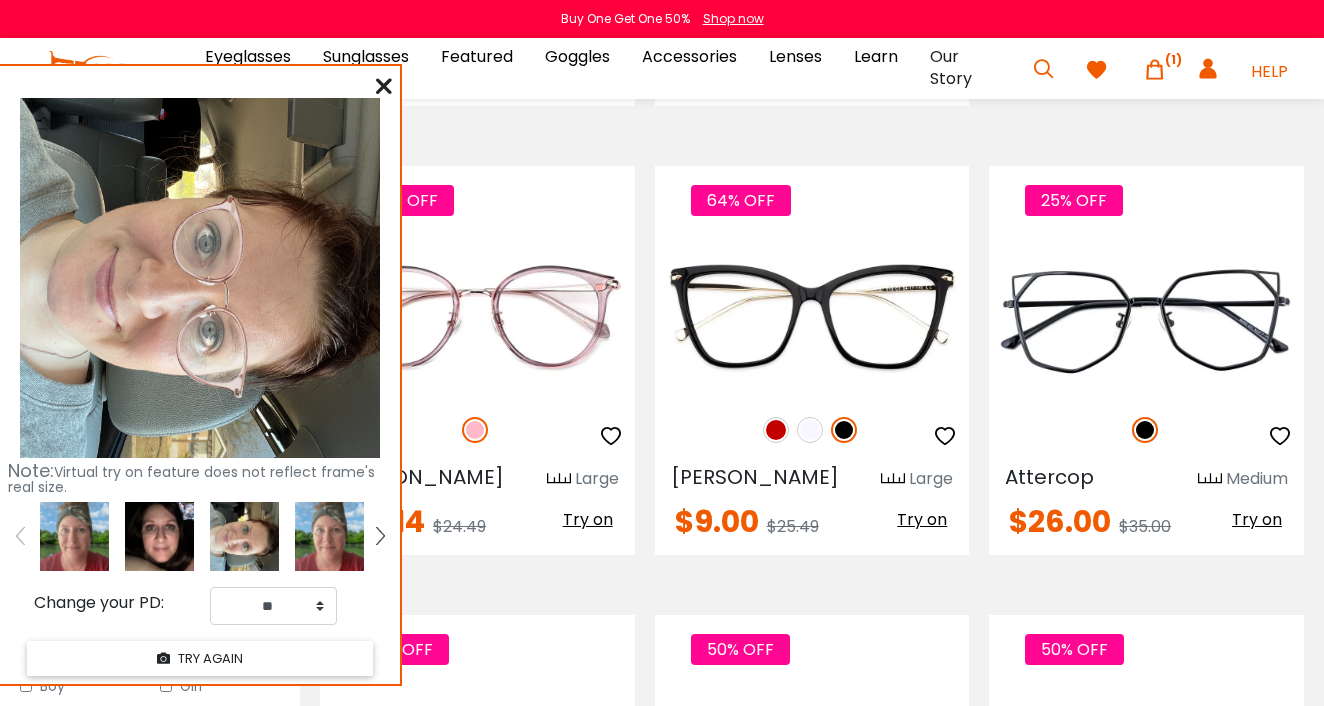 click at bounding box center [74, 536] 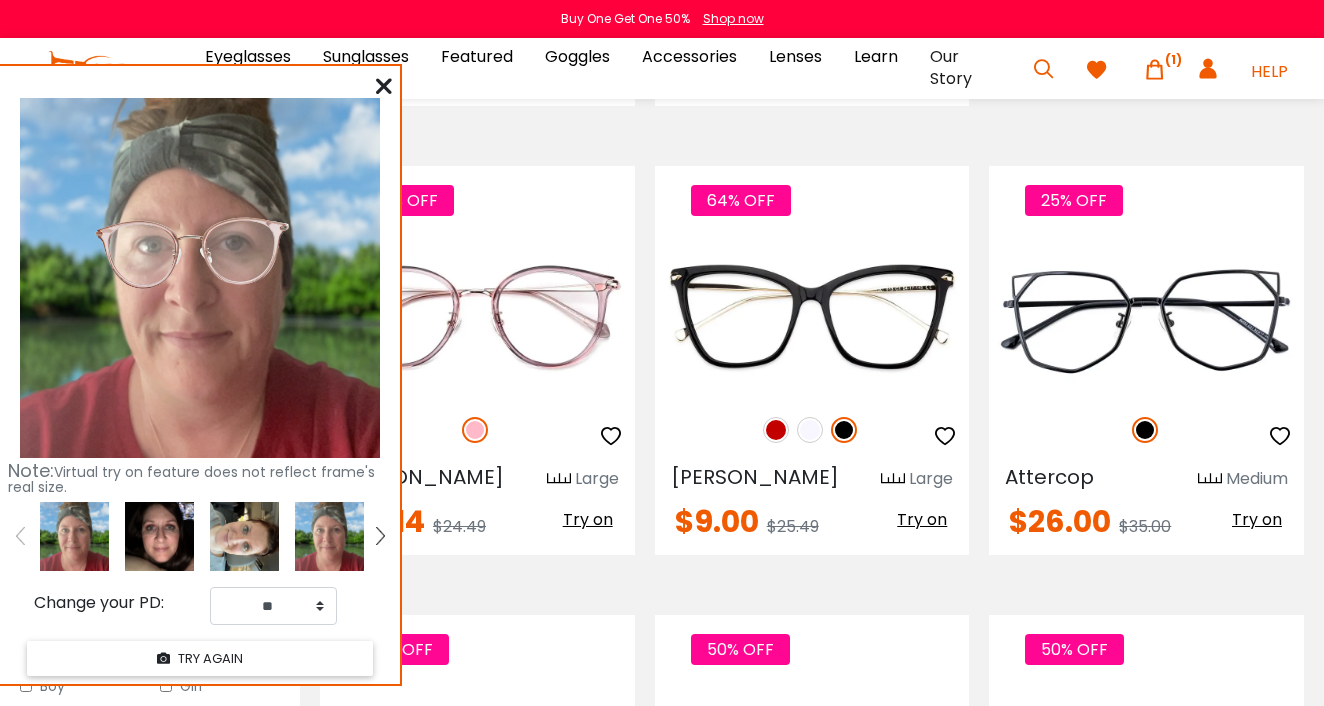 click at bounding box center (159, 536) 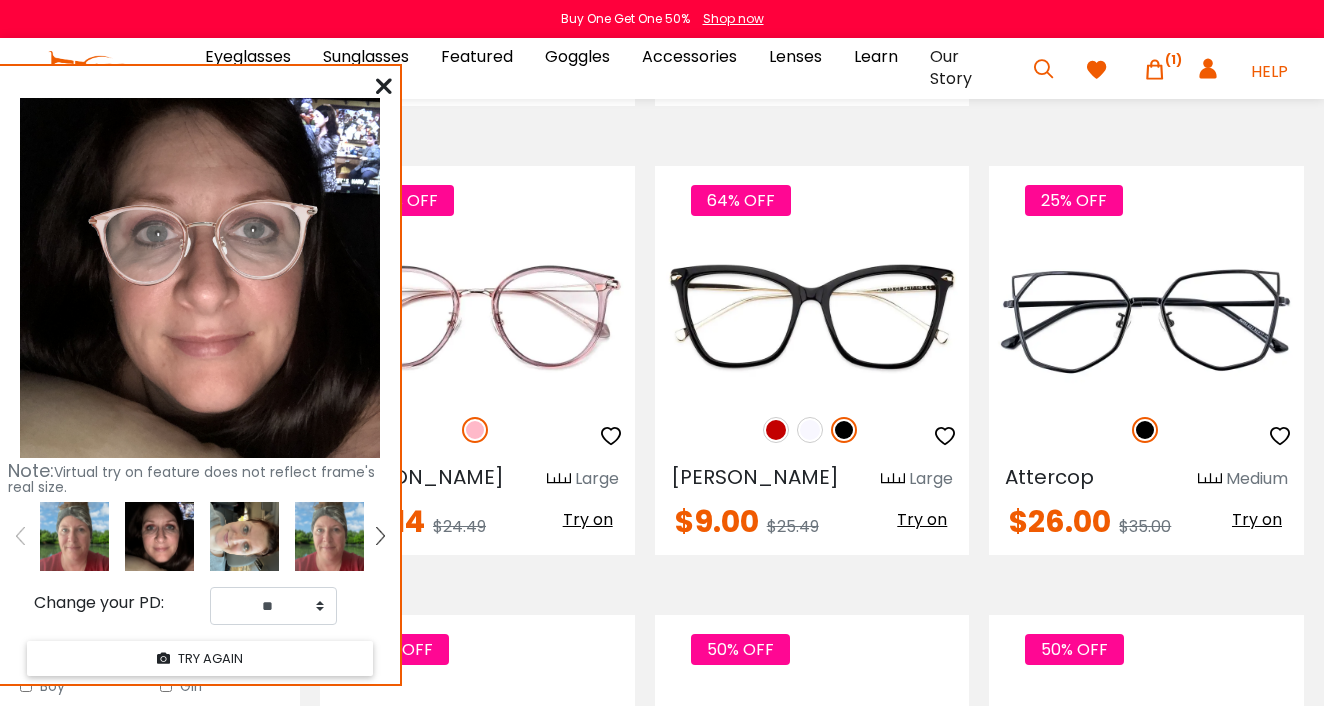 click at bounding box center [74, 536] 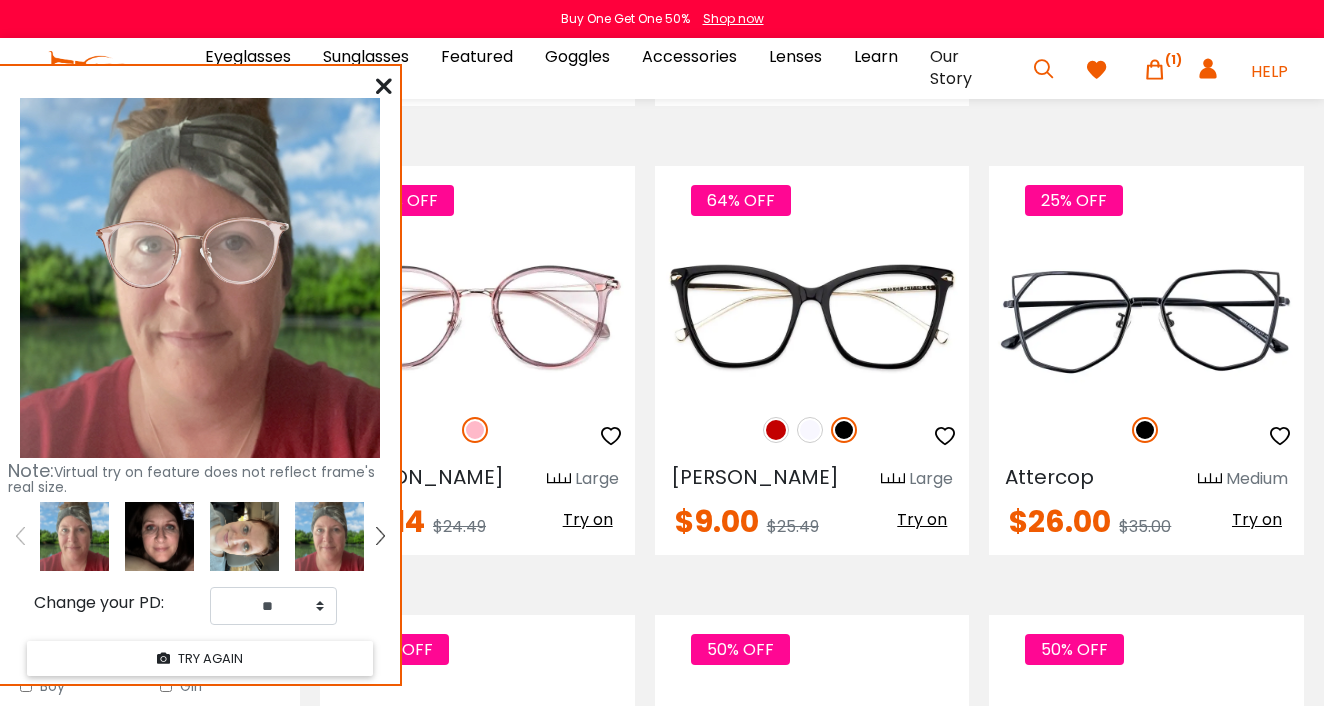 click at bounding box center [159, 536] 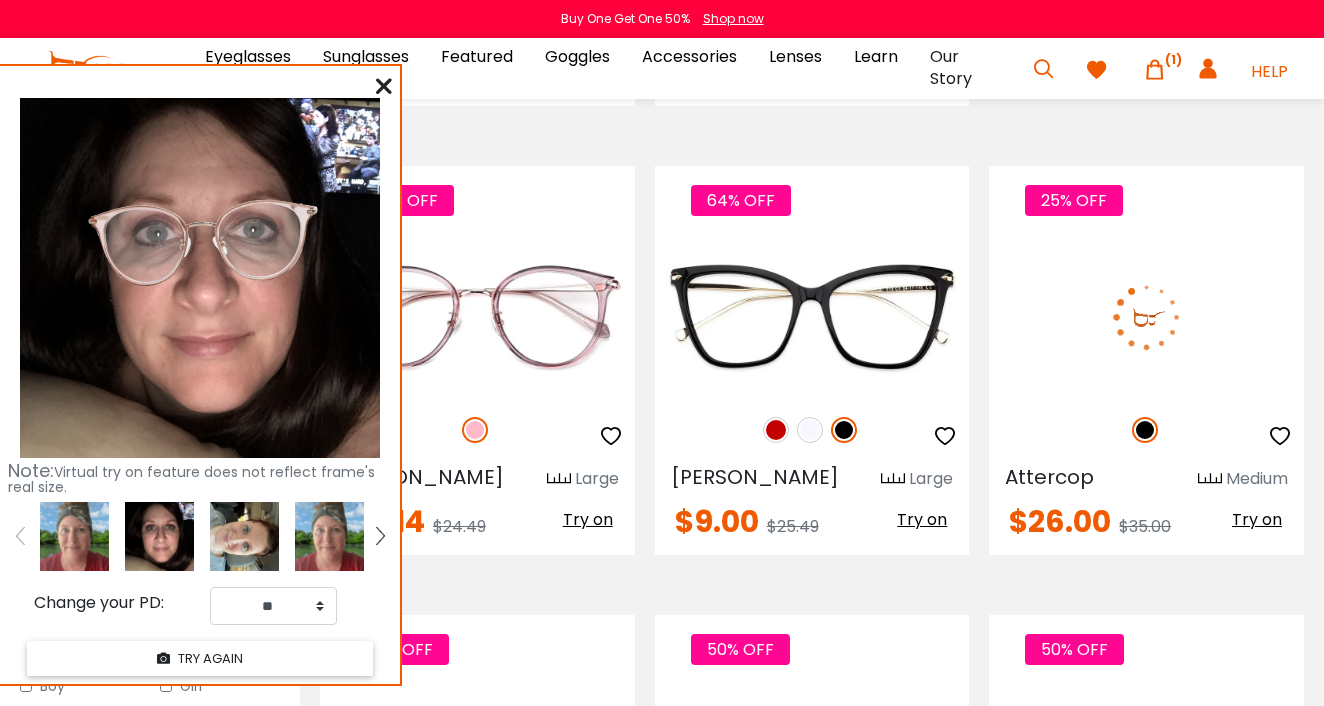 click on "Try on" at bounding box center (1257, 519) 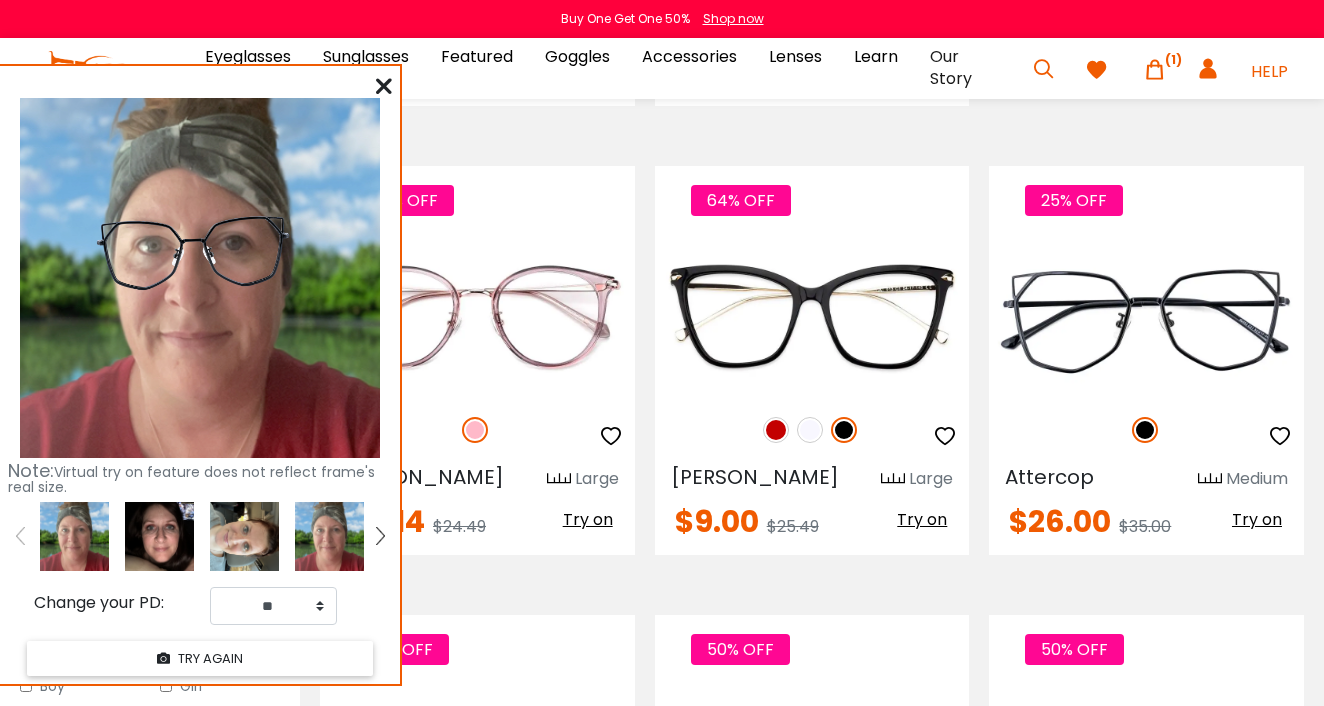 click at bounding box center (159, 536) 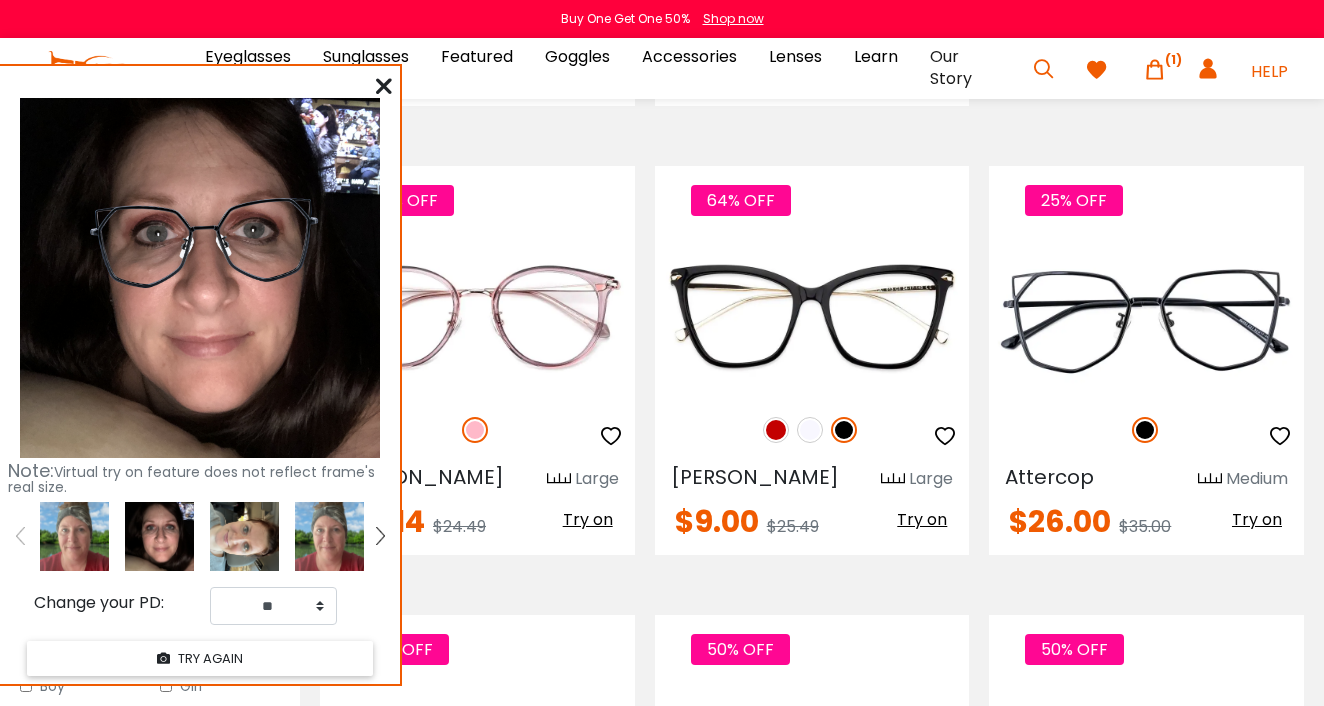 click at bounding box center (74, 536) 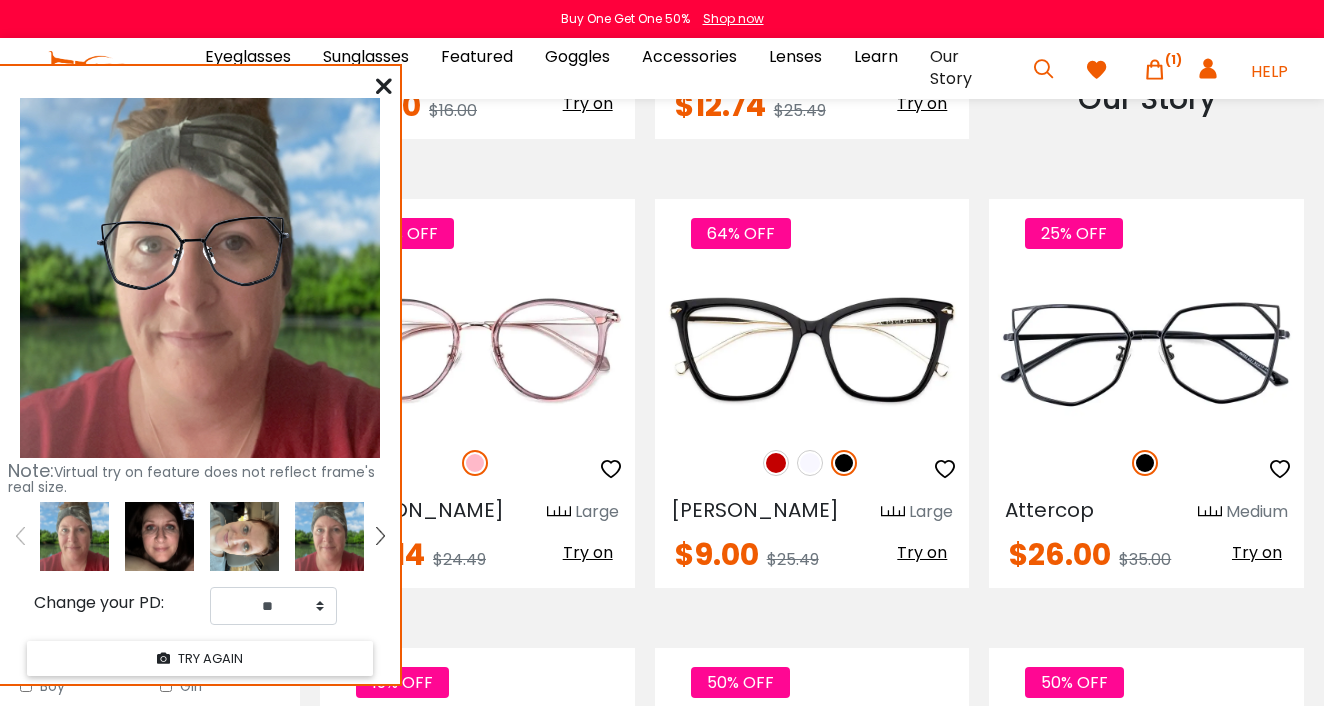 scroll, scrollTop: 2151, scrollLeft: 0, axis: vertical 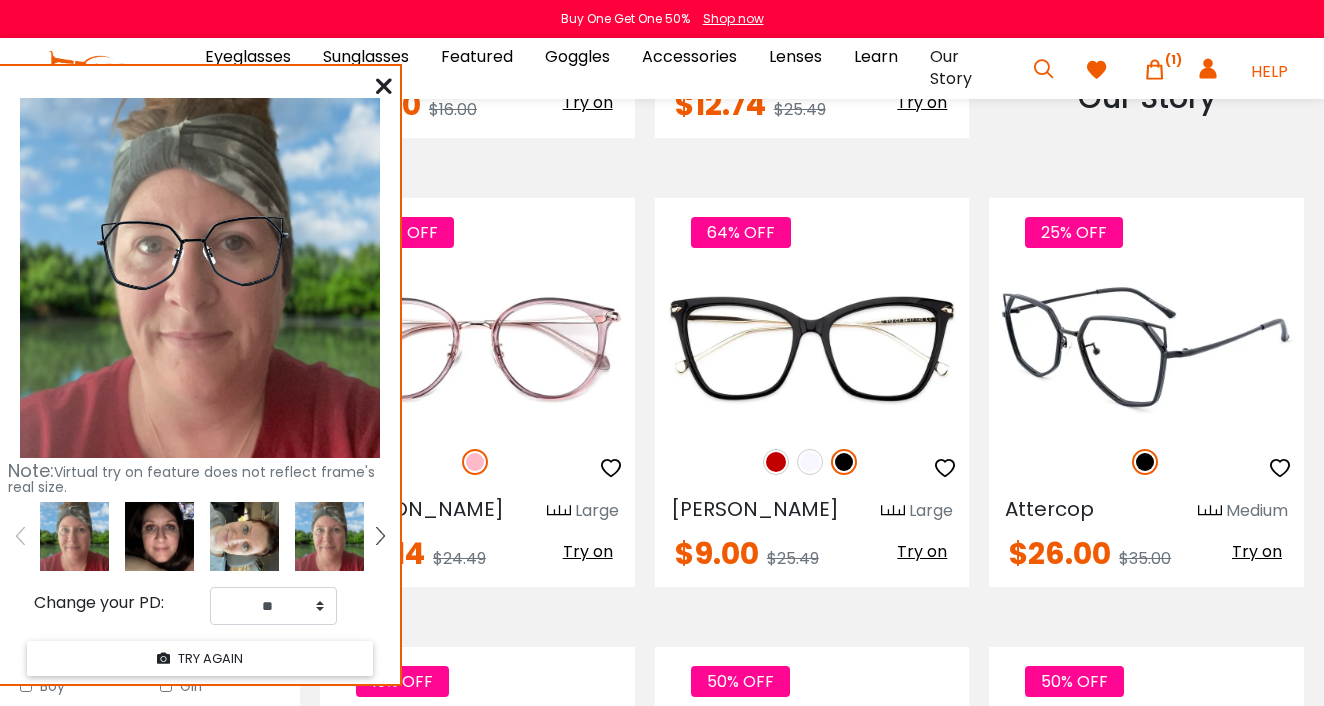 click at bounding box center [1280, 468] 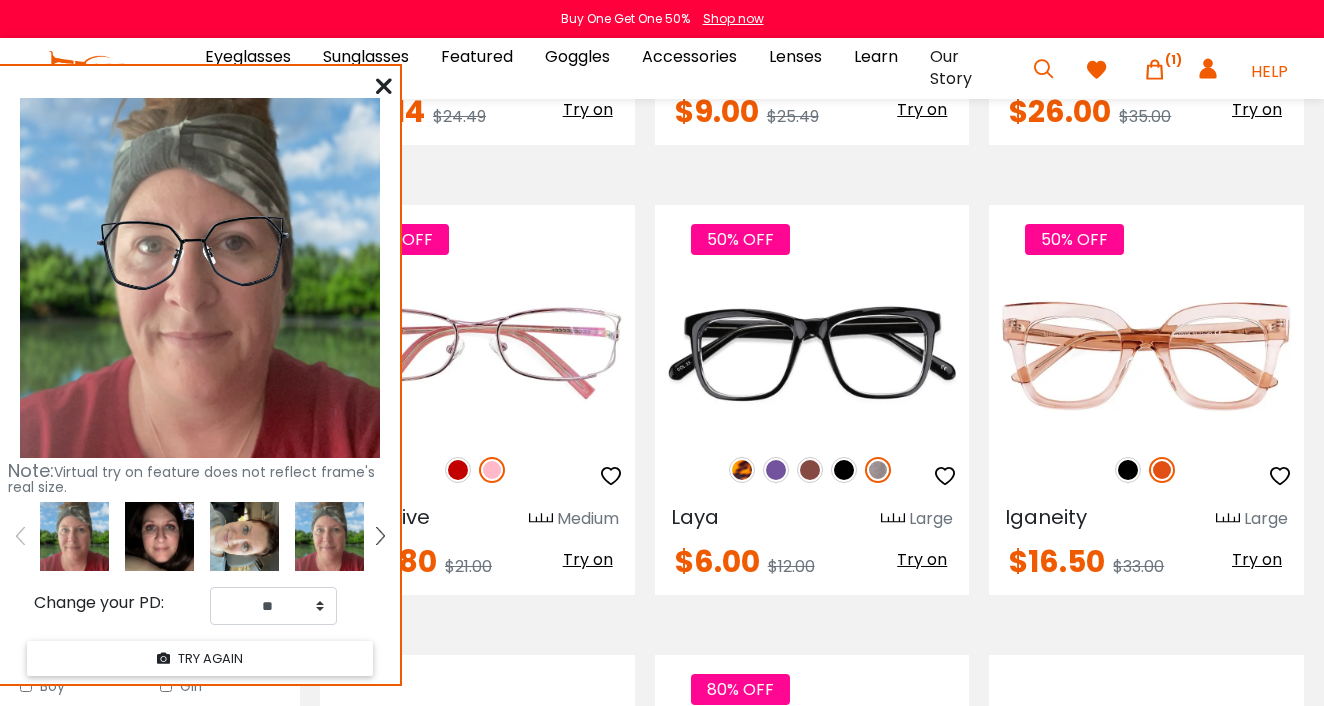 scroll, scrollTop: 2595, scrollLeft: 0, axis: vertical 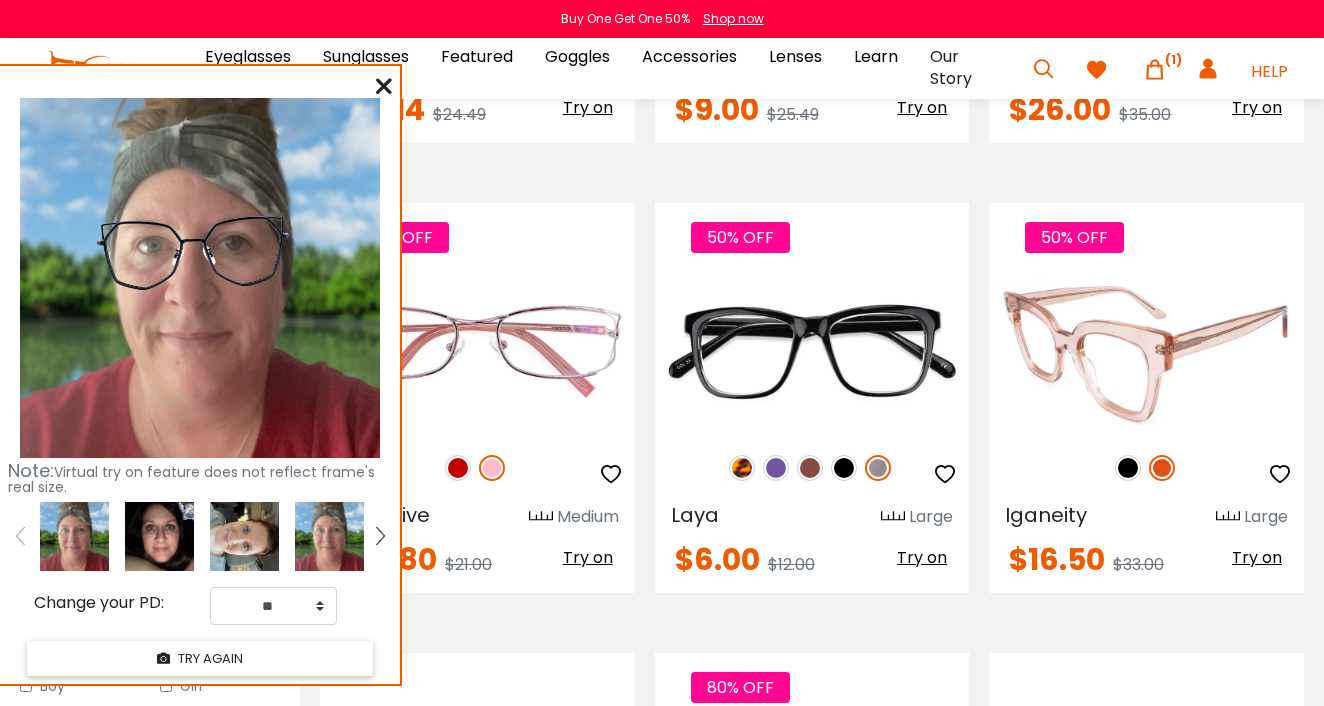 click on "Try on" at bounding box center [1257, 557] 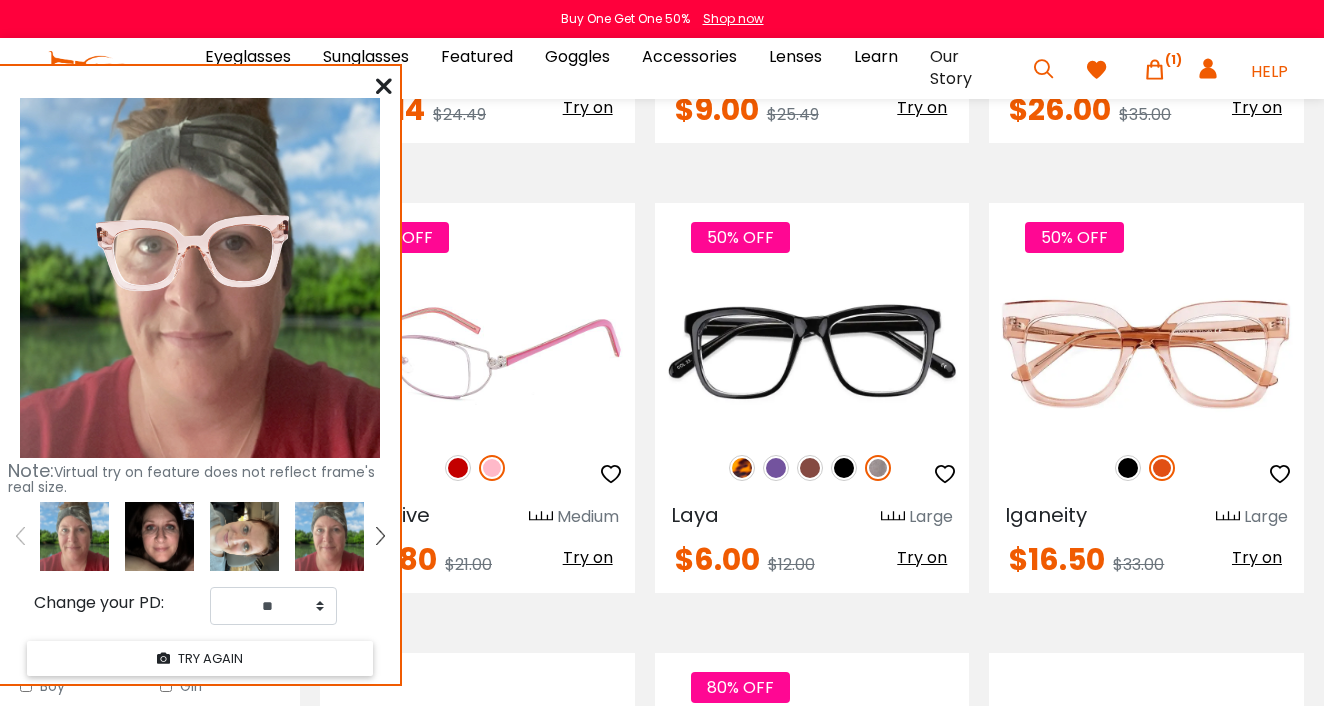 click at bounding box center (458, 468) 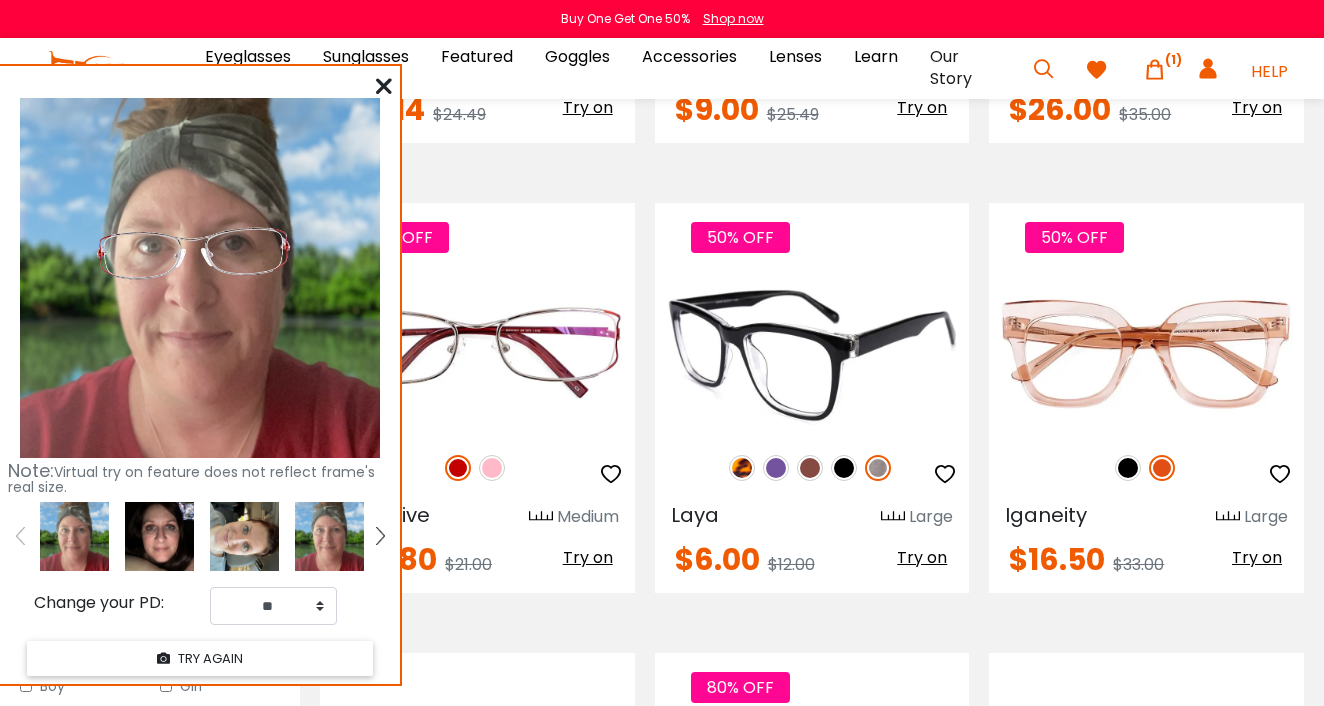 click at bounding box center (810, 468) 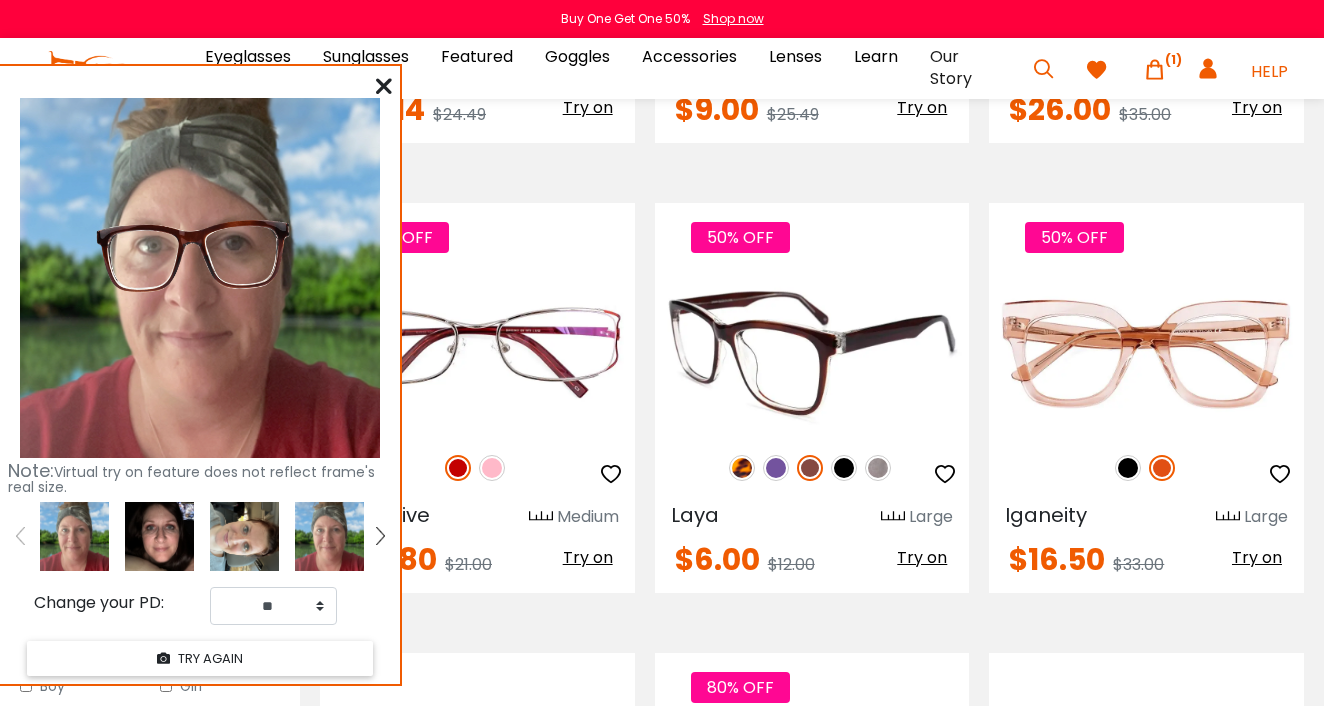 click at bounding box center (742, 468) 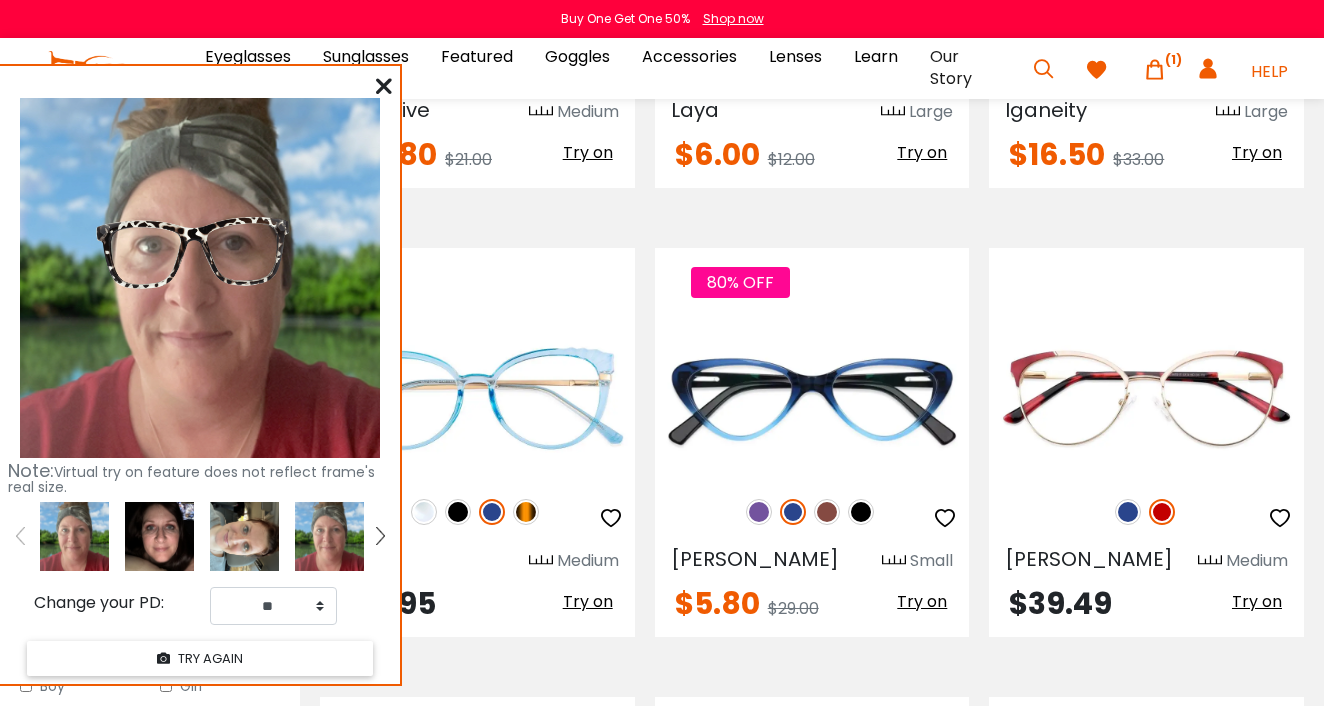 scroll, scrollTop: 3003, scrollLeft: 1, axis: both 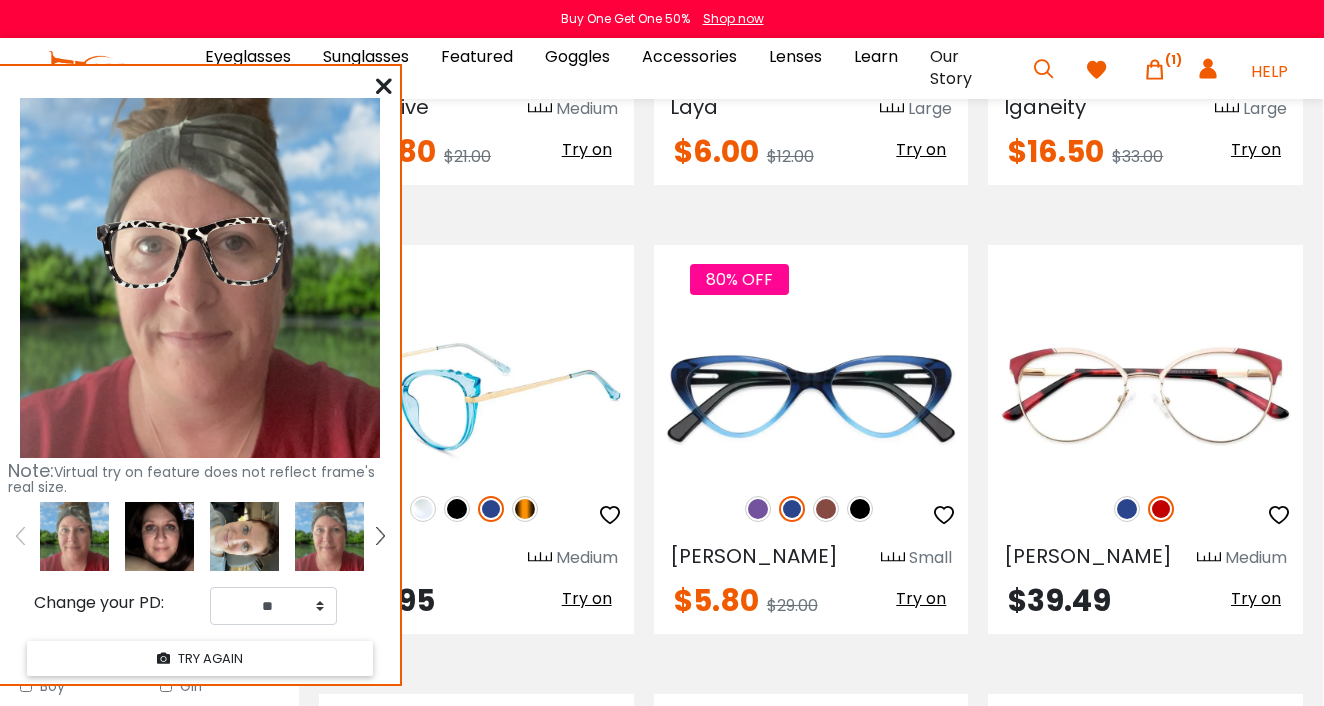 click at bounding box center [525, 509] 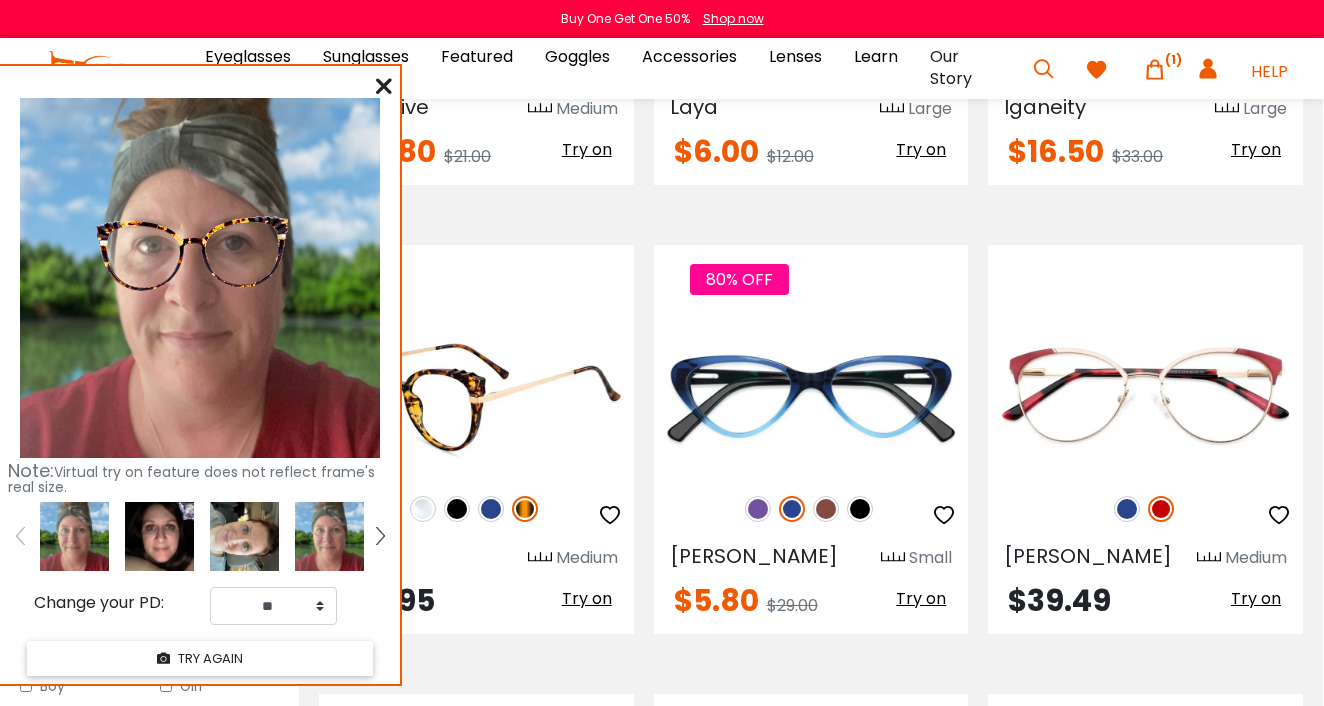 click at bounding box center [491, 509] 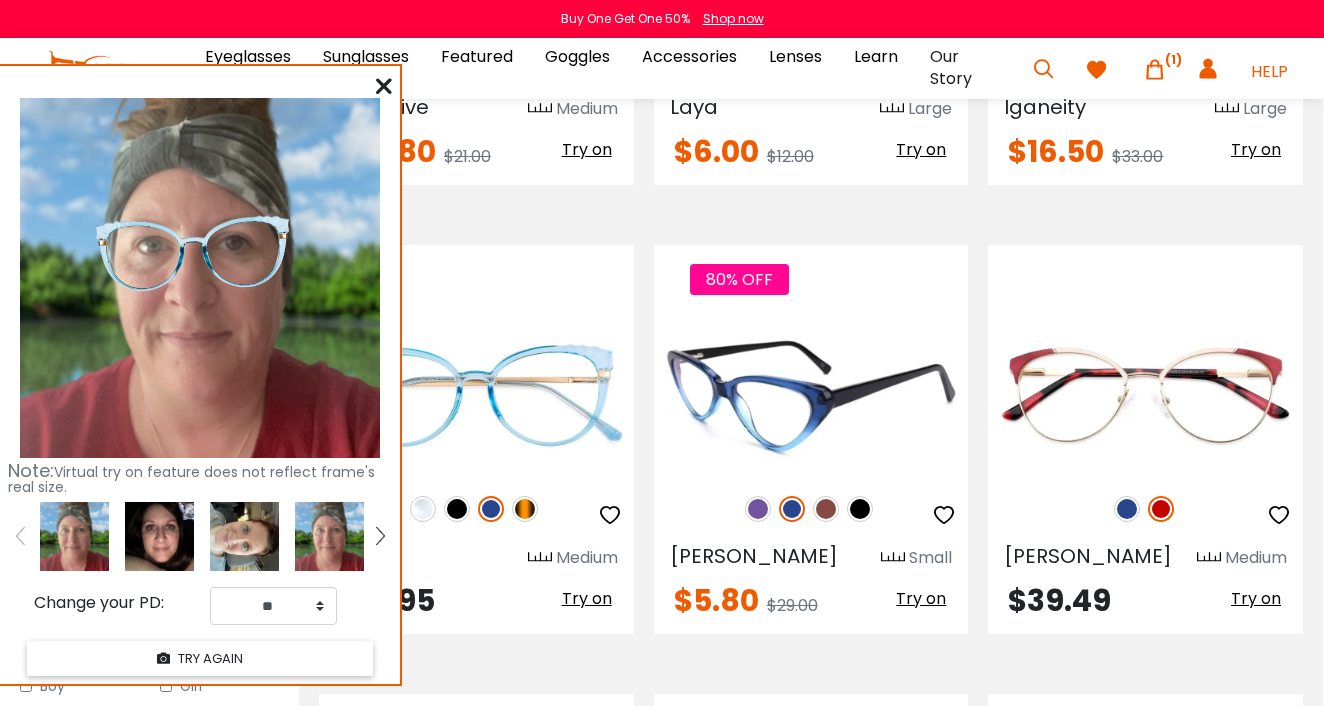 click at bounding box center [758, 509] 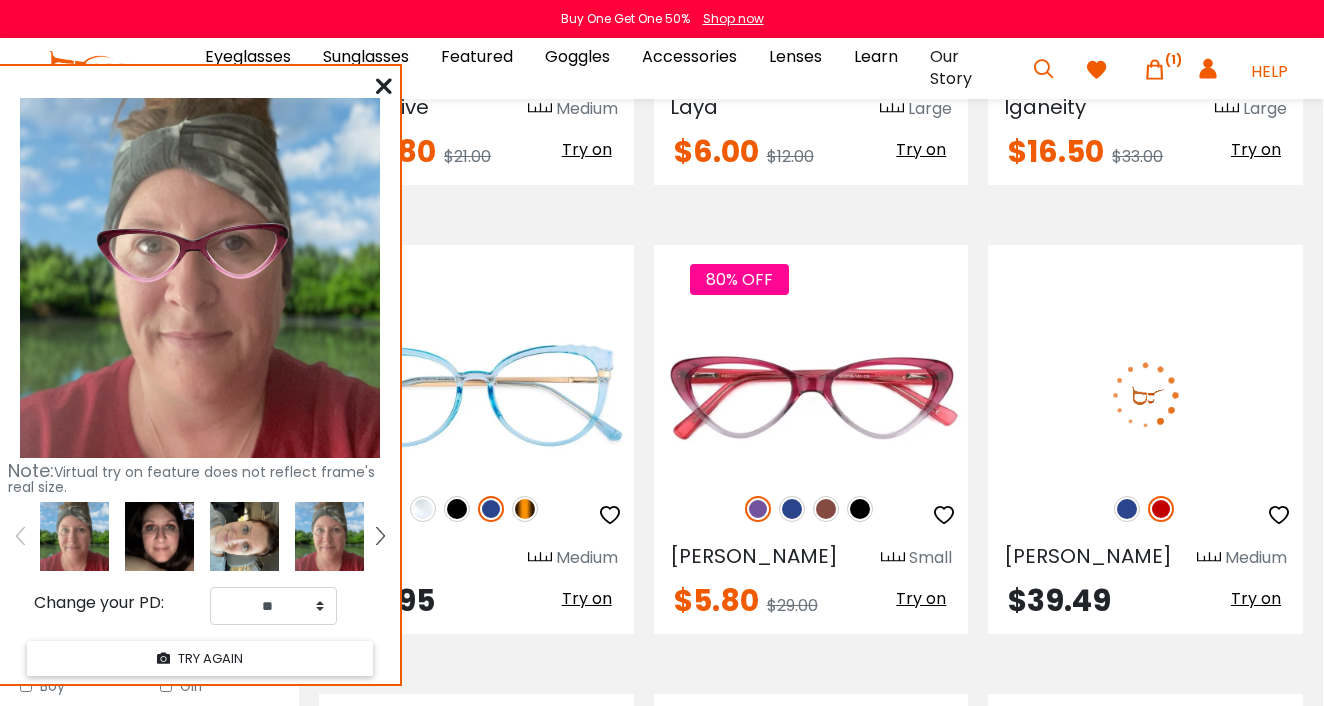 click at bounding box center (1127, 509) 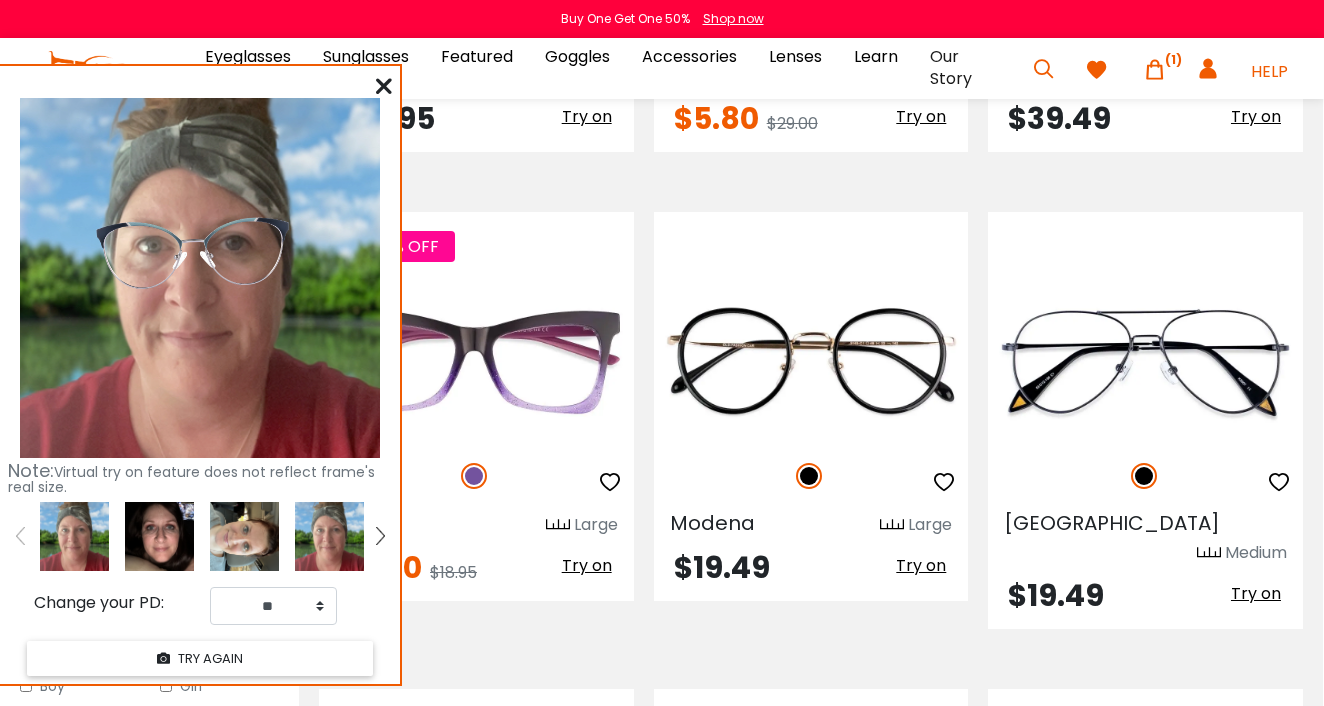 scroll, scrollTop: 3486, scrollLeft: 2, axis: both 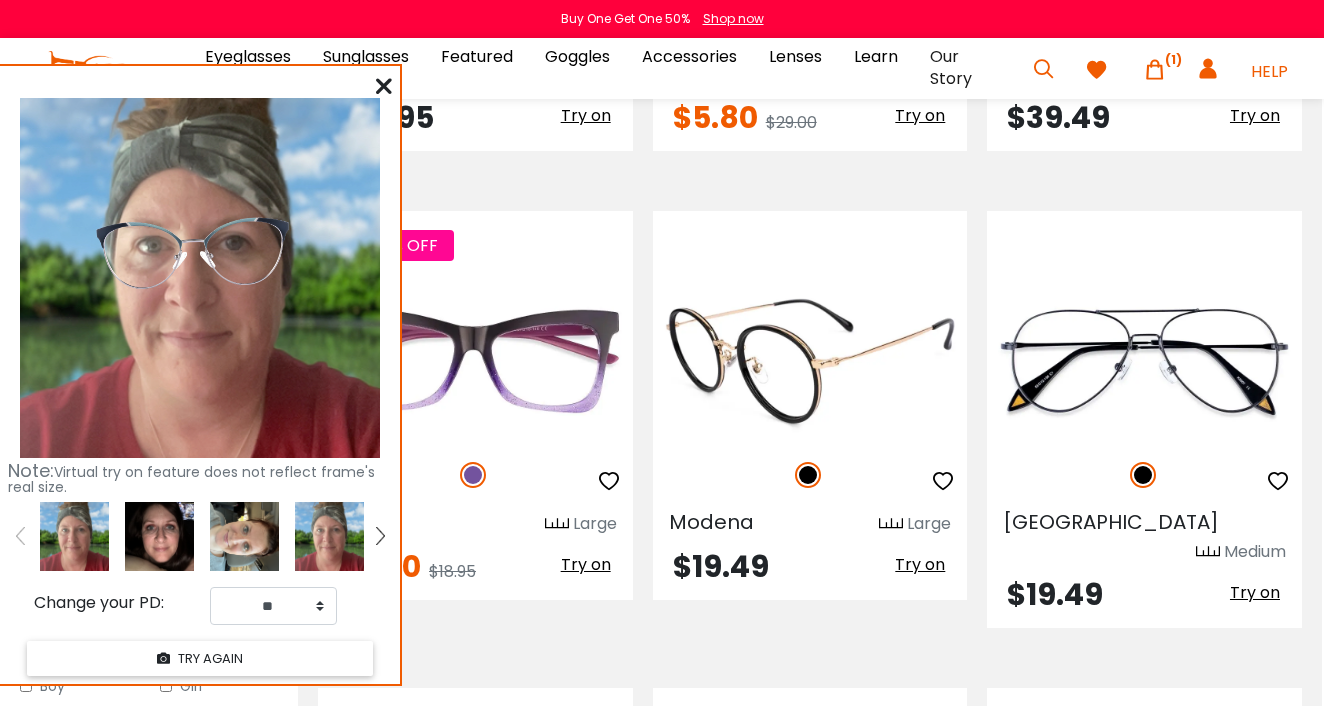 click on "Try on" at bounding box center [920, 564] 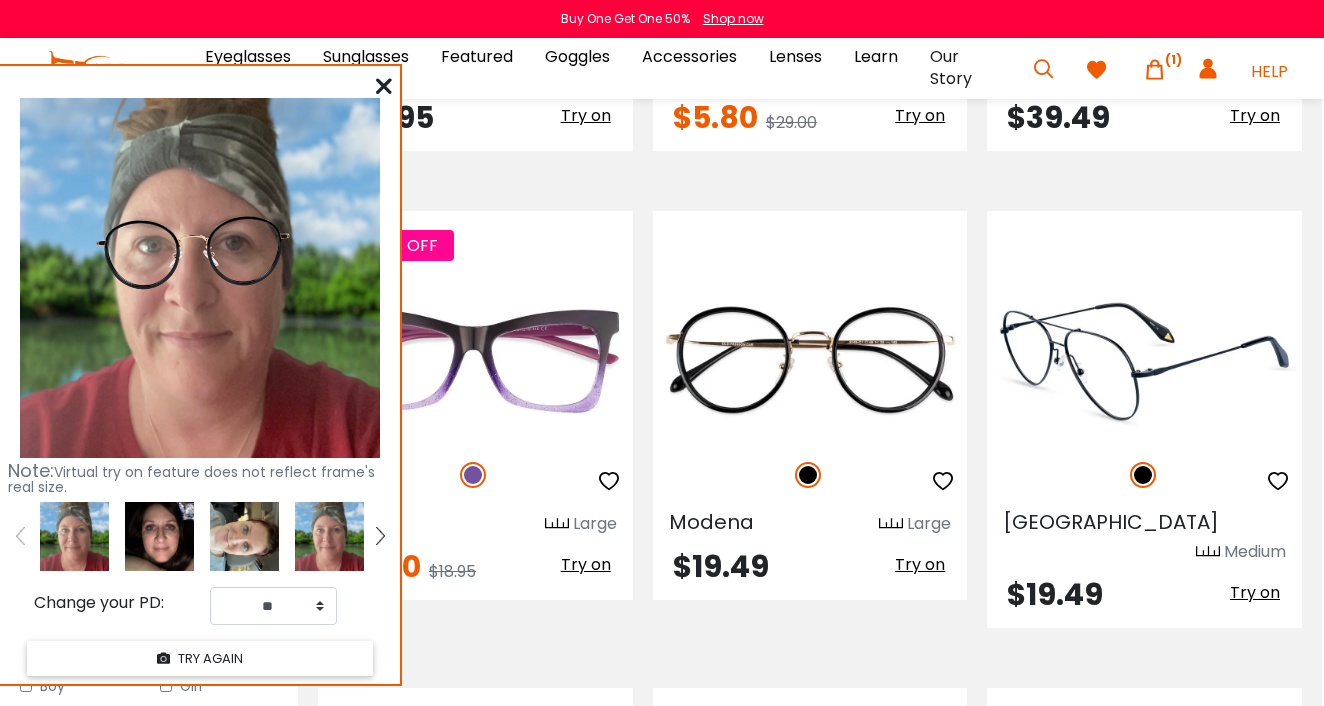 click on "Try on" at bounding box center (1255, 592) 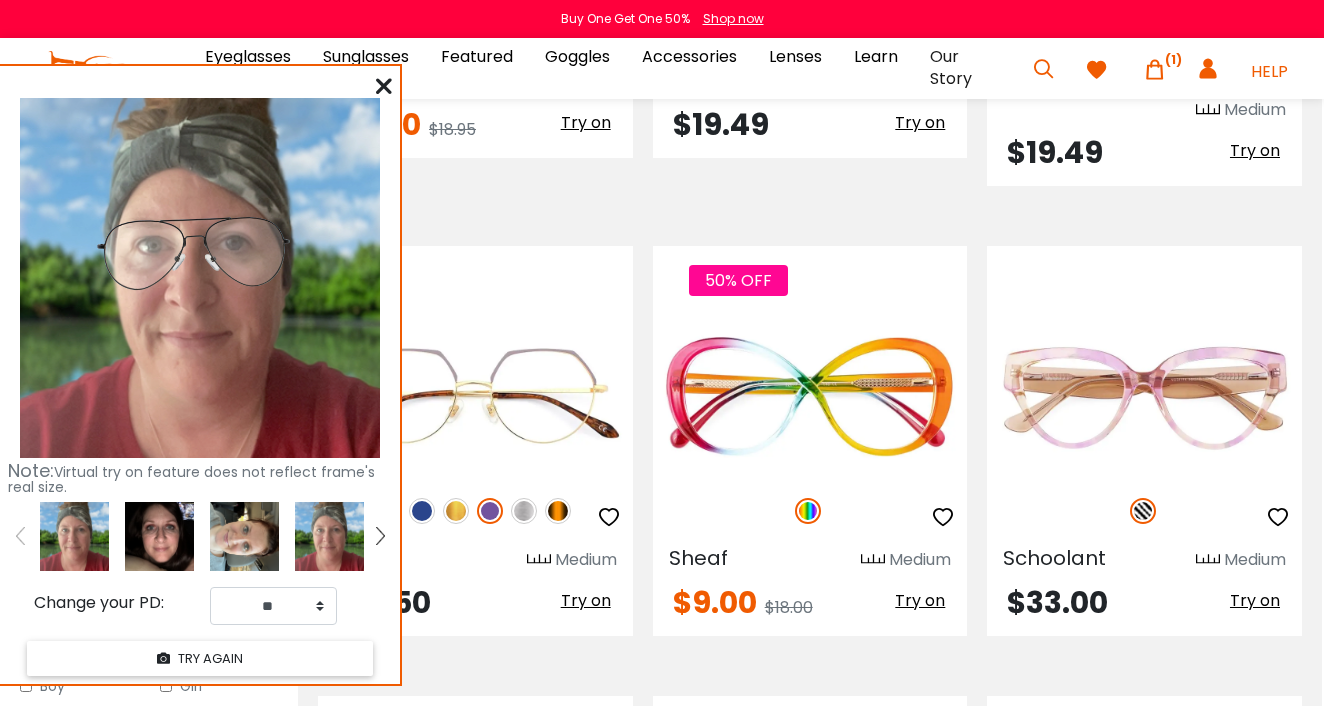scroll, scrollTop: 3929, scrollLeft: 2, axis: both 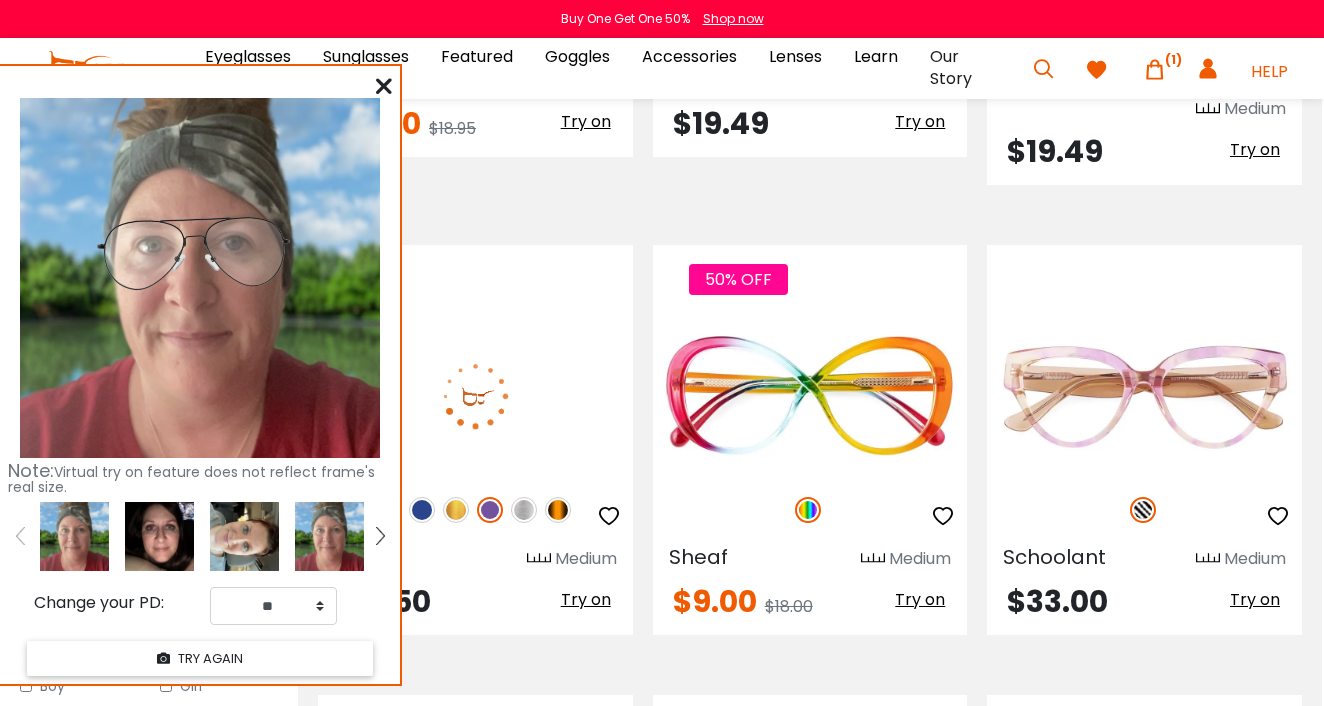 click at bounding box center (558, 510) 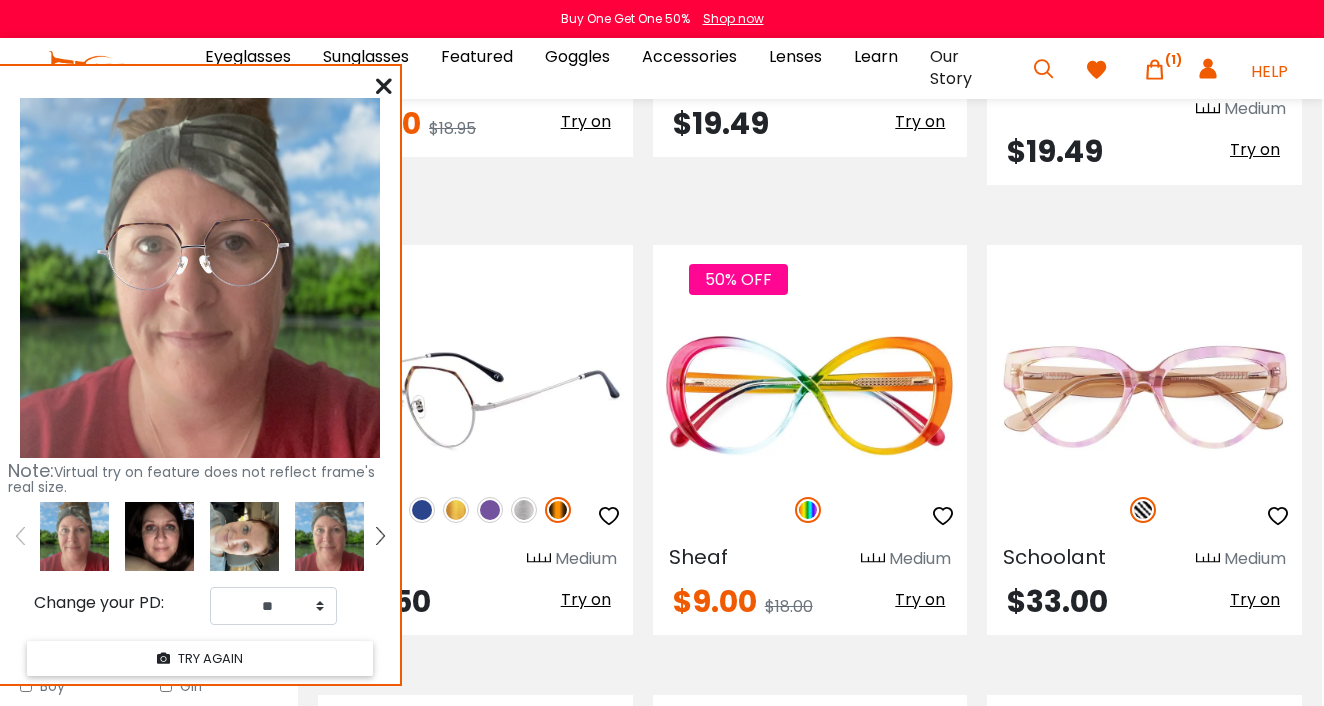 click at bounding box center (456, 510) 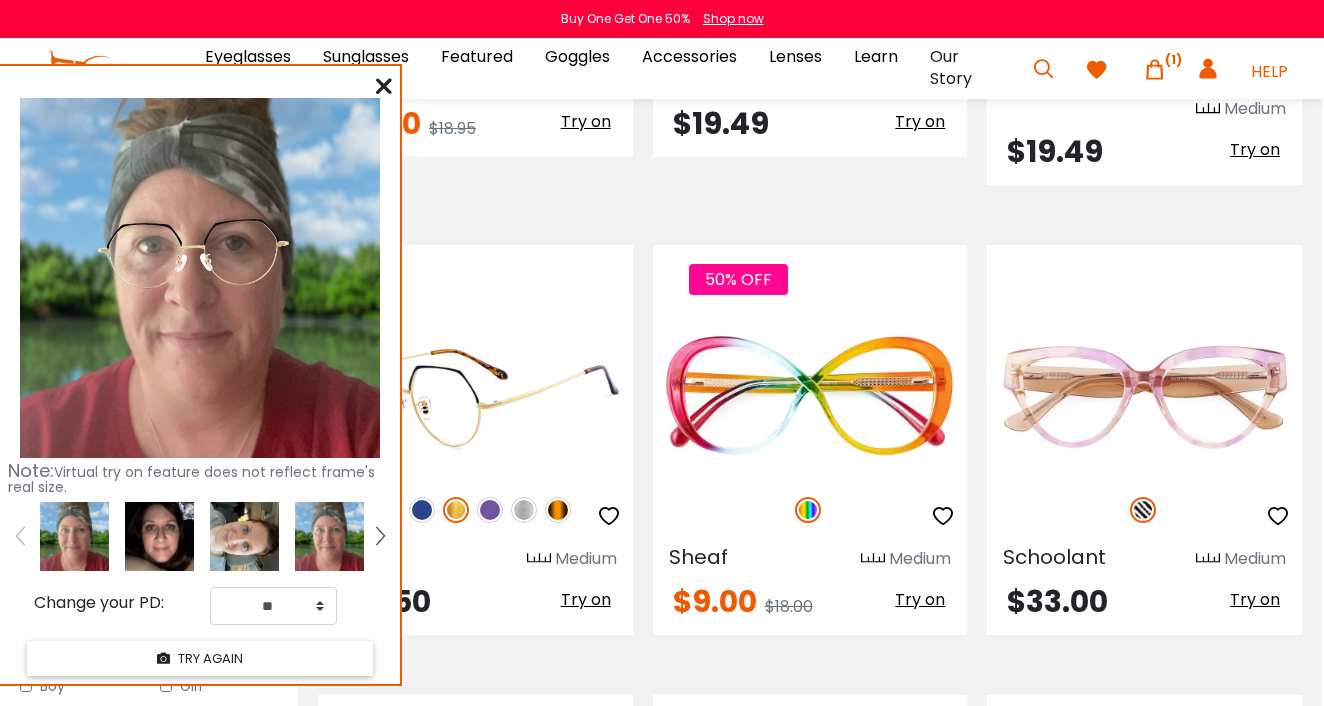 click at bounding box center [422, 510] 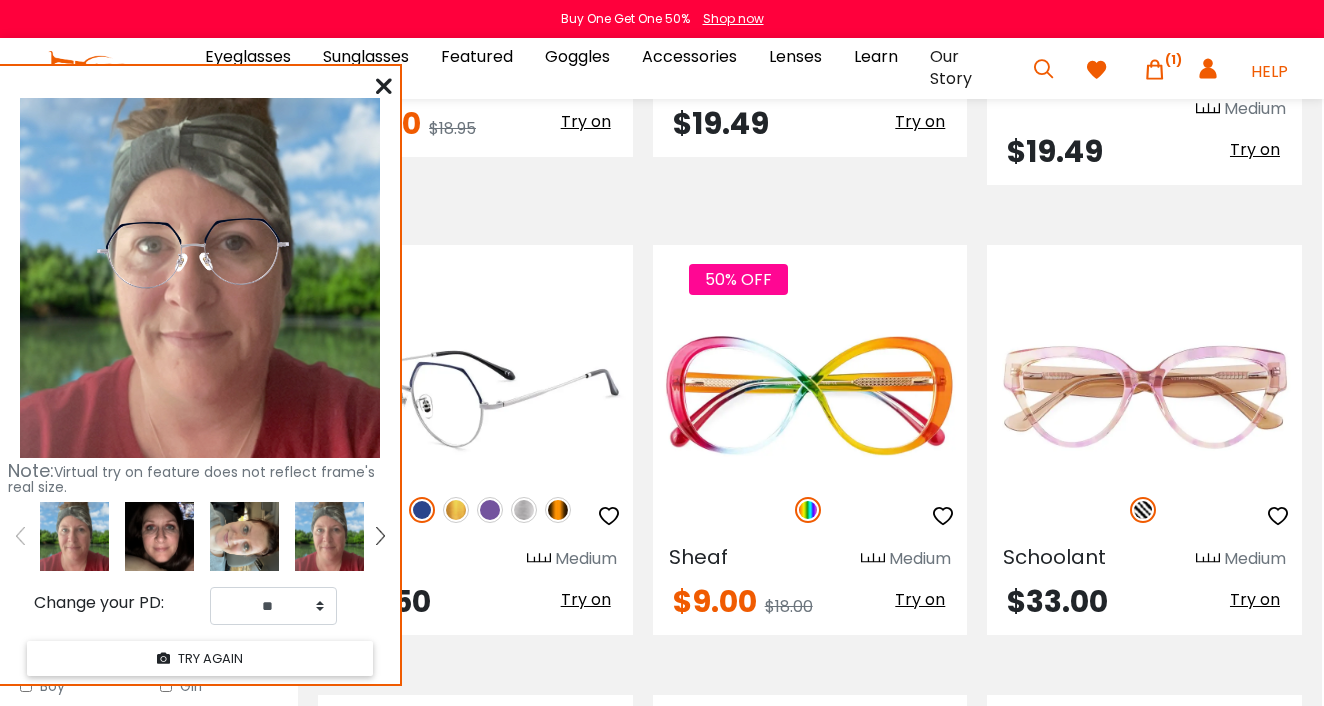 click at bounding box center [558, 510] 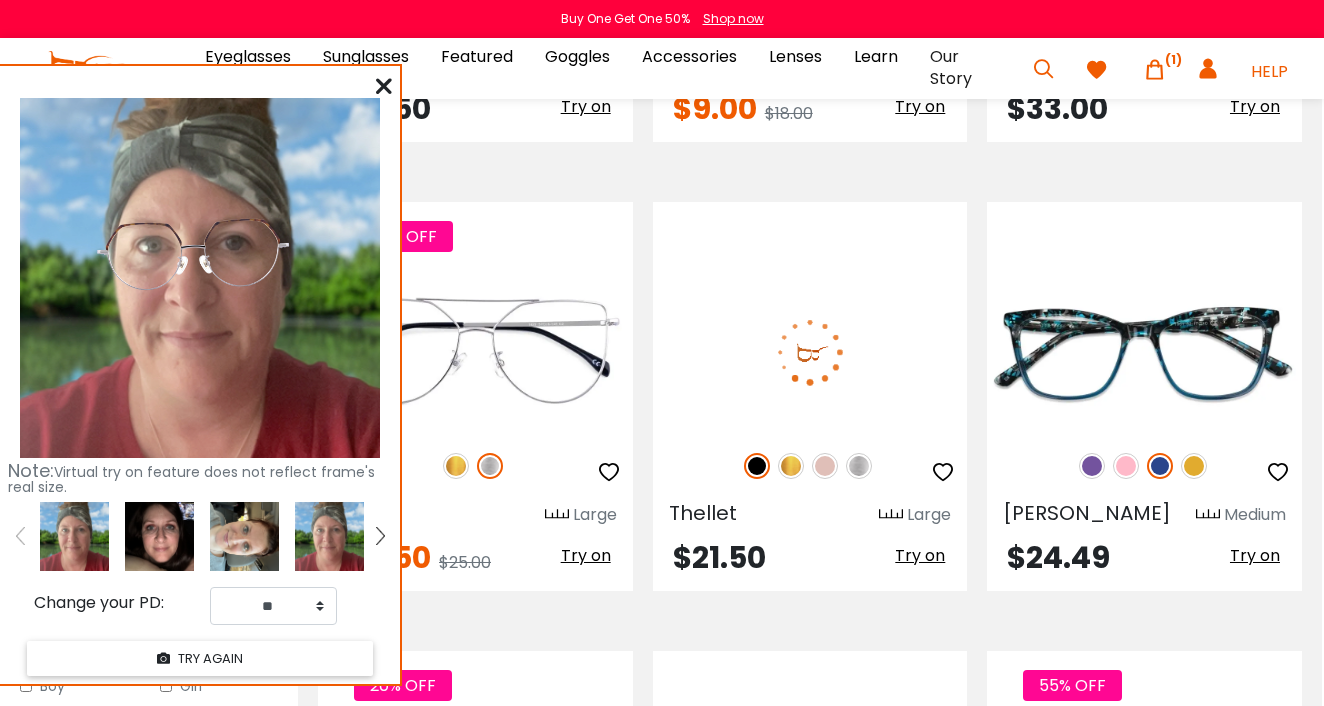 scroll, scrollTop: 4433, scrollLeft: 2, axis: both 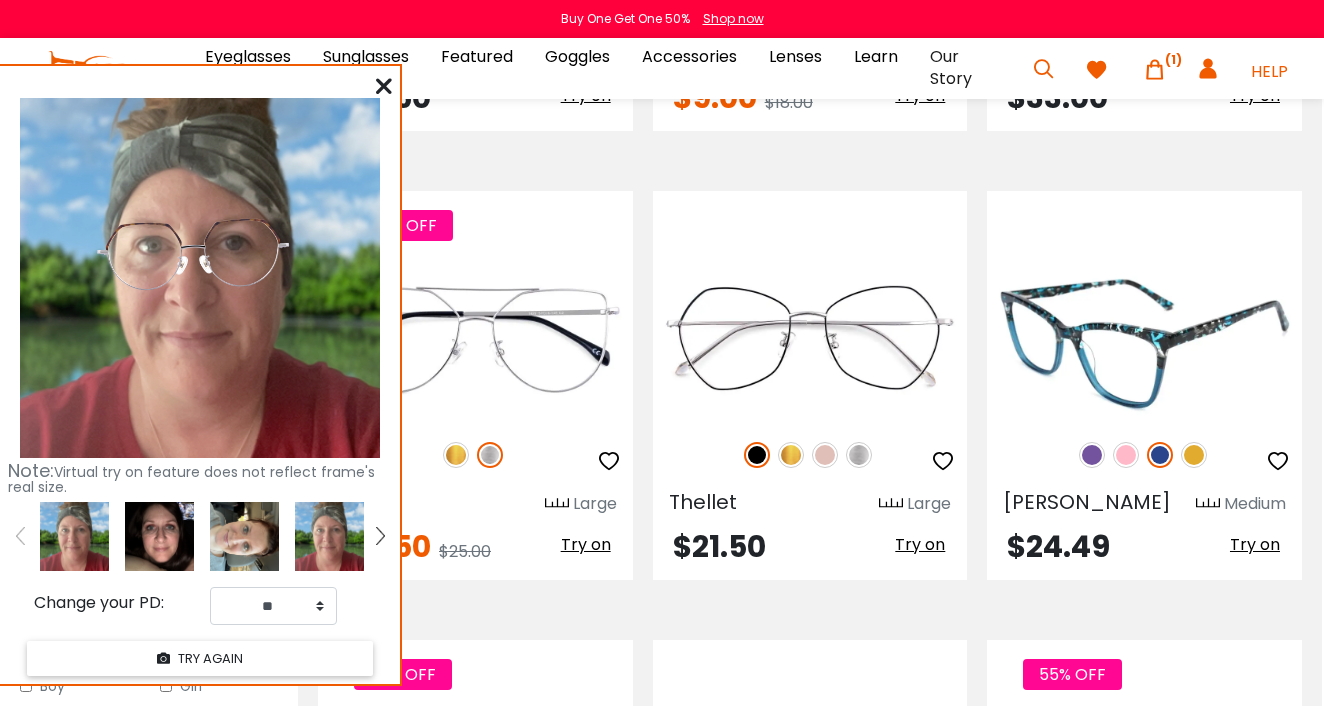 click at bounding box center [1092, 455] 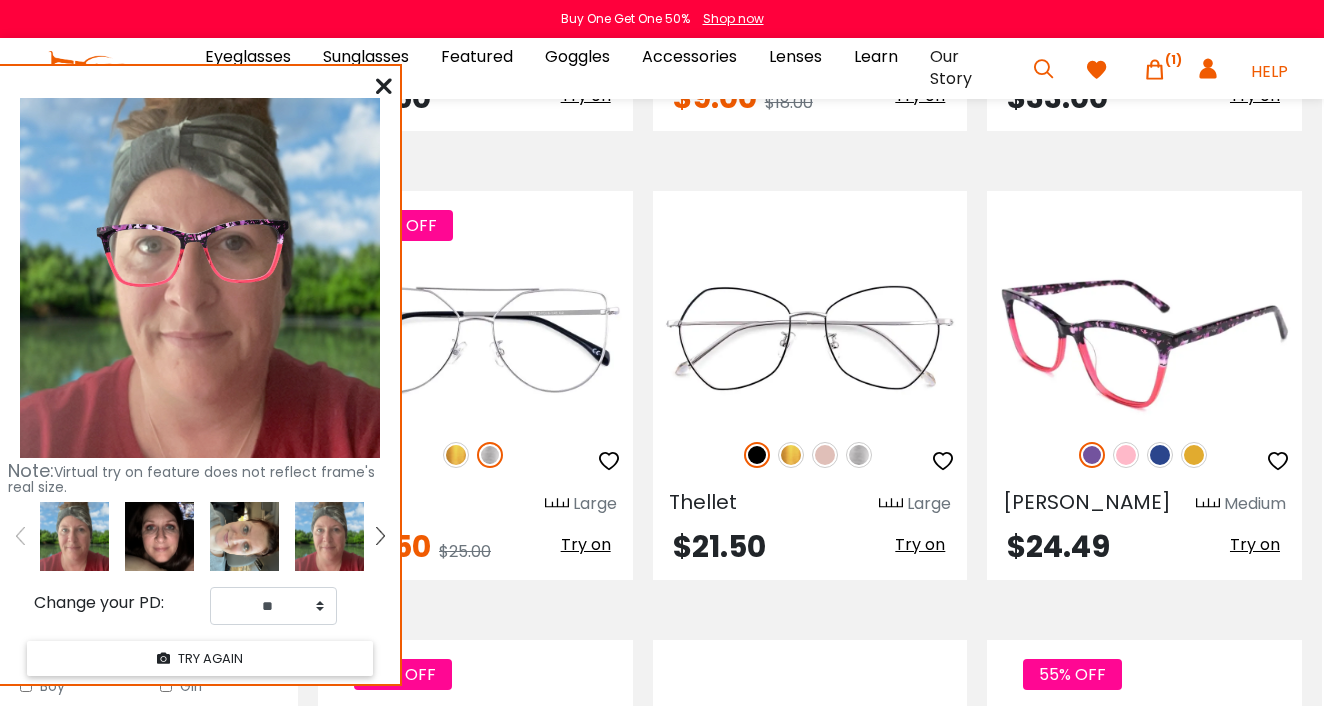 click at bounding box center [1194, 455] 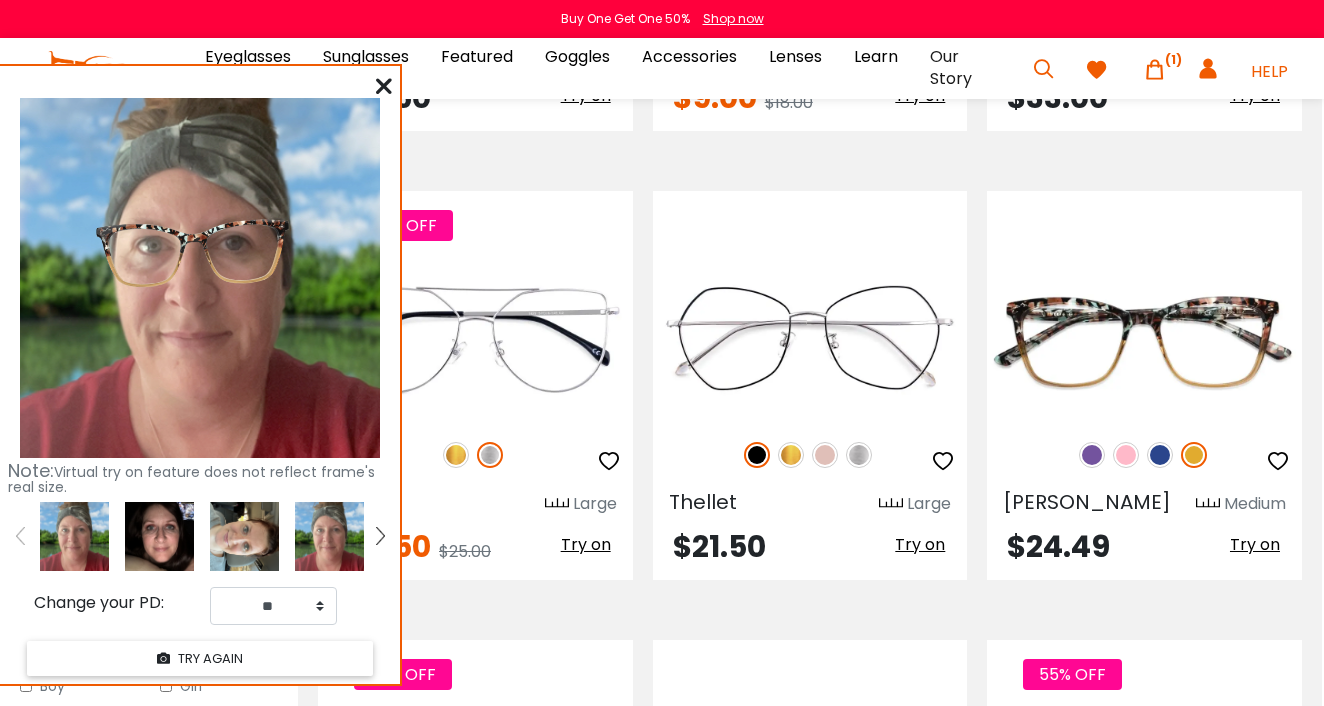 click at bounding box center (159, 536) 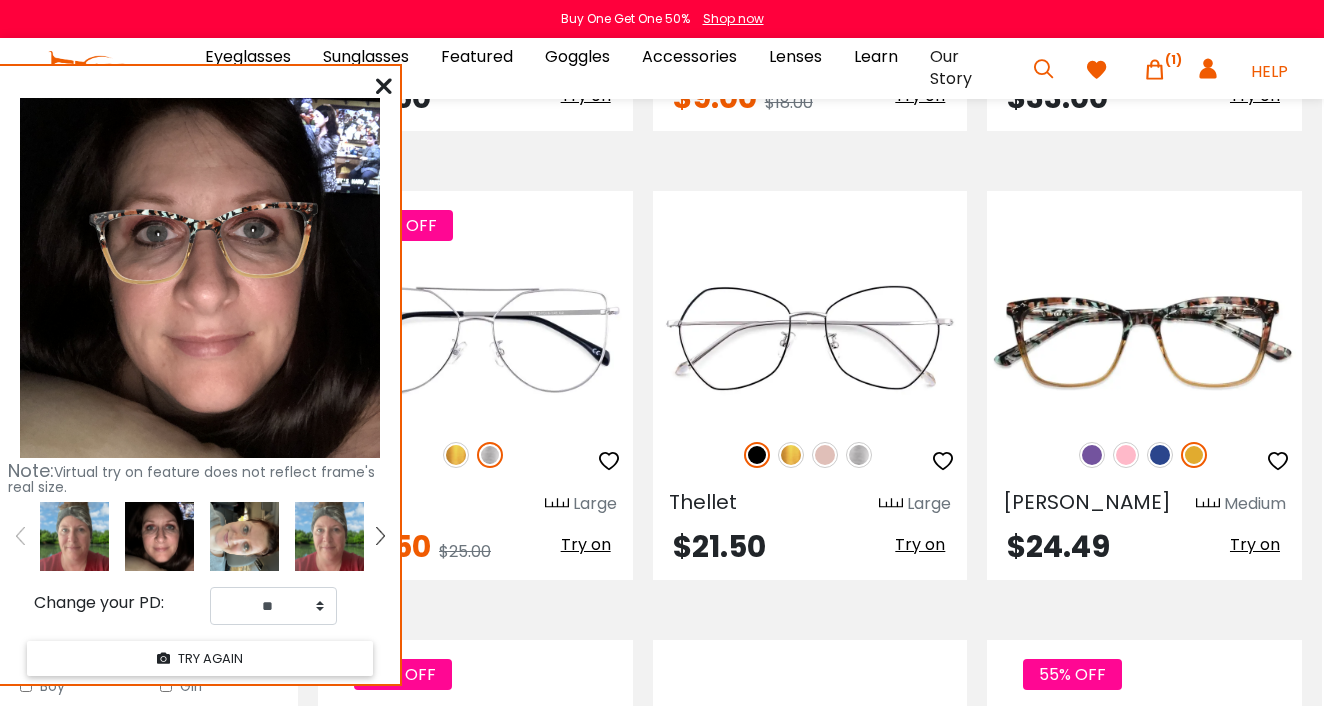 click at bounding box center (74, 536) 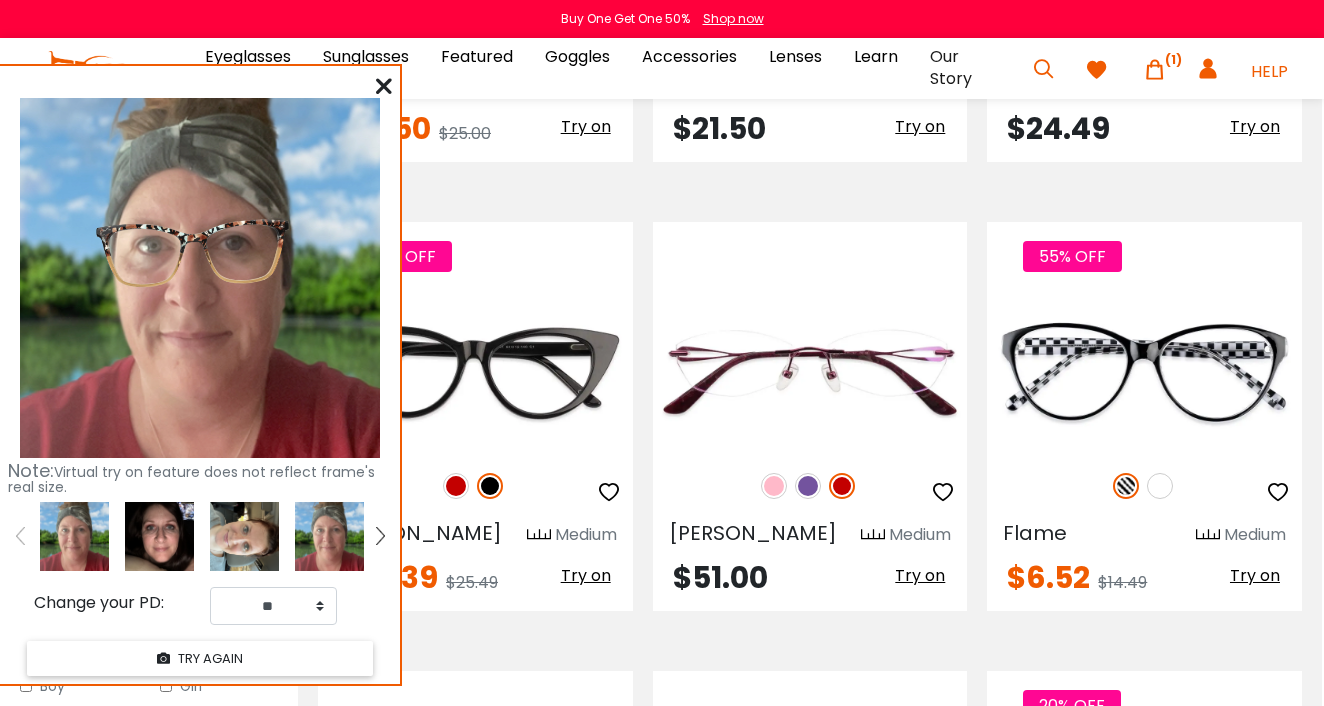 scroll, scrollTop: 4855, scrollLeft: 2, axis: both 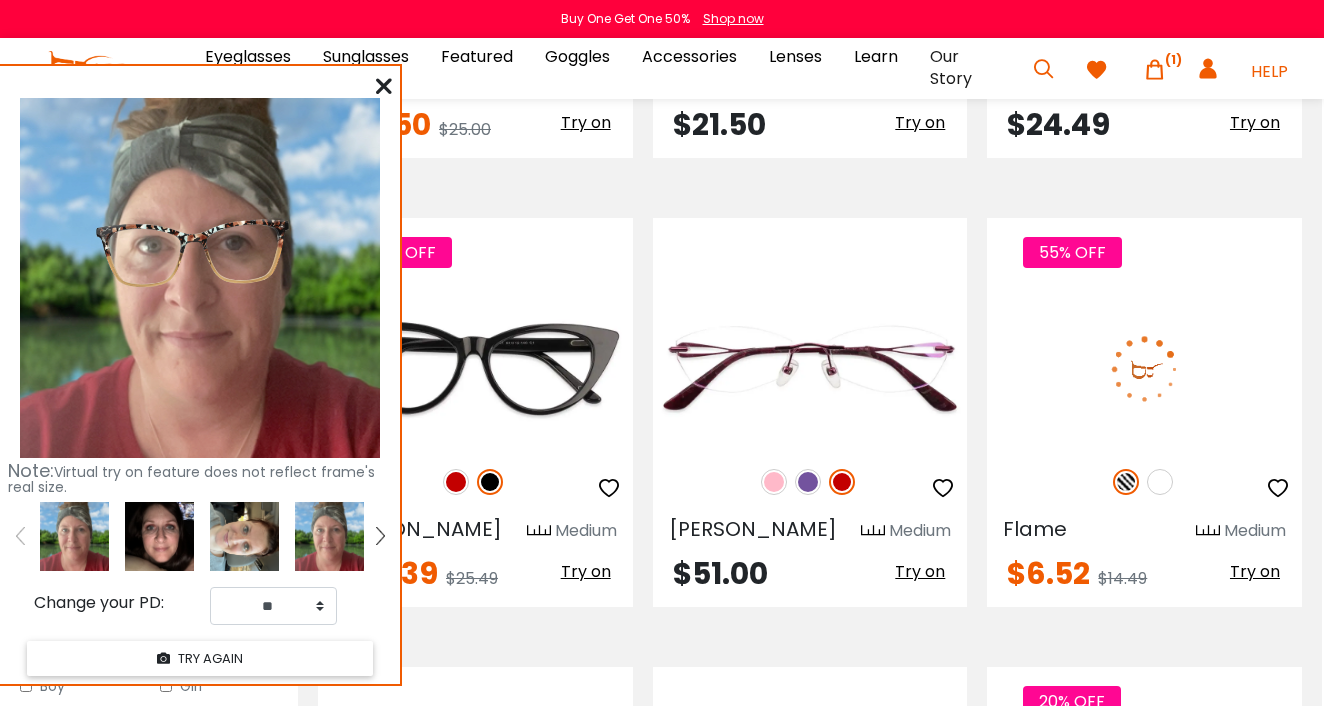 click at bounding box center [1160, 482] 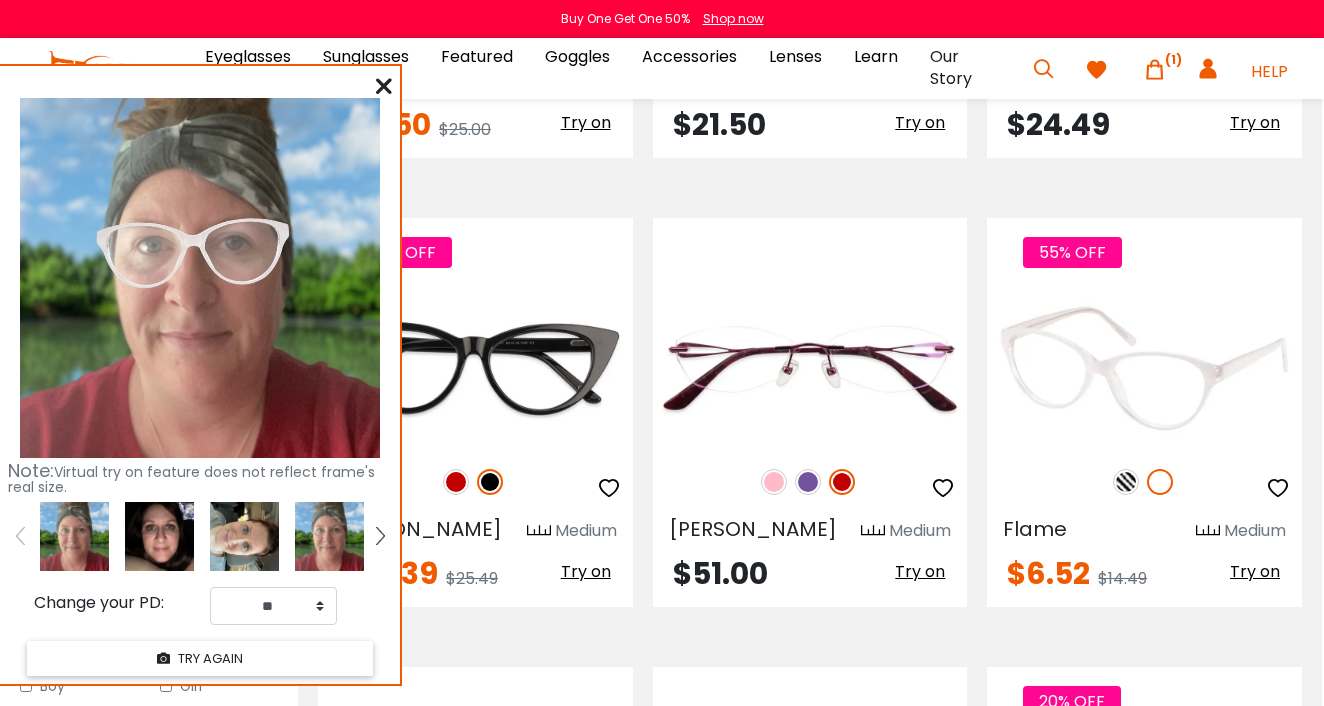 click at bounding box center (1126, 482) 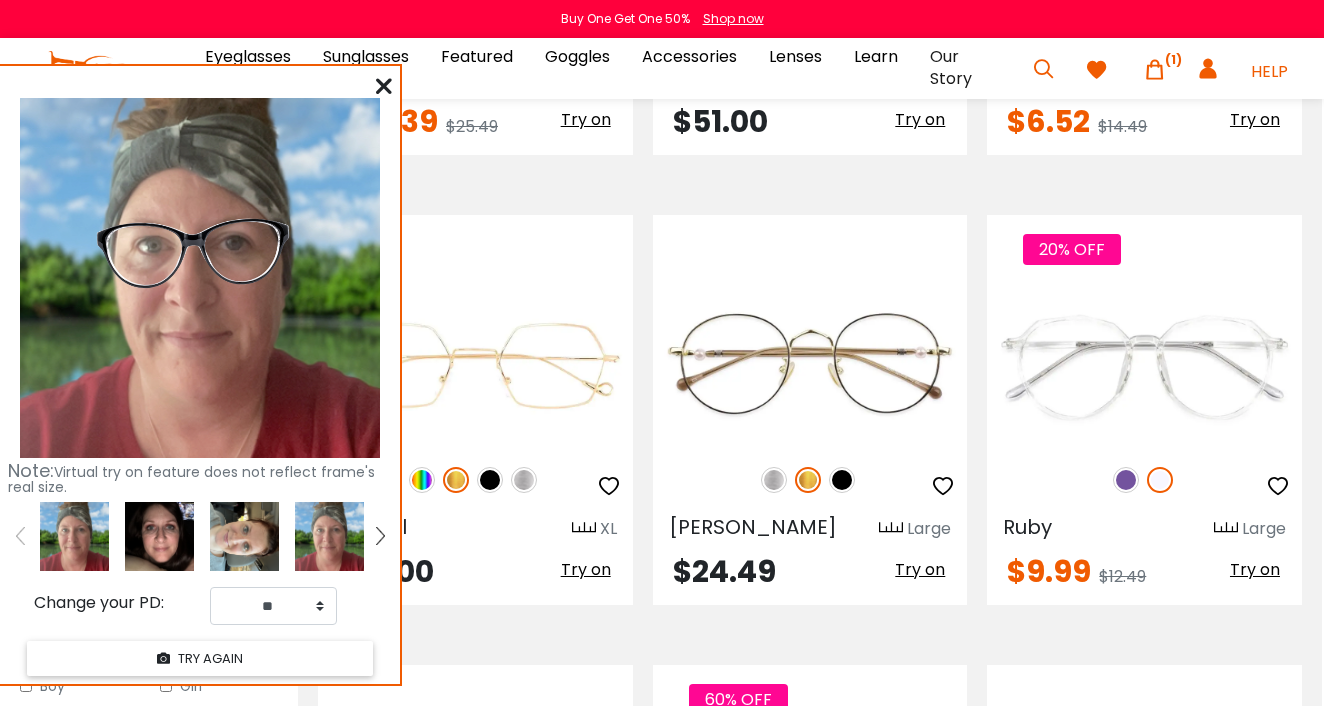 scroll, scrollTop: 5310, scrollLeft: 2, axis: both 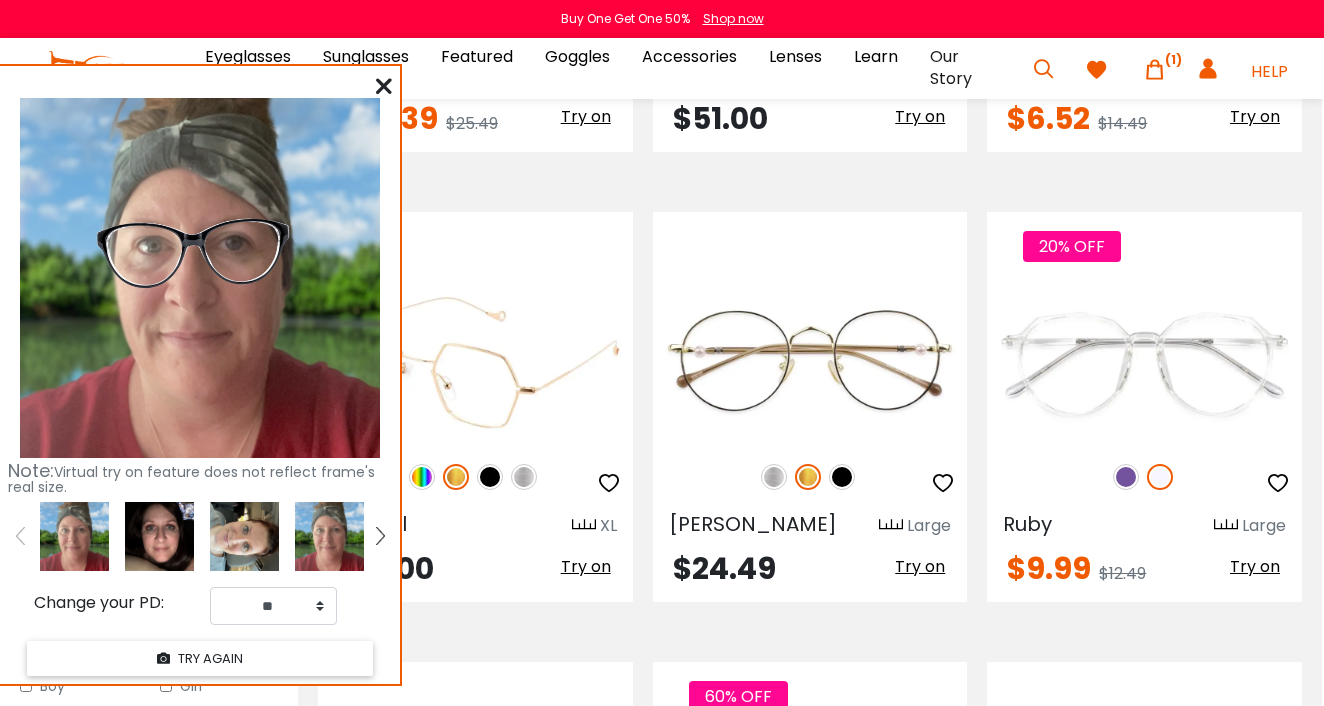click at bounding box center [490, 477] 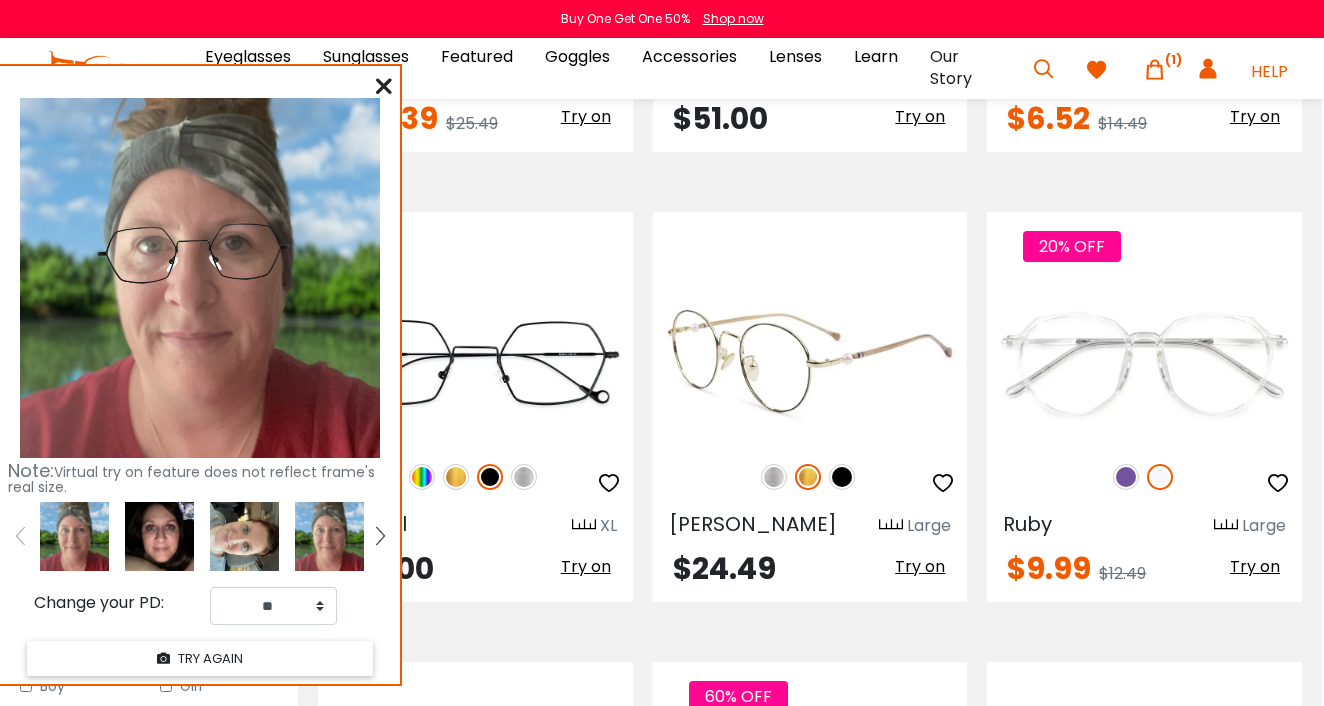 click at bounding box center [842, 477] 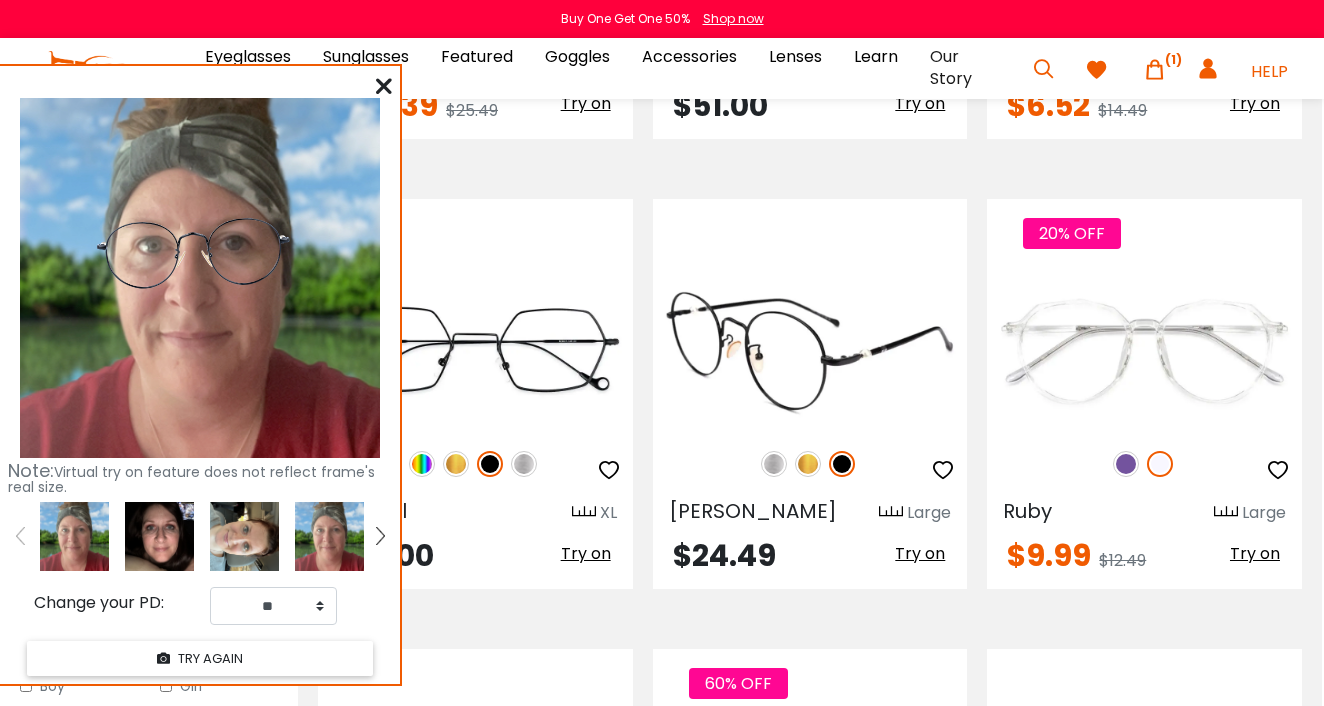 scroll, scrollTop: 5333, scrollLeft: 2, axis: both 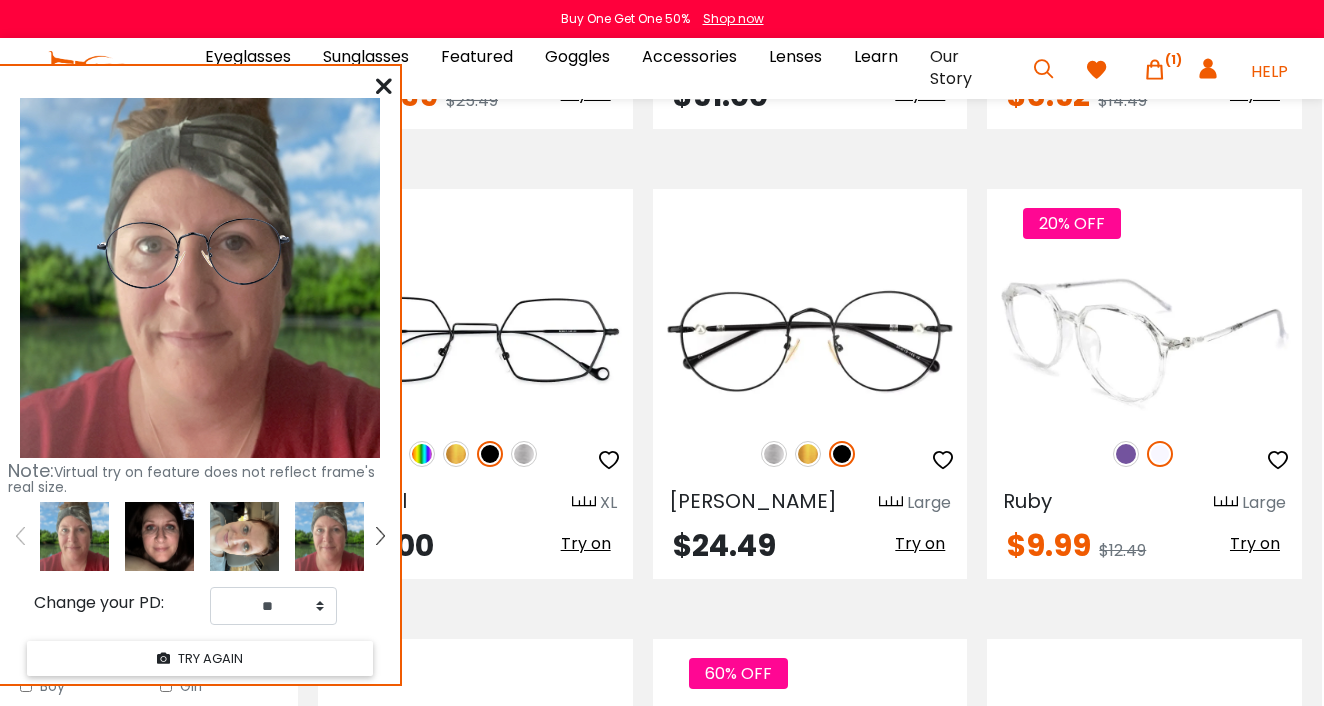 click at bounding box center (1126, 454) 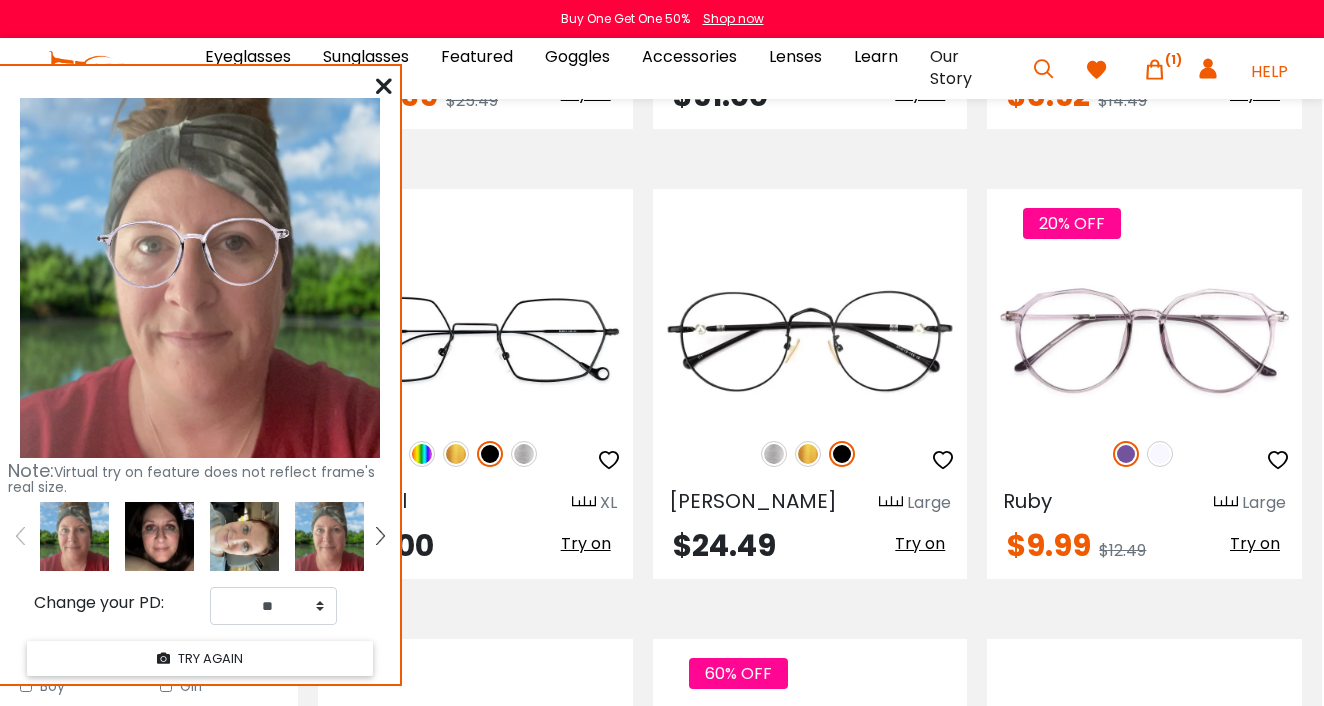 click at bounding box center (159, 536) 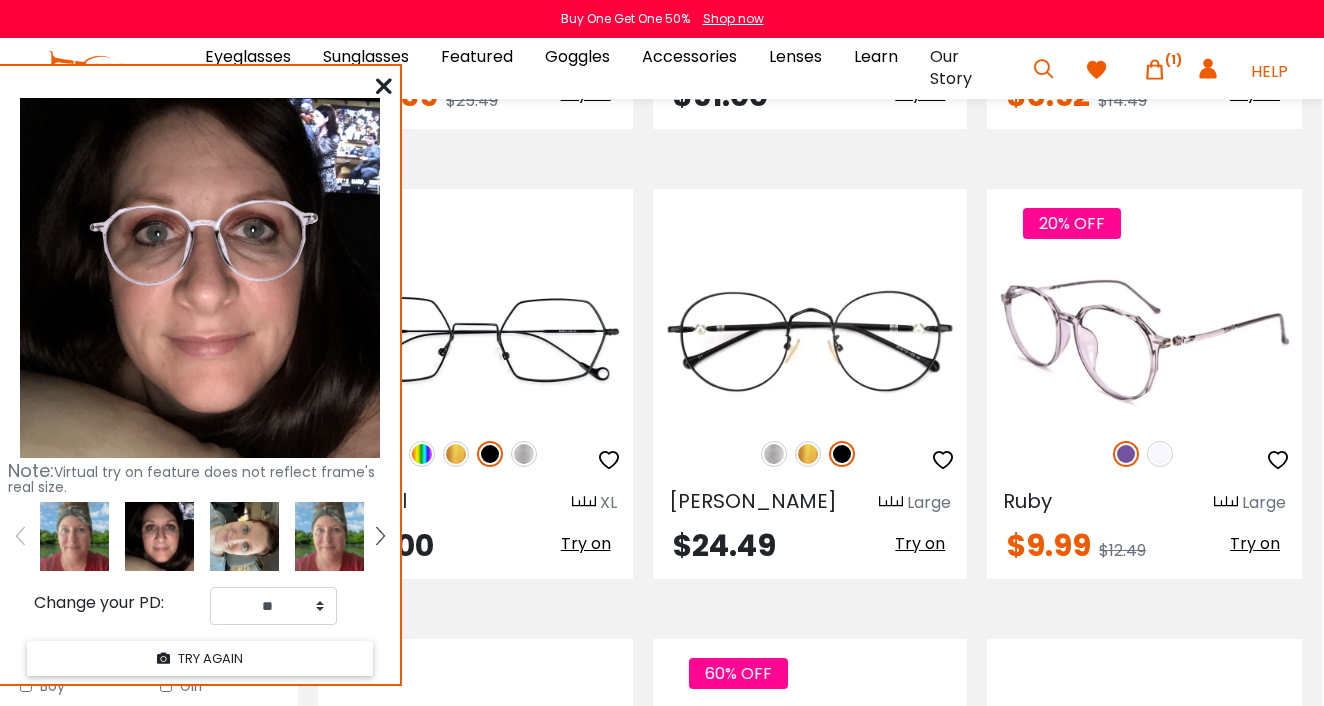 click at bounding box center (1160, 454) 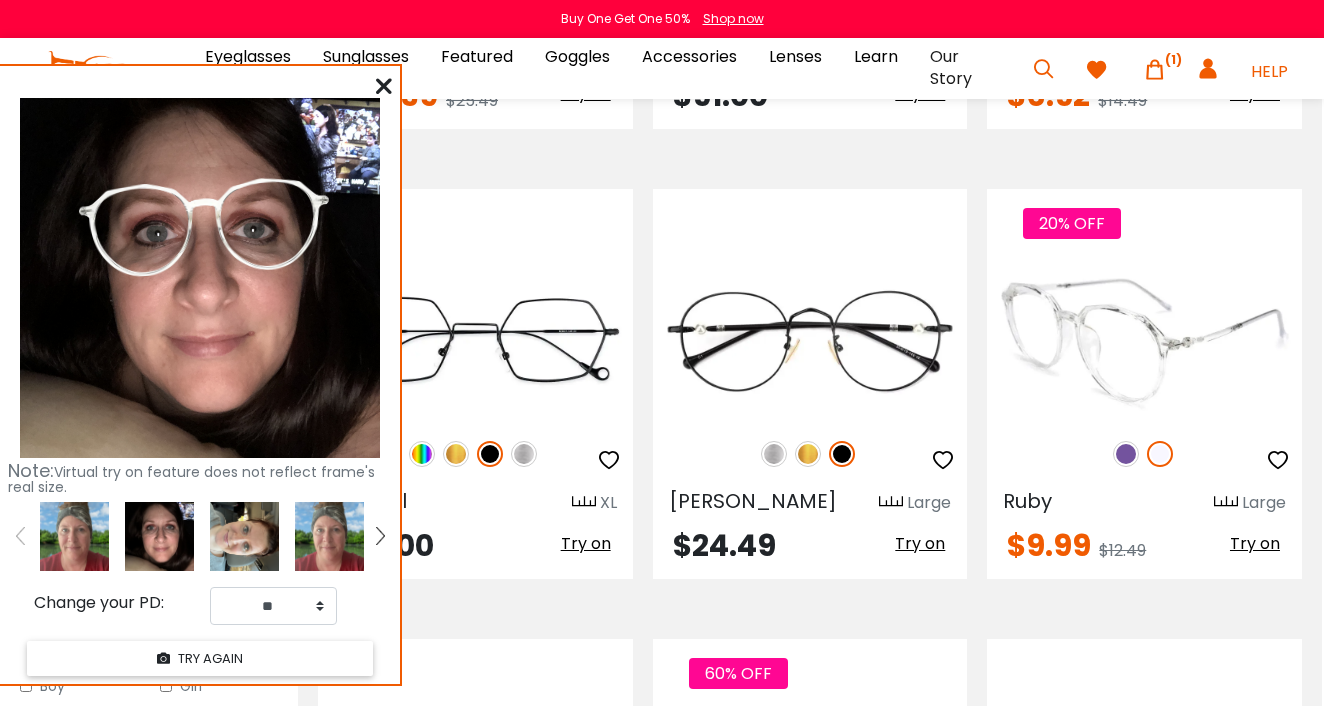 click at bounding box center [1126, 454] 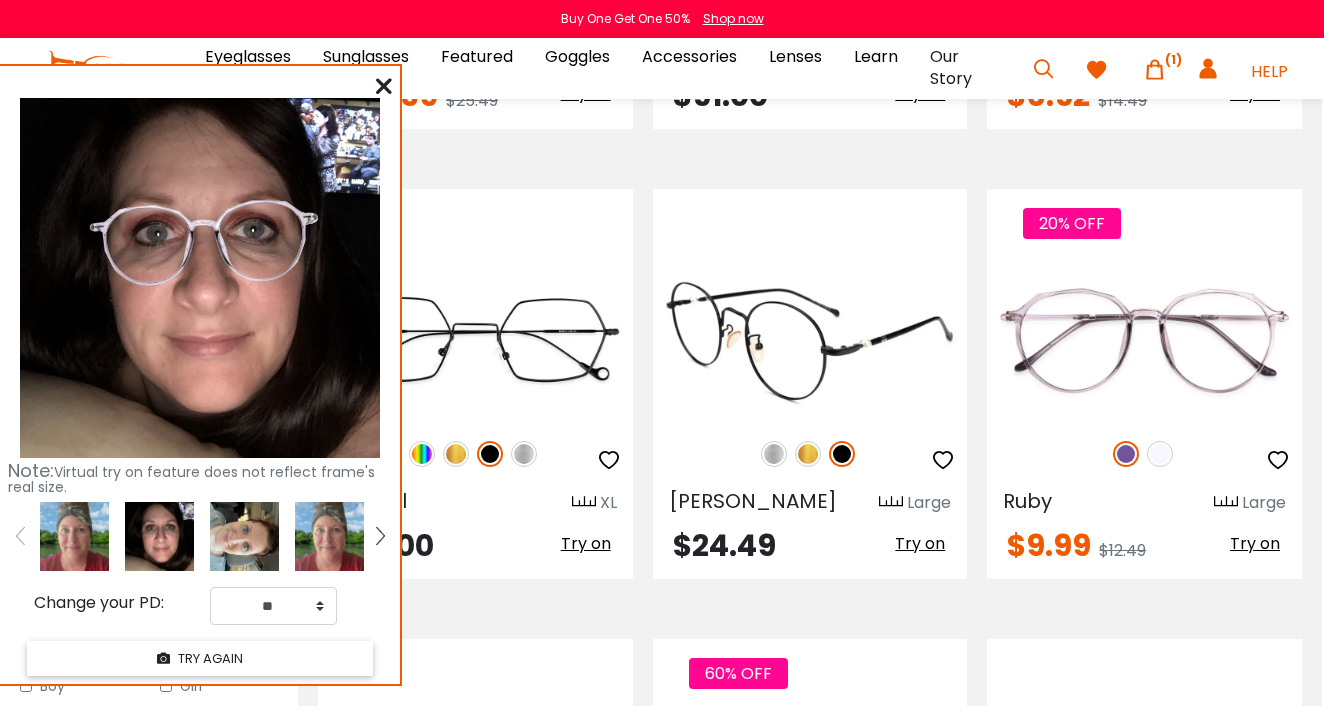 scroll, scrollTop: 5340, scrollLeft: 2, axis: both 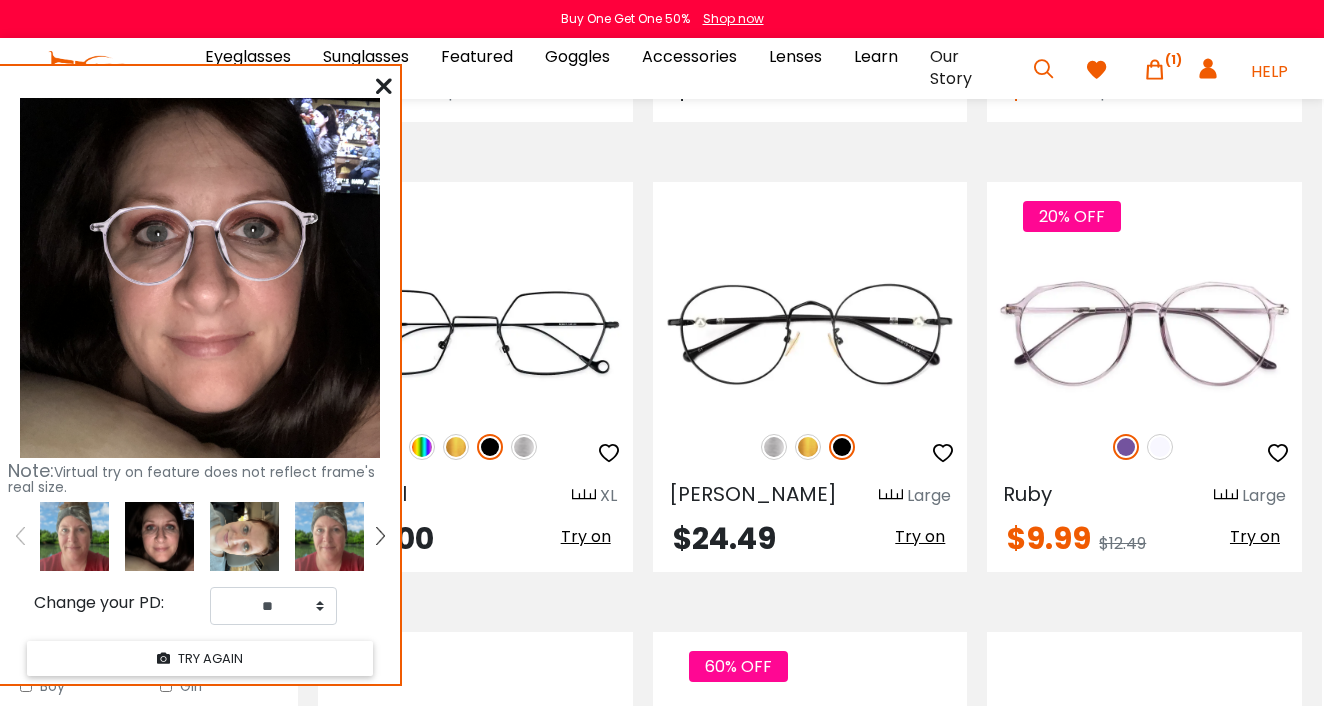 click at bounding box center [74, 536] 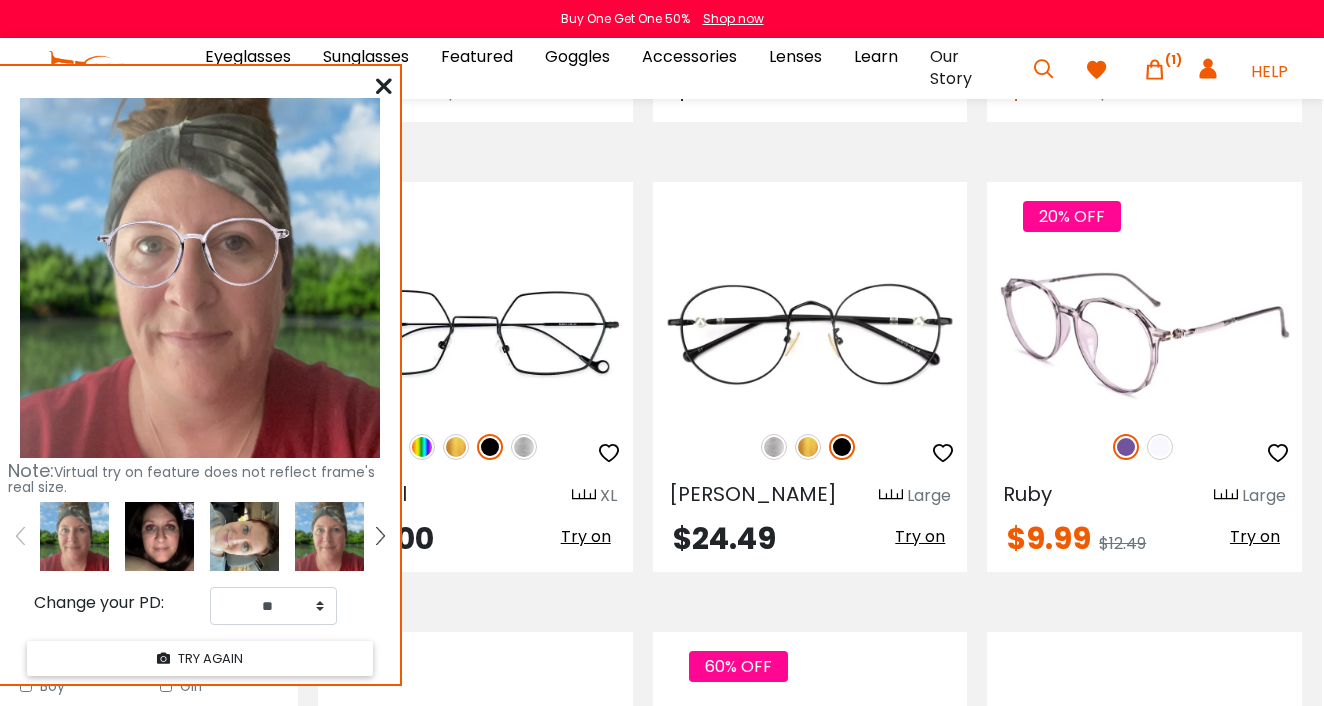 click at bounding box center [1160, 447] 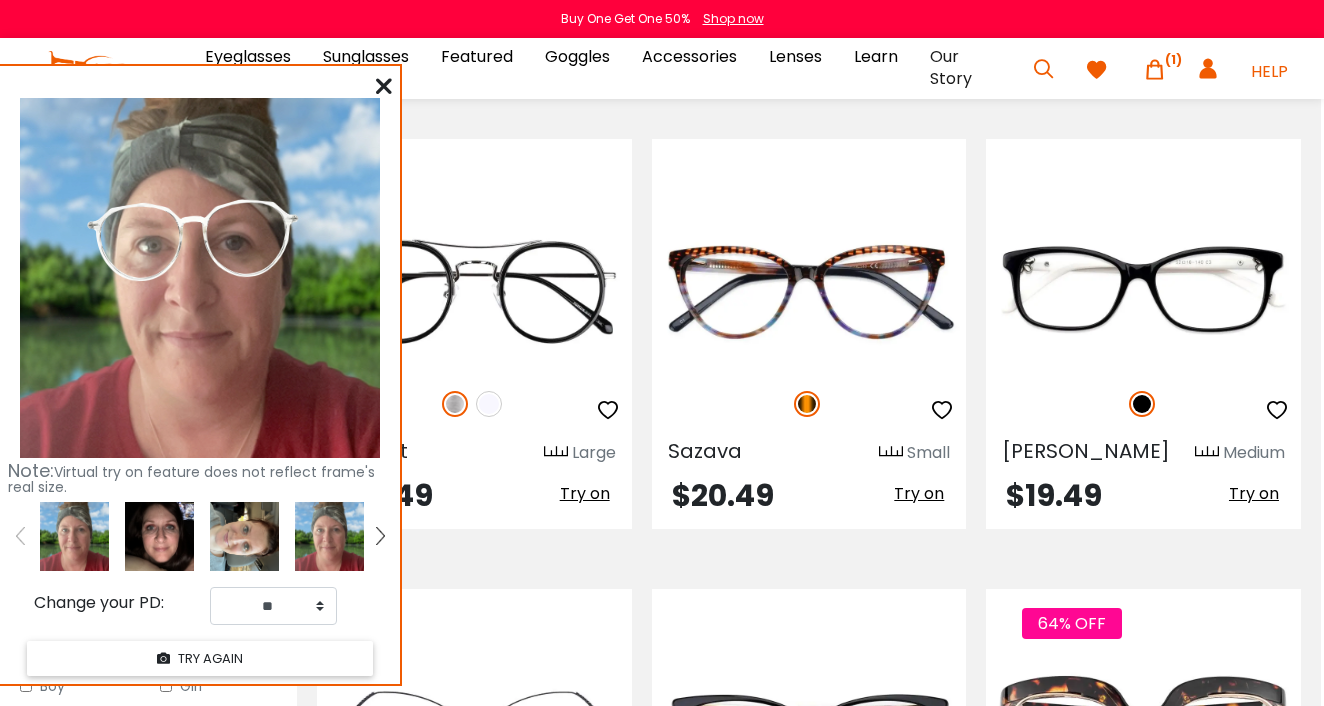 scroll, scrollTop: 6734, scrollLeft: 3, axis: both 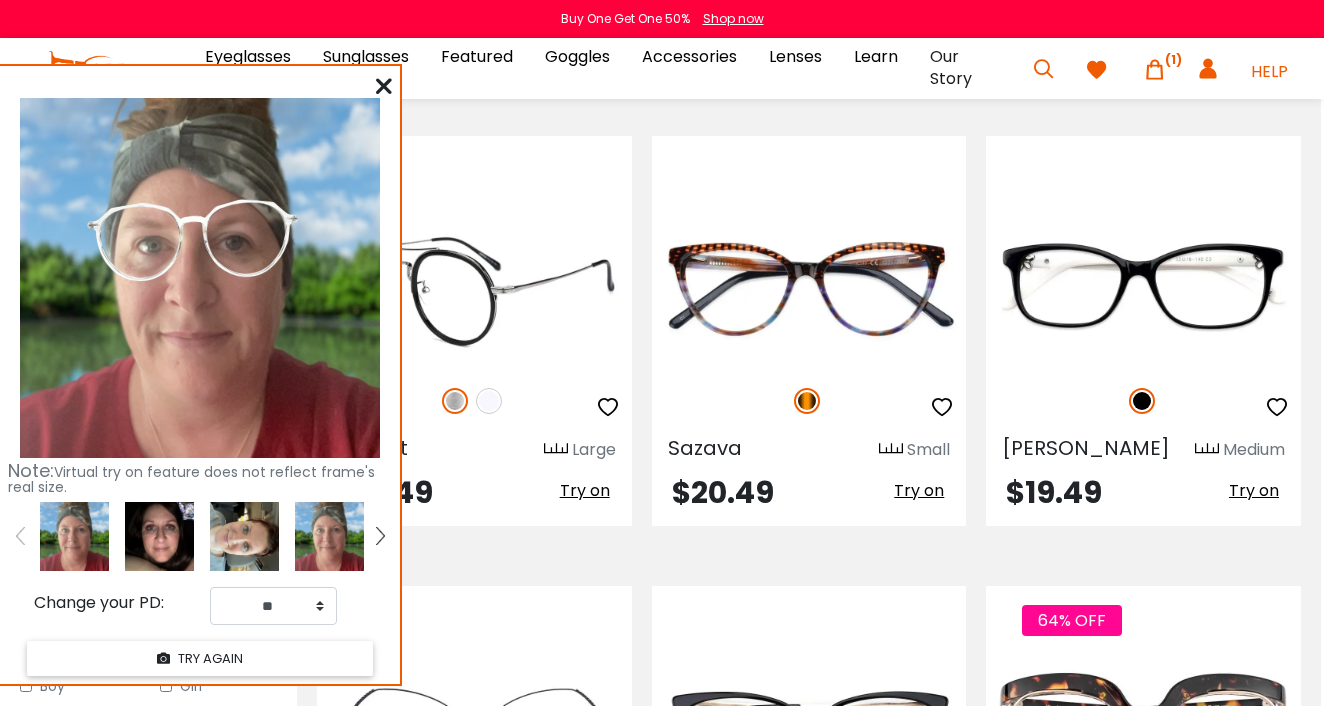 click at bounding box center [455, 401] 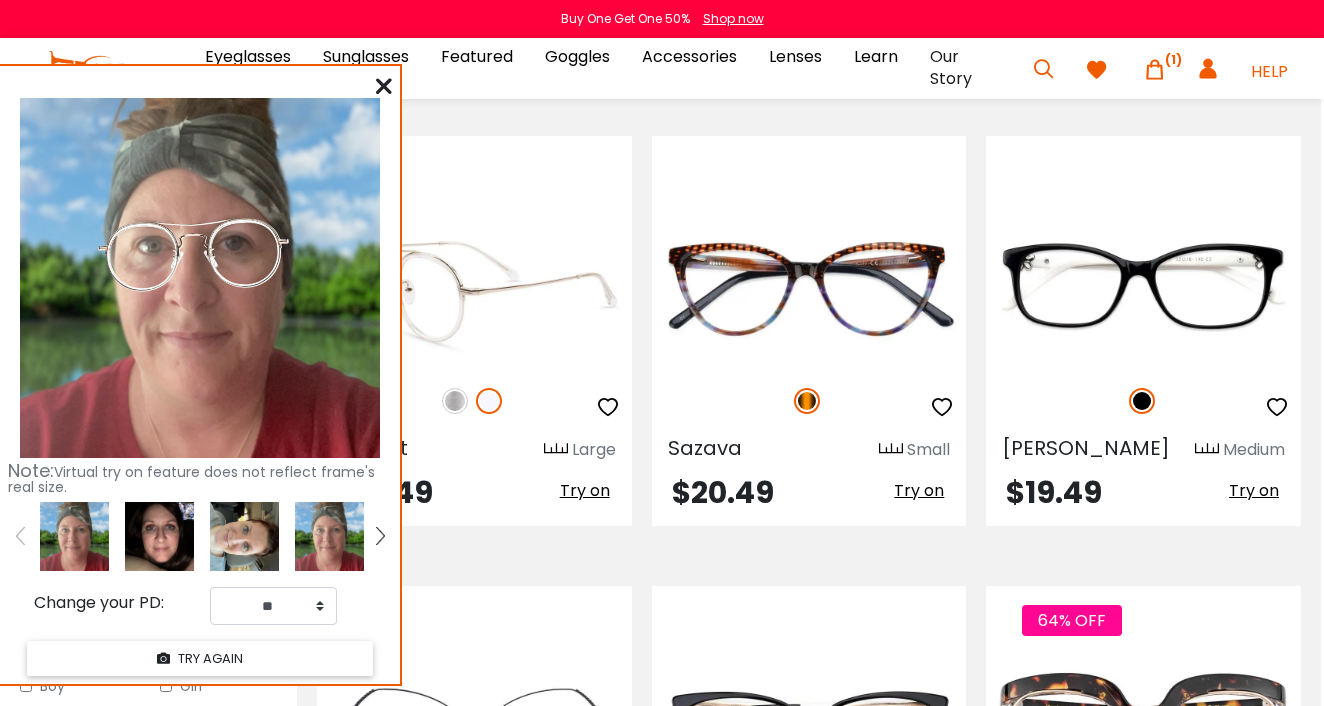 click at bounding box center [455, 401] 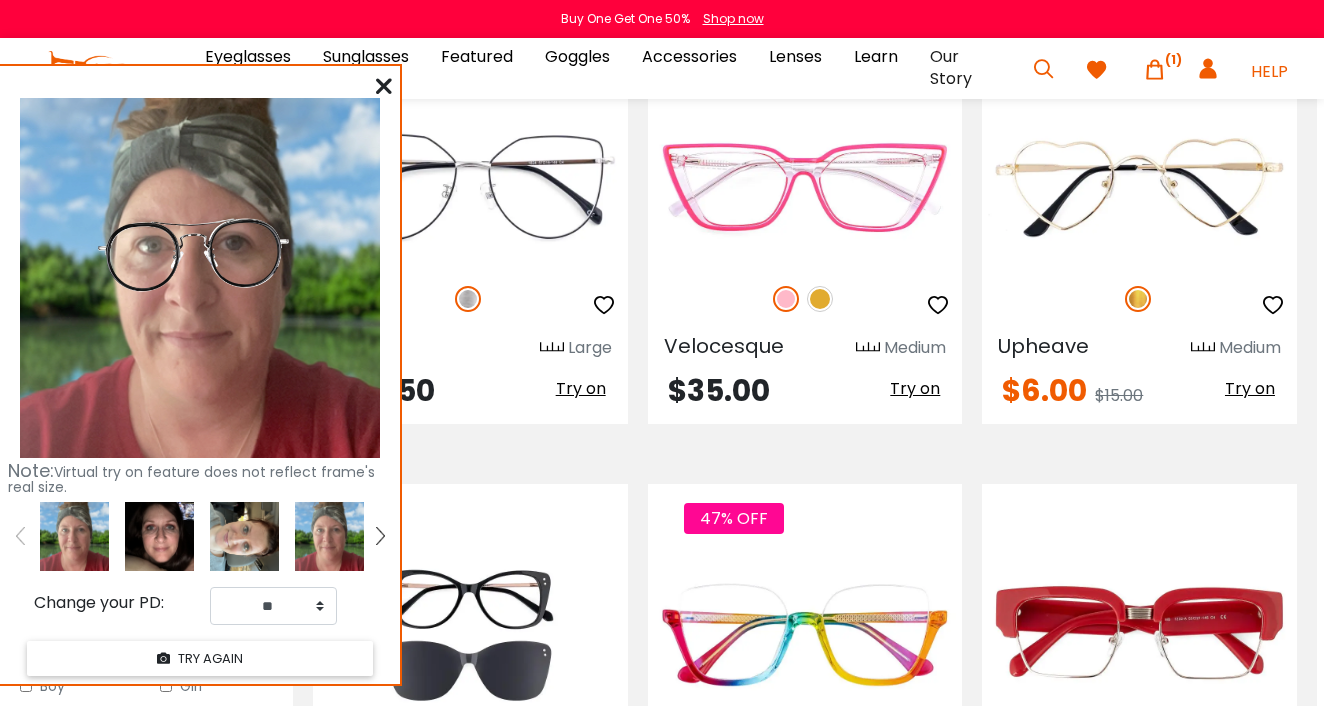 scroll, scrollTop: 7737, scrollLeft: 7, axis: both 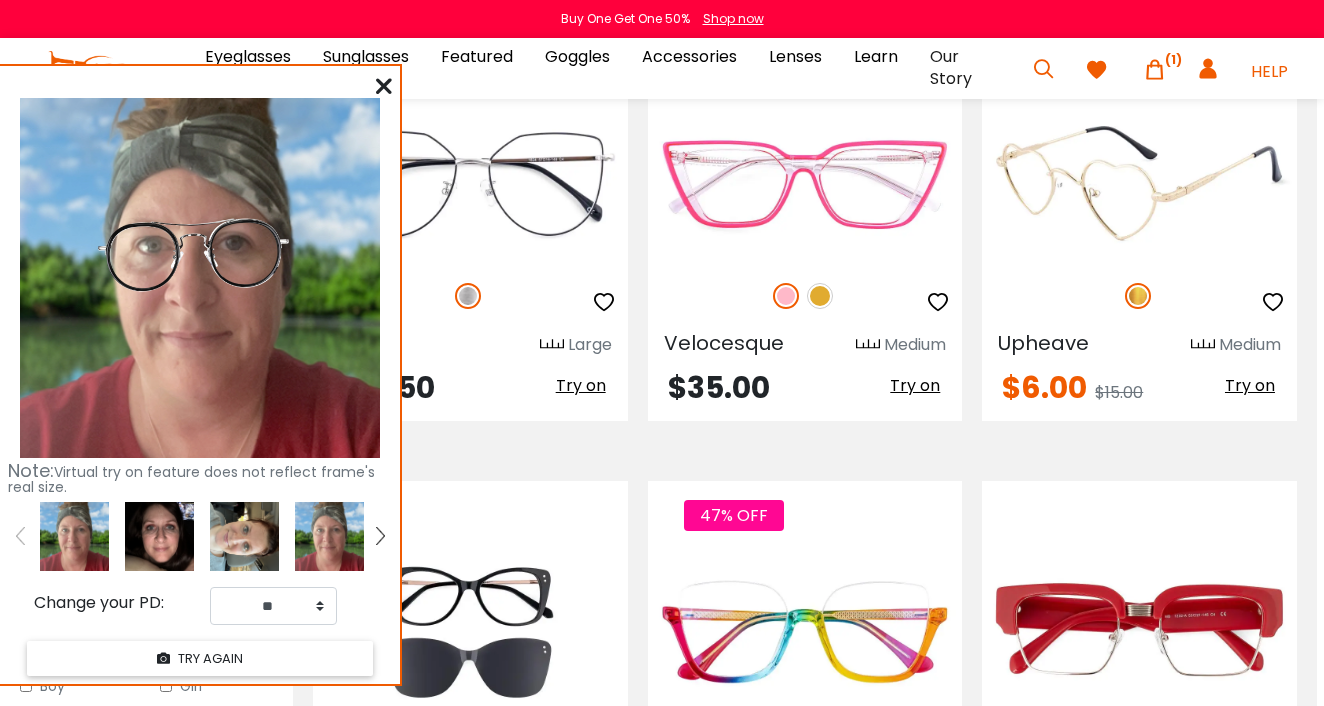 click on "Try on" at bounding box center [1250, 385] 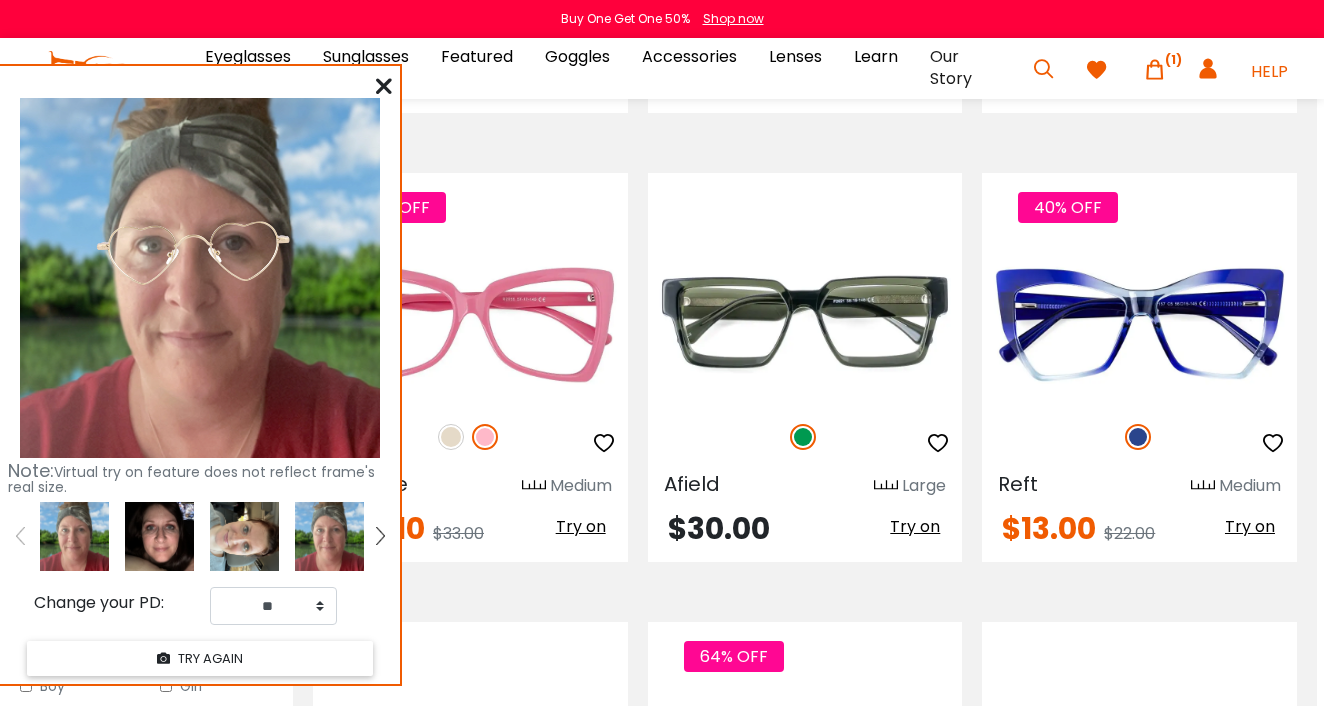 scroll, scrollTop: 8496, scrollLeft: 7, axis: both 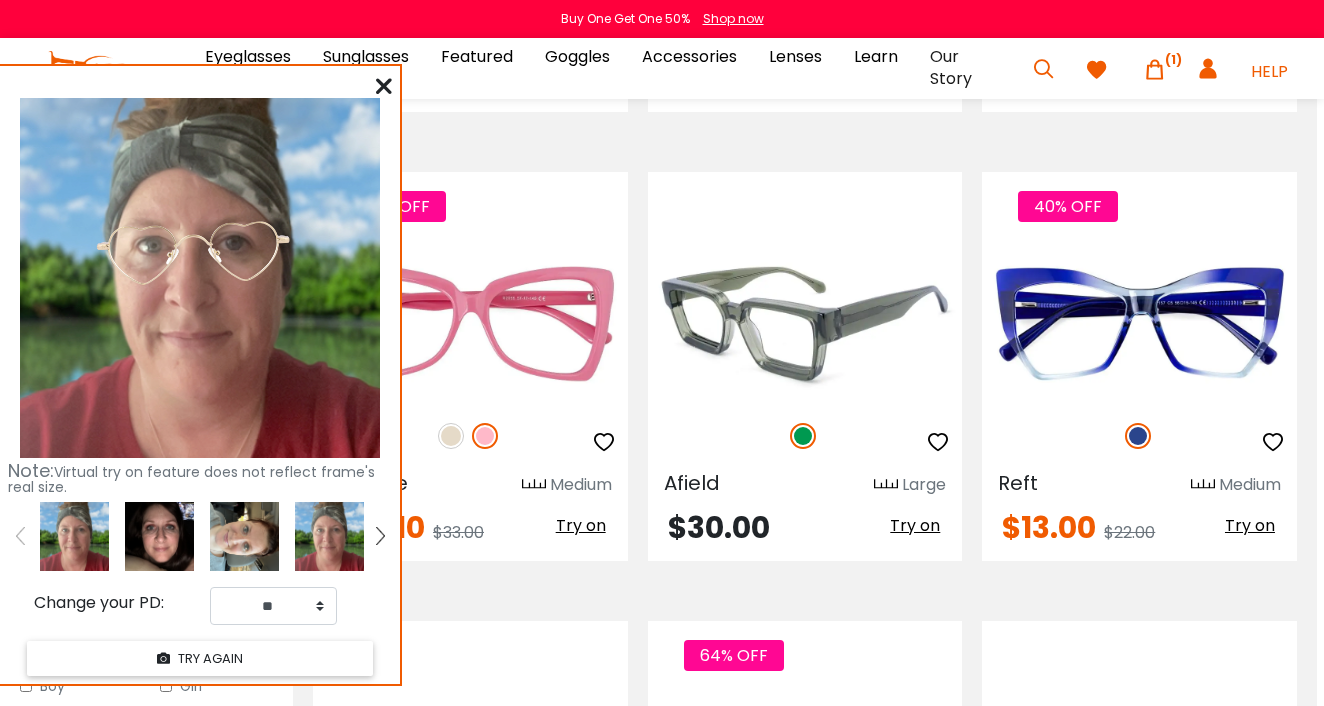click on "Try on" at bounding box center [915, 525] 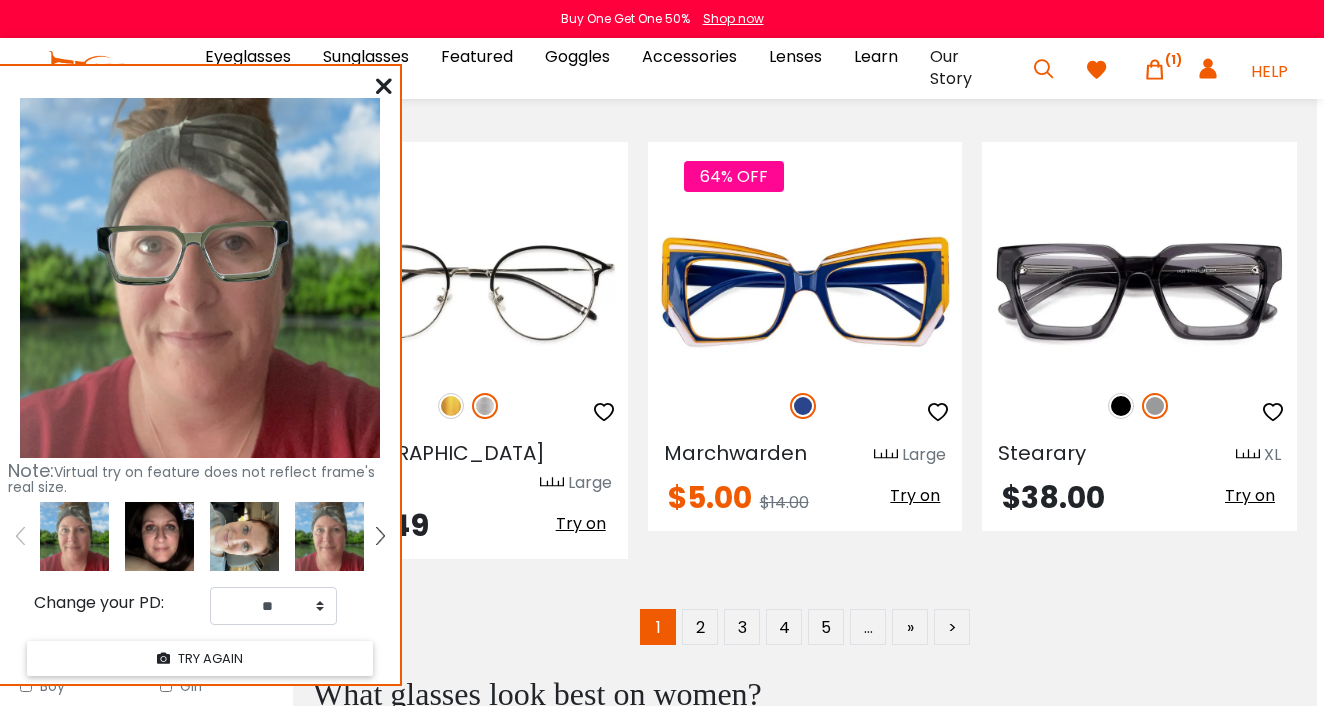 scroll, scrollTop: 8977, scrollLeft: 7, axis: both 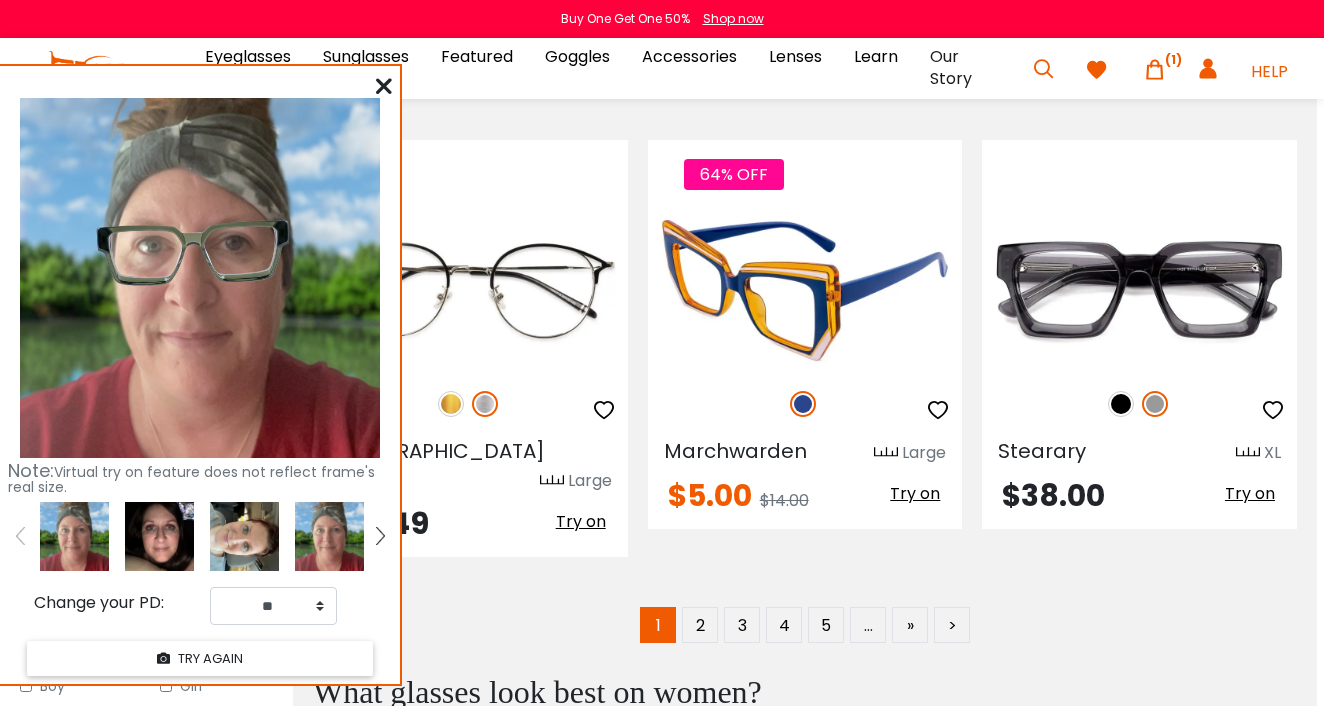 click on "Try on" at bounding box center [915, 493] 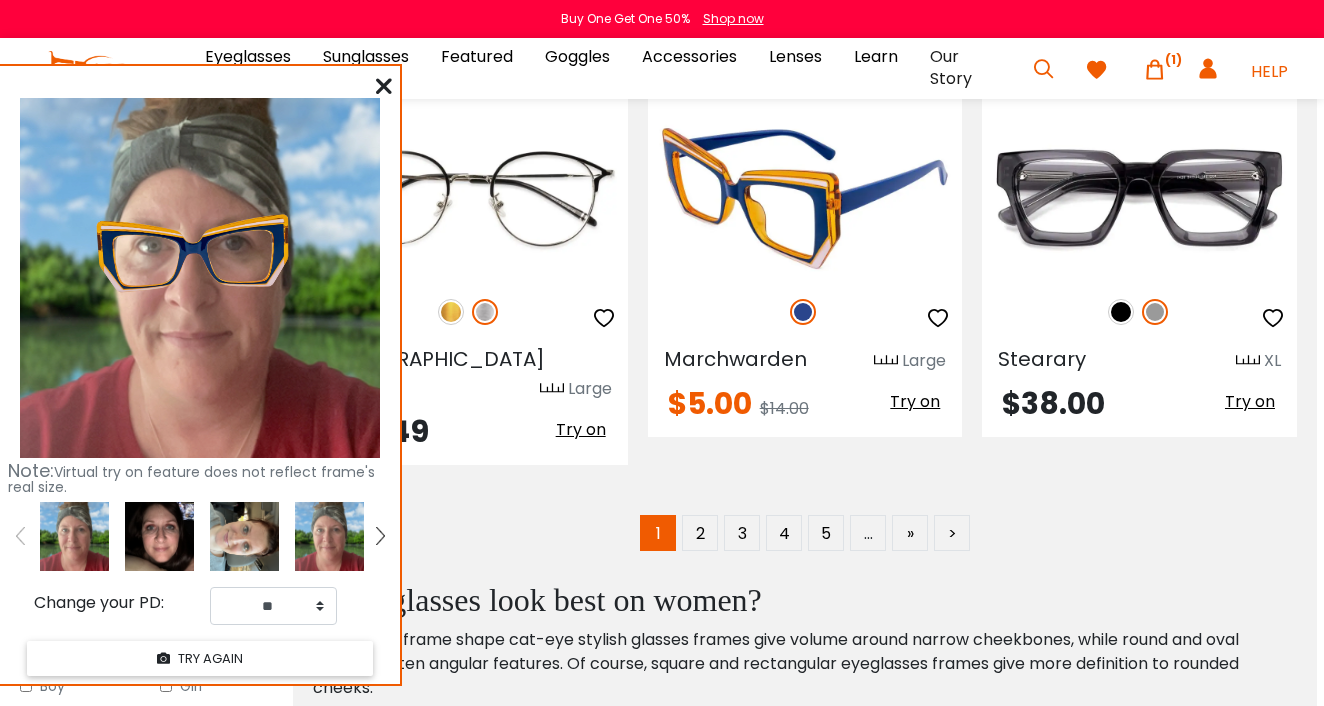 scroll, scrollTop: 9077, scrollLeft: 7, axis: both 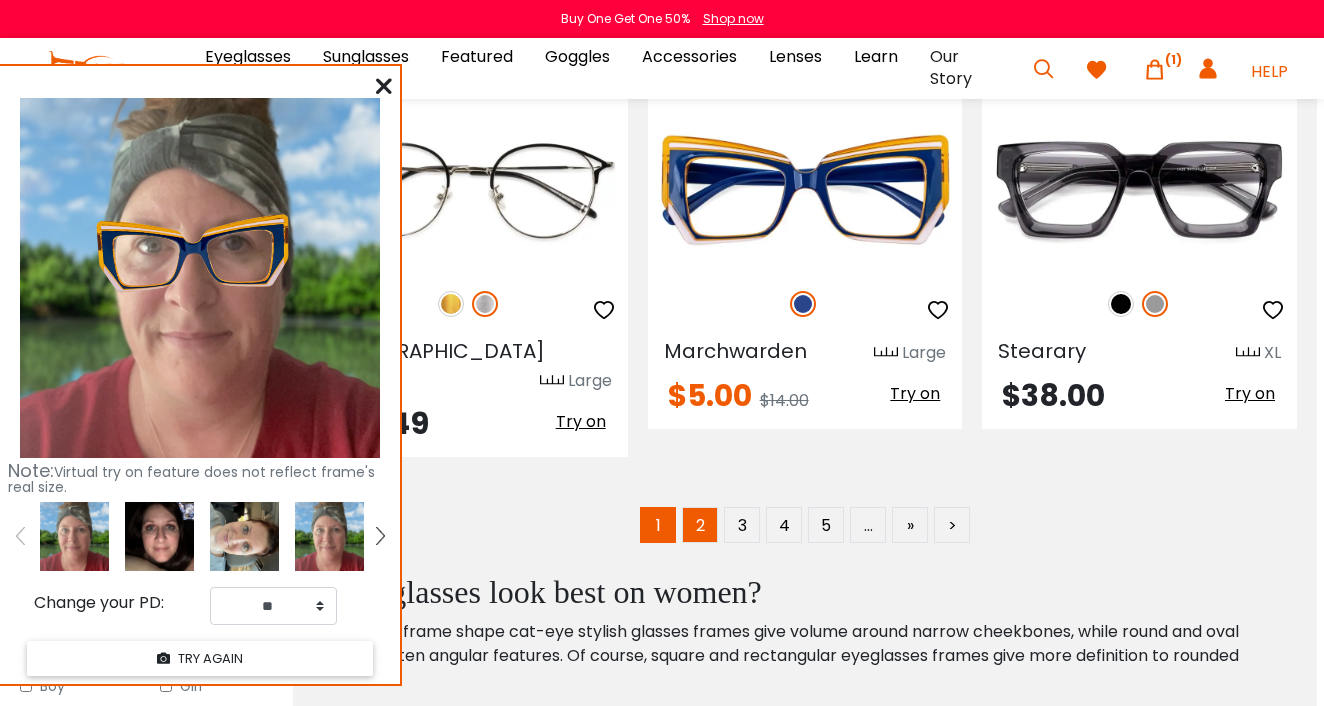 click on "2" at bounding box center [700, 525] 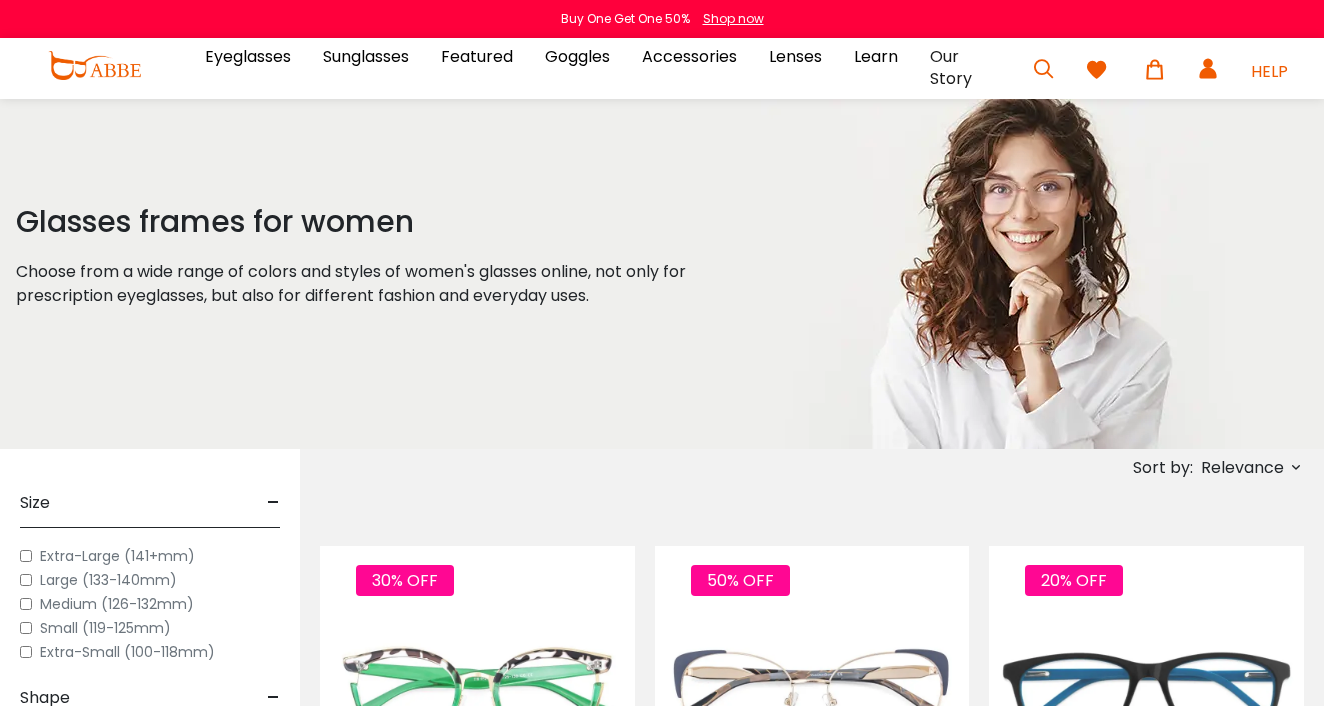 scroll, scrollTop: 0, scrollLeft: 0, axis: both 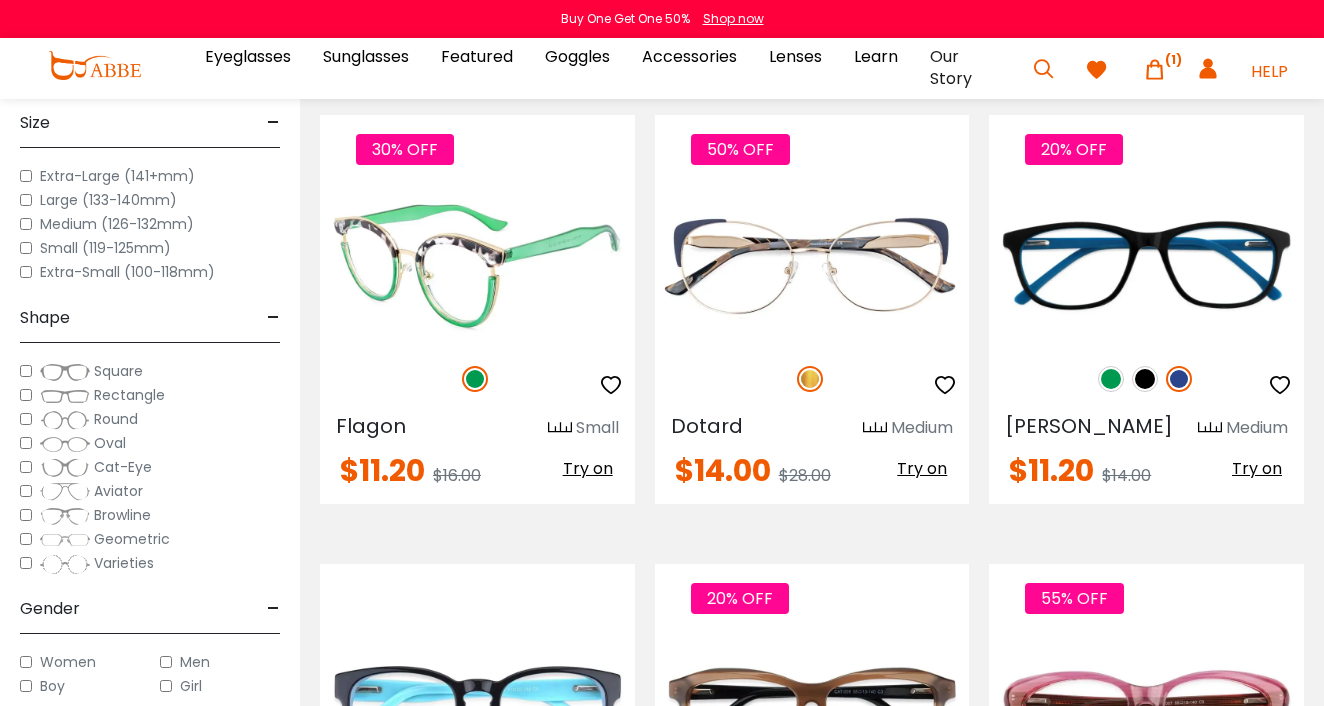 click on "Try on" at bounding box center (588, 468) 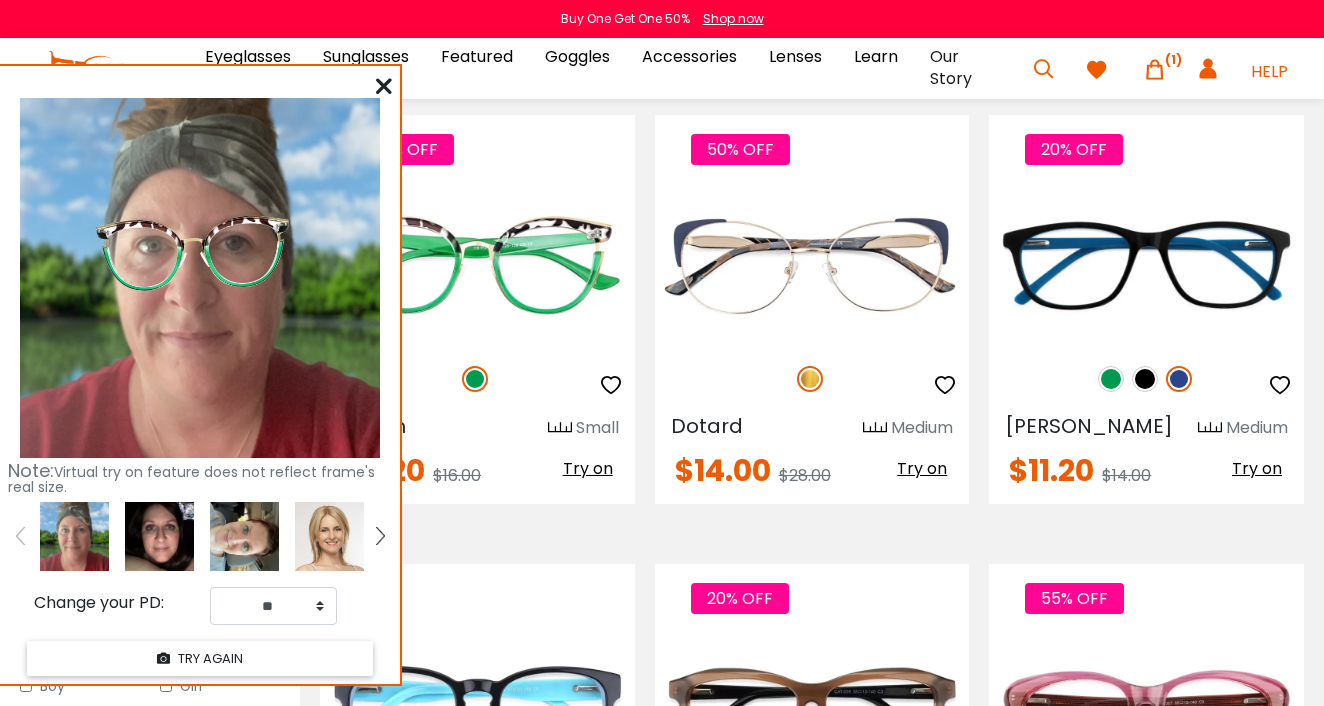 click at bounding box center (159, 536) 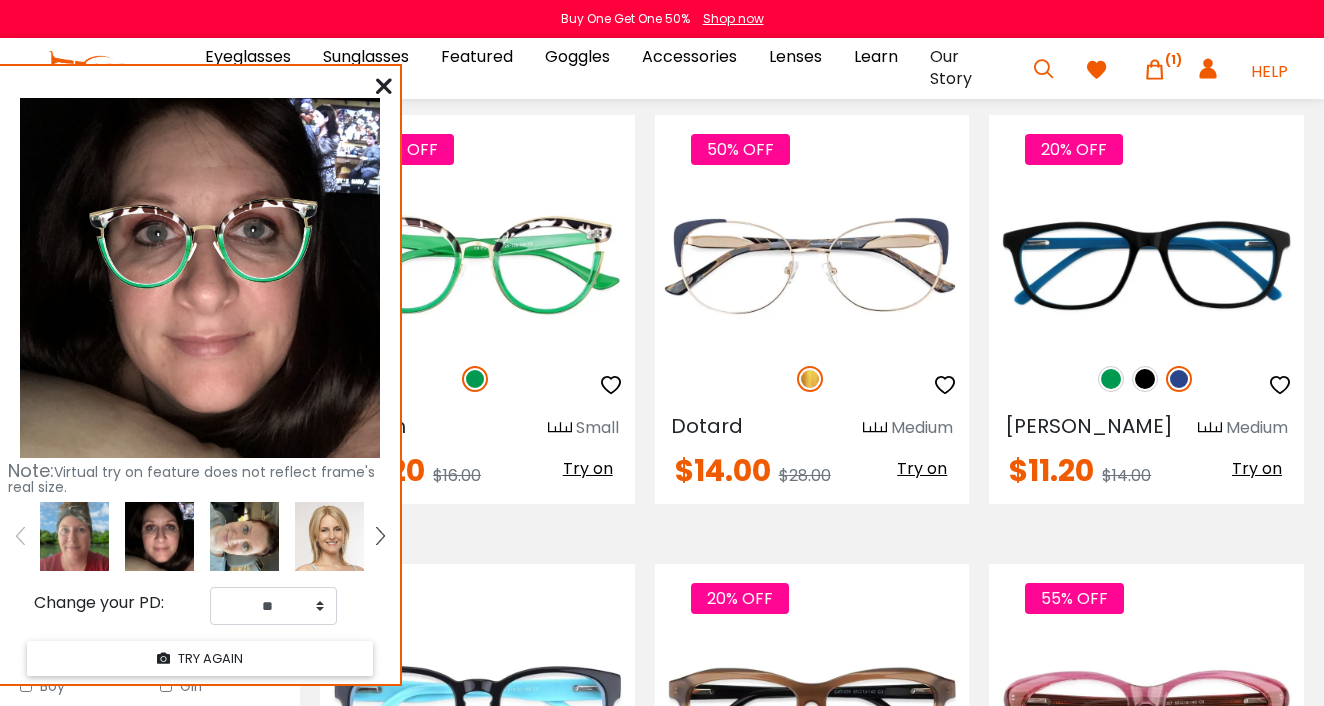 click at bounding box center [244, 536] 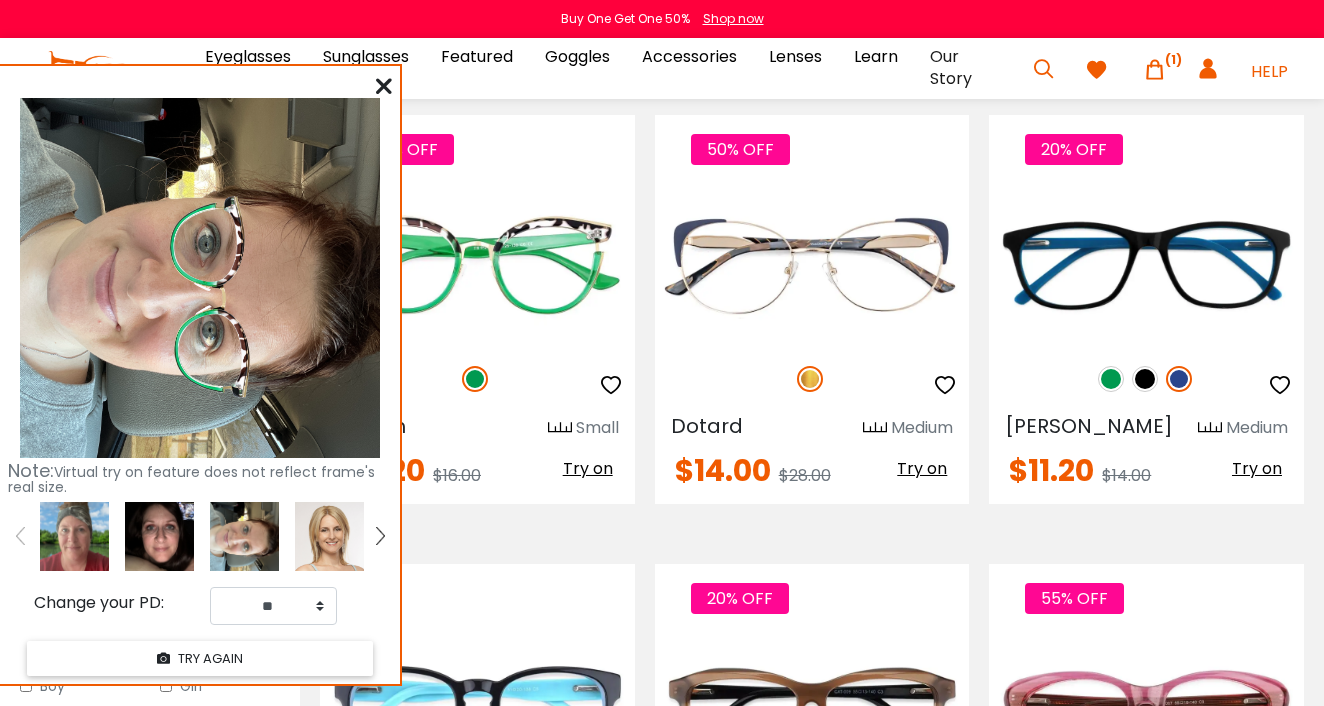 click at bounding box center (74, 536) 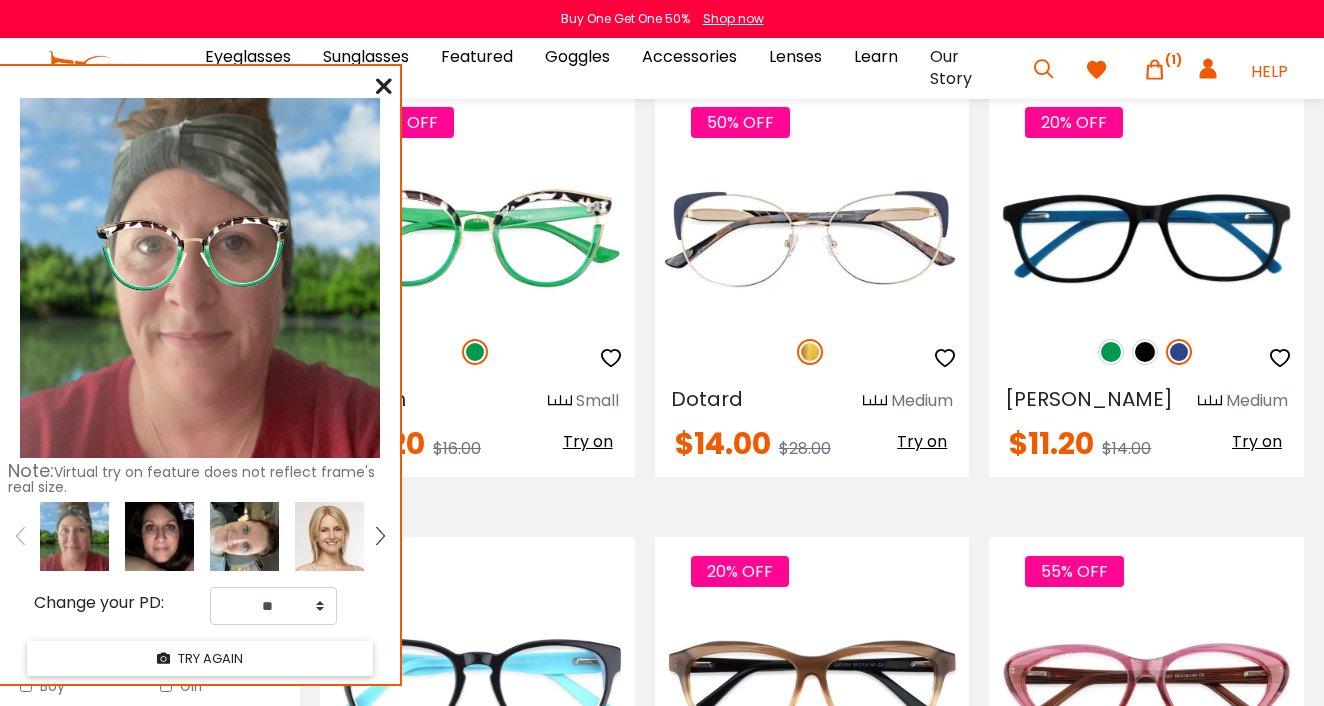 scroll, scrollTop: 465, scrollLeft: 0, axis: vertical 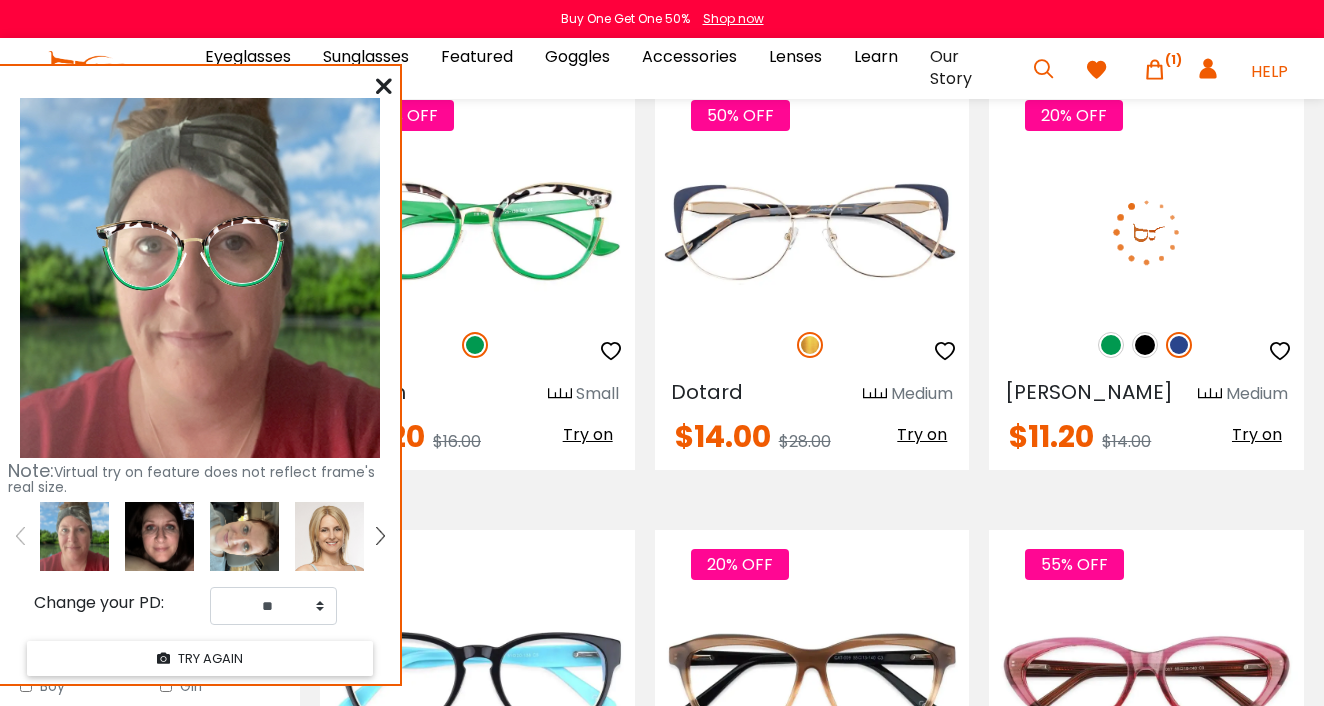 click at bounding box center [1111, 345] 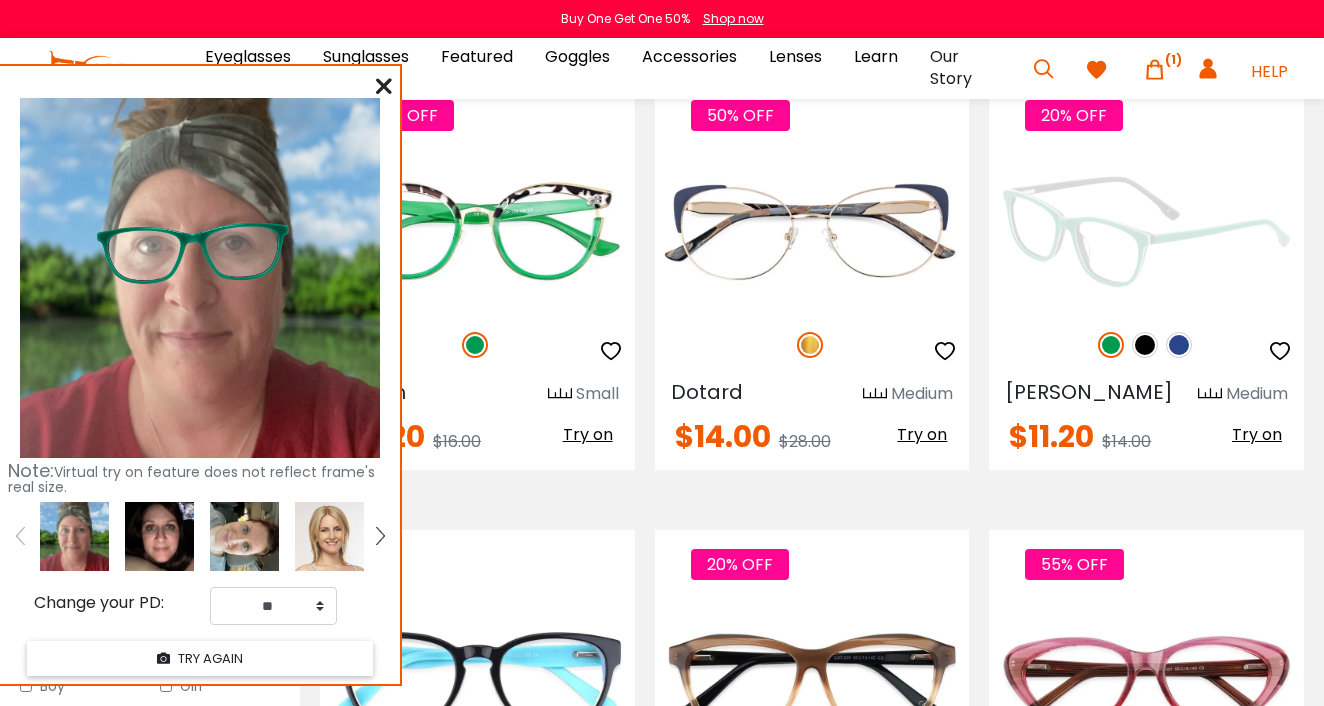 scroll, scrollTop: 474, scrollLeft: 0, axis: vertical 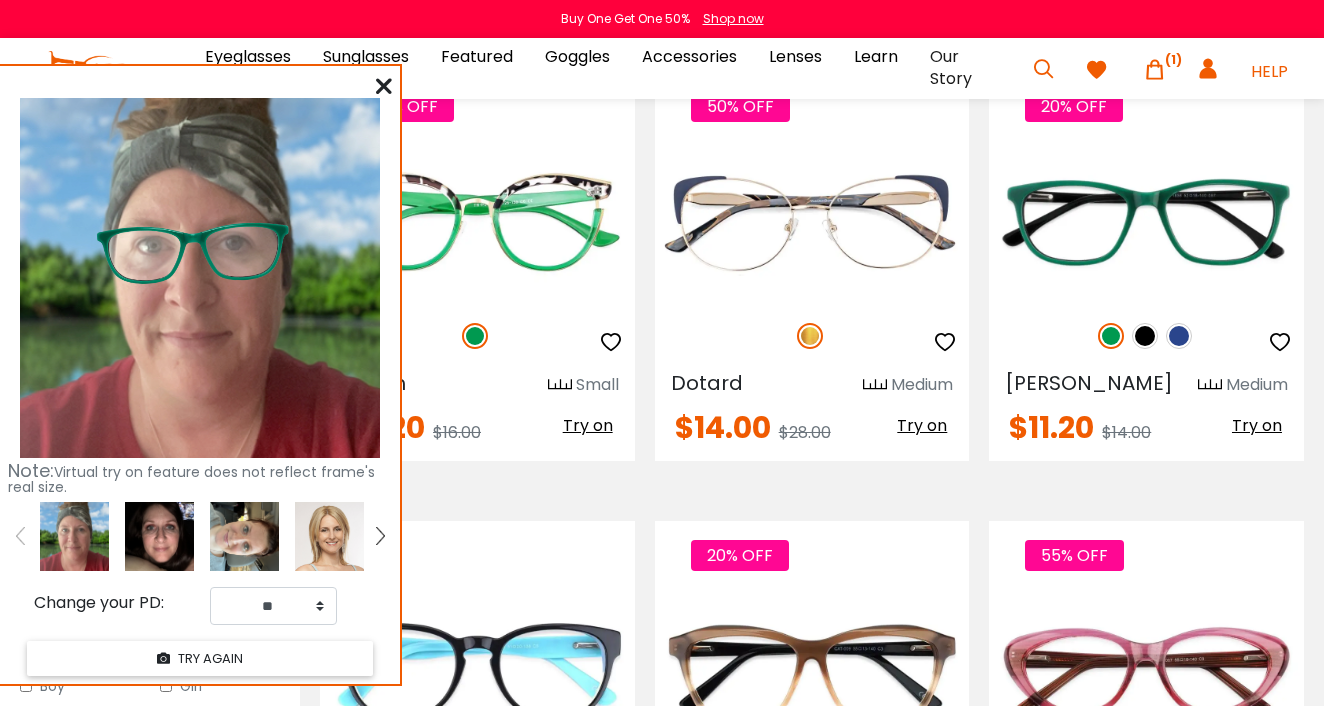 click at bounding box center [159, 536] 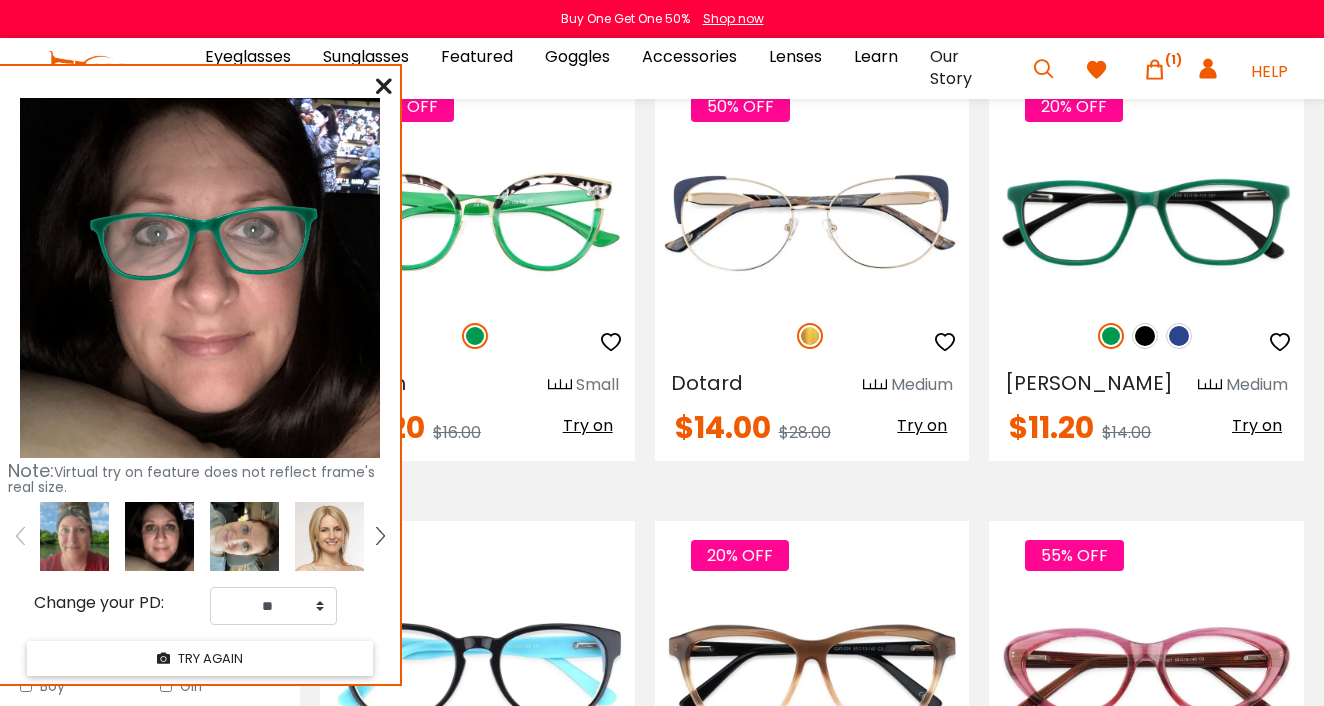 click at bounding box center [74, 536] 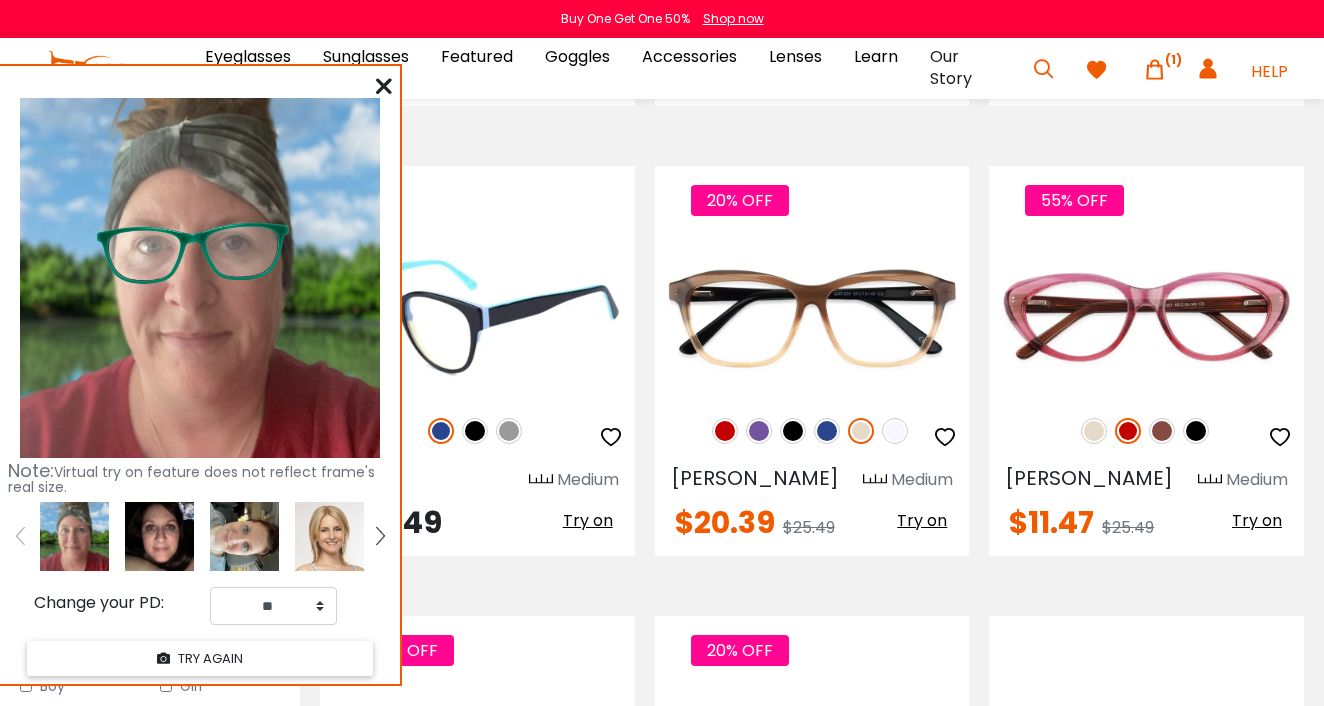 scroll, scrollTop: 834, scrollLeft: 0, axis: vertical 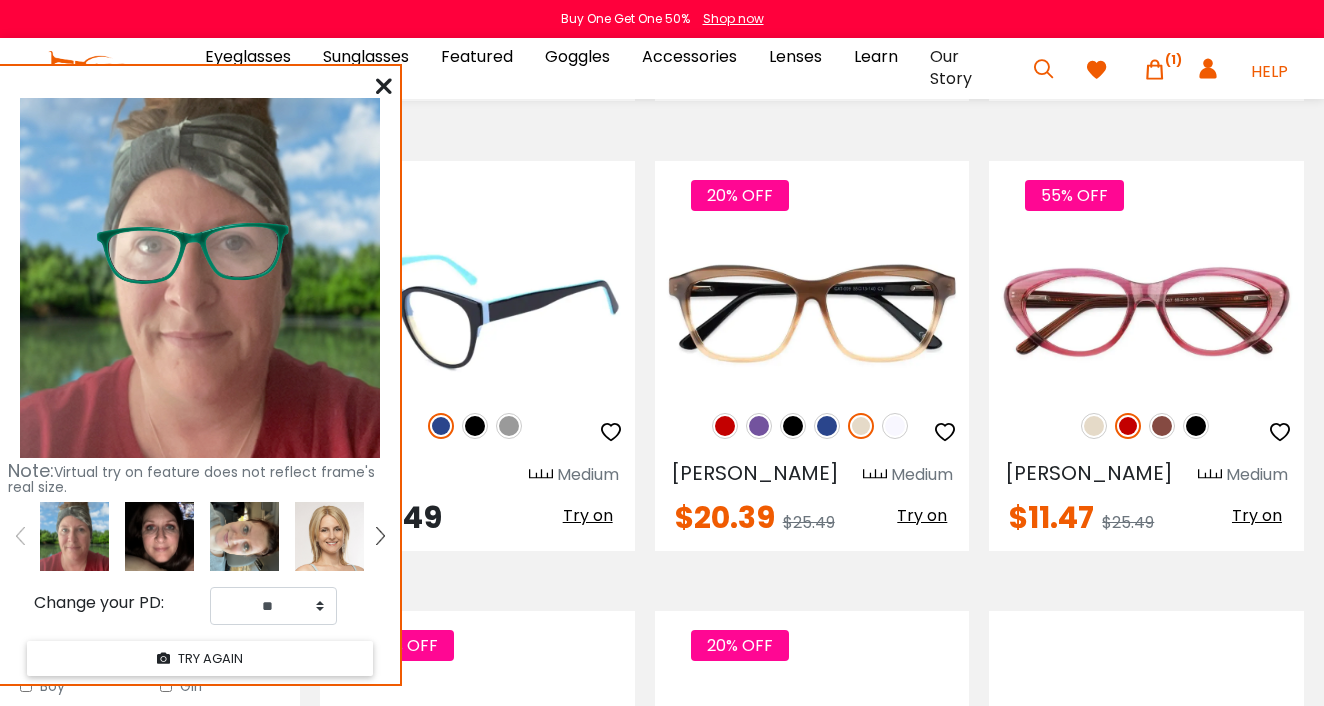 click at bounding box center (475, 426) 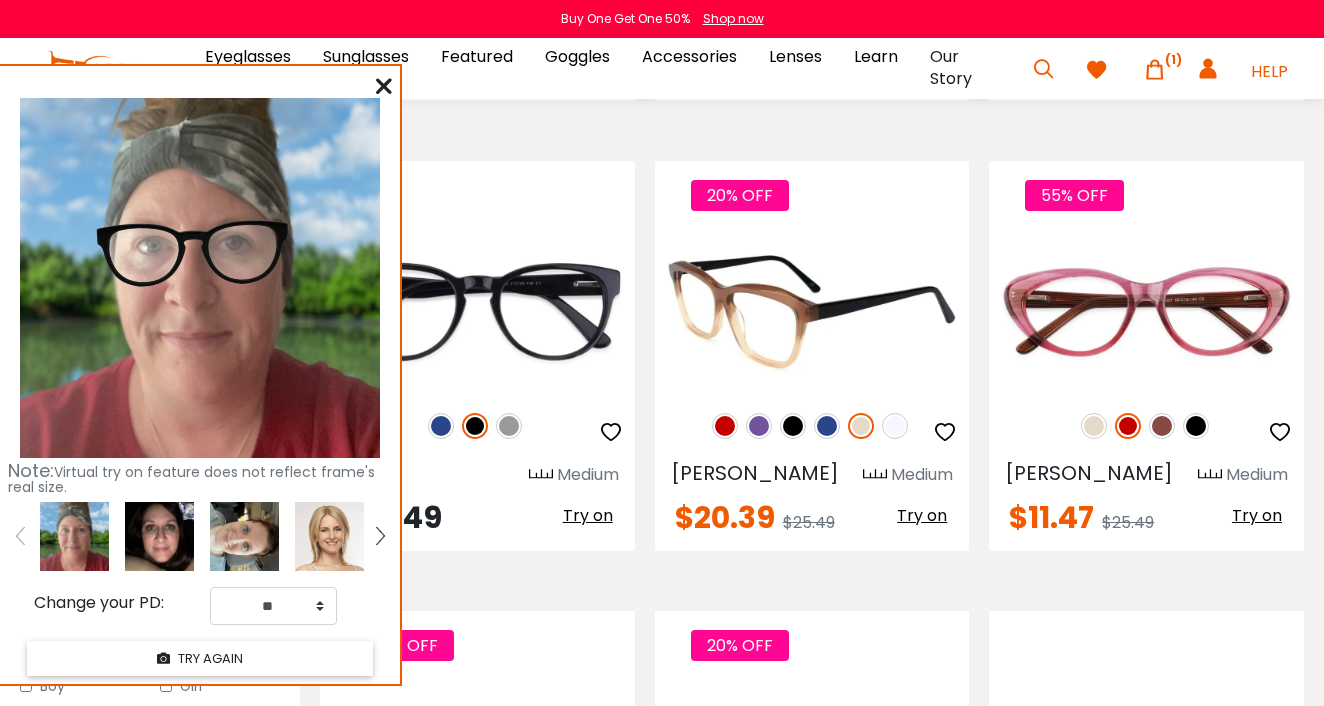 click at bounding box center (759, 426) 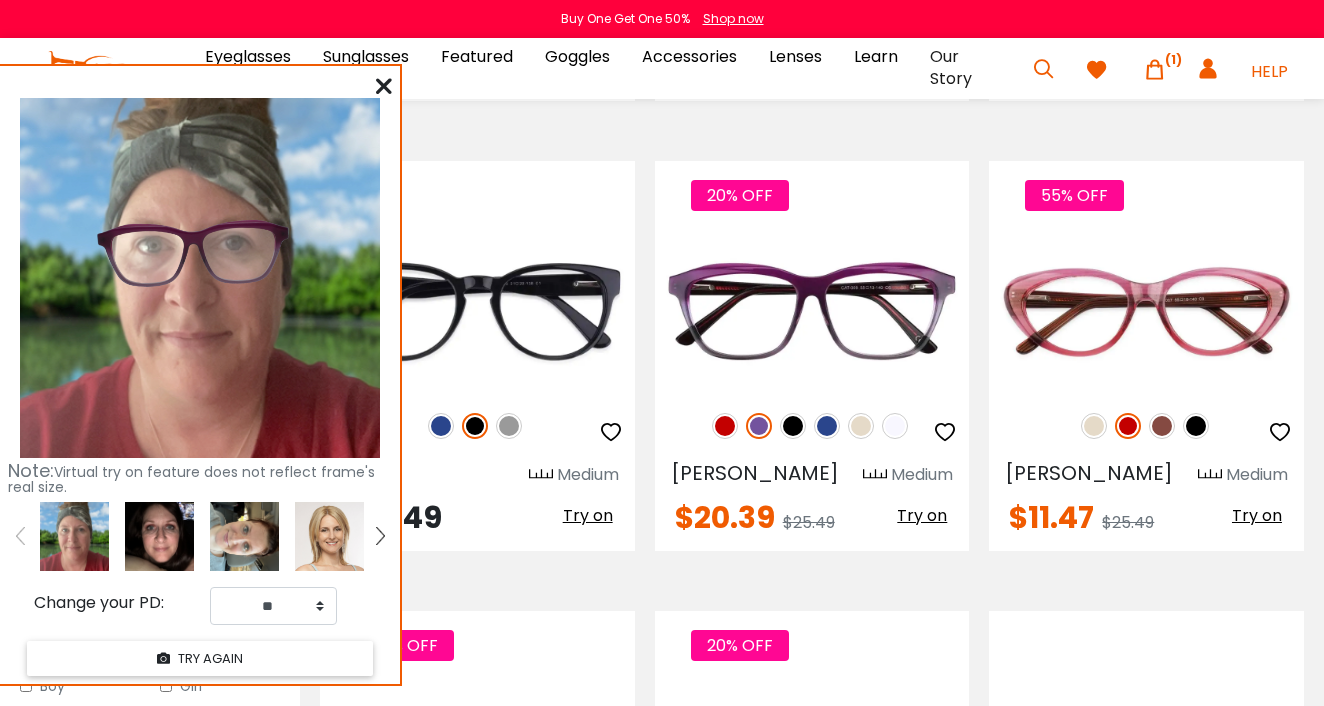 click at bounding box center (159, 536) 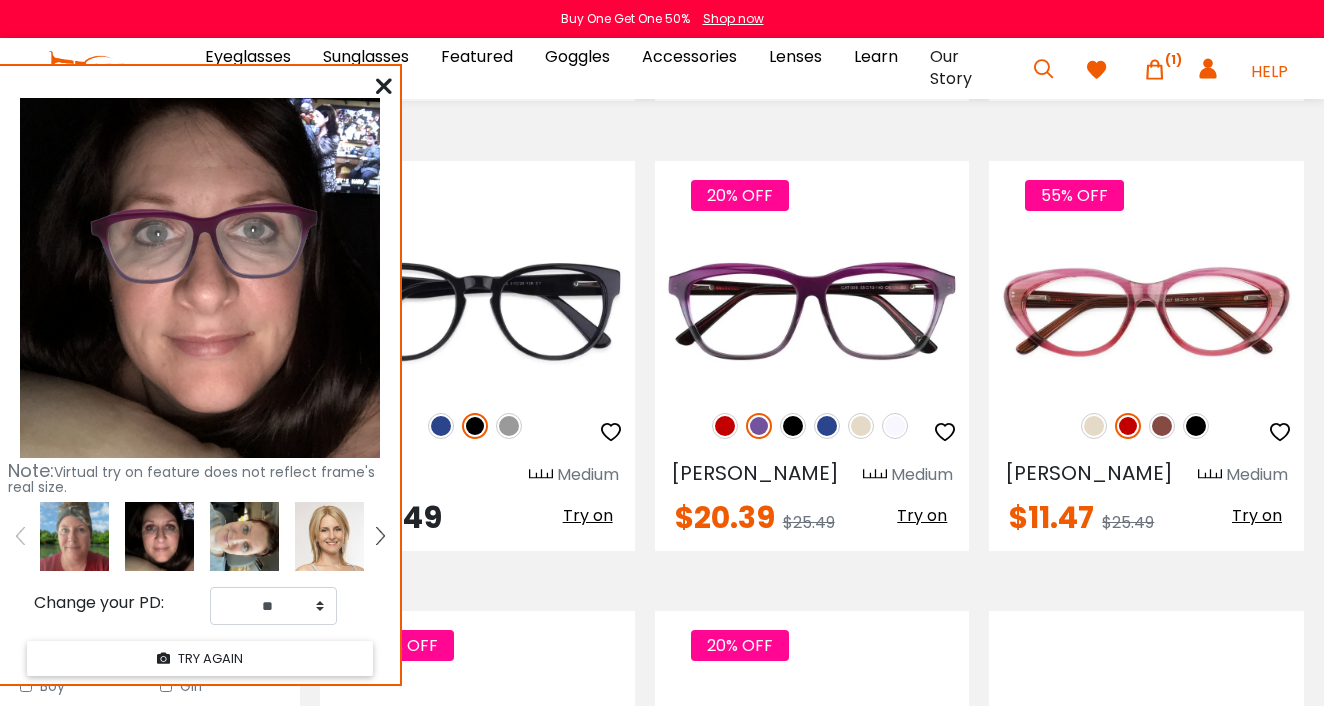 click at bounding box center [244, 536] 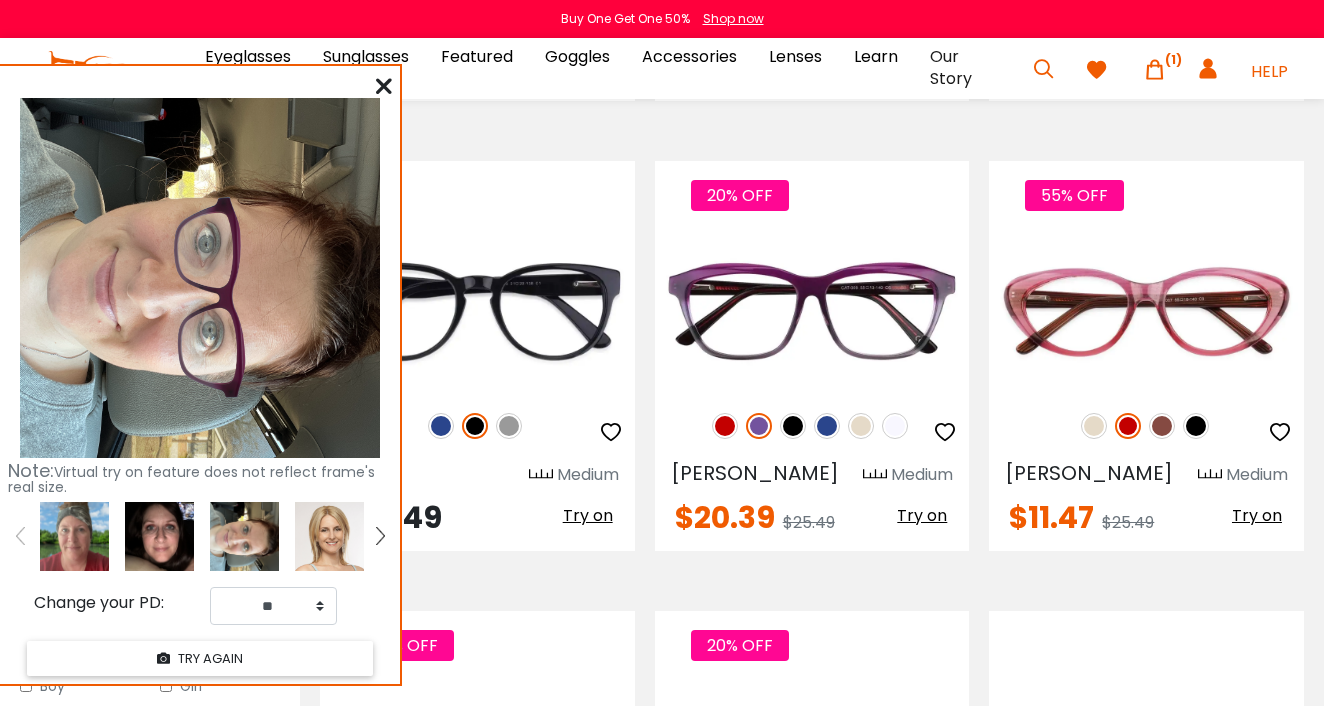 click at bounding box center [159, 536] 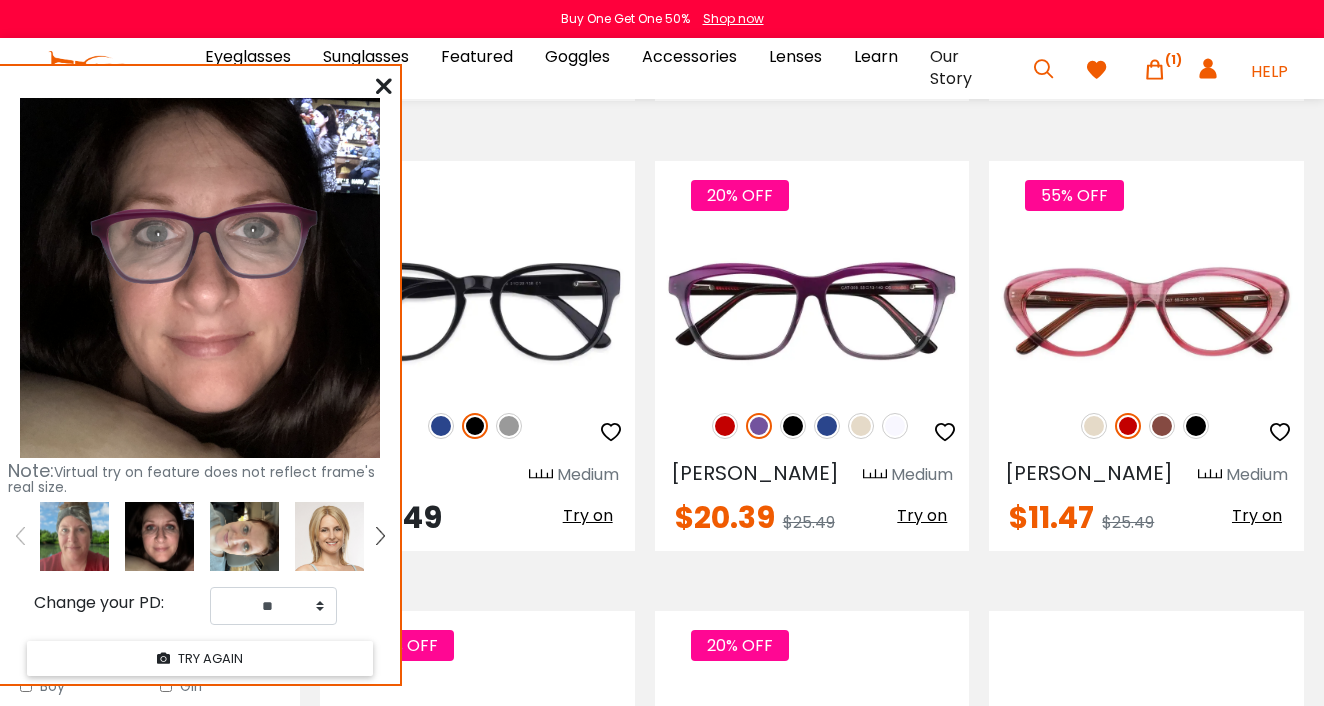 click at bounding box center [74, 536] 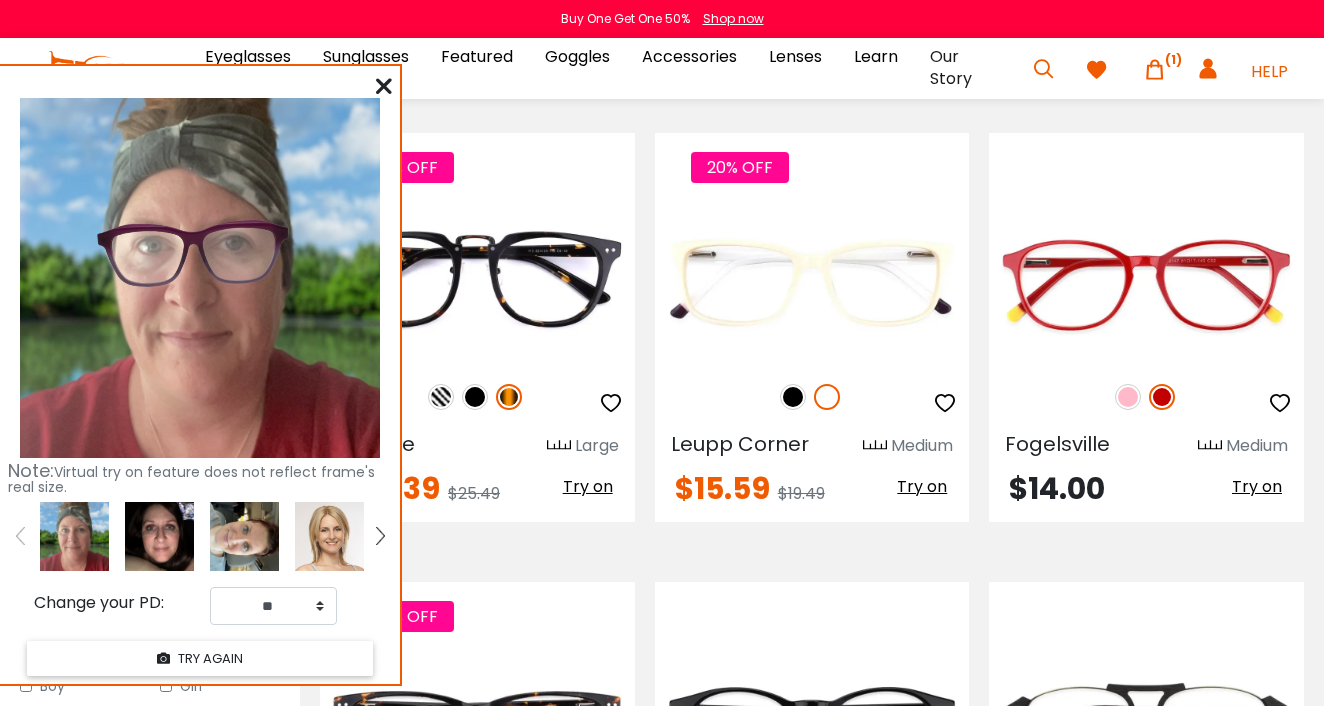 scroll, scrollTop: 1315, scrollLeft: 0, axis: vertical 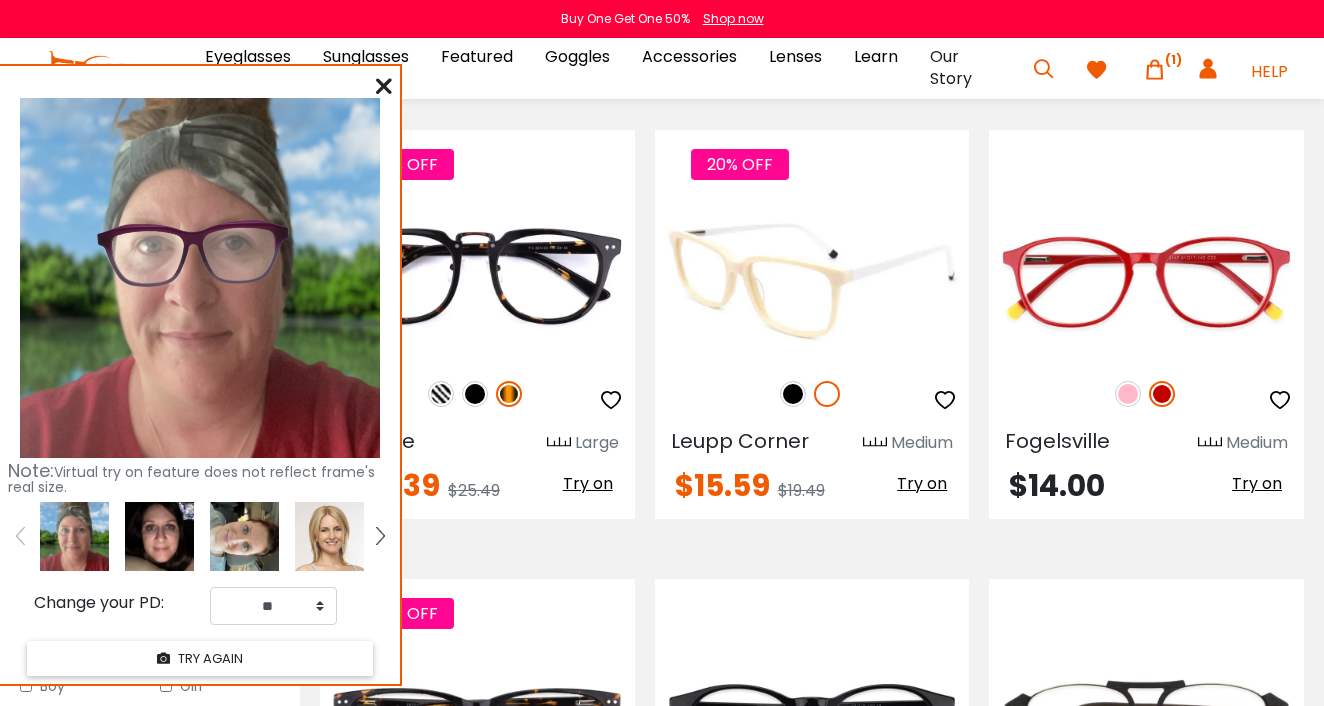 click on "20% OFF" at bounding box center [812, 394] 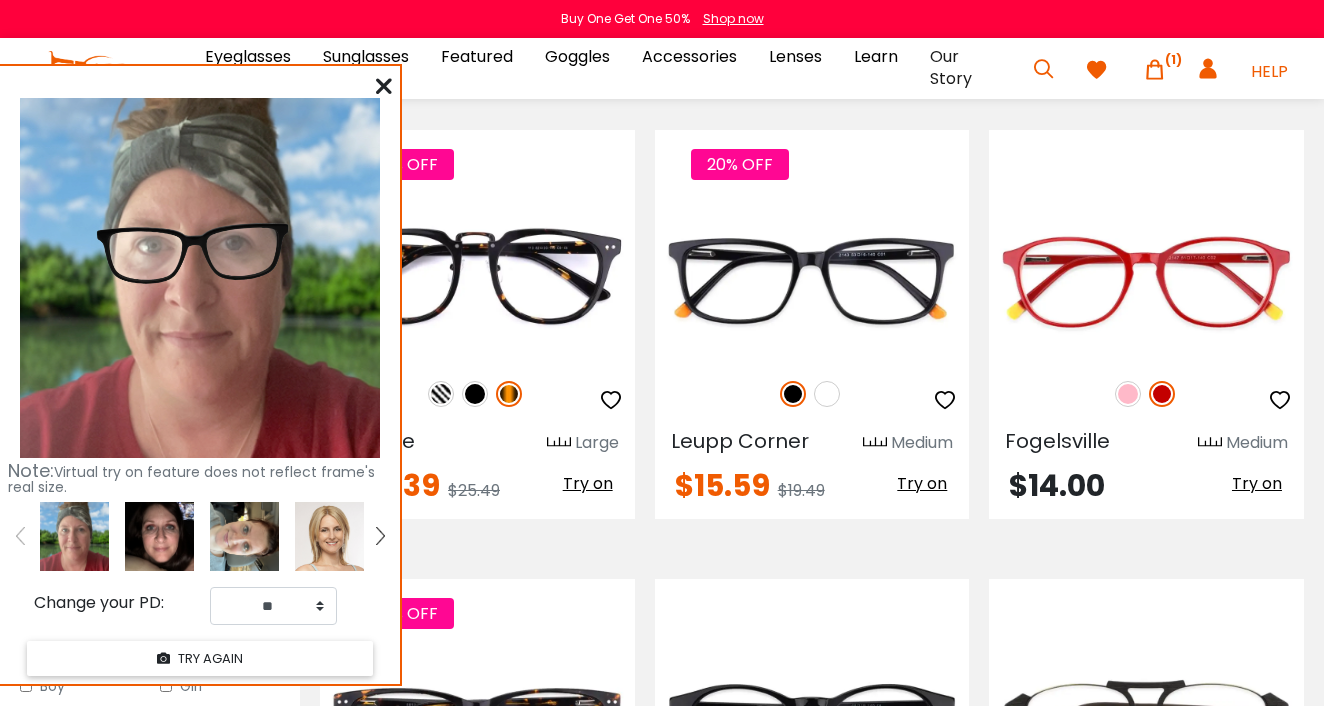 click at bounding box center [159, 536] 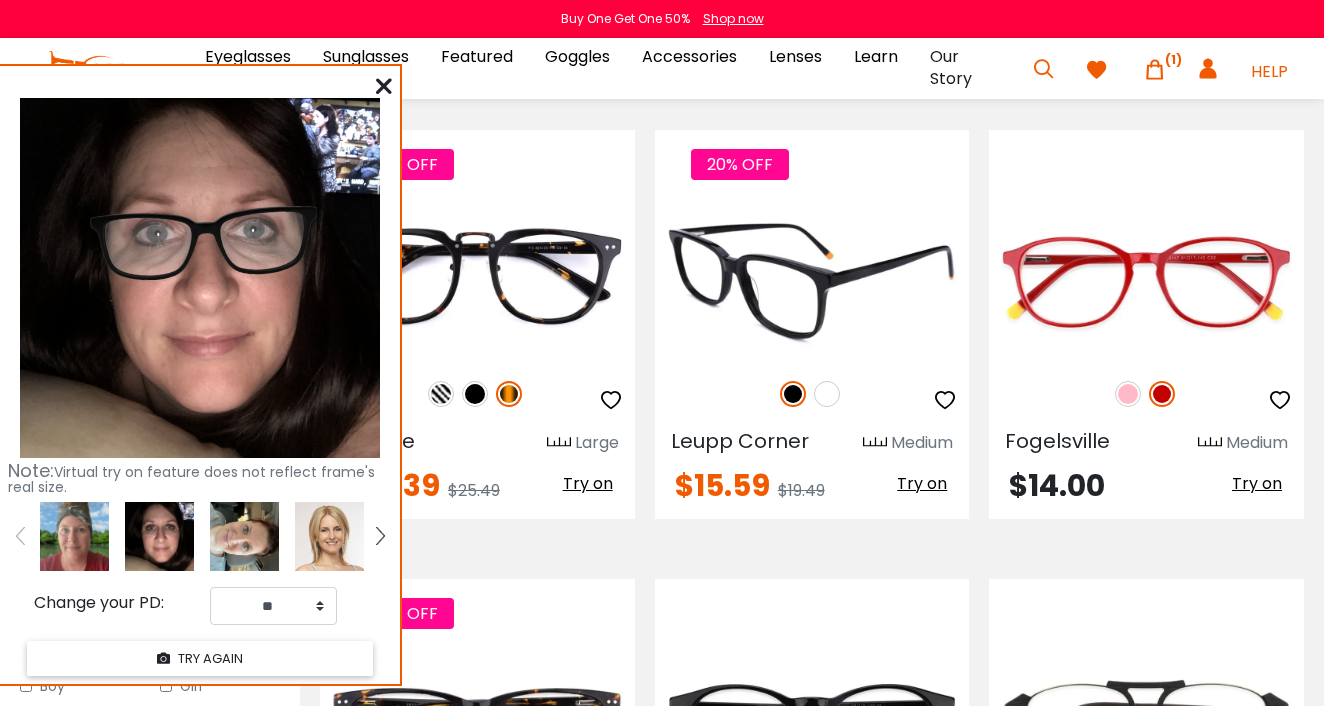click at bounding box center (827, 394) 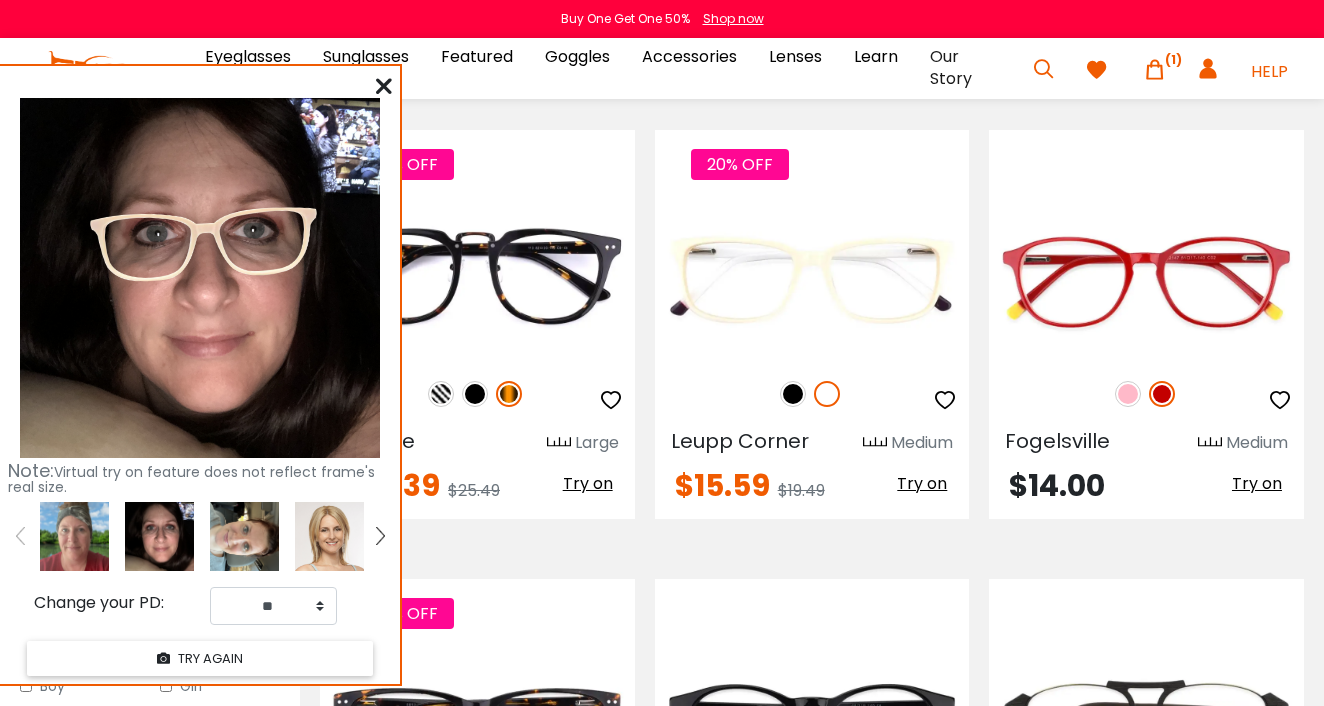 click at bounding box center [244, 536] 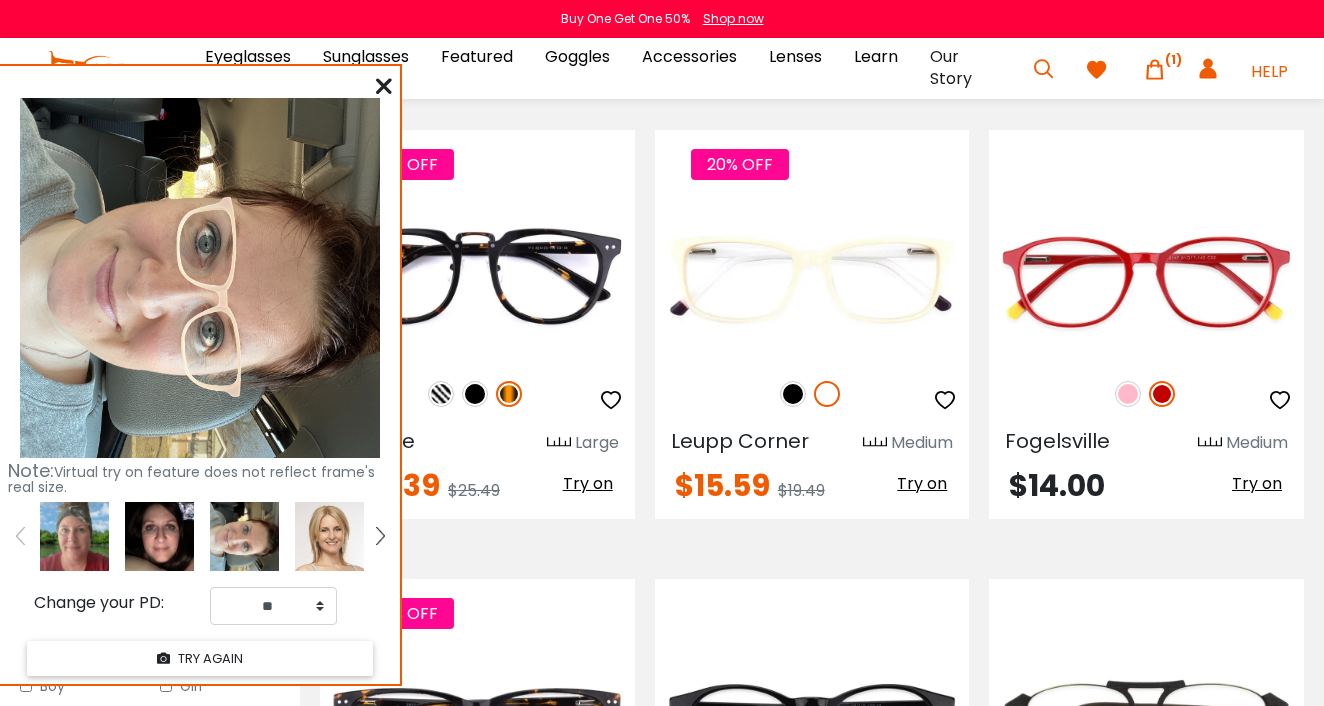 click at bounding box center [74, 536] 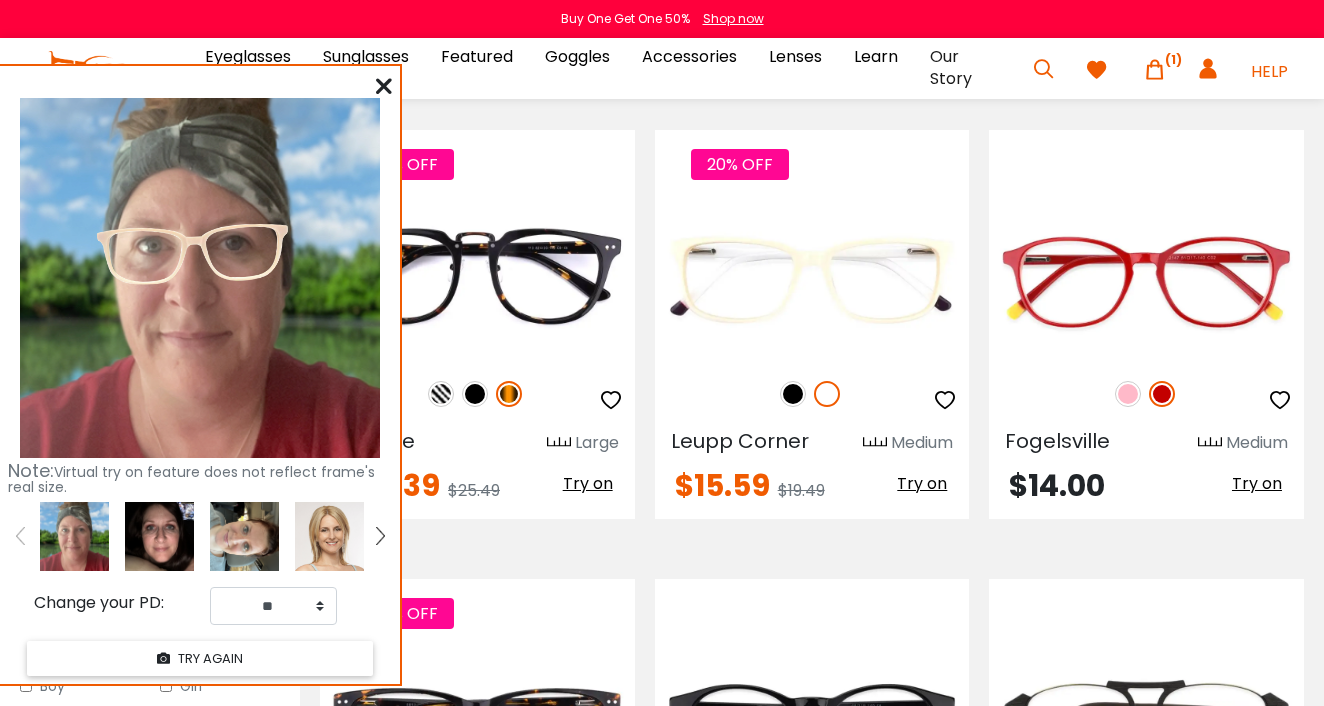 click at bounding box center [244, 536] 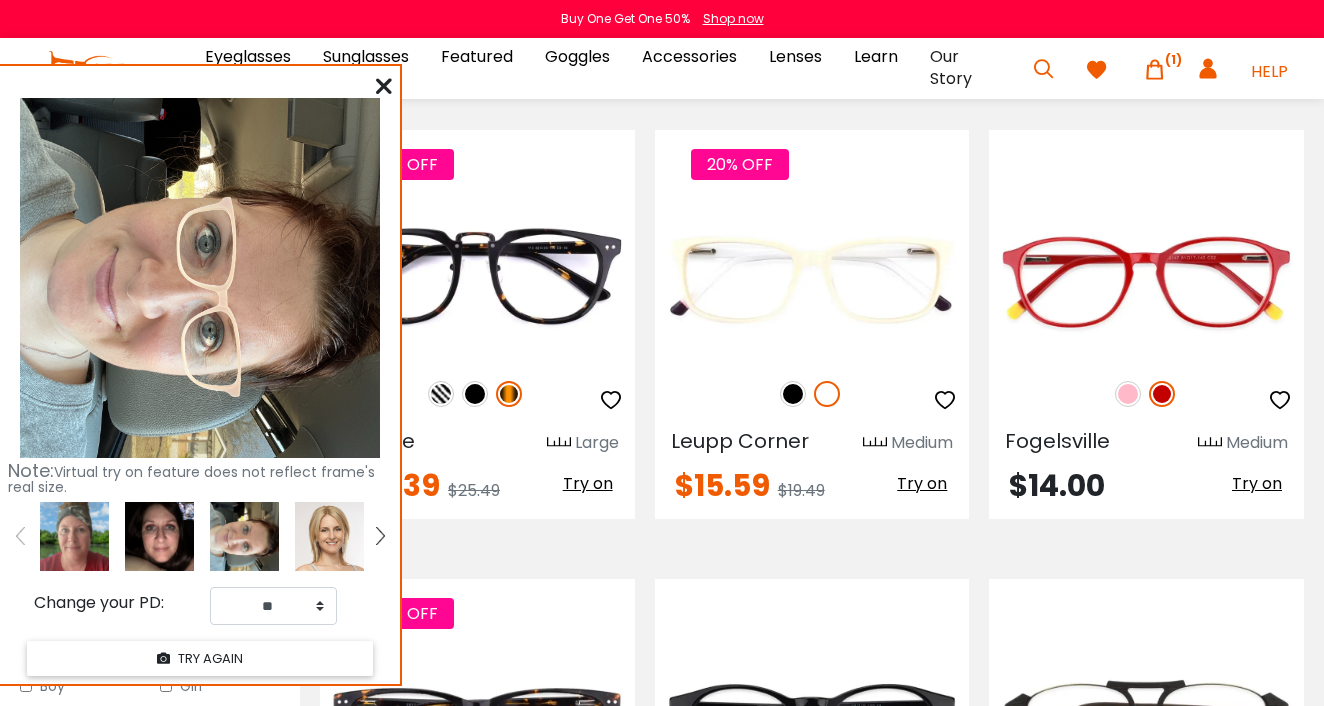 click at bounding box center [159, 536] 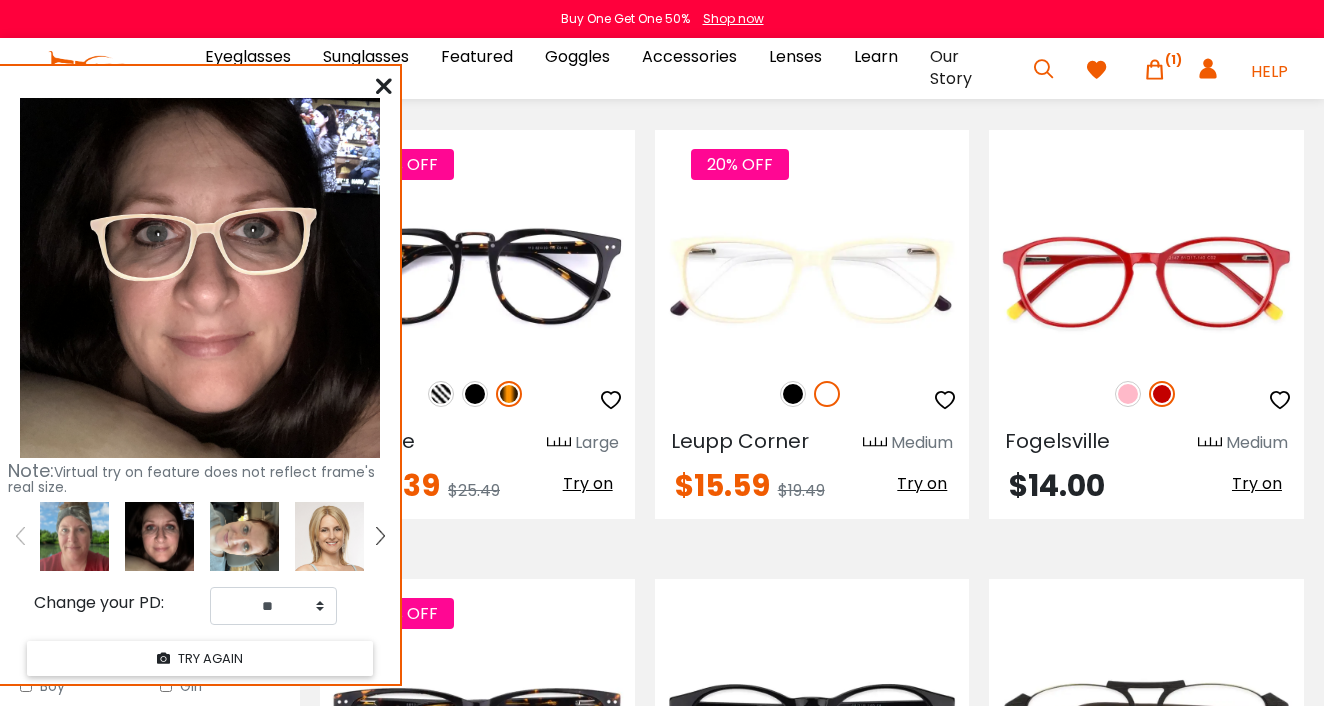 click at bounding box center [74, 536] 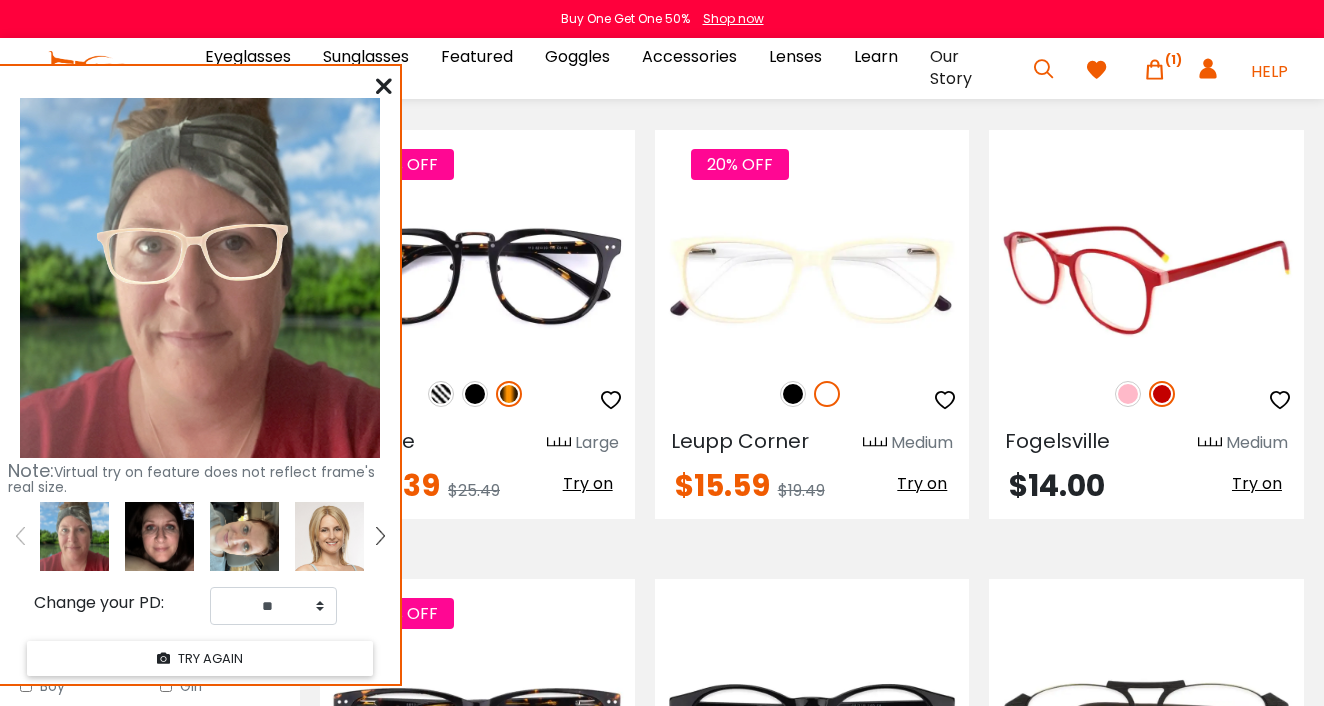 click at bounding box center (1146, 394) 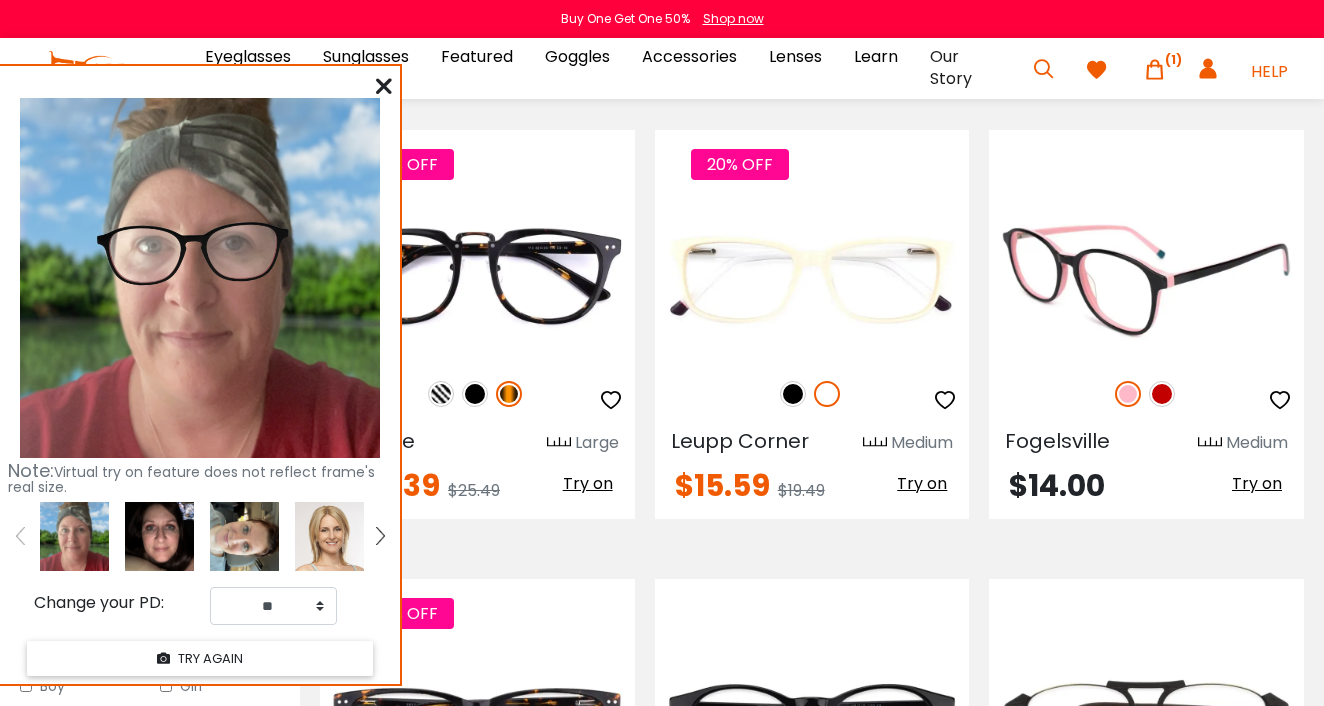 click at bounding box center (1162, 394) 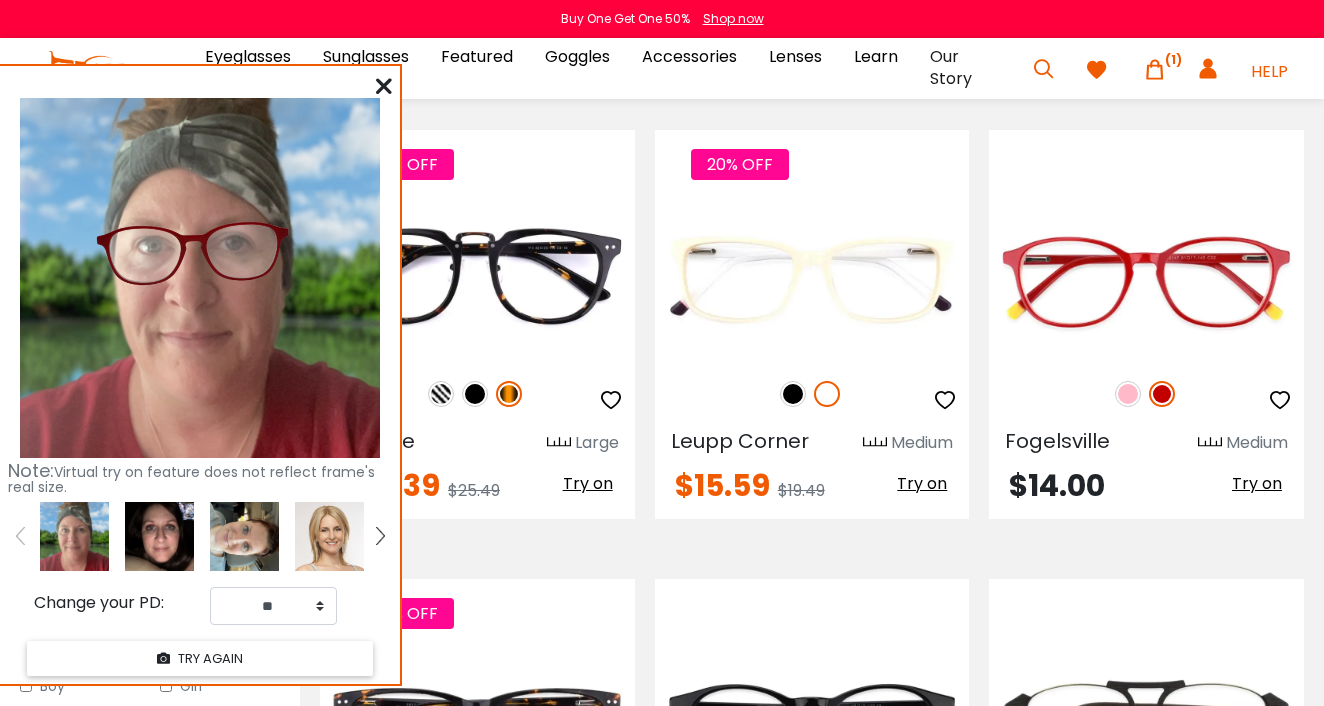 click at bounding box center (159, 536) 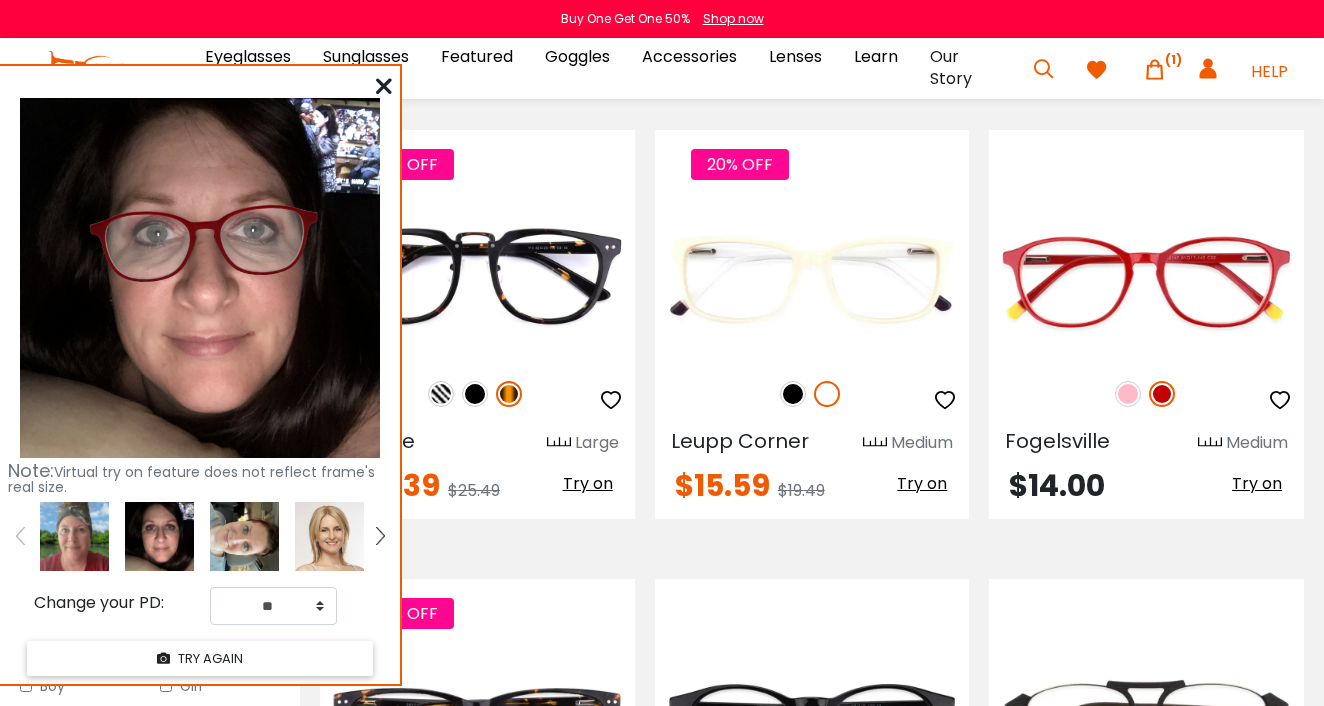 click at bounding box center (244, 536) 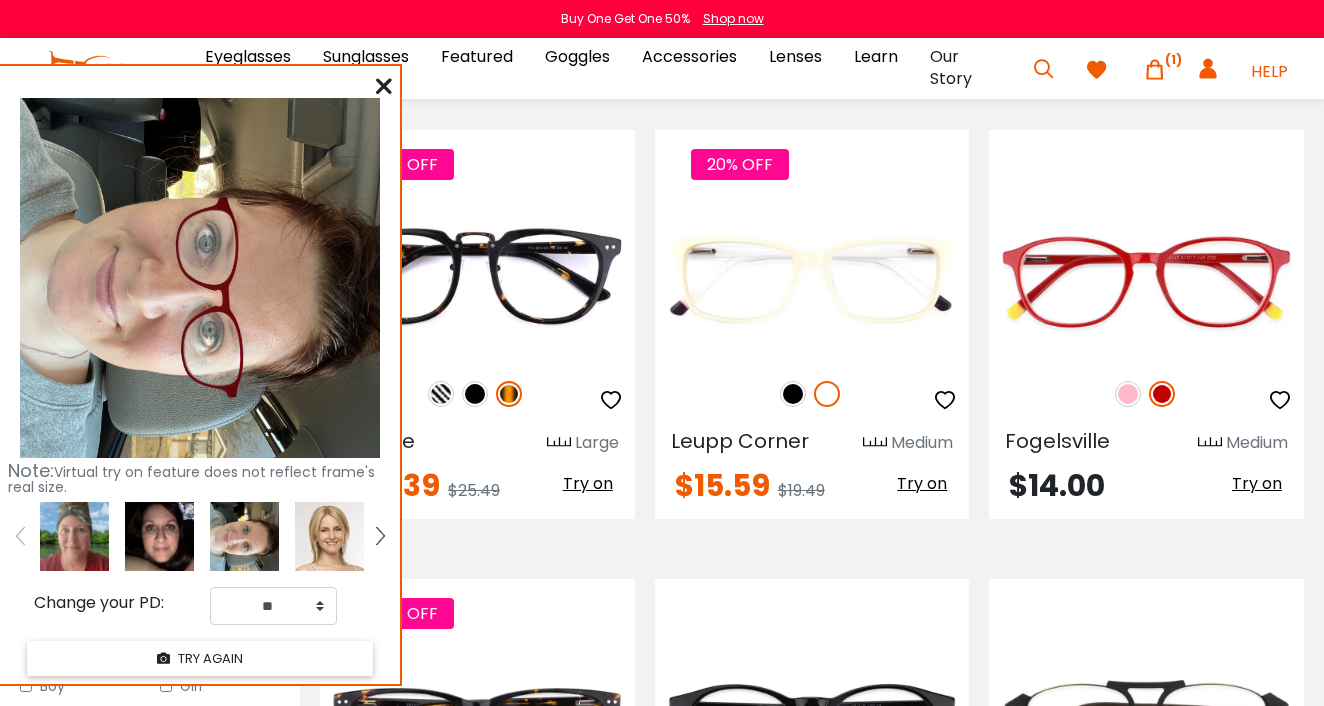 click at bounding box center (159, 536) 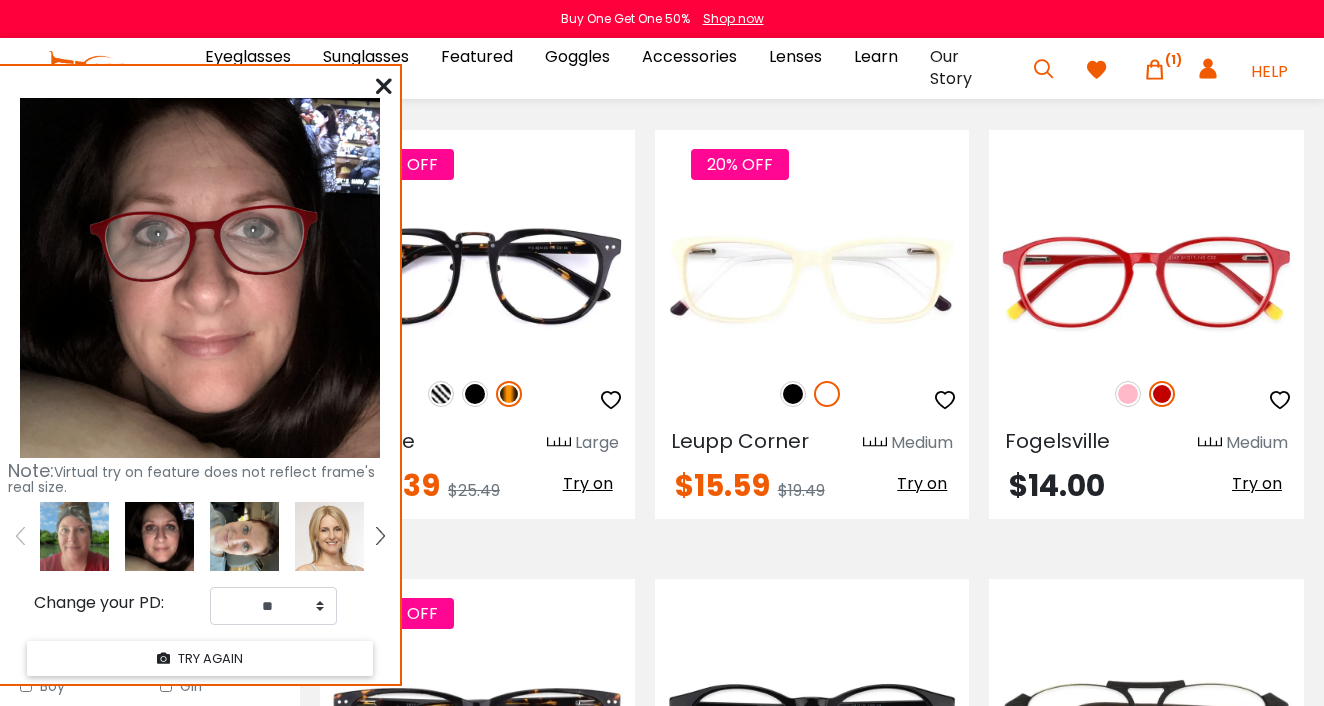 click at bounding box center (74, 536) 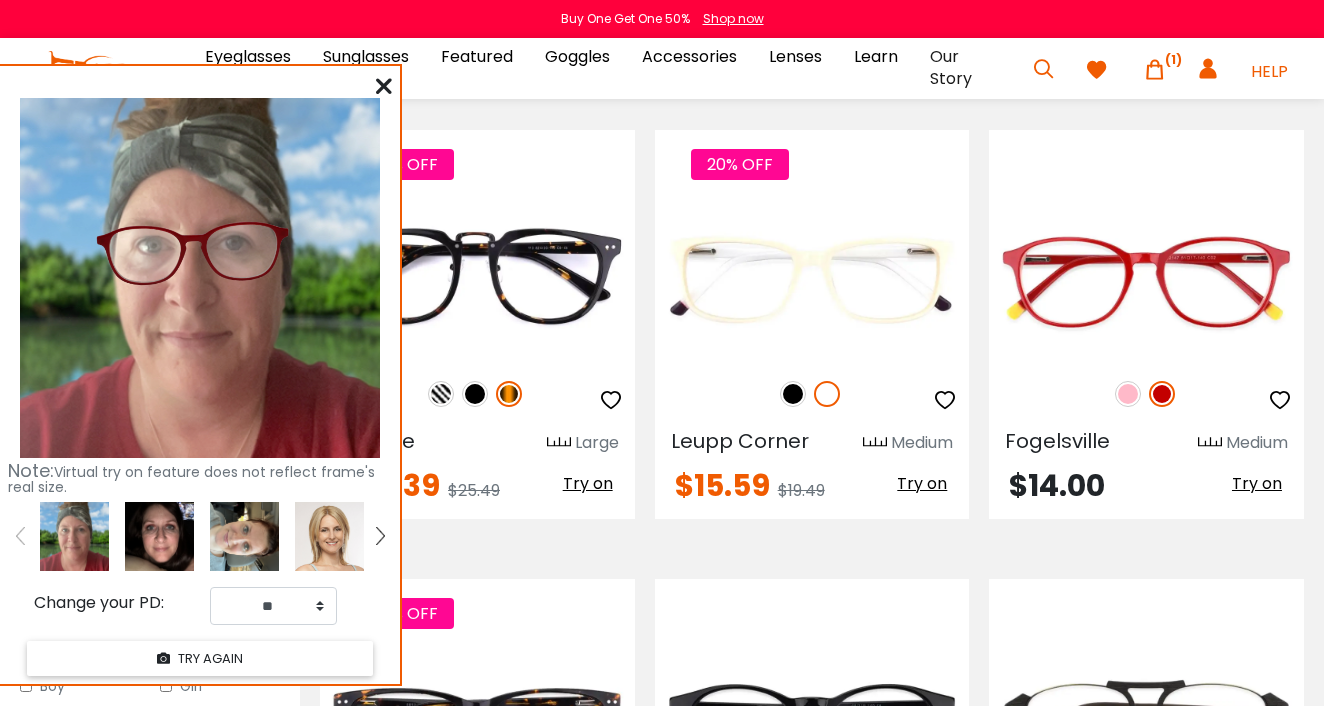 click at bounding box center [159, 536] 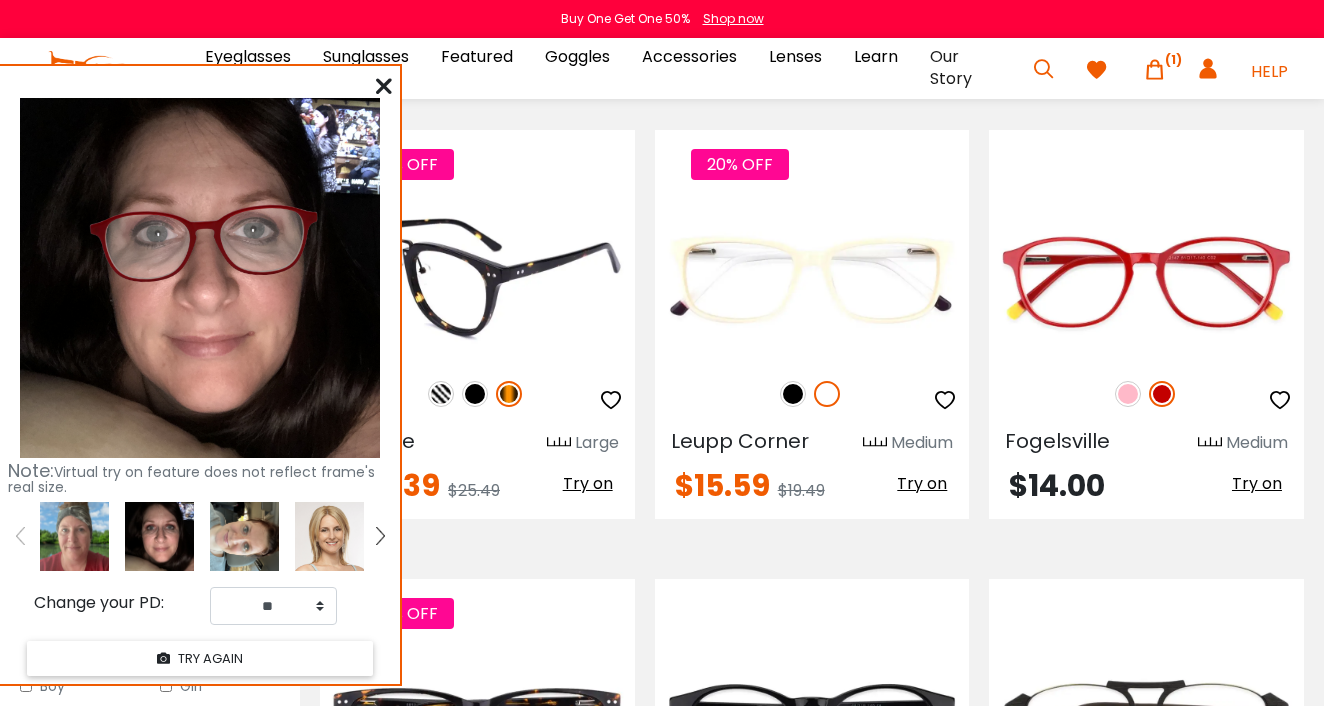 click at bounding box center [441, 394] 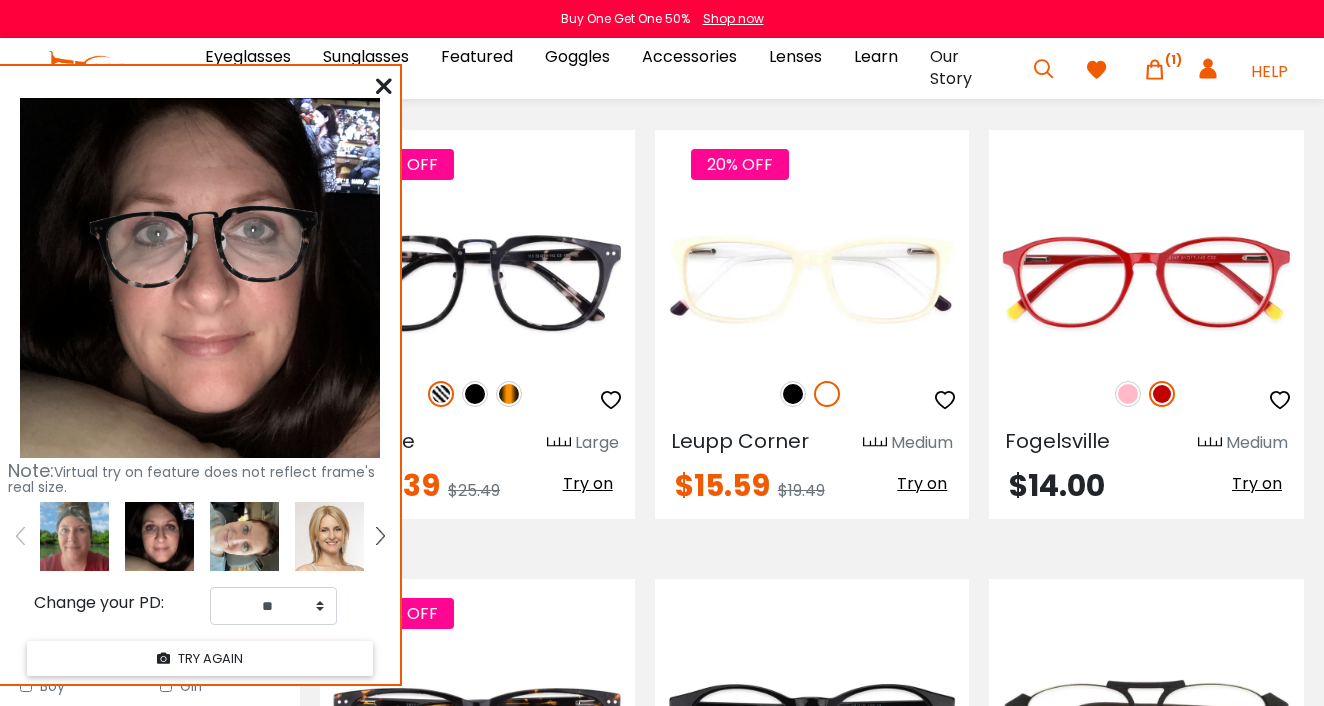 click at bounding box center (159, 536) 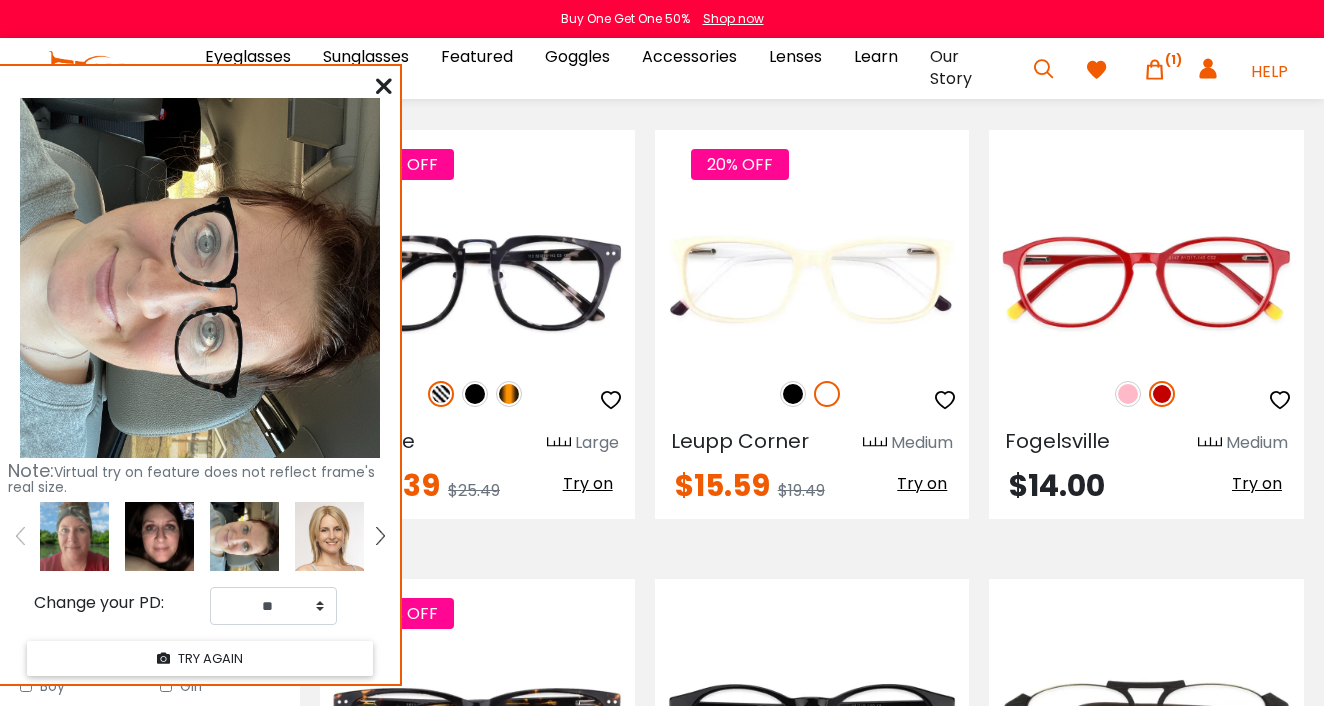 click at bounding box center (159, 536) 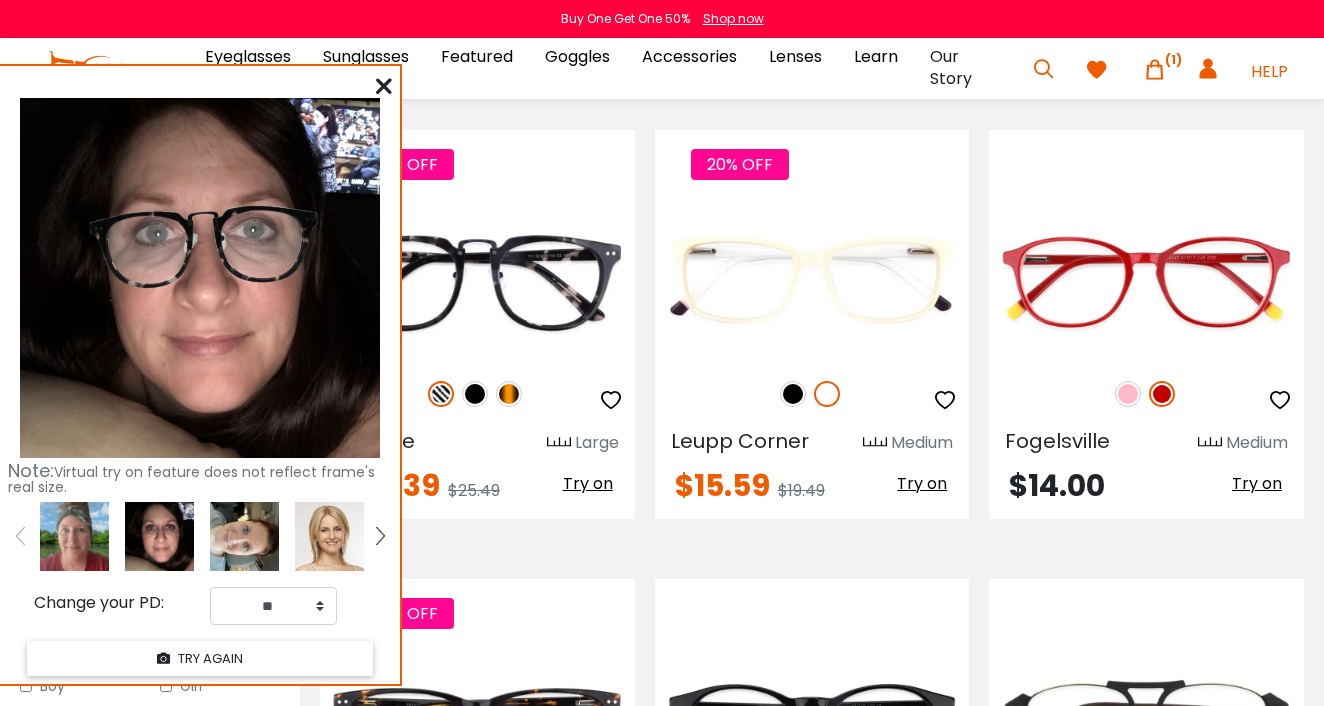click at bounding box center [74, 536] 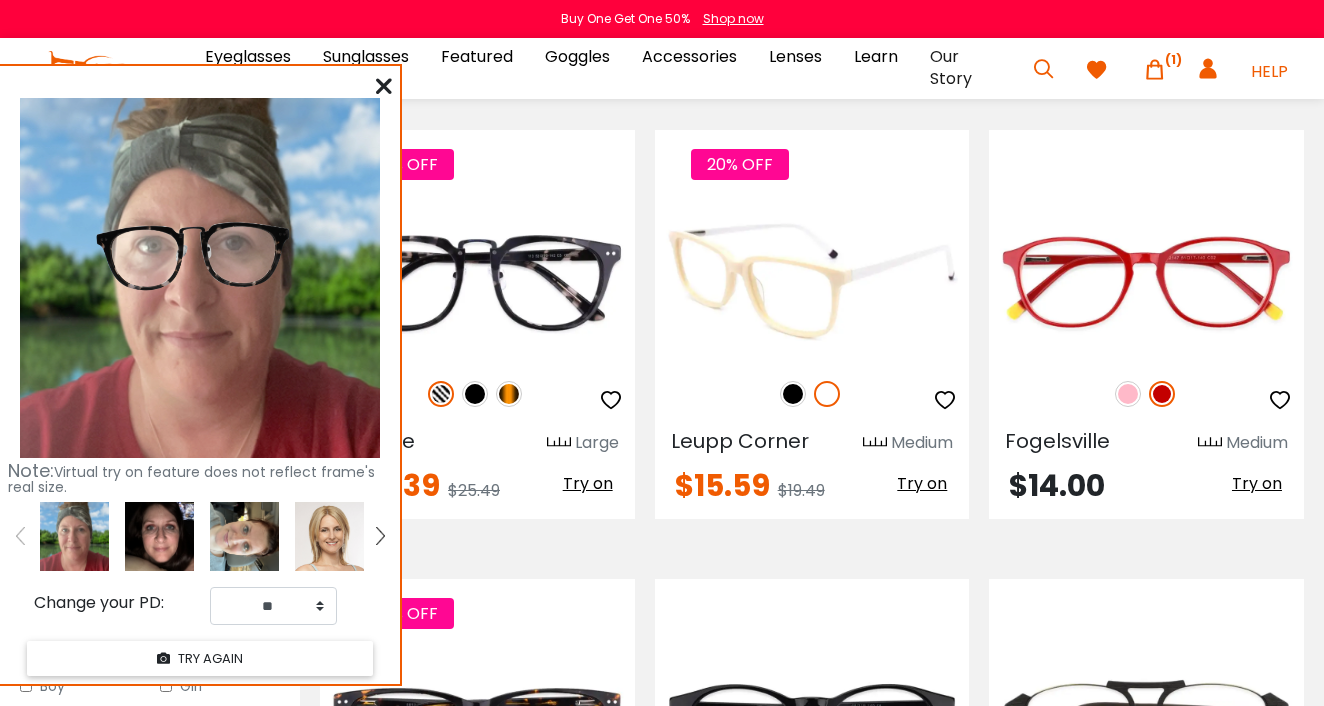 click at bounding box center [827, 394] 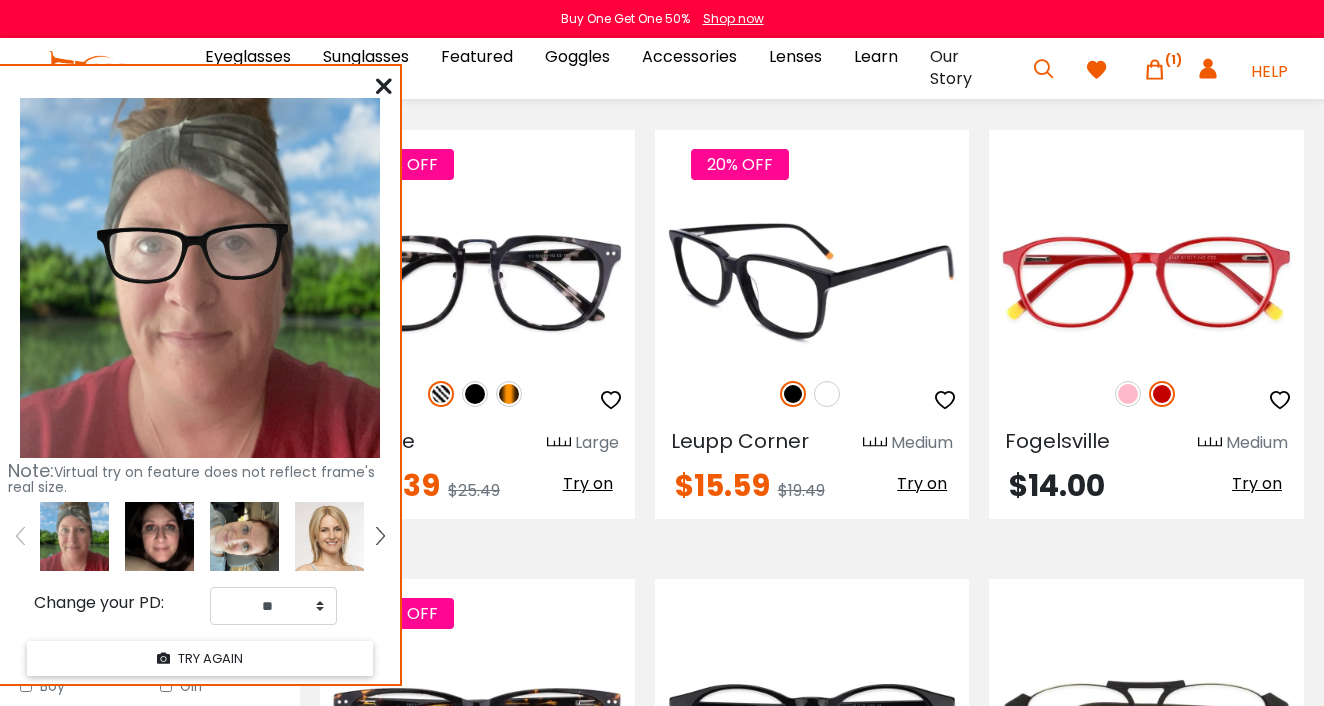 click at bounding box center [827, 394] 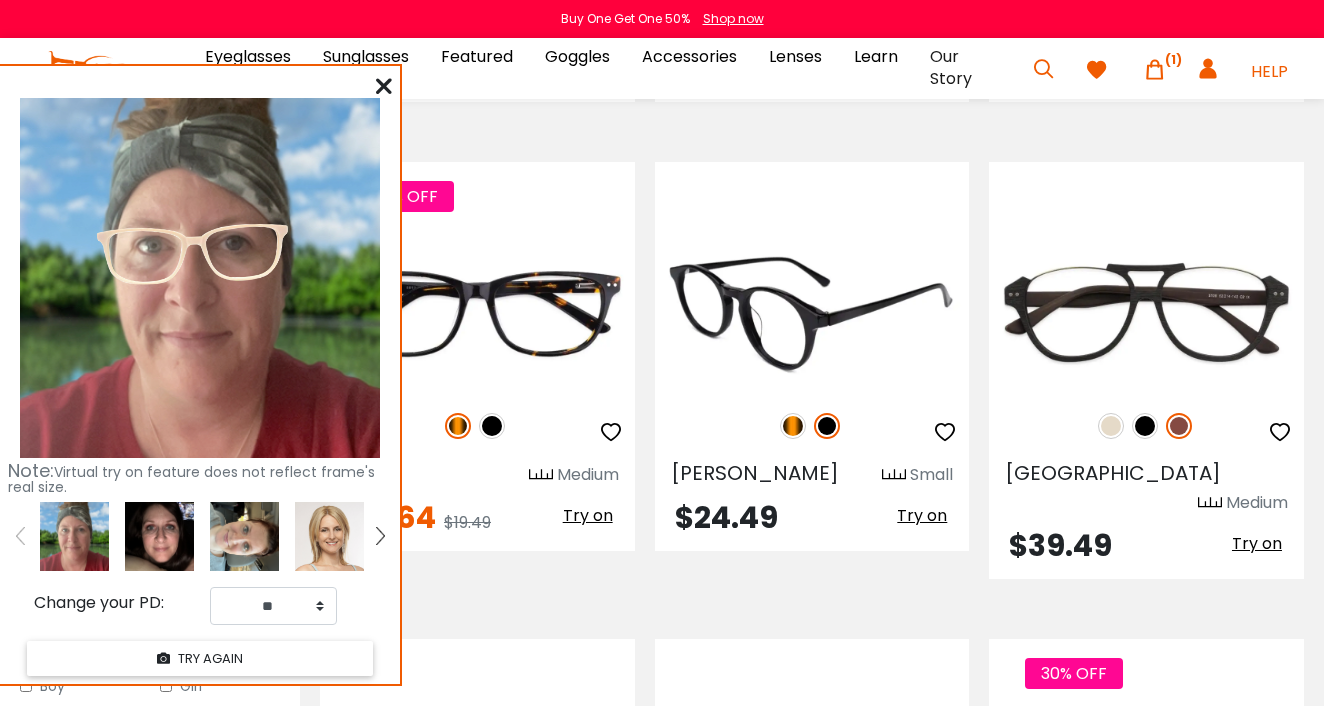 scroll, scrollTop: 1739, scrollLeft: 0, axis: vertical 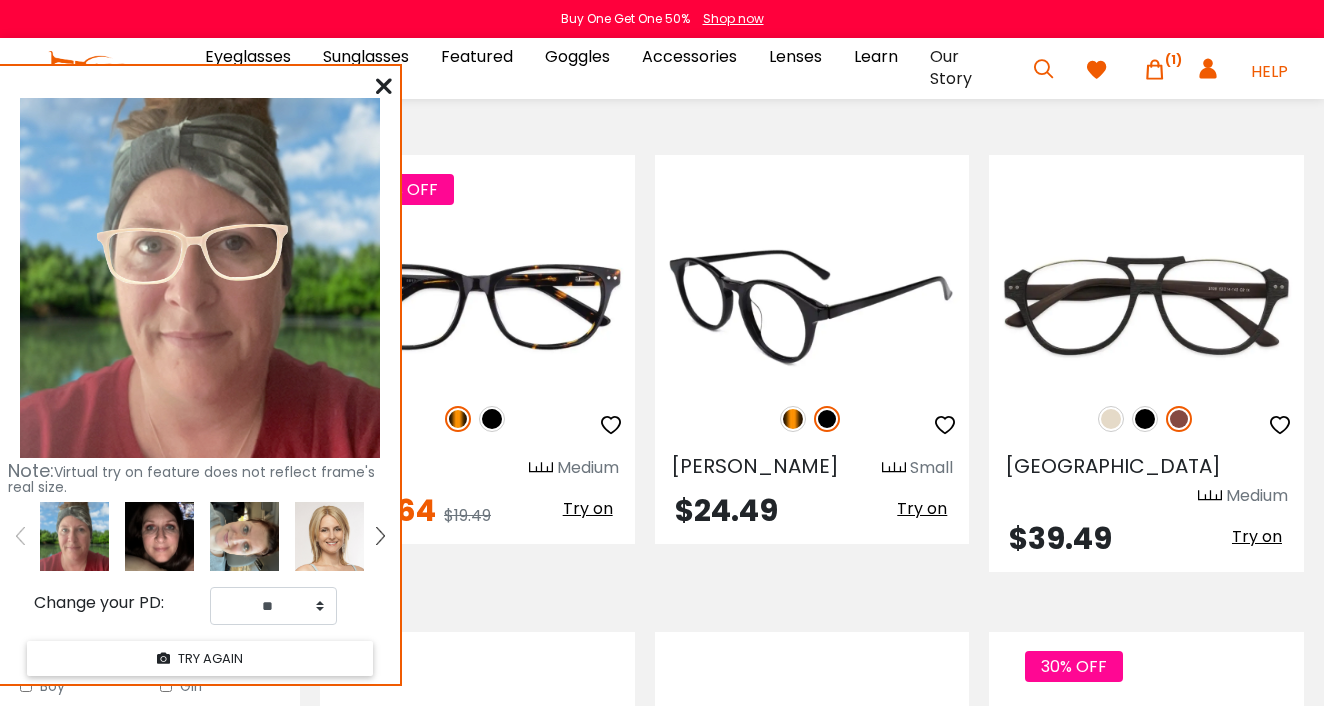 click at bounding box center [793, 419] 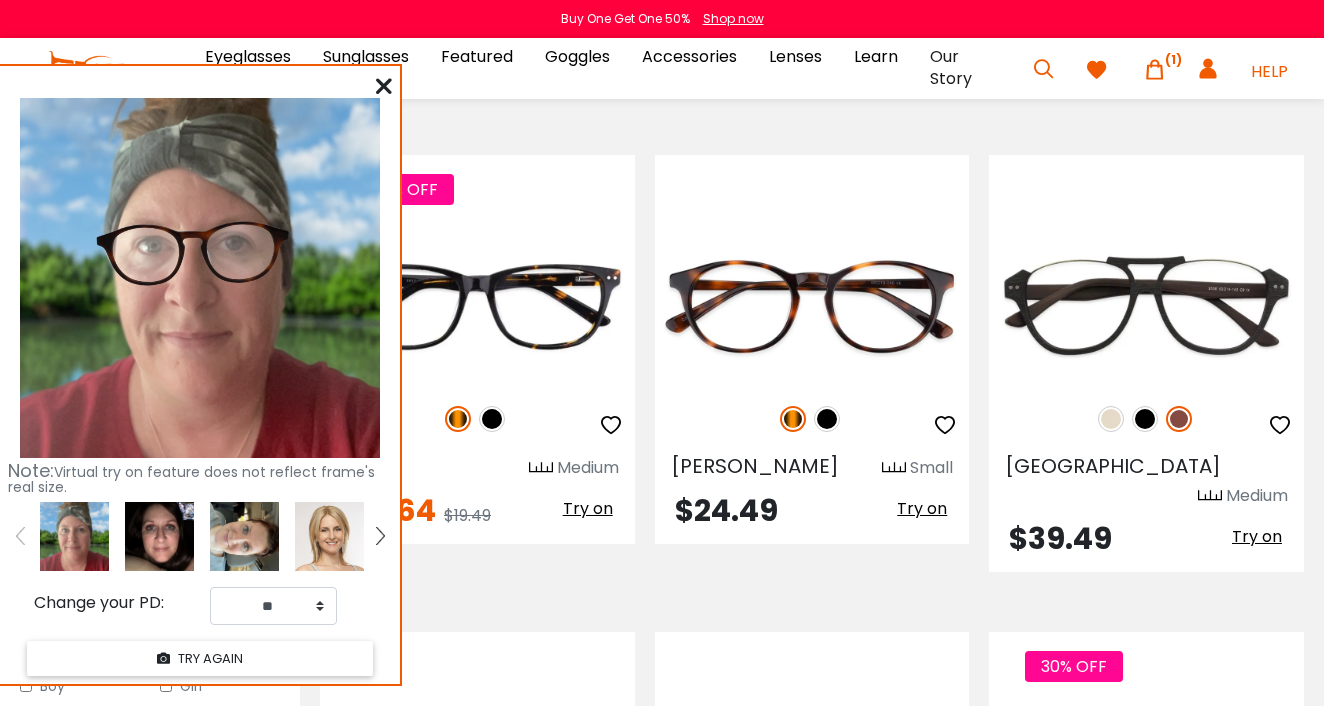 click at bounding box center (159, 536) 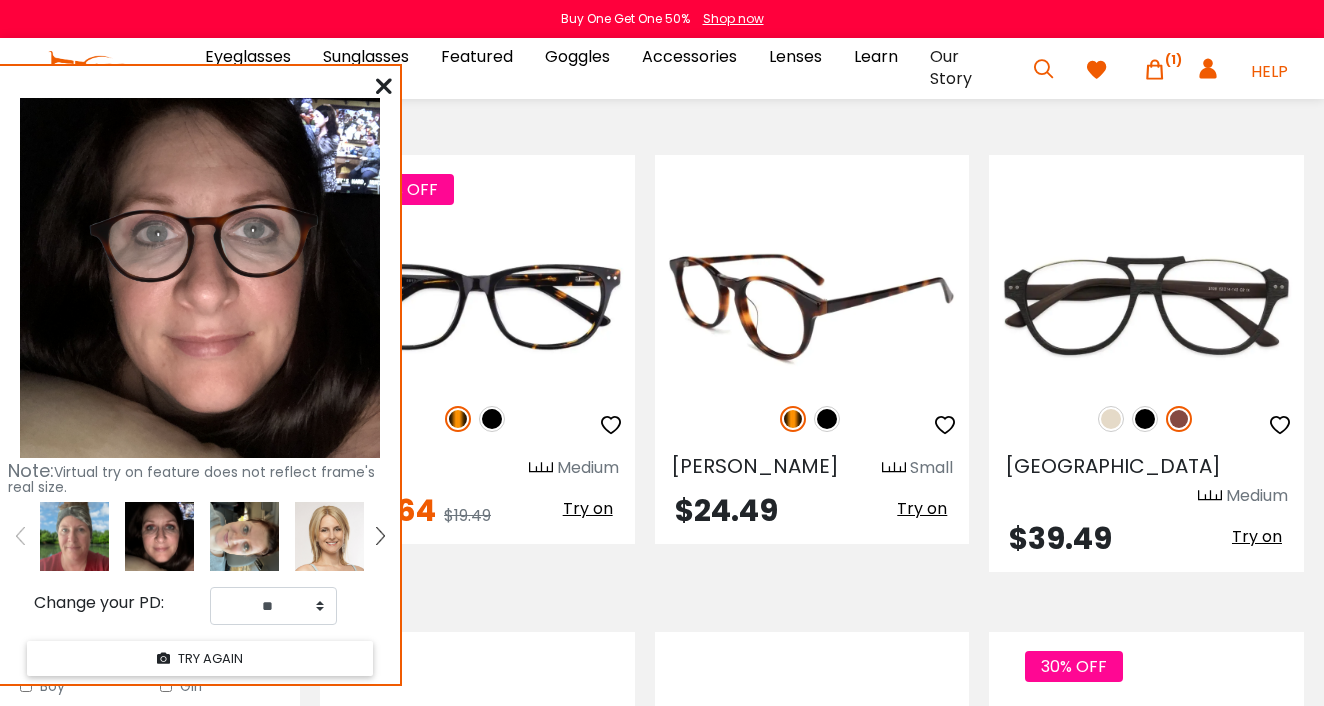 click at bounding box center (827, 419) 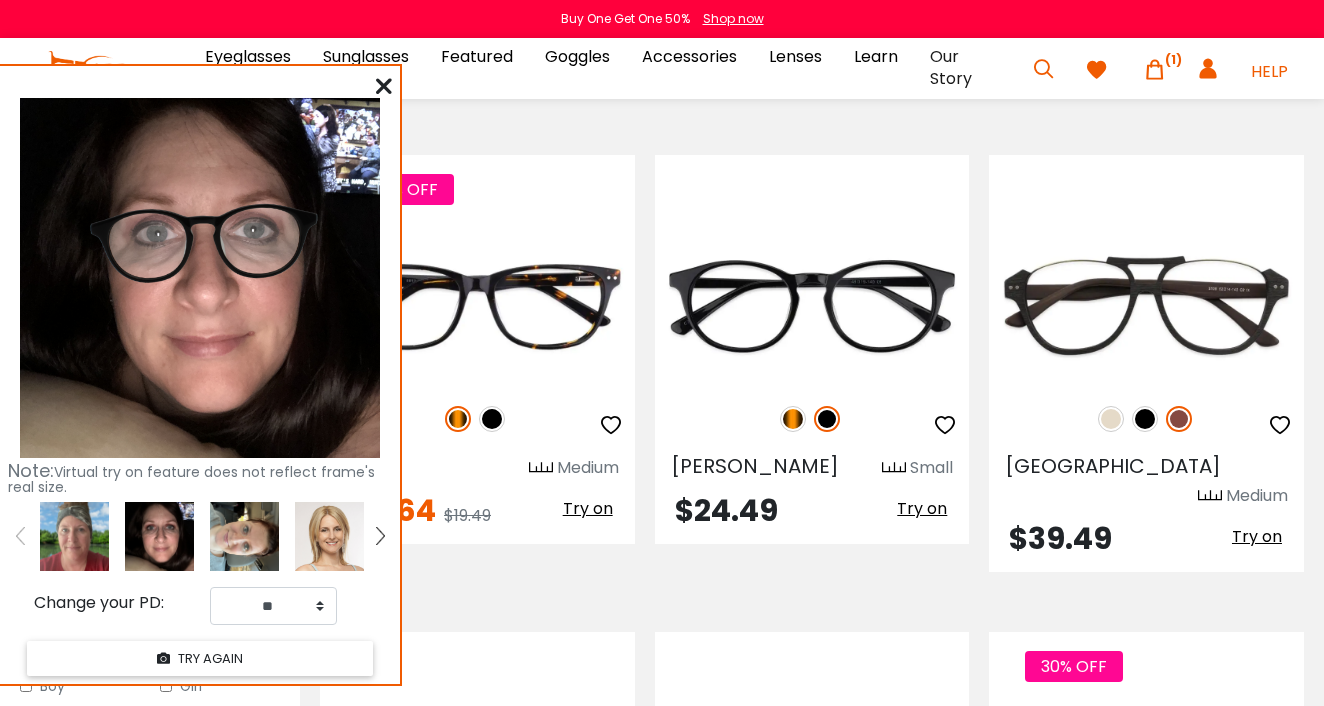 click at bounding box center (244, 536) 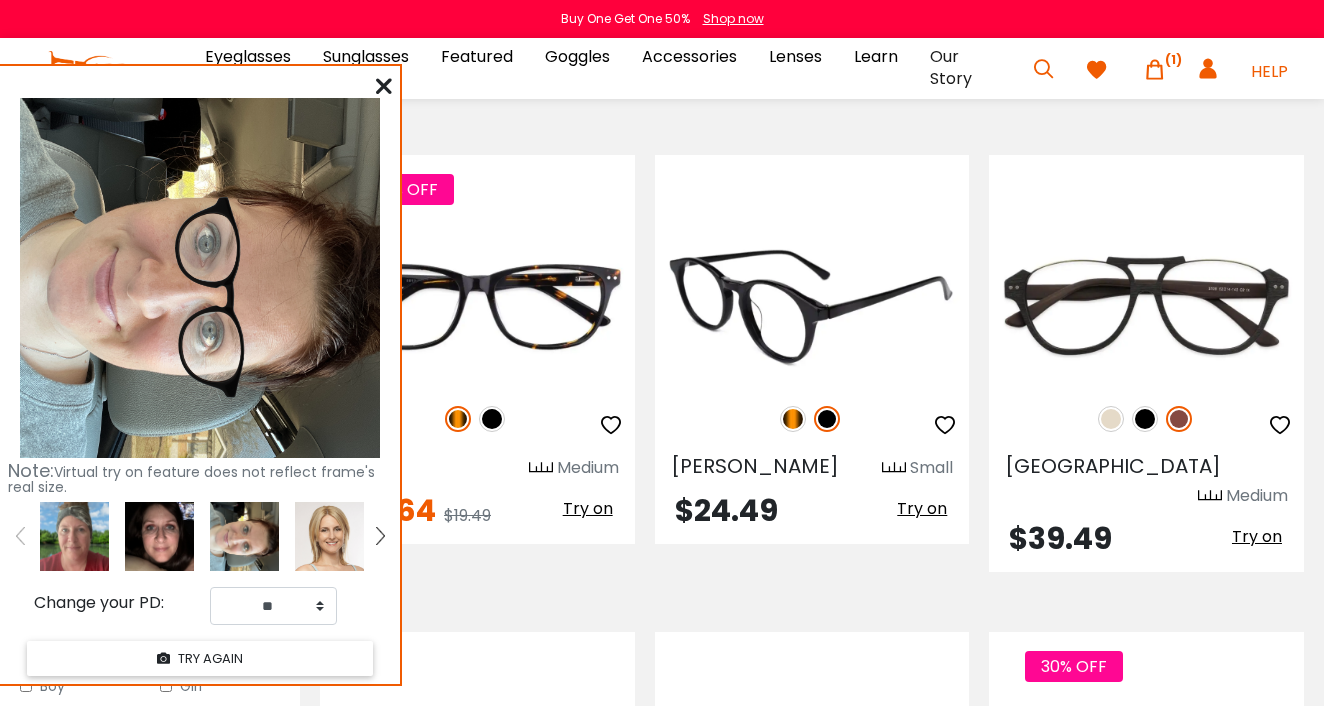 click at bounding box center (793, 419) 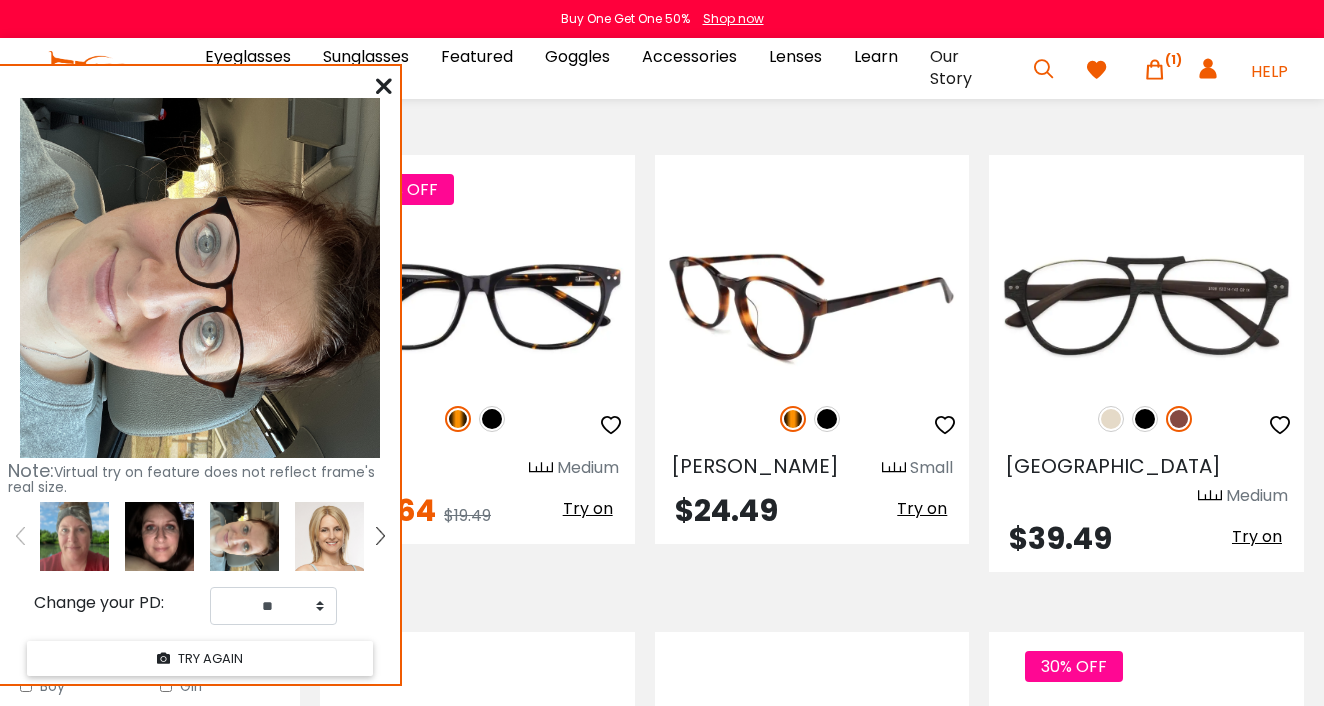 click at bounding box center [945, 425] 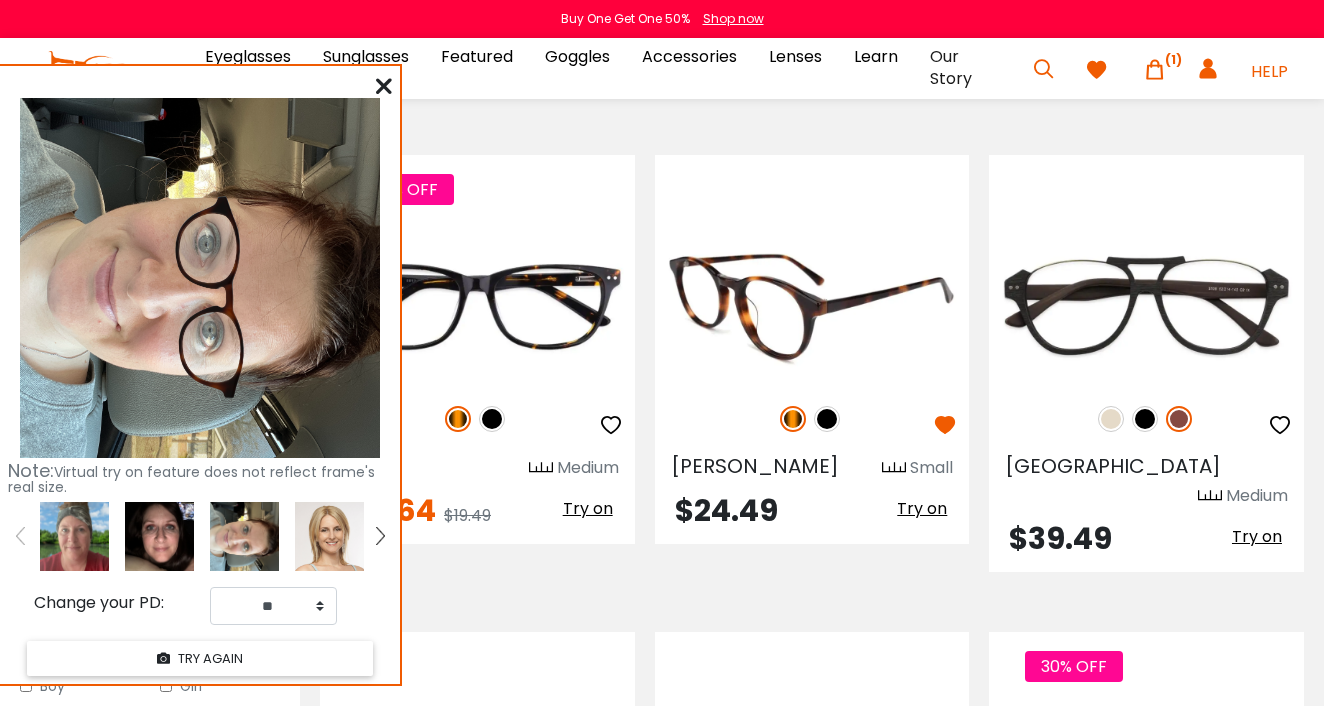 click at bounding box center (812, 305) 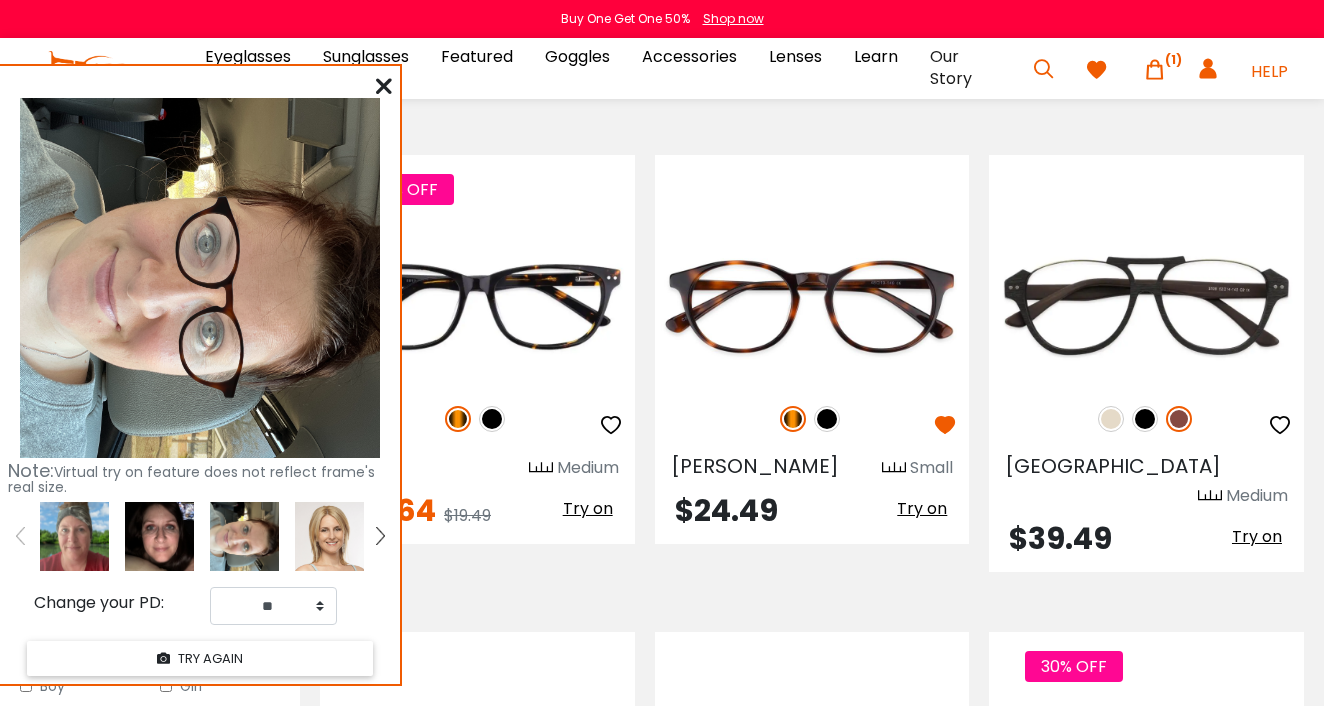 click at bounding box center [159, 536] 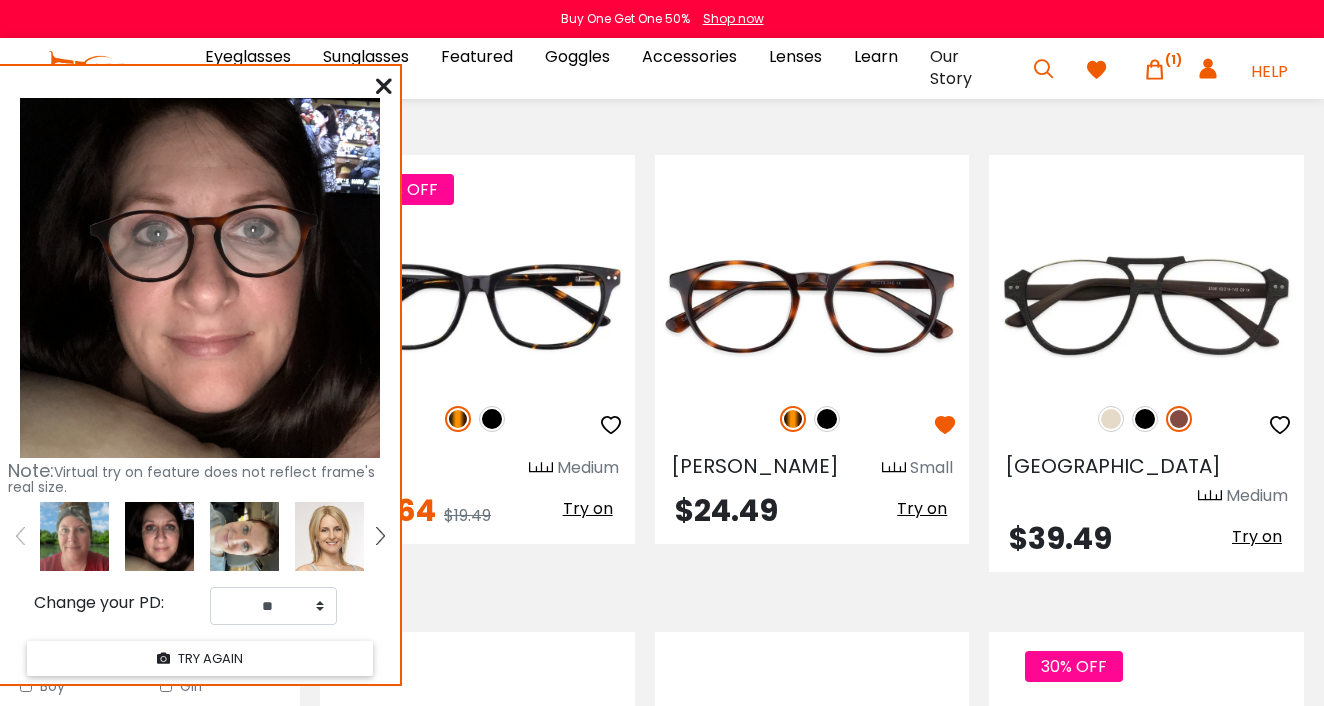 click at bounding box center (74, 536) 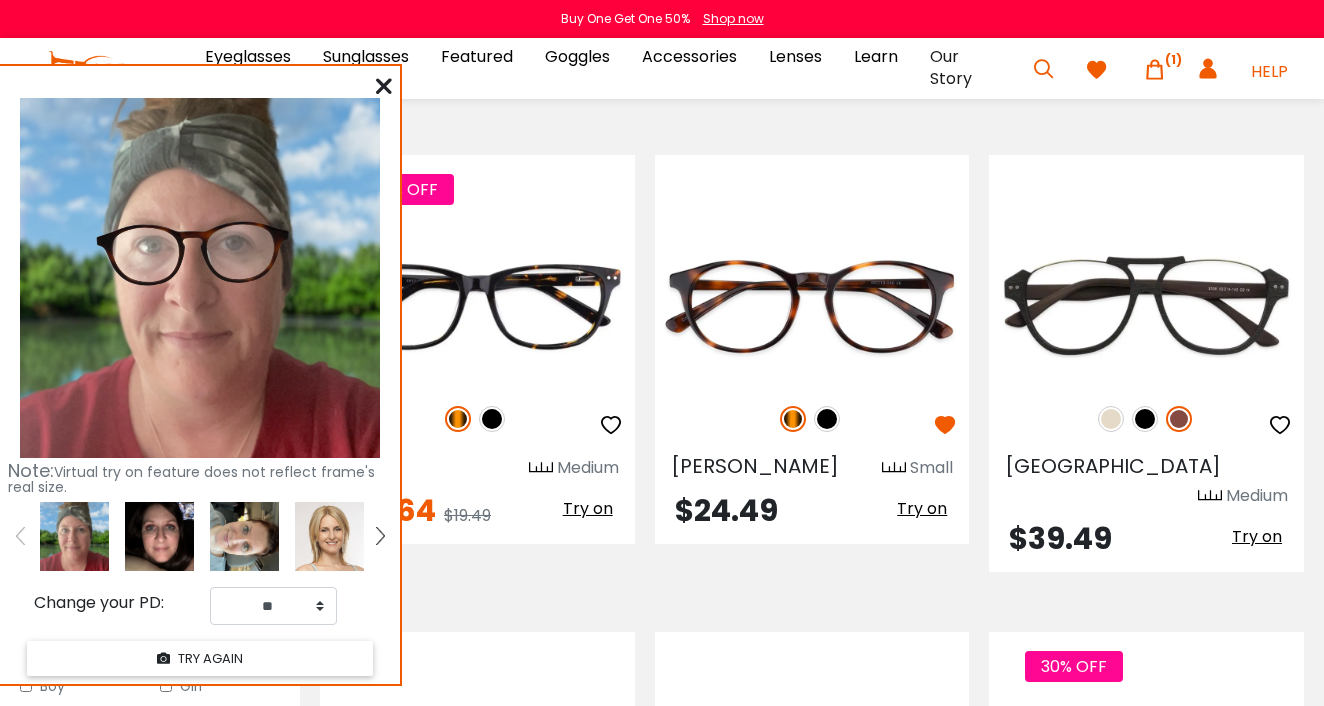 click at bounding box center (159, 536) 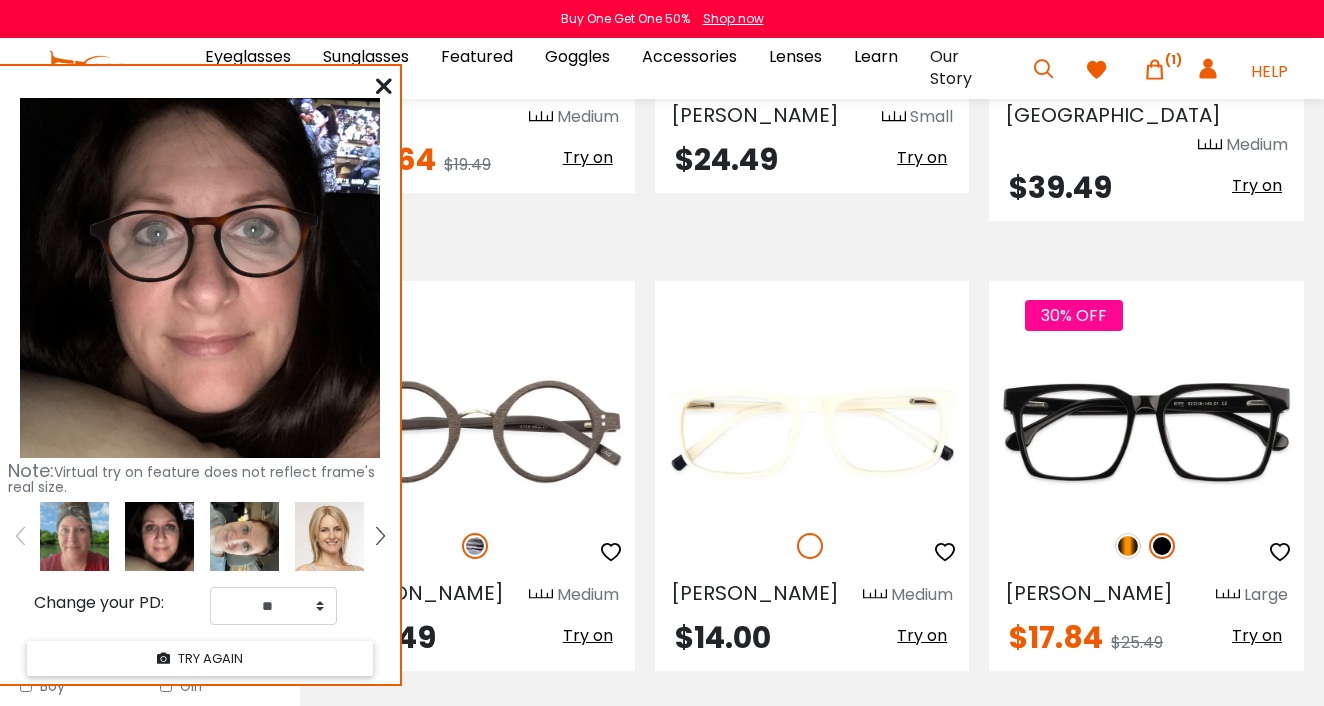 scroll, scrollTop: 2161, scrollLeft: 0, axis: vertical 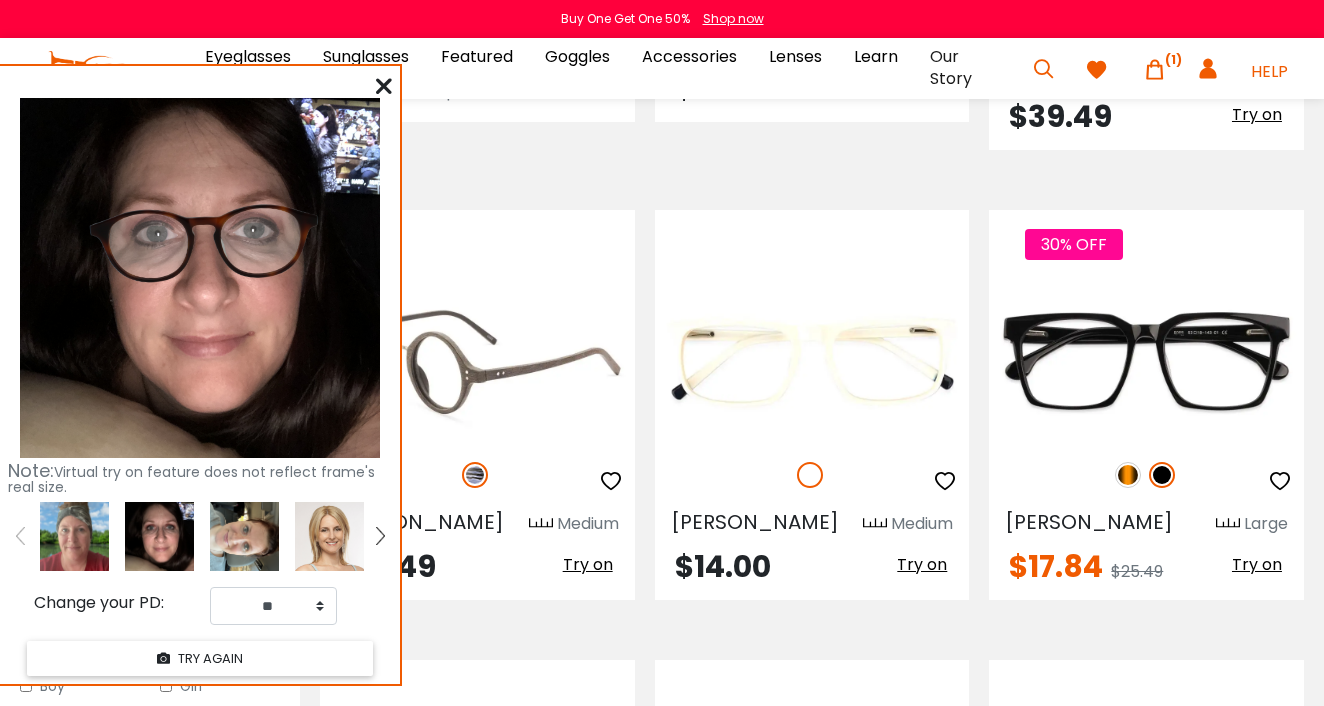 click on "Try on" at bounding box center (588, 564) 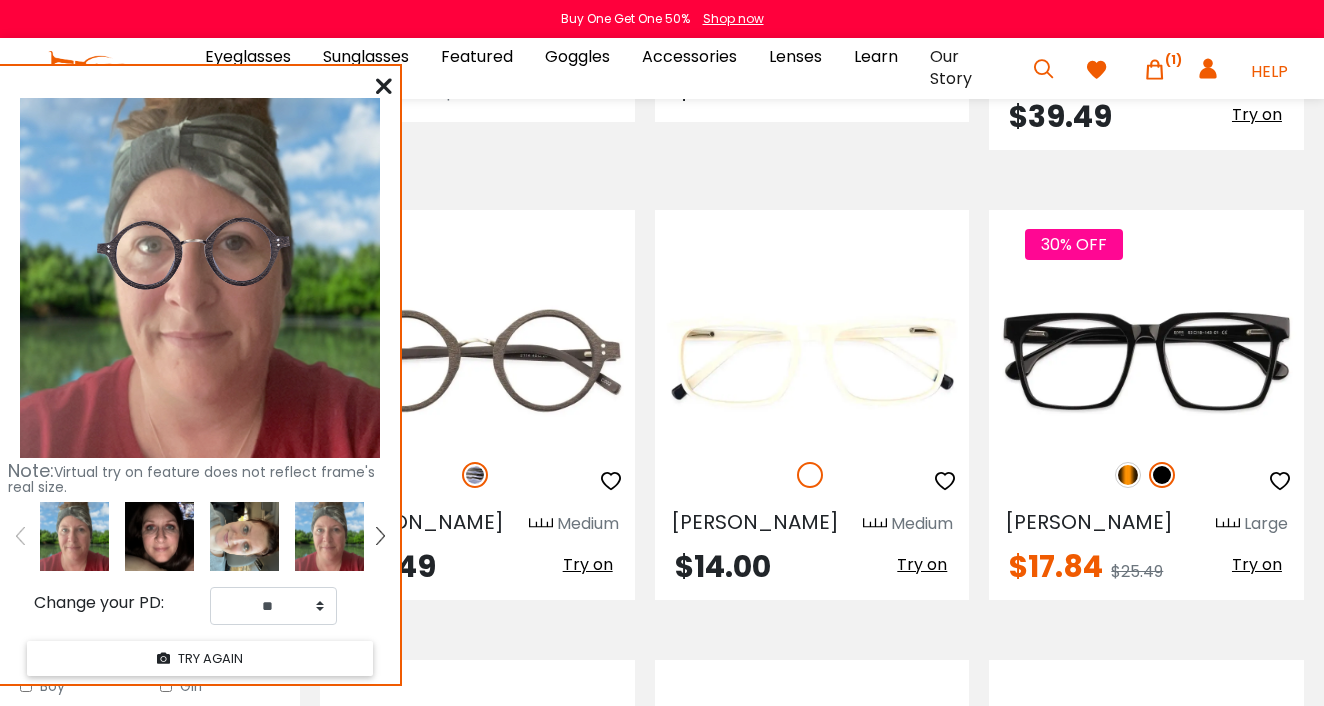 click at bounding box center (159, 536) 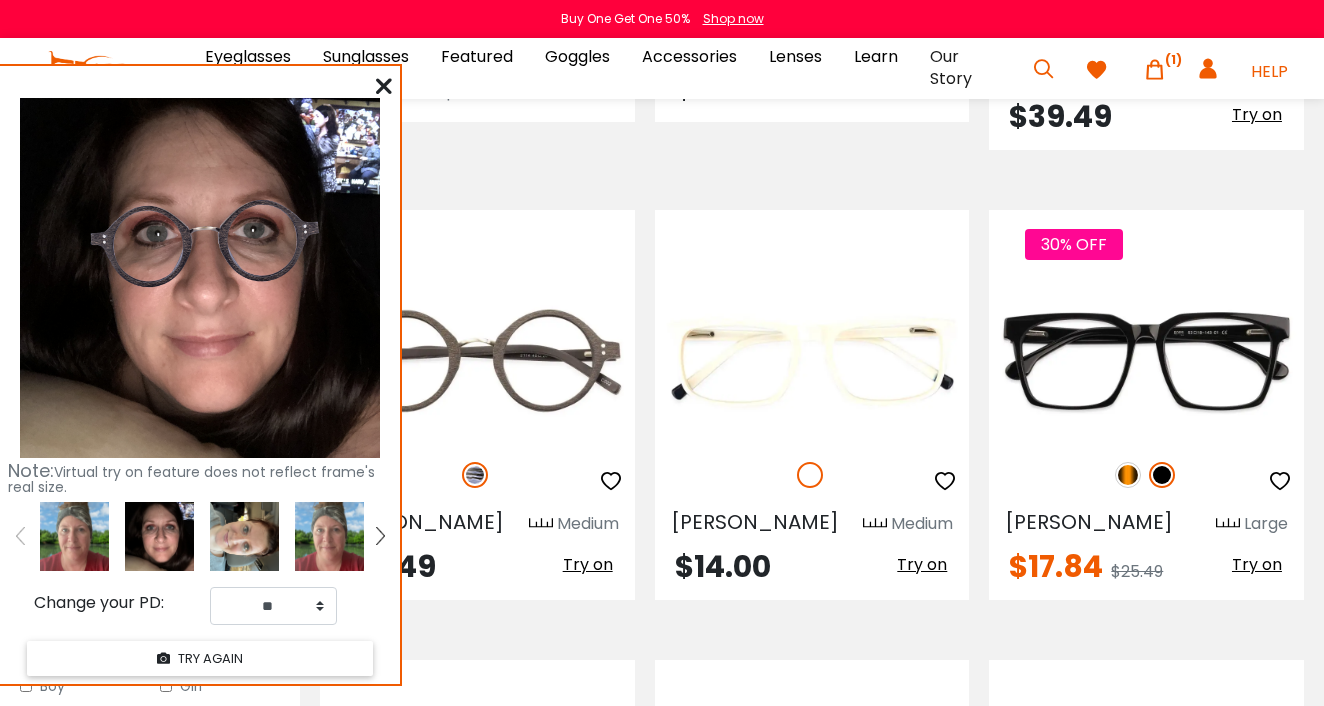 click at bounding box center (244, 536) 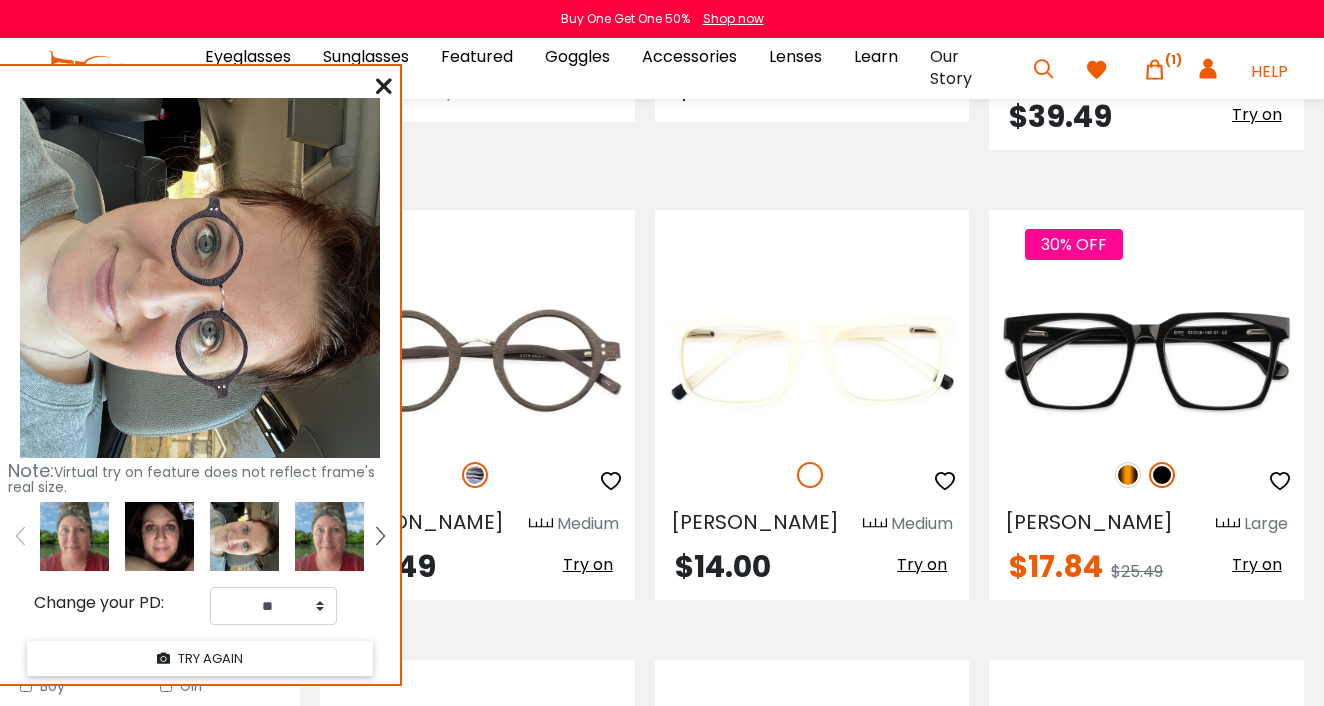 click at bounding box center (74, 536) 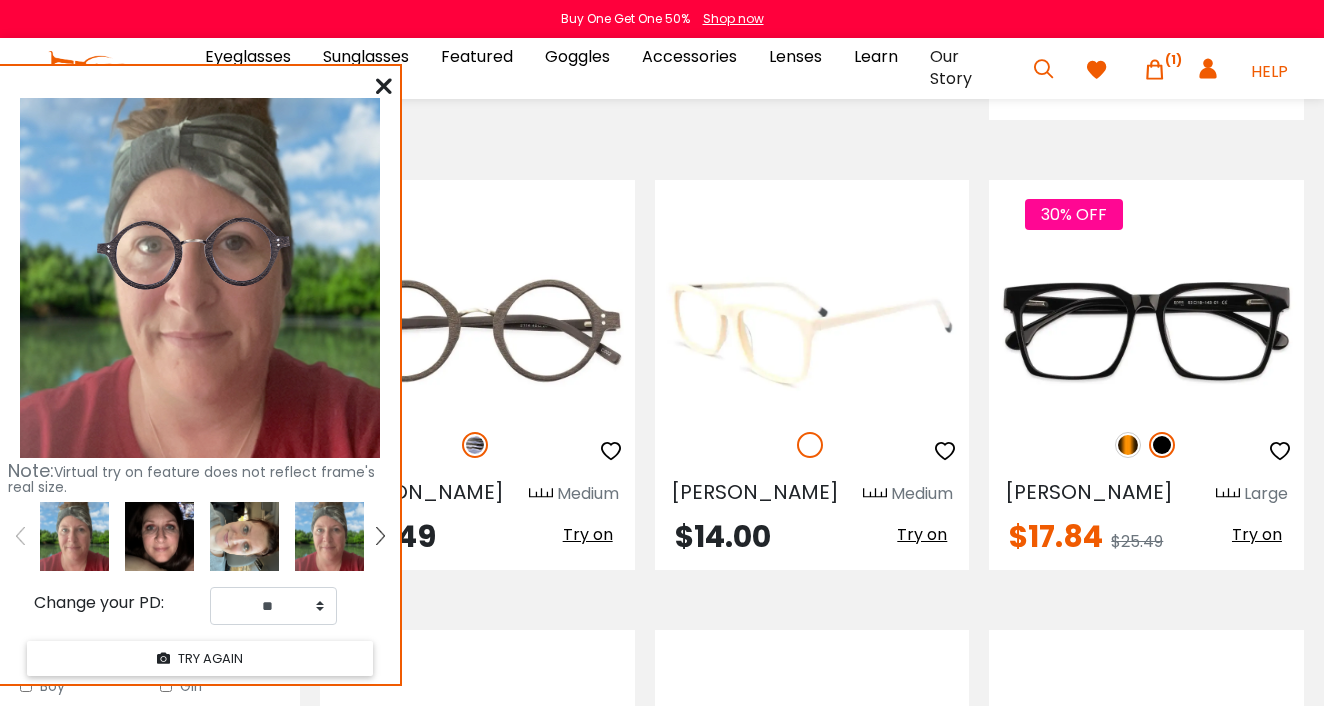 scroll, scrollTop: 2214, scrollLeft: 0, axis: vertical 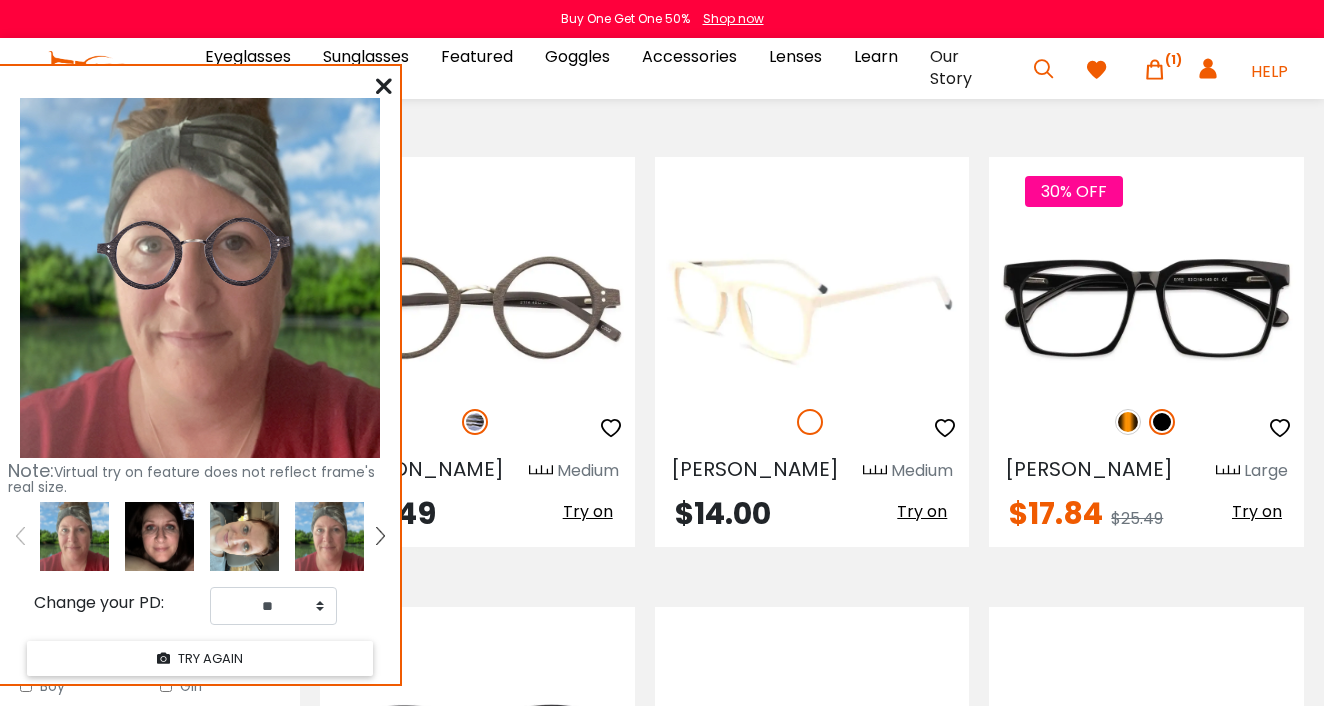 click on "Try on" at bounding box center (922, 511) 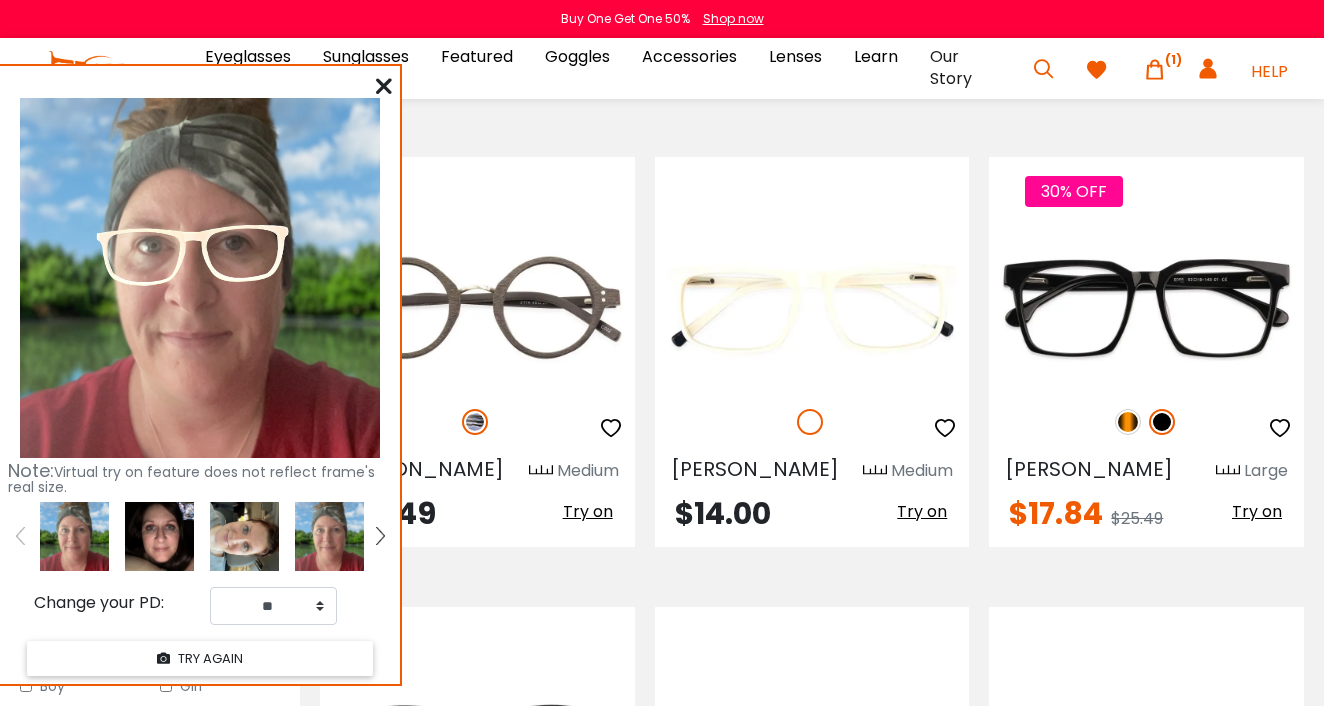 click at bounding box center [159, 536] 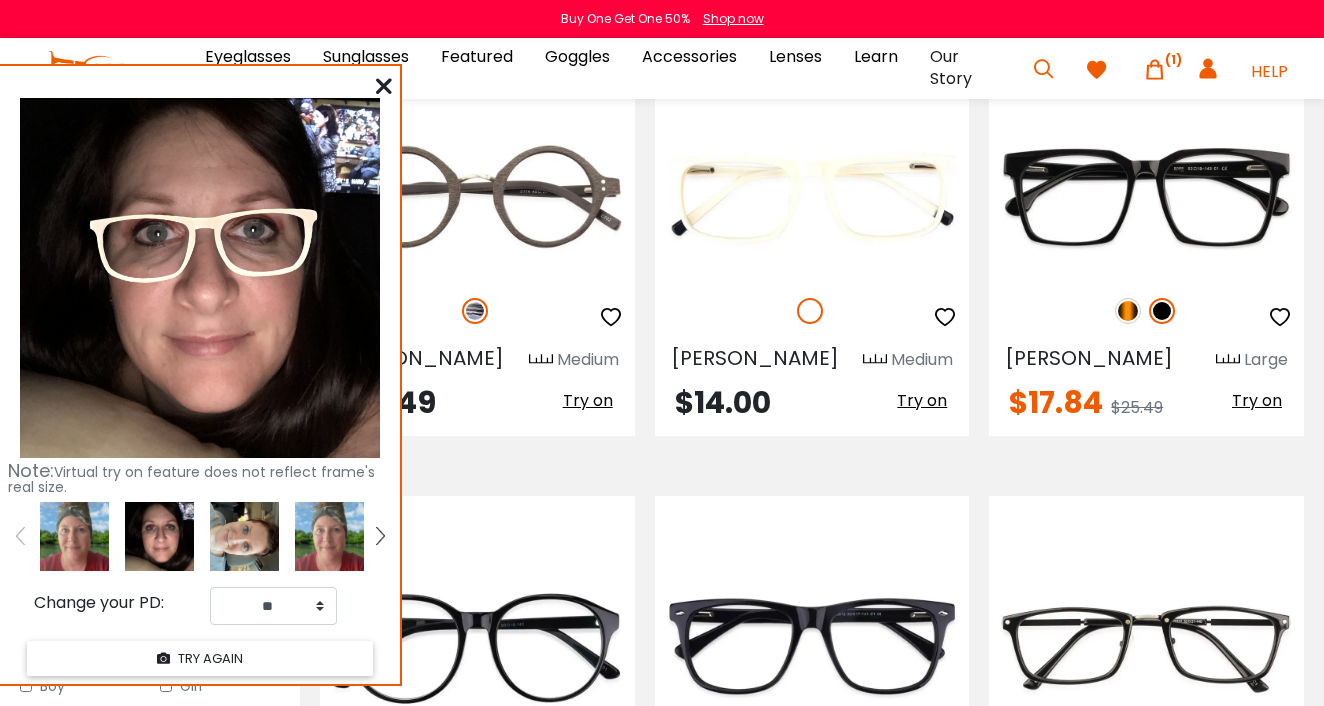 scroll, scrollTop: 2337, scrollLeft: 0, axis: vertical 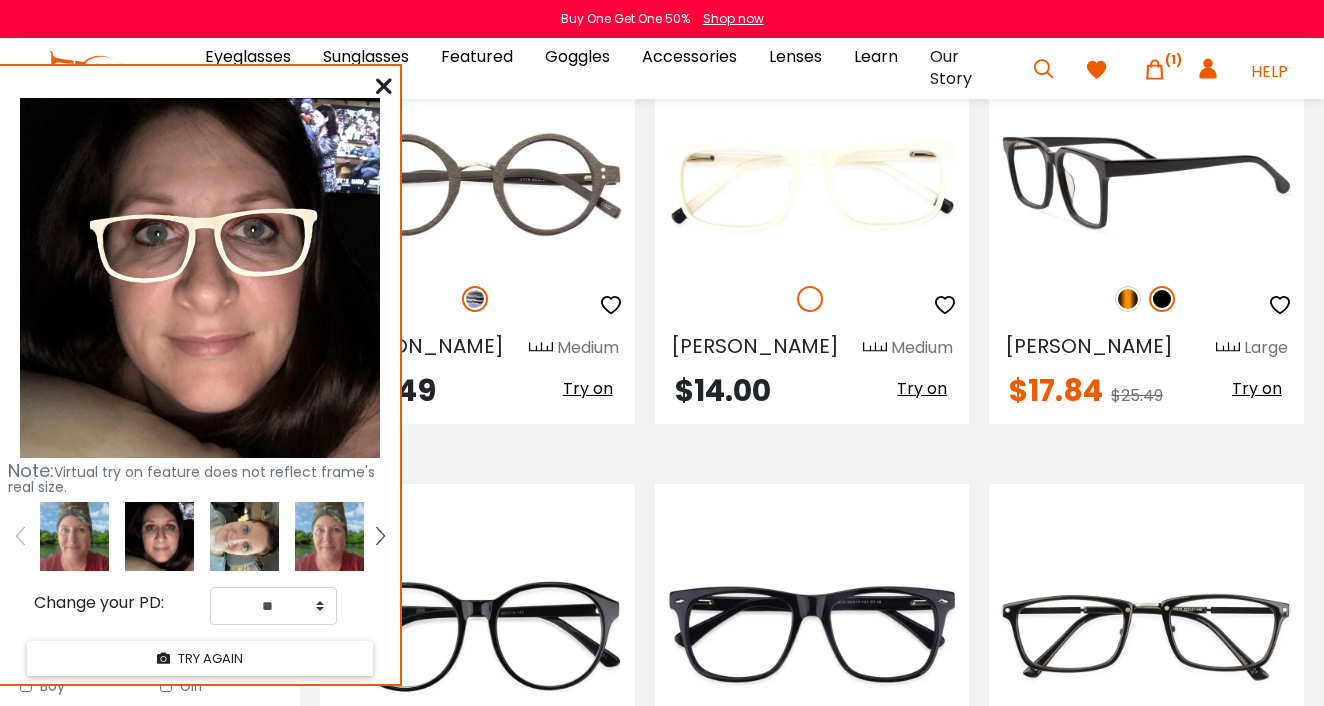 click at bounding box center [1128, 299] 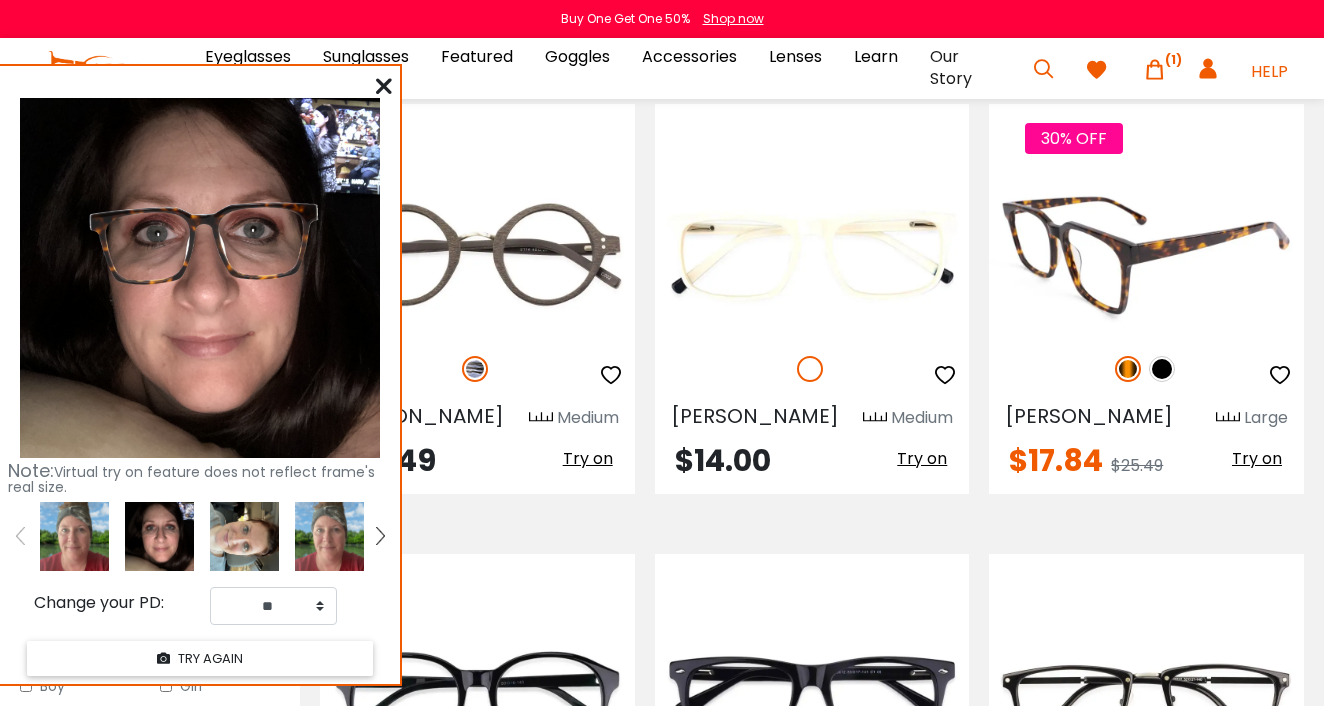 scroll, scrollTop: 2264, scrollLeft: 0, axis: vertical 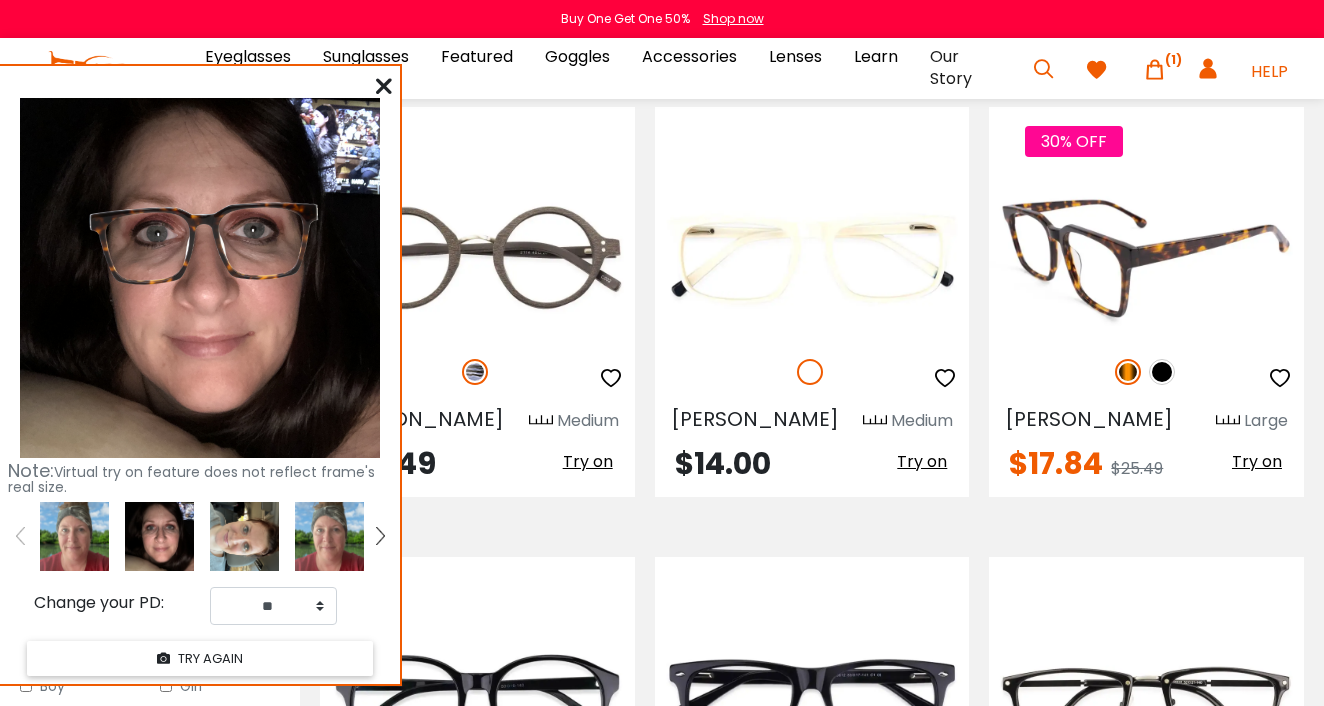 click on "Try on" at bounding box center (1257, 461) 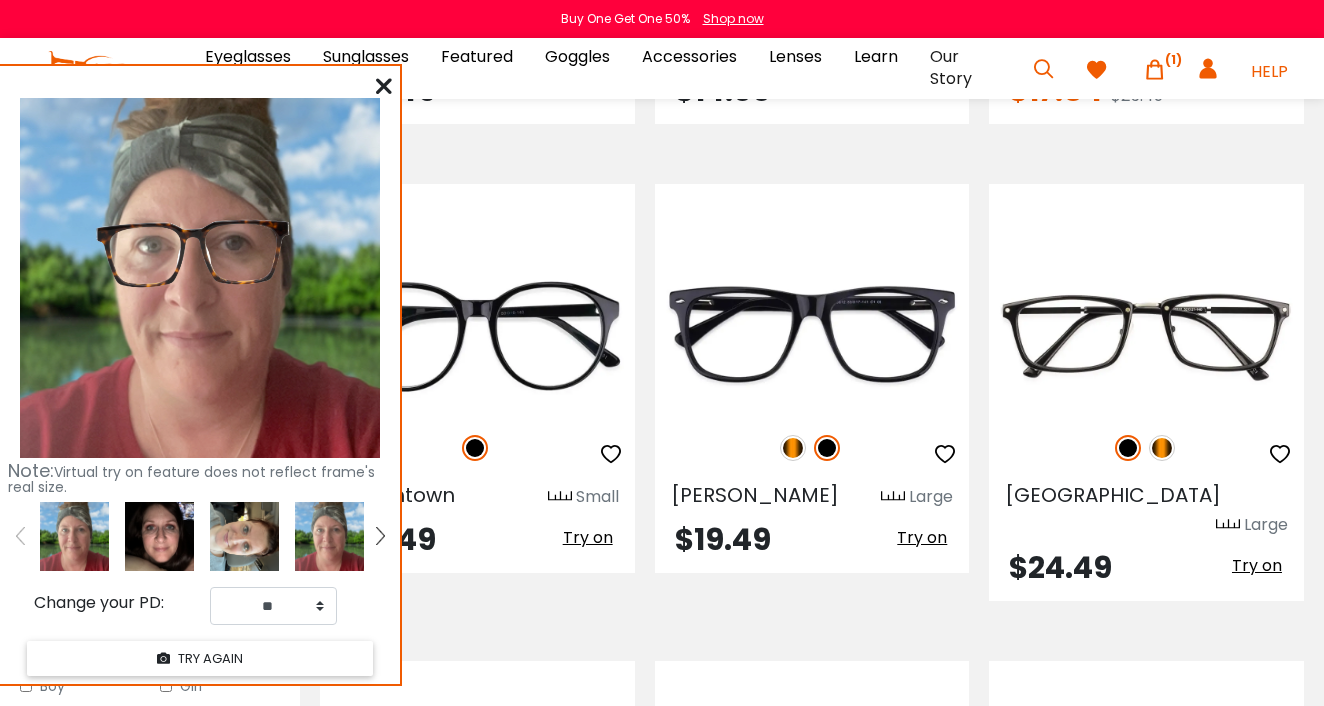 scroll, scrollTop: 2661, scrollLeft: 0, axis: vertical 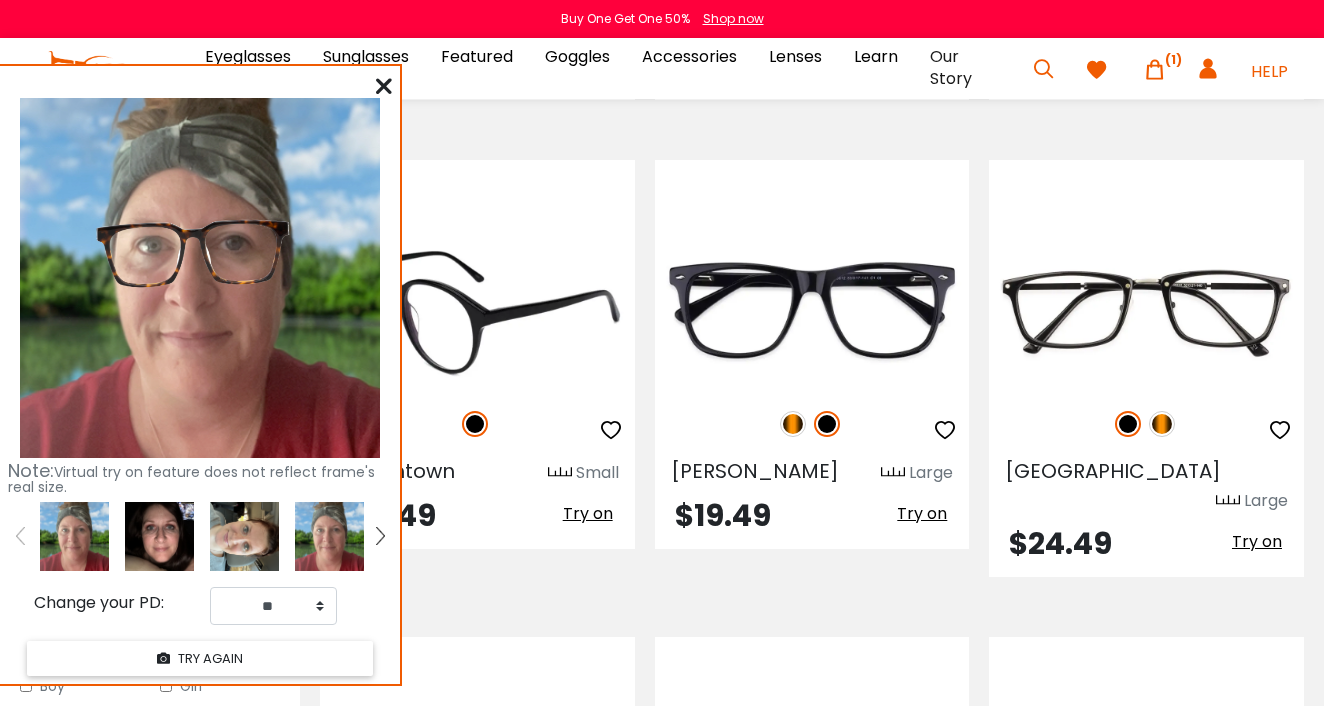 click on "Try on" at bounding box center (588, 513) 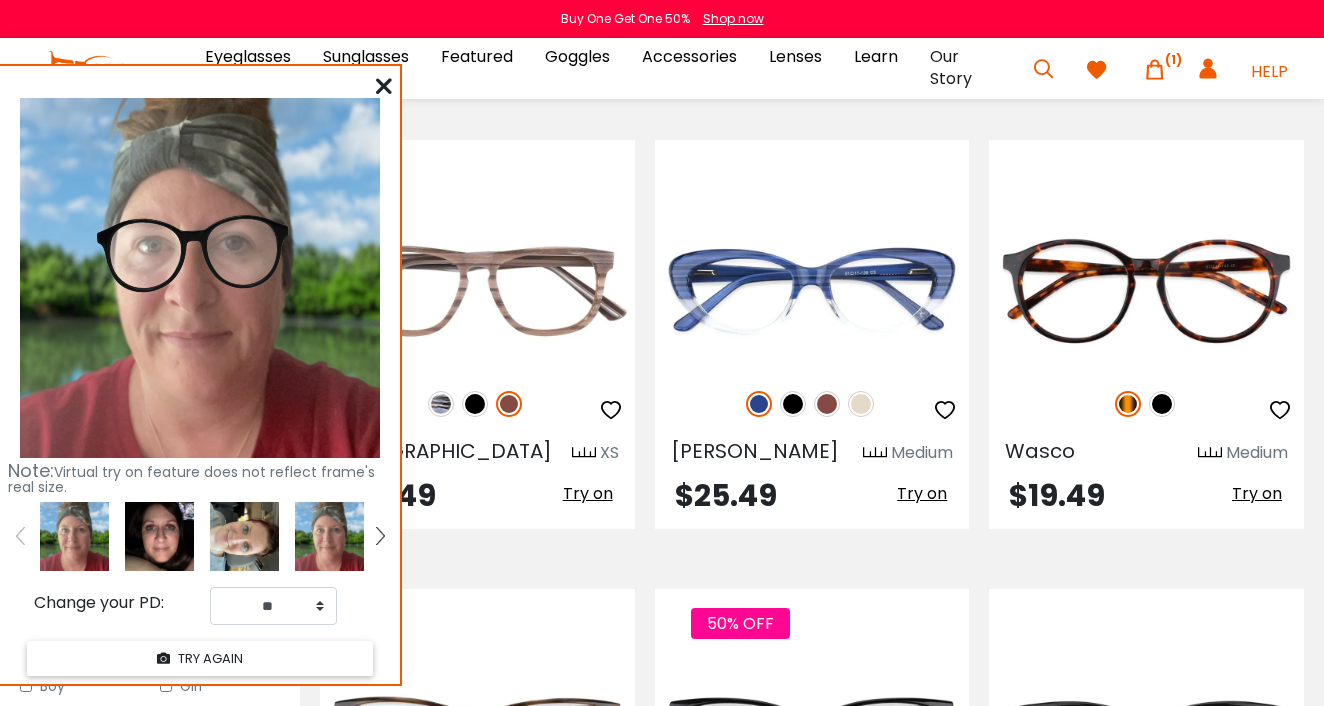 scroll, scrollTop: 3159, scrollLeft: 0, axis: vertical 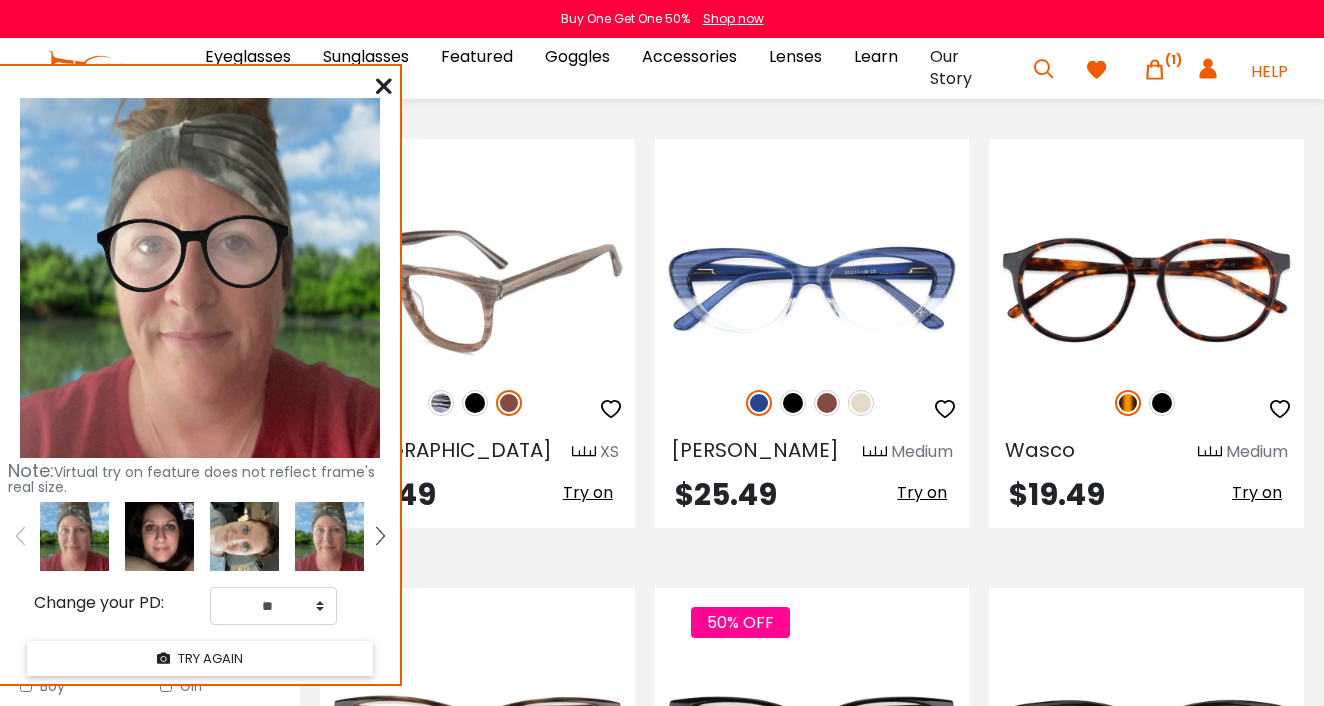 click at bounding box center [475, 403] 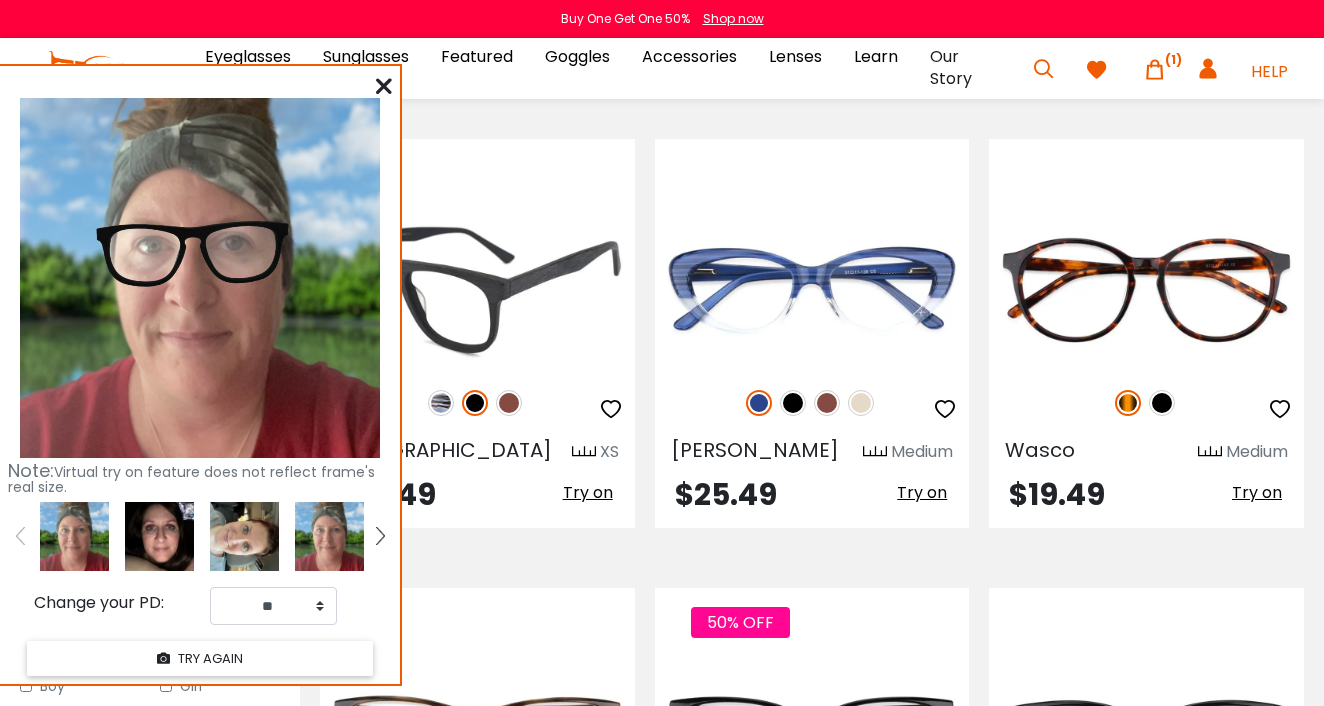 click at bounding box center (509, 403) 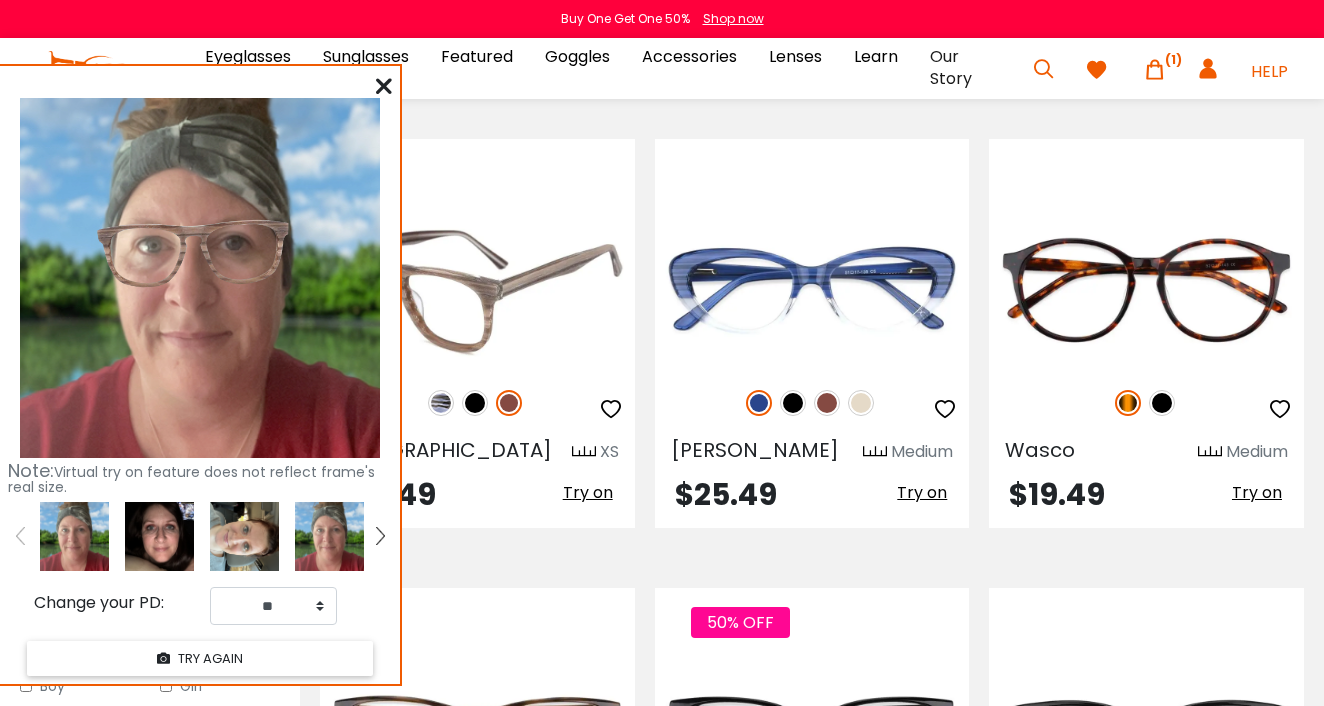 click at bounding box center [441, 403] 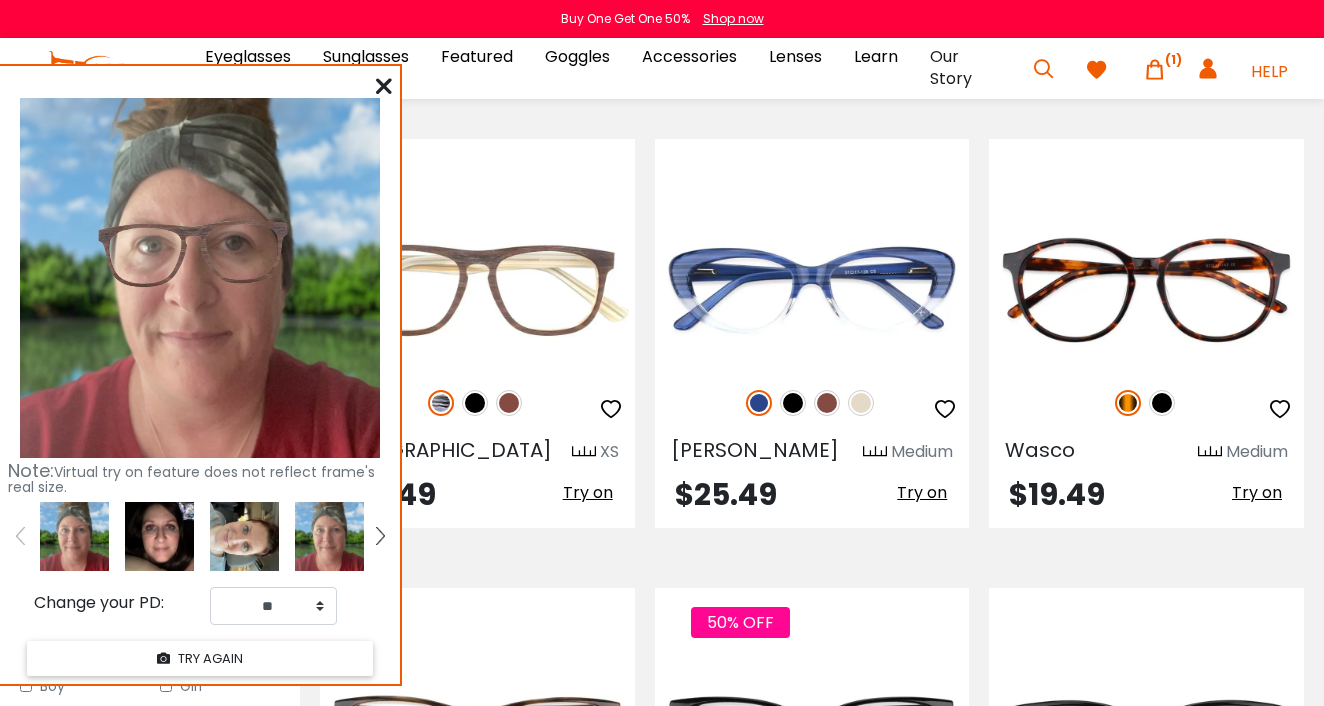 click at bounding box center (159, 536) 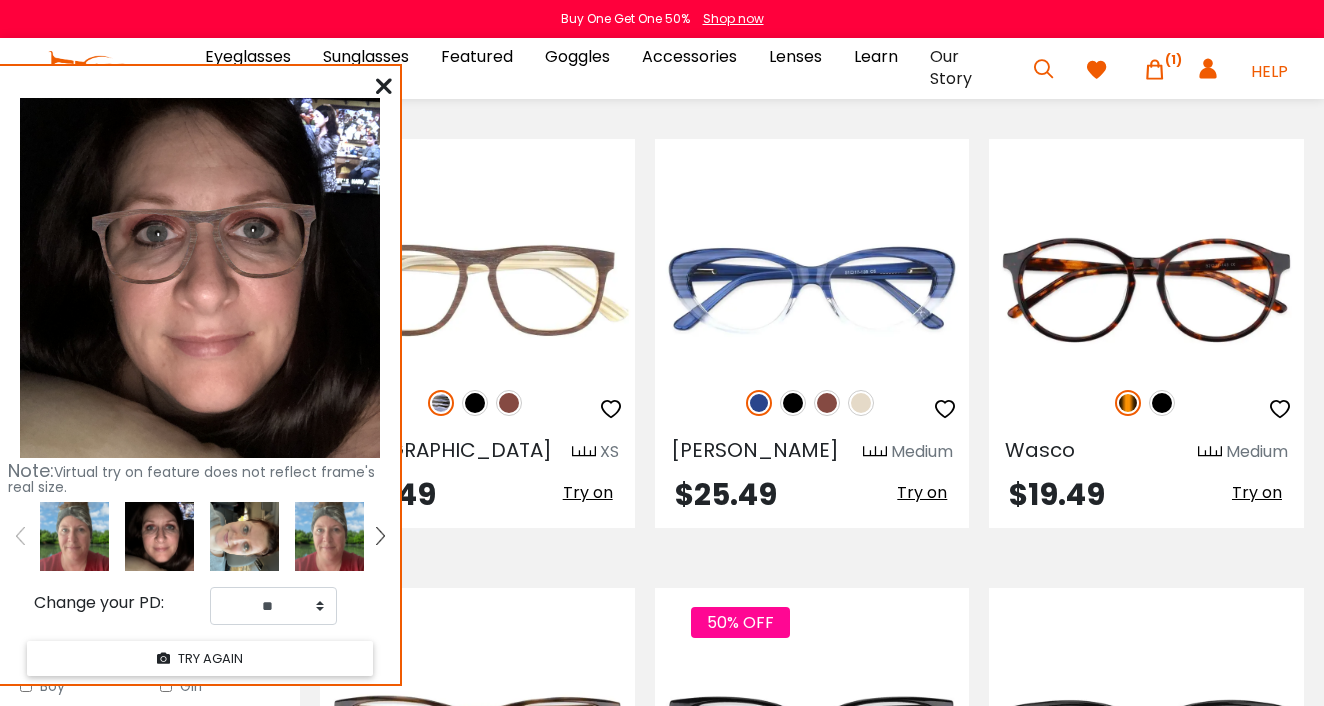 scroll, scrollTop: 3160, scrollLeft: 0, axis: vertical 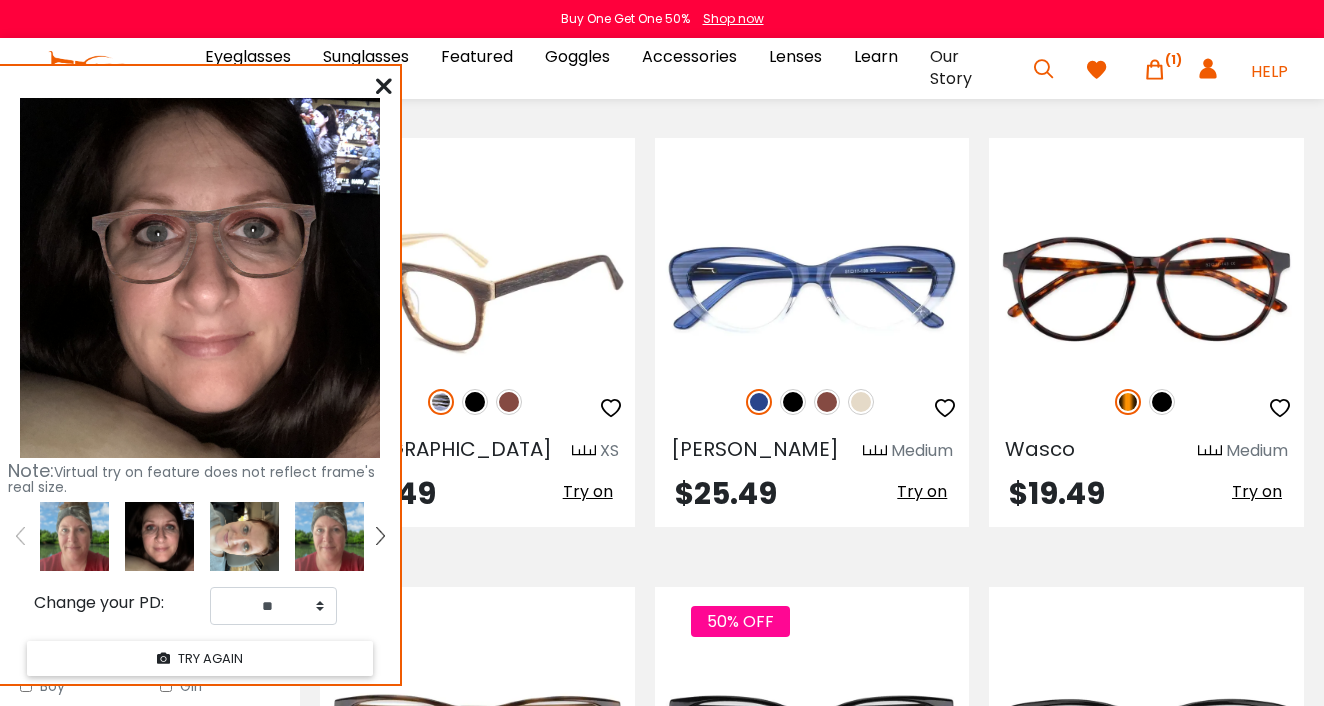 click at bounding box center (475, 402) 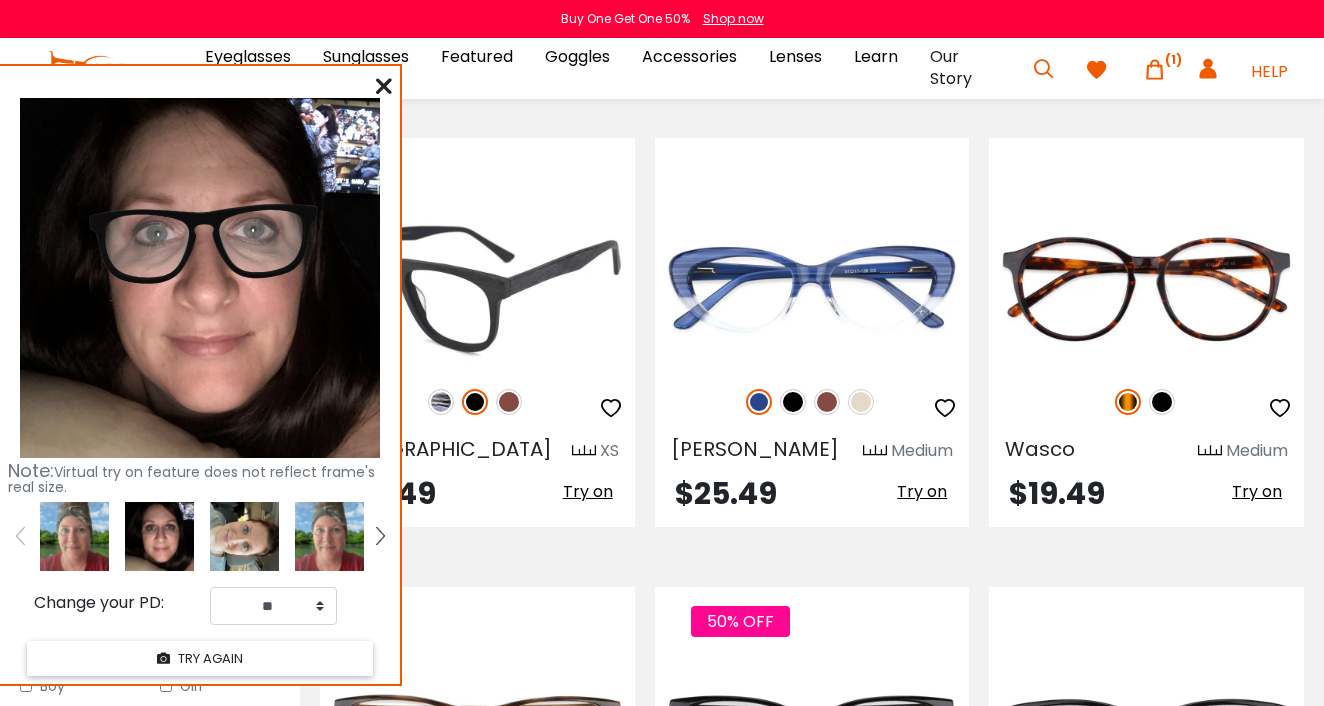 click at bounding box center (509, 402) 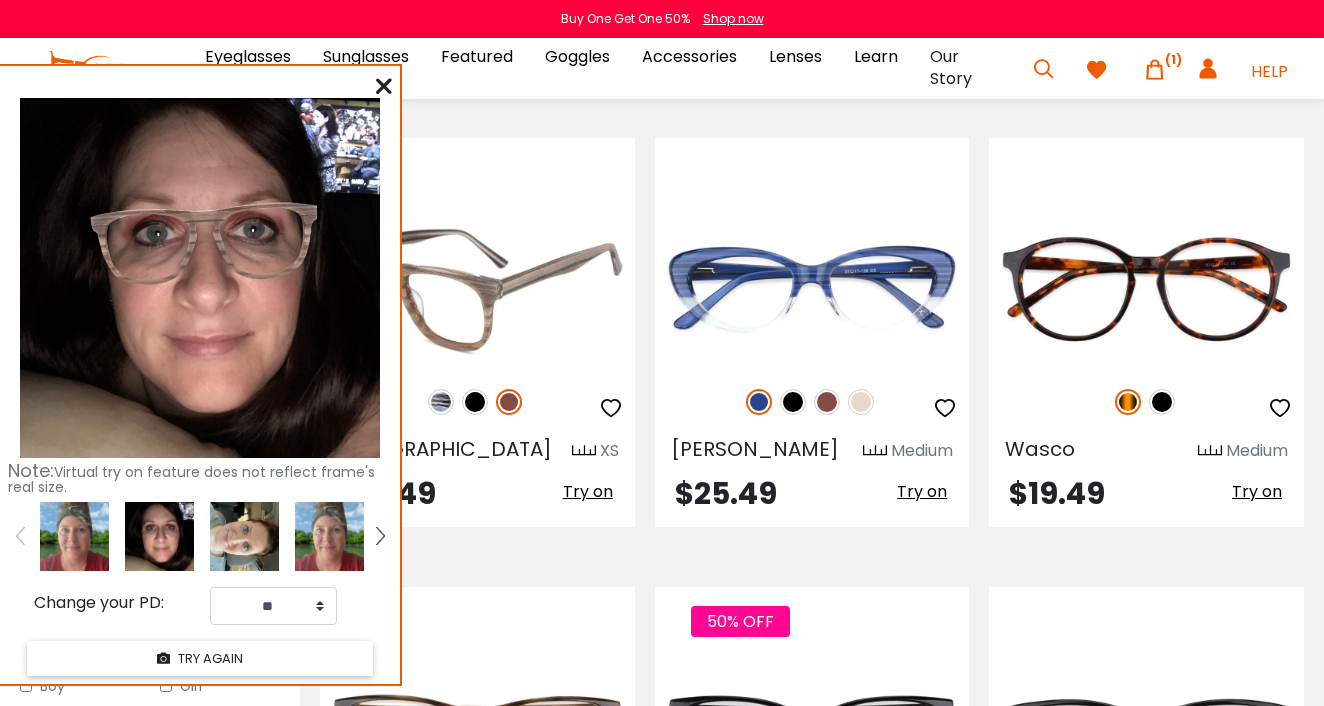 click at bounding box center [441, 402] 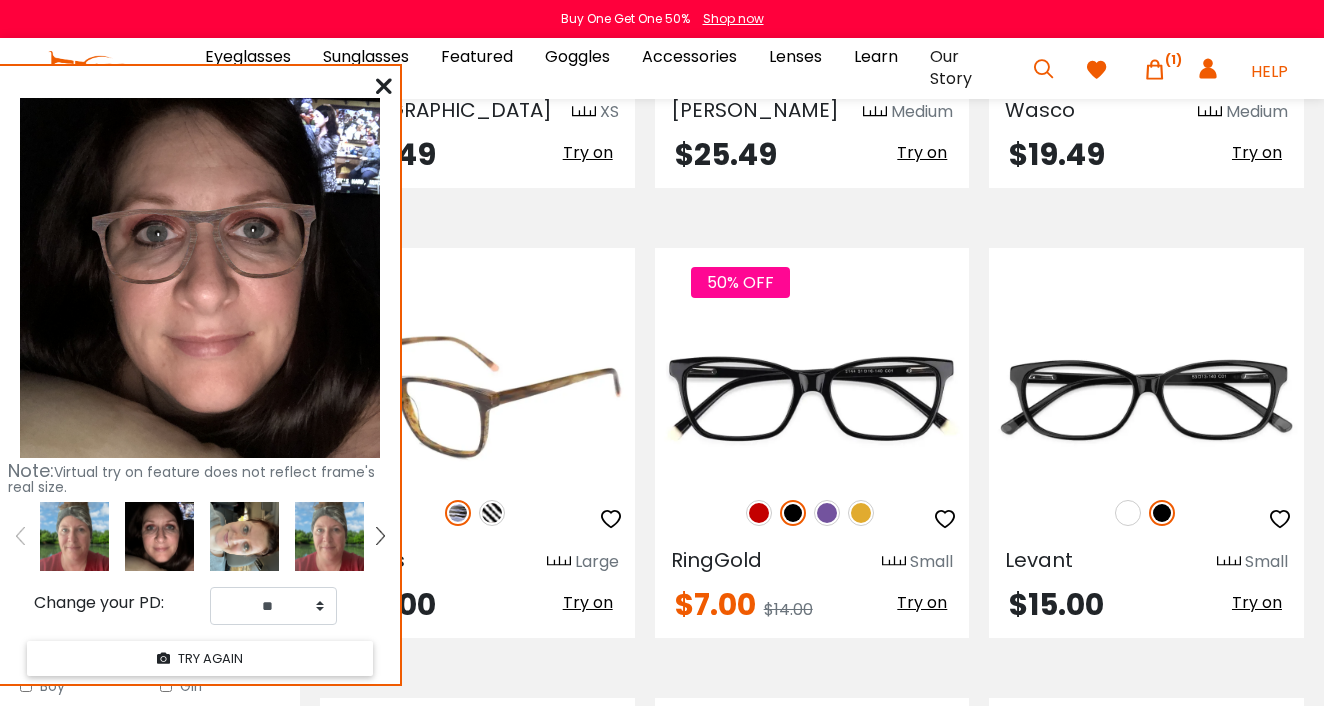 scroll, scrollTop: 3506, scrollLeft: 0, axis: vertical 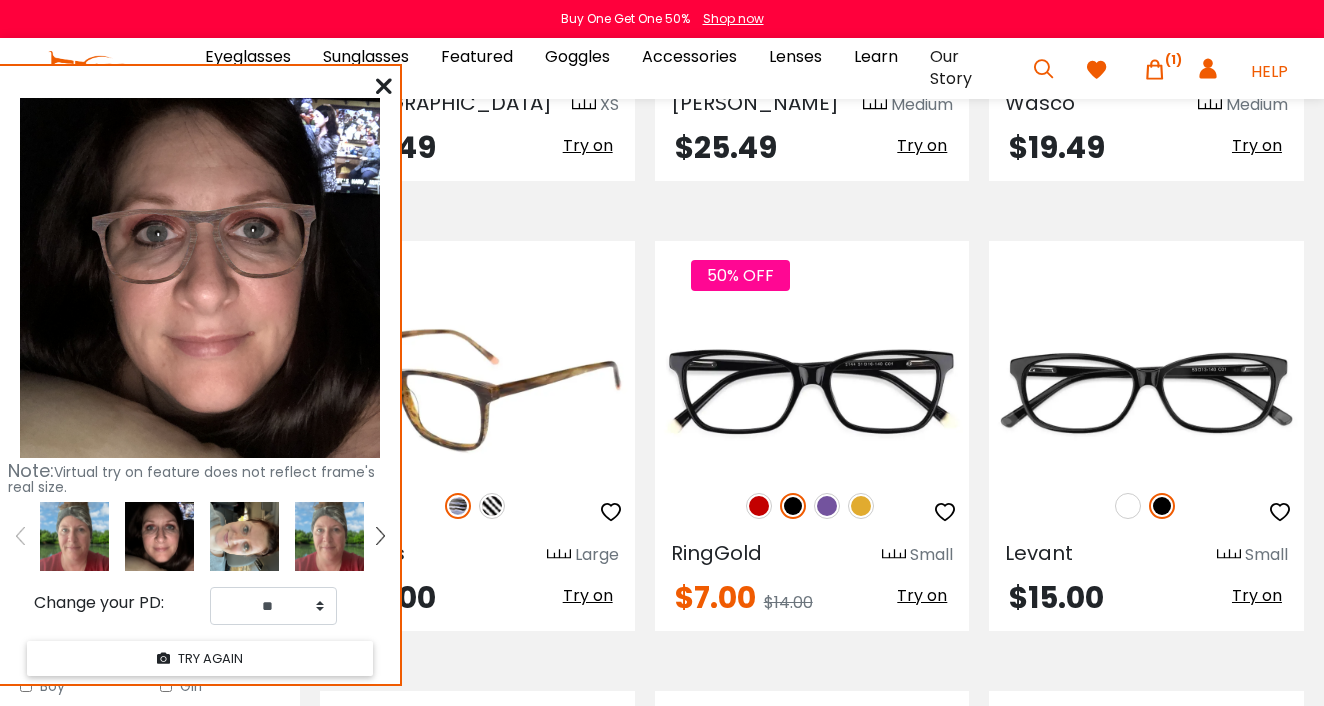 click at bounding box center (492, 506) 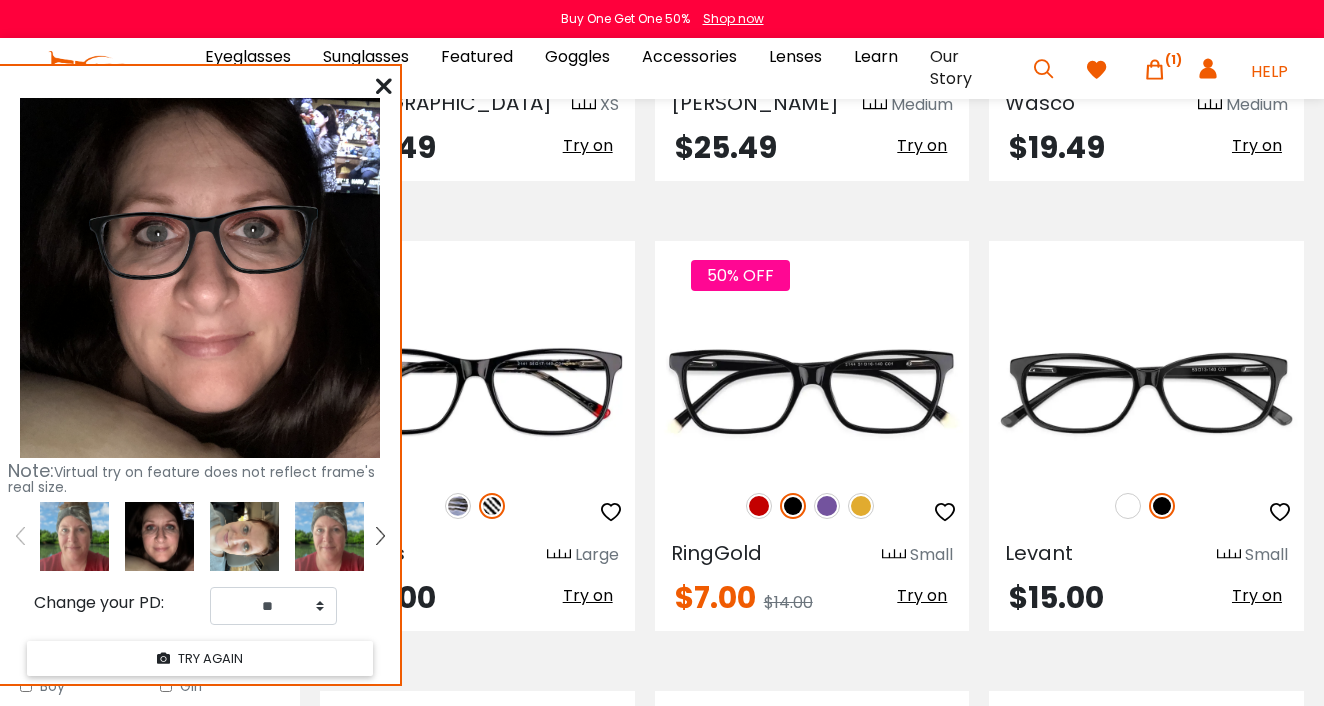 click at bounding box center [74, 536] 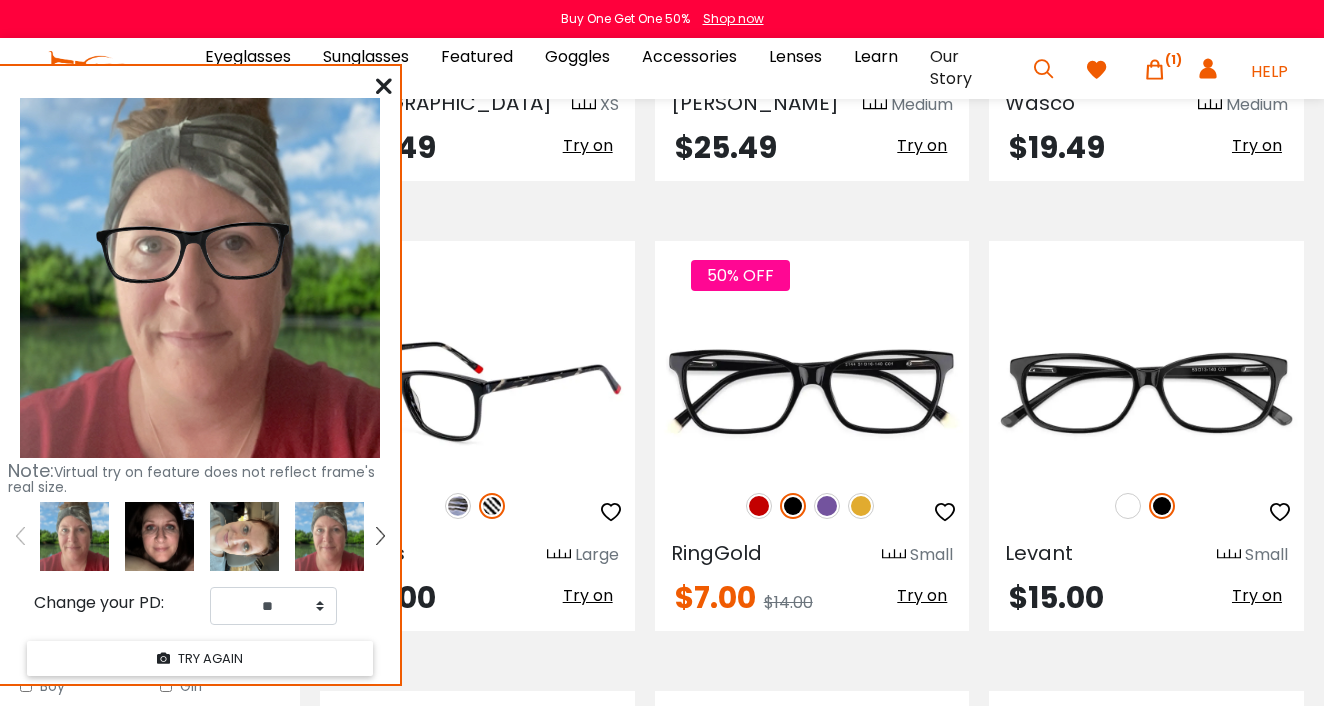 click at bounding box center (458, 506) 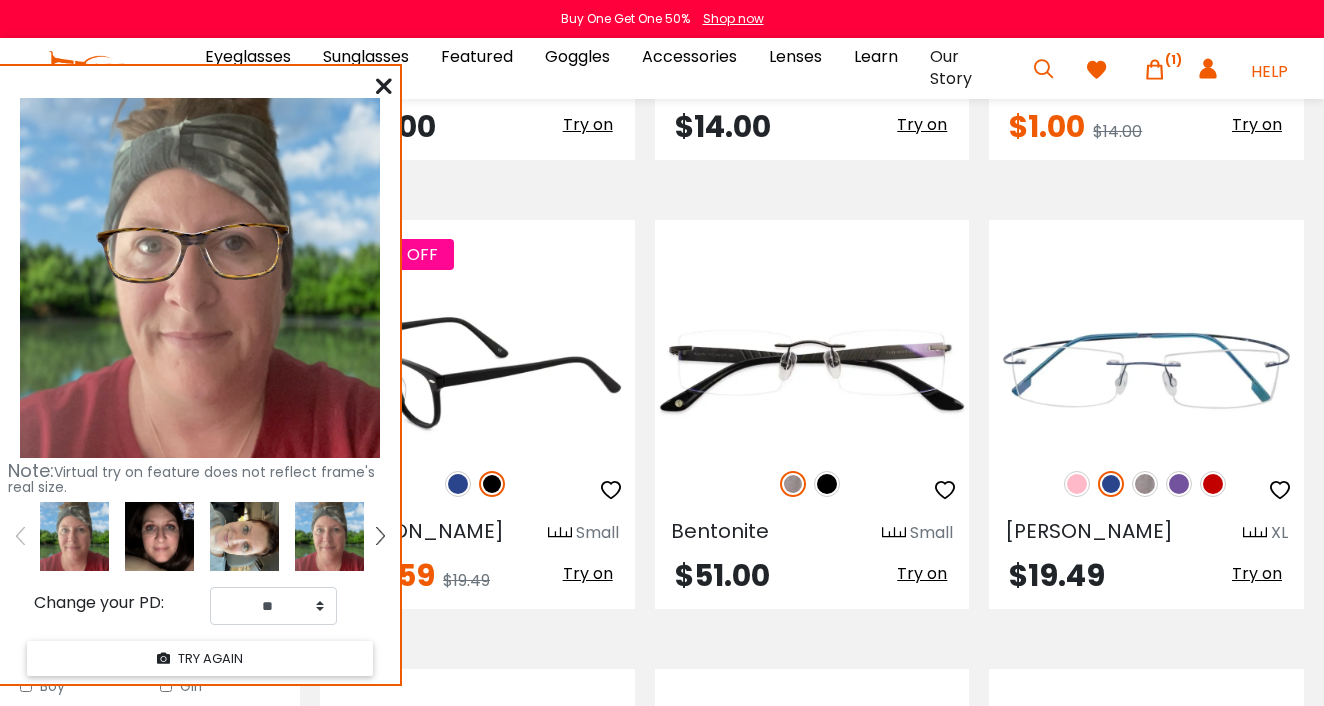 scroll, scrollTop: 4430, scrollLeft: 0, axis: vertical 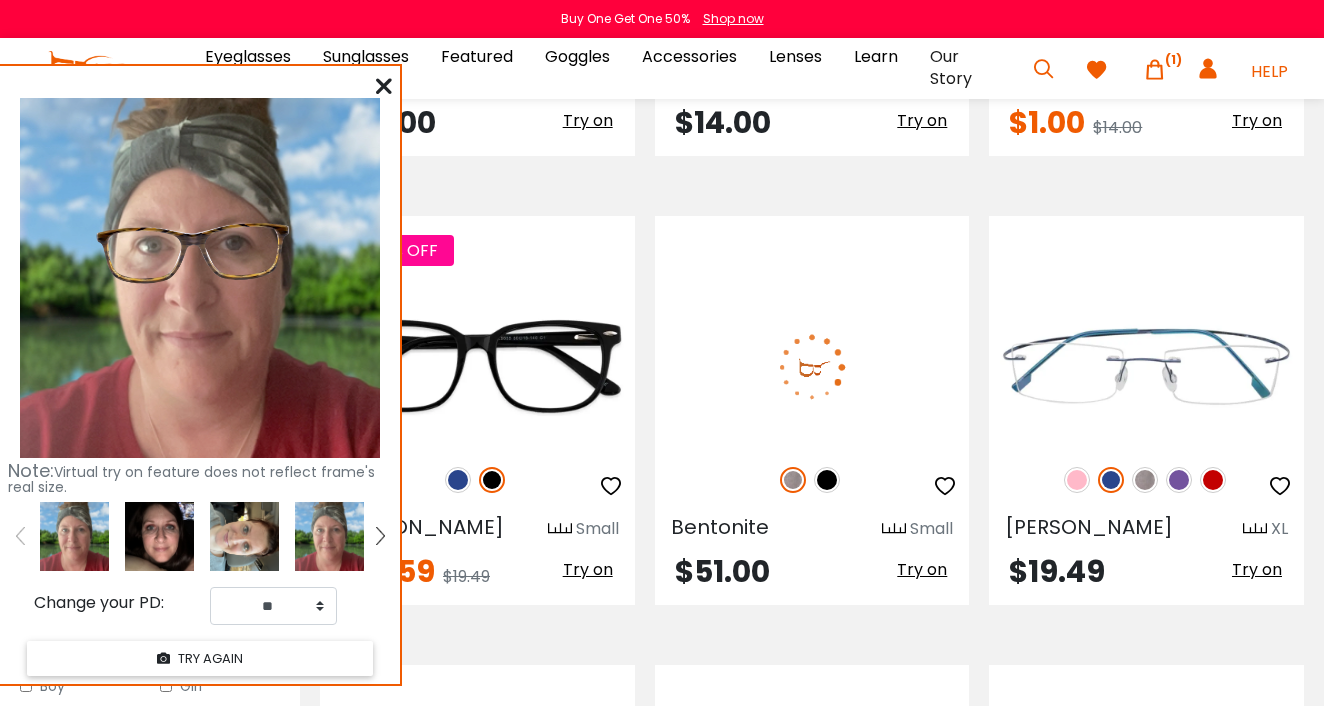 click at bounding box center (827, 480) 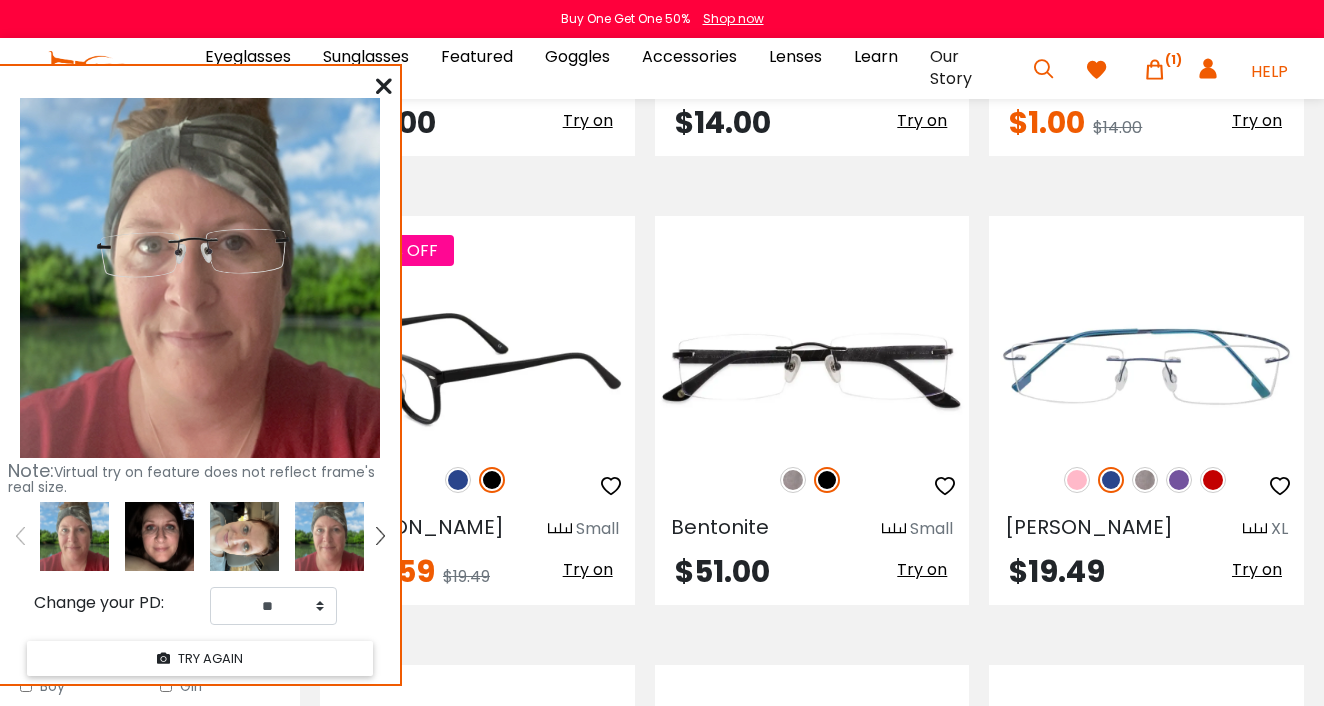 click at bounding box center (458, 480) 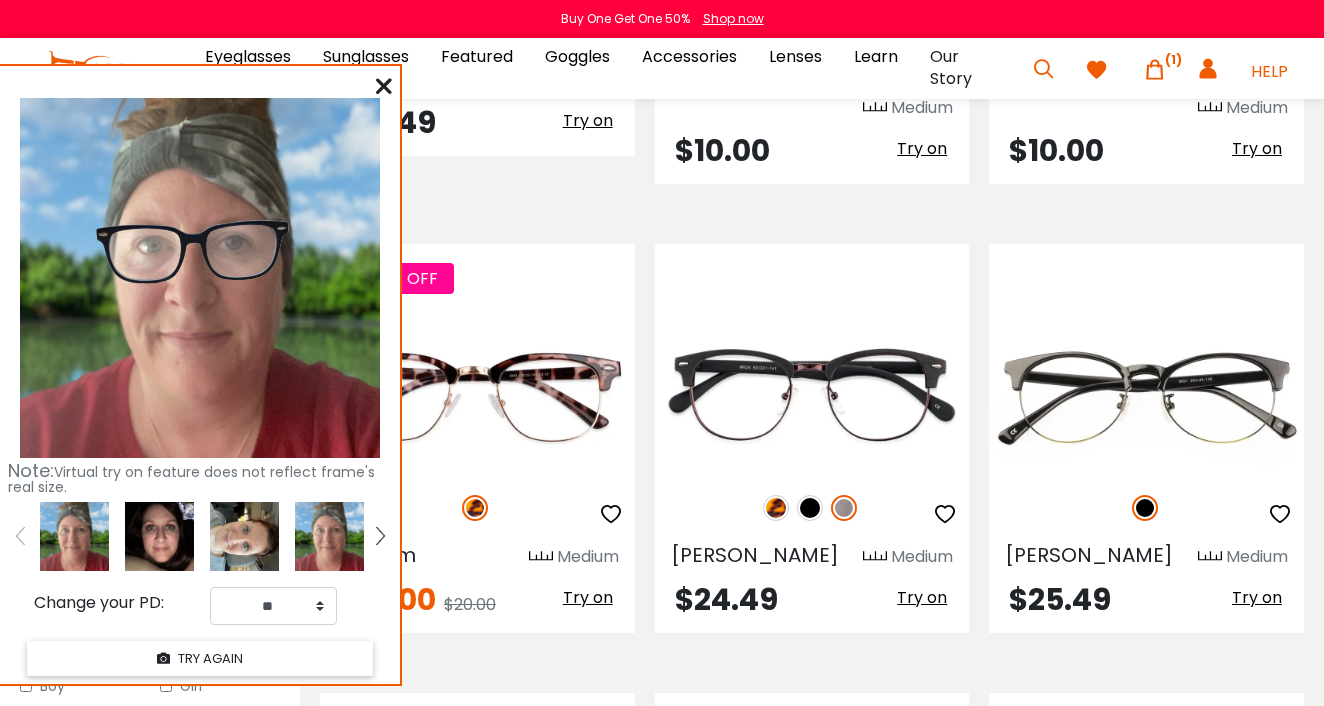 scroll, scrollTop: 5351, scrollLeft: 0, axis: vertical 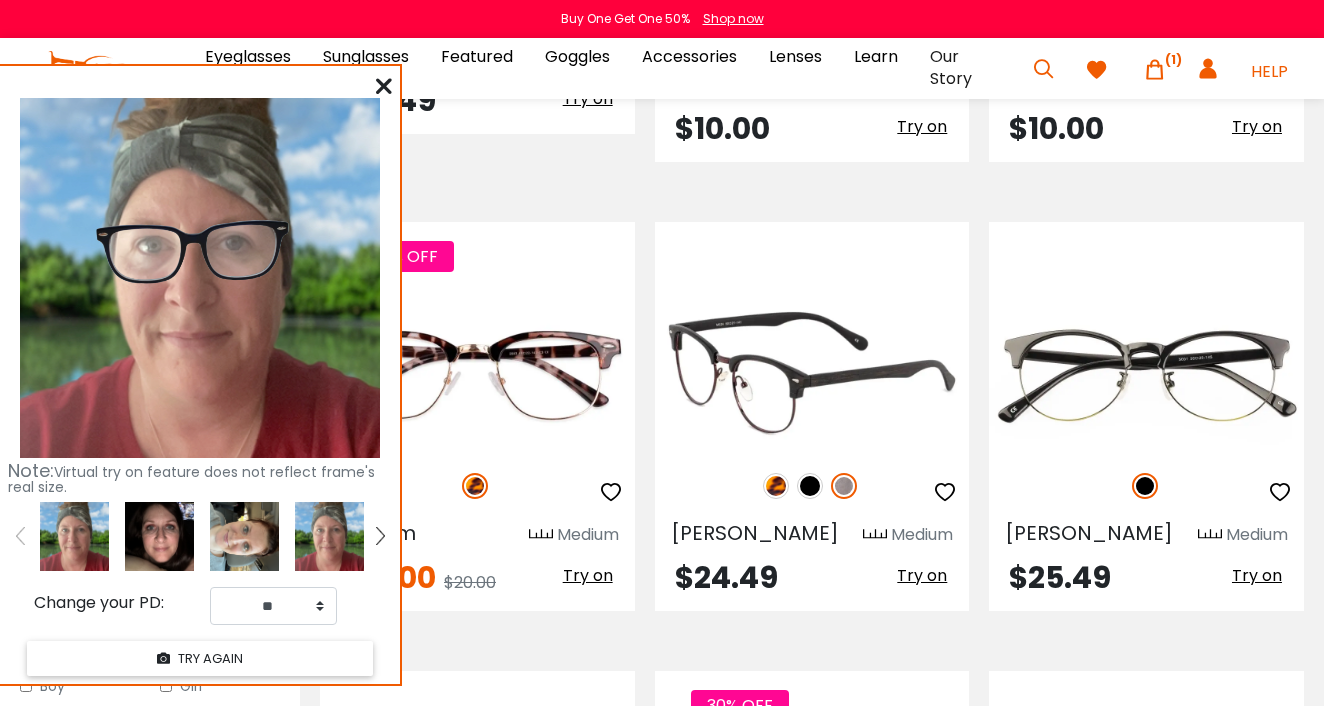 click at bounding box center (776, 486) 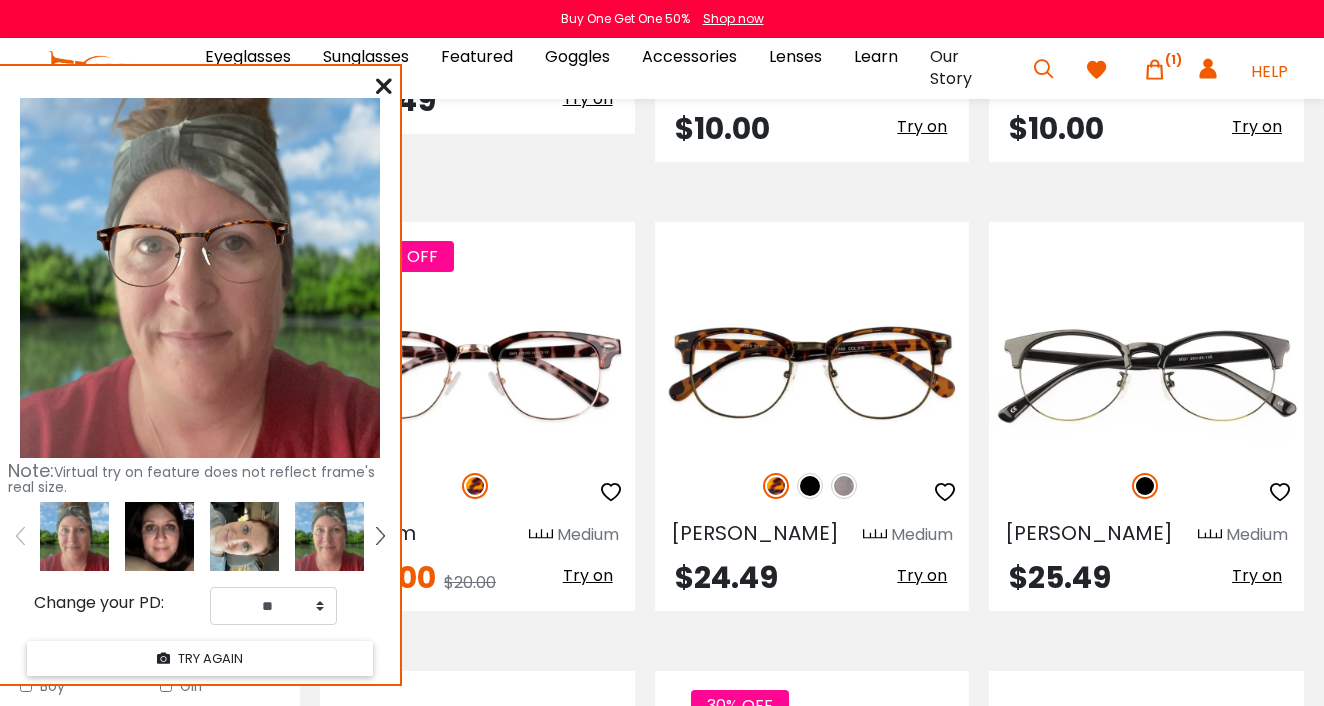 click at bounding box center (159, 536) 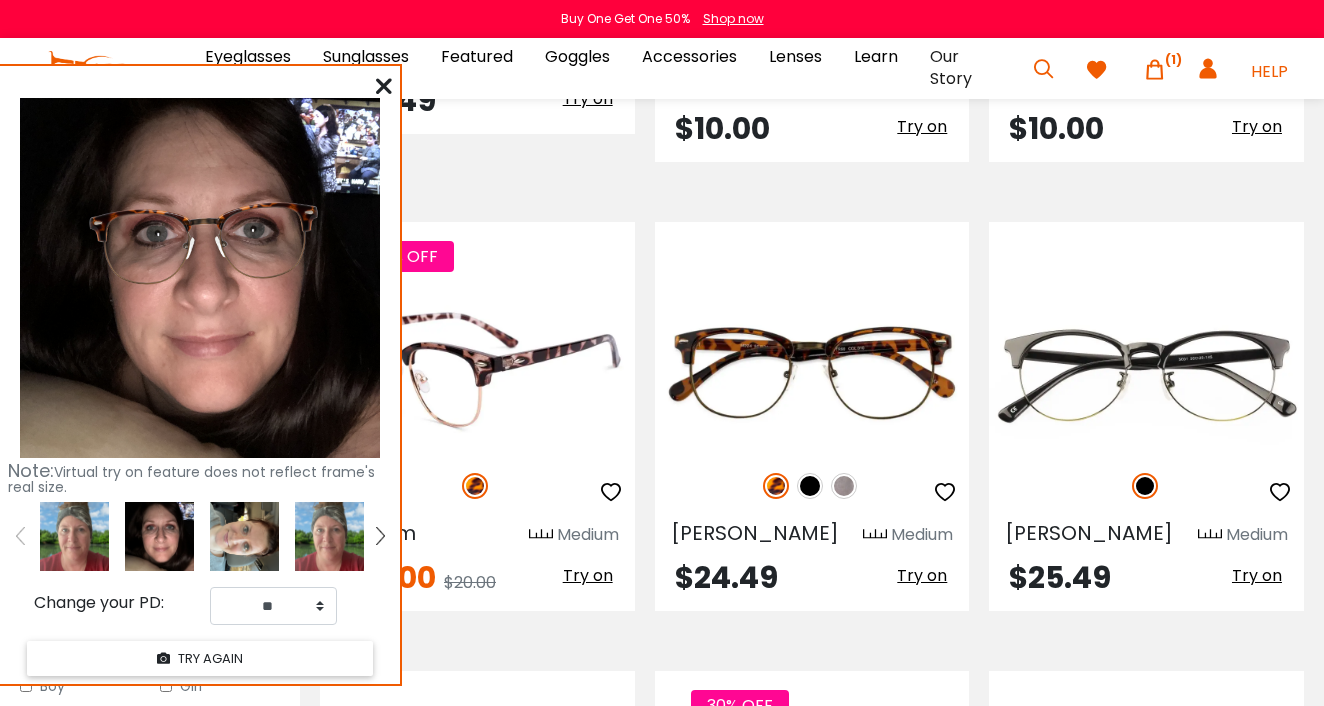 click on "Try on" at bounding box center [588, 575] 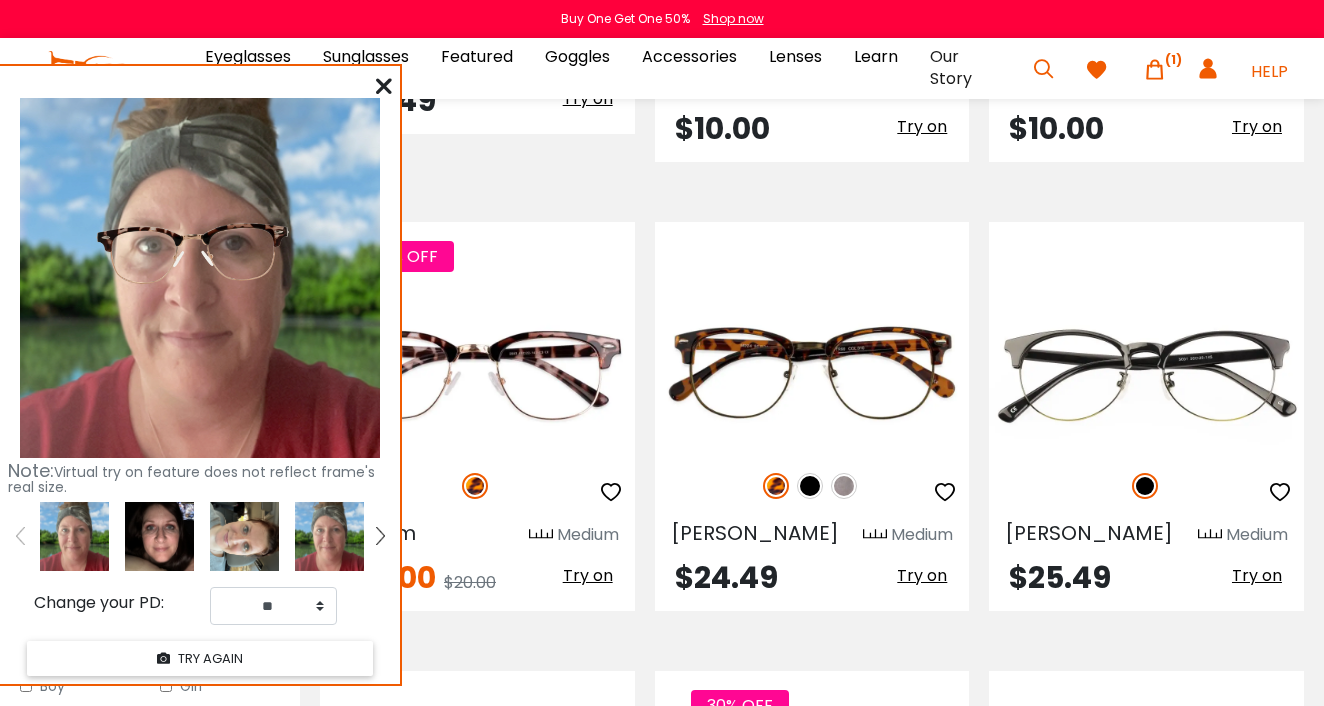 click at bounding box center [159, 536] 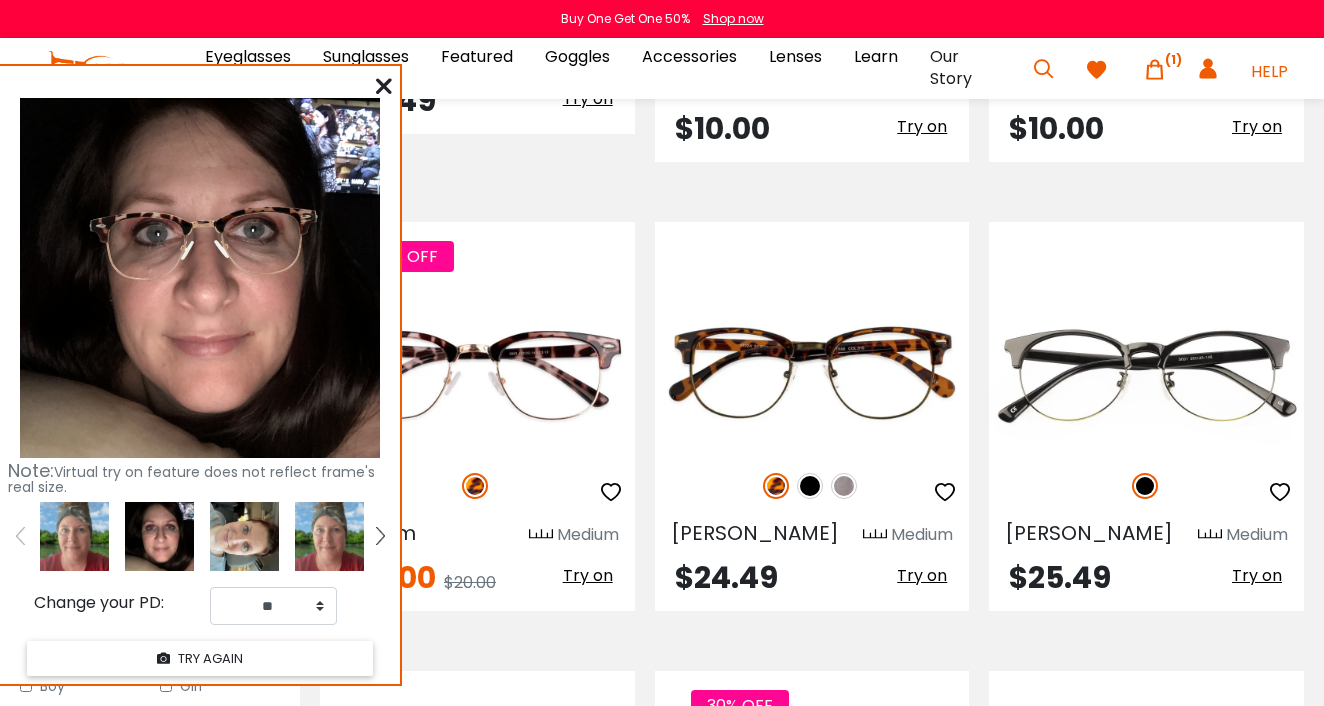click at bounding box center (244, 536) 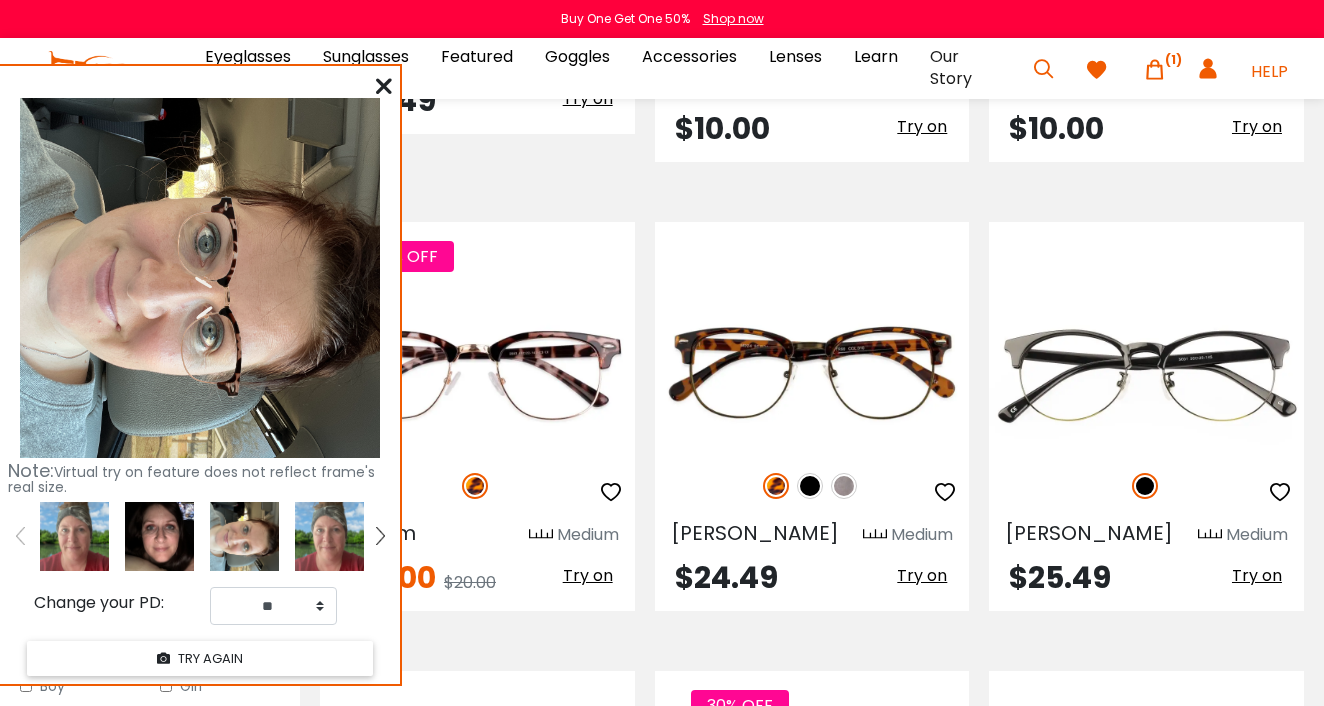 click at bounding box center (159, 536) 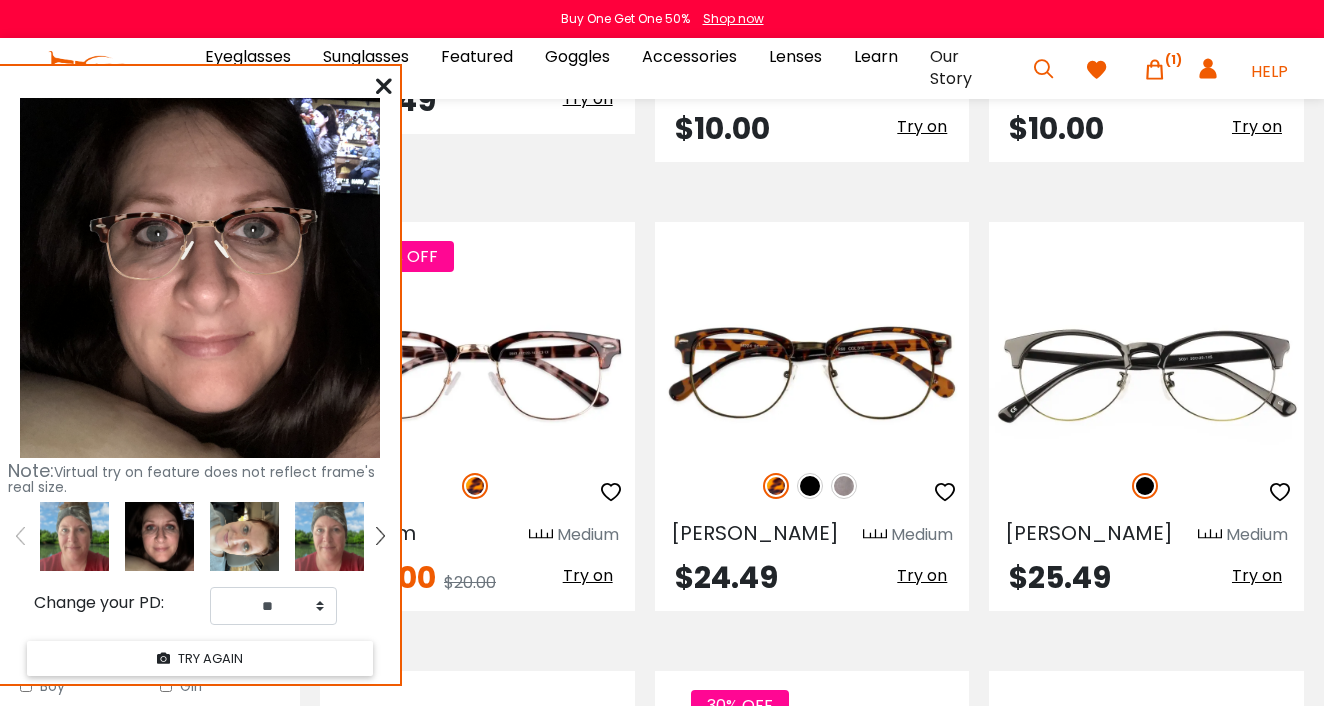 click at bounding box center [74, 536] 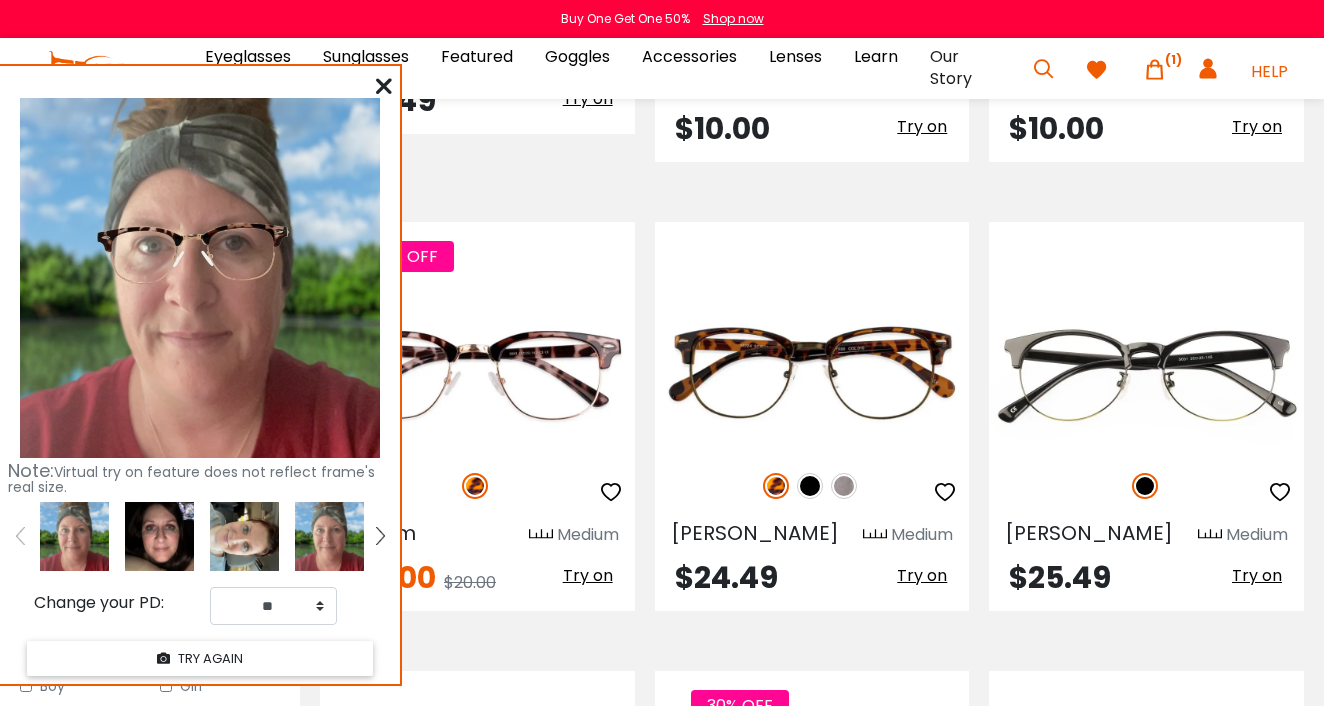 click at bounding box center [159, 536] 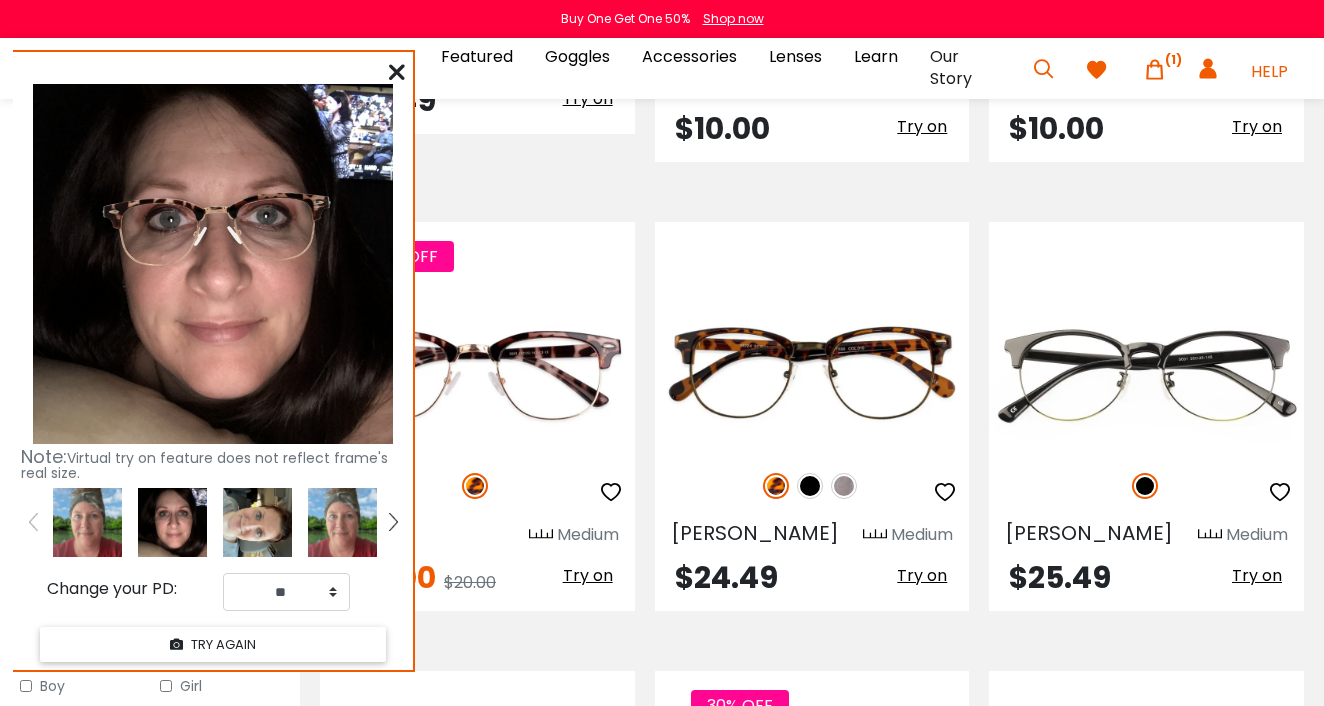 drag, startPoint x: 225, startPoint y: 70, endPoint x: 238, endPoint y: 56, distance: 19.104973 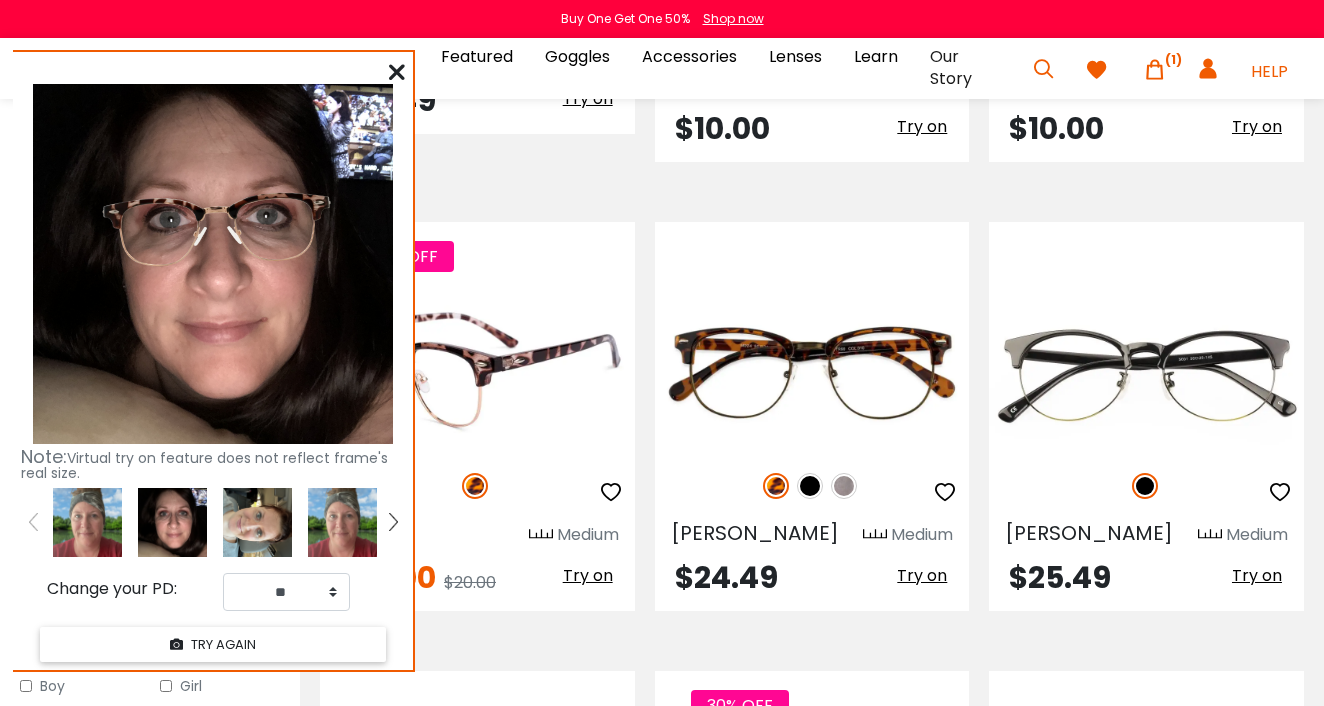 click at bounding box center [611, 492] 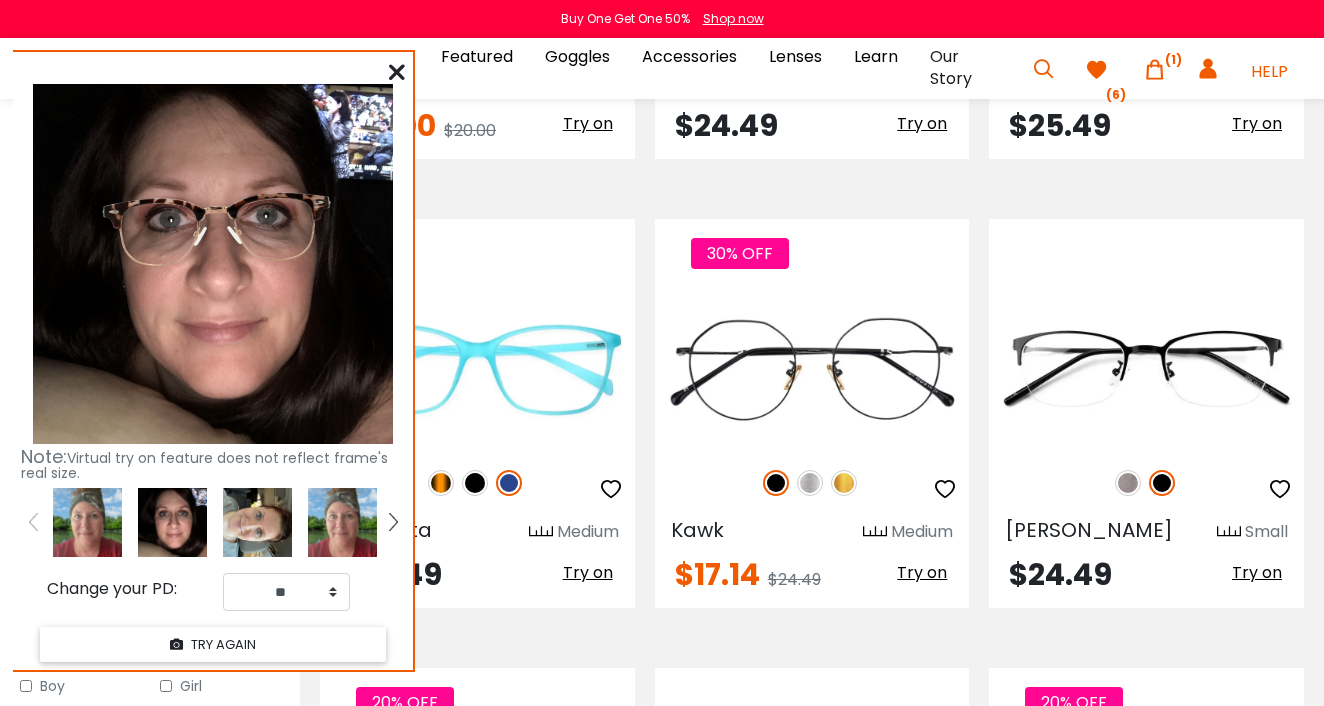 scroll, scrollTop: 5806, scrollLeft: 0, axis: vertical 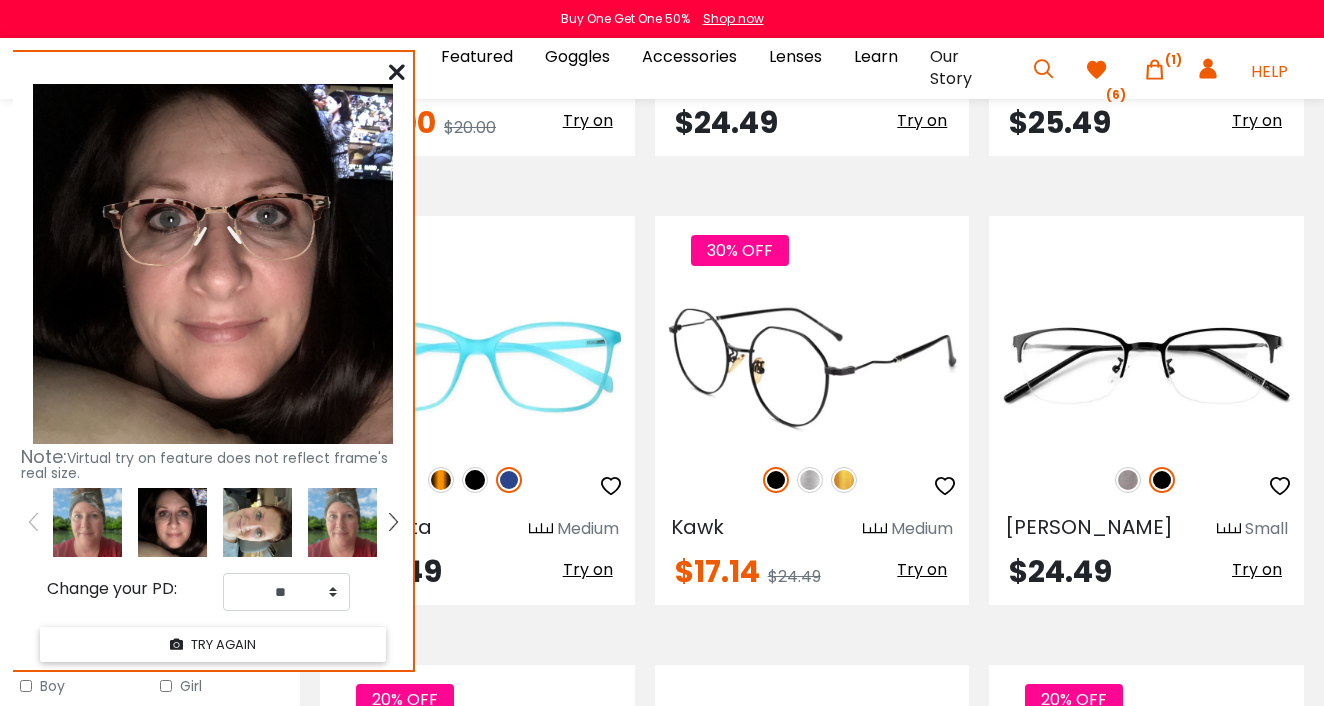 click at bounding box center (844, 480) 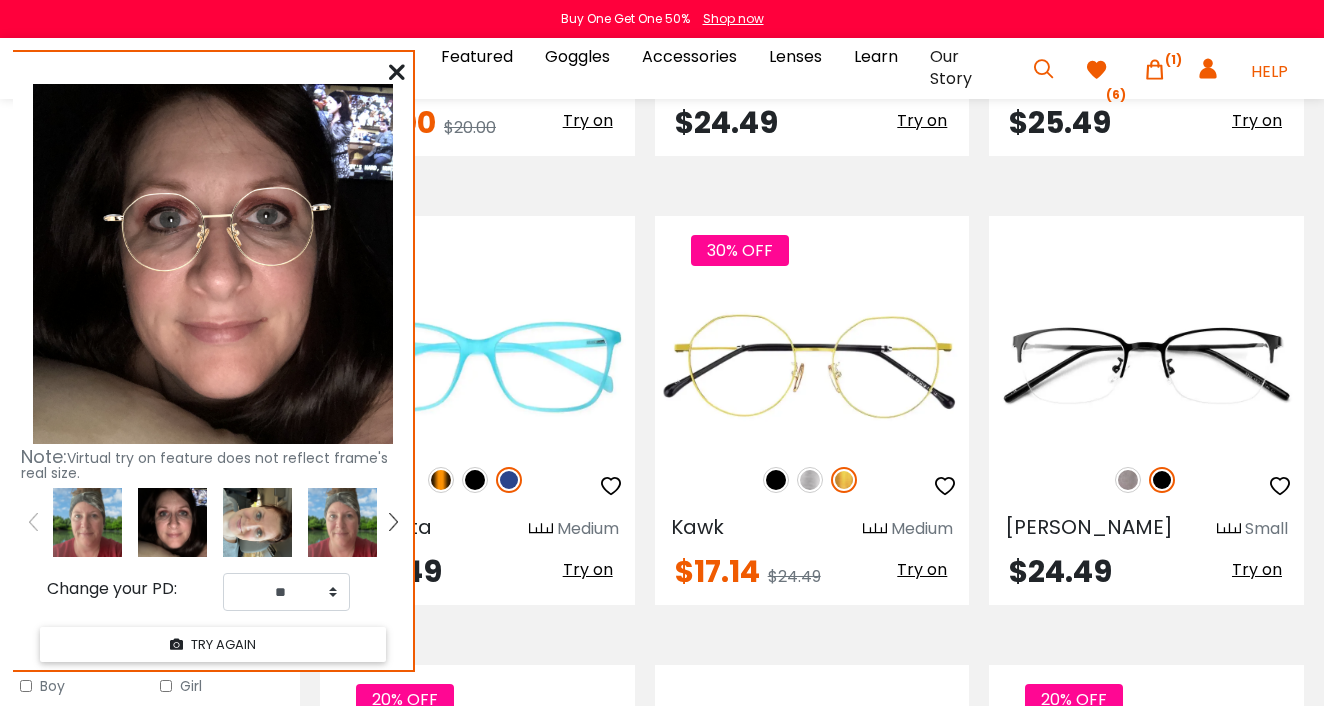 click at bounding box center [87, 522] 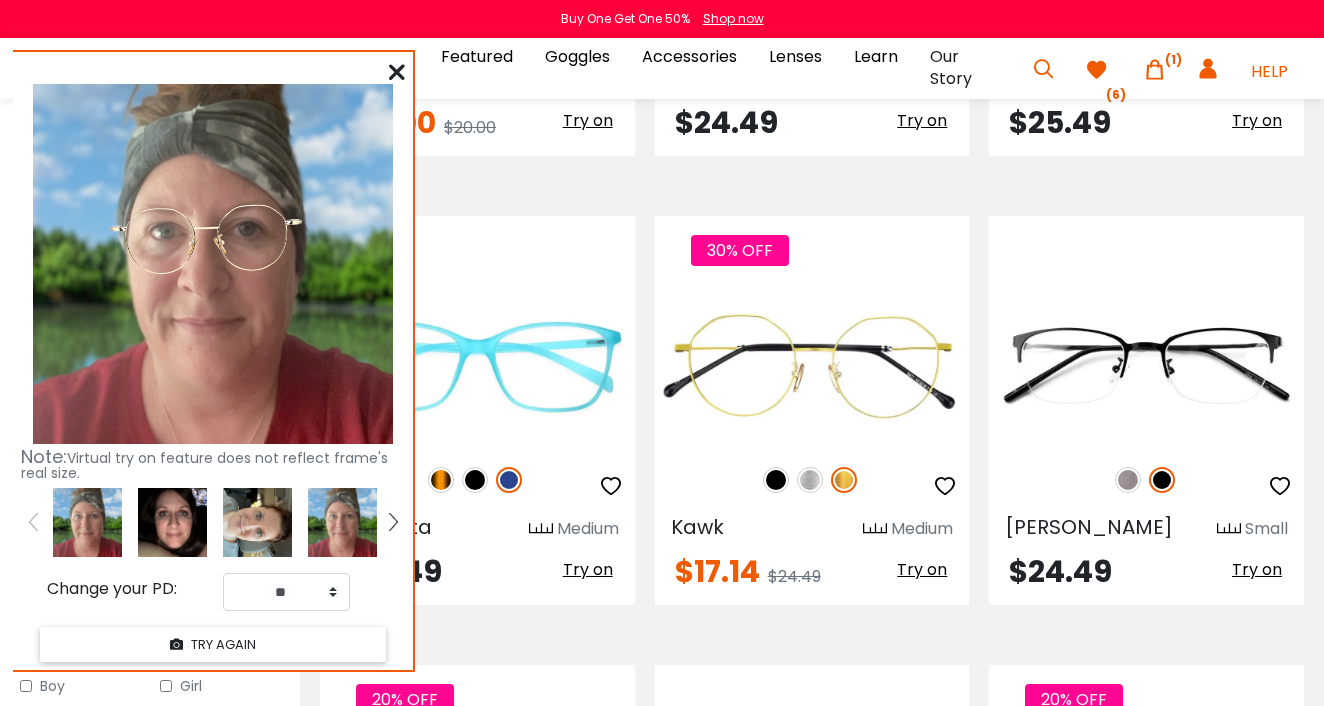 click at bounding box center [172, 522] 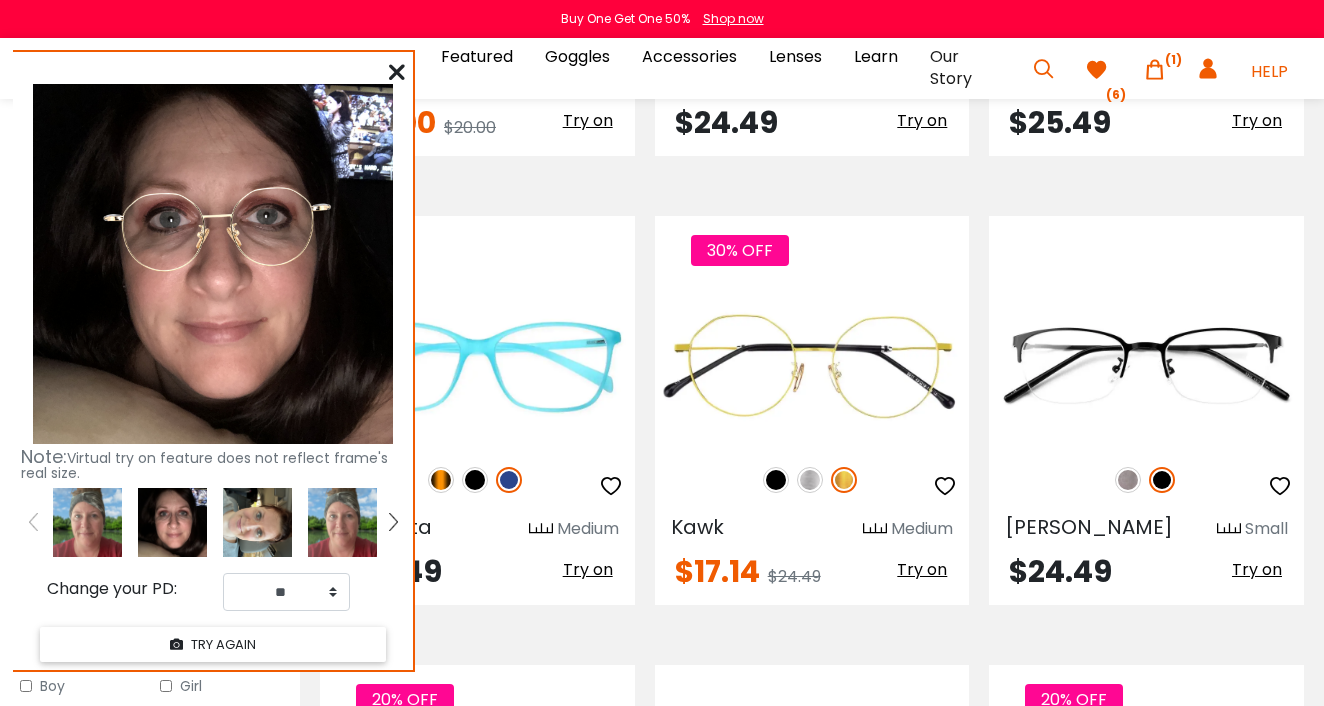 click at bounding box center [257, 522] 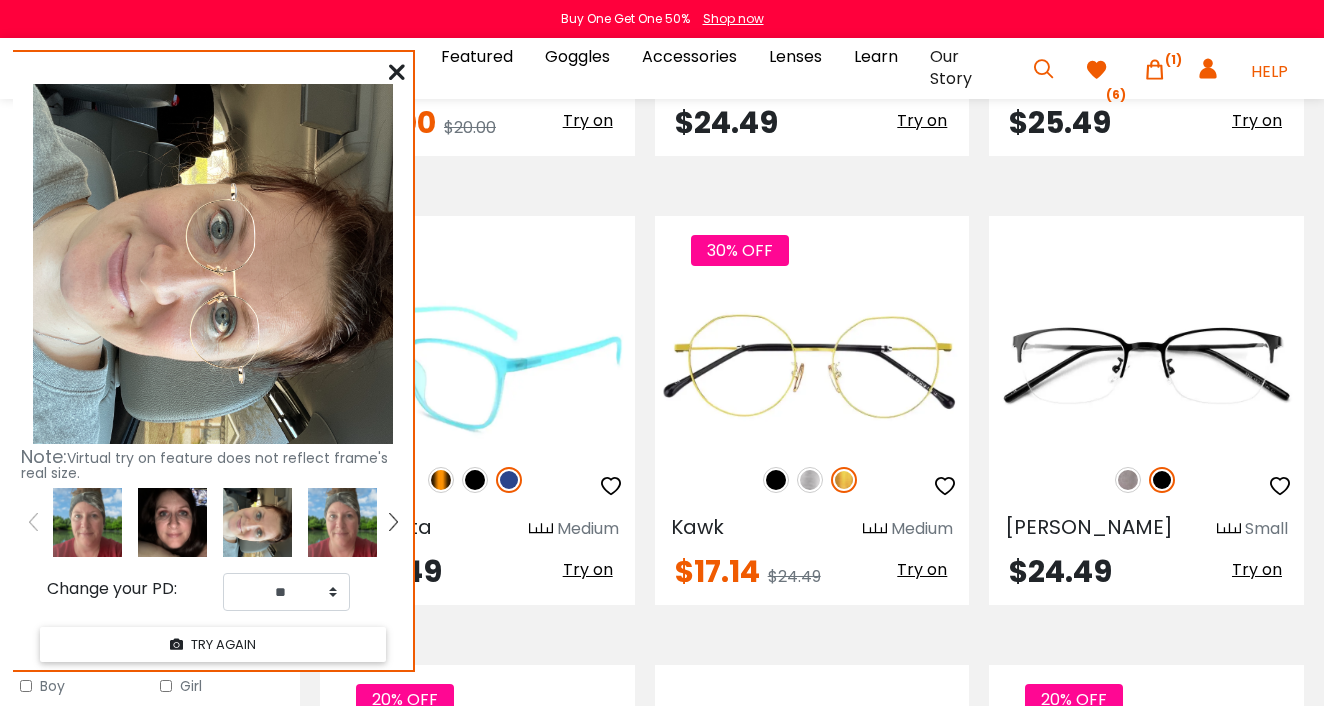 click at bounding box center (475, 480) 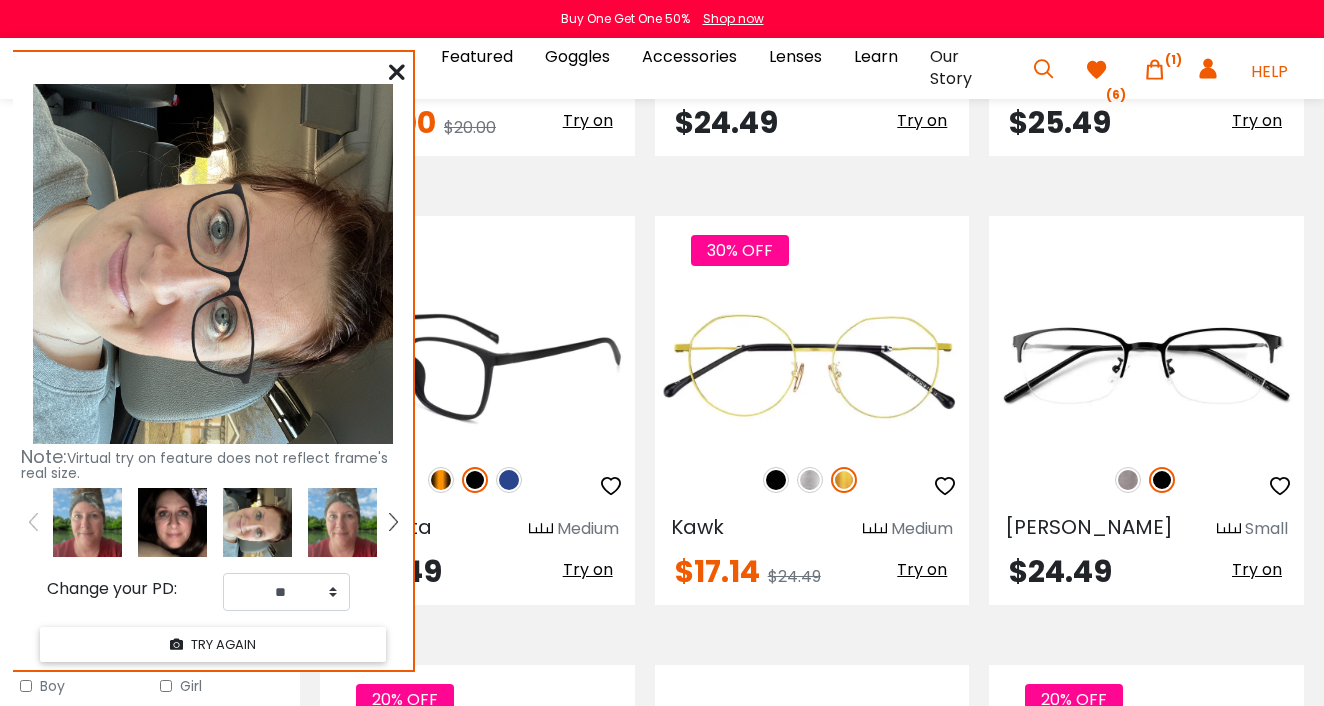 click at bounding box center [509, 480] 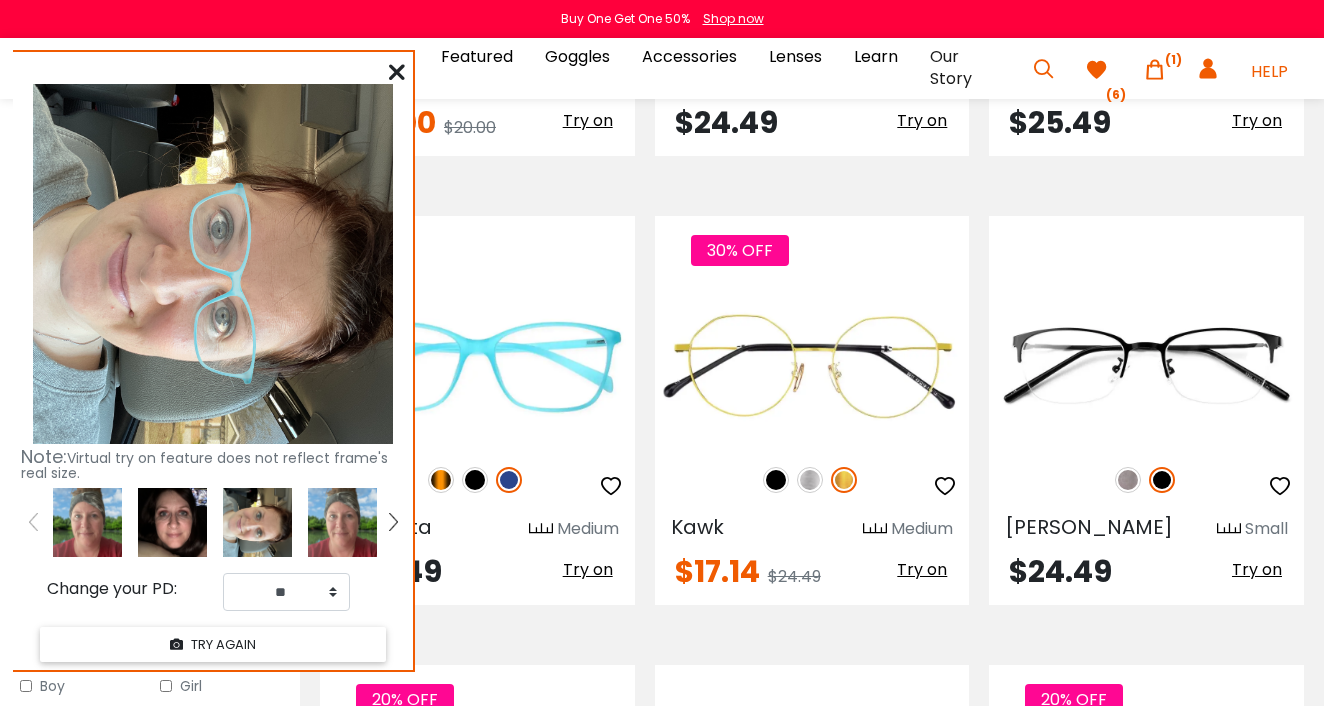 click at bounding box center (172, 522) 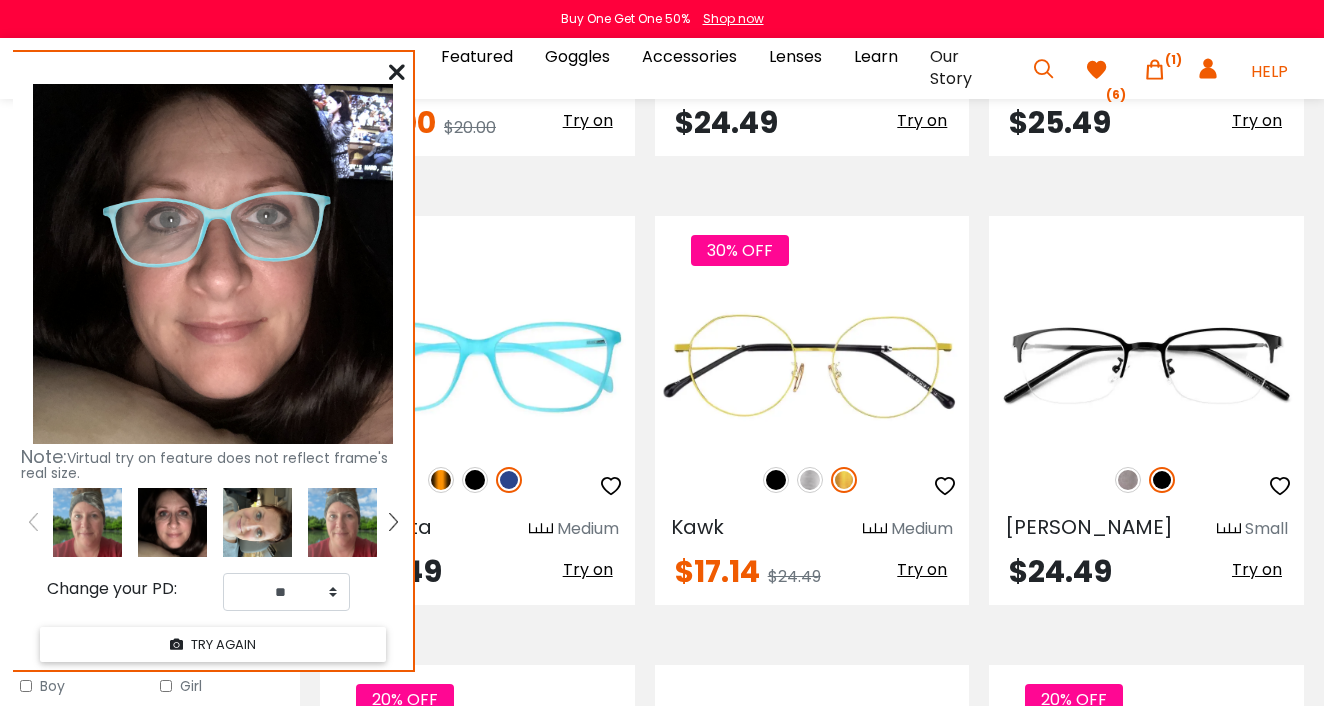 click at bounding box center (87, 522) 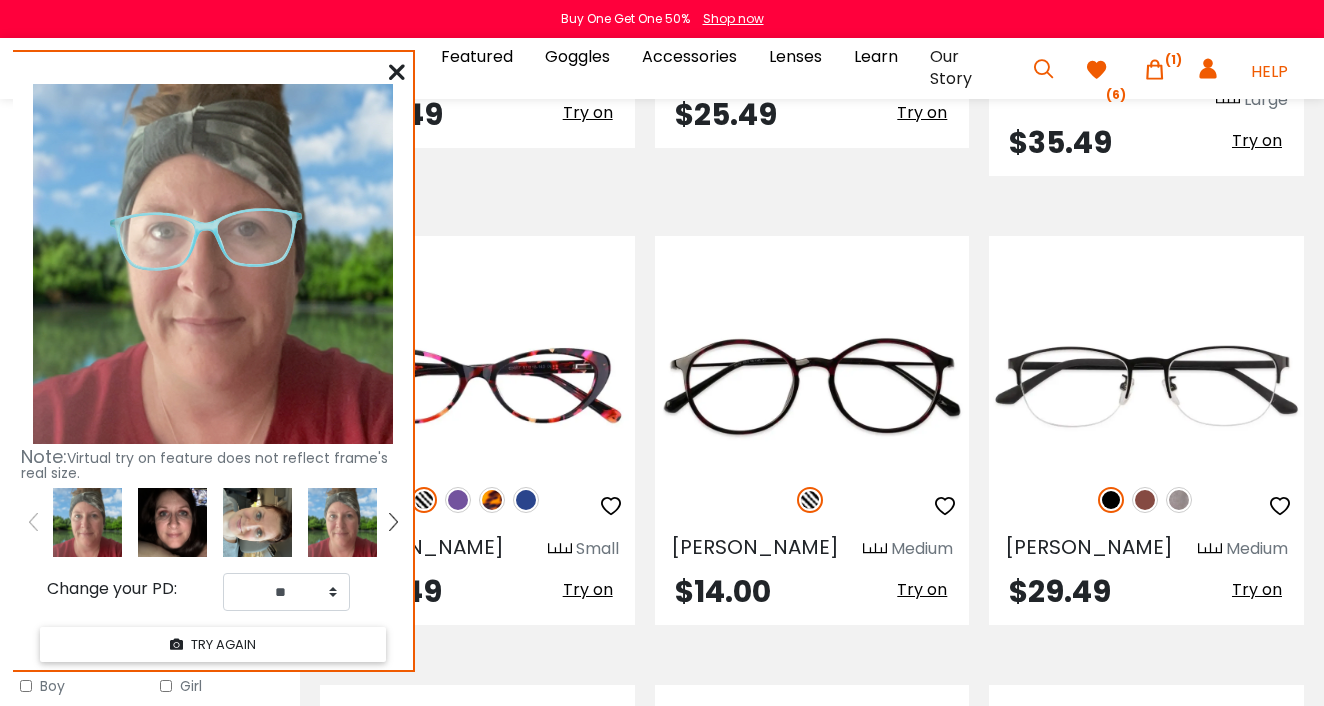 scroll, scrollTop: 8544, scrollLeft: 0, axis: vertical 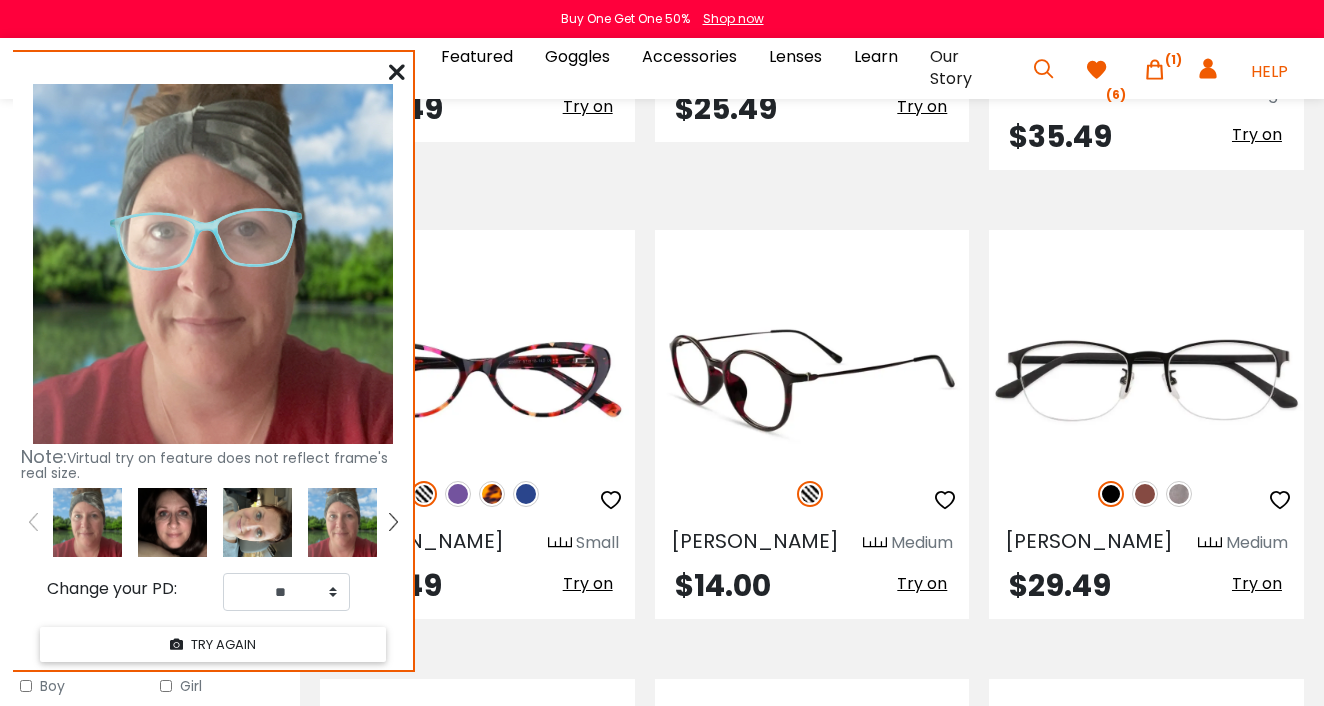 click at bounding box center (810, 494) 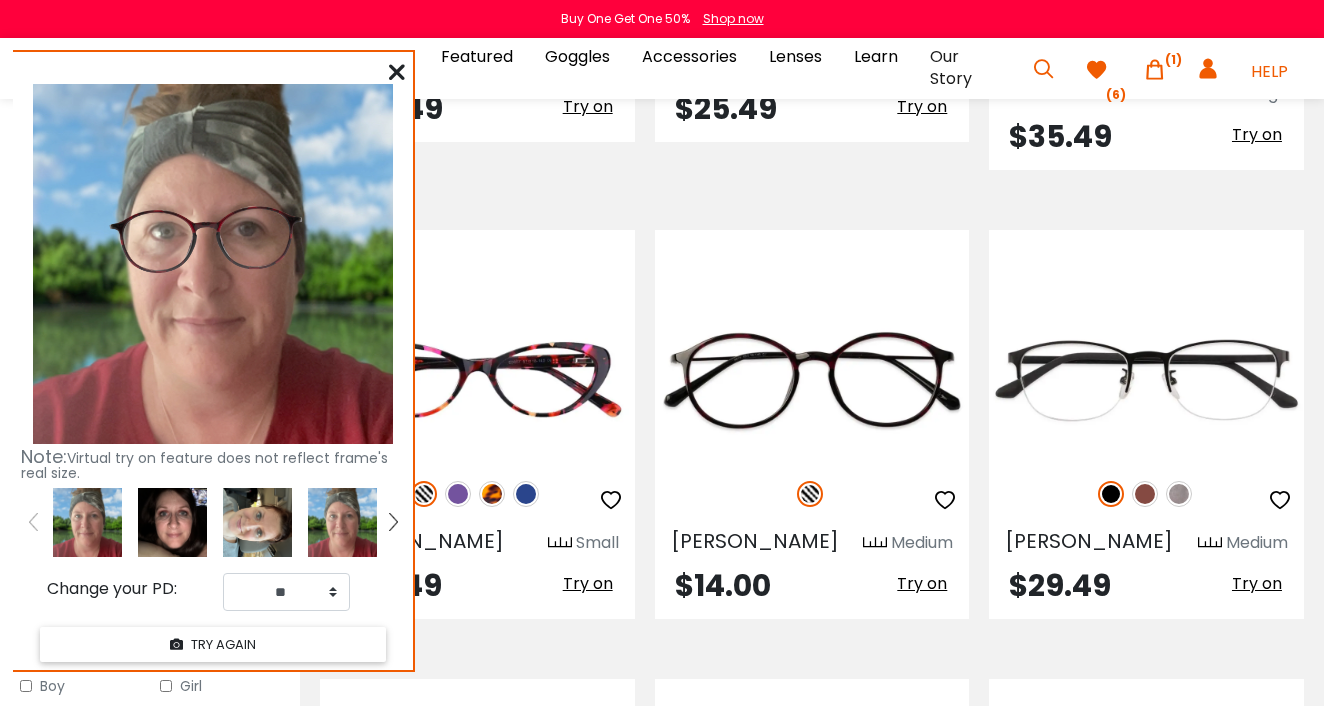 click at bounding box center (172, 522) 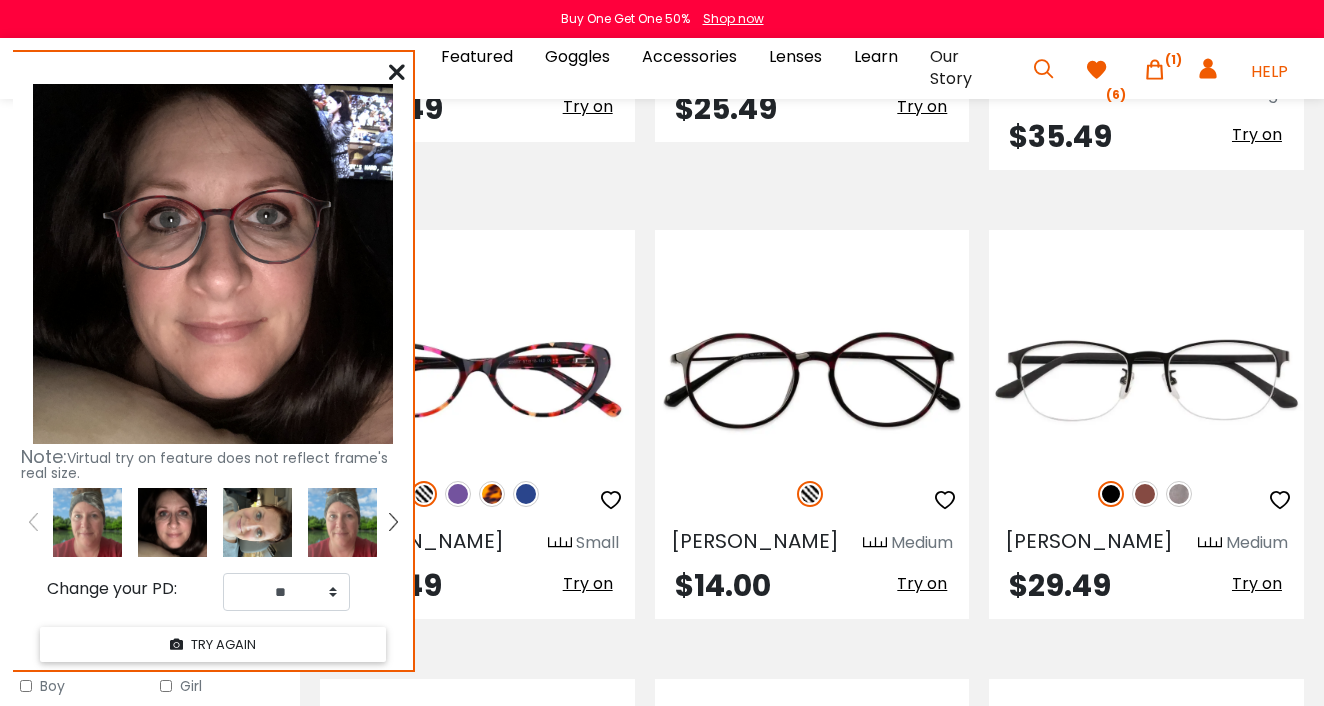 click at bounding box center (257, 522) 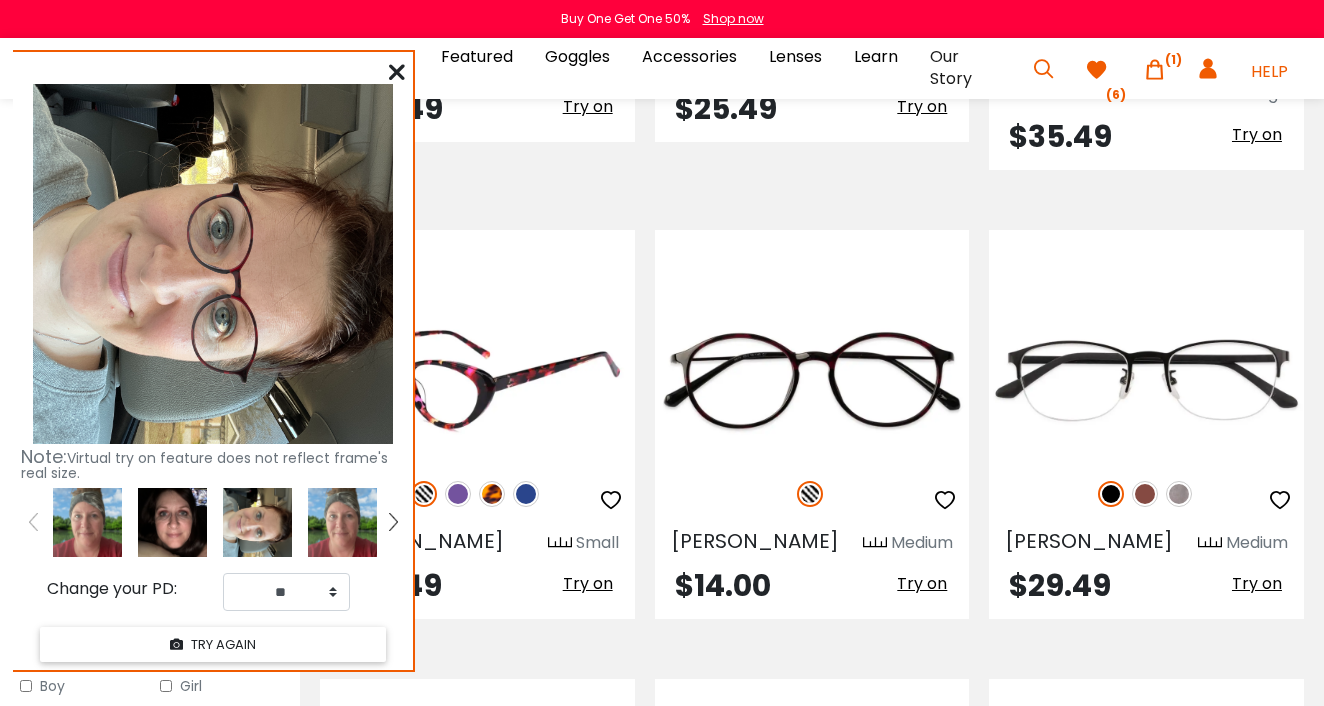 click at bounding box center (424, 494) 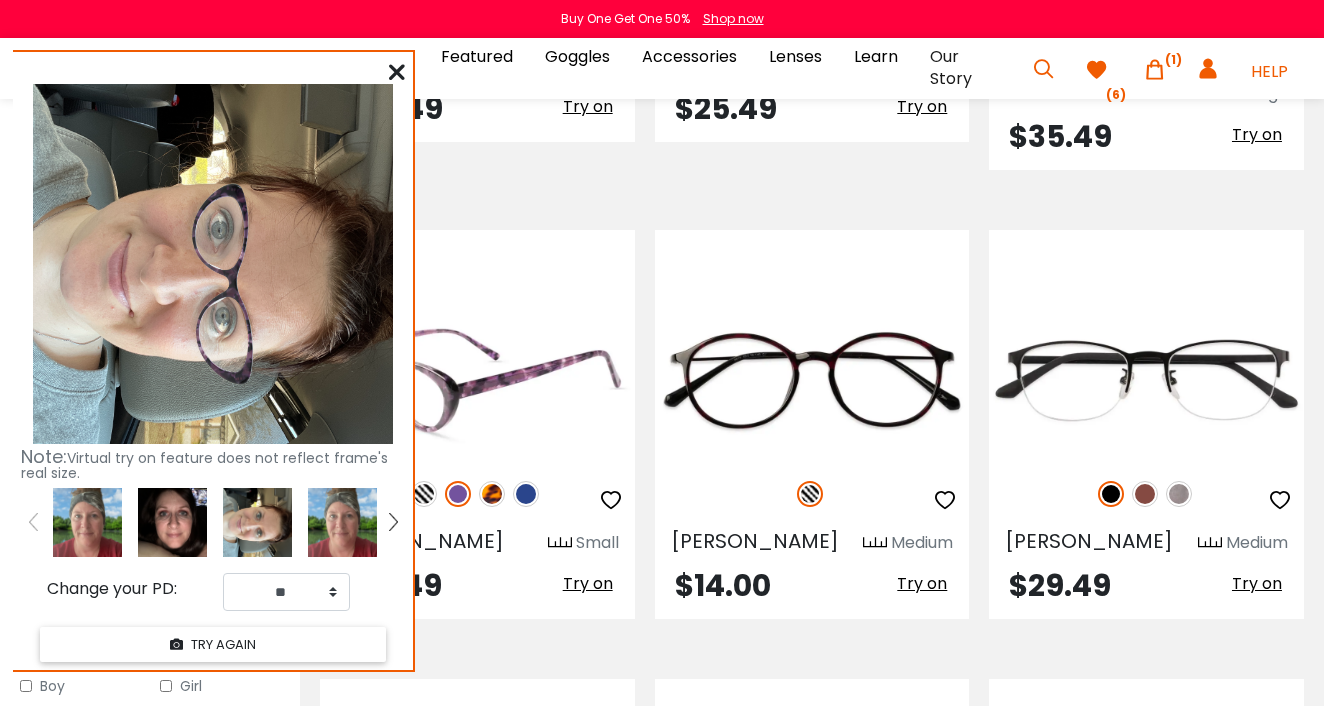 click at bounding box center (492, 494) 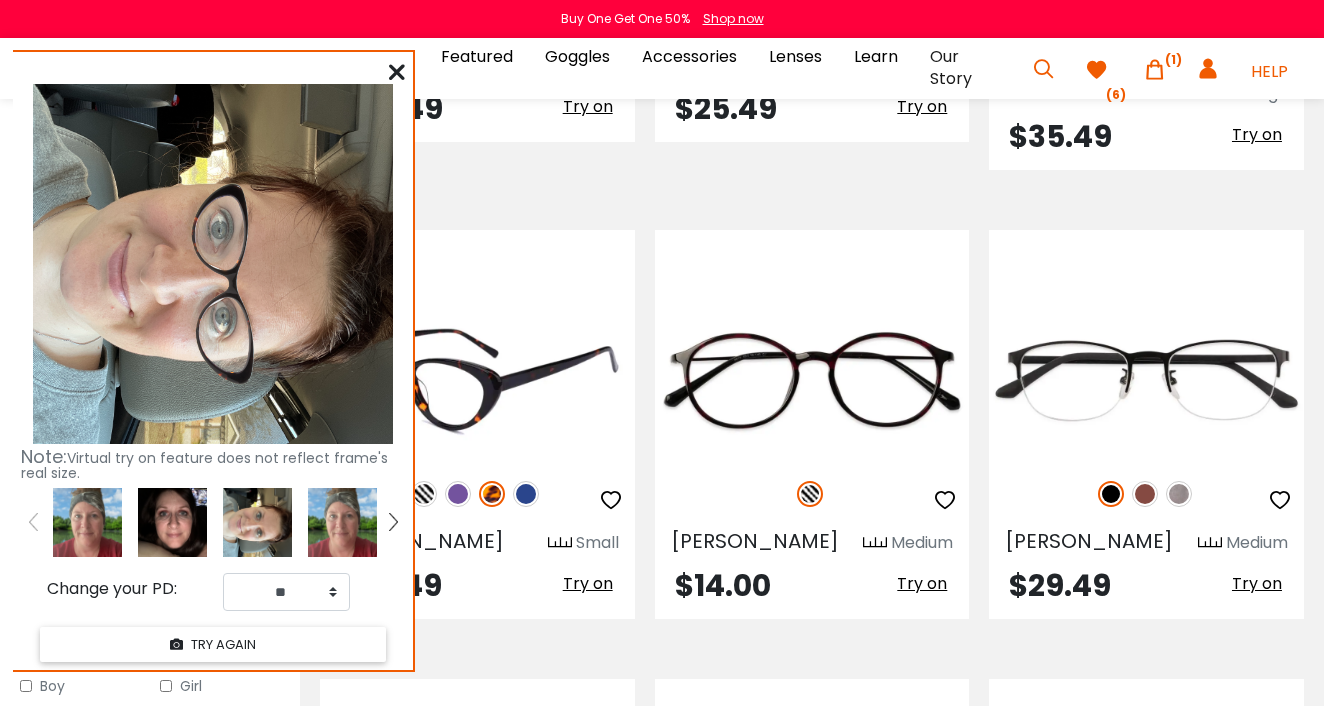 click at bounding box center [458, 494] 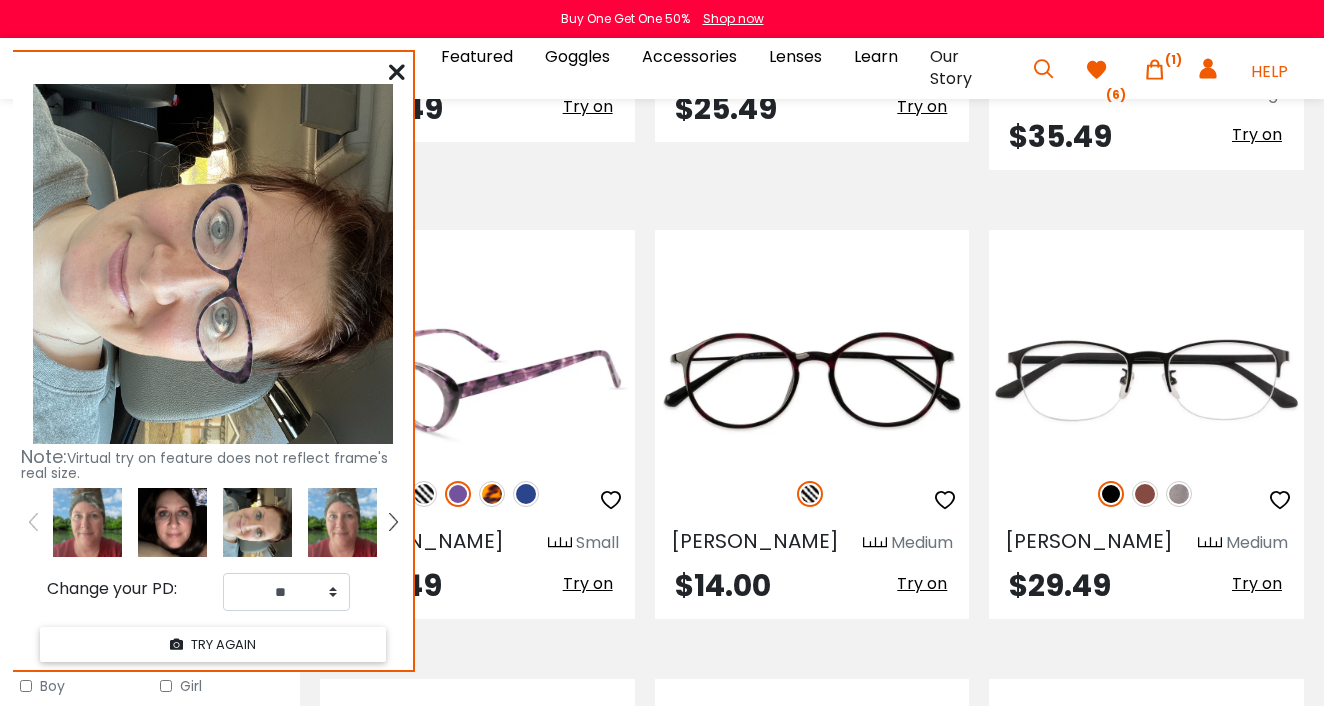 click on "Try on" 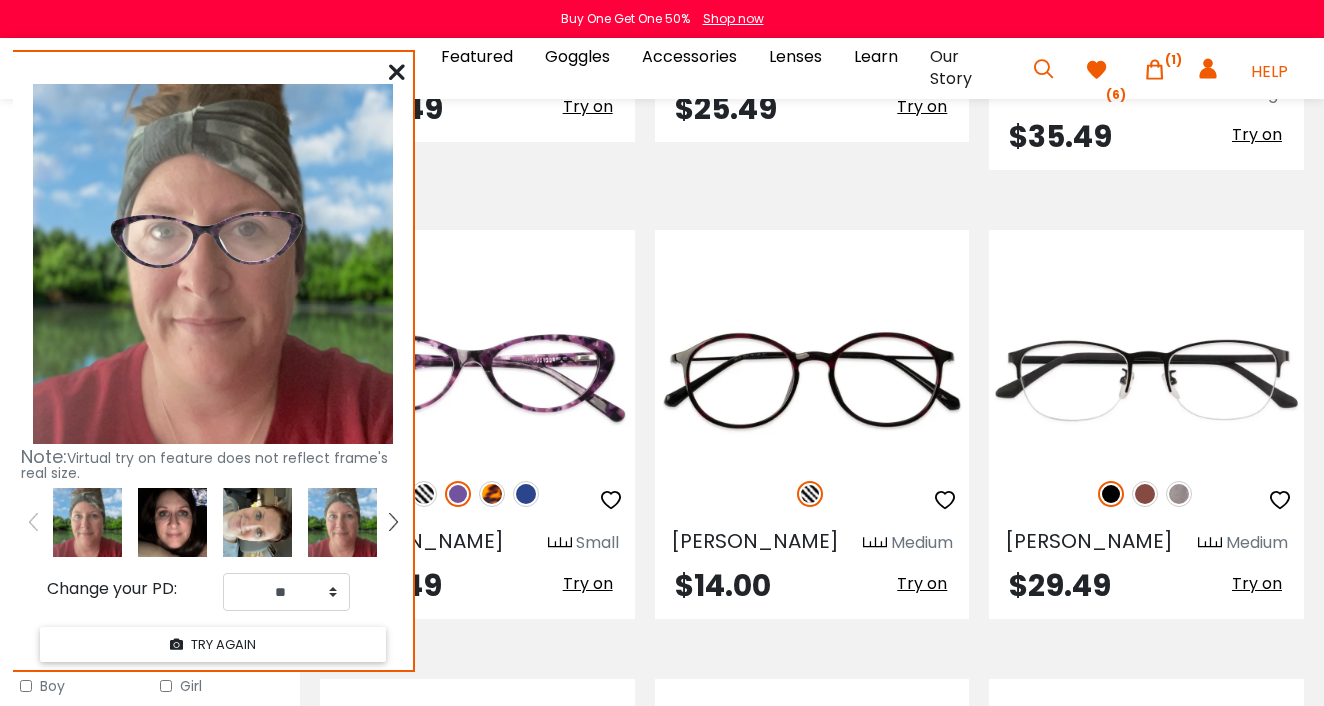 click 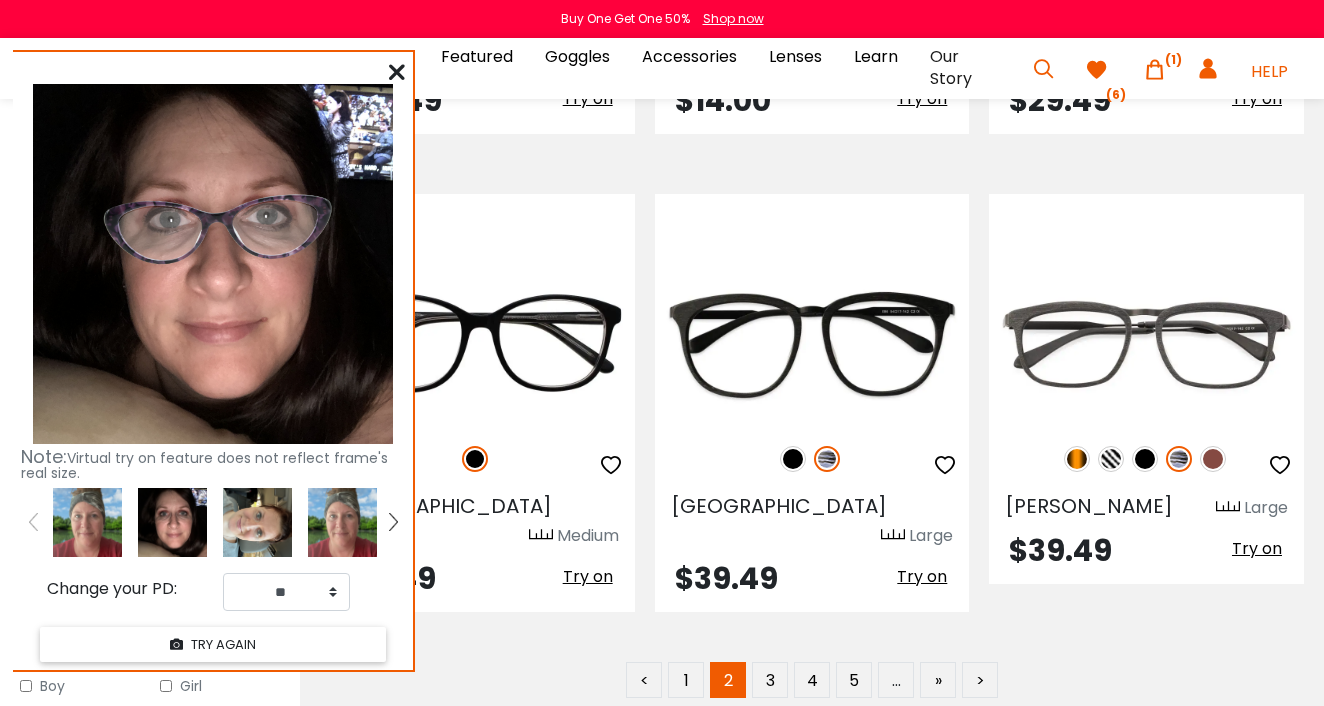 scroll, scrollTop: 9010, scrollLeft: 0, axis: vertical 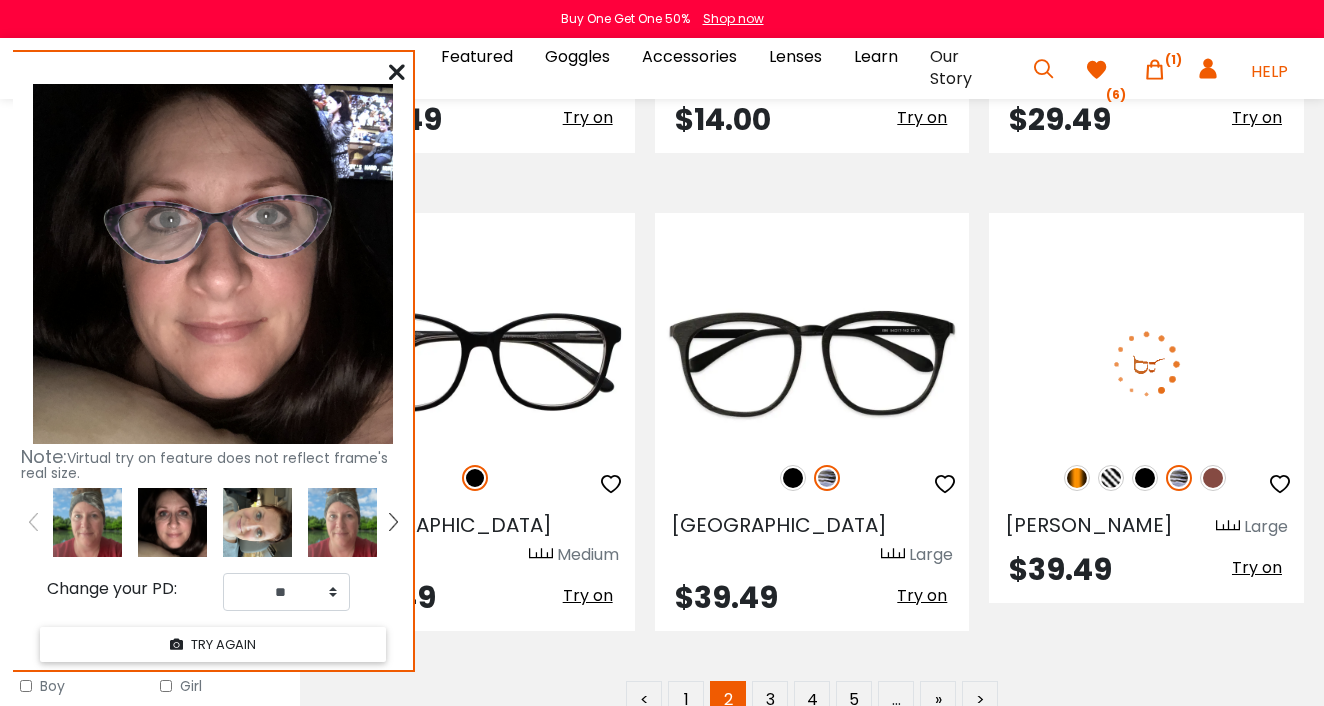 click 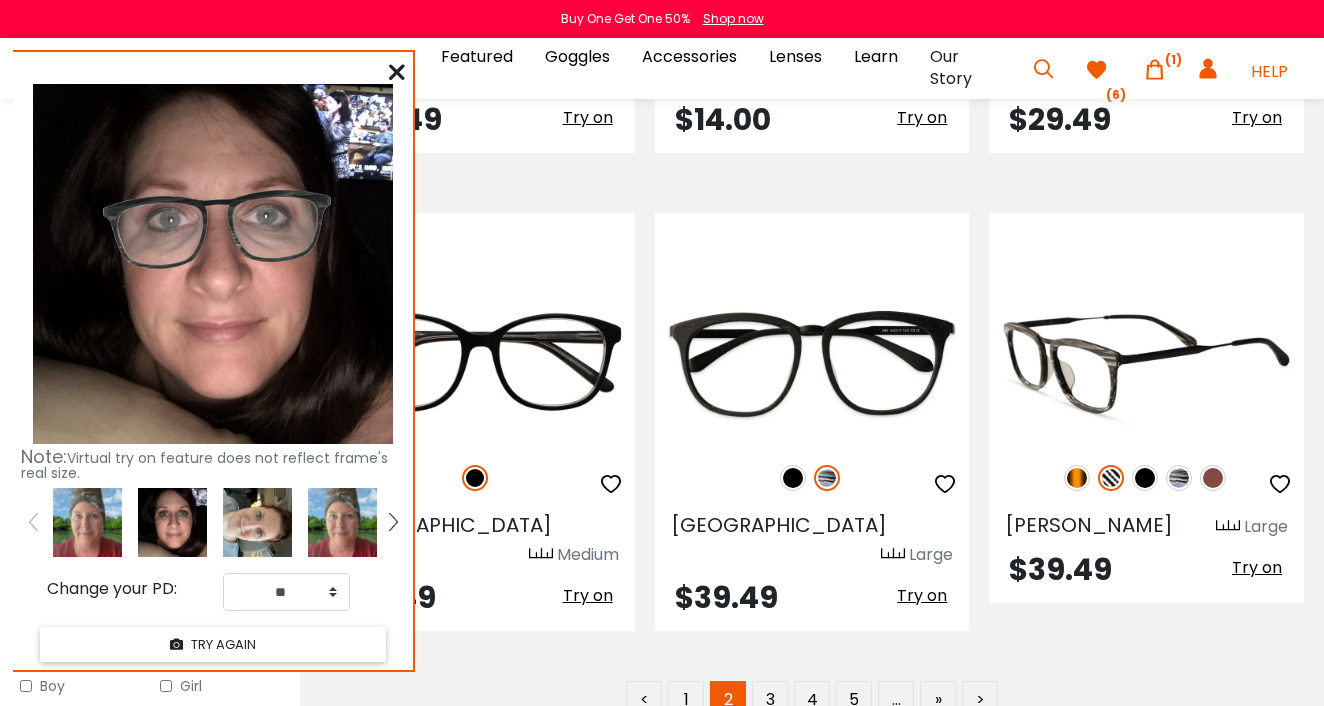 click 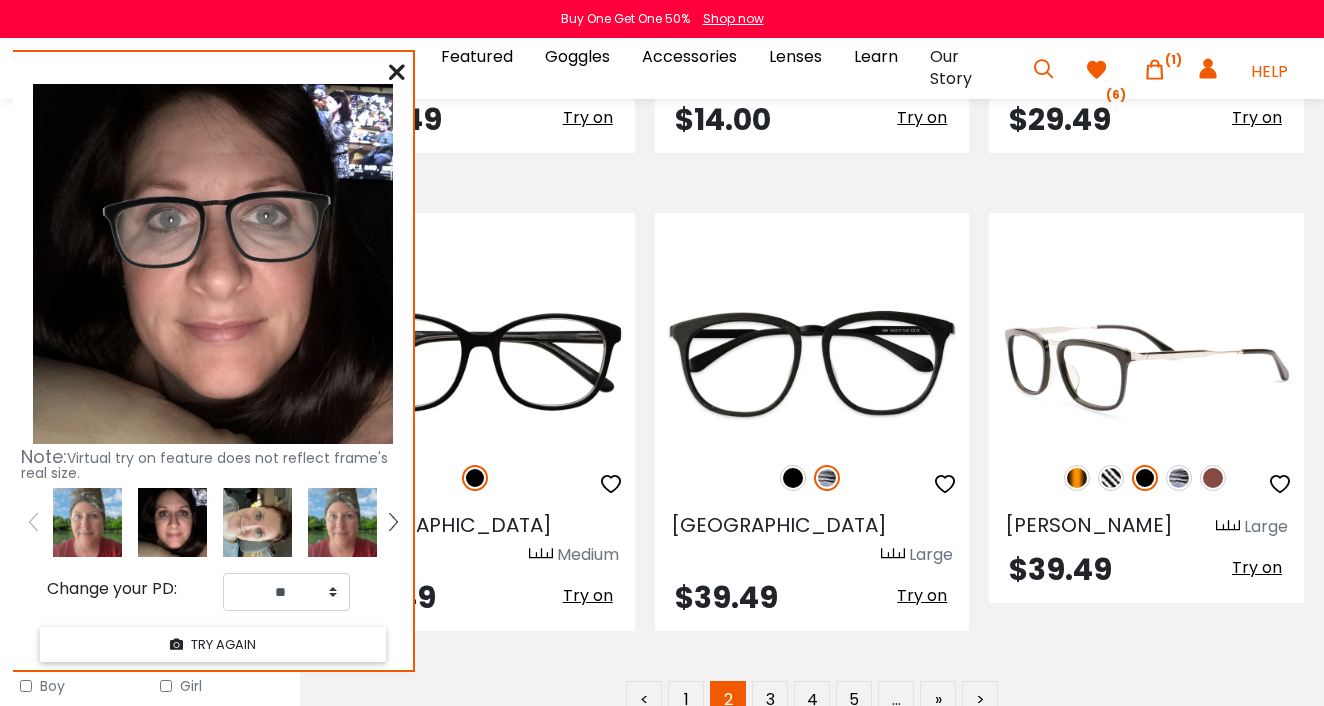 click 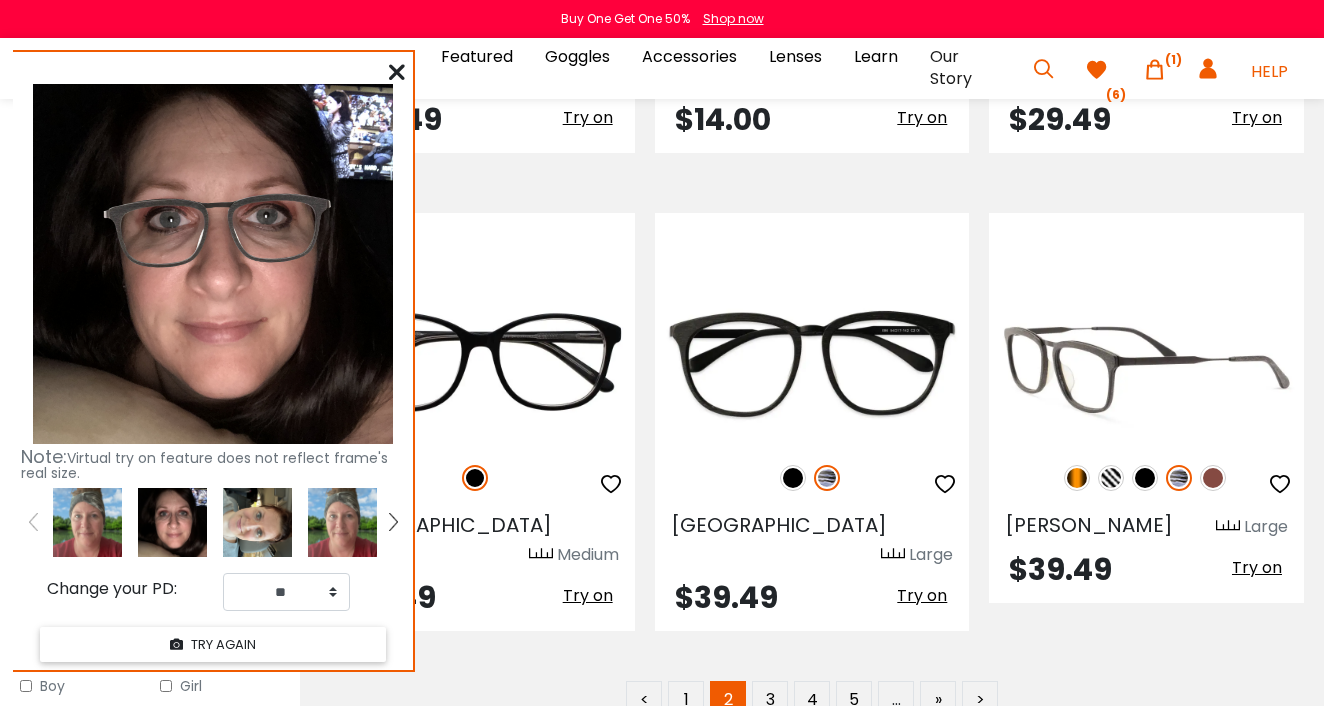click 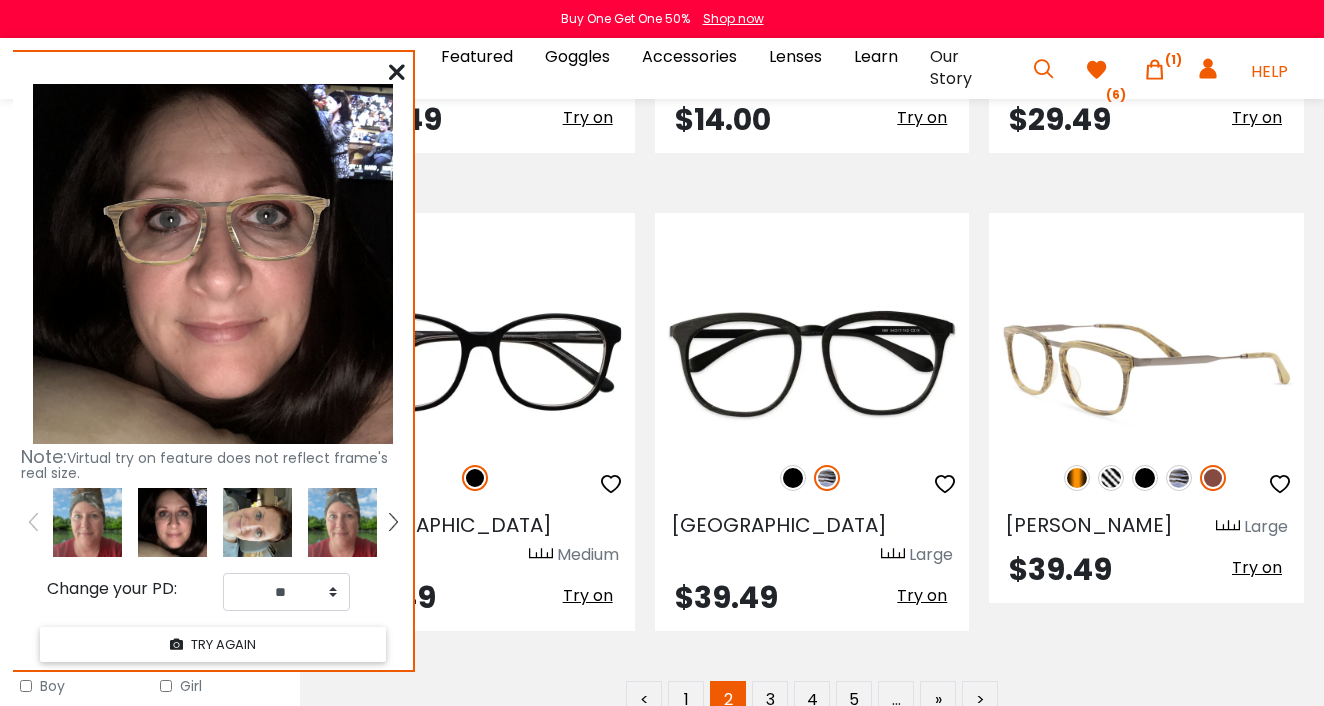 click 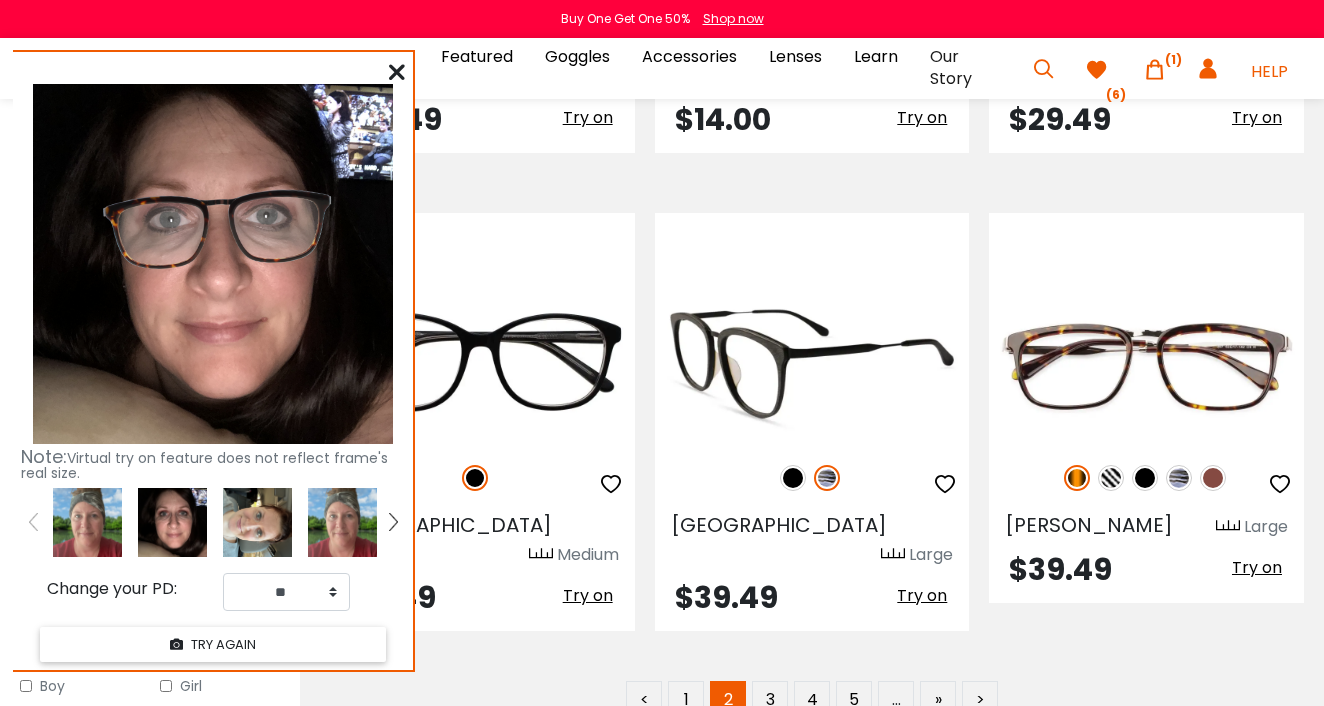 click 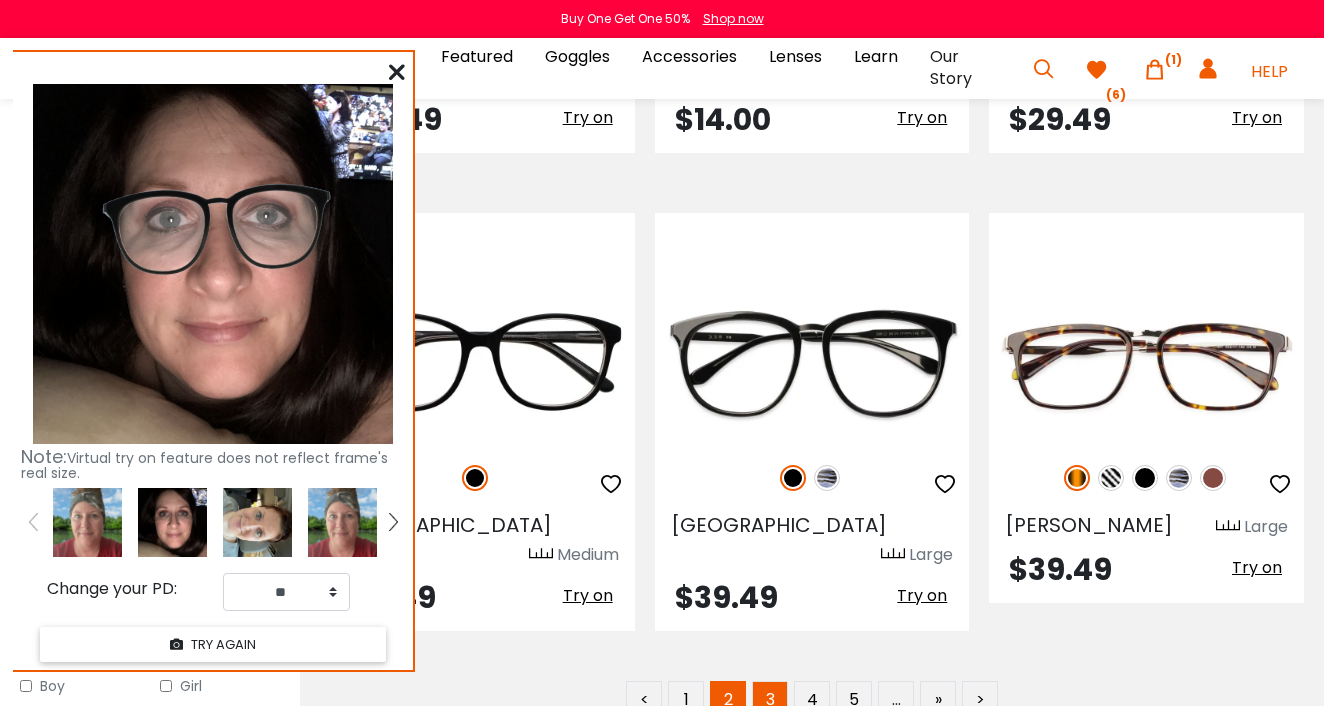 click on "3" 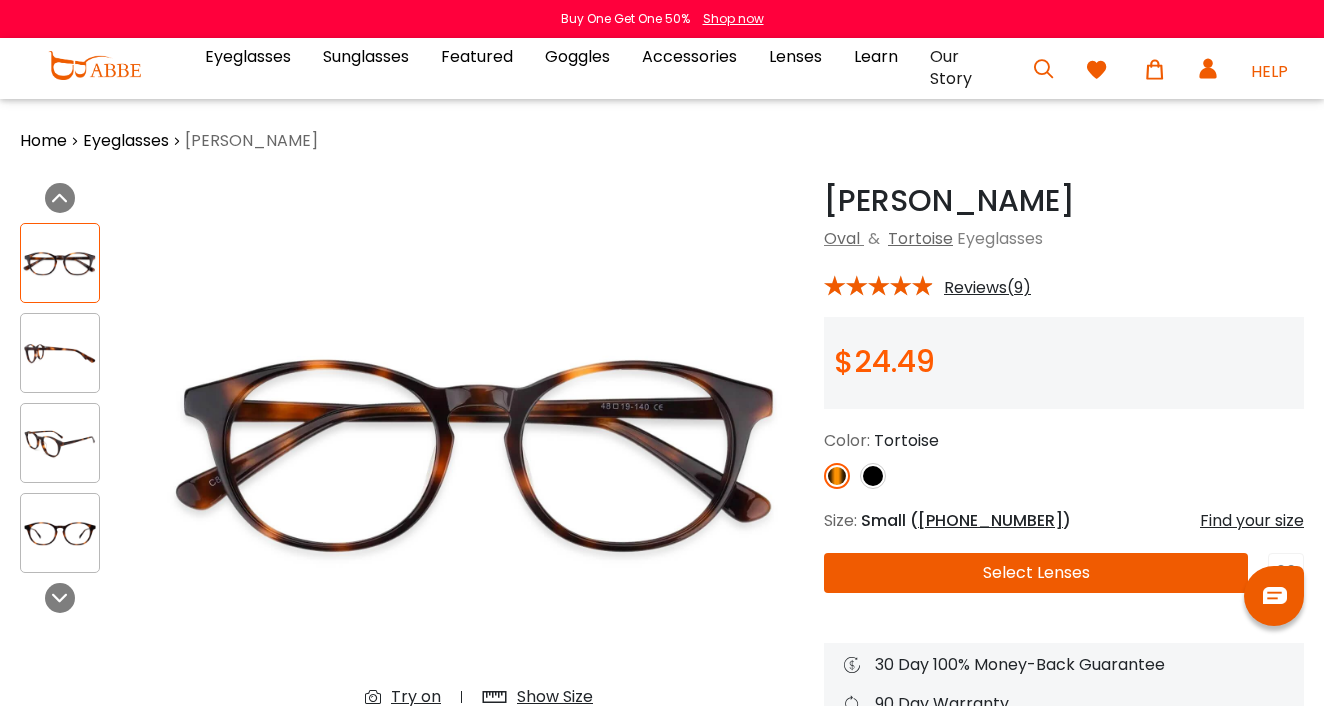 scroll, scrollTop: 0, scrollLeft: 0, axis: both 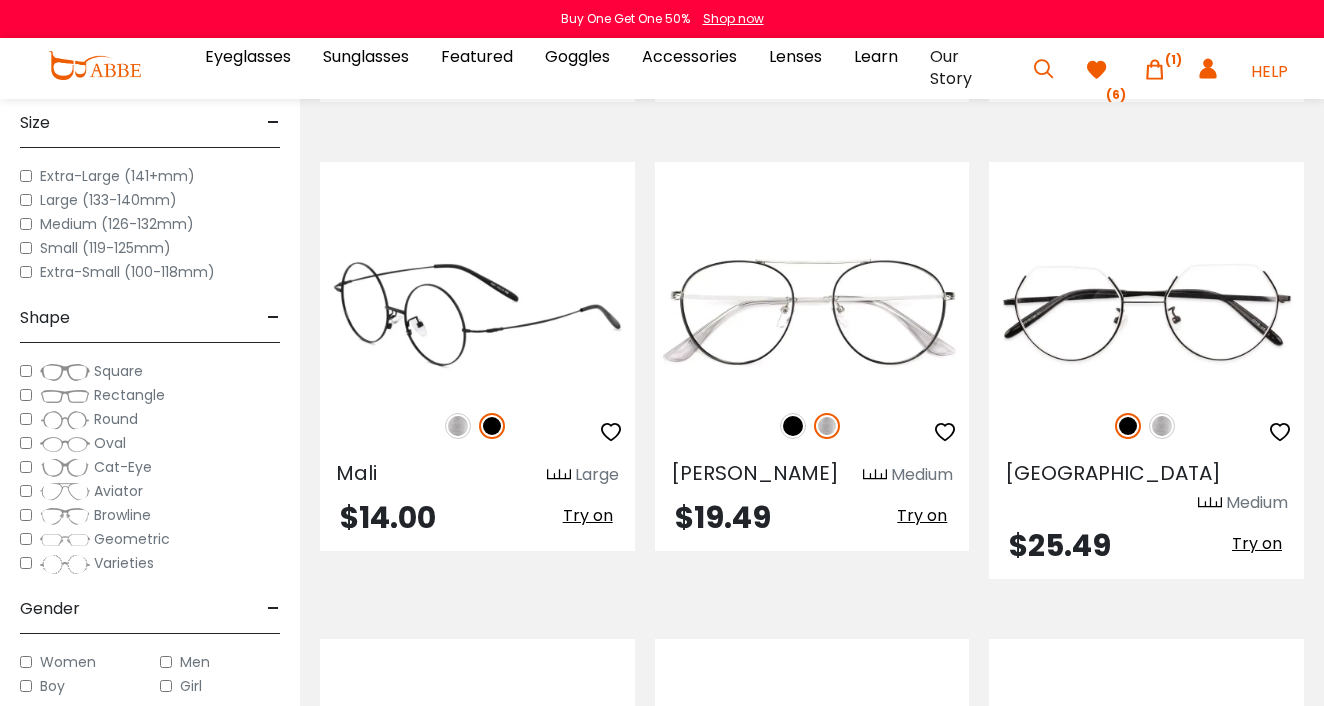 click on "Try on" at bounding box center [588, 515] 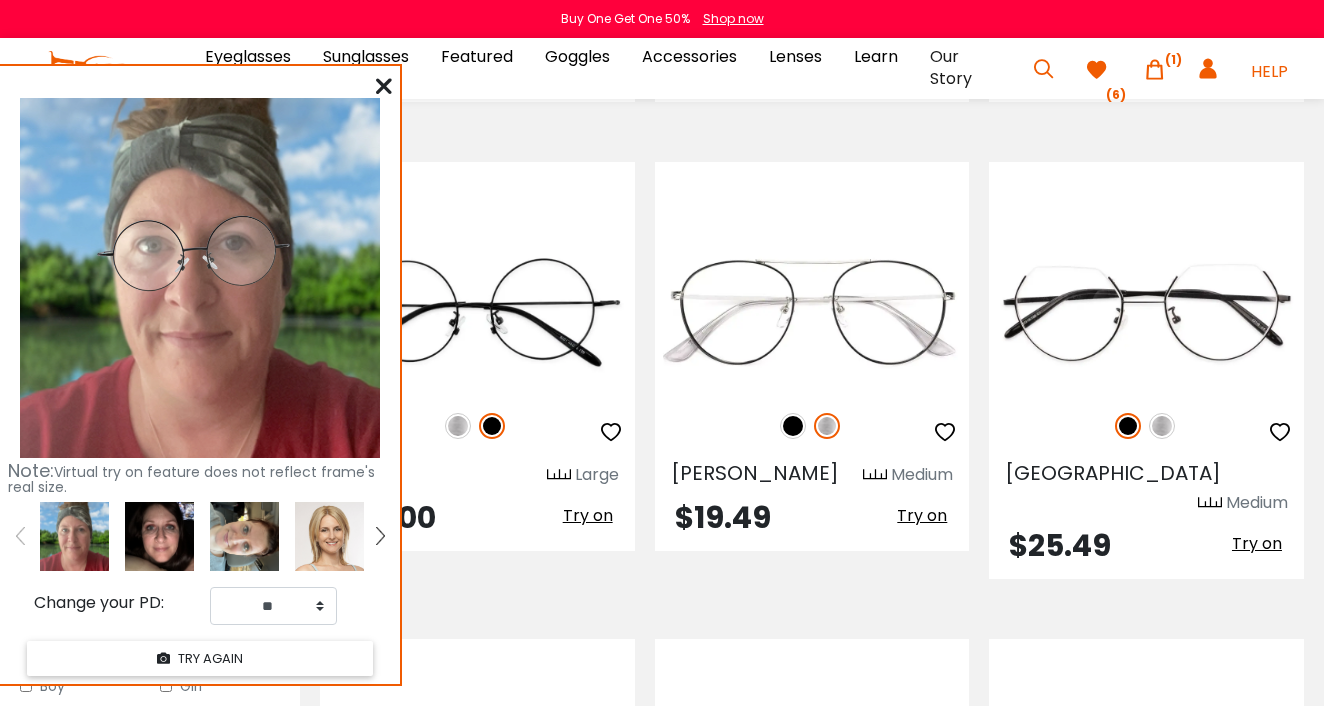 click at bounding box center [159, 536] 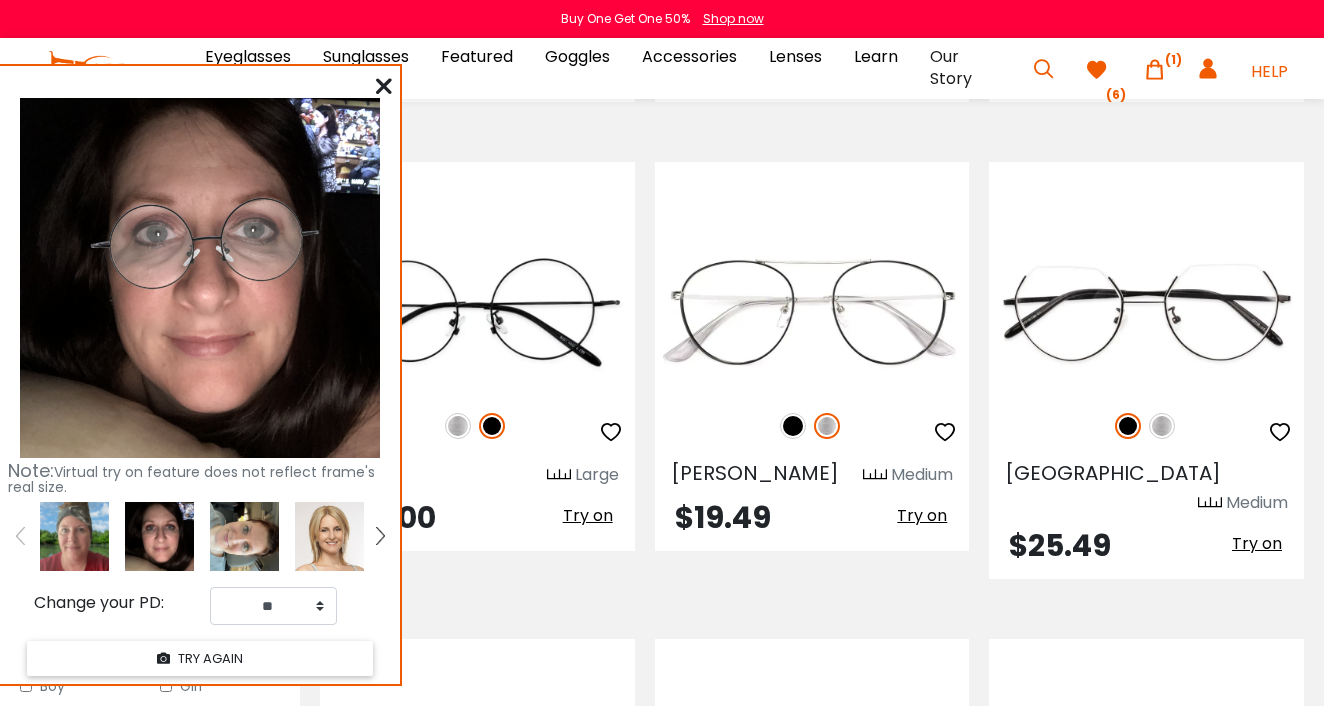 click at bounding box center [244, 536] 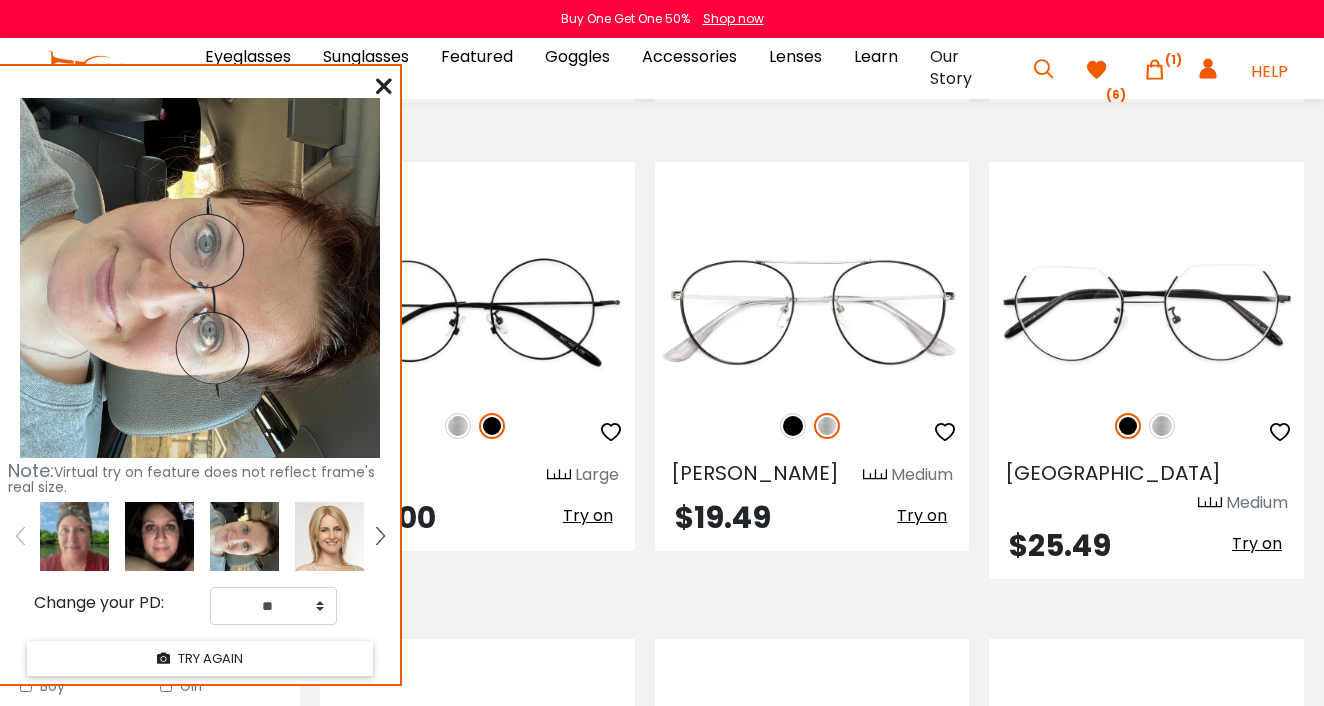 click at bounding box center [74, 536] 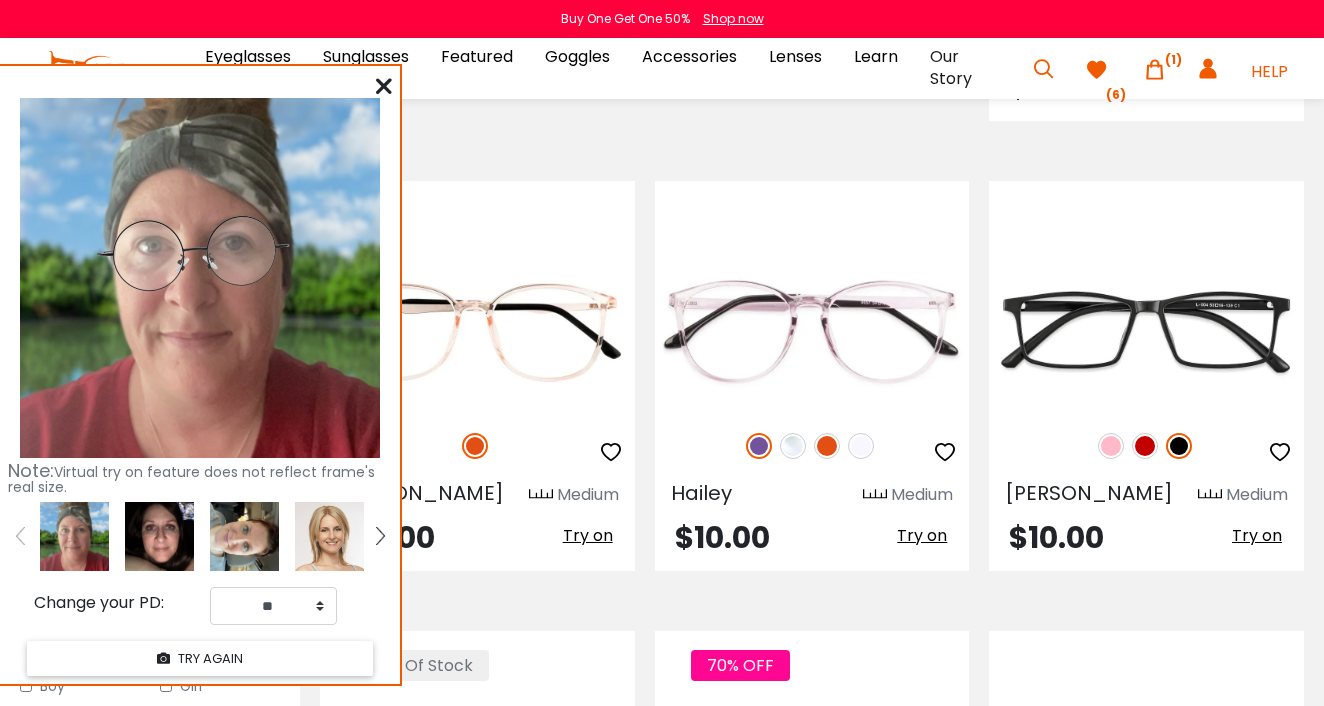 scroll, scrollTop: 1798, scrollLeft: 0, axis: vertical 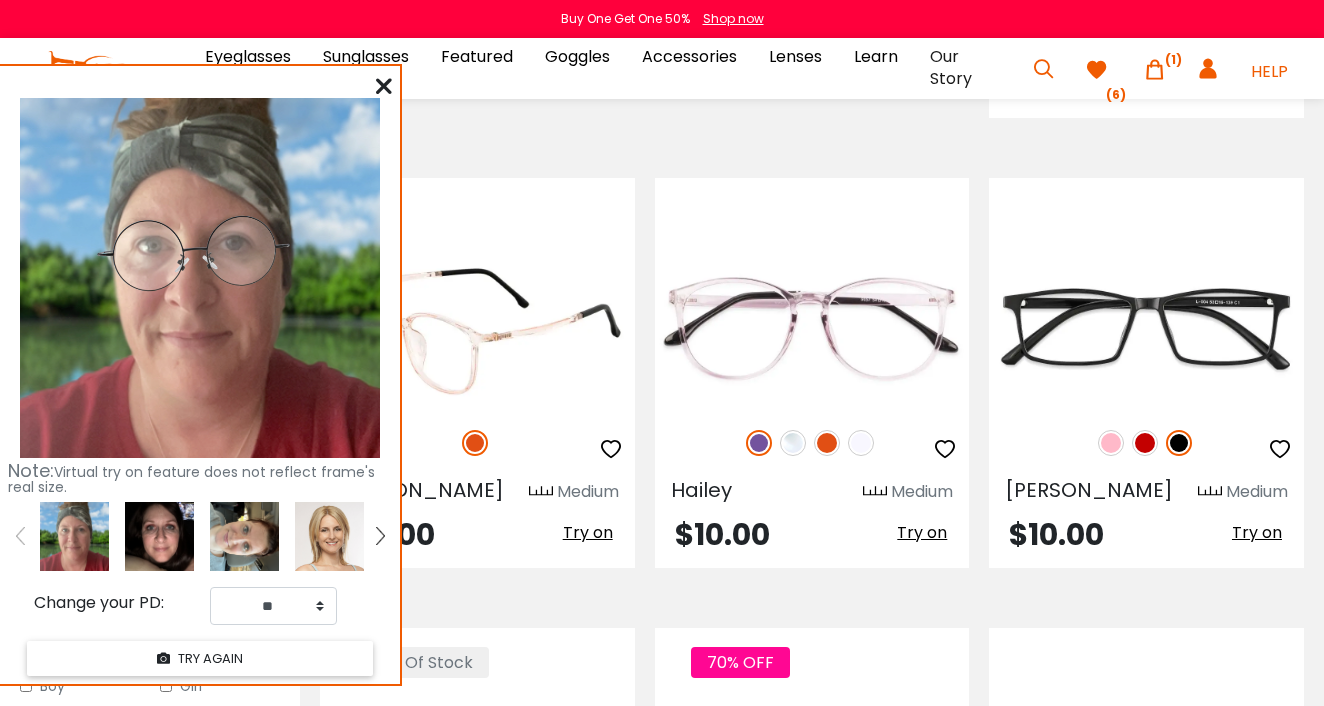 click on "Try on" at bounding box center [588, 532] 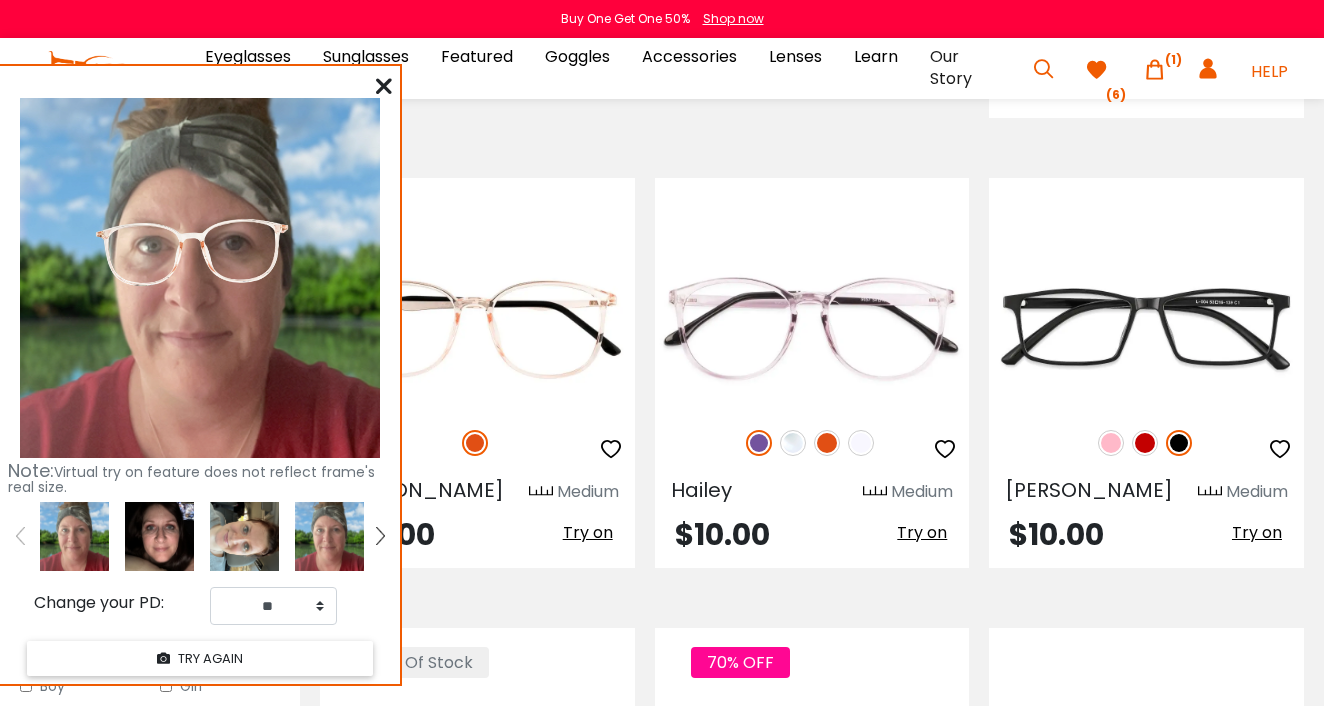 click at bounding box center [159, 536] 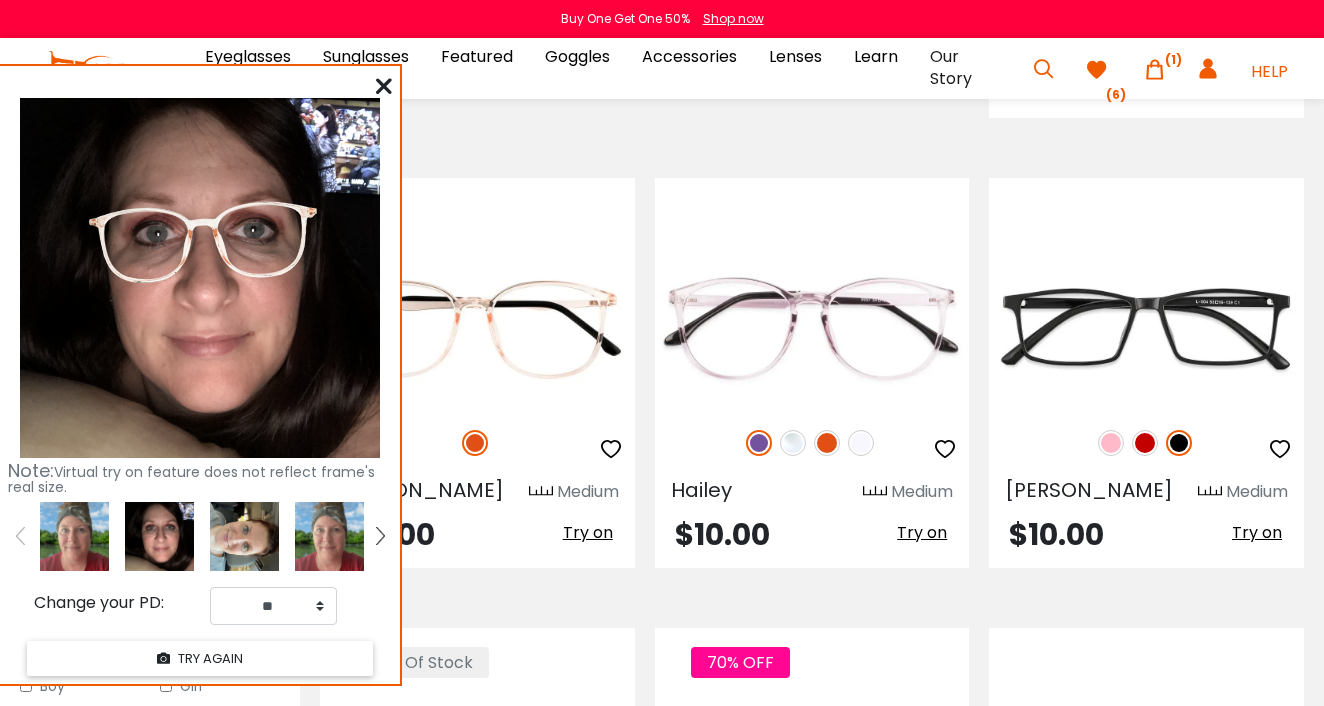 click at bounding box center (244, 536) 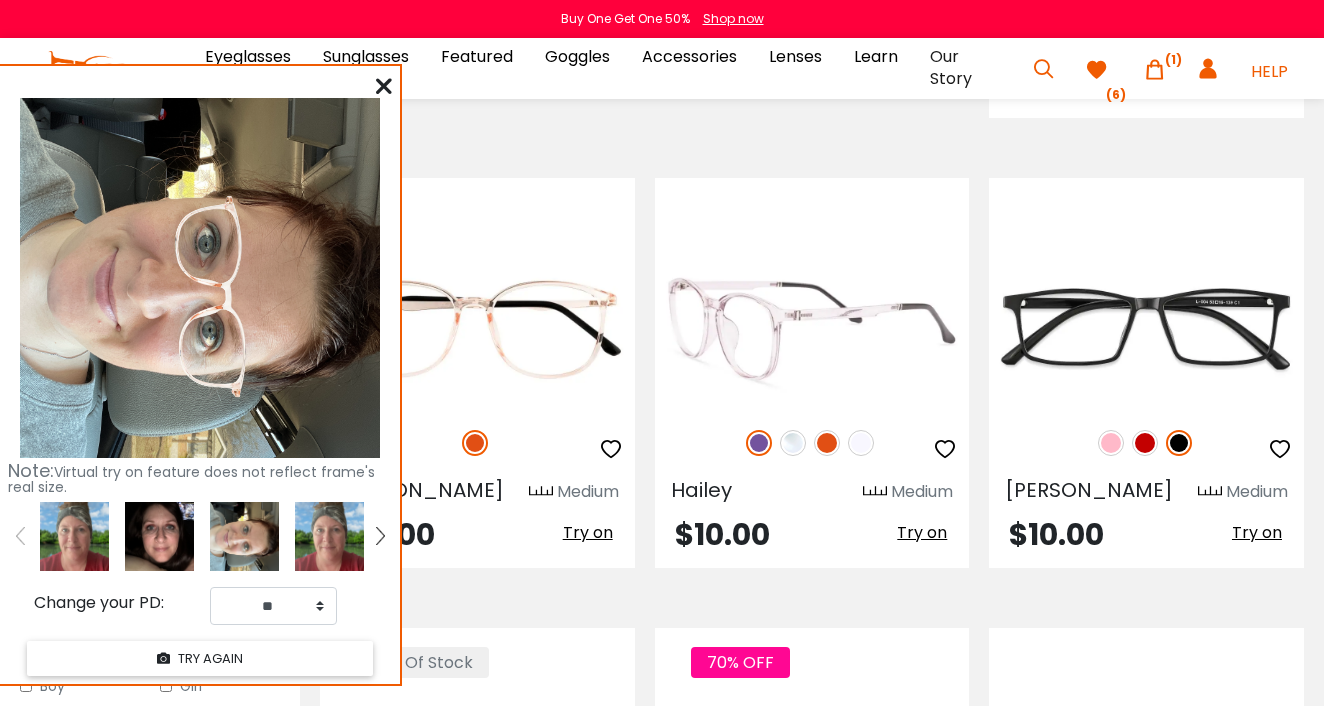 click at bounding box center [793, 443] 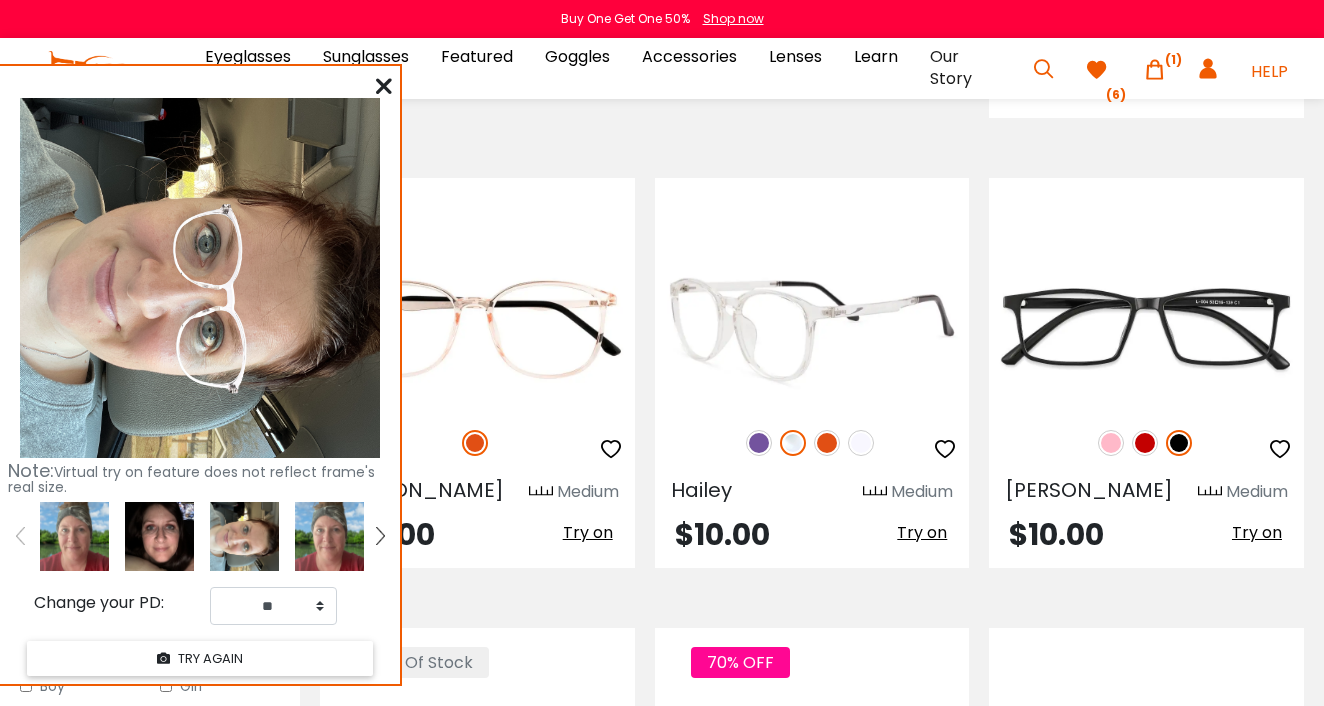 click at bounding box center (827, 443) 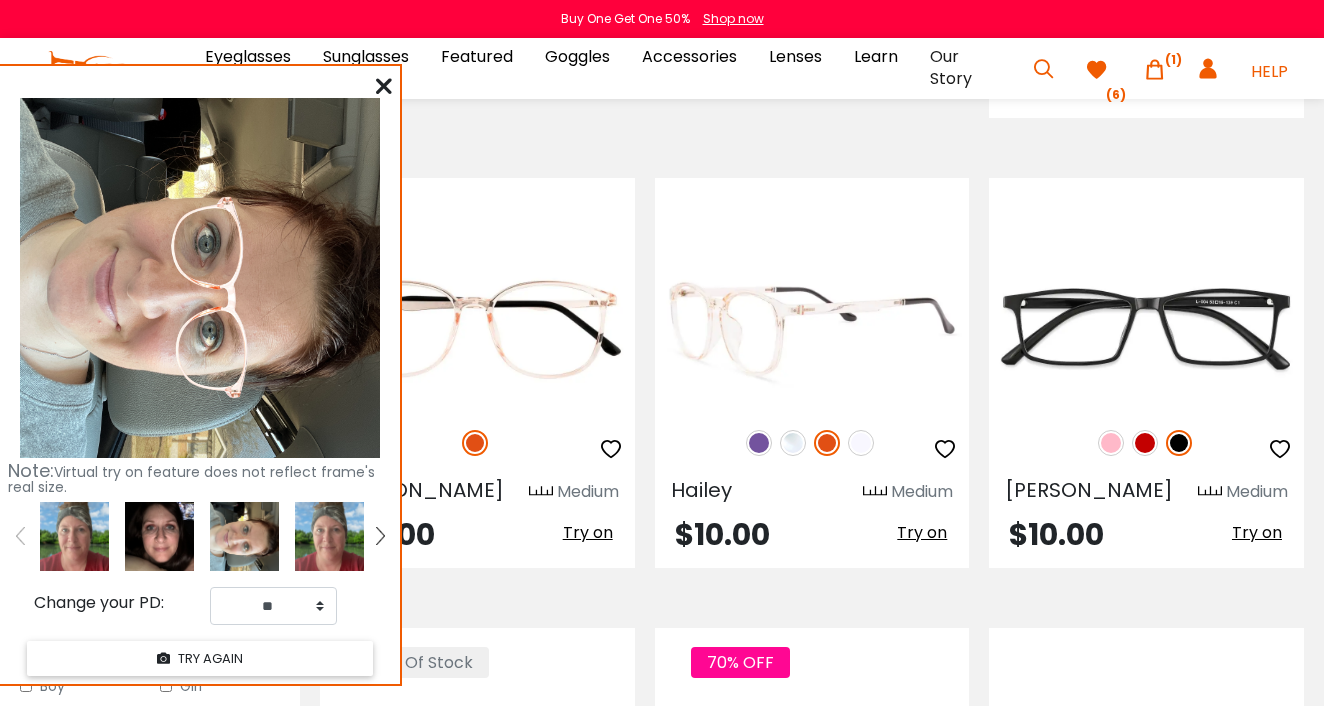 click at bounding box center (861, 443) 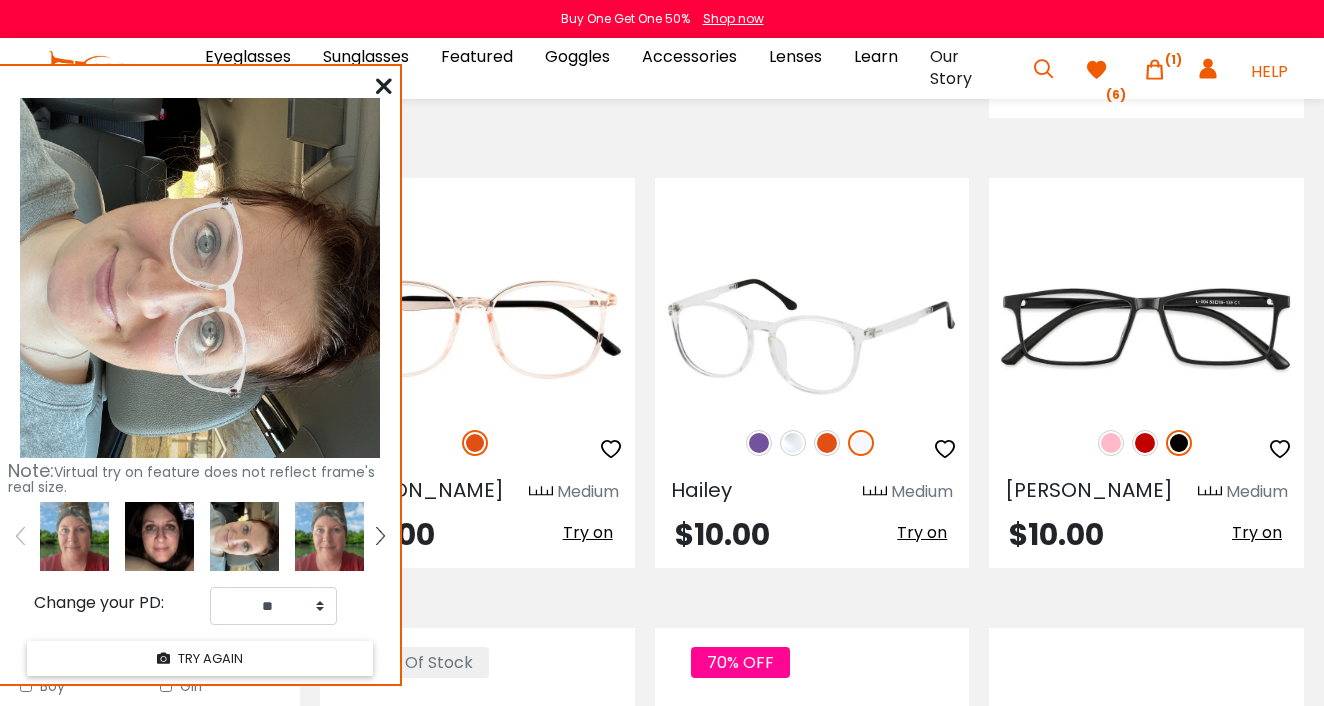 click at bounding box center [759, 443] 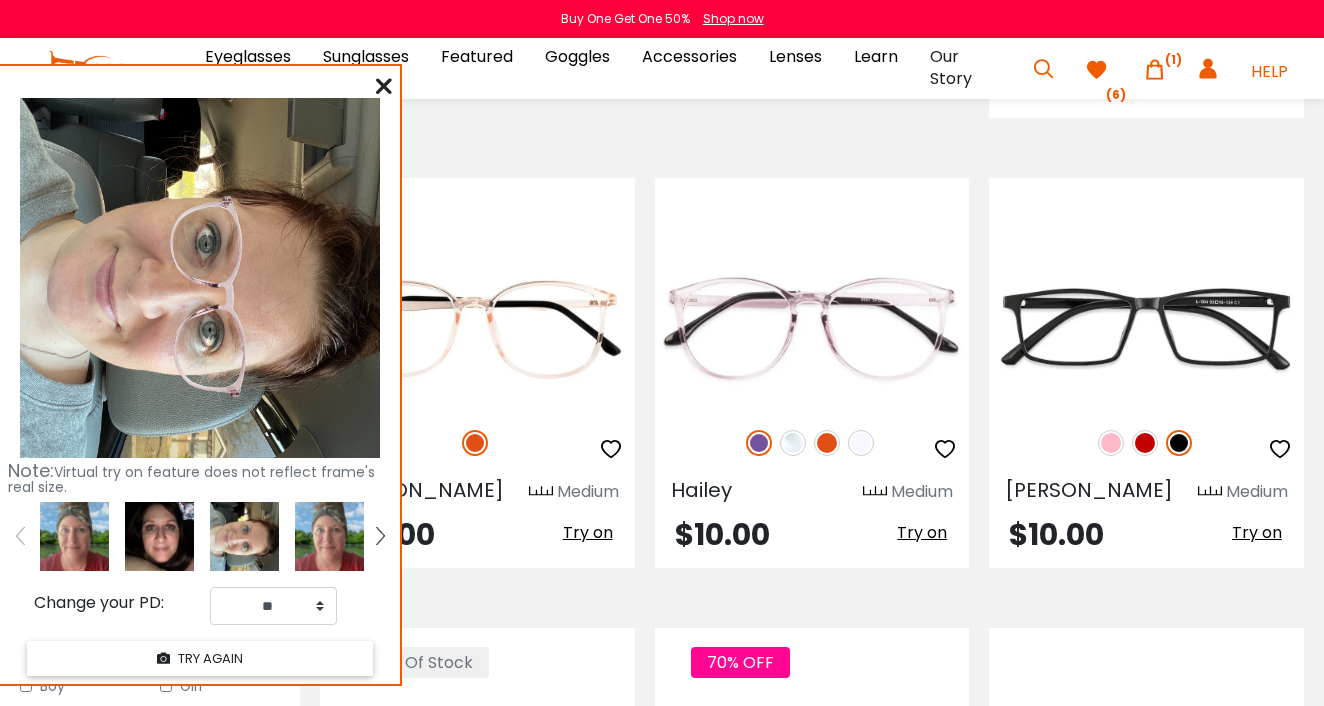 click at bounding box center (159, 536) 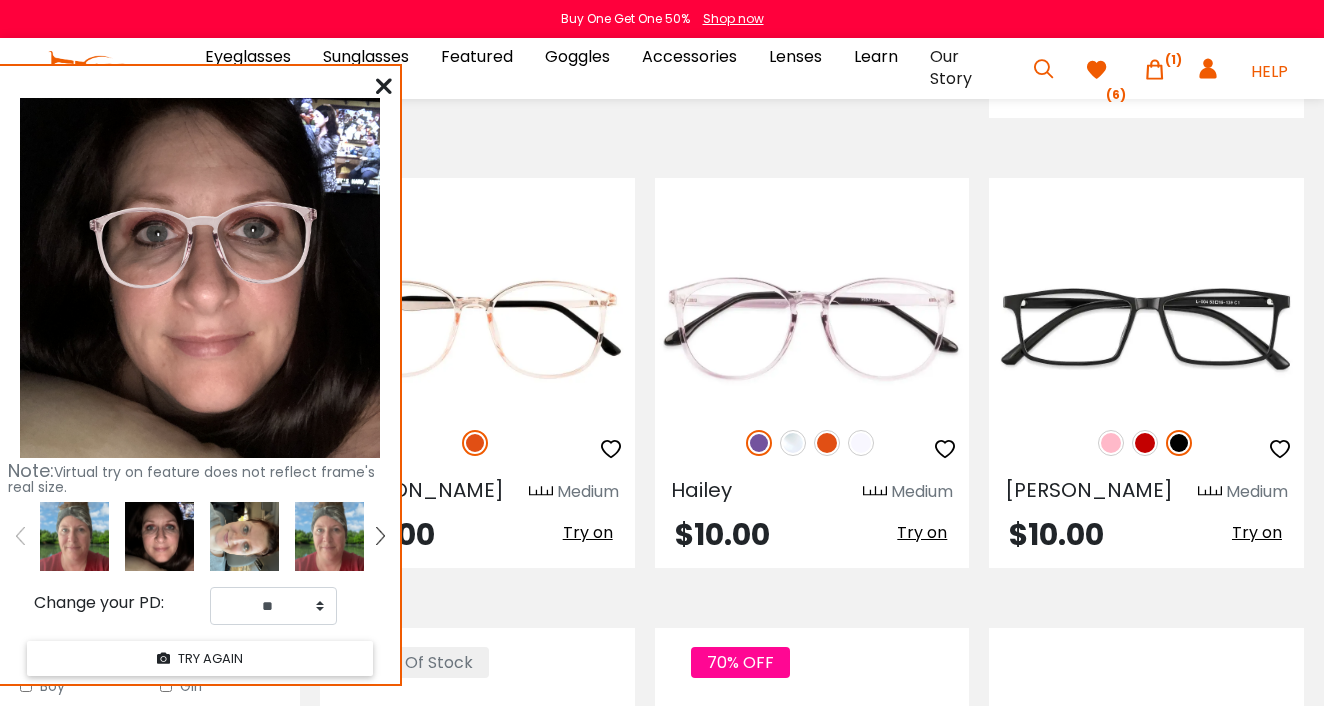 click at bounding box center [74, 536] 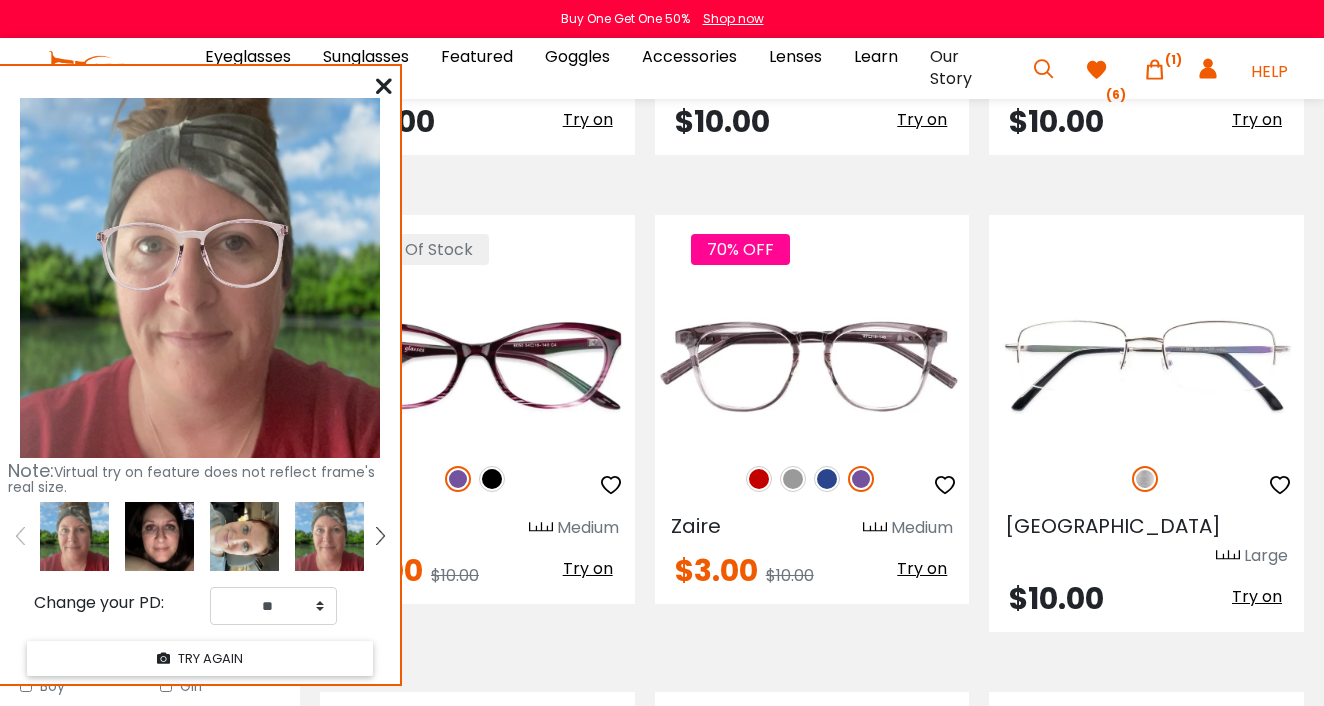 scroll, scrollTop: 2214, scrollLeft: 0, axis: vertical 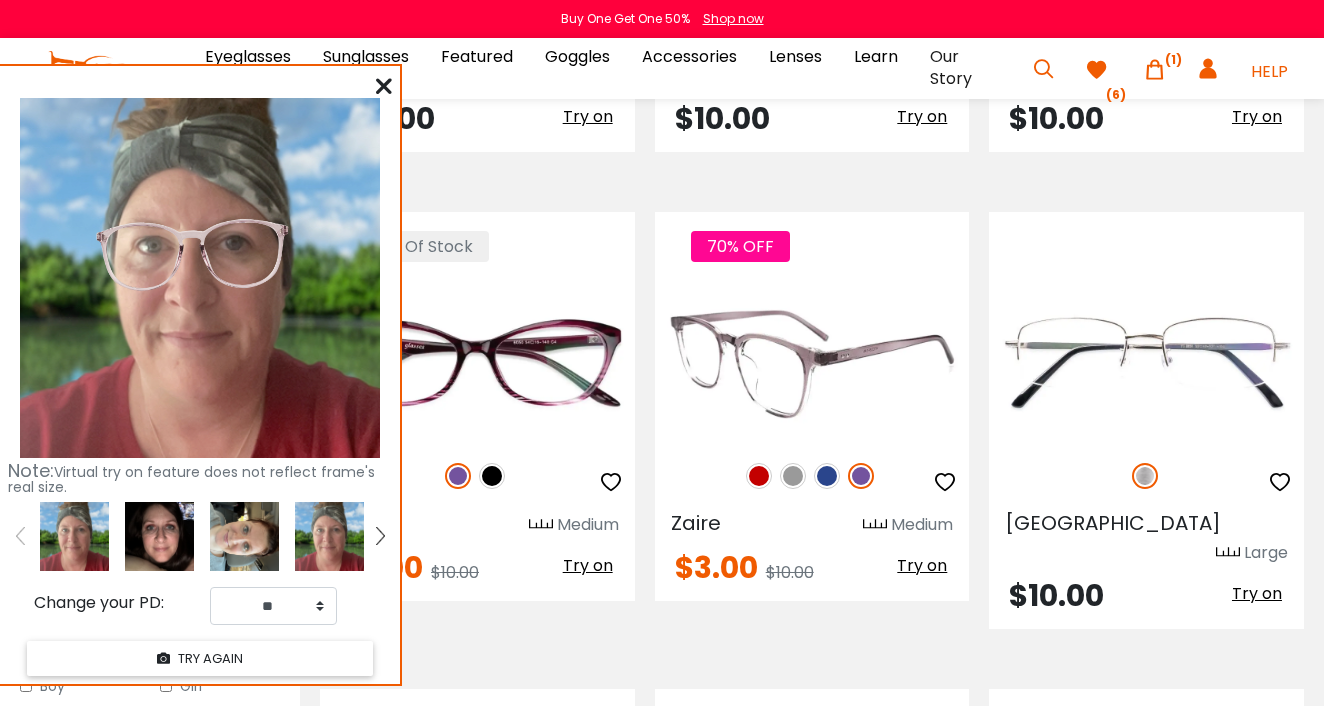 click at bounding box center [827, 476] 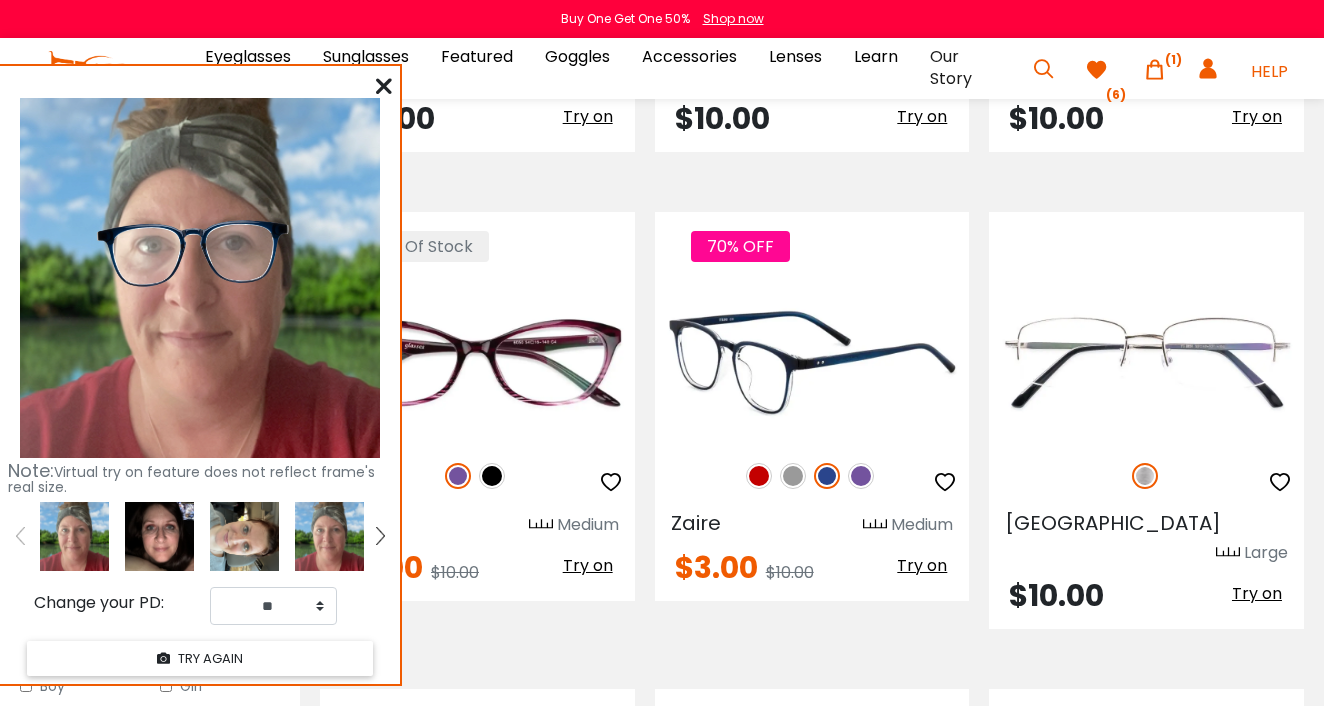 click at bounding box center (793, 476) 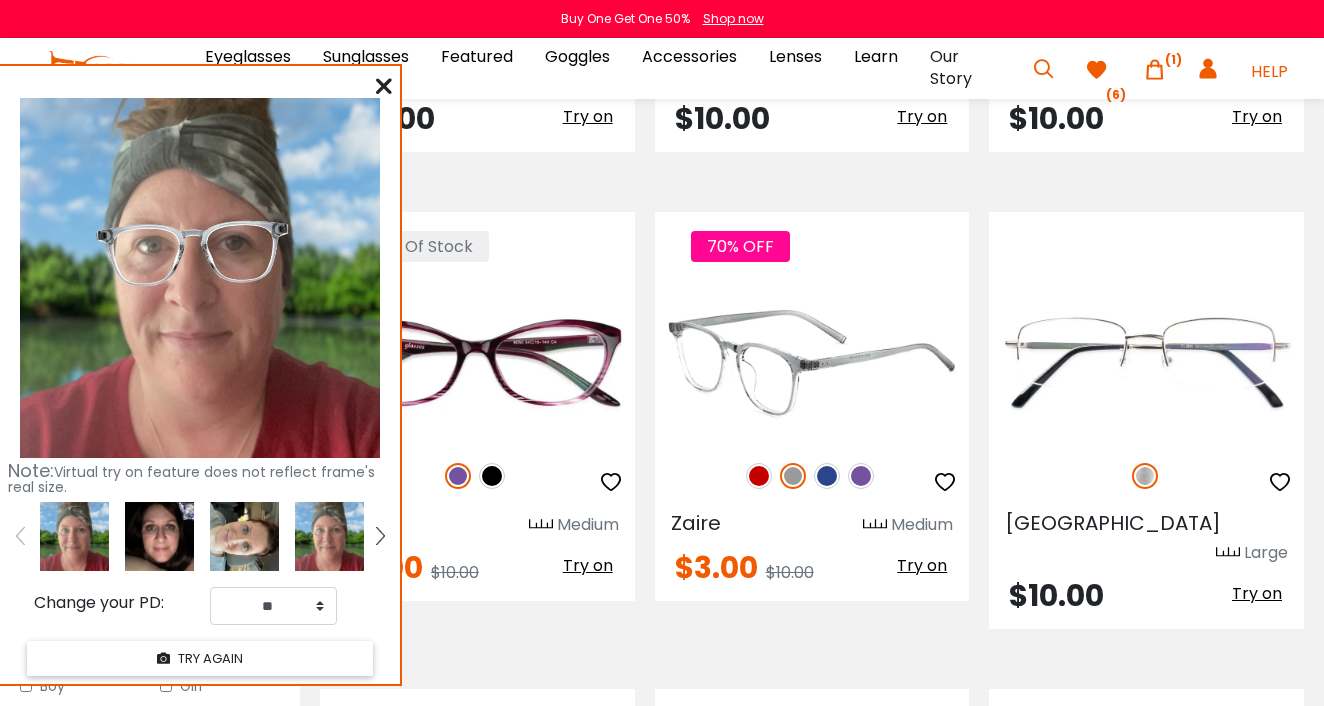 click at bounding box center (759, 476) 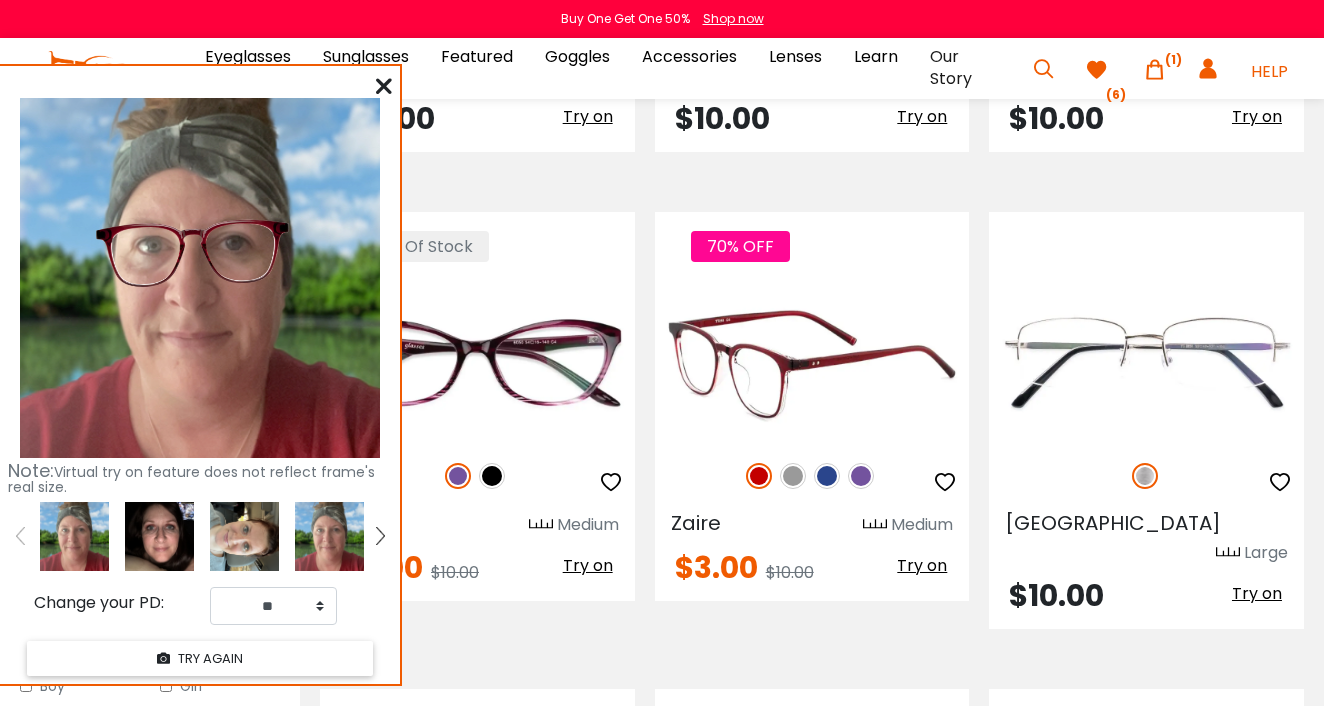 click at bounding box center [861, 476] 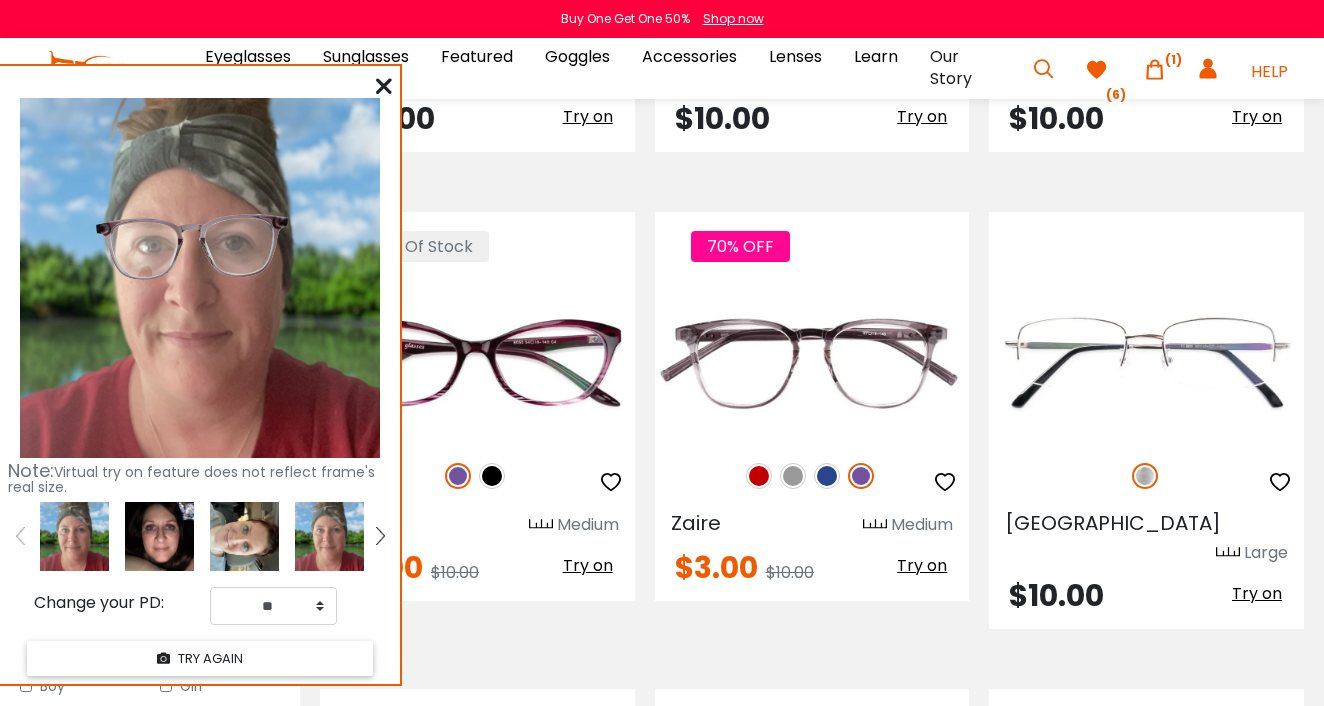click at bounding box center (159, 536) 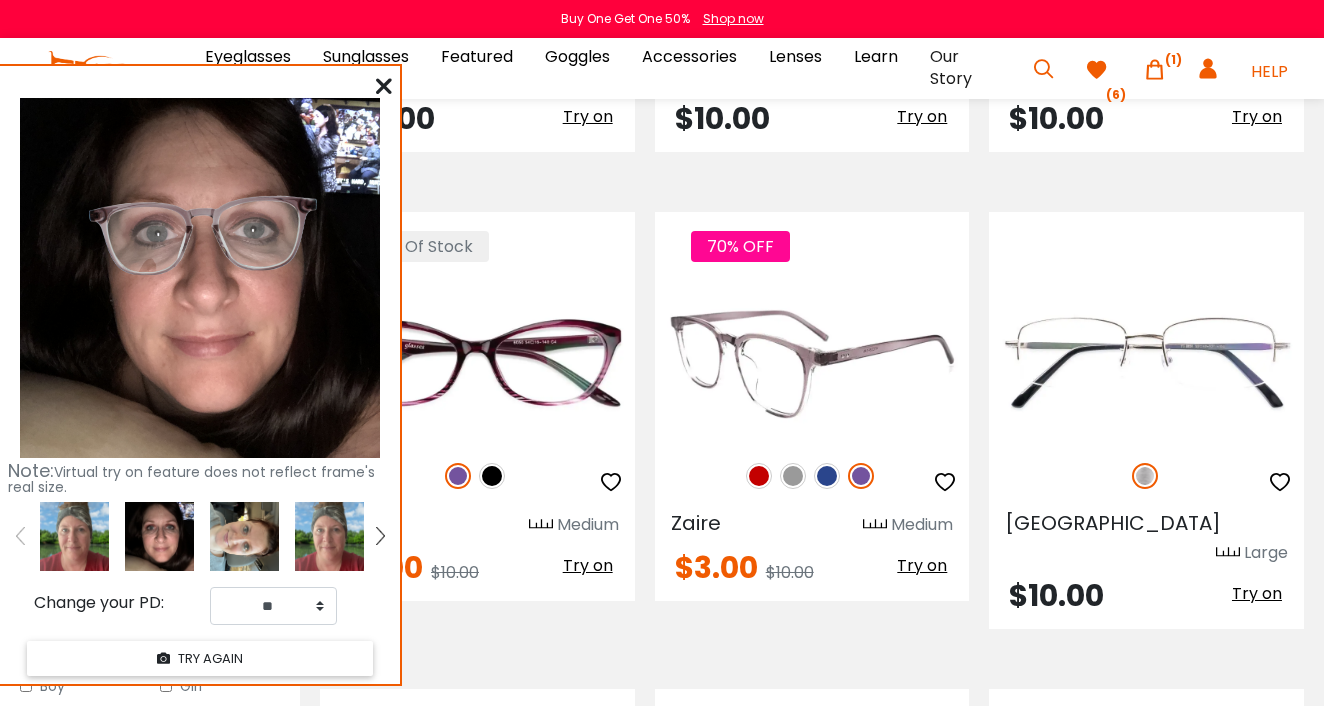 click at bounding box center (827, 476) 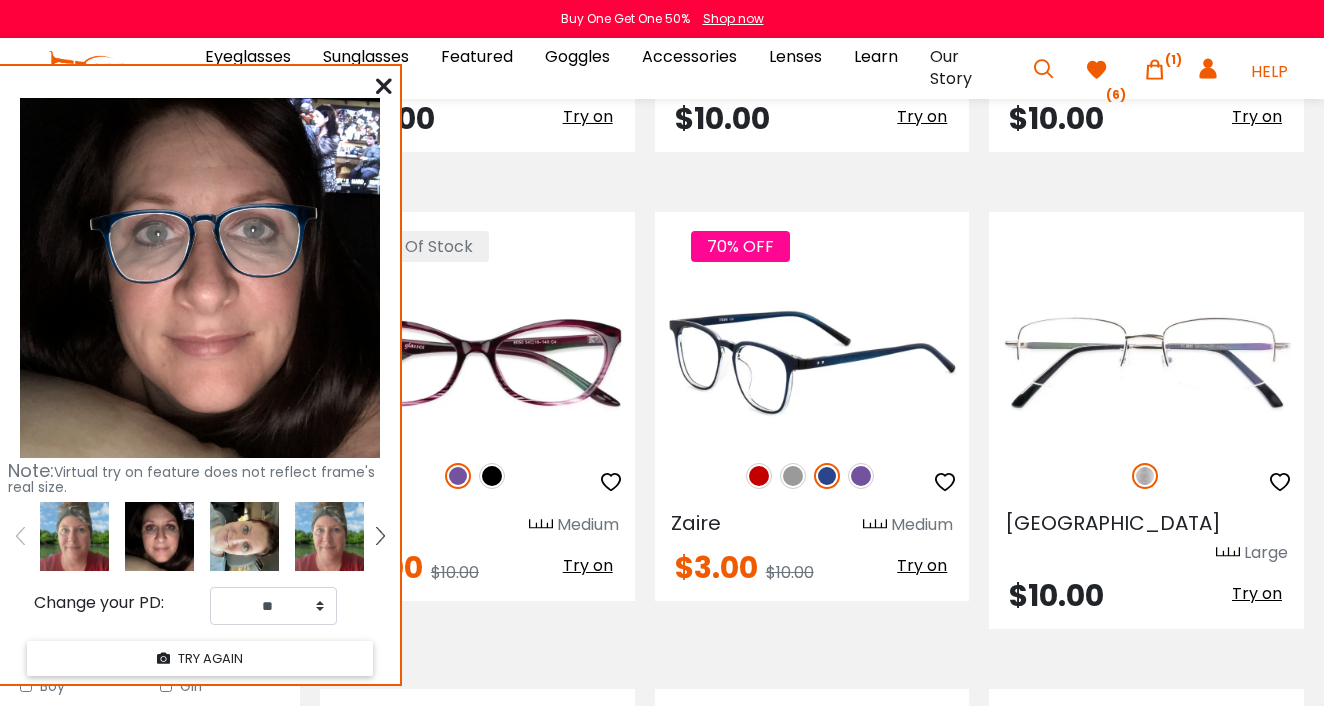 click on "70% OFF" at bounding box center [812, 476] 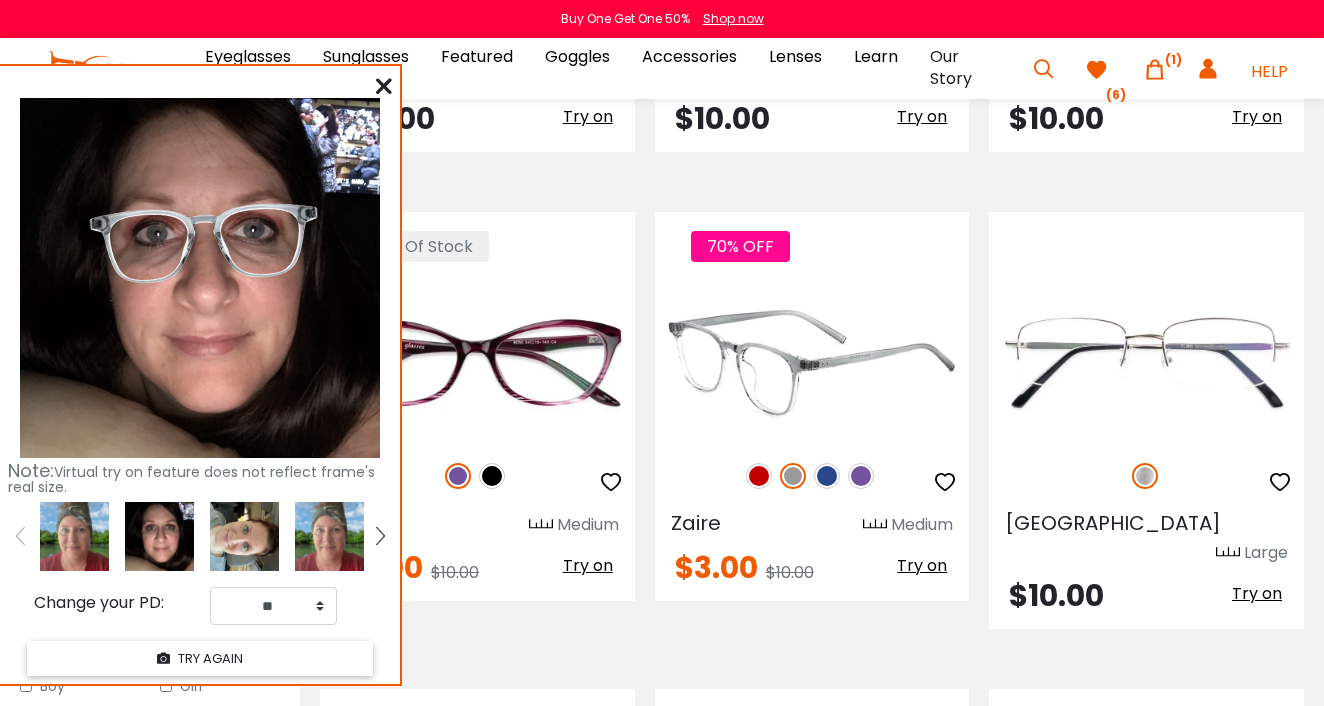 click at bounding box center (759, 476) 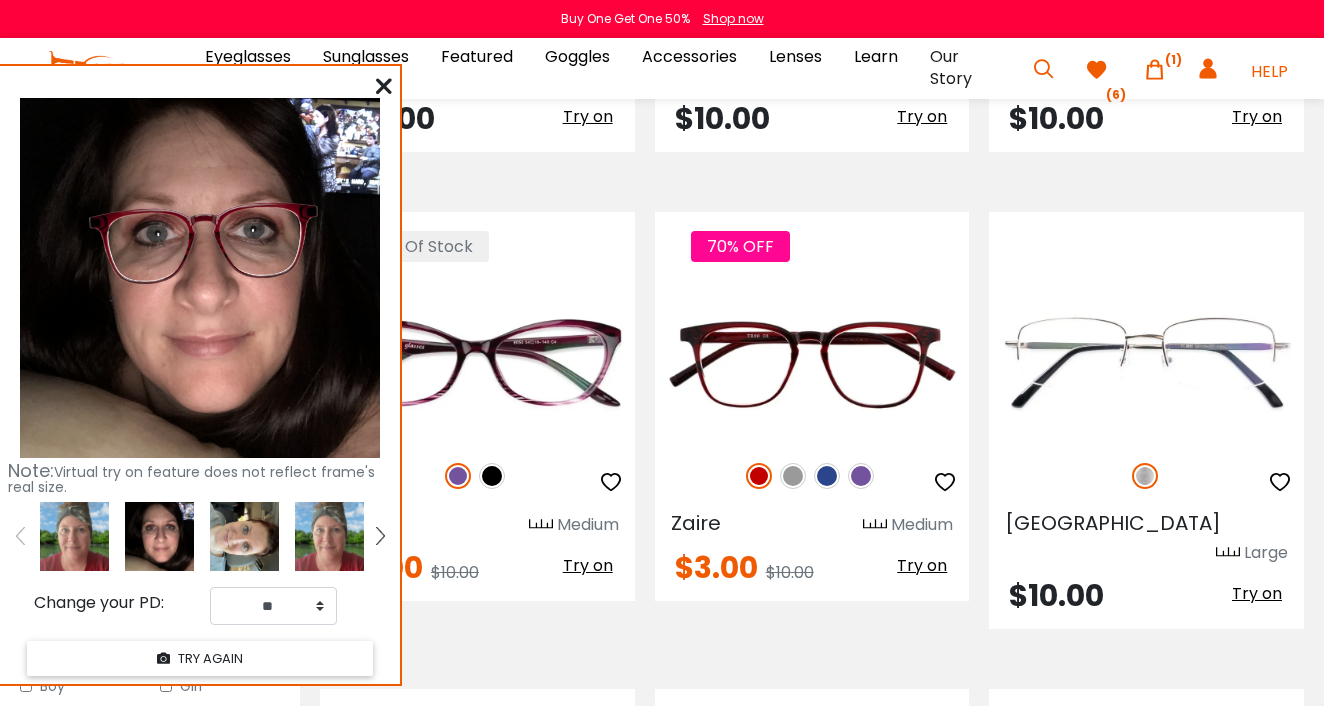 click at bounding box center [74, 536] 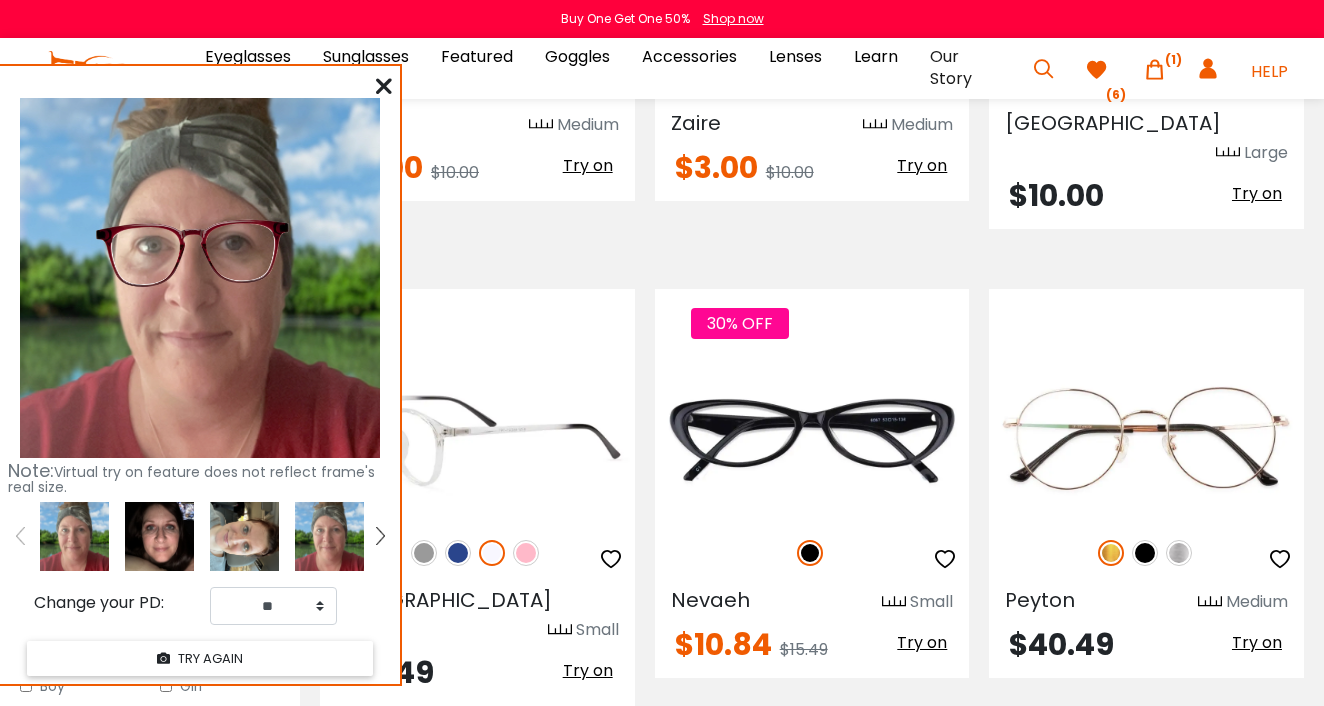 scroll, scrollTop: 2615, scrollLeft: 0, axis: vertical 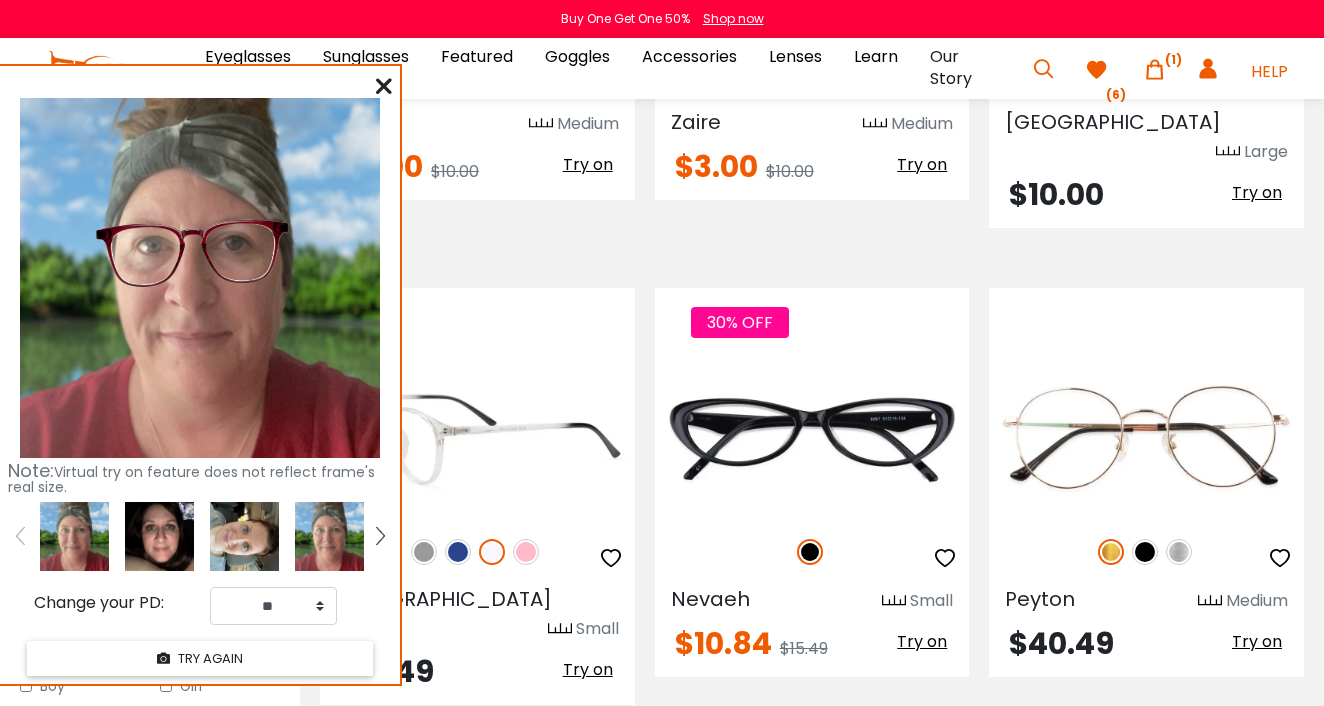 click at bounding box center (526, 552) 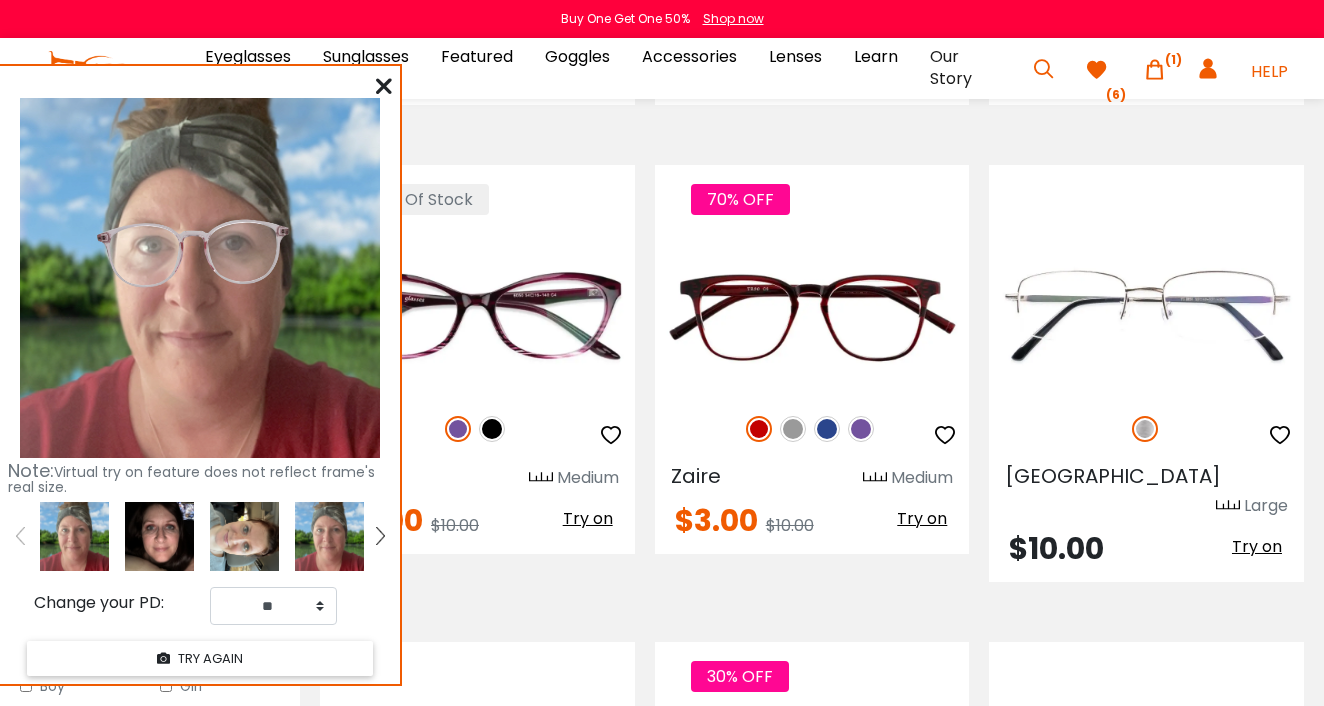 scroll, scrollTop: 2216, scrollLeft: 0, axis: vertical 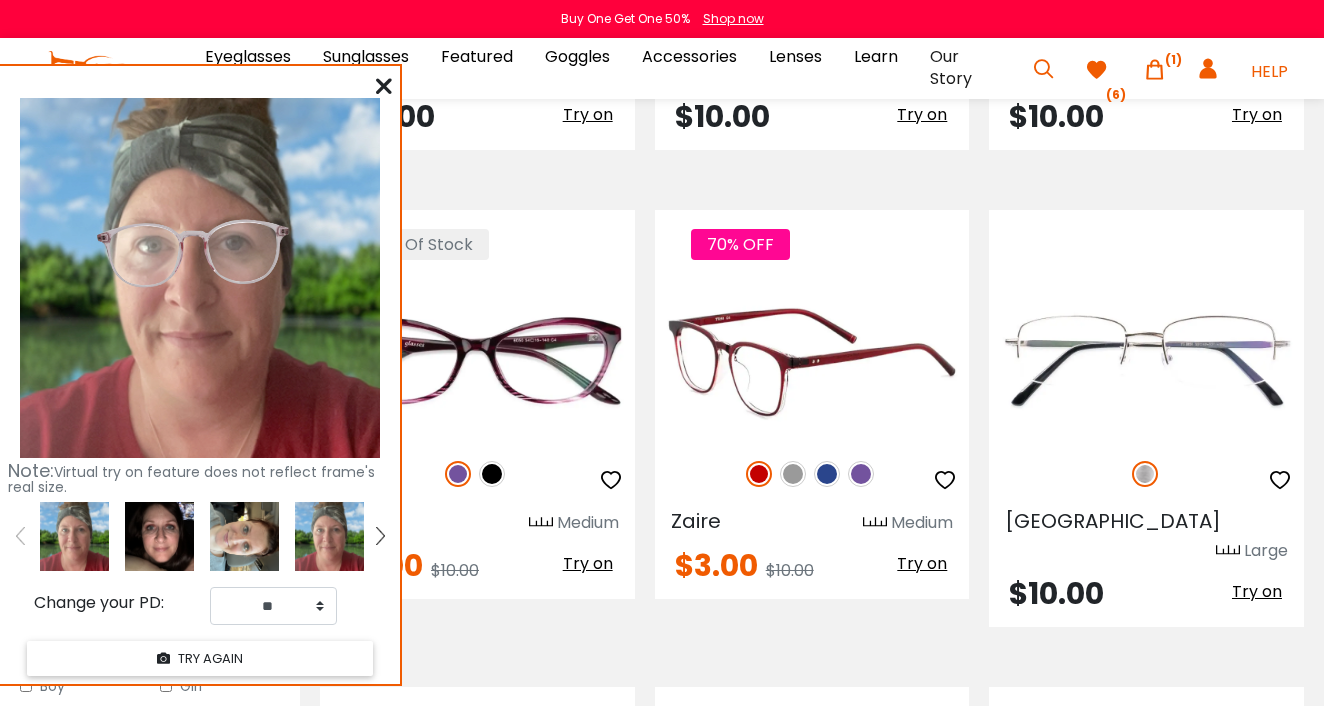 click at bounding box center (945, 480) 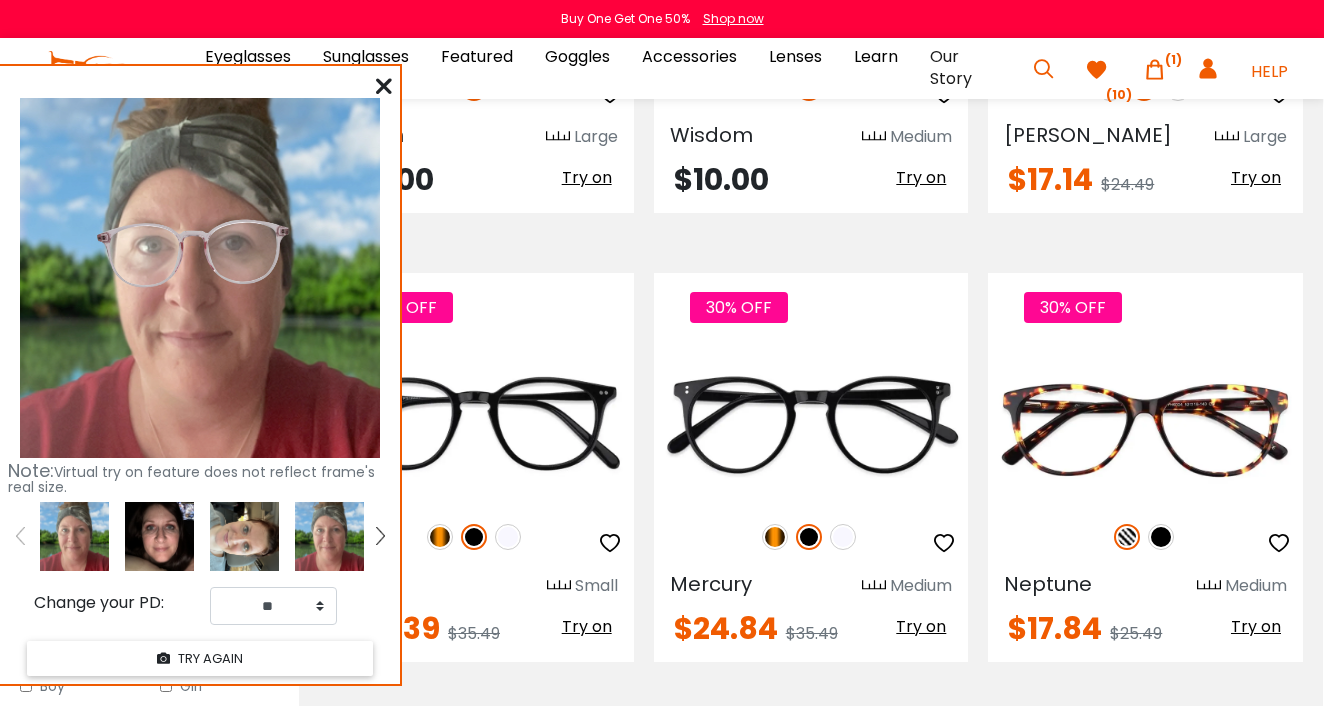 scroll, scrollTop: 3553, scrollLeft: 1, axis: both 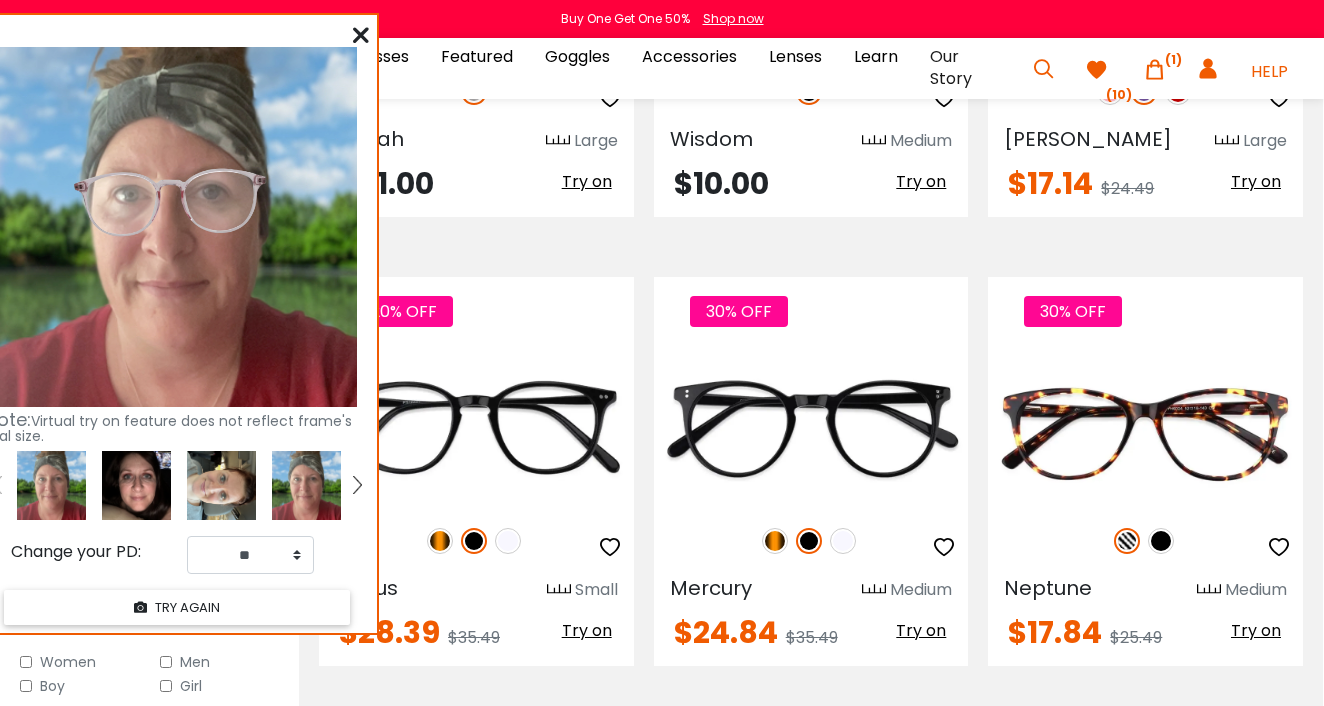 drag, startPoint x: 307, startPoint y: 77, endPoint x: 283, endPoint y: 28, distance: 54.56189 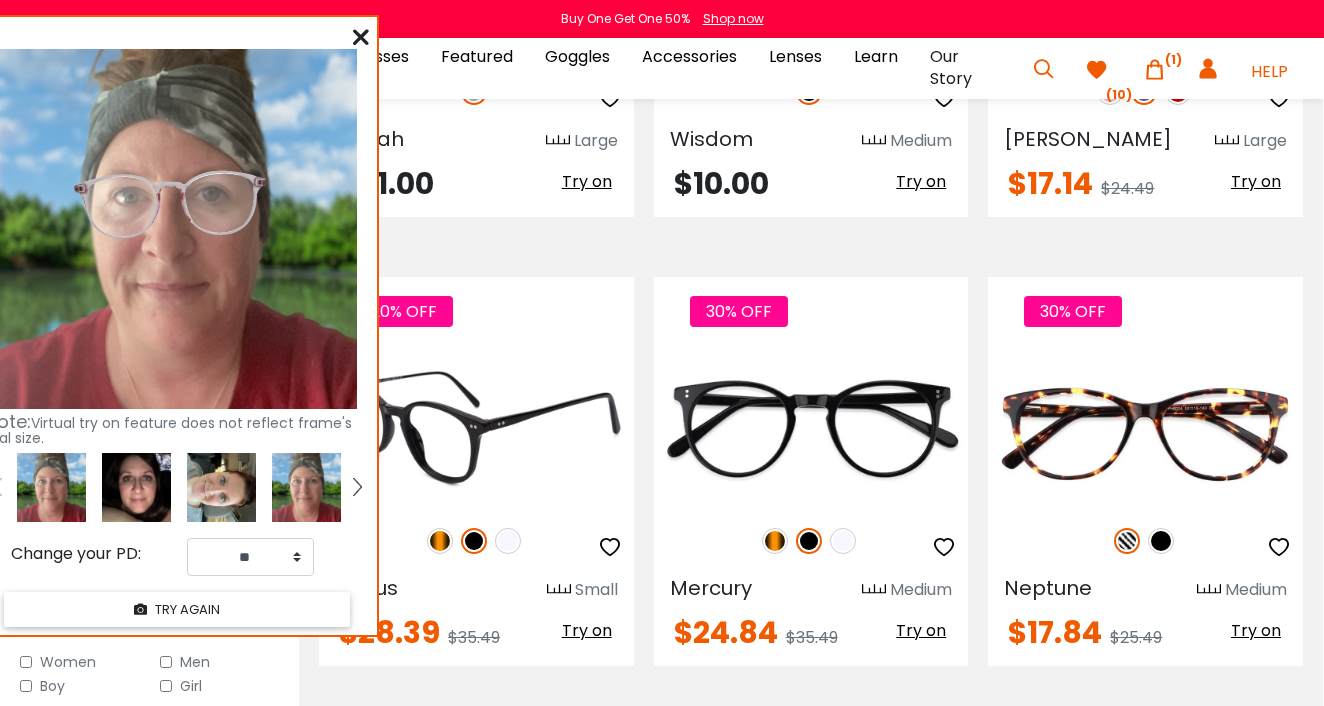 click at bounding box center [440, 541] 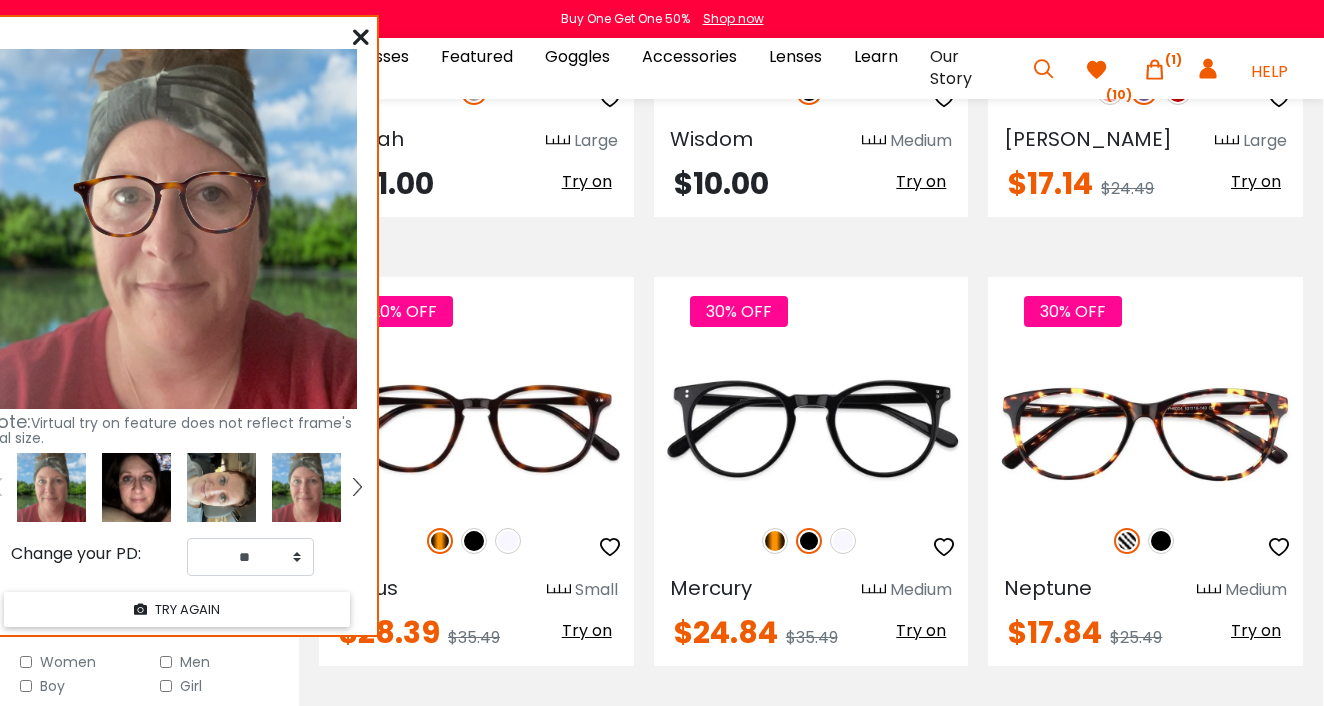 click at bounding box center [136, 487] 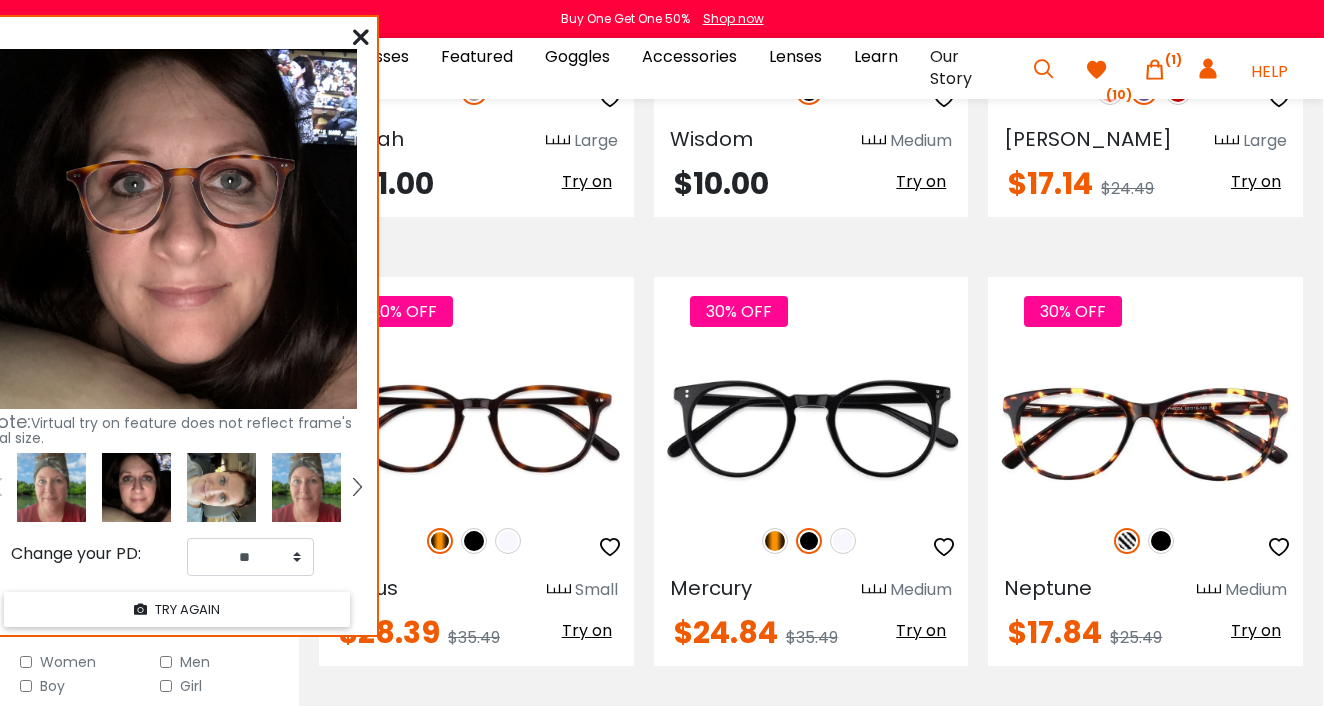 click at bounding box center (221, 487) 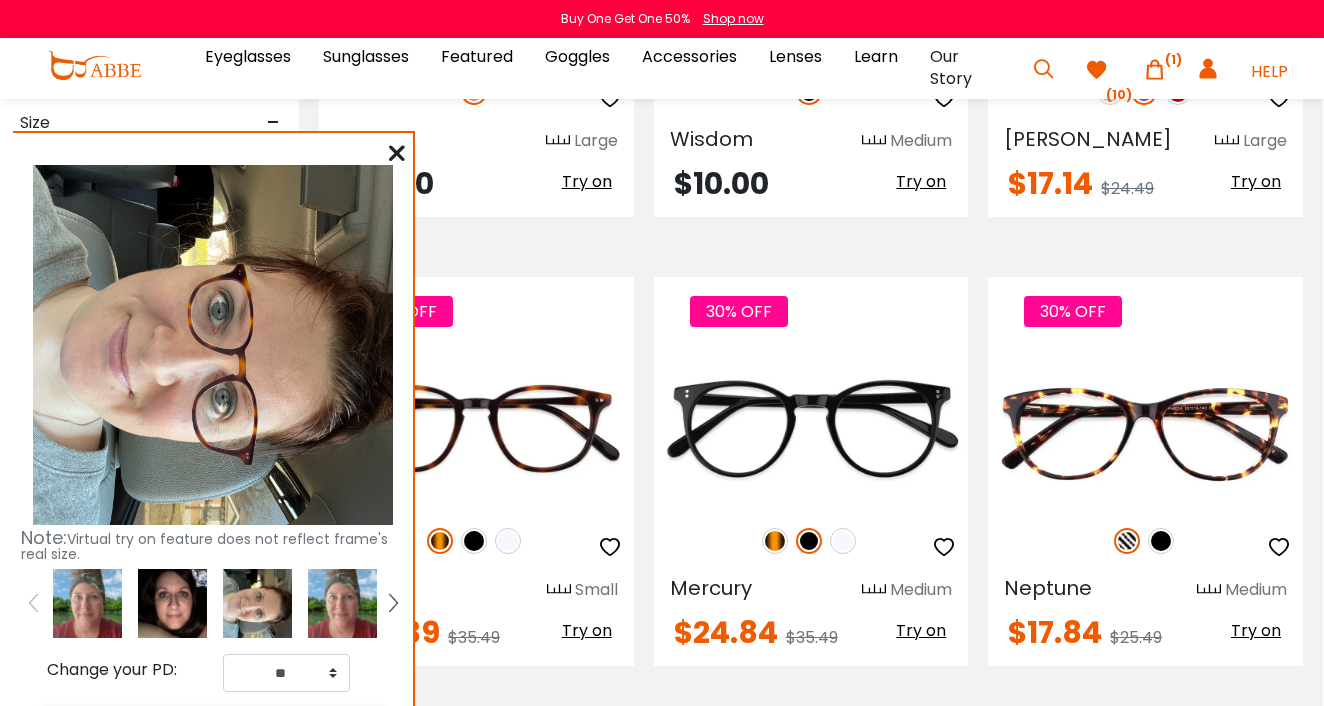drag, startPoint x: 203, startPoint y: 31, endPoint x: 238, endPoint y: 147, distance: 121.16518 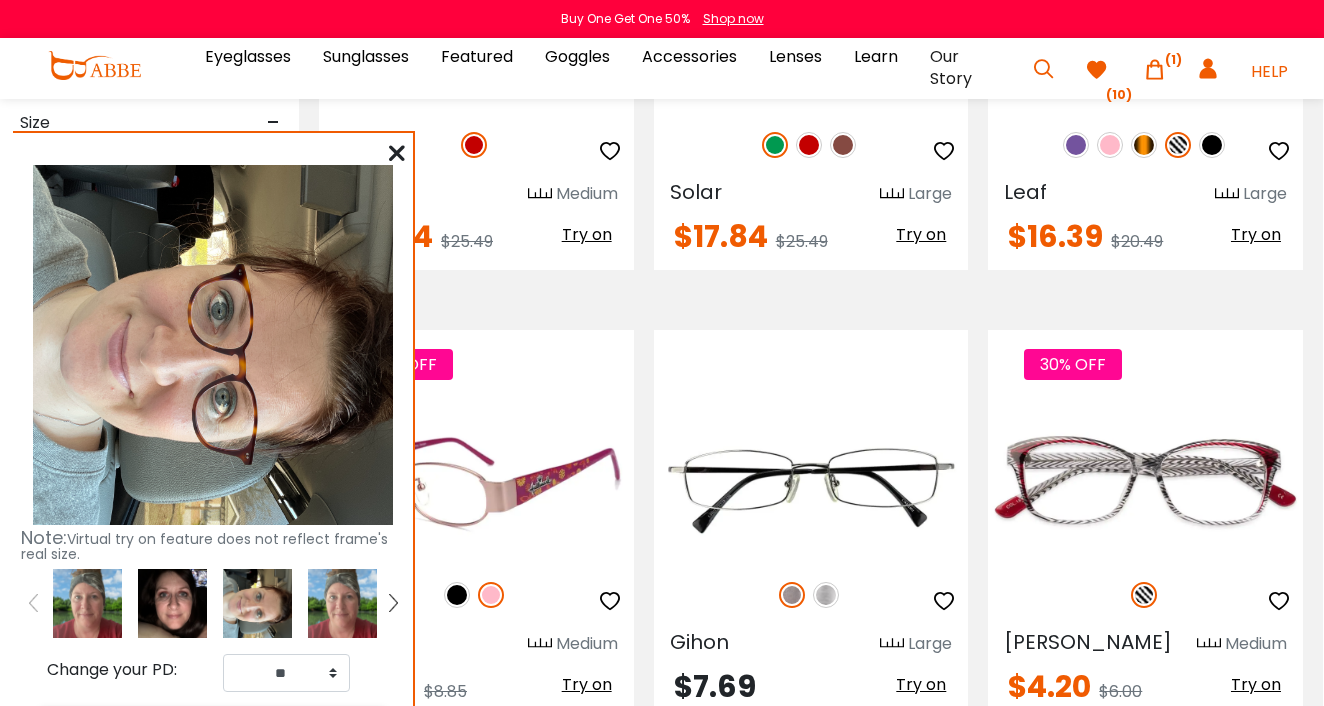 scroll, scrollTop: 4398, scrollLeft: 0, axis: vertical 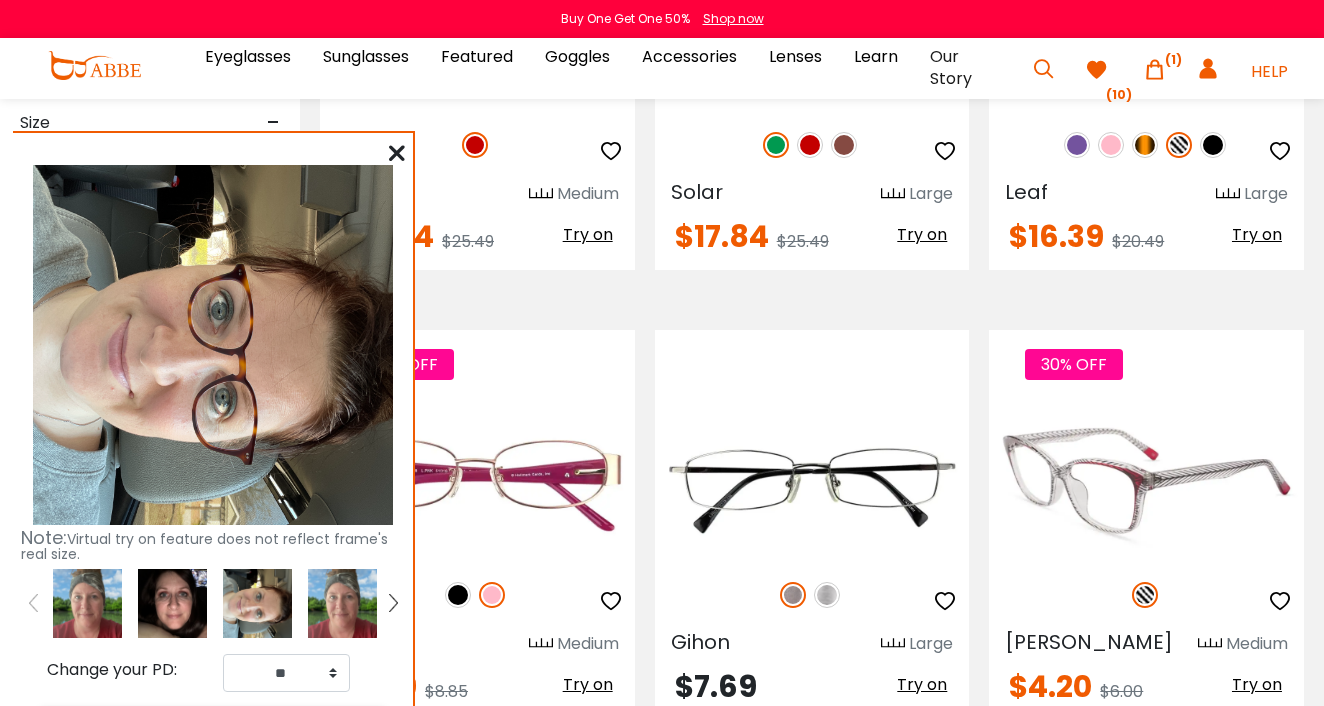 click on "Try on" at bounding box center [1257, 684] 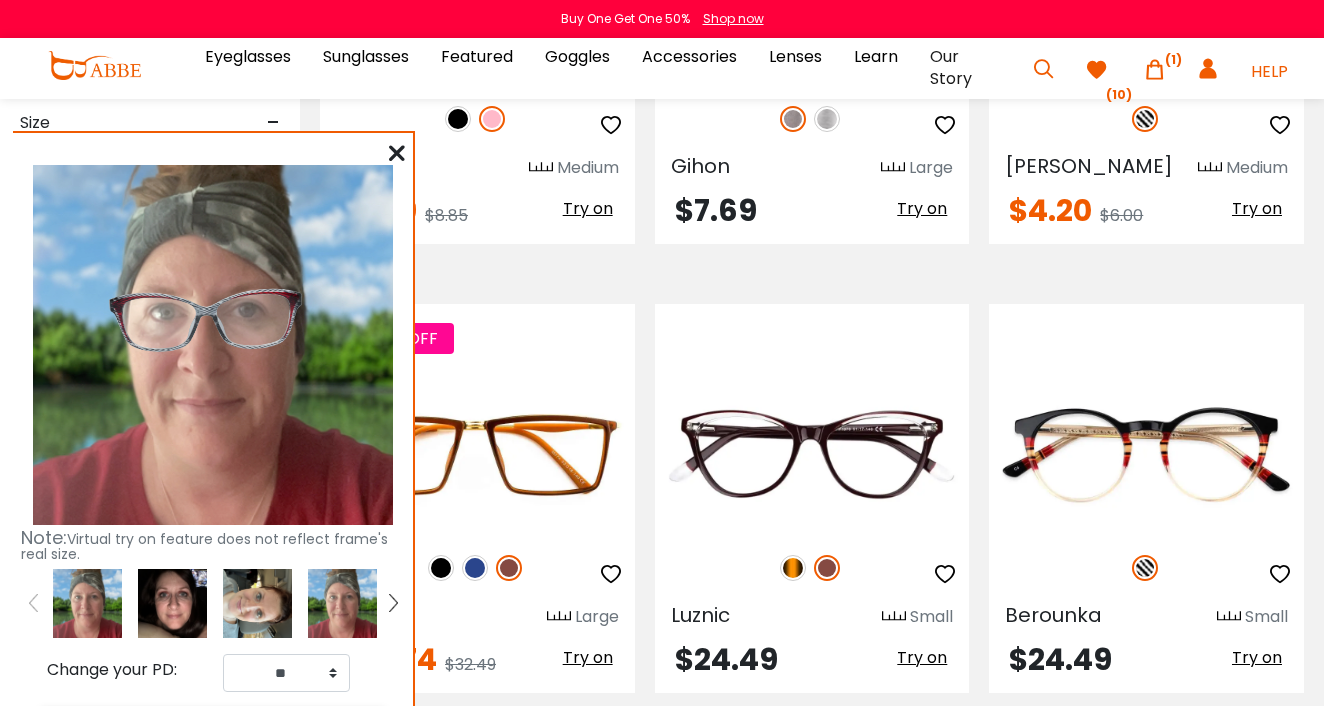 scroll, scrollTop: 4881, scrollLeft: 0, axis: vertical 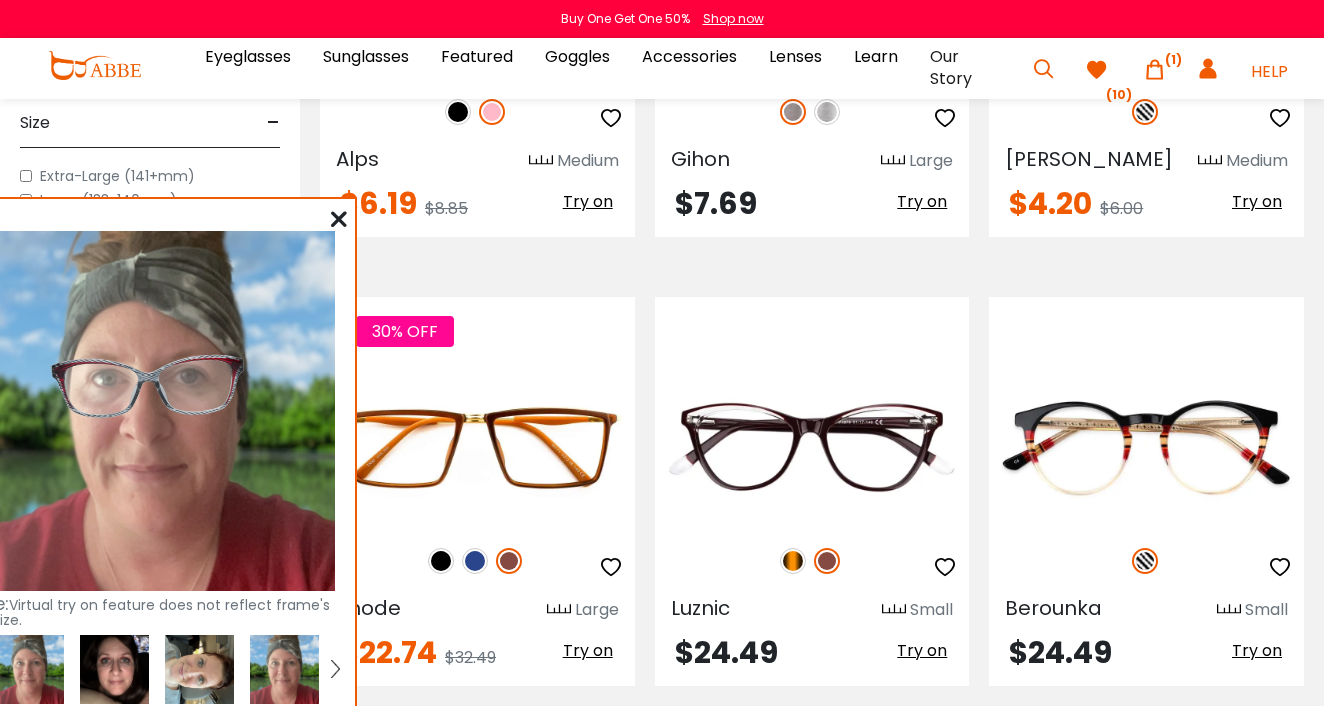 drag, startPoint x: 266, startPoint y: 141, endPoint x: 210, endPoint y: 207, distance: 86.55634 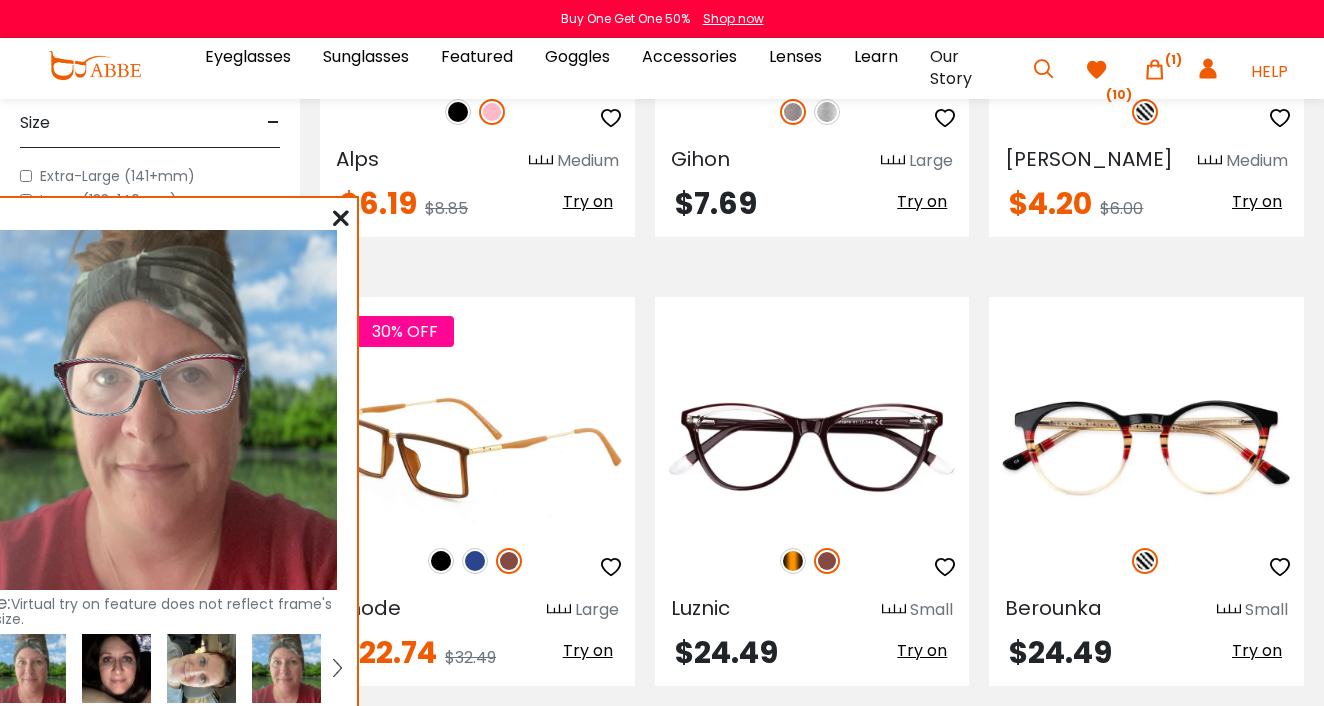click at bounding box center [509, 561] 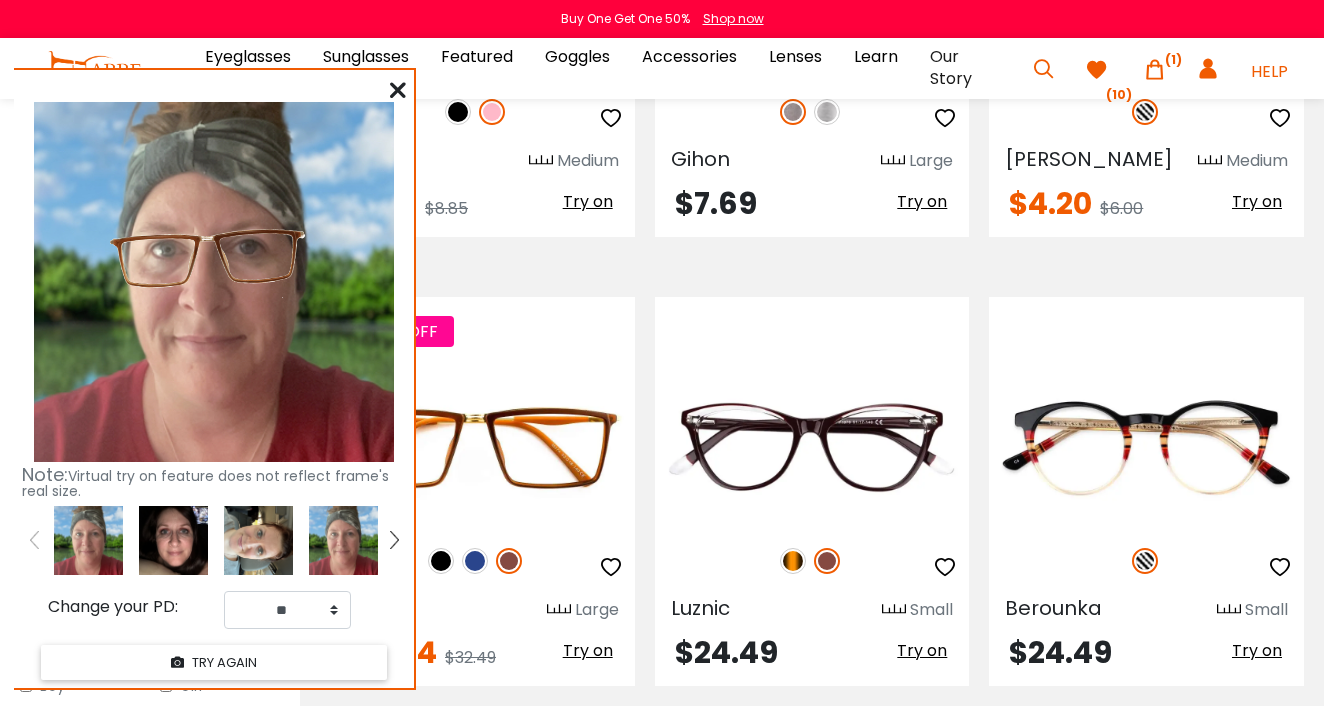 drag, startPoint x: 154, startPoint y: 216, endPoint x: 210, endPoint y: 83, distance: 144.3087 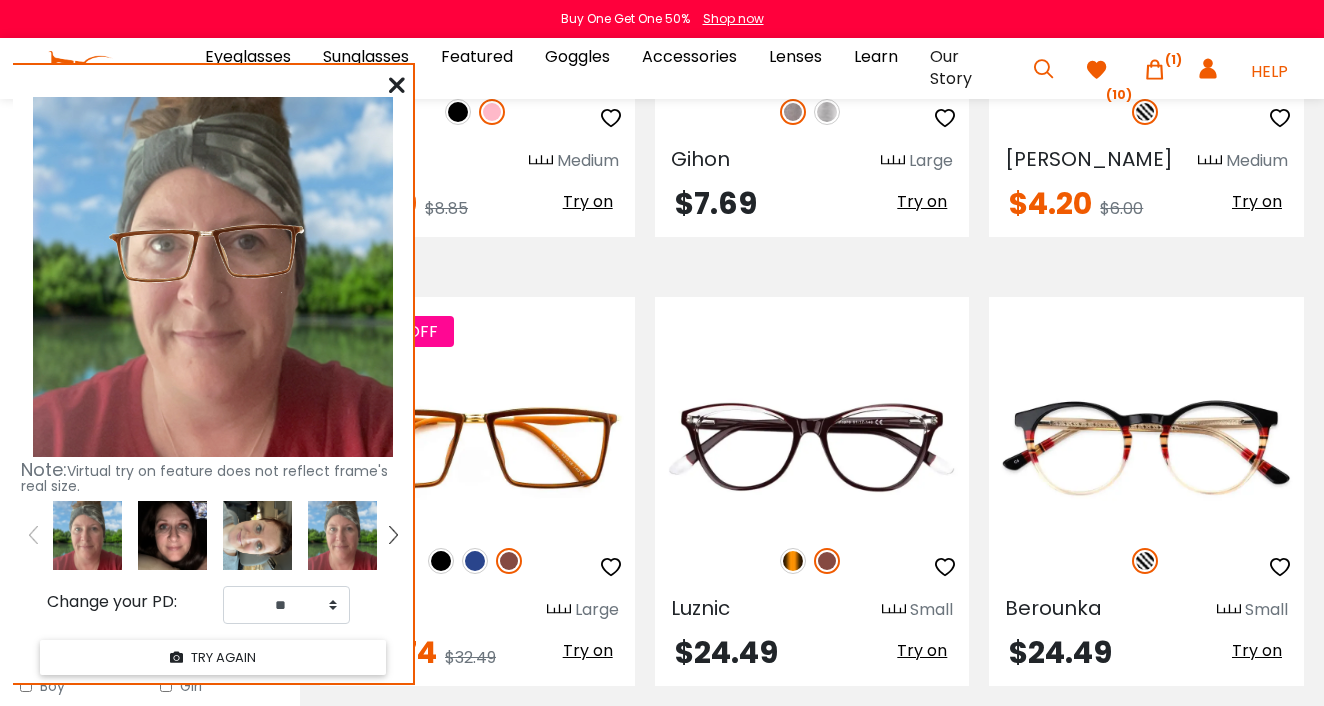 click at bounding box center (172, 535) 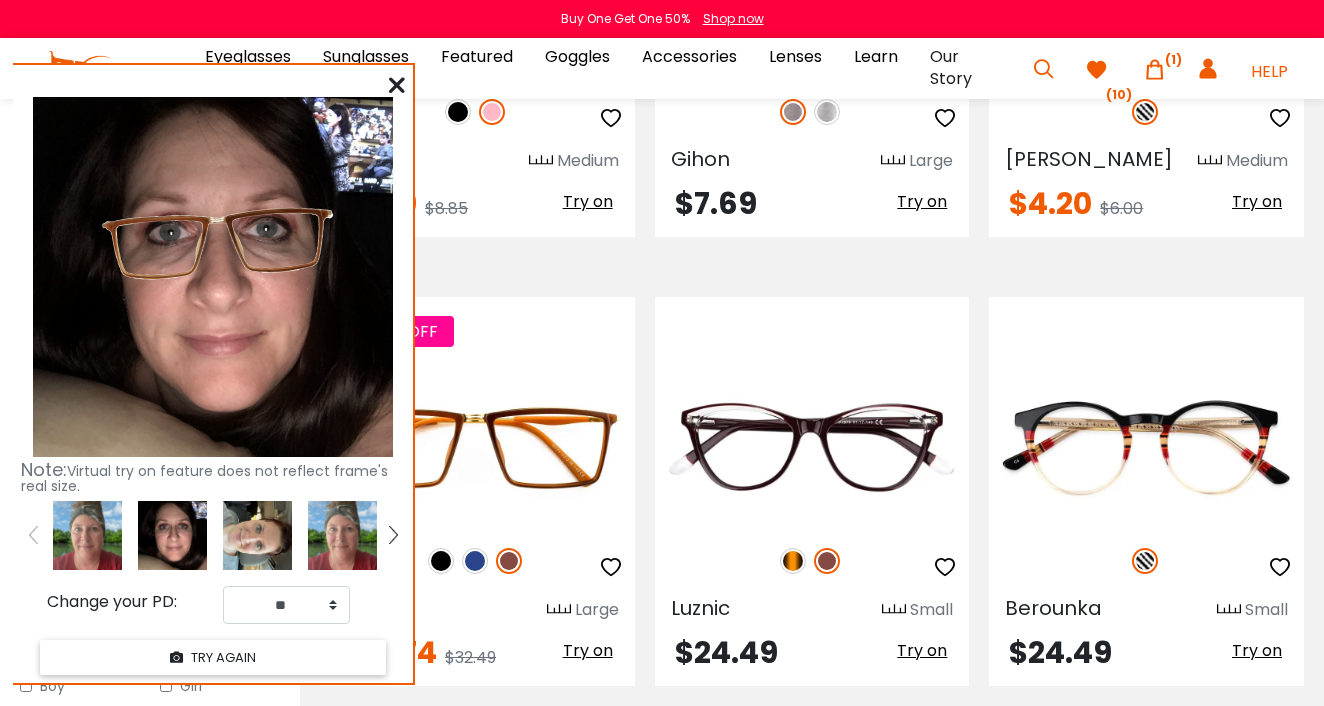 click at bounding box center [257, 535] 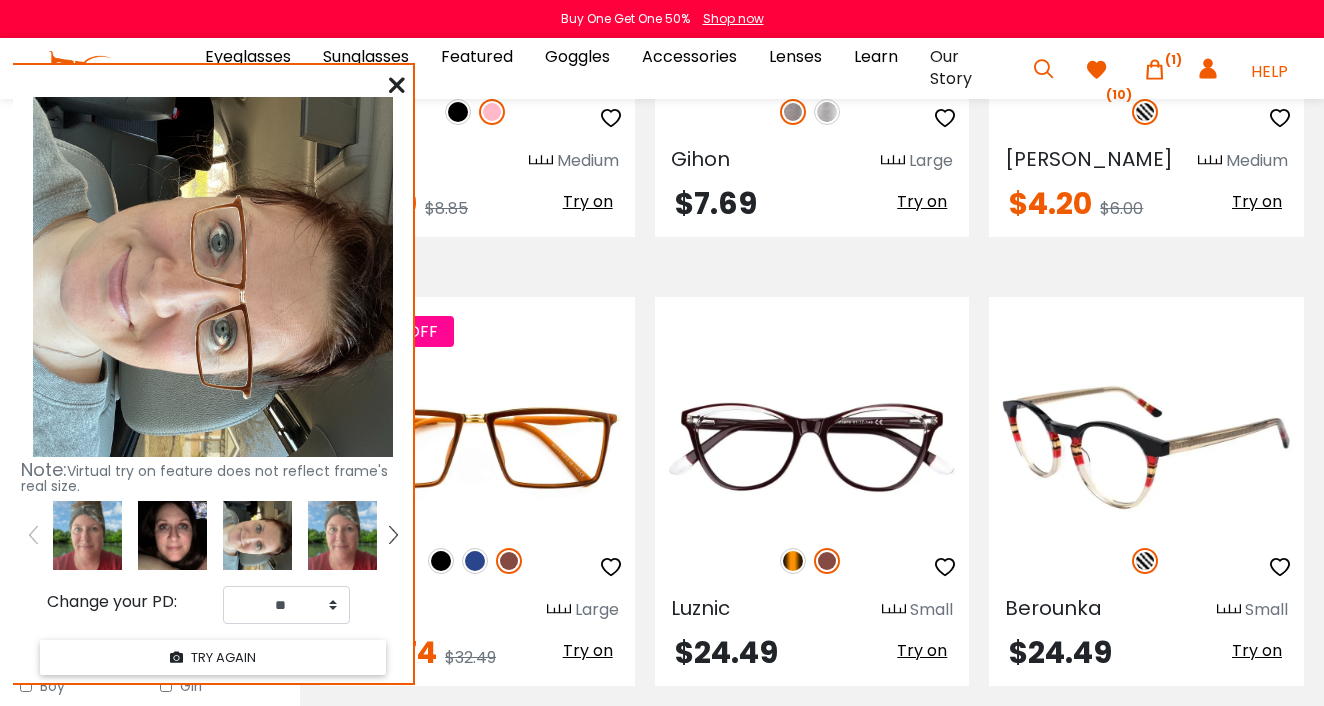 click on "Try on" at bounding box center [1257, 650] 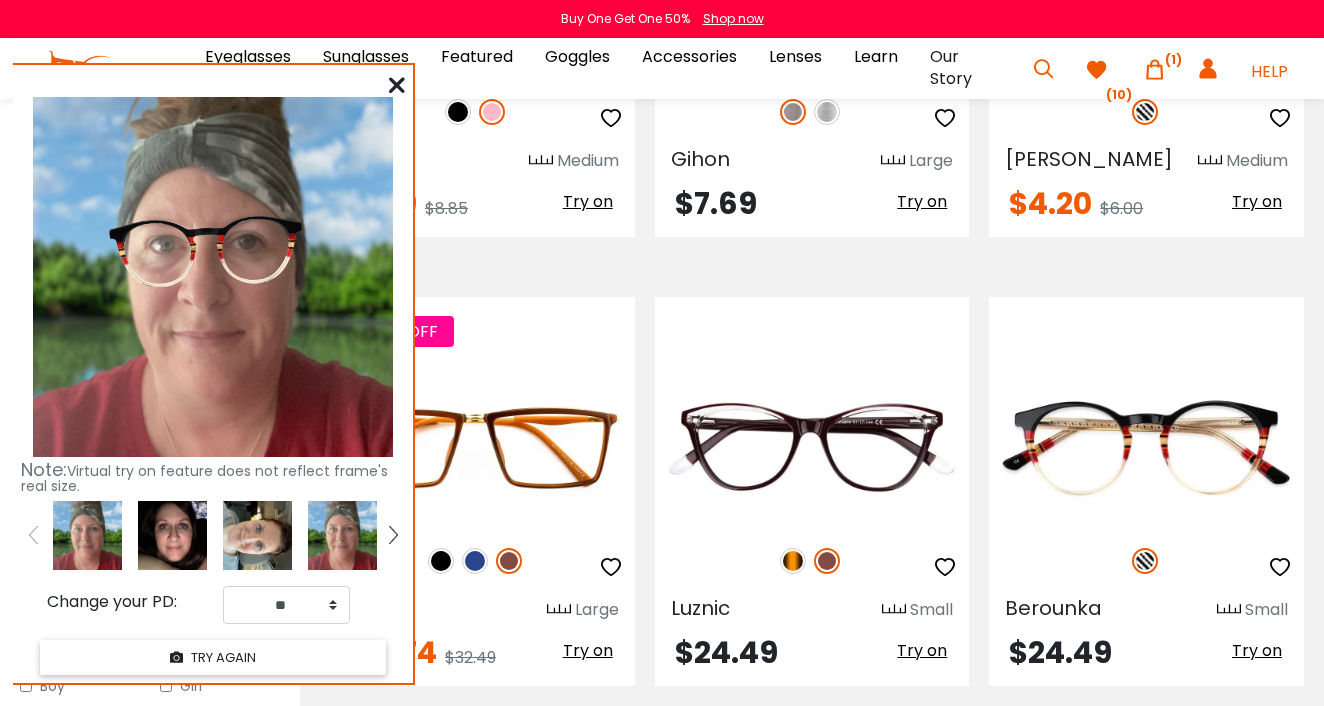 scroll, scrollTop: 4881, scrollLeft: 2, axis: both 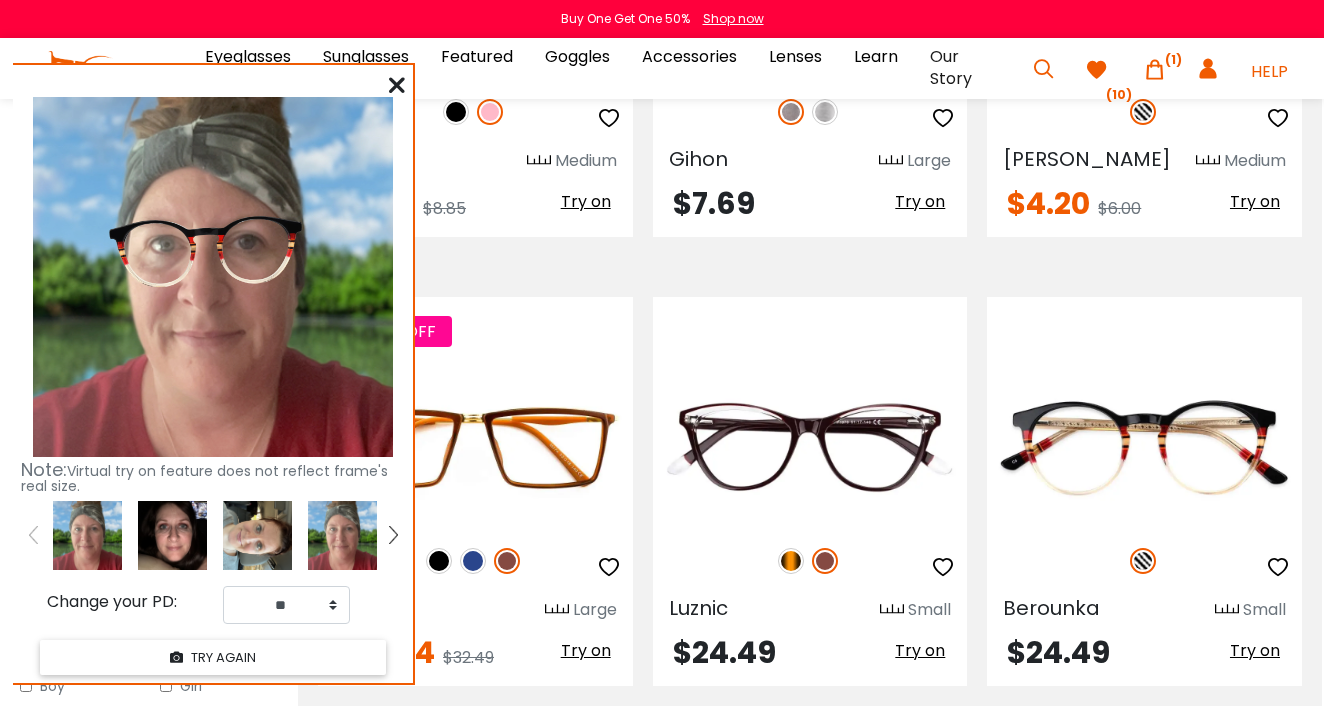 click at bounding box center [172, 535] 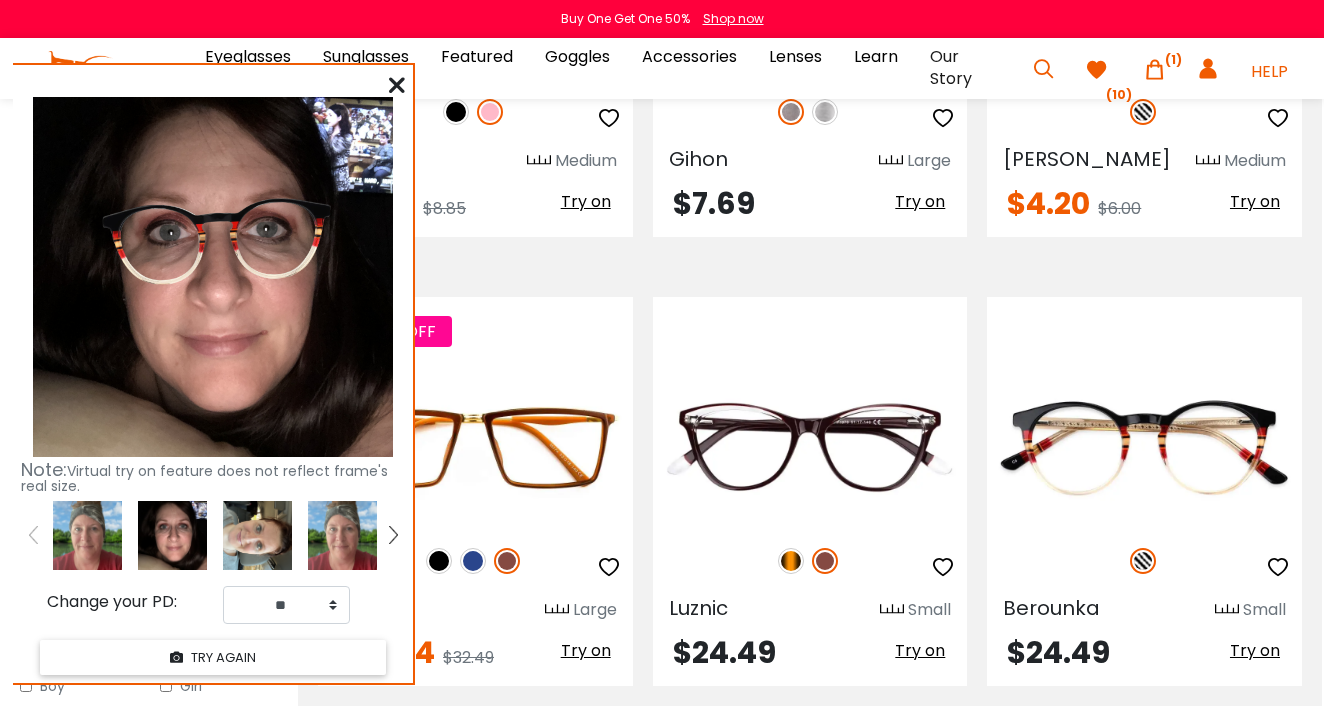 click at bounding box center [257, 535] 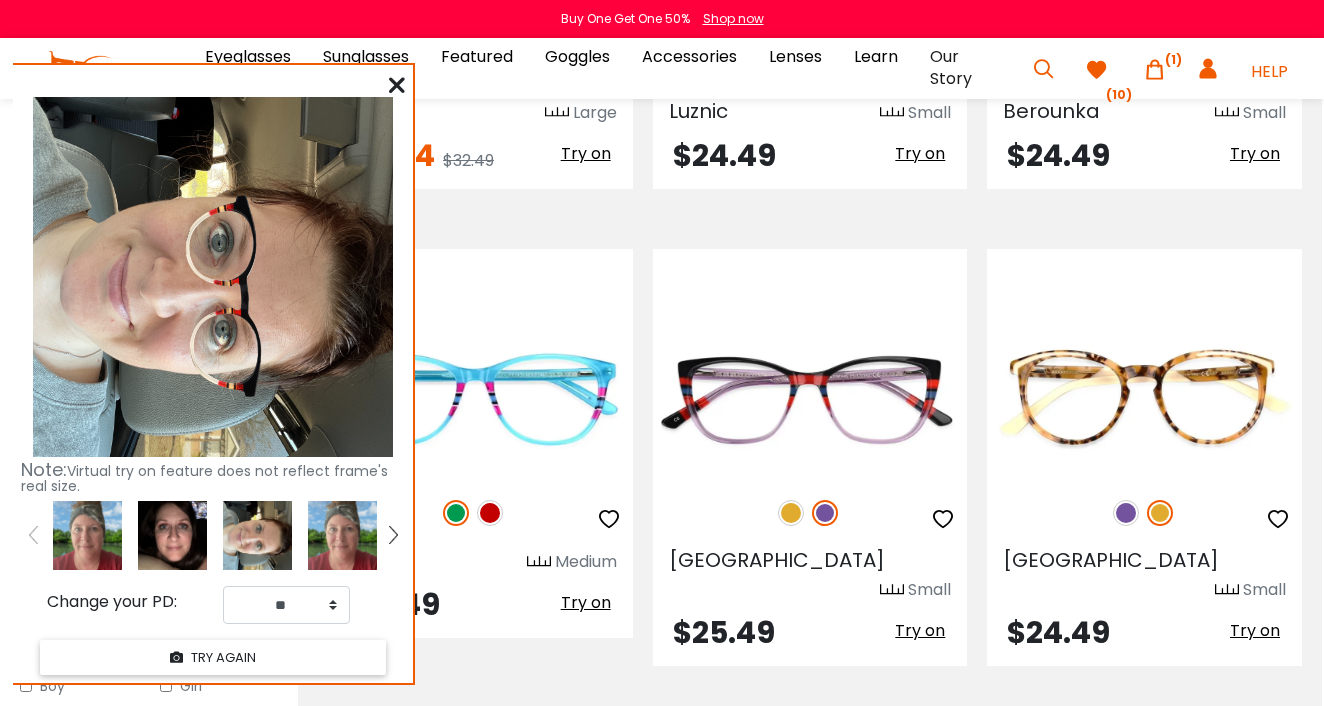 scroll, scrollTop: 5414, scrollLeft: 2, axis: both 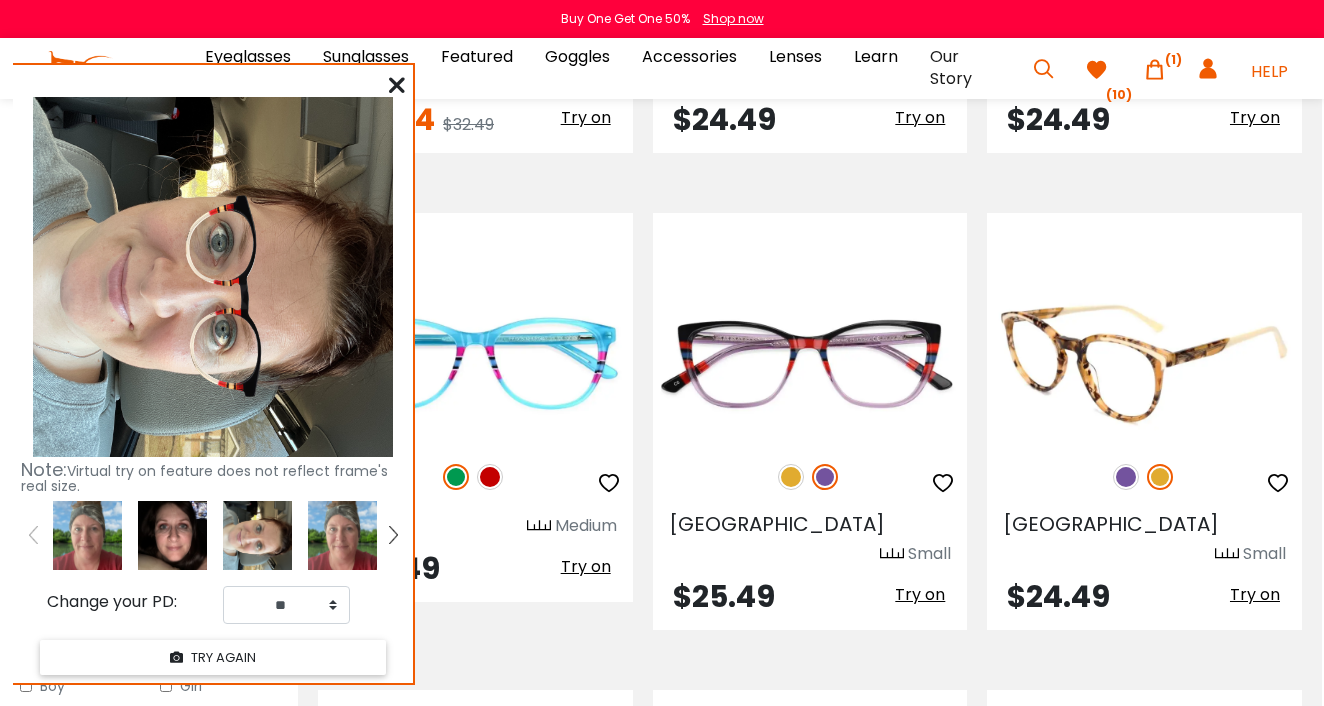 click at bounding box center [1126, 477] 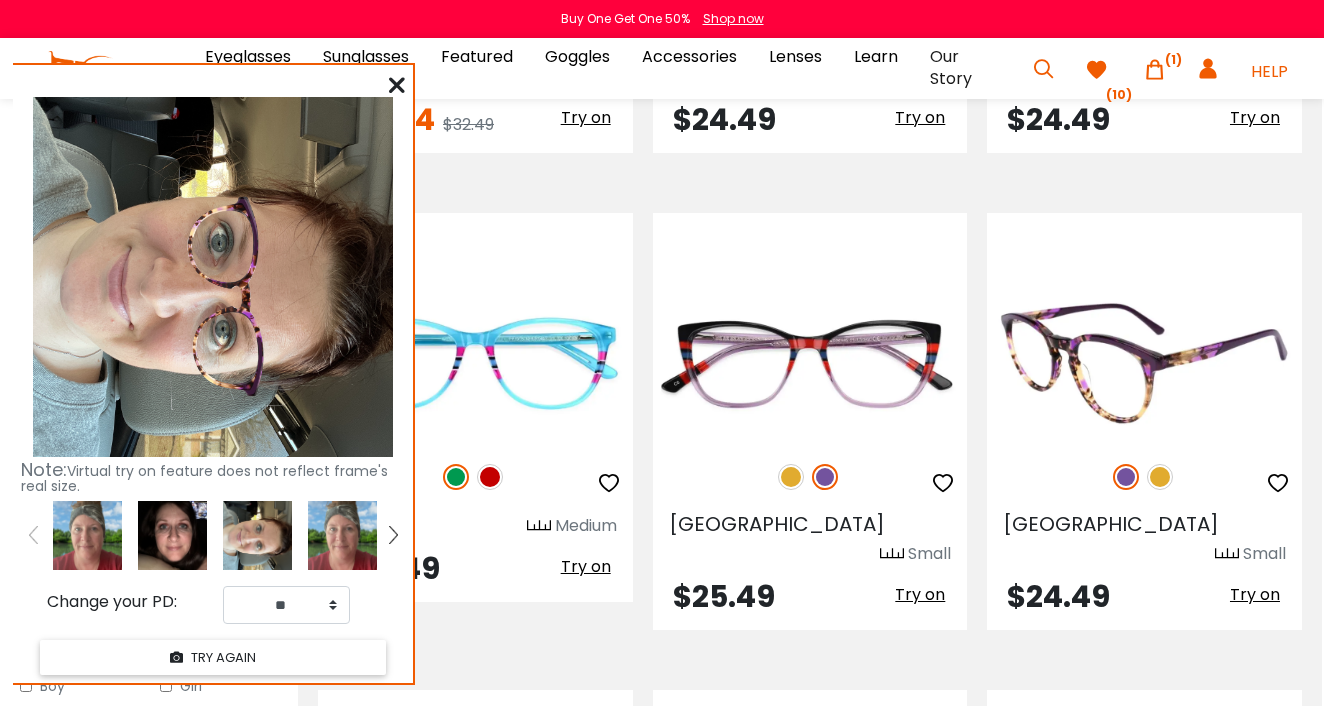 click at bounding box center [1160, 477] 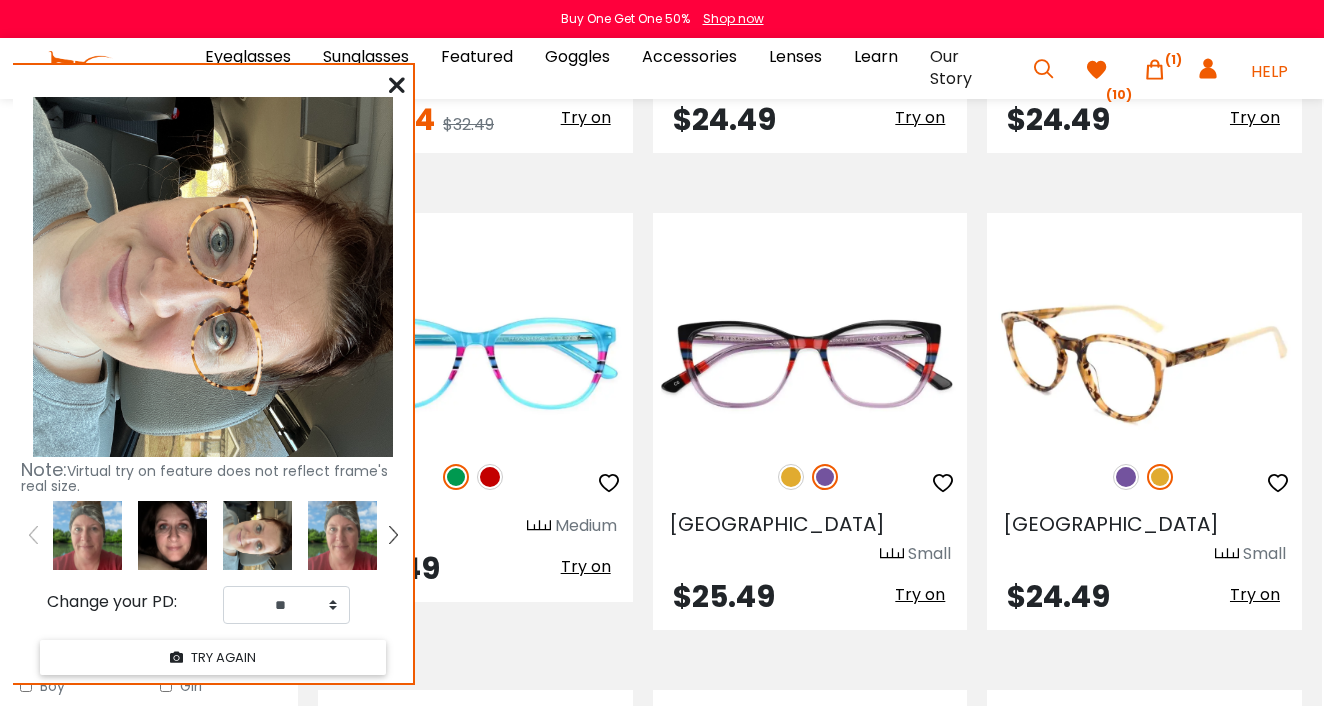click at bounding box center [1126, 477] 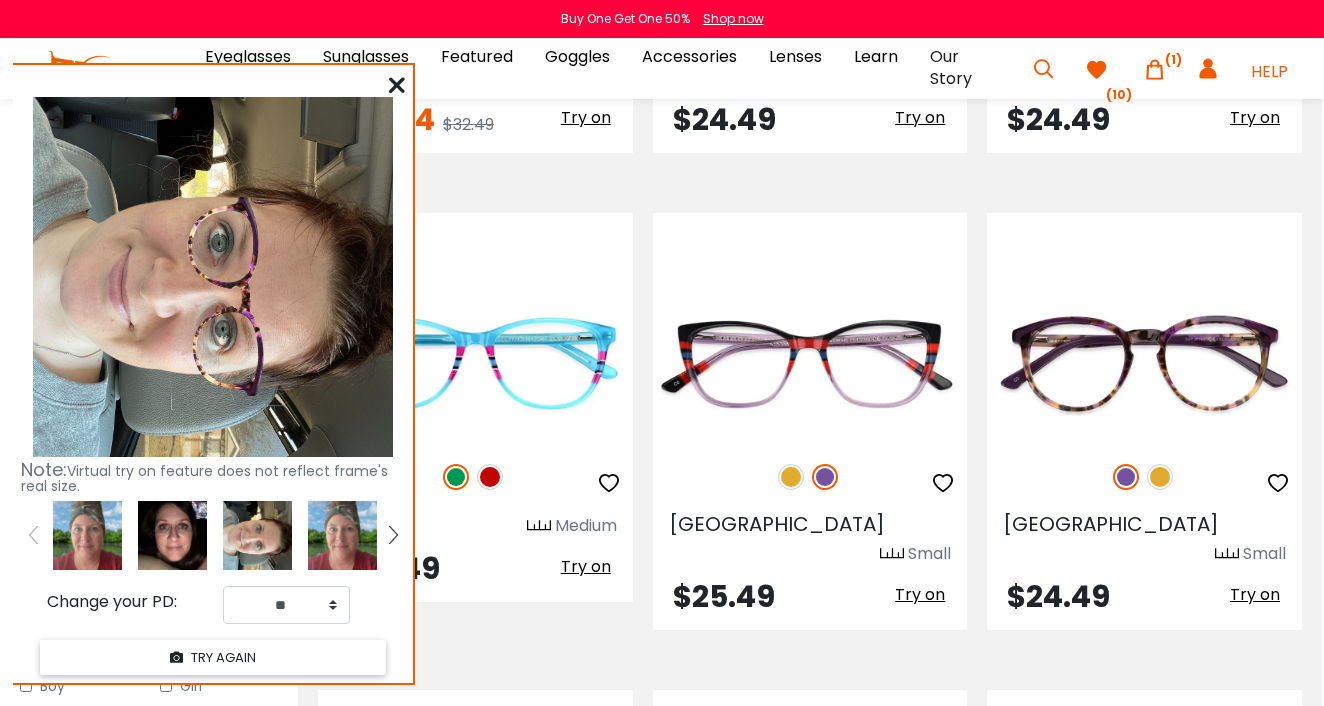 click at bounding box center (172, 535) 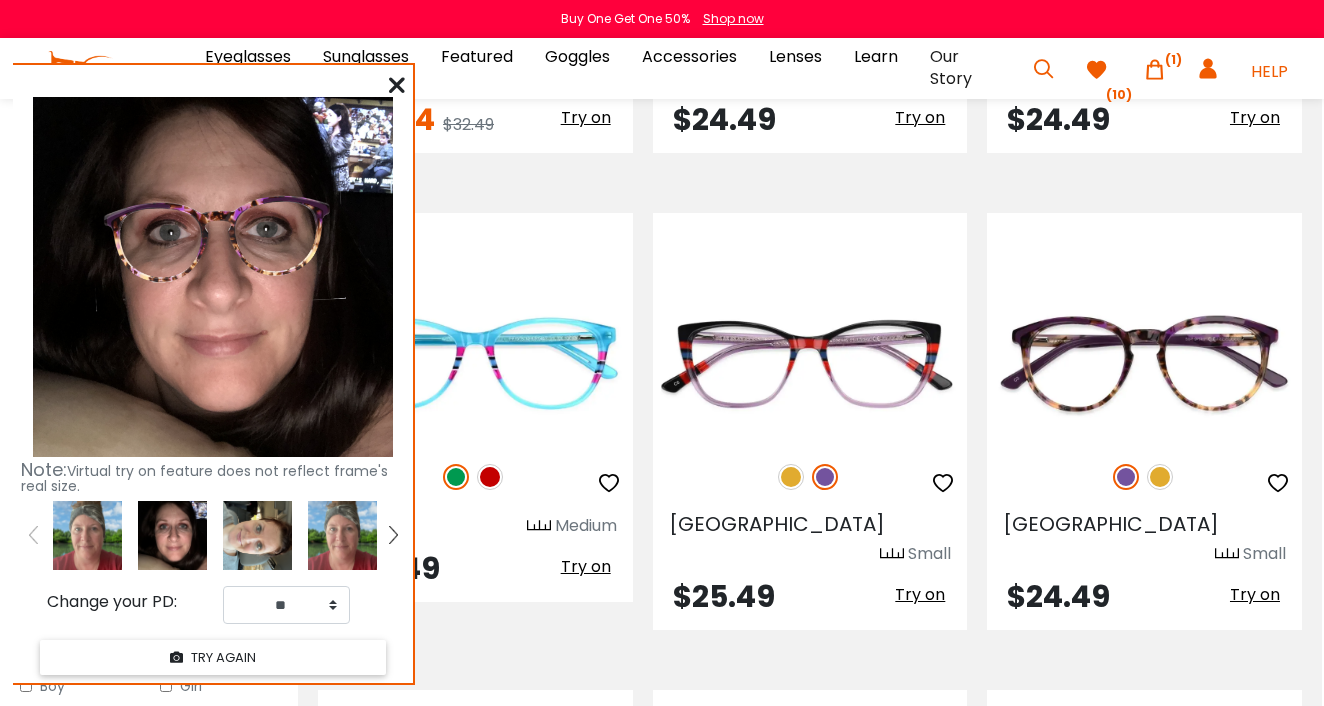 click at bounding box center [87, 535] 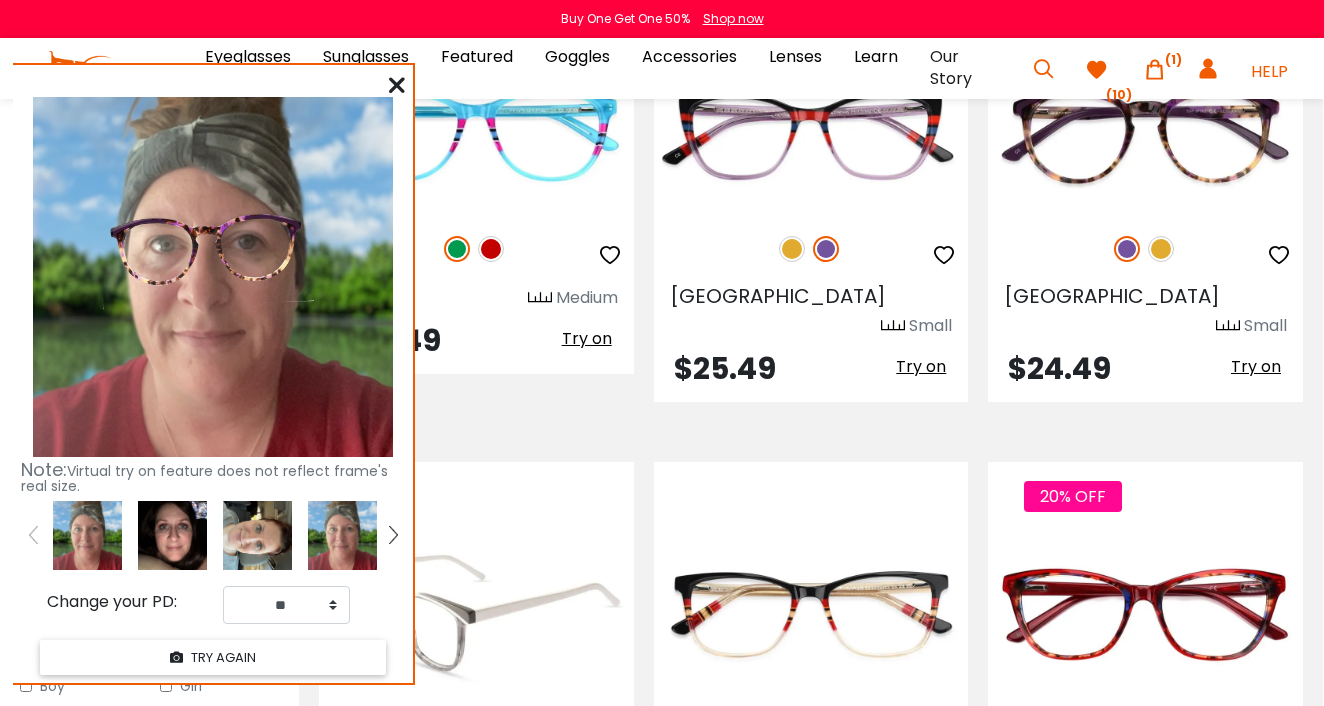 scroll, scrollTop: 5638, scrollLeft: 1, axis: both 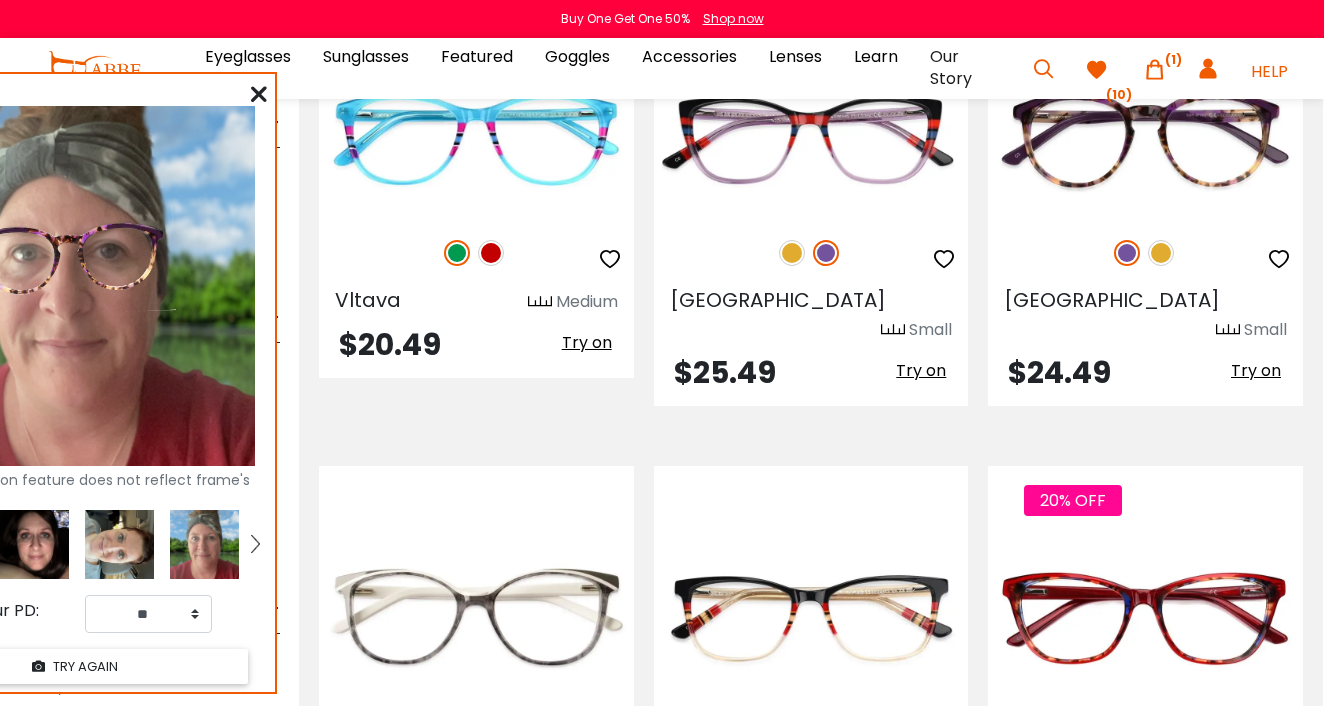 drag, startPoint x: 300, startPoint y: 82, endPoint x: 180, endPoint y: 93, distance: 120.50311 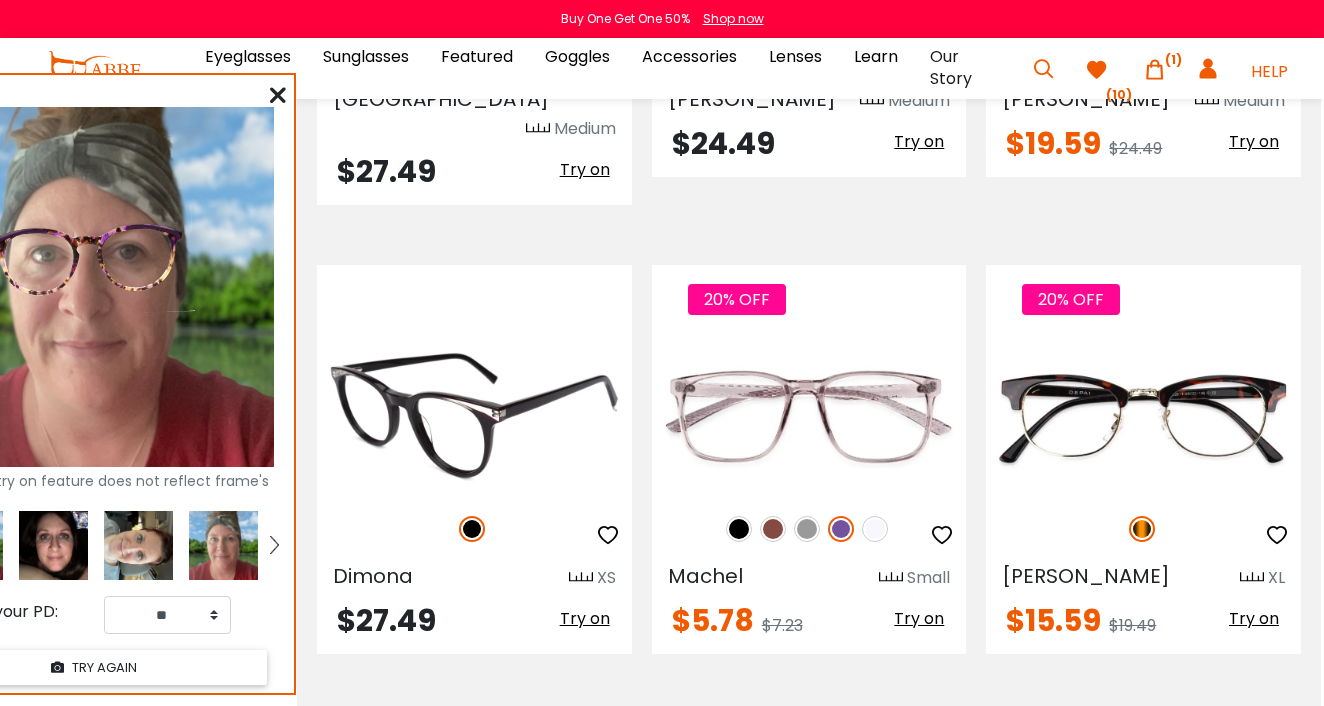 scroll, scrollTop: 6390, scrollLeft: 3, axis: both 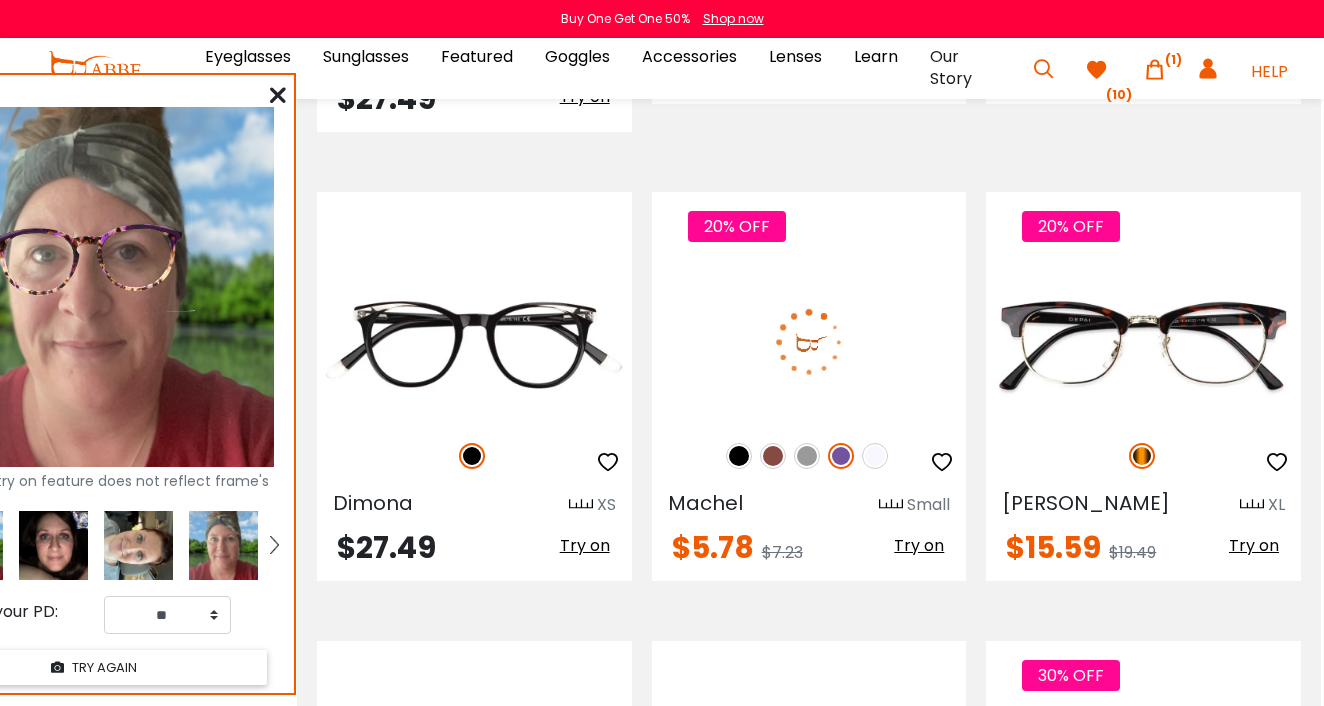 click at bounding box center (773, 456) 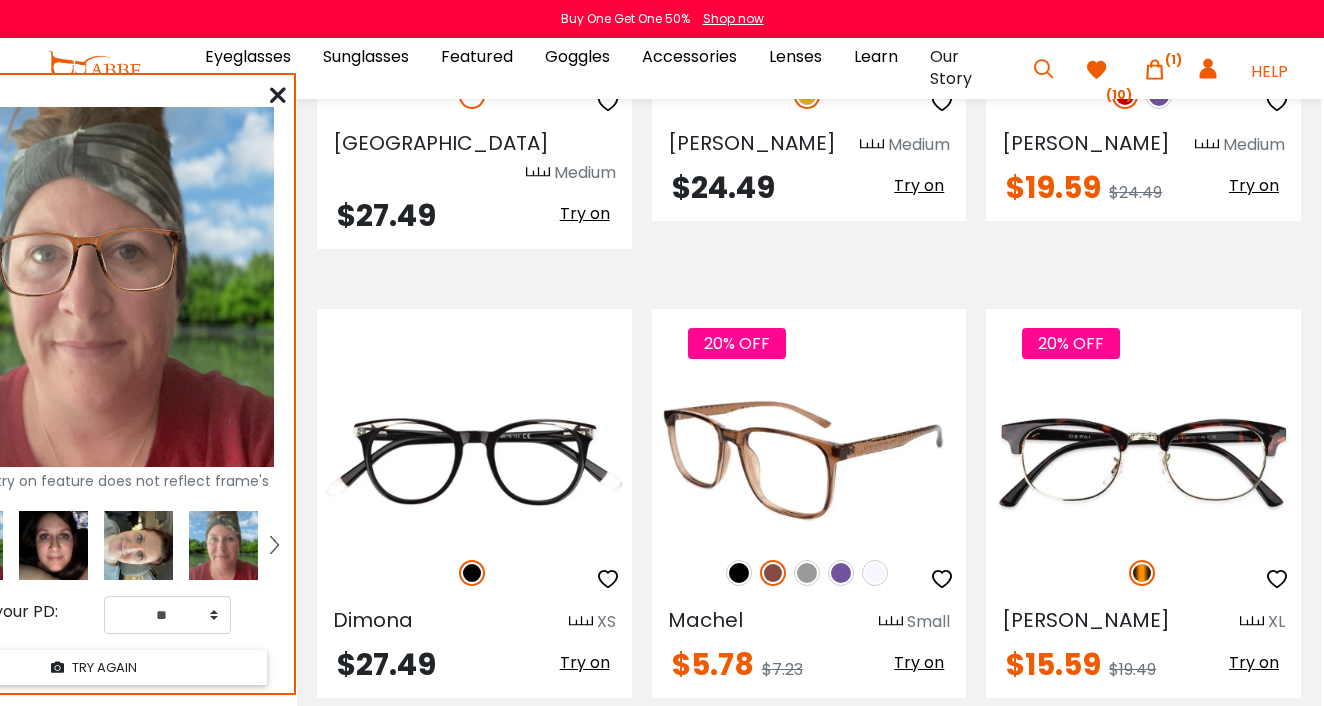 scroll, scrollTop: 6267, scrollLeft: 3, axis: both 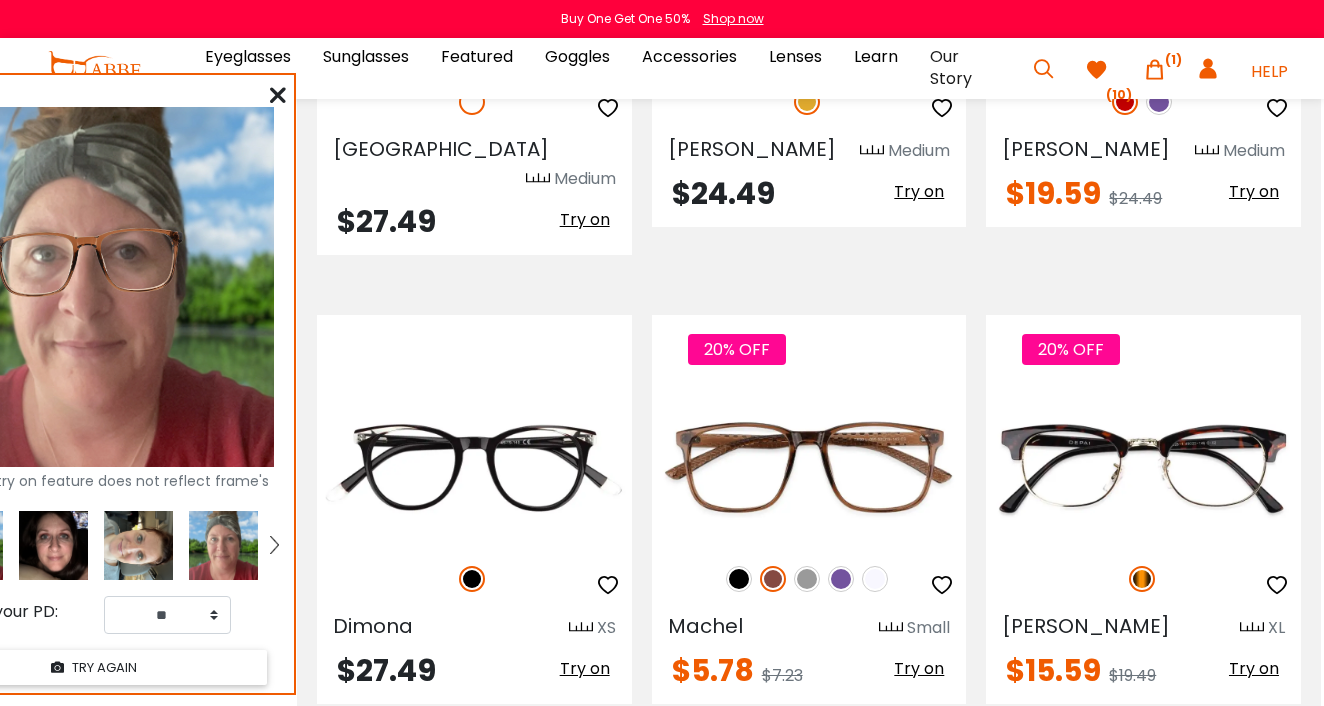 click at bounding box center [53, 545] 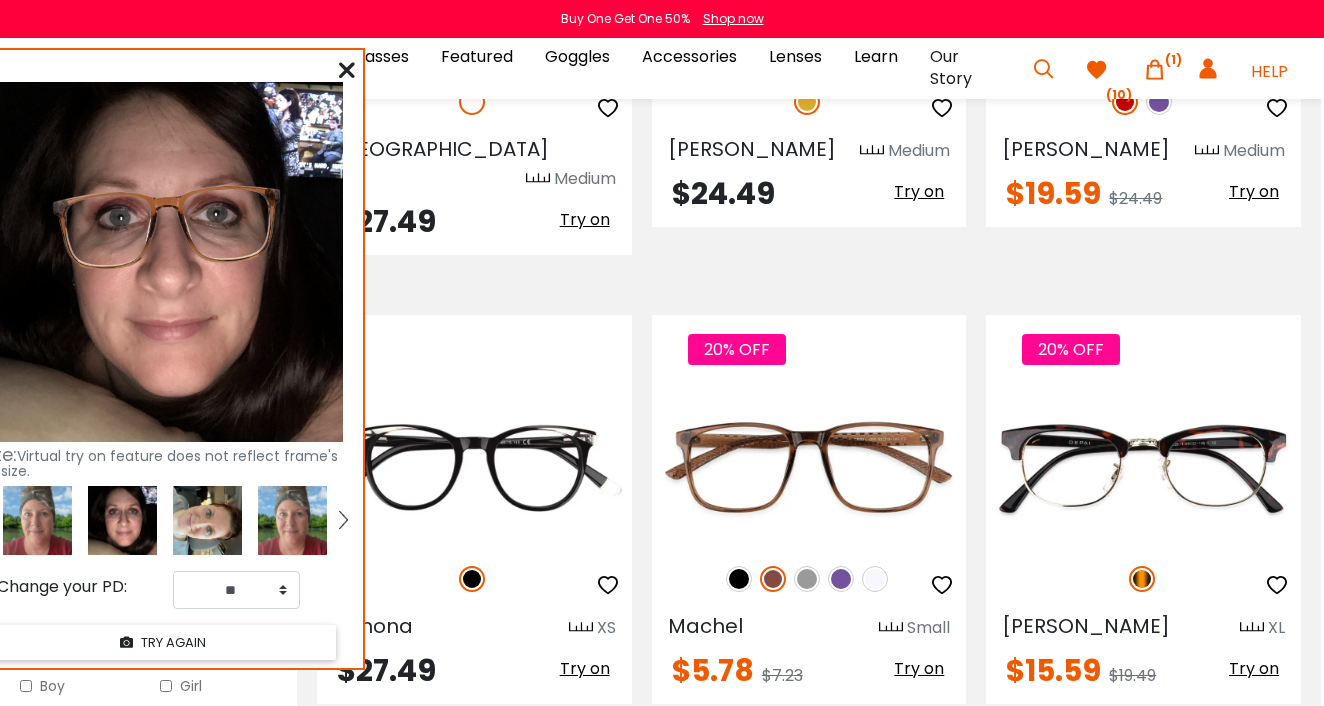 drag, startPoint x: 70, startPoint y: 91, endPoint x: 138, endPoint y: 65, distance: 72.8011 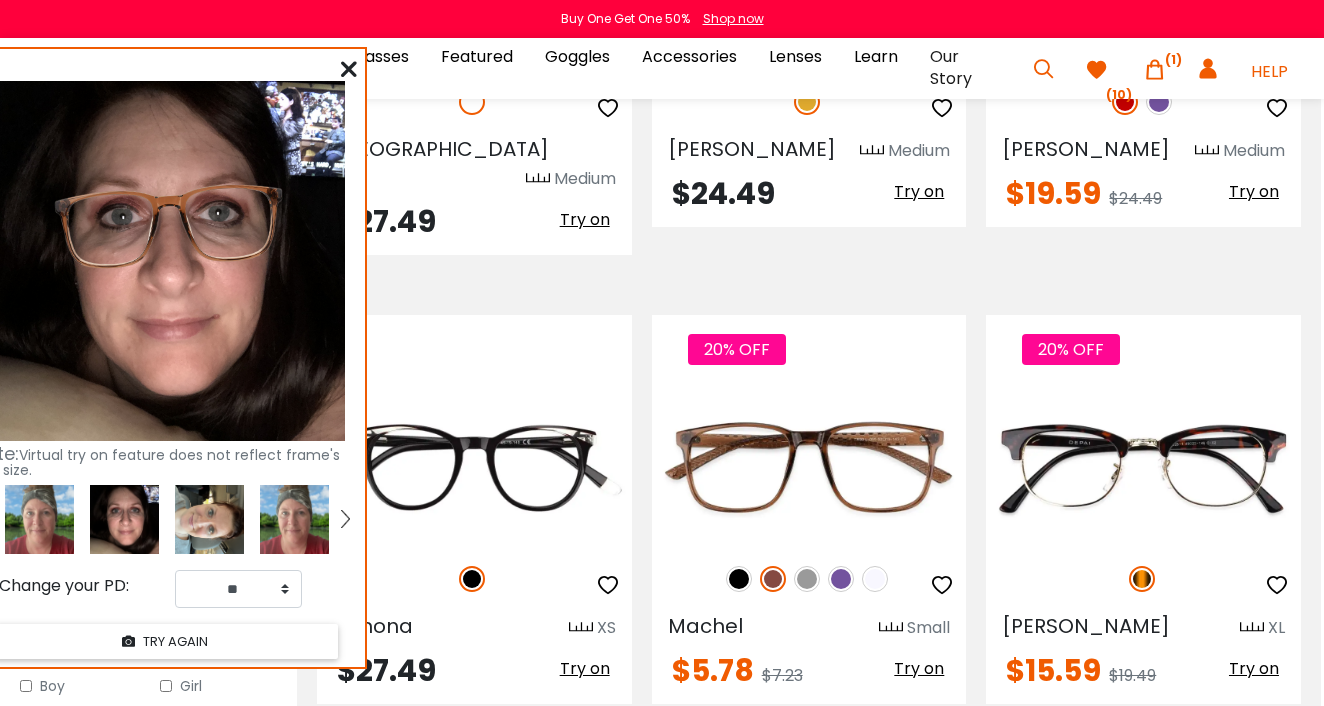 click at bounding box center (39, 519) 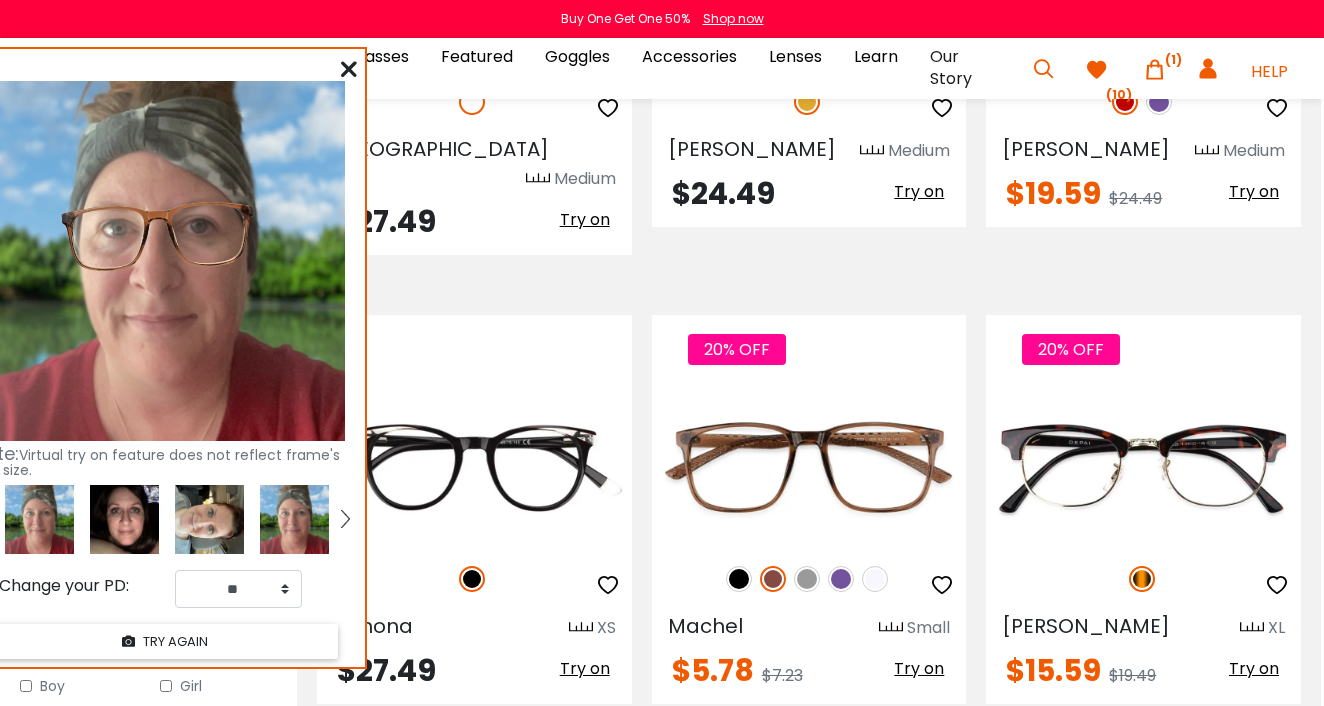 click at bounding box center (124, 519) 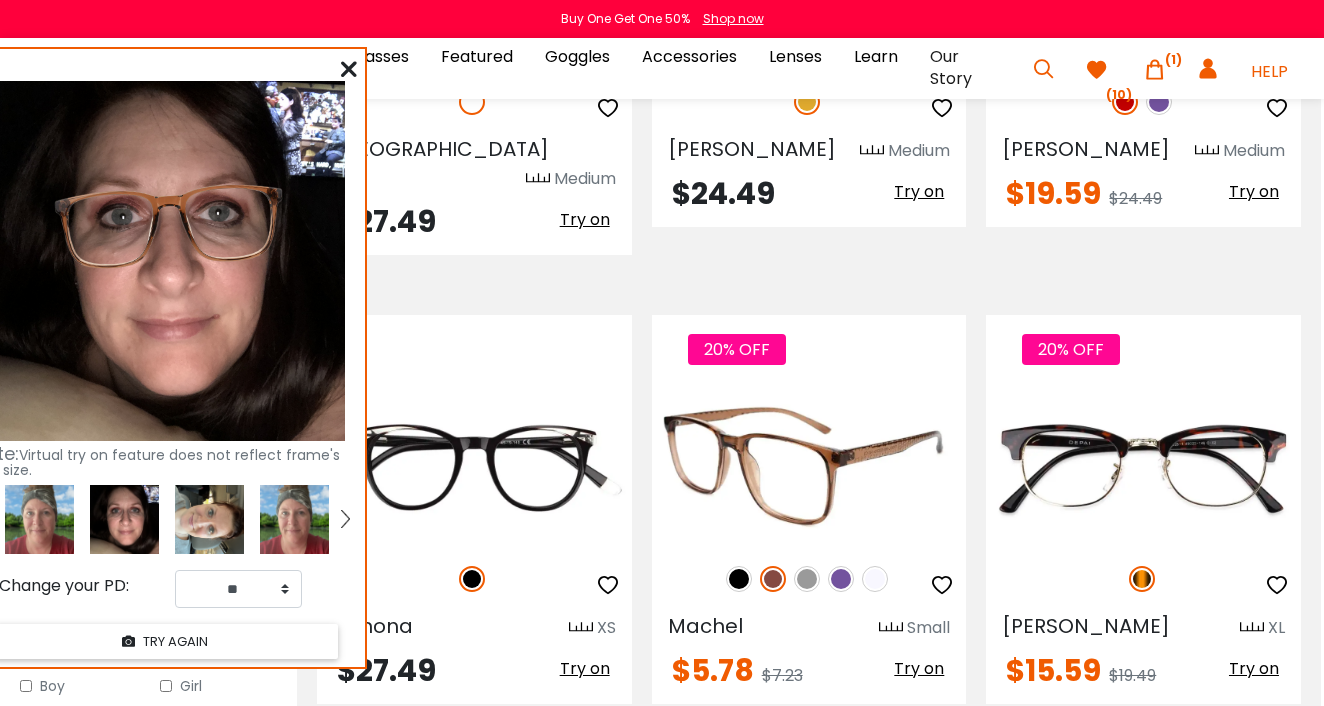 click at bounding box center (875, 579) 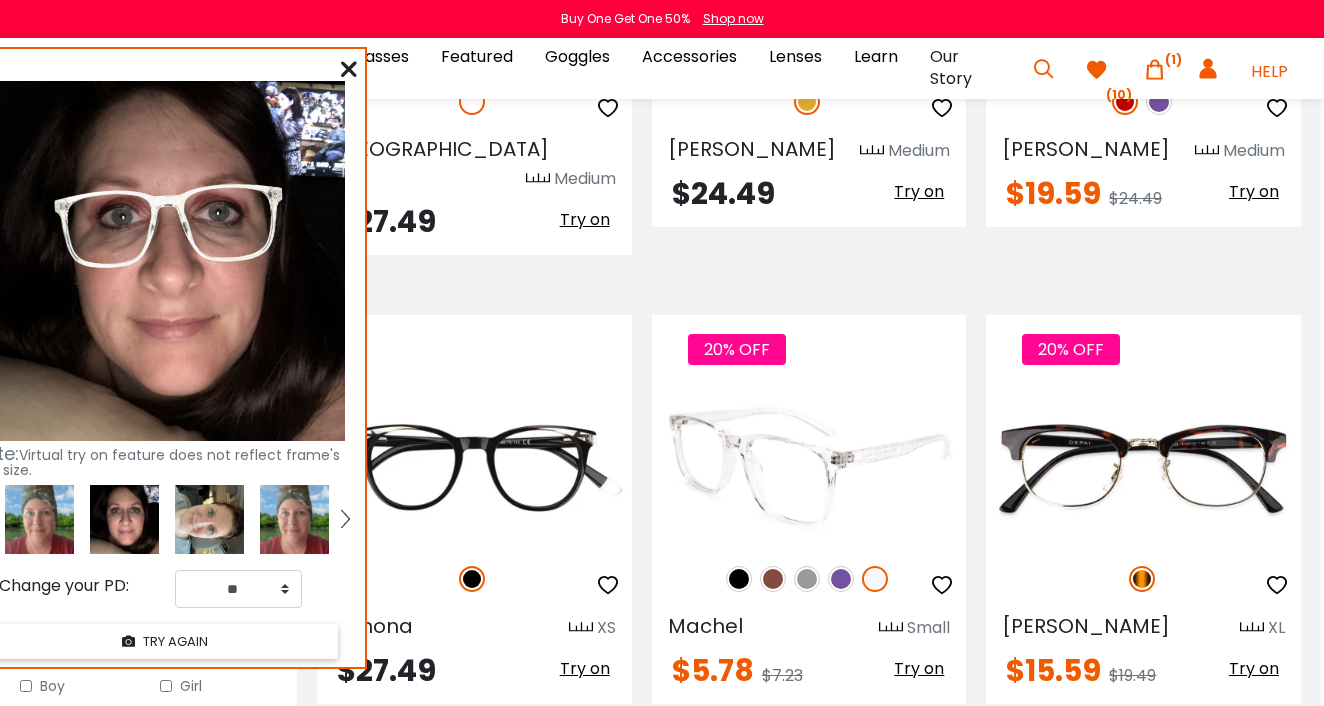 click at bounding box center [841, 579] 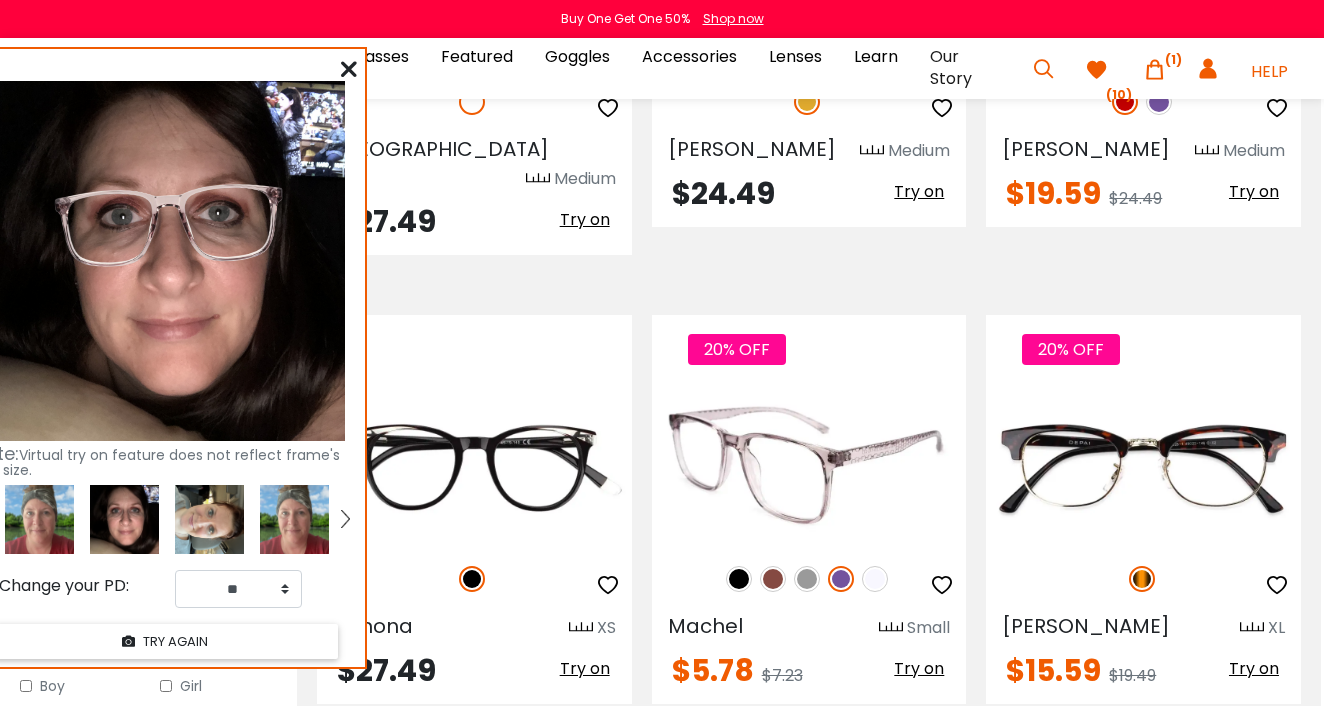 click at bounding box center (807, 579) 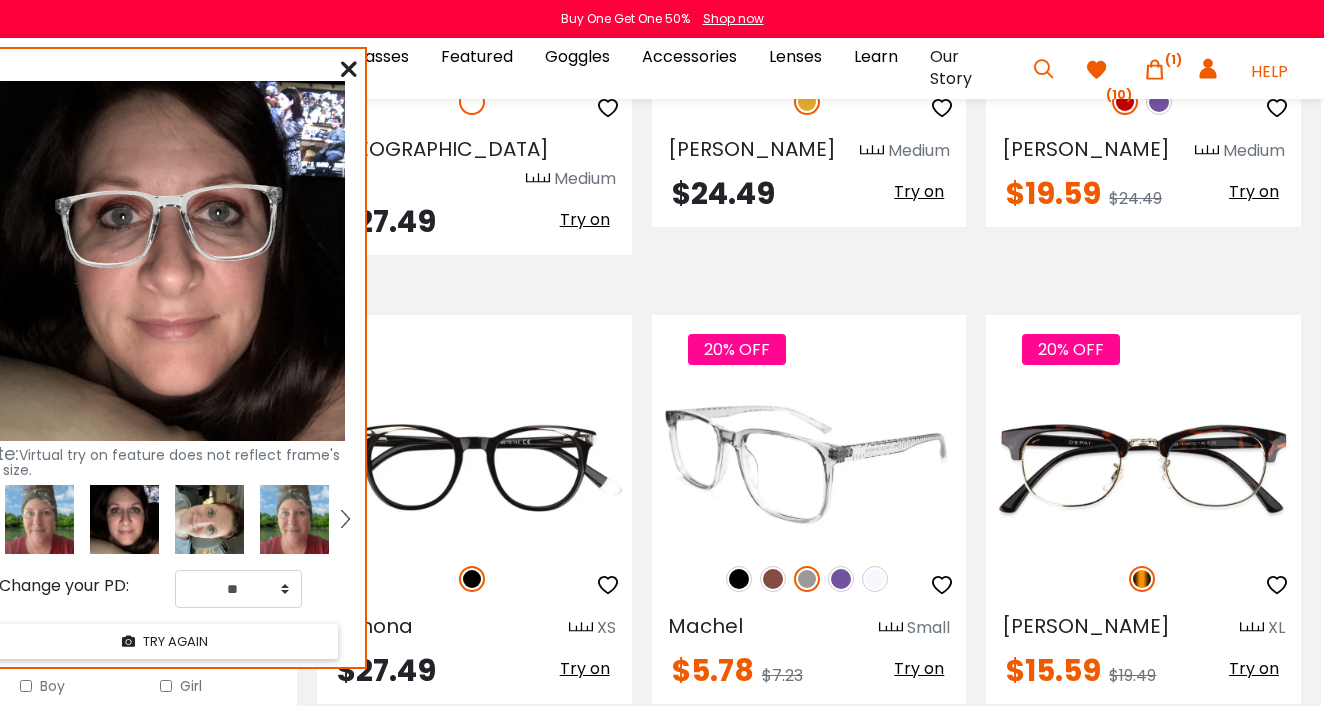 click at bounding box center [773, 579] 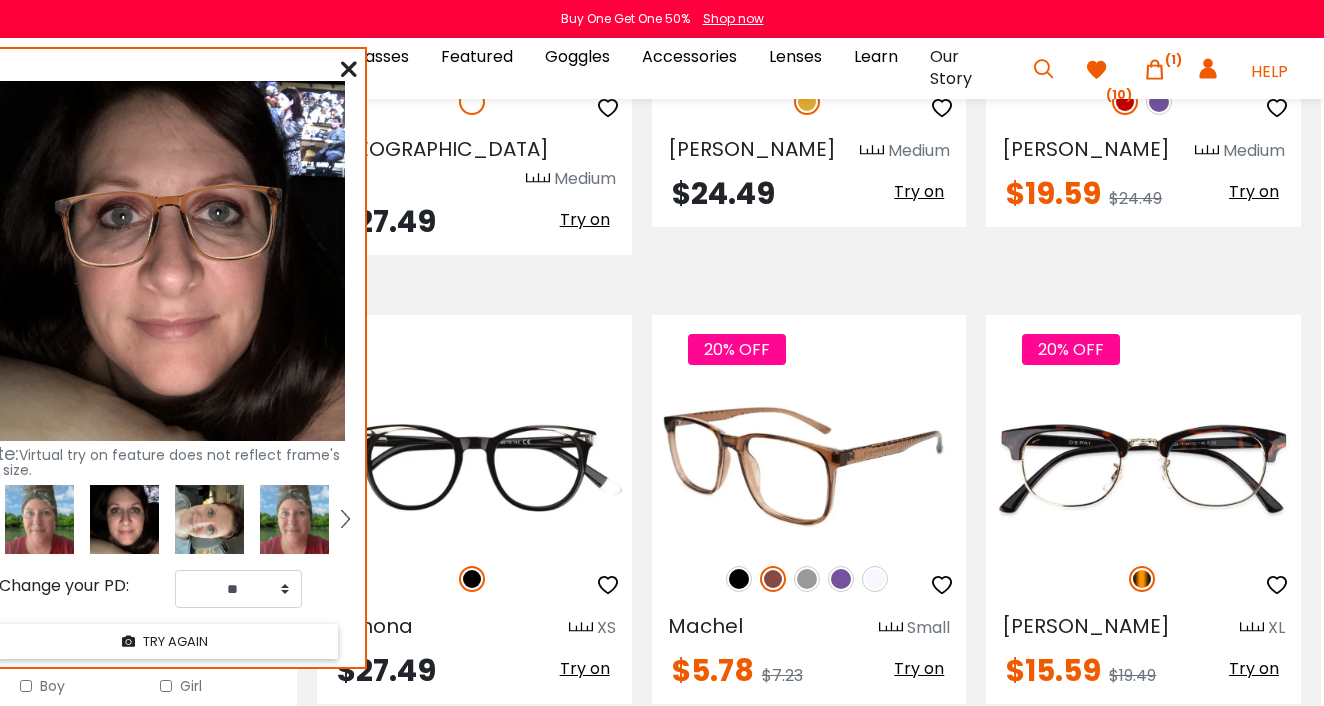 click at bounding box center (942, 585) 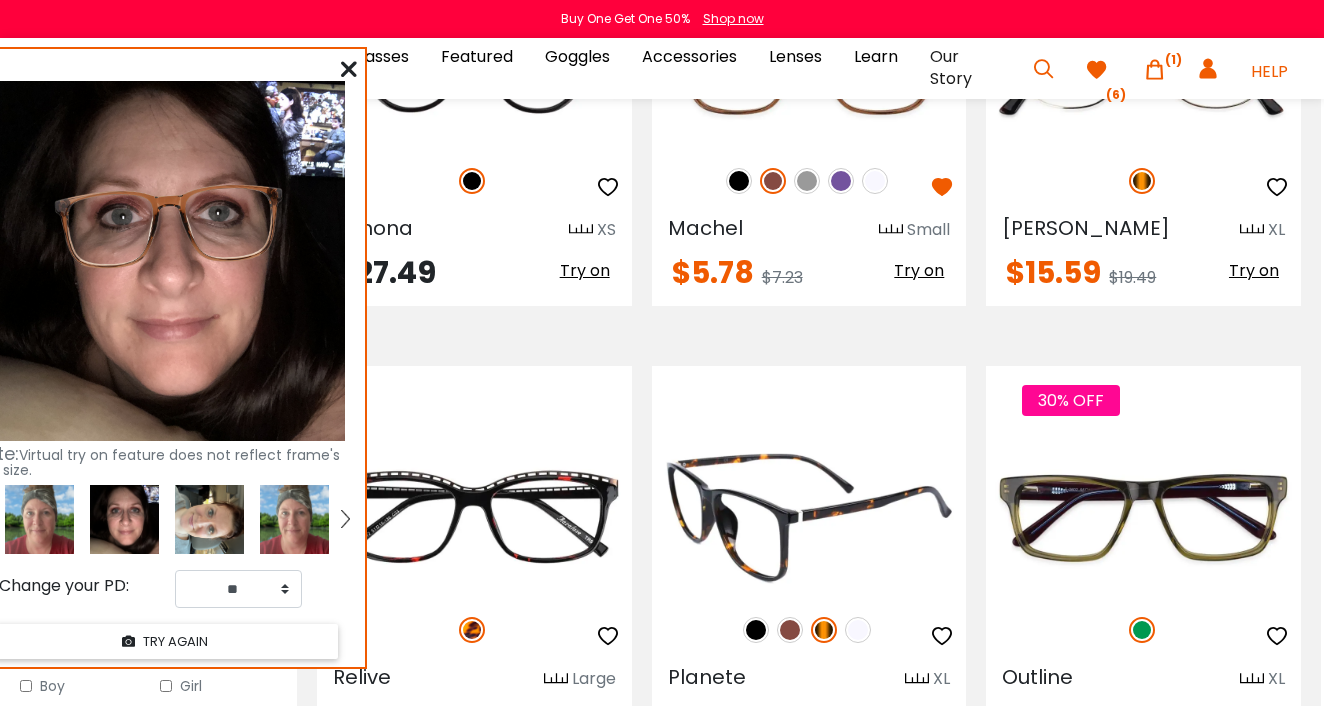 scroll, scrollTop: 6670, scrollLeft: 3, axis: both 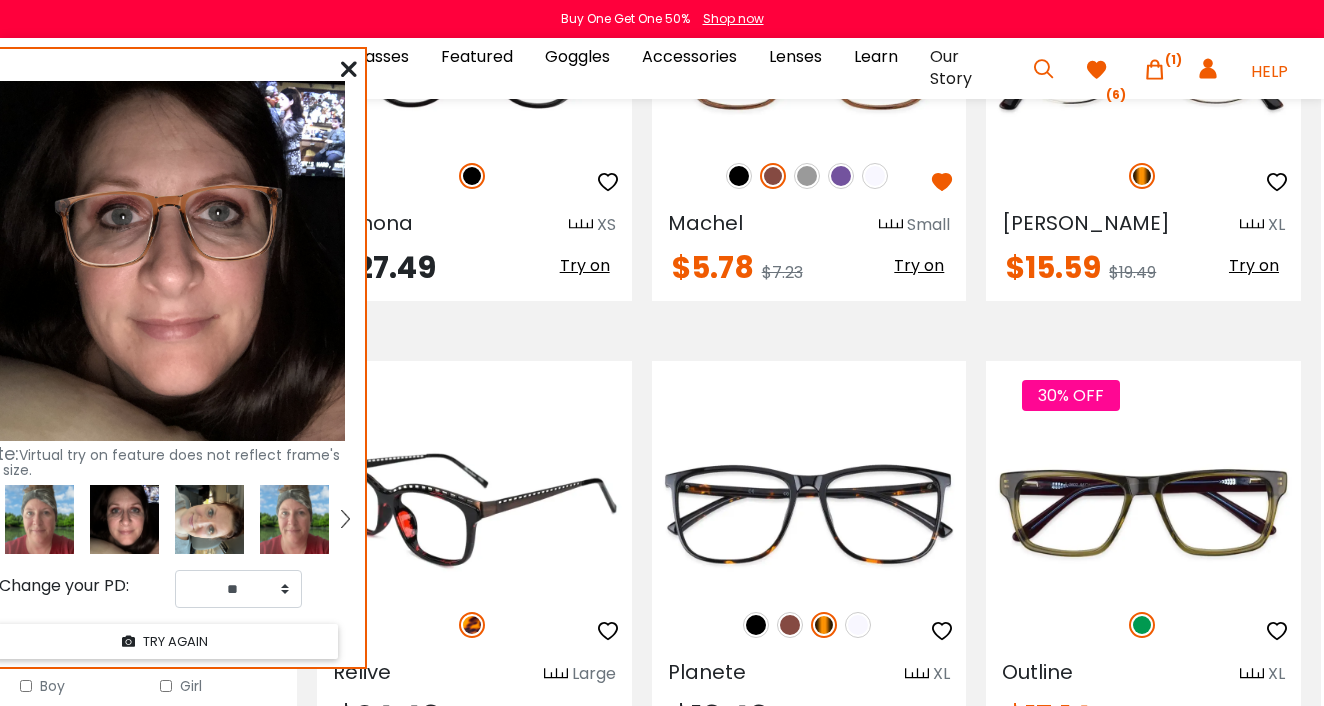 click on "Try on" at bounding box center [585, 714] 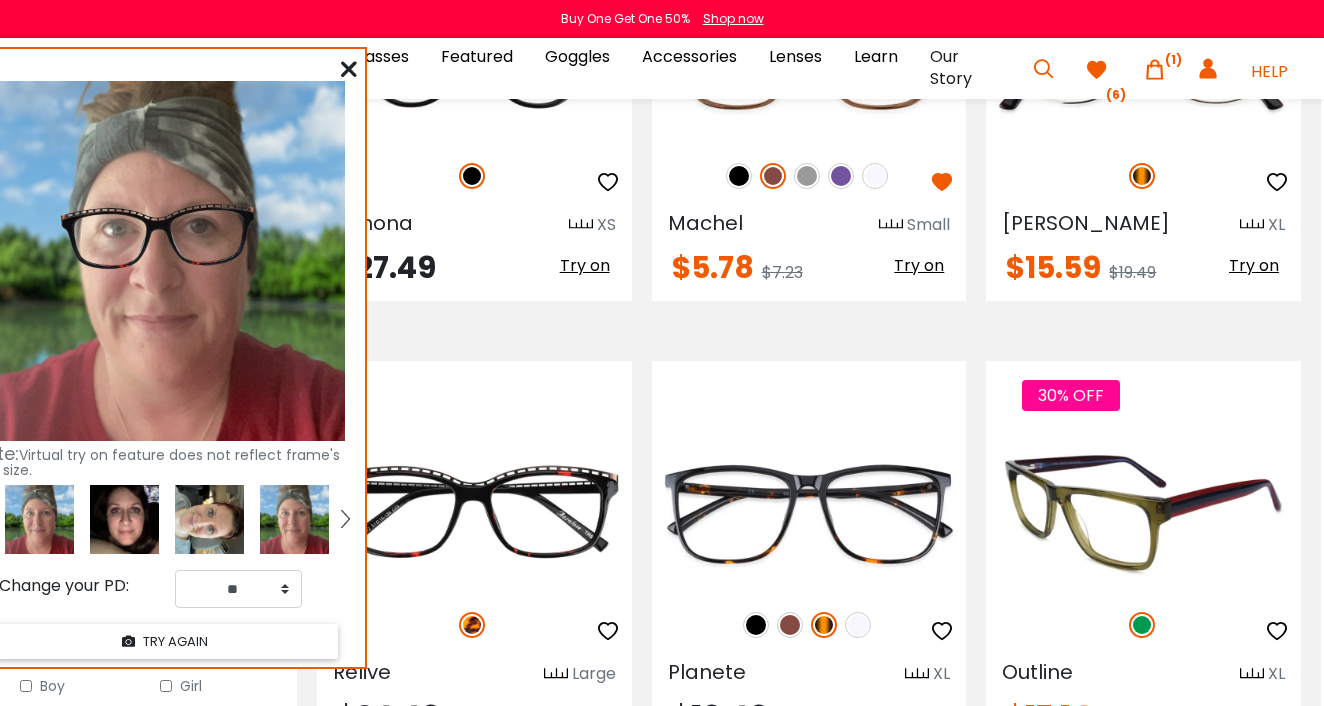 click on "Try on" at bounding box center (1254, 714) 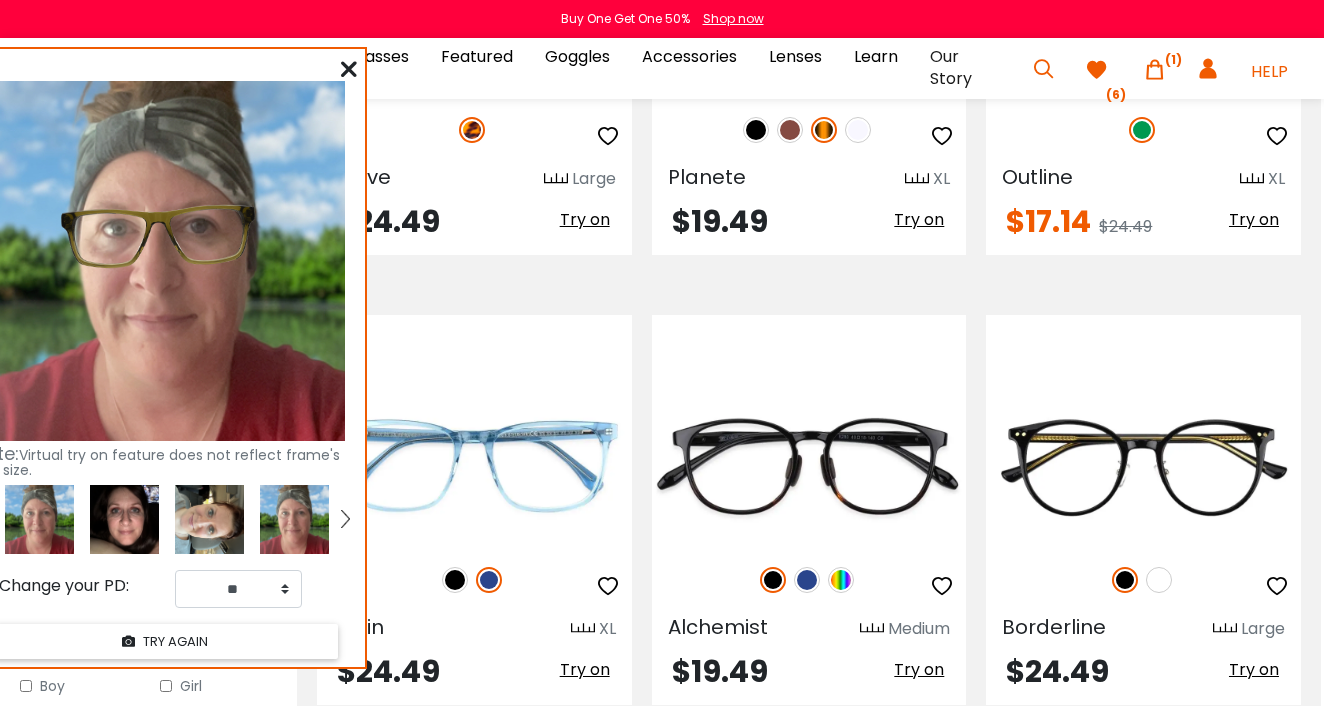 scroll, scrollTop: 7216, scrollLeft: 3, axis: both 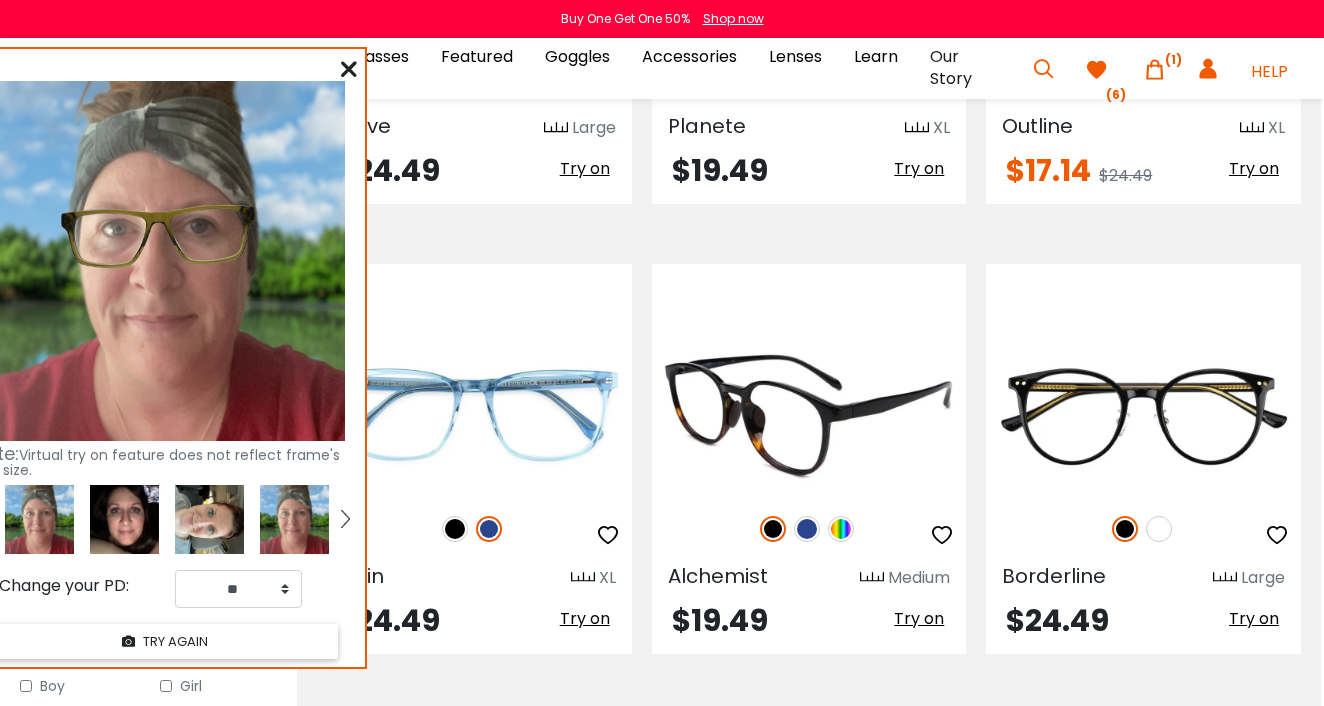 click at bounding box center [841, 529] 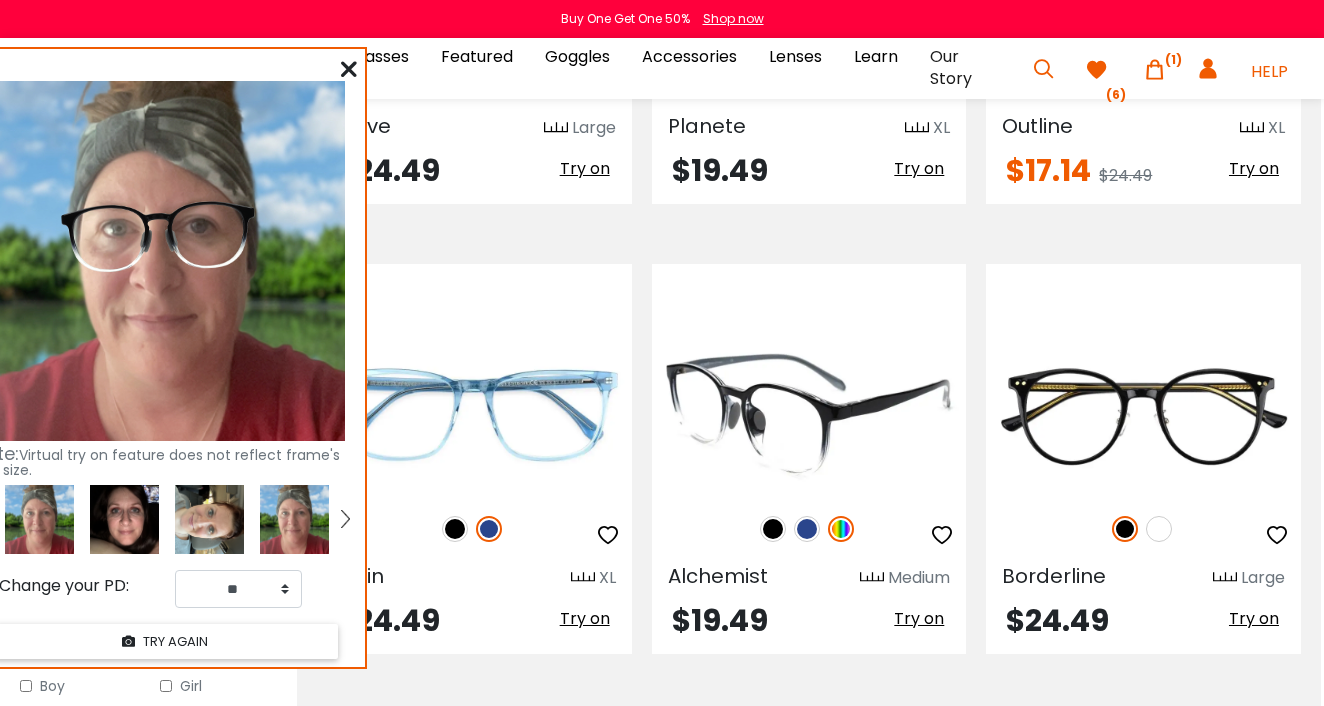 click at bounding box center [807, 529] 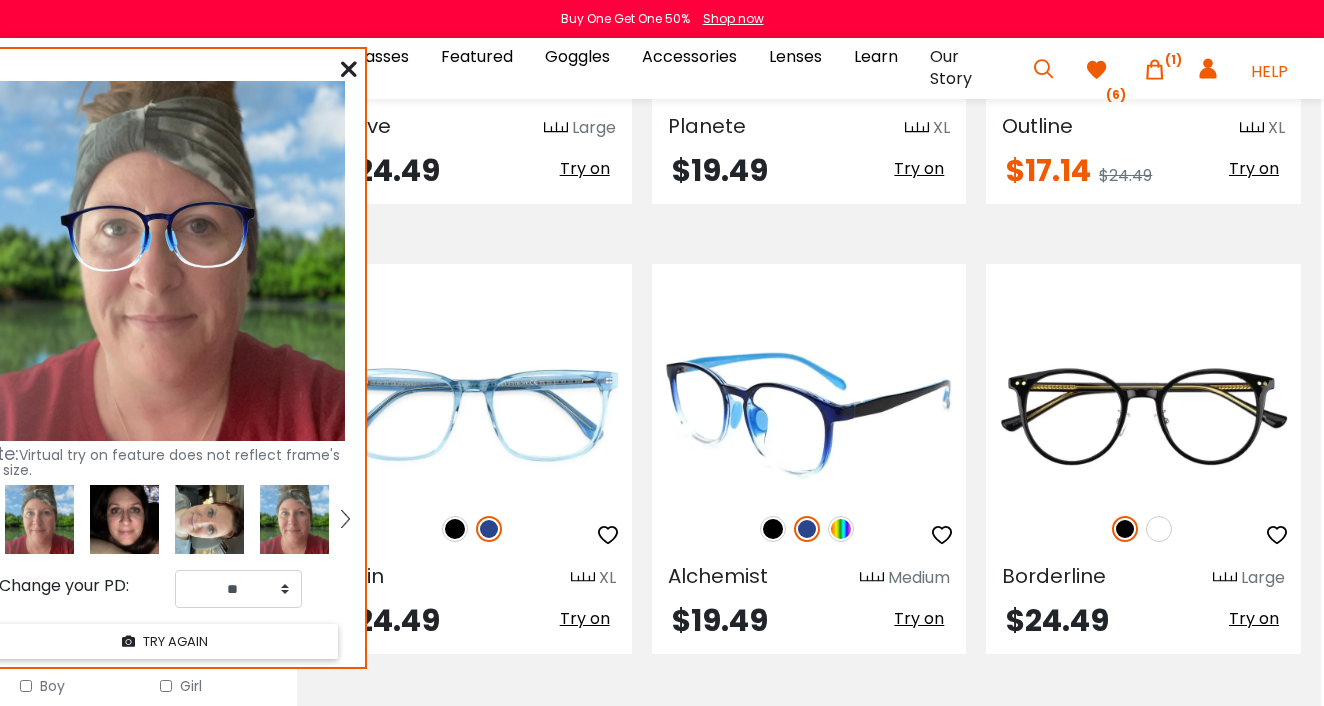 click at bounding box center (773, 529) 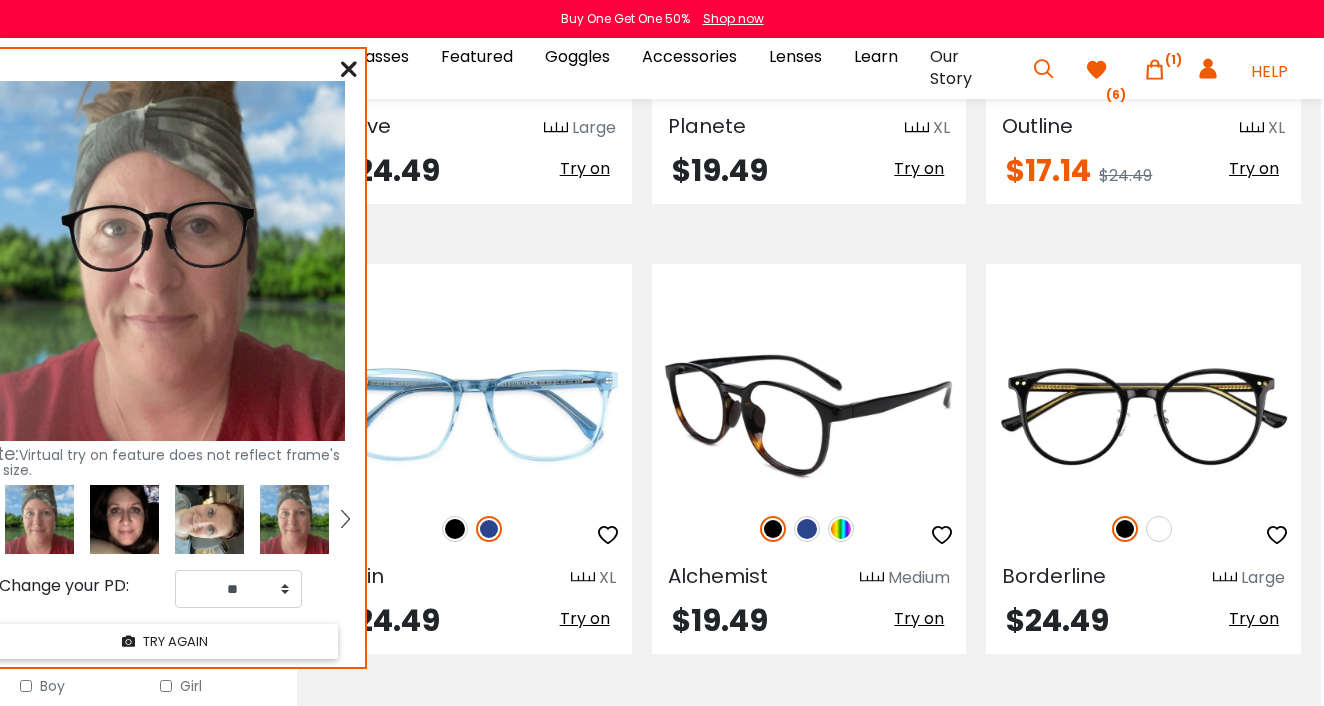 click at bounding box center [841, 529] 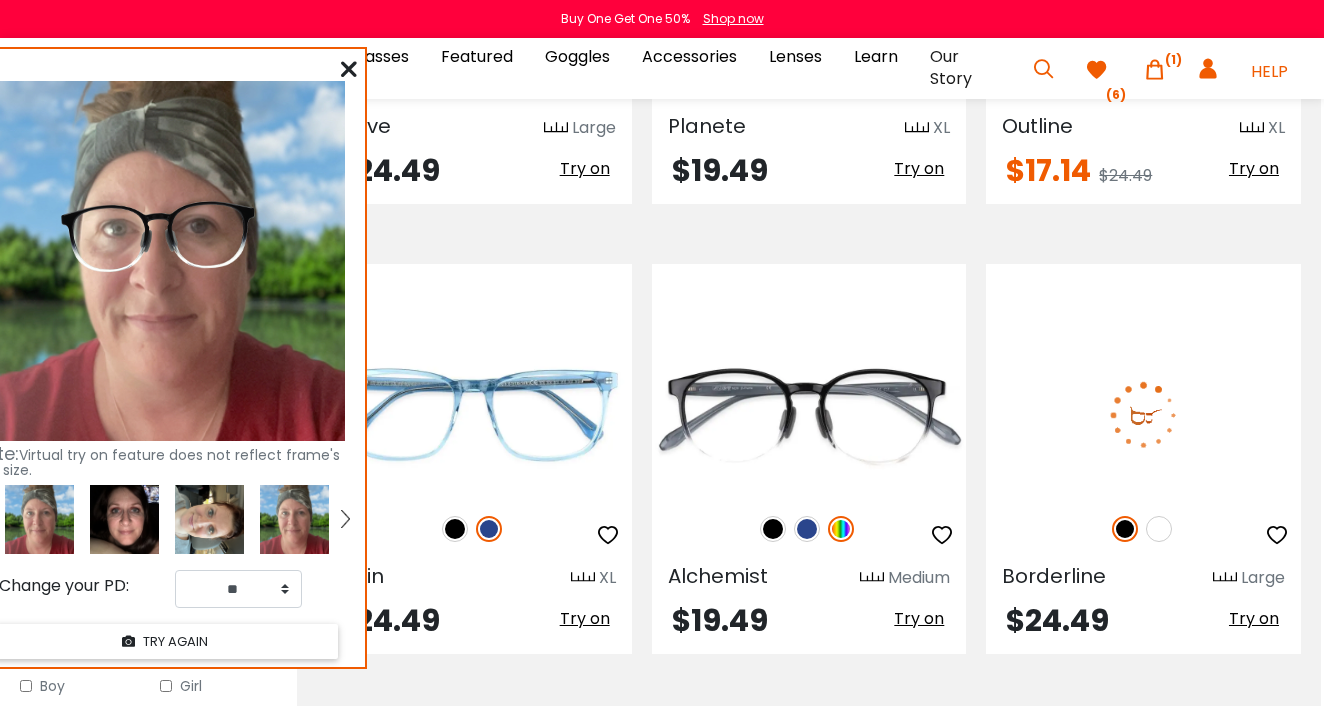 click at bounding box center (1159, 529) 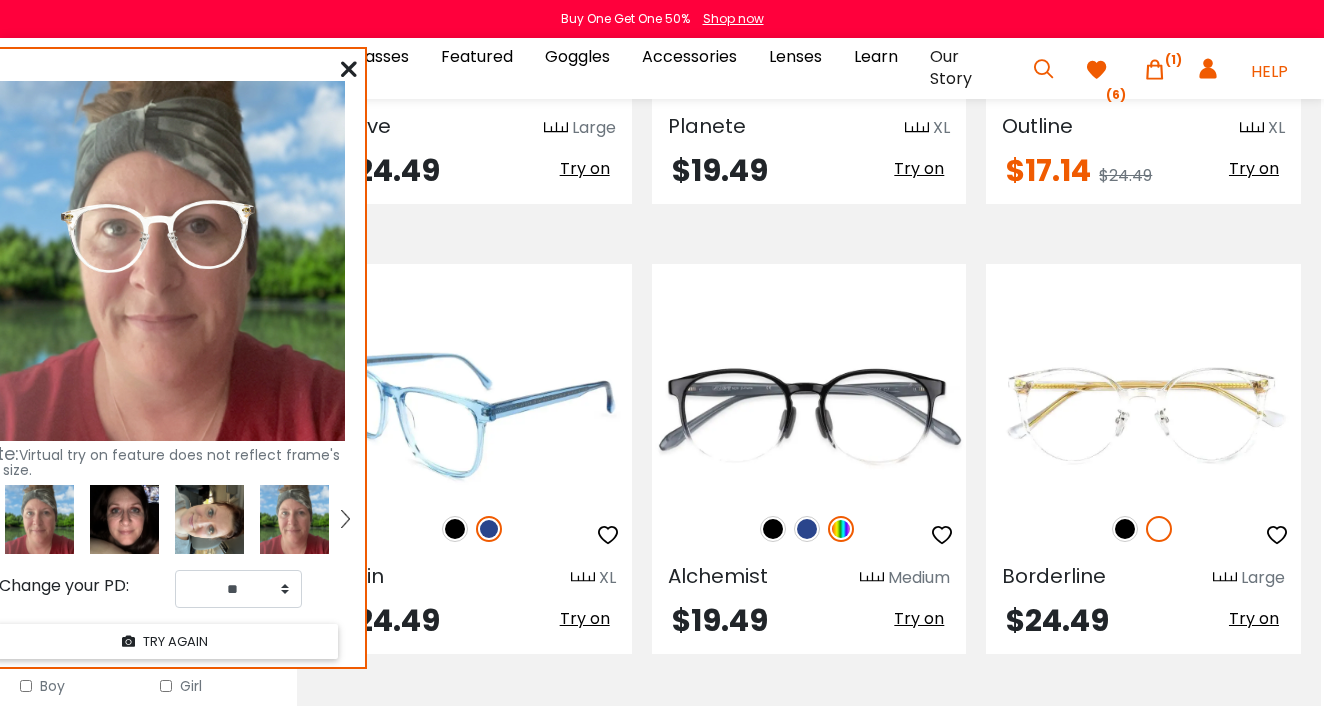click on "Try on" at bounding box center [585, 618] 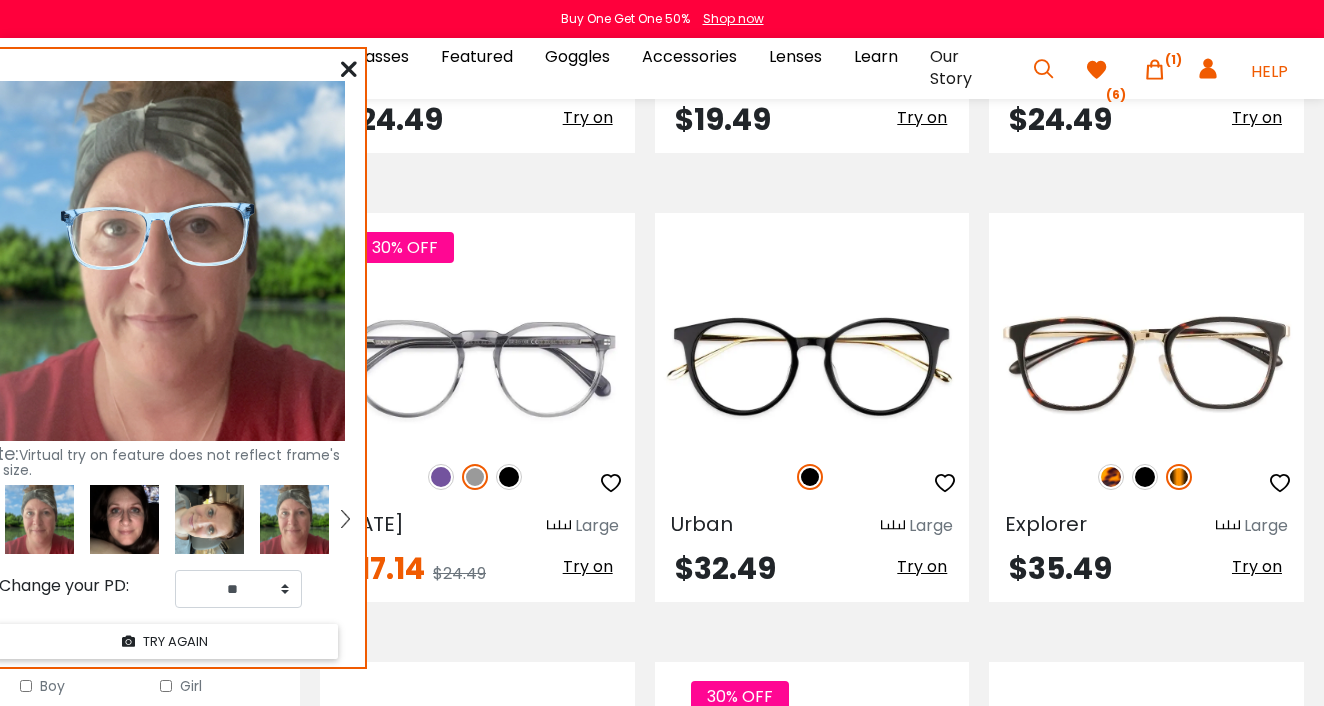 scroll, scrollTop: 7691, scrollLeft: 0, axis: vertical 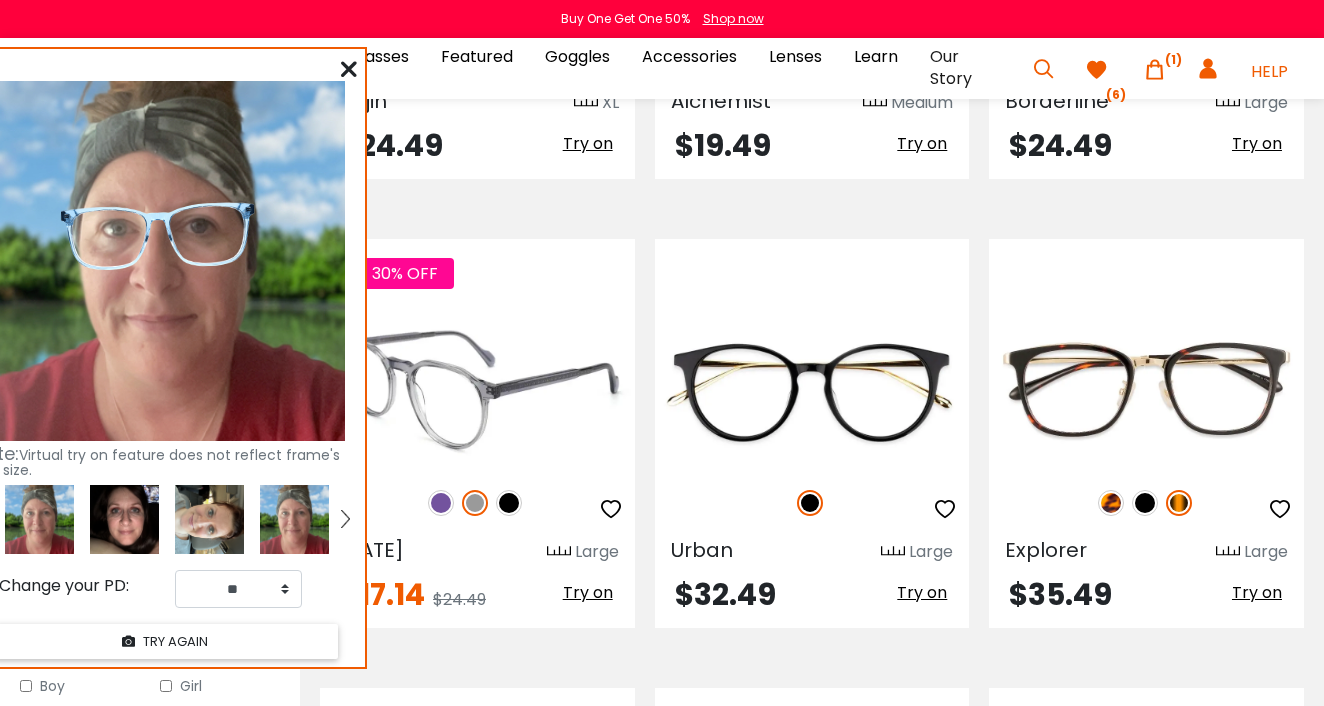 click on "Try on" at bounding box center (588, 592) 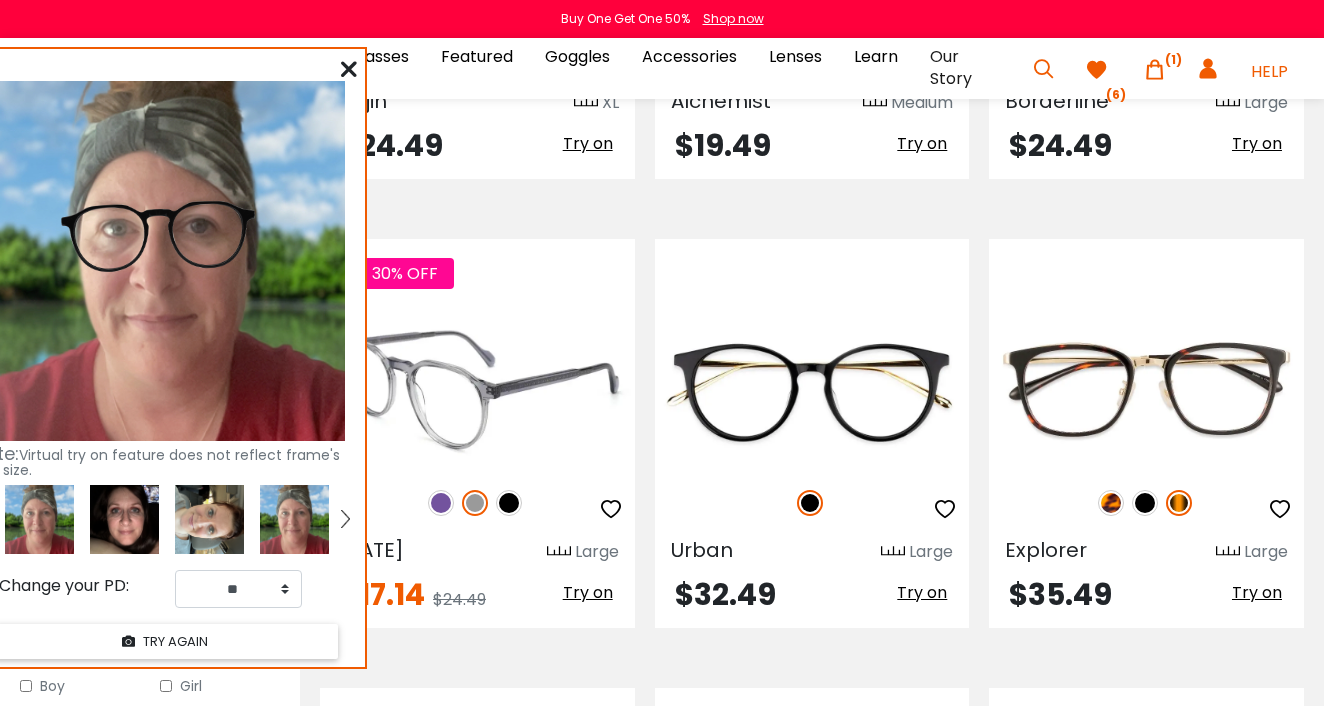 click at bounding box center [475, 503] 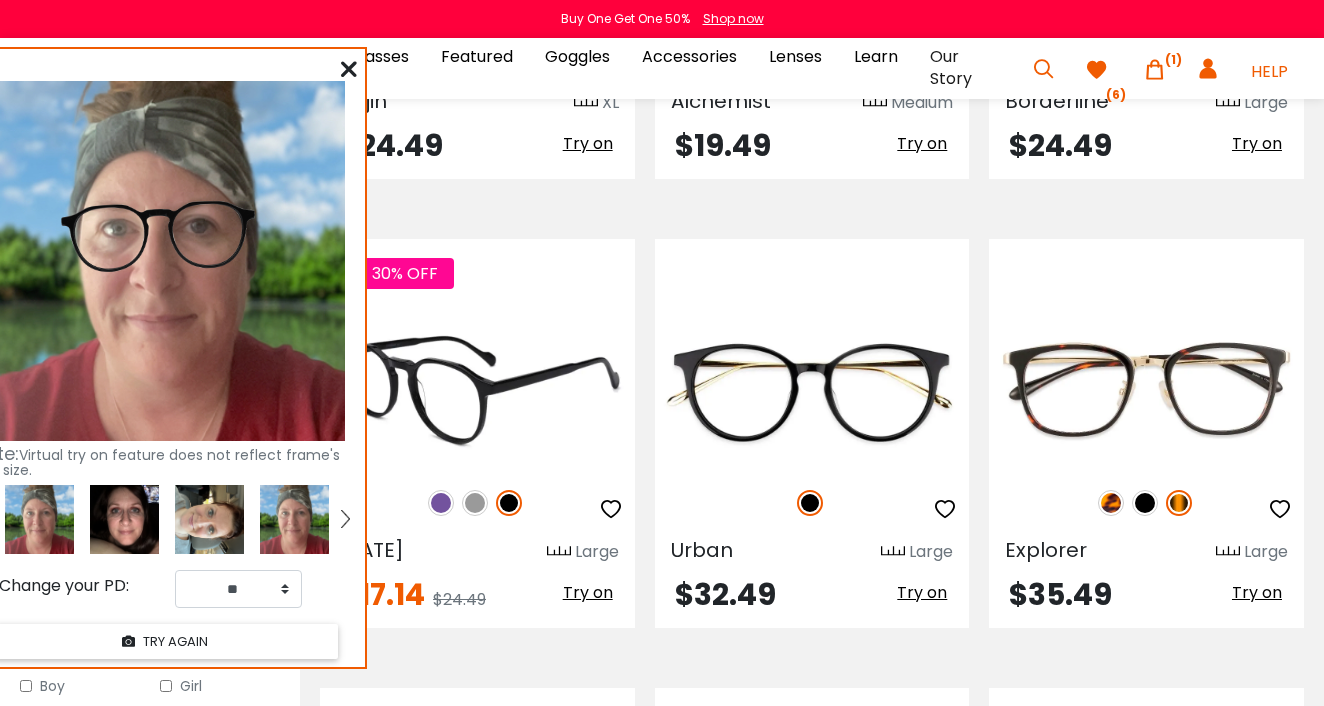 click at bounding box center (441, 503) 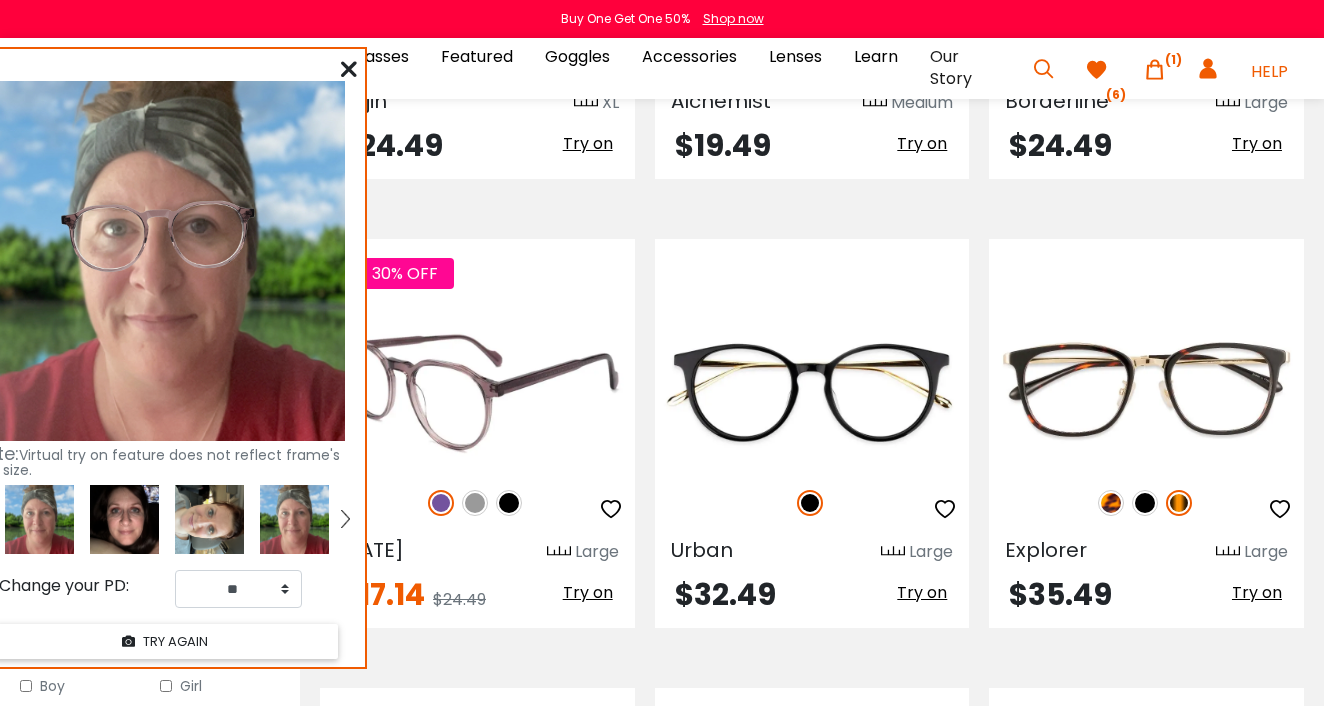 click at bounding box center [475, 503] 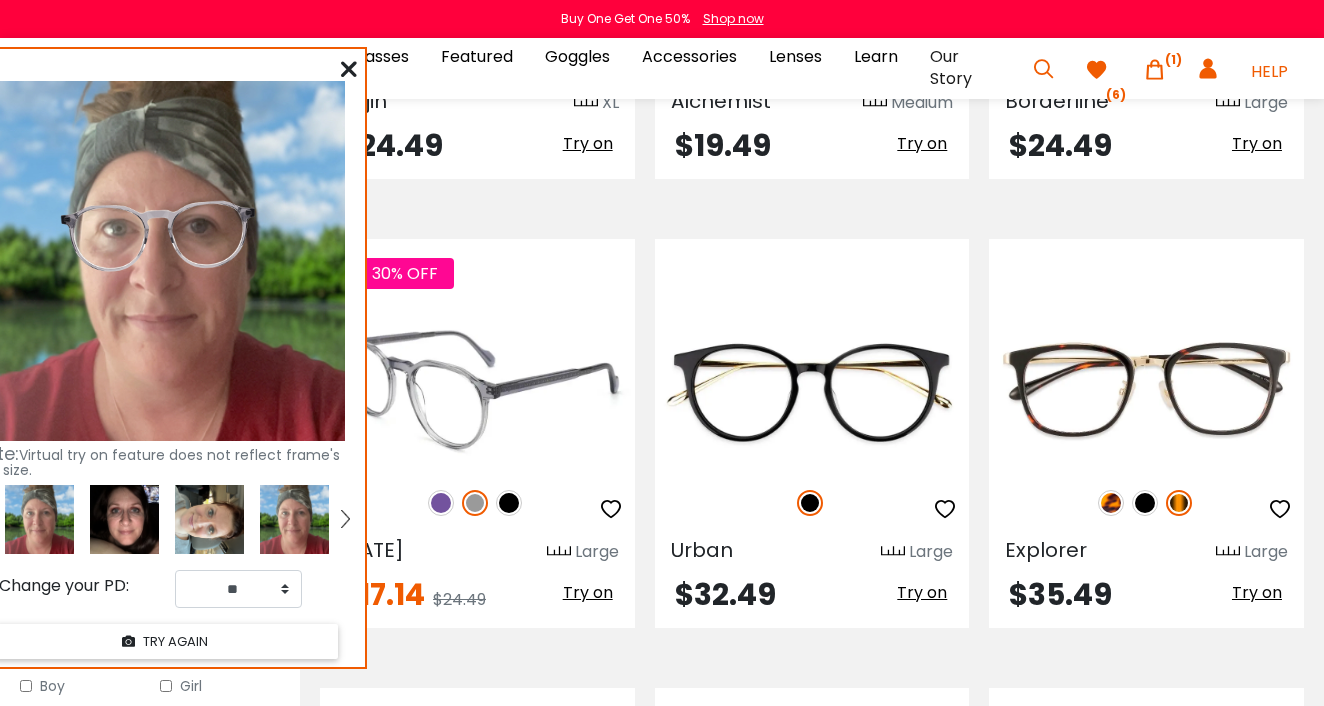 click at bounding box center [441, 503] 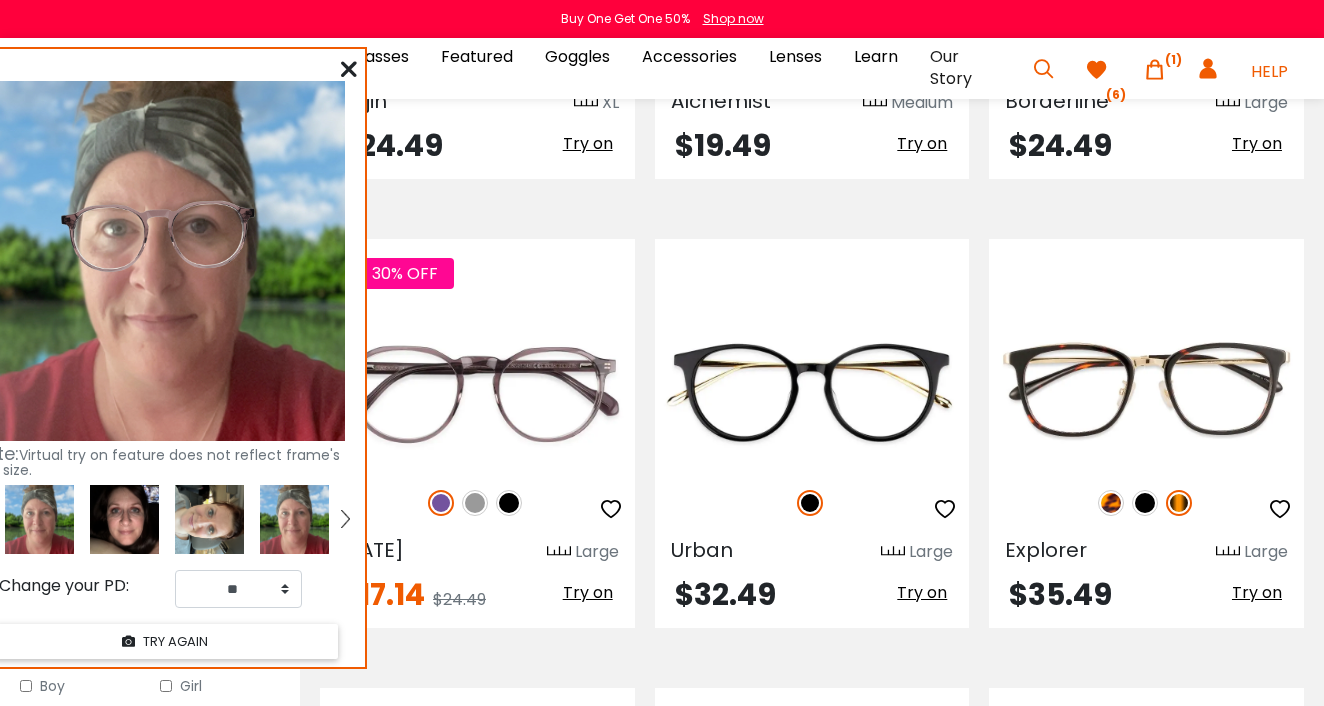 click at bounding box center [124, 519] 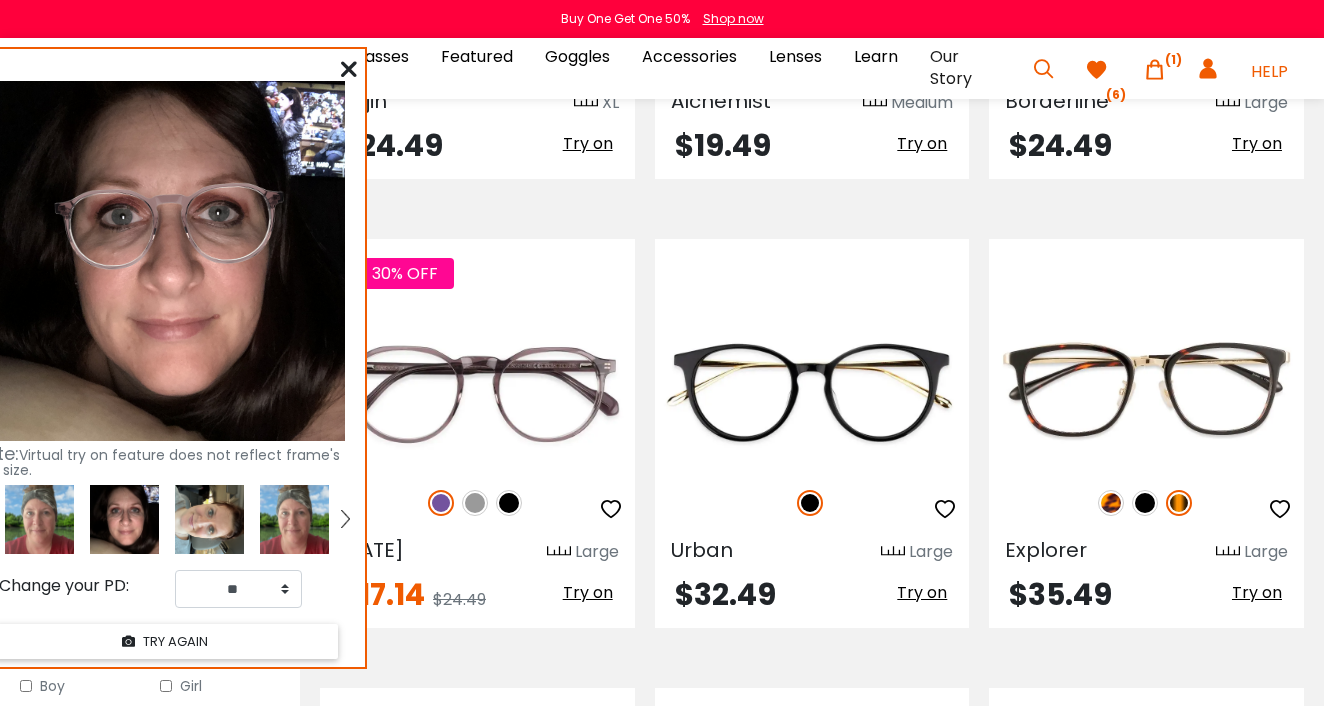 click at bounding box center (209, 519) 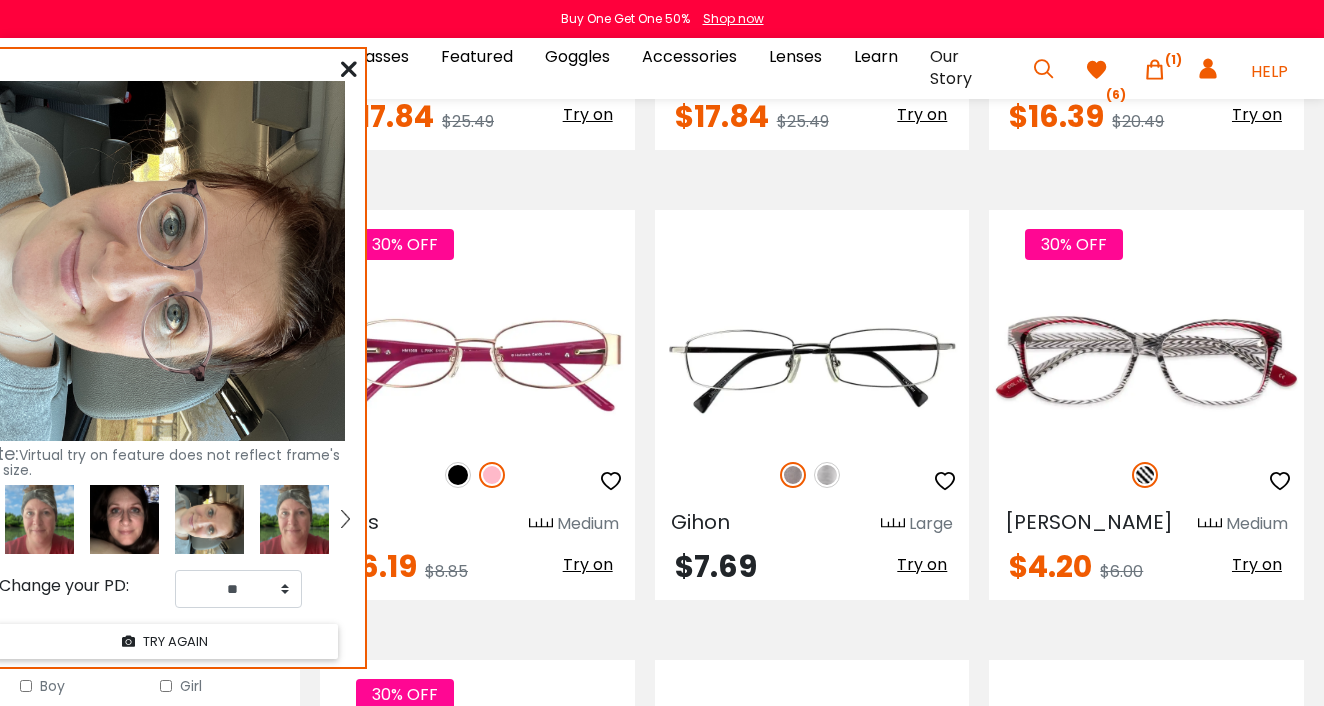 scroll, scrollTop: 4241, scrollLeft: 0, axis: vertical 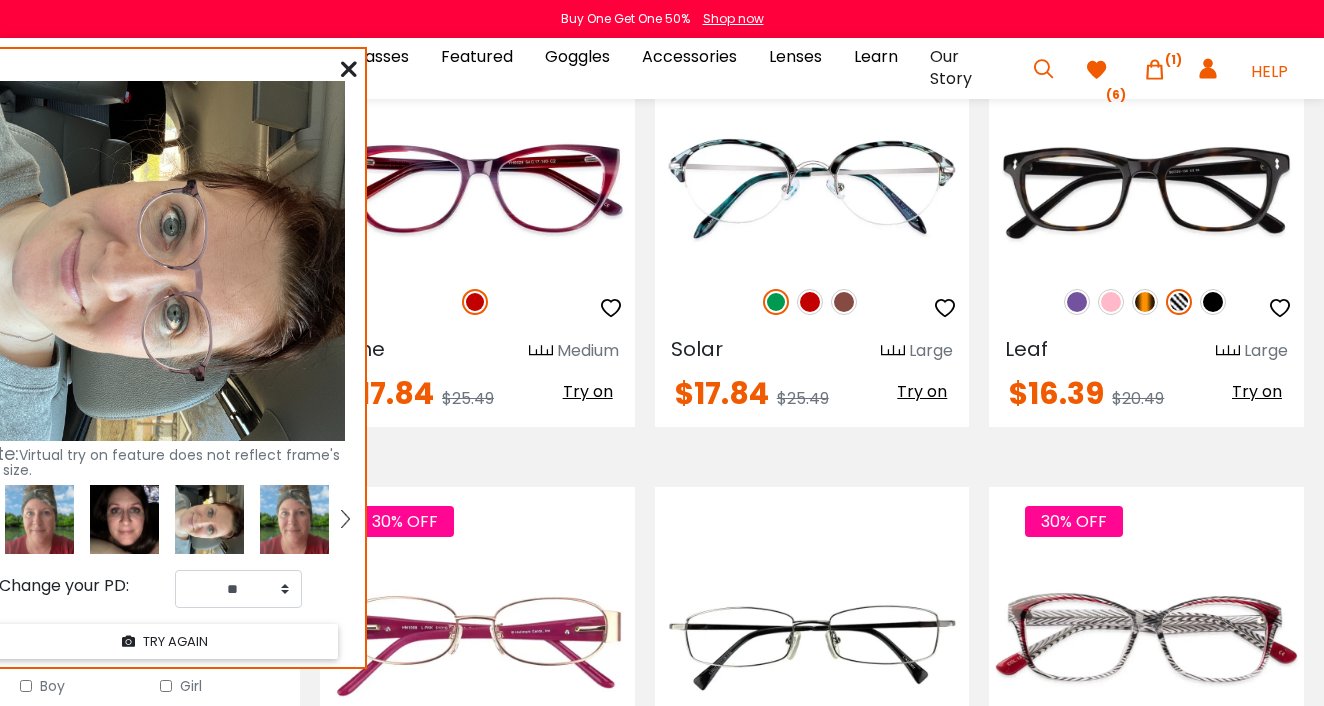 click at bounding box center [1097, 70] 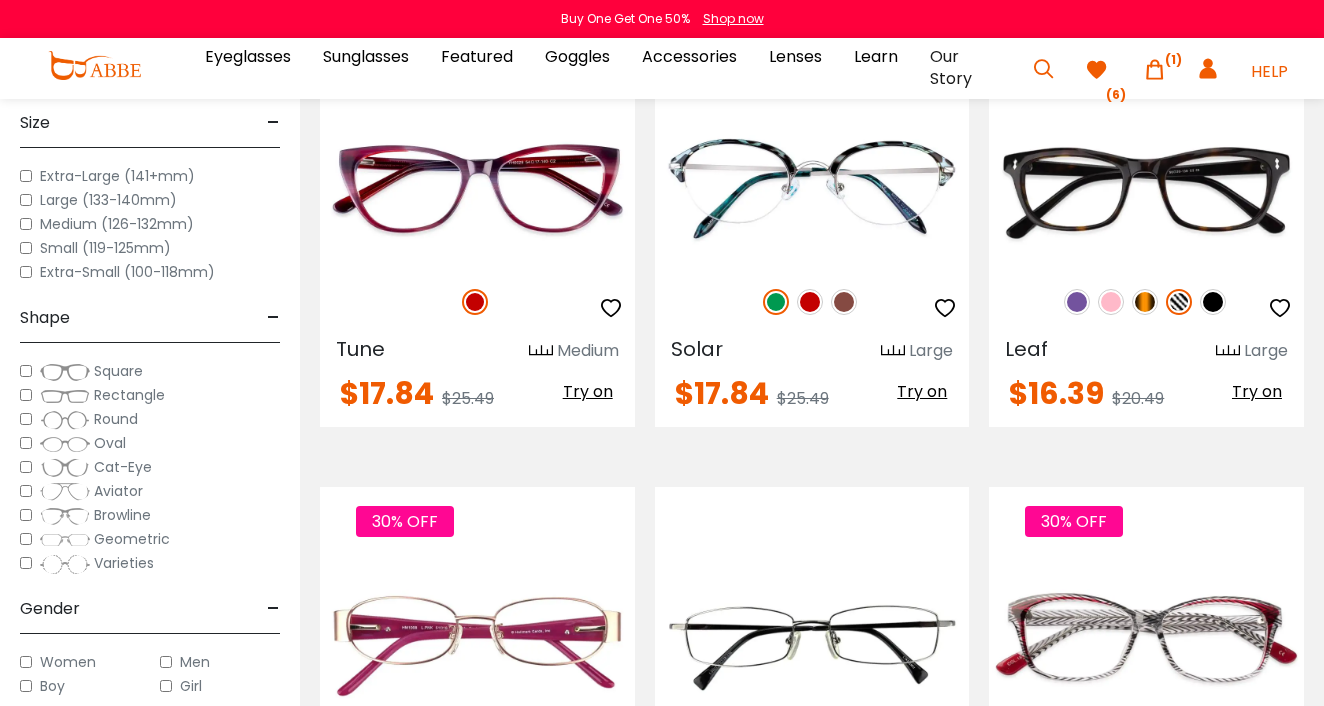scroll, scrollTop: 4208, scrollLeft: 0, axis: vertical 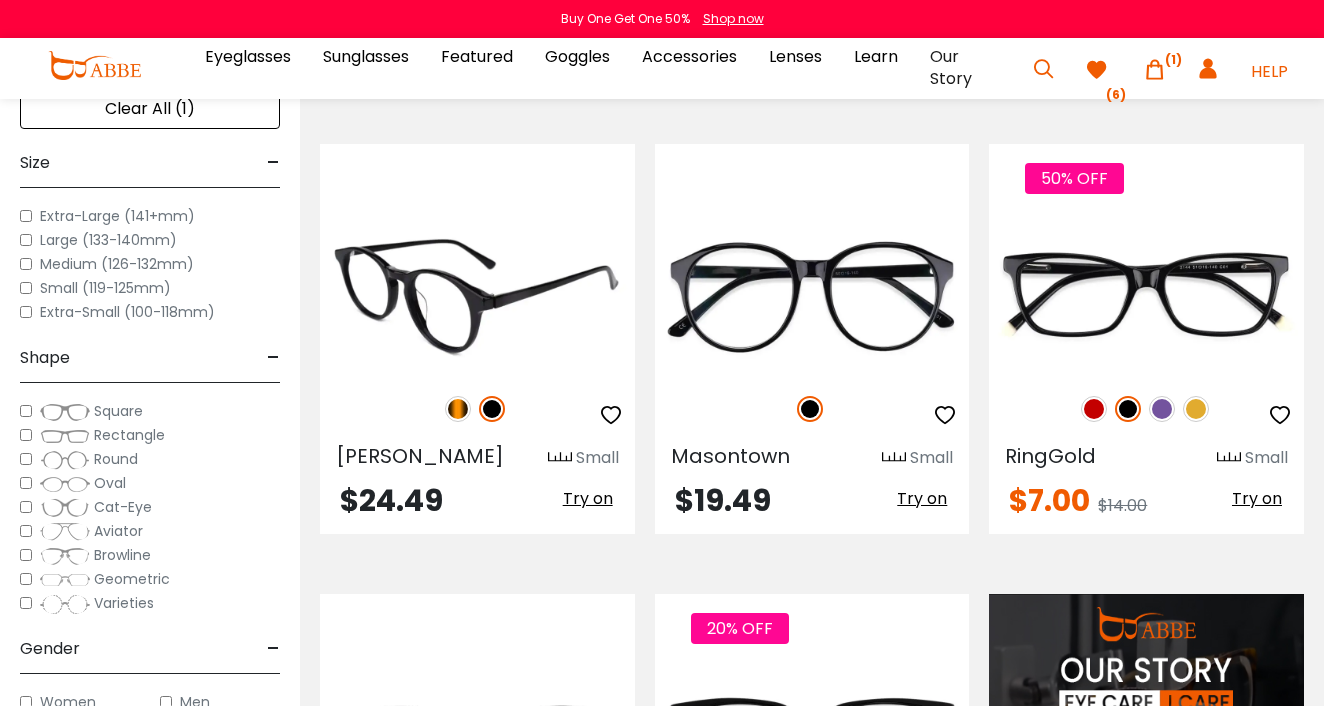 click at bounding box center [458, 409] 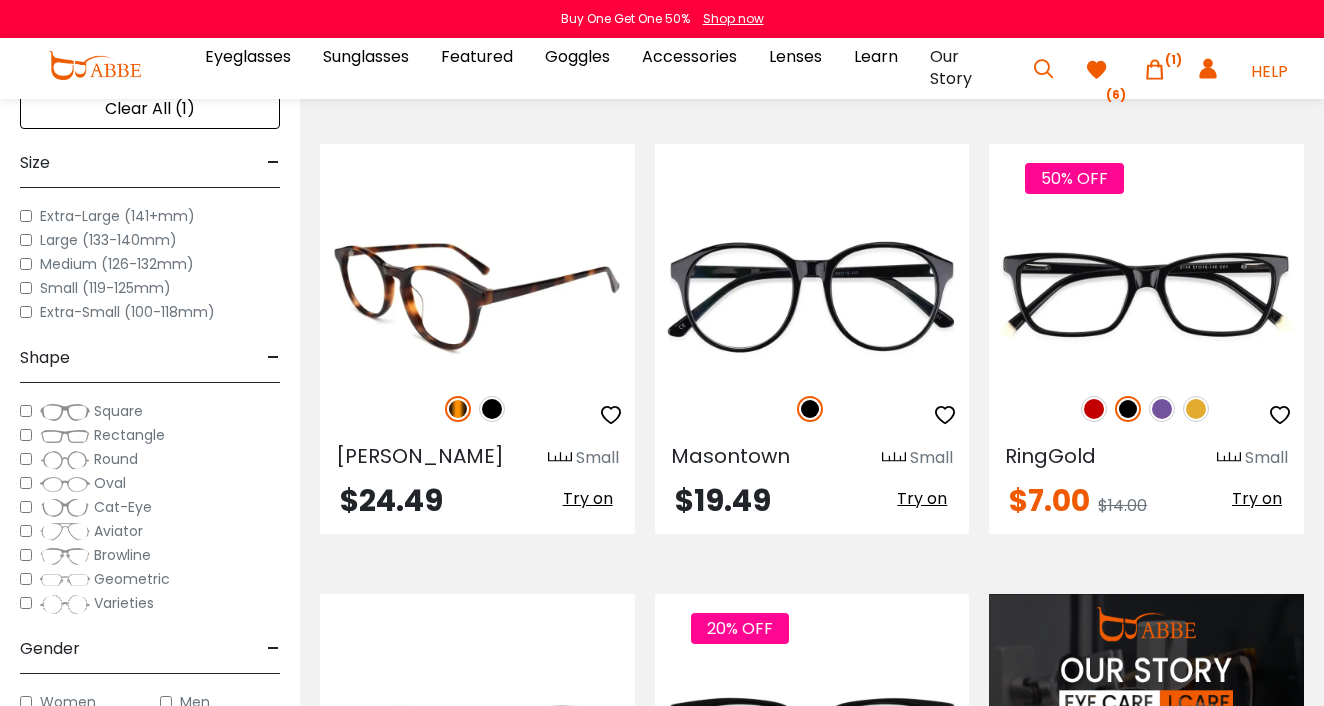 click on "Try on" at bounding box center (588, 498) 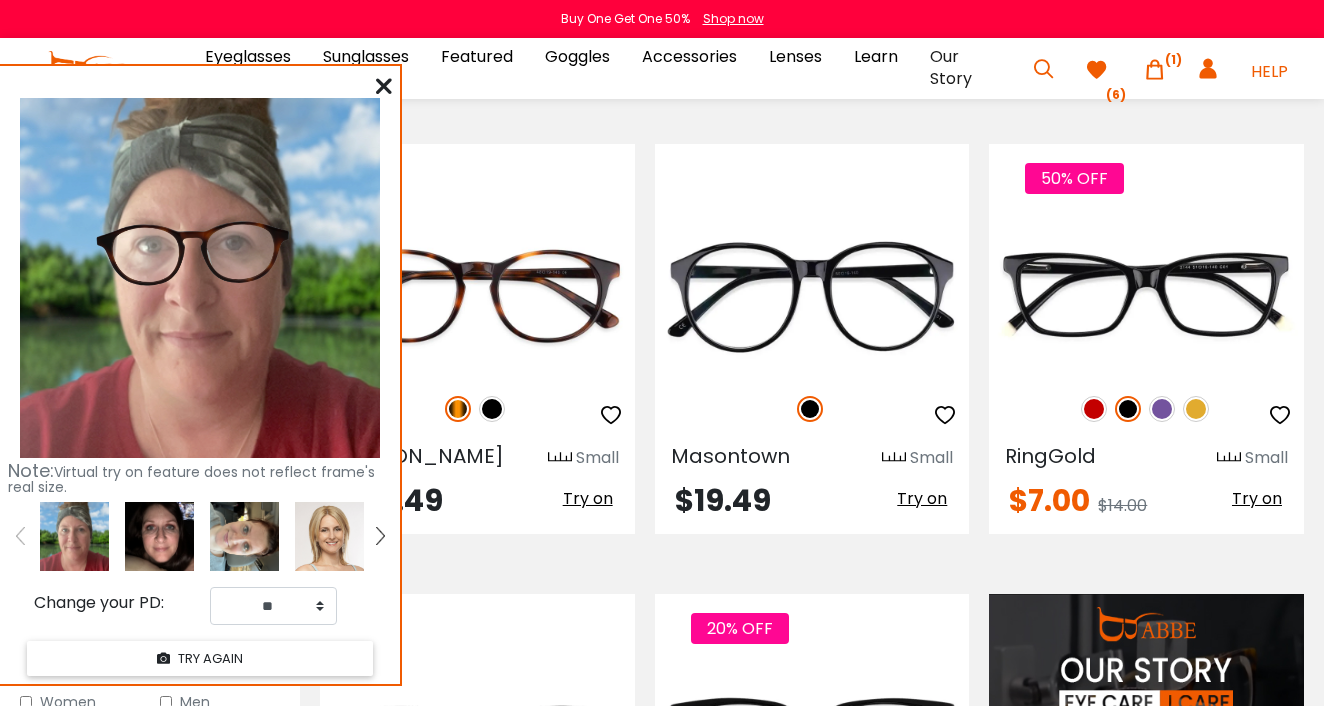 click at bounding box center [159, 536] 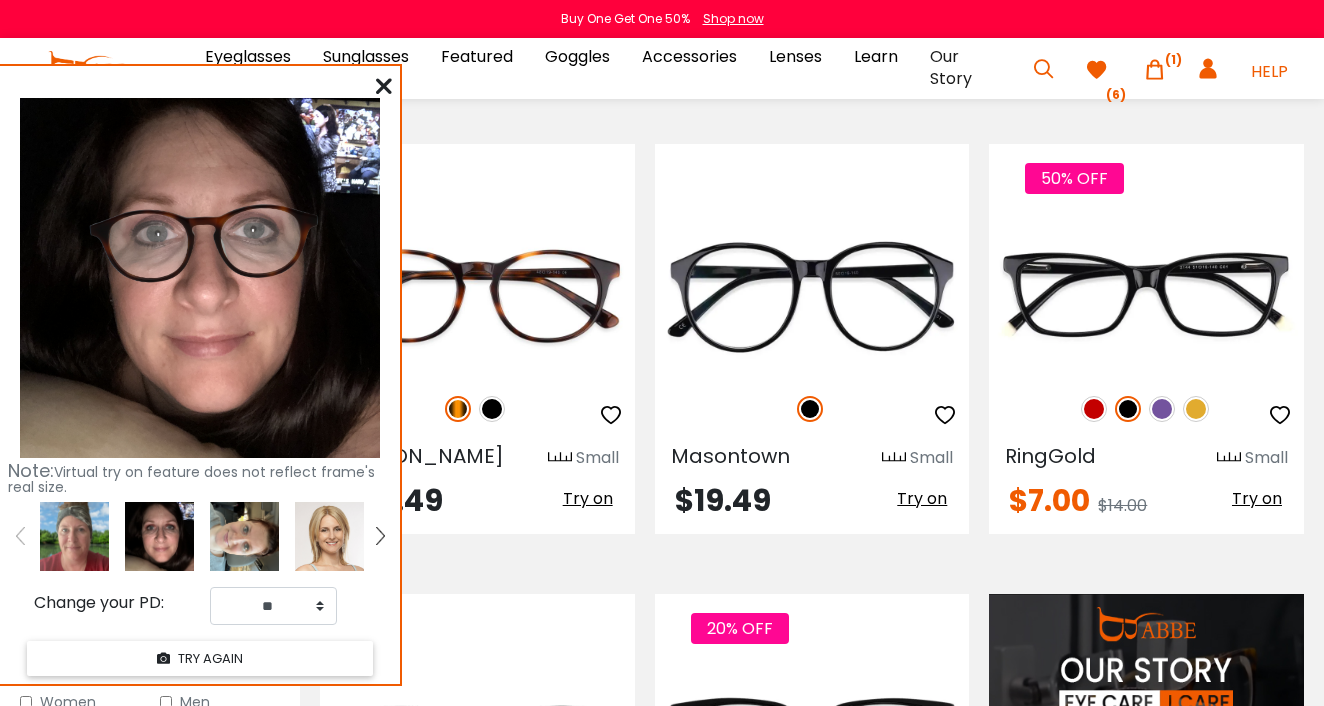 click at bounding box center (244, 536) 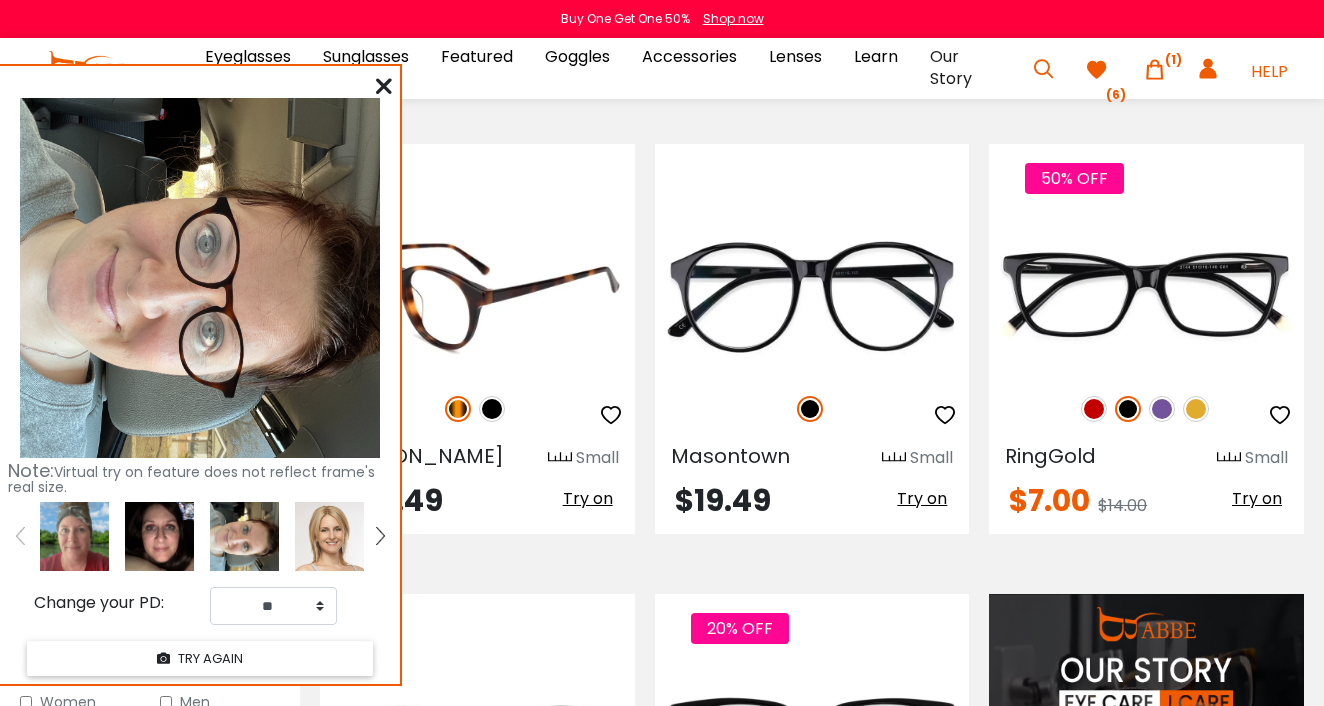 click on "Holly Grove
Small
$24.49
Try on" at bounding box center (477, 338) 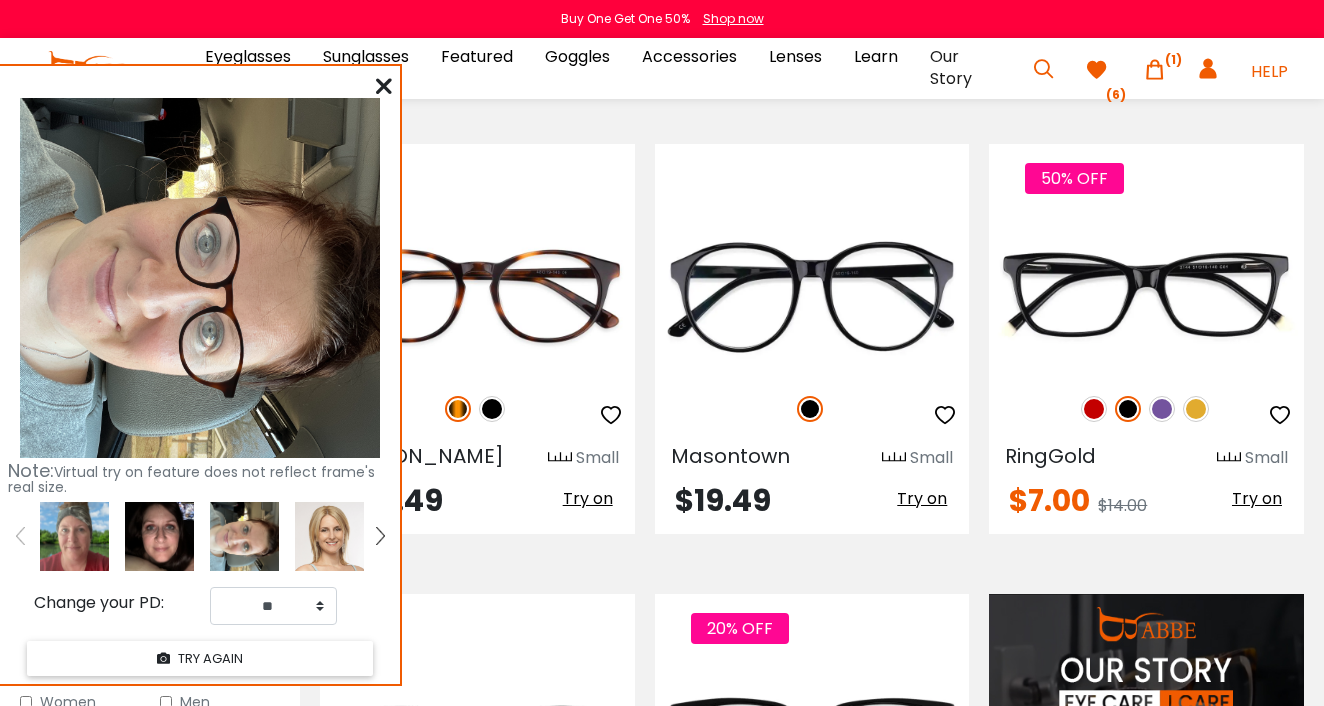 click at bounding box center (384, 86) 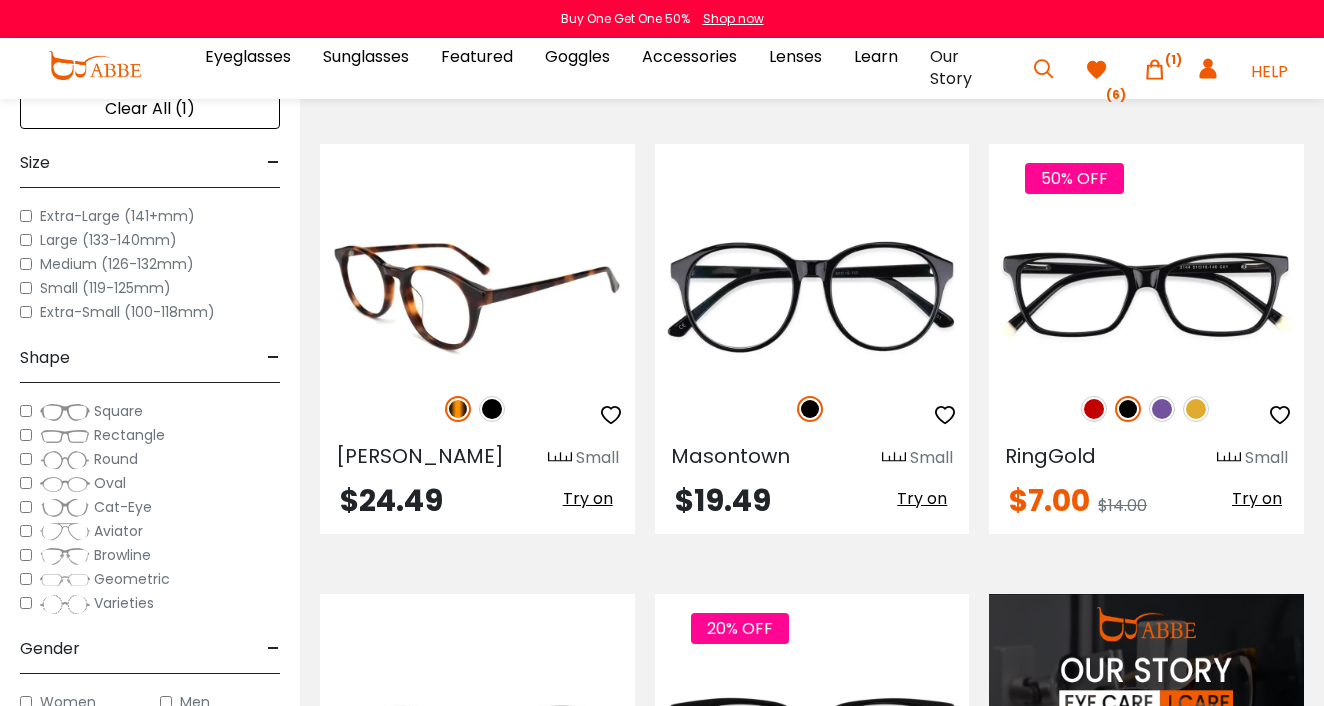 click at bounding box center (611, 415) 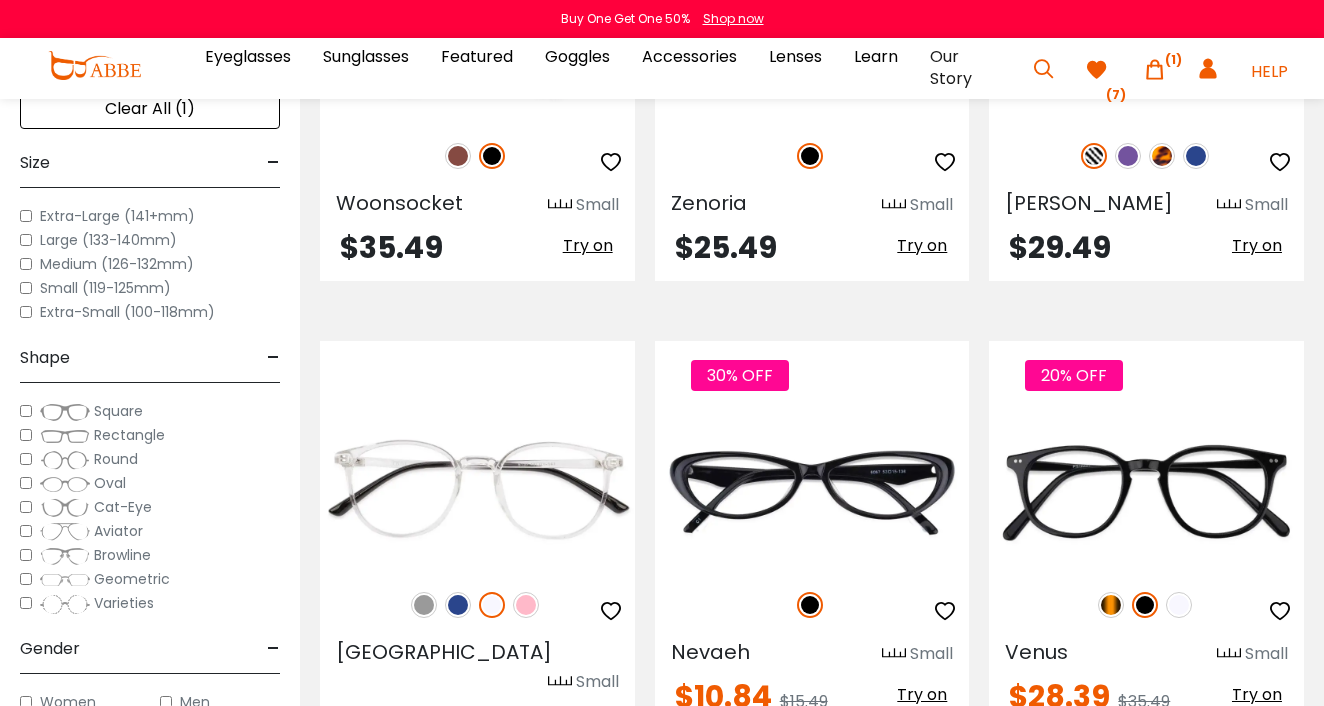 scroll, scrollTop: 3182, scrollLeft: 0, axis: vertical 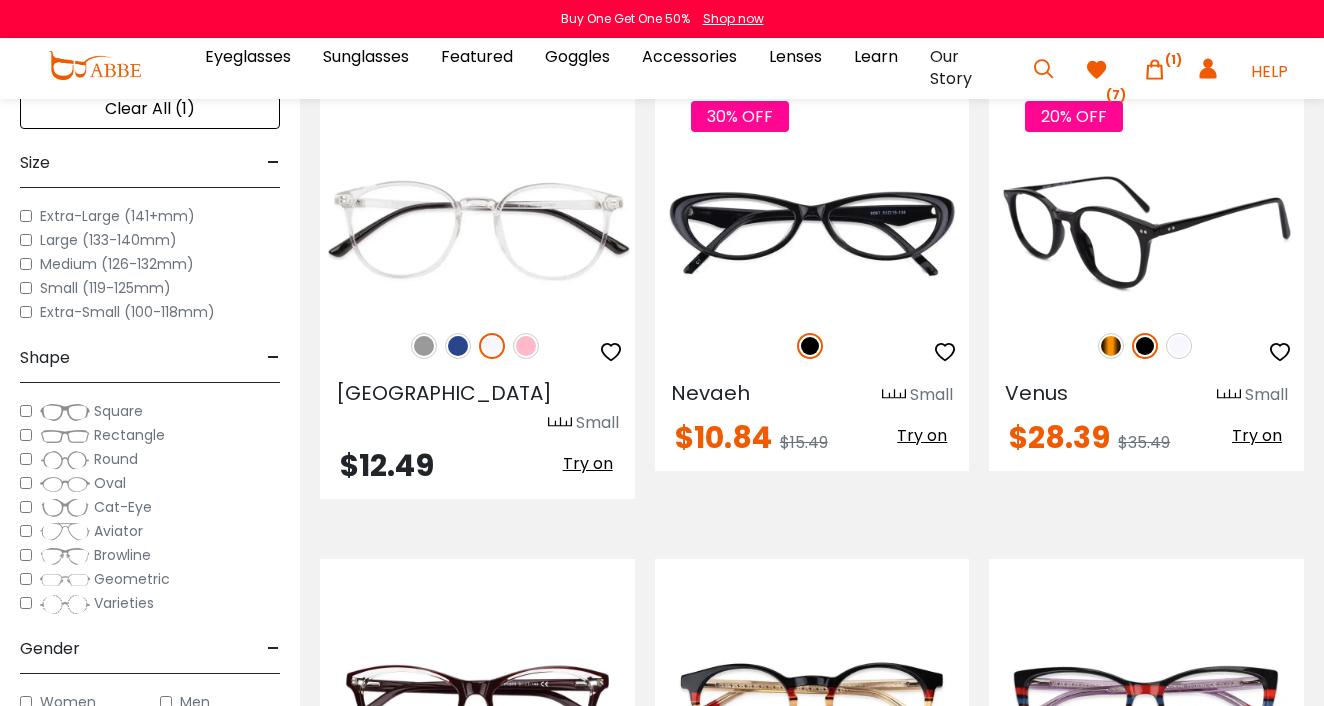 click at bounding box center (1111, 346) 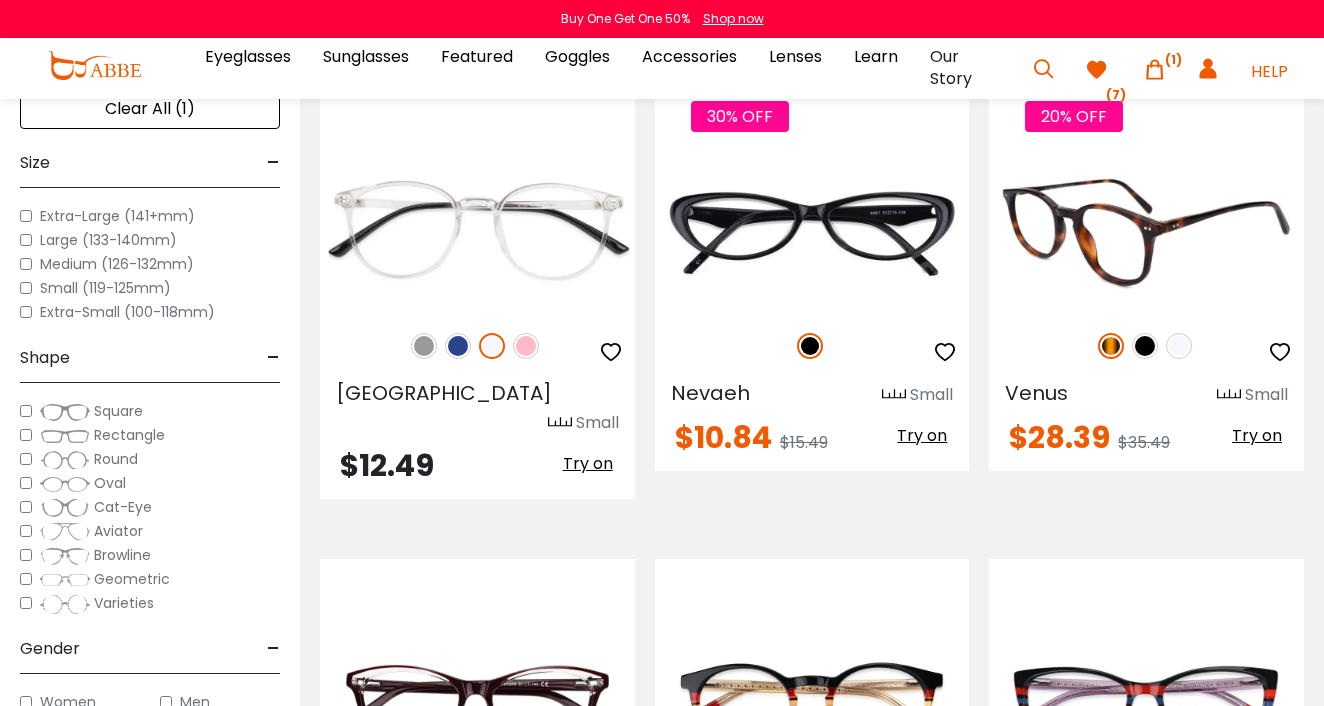 click on "Try on" at bounding box center [1257, 435] 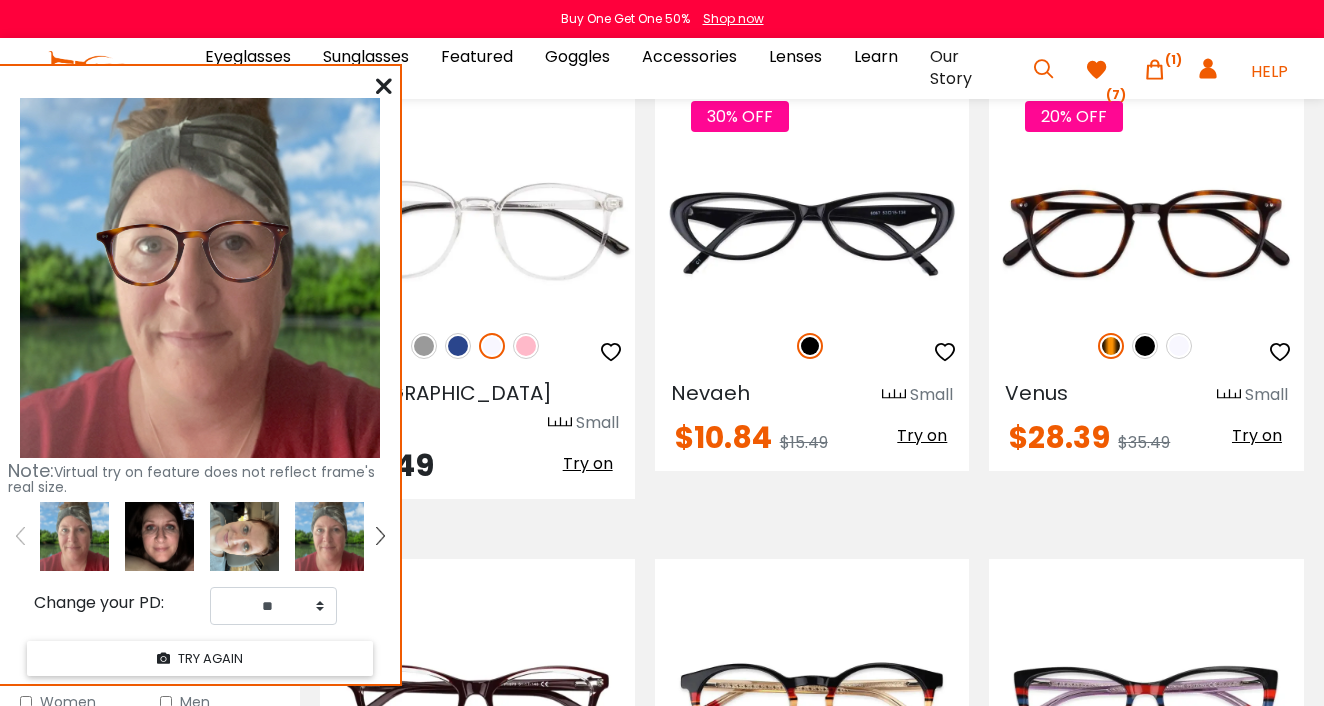 click at bounding box center (159, 536) 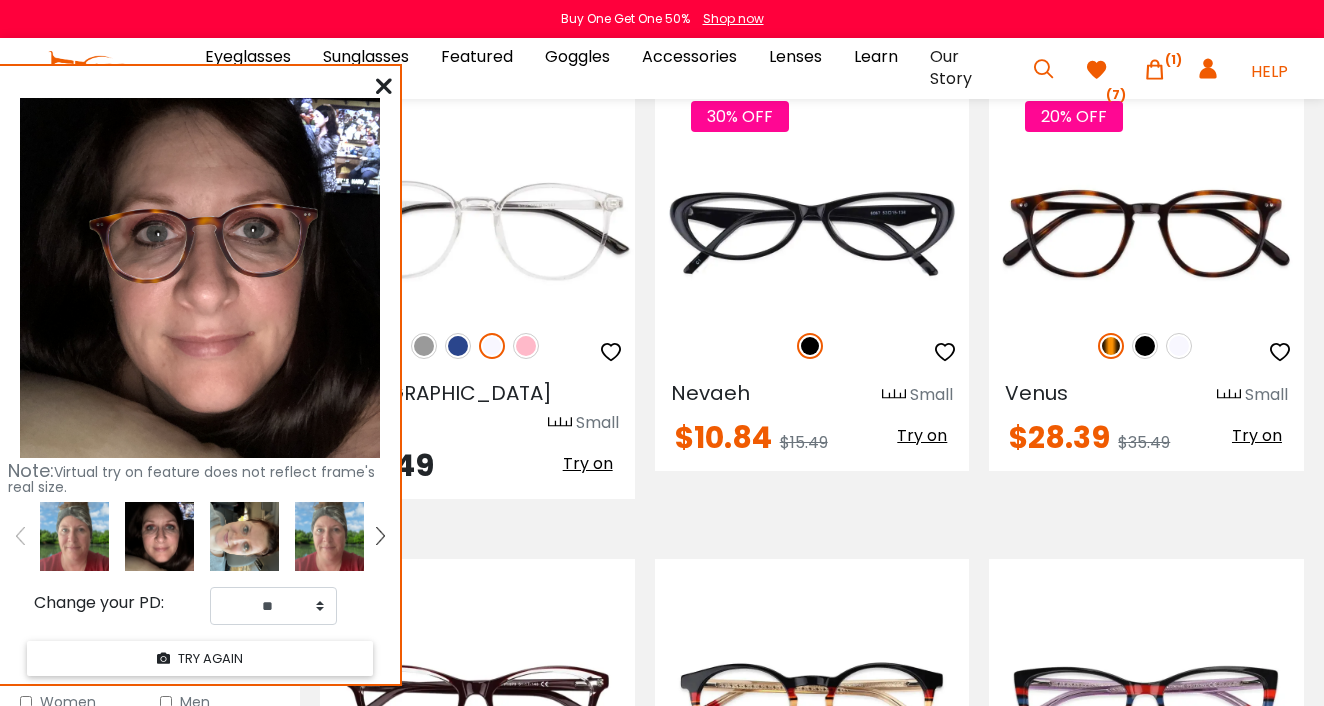 click at bounding box center [244, 536] 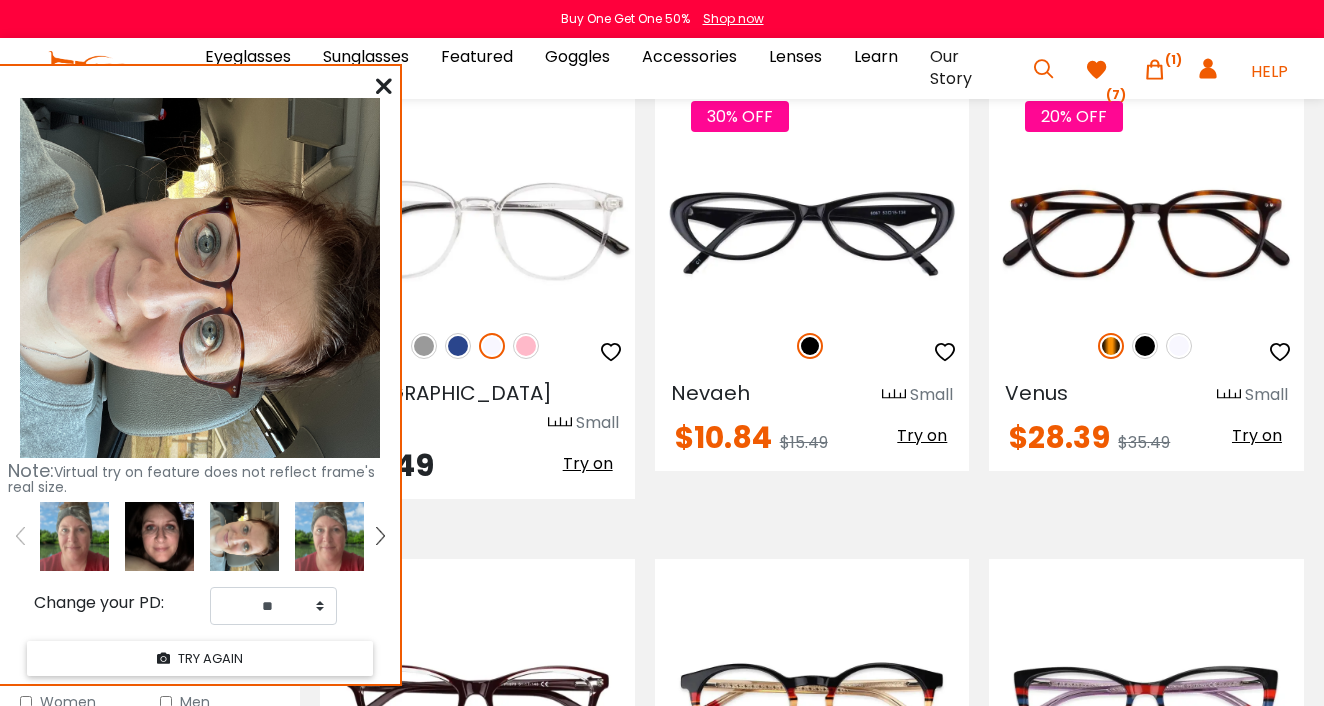 click at bounding box center (159, 536) 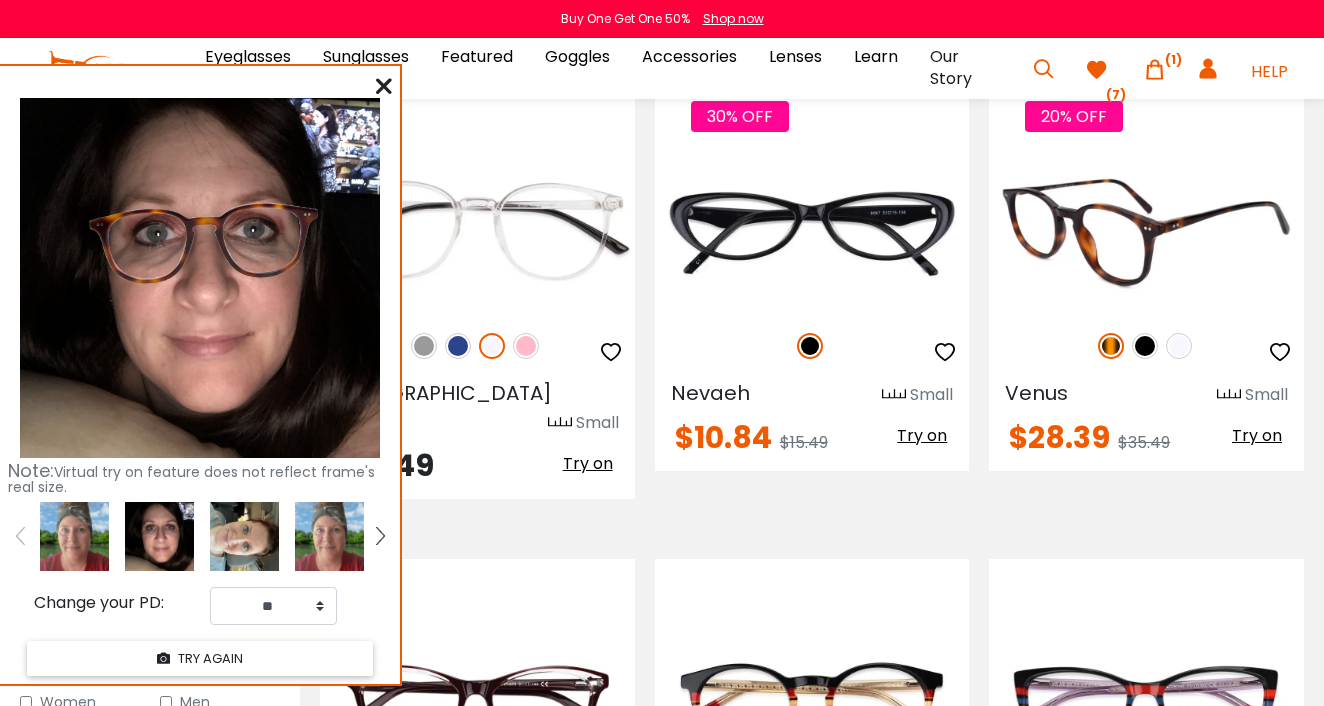 click at bounding box center [1280, 352] 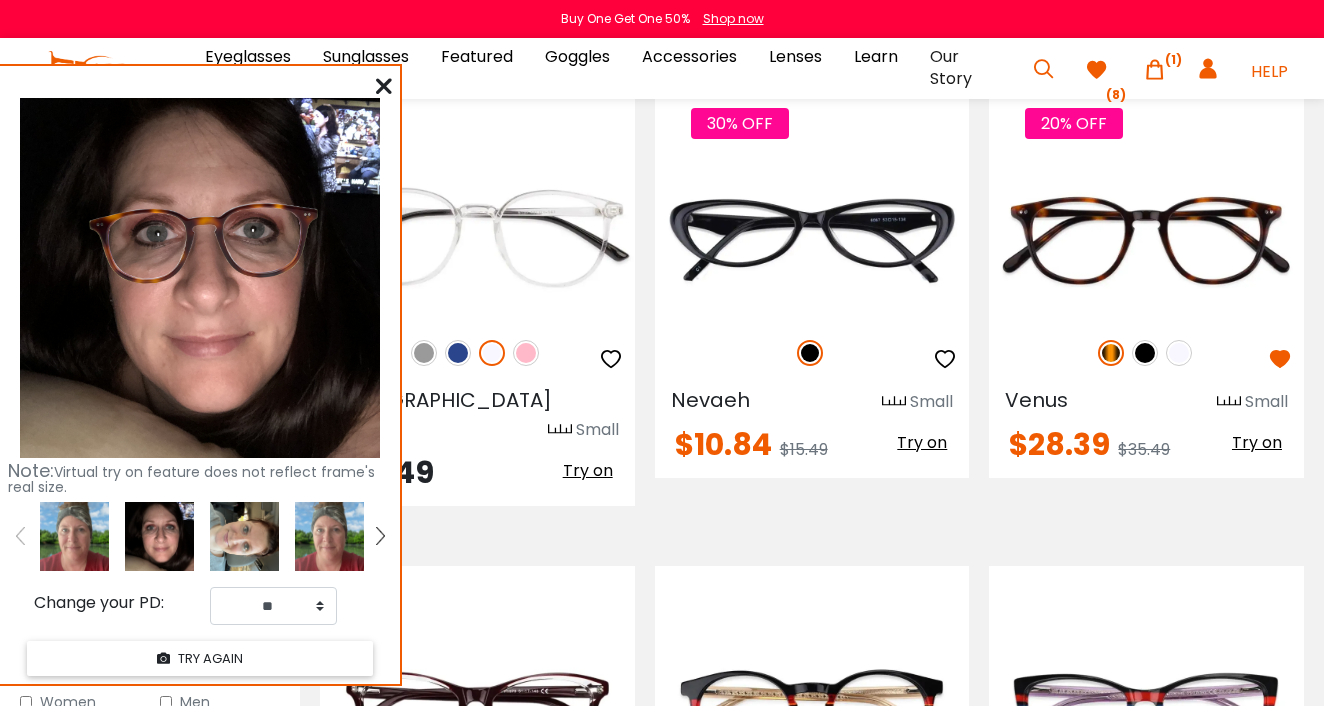 scroll, scrollTop: 3187, scrollLeft: 0, axis: vertical 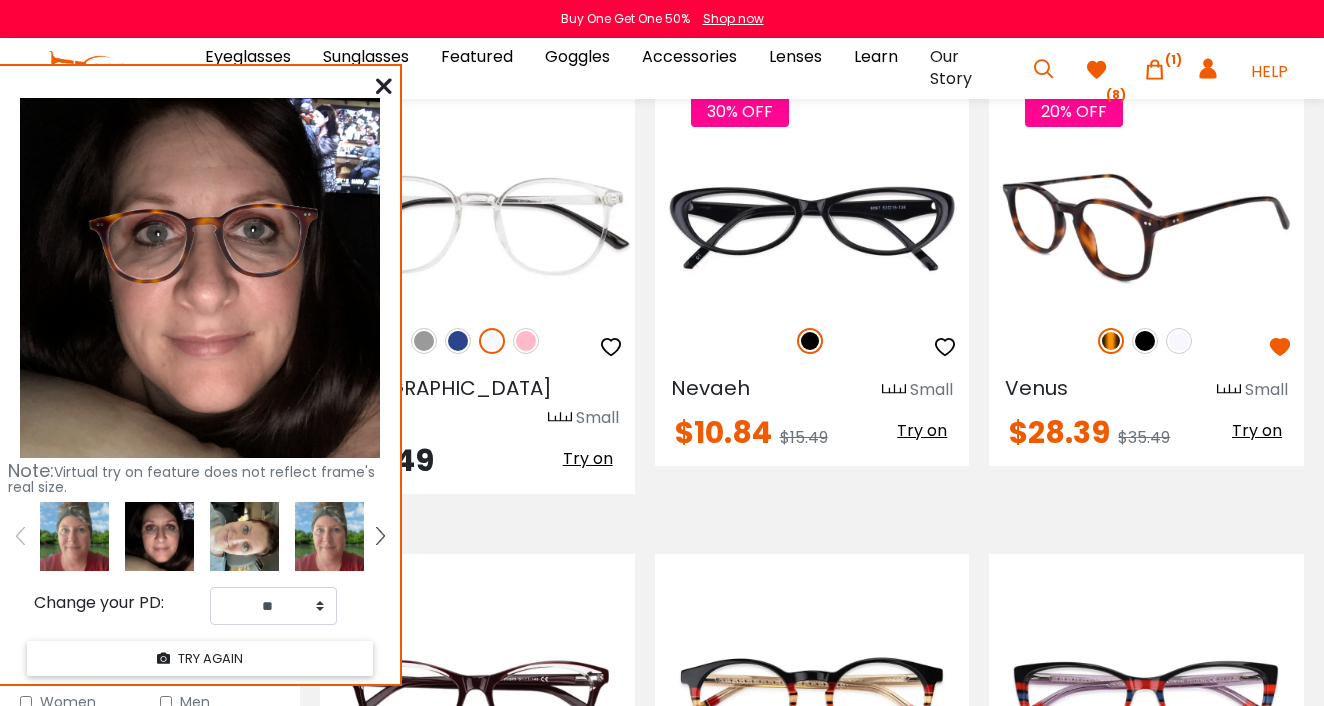 click at bounding box center [1146, 227] 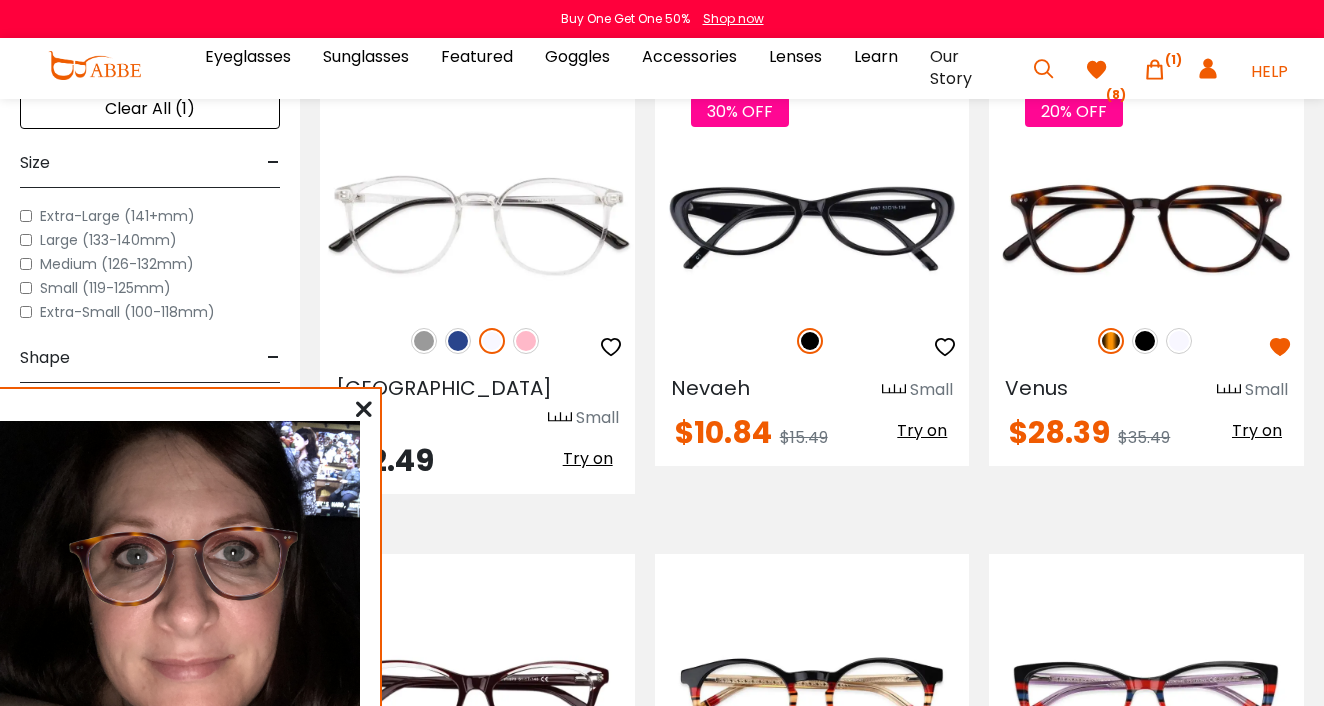 drag, startPoint x: 281, startPoint y: 77, endPoint x: 225, endPoint y: 379, distance: 307.14816 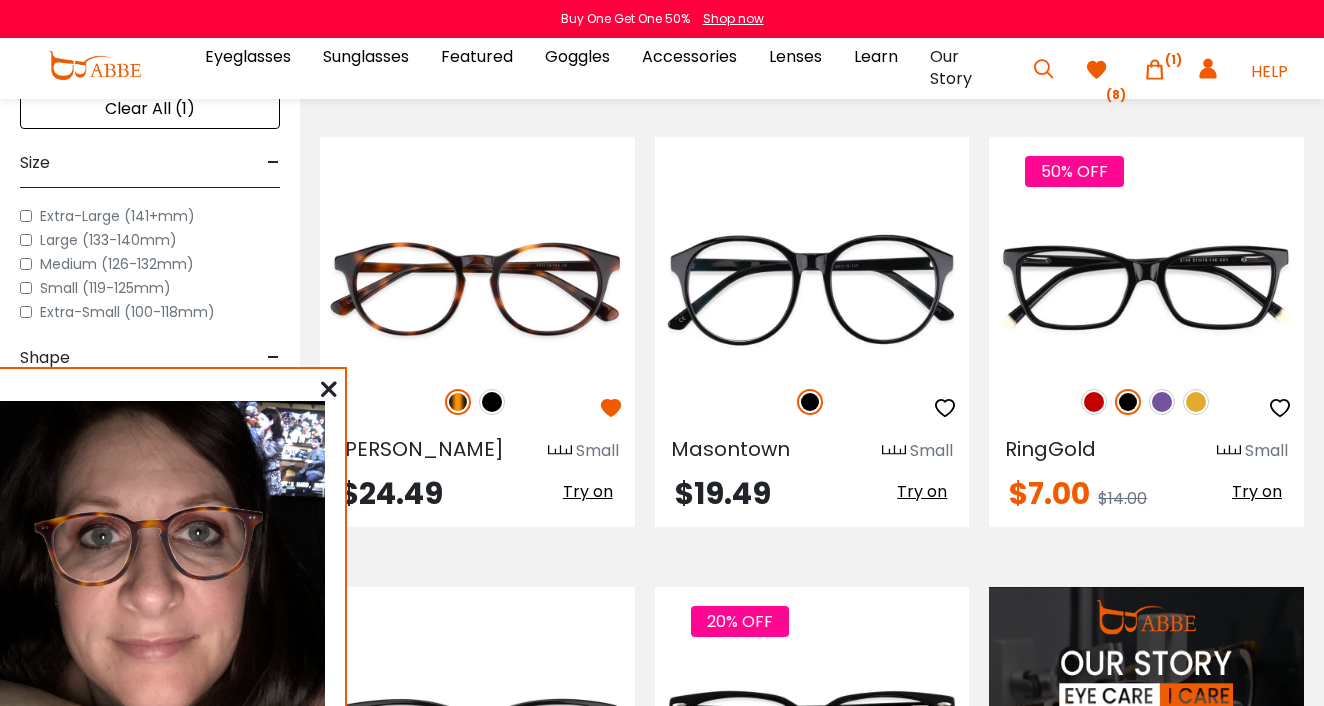 scroll, scrollTop: 1336, scrollLeft: 0, axis: vertical 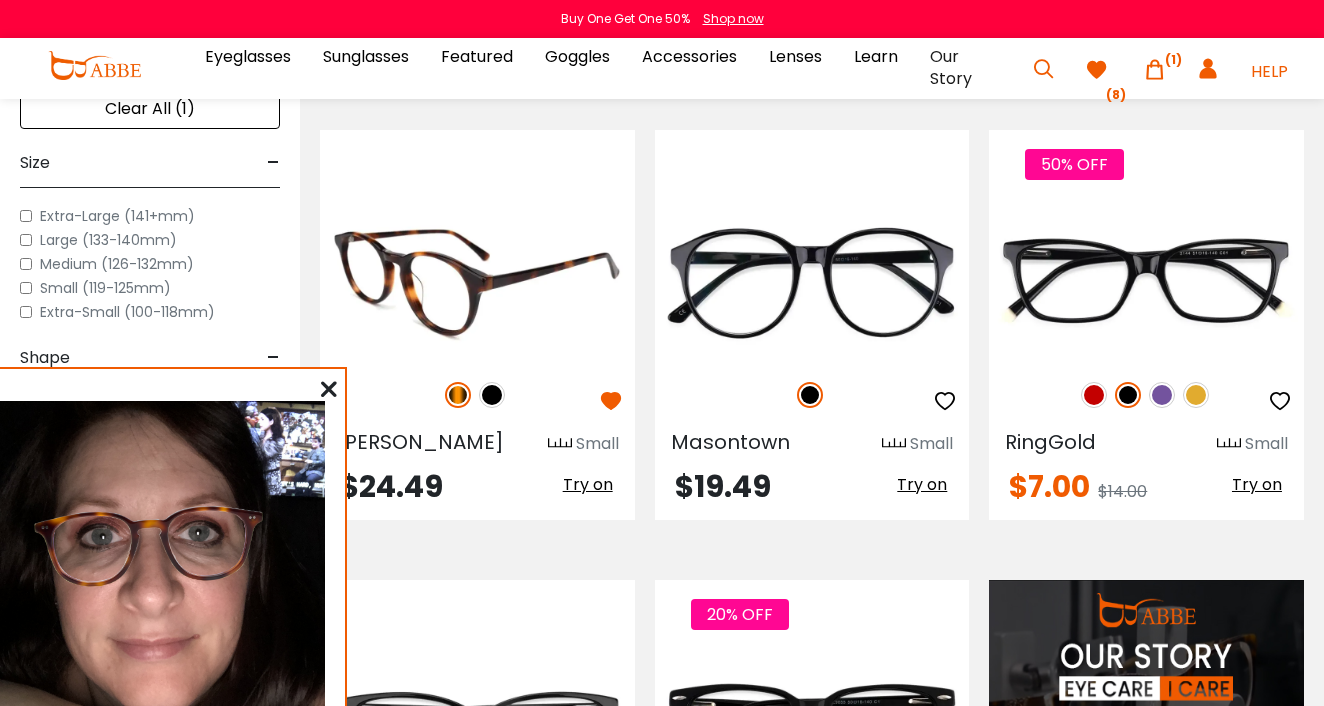 click at bounding box center (477, 280) 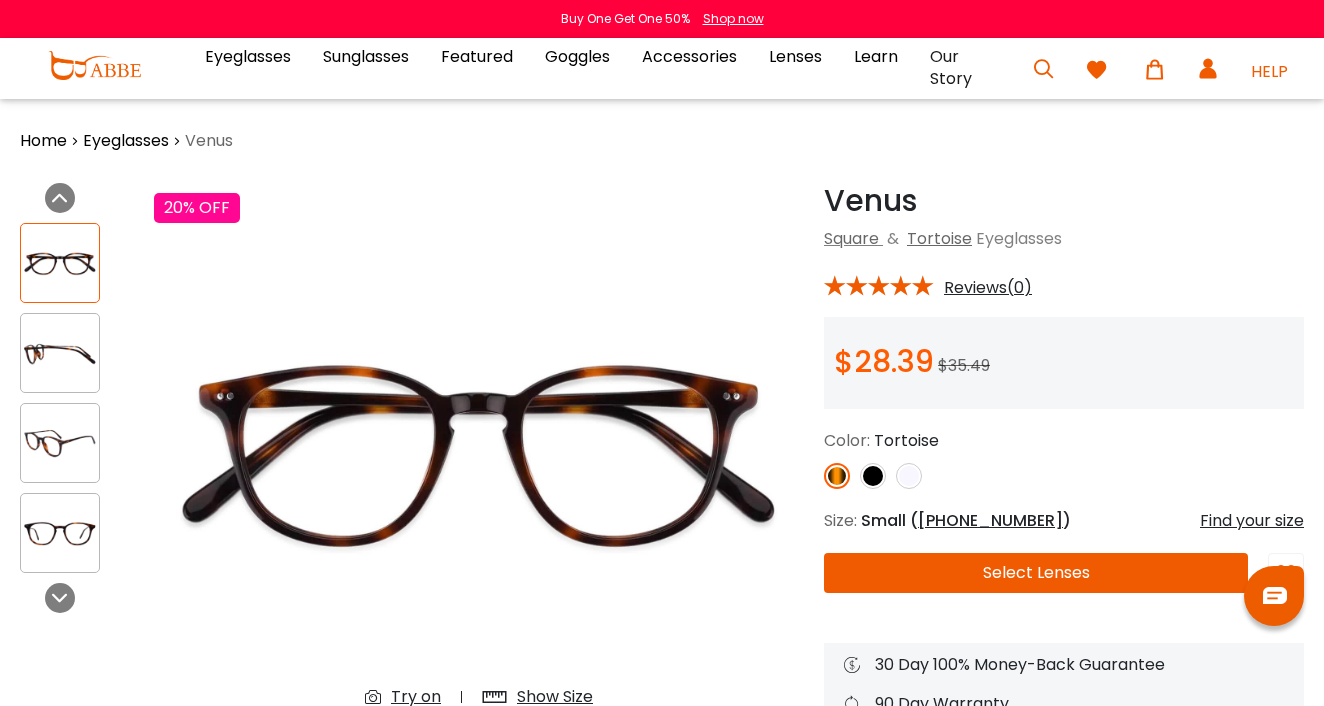 scroll, scrollTop: 0, scrollLeft: 0, axis: both 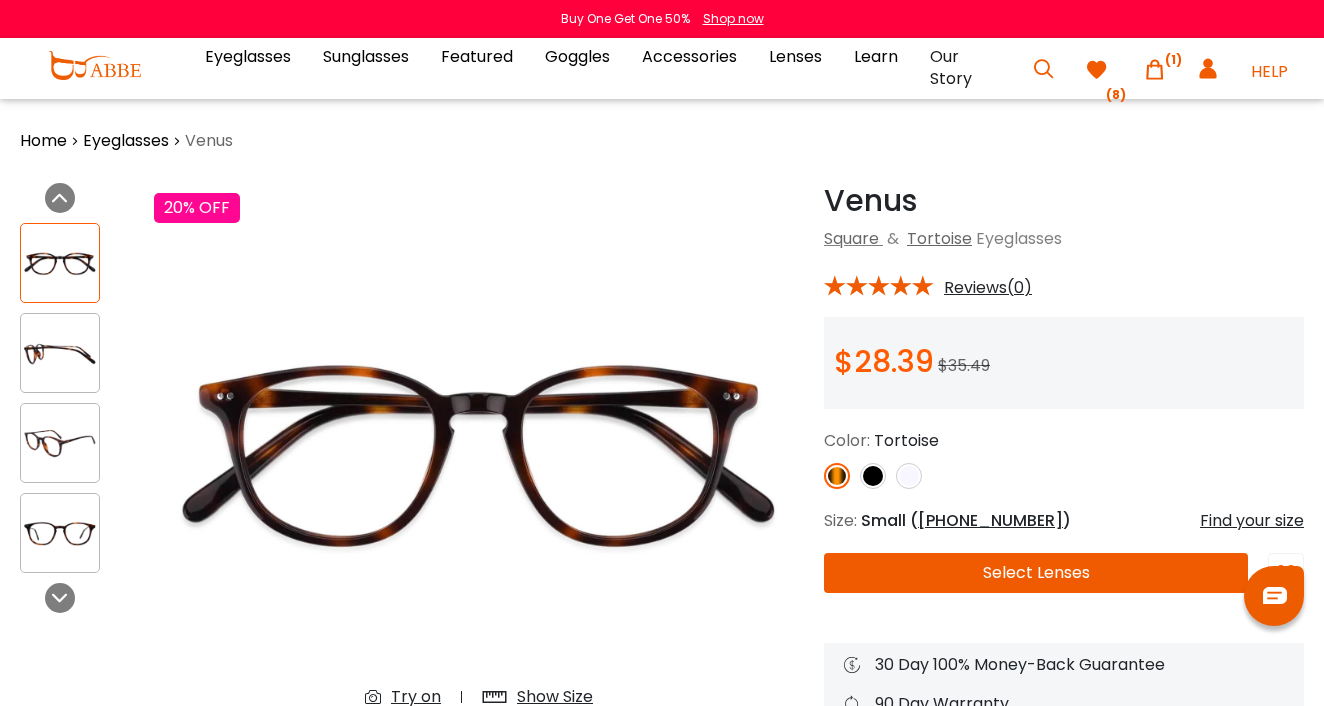 click at bounding box center (60, 353) 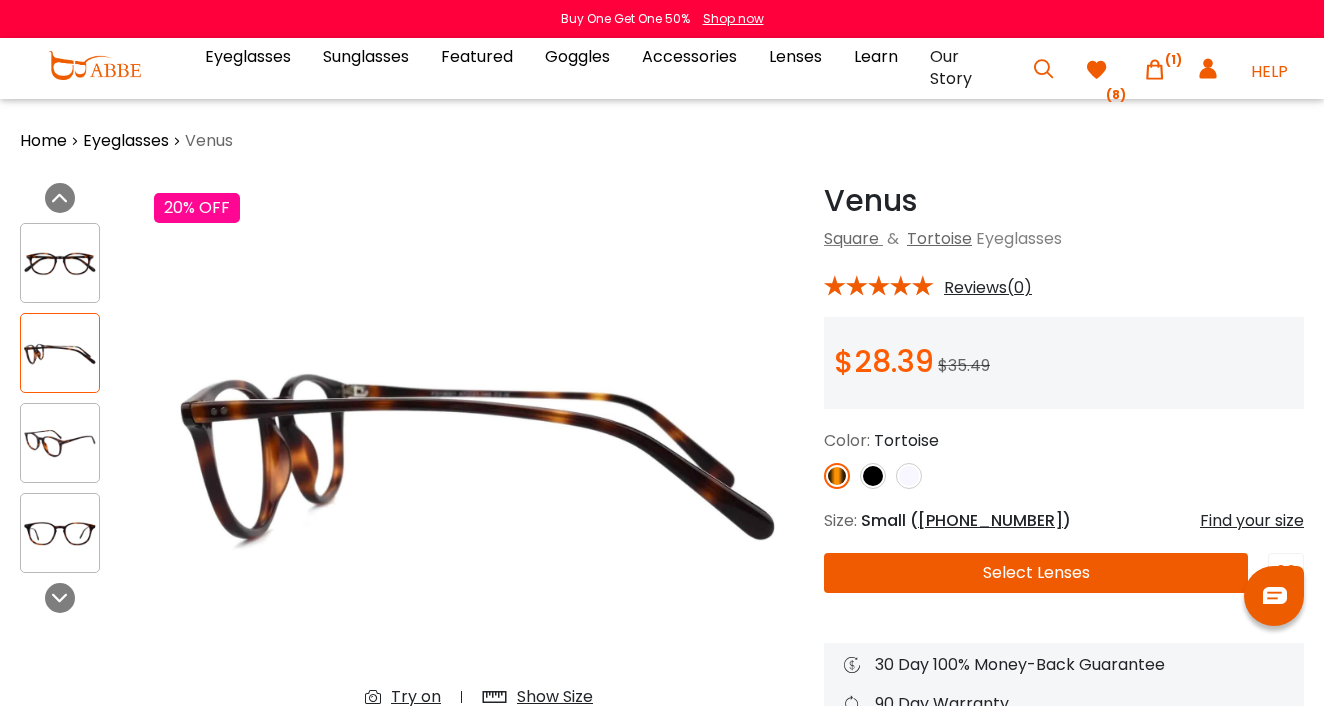 click at bounding box center (60, 443) 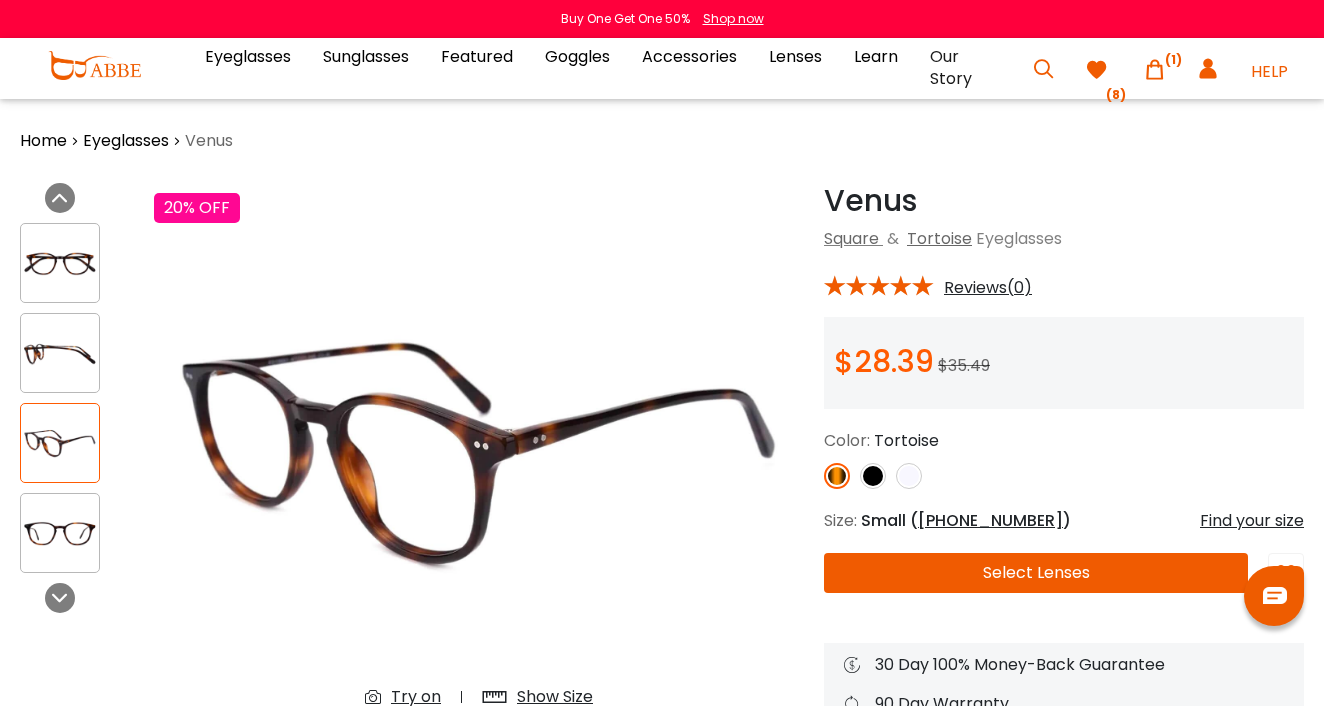 click at bounding box center [60, 533] 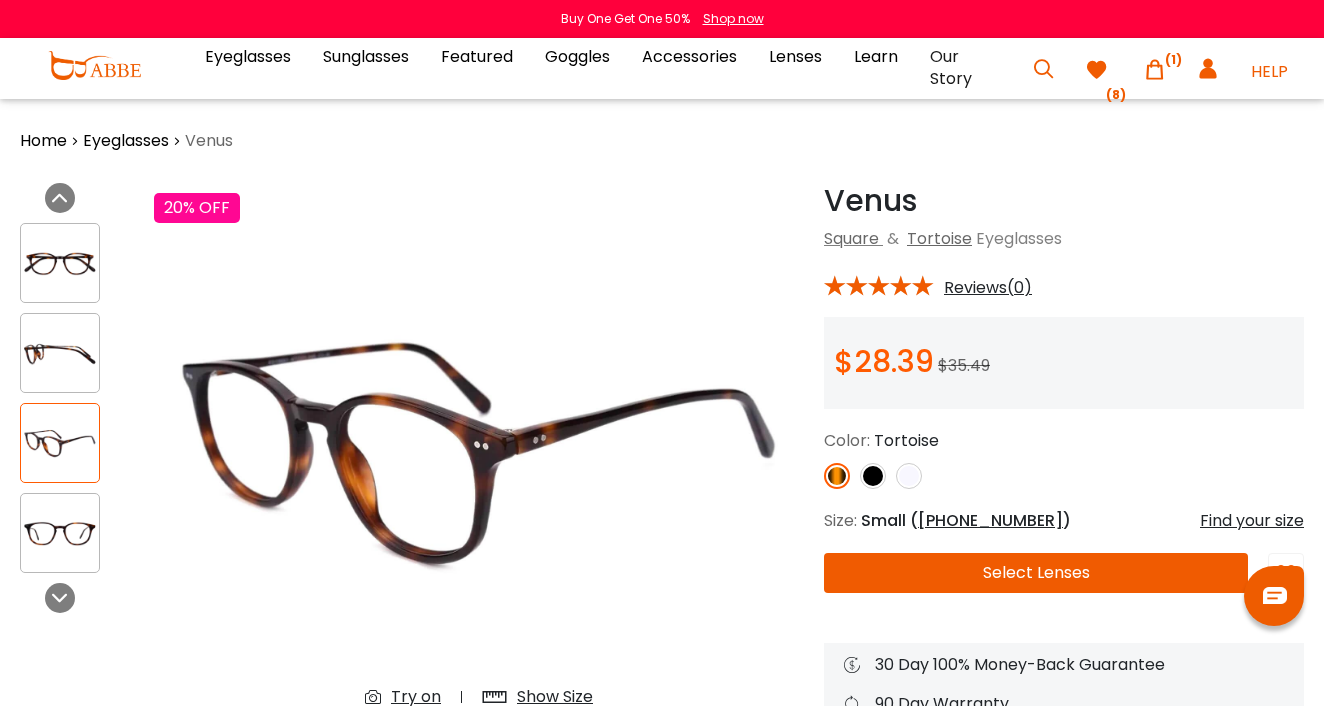 click at bounding box center (60, 533) 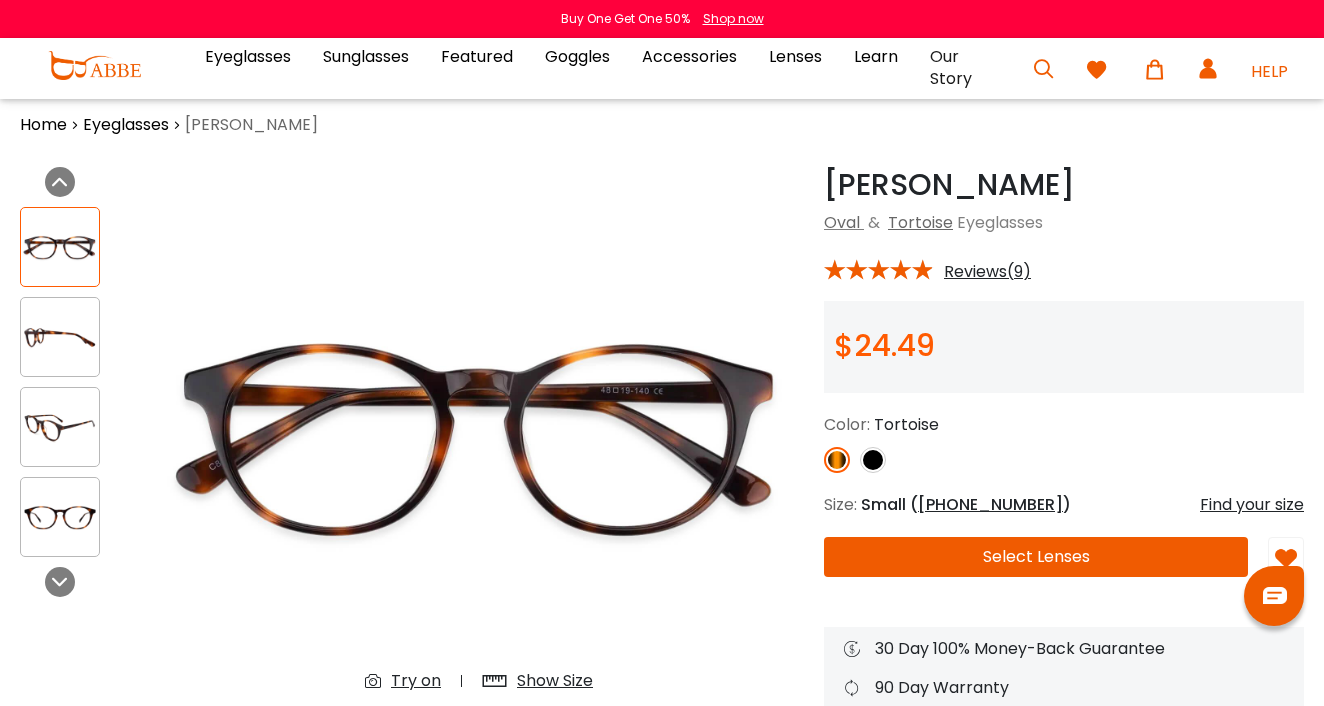 scroll, scrollTop: 0, scrollLeft: 0, axis: both 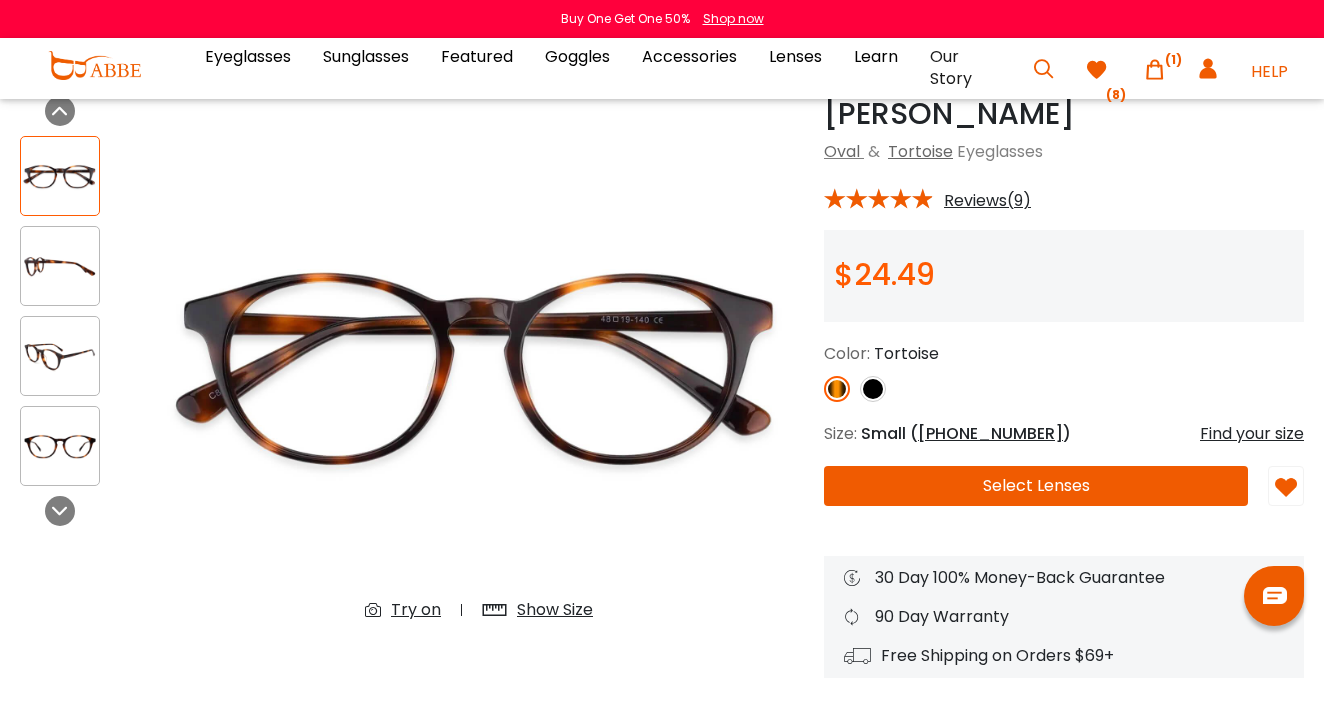 click on "Select Lenses" at bounding box center [1036, 486] 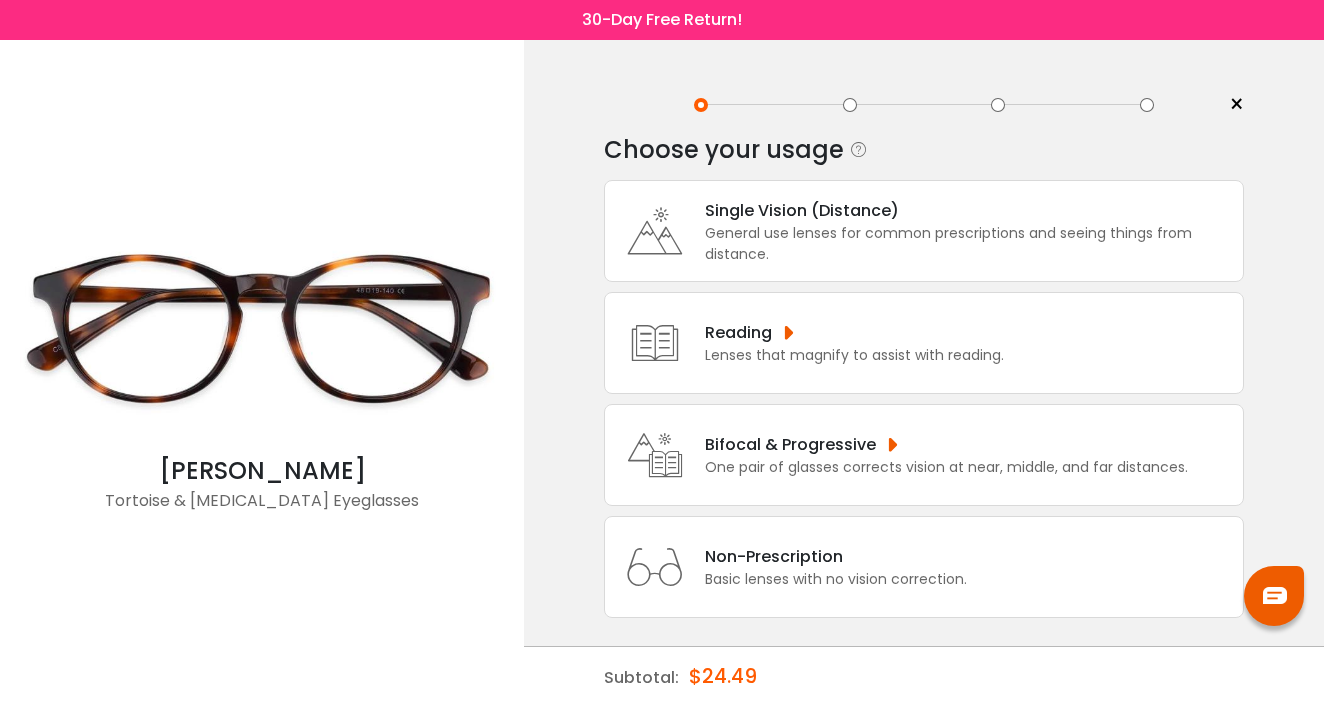scroll, scrollTop: 0, scrollLeft: 0, axis: both 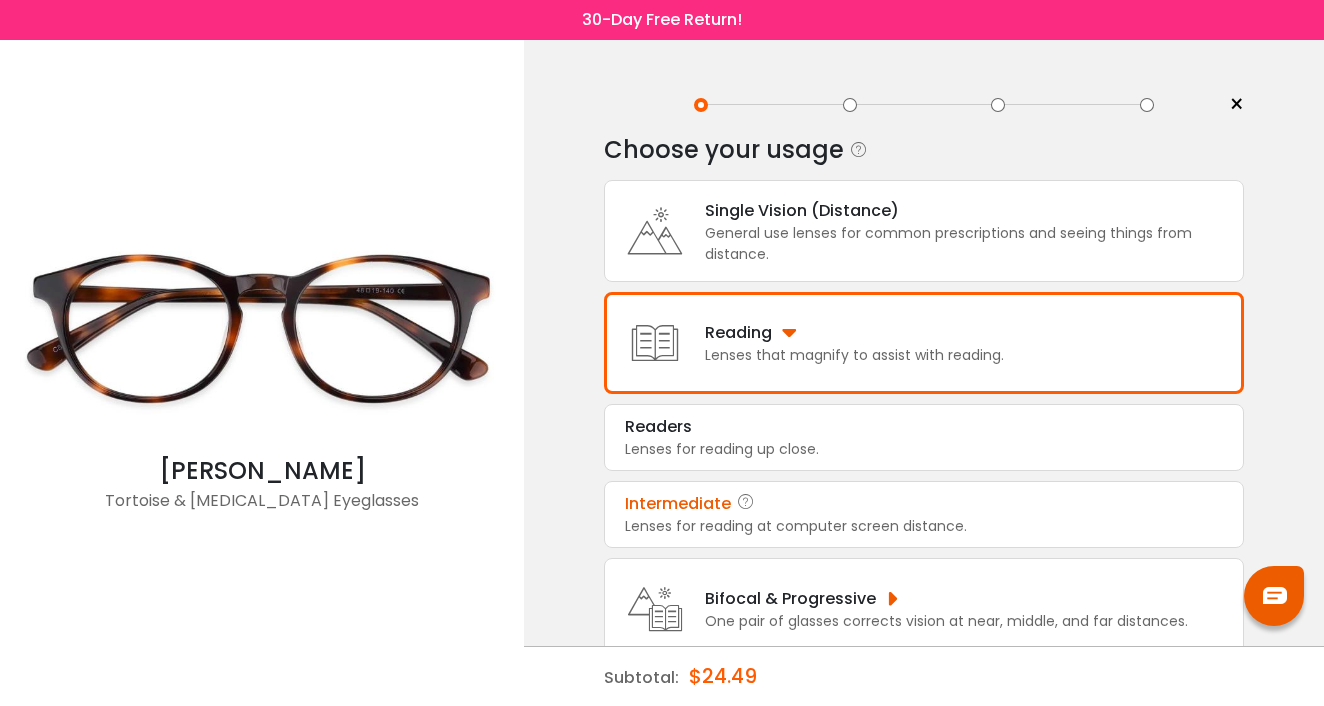 click on "Intermediate" at bounding box center (924, 504) 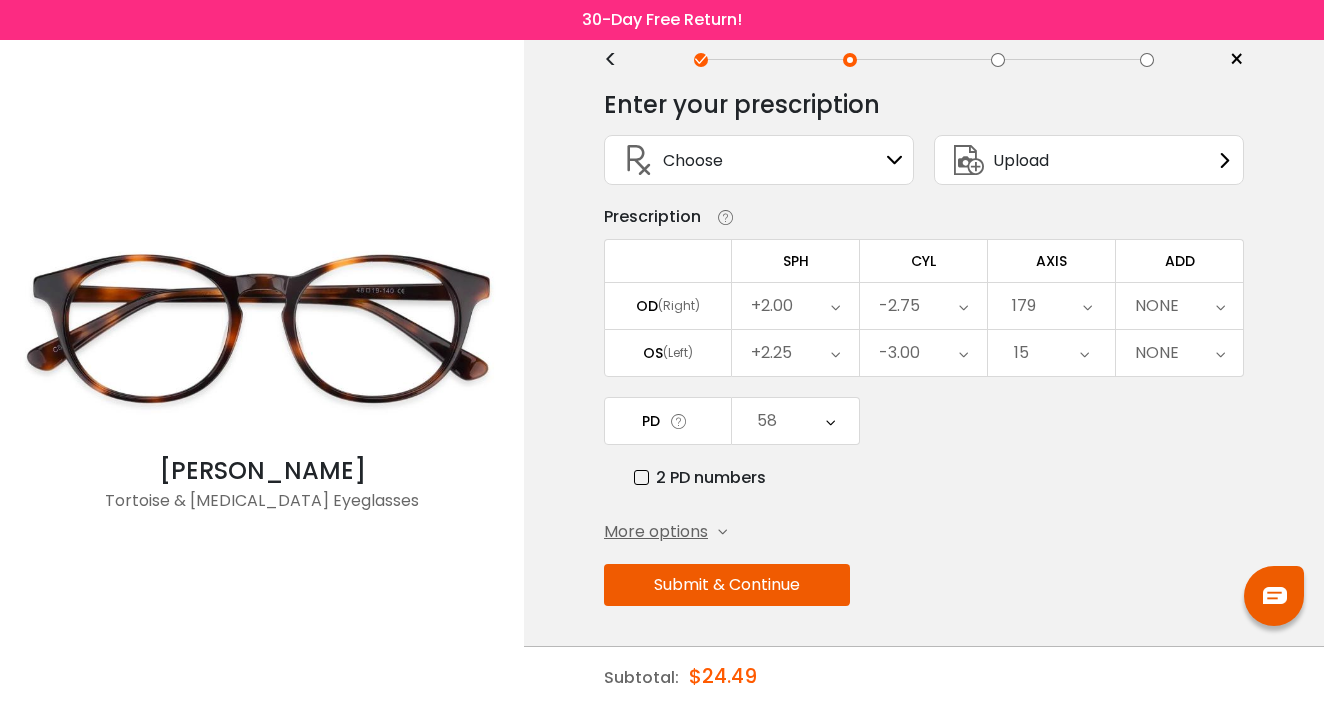 scroll, scrollTop: 52, scrollLeft: 0, axis: vertical 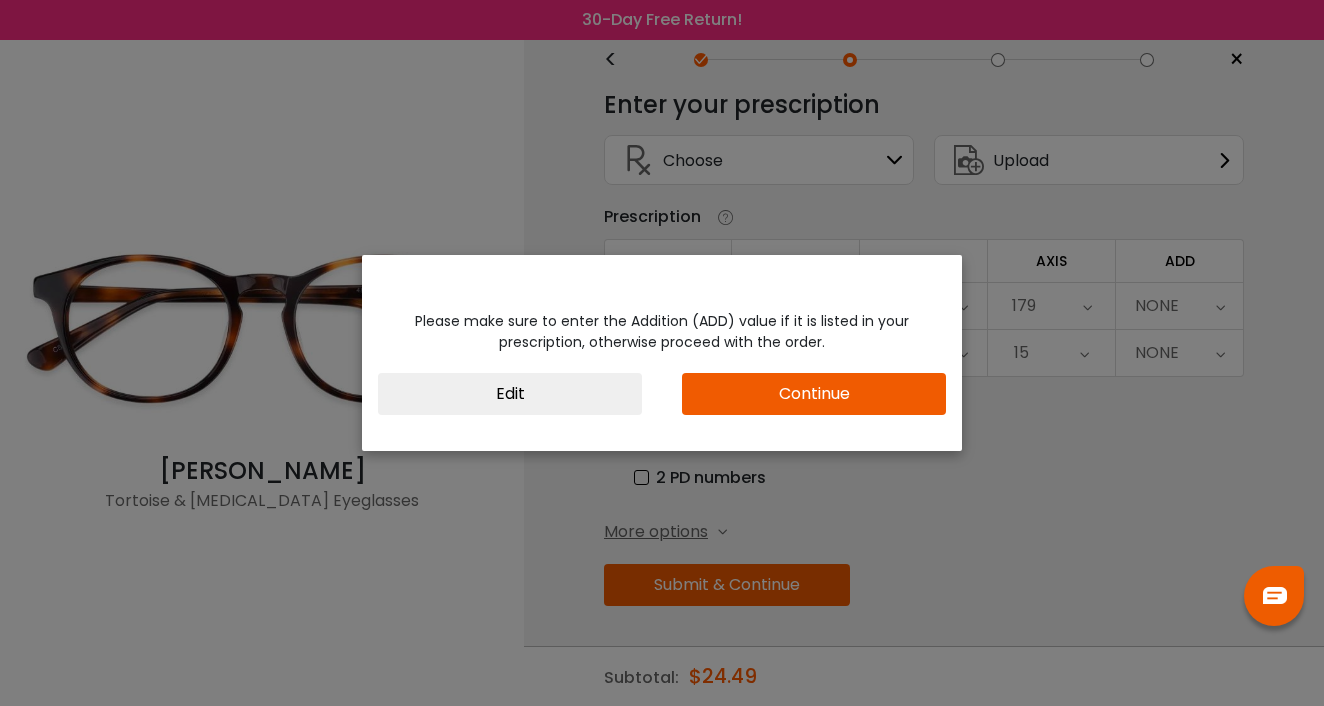 click on "Continue" at bounding box center [814, 394] 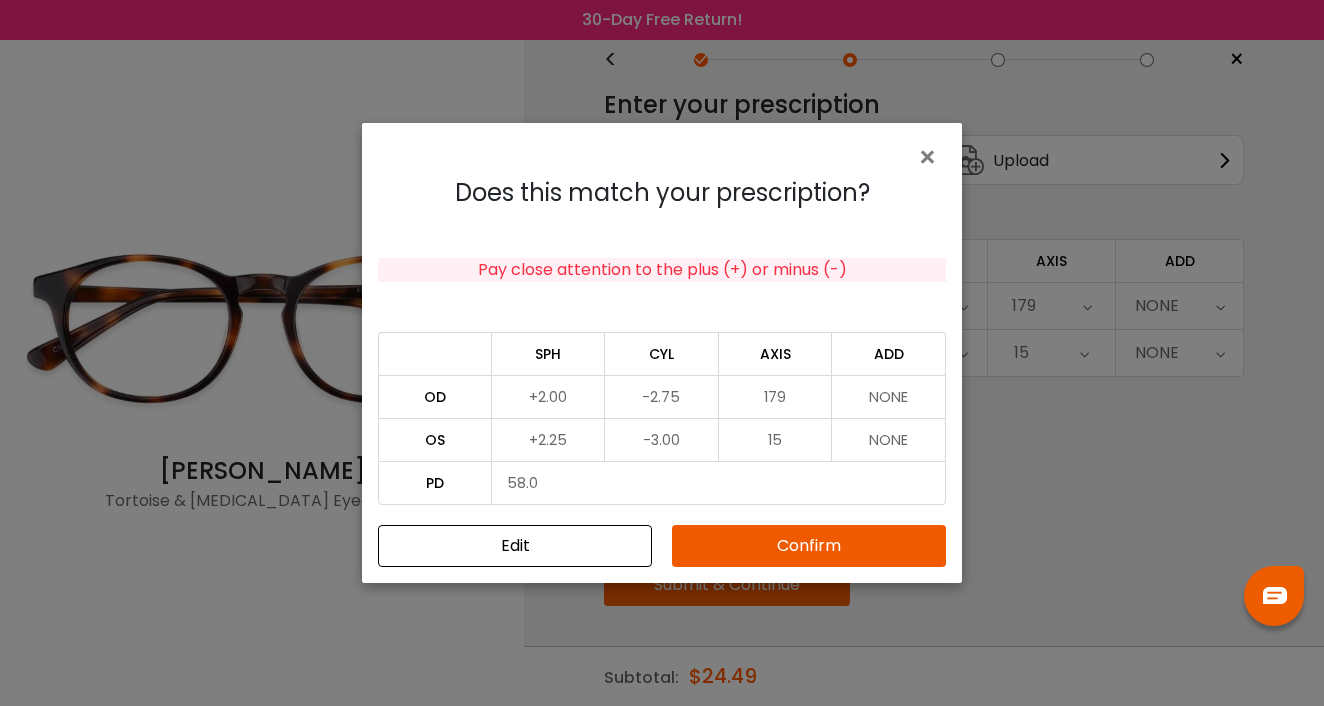 click on "Confirm" at bounding box center [809, 546] 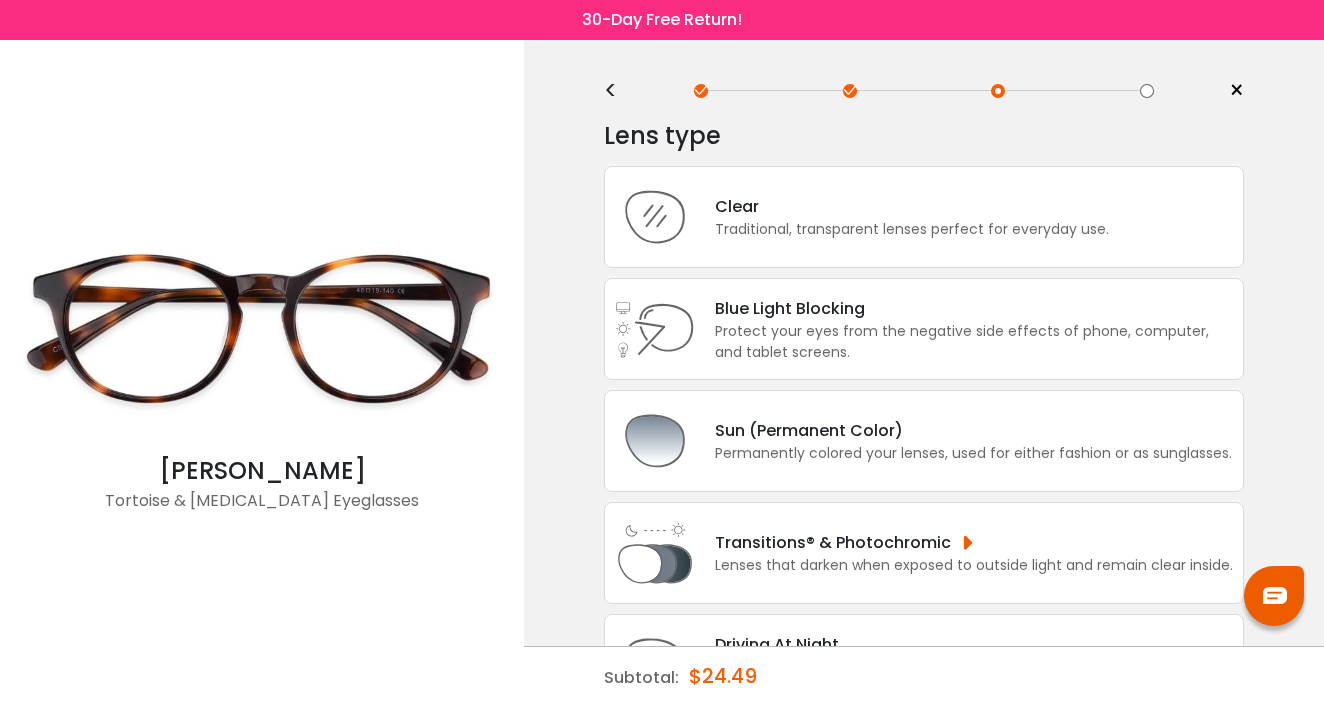 scroll, scrollTop: 0, scrollLeft: 0, axis: both 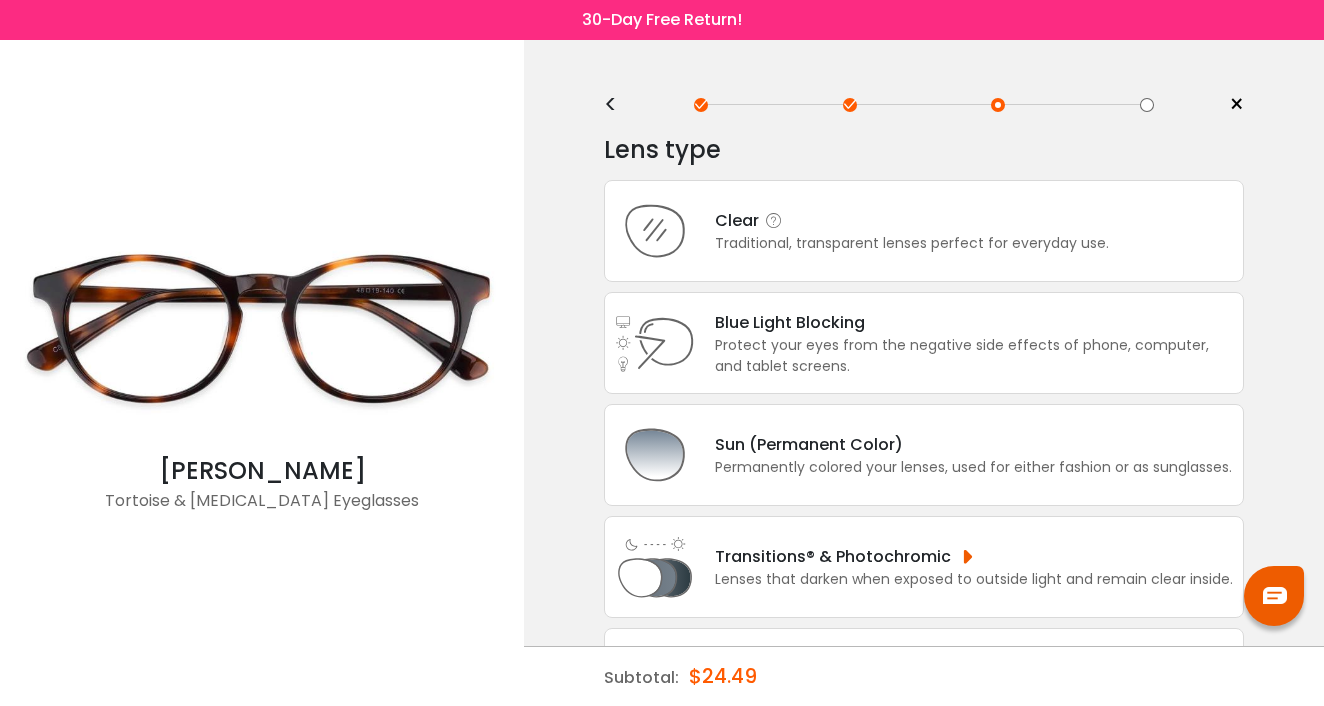 click on "Clear" at bounding box center [912, 220] 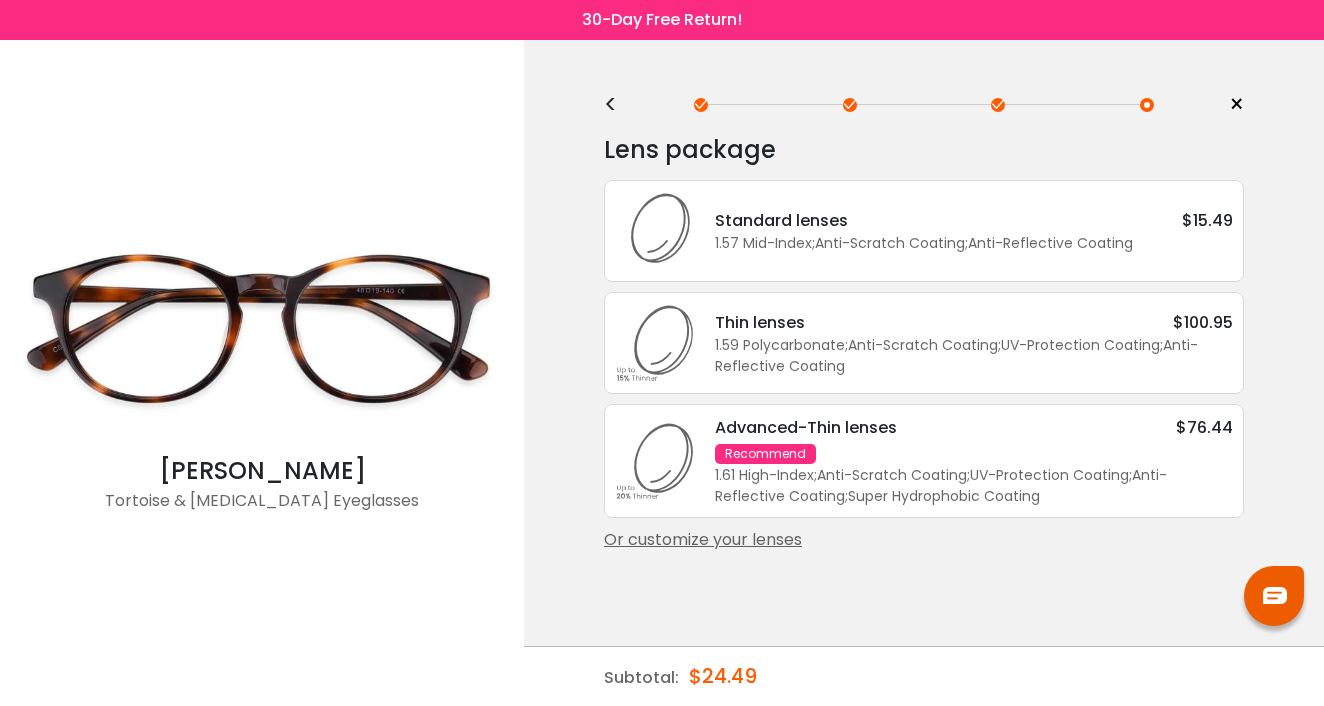 click on "Standard lenses" at bounding box center [781, 220] 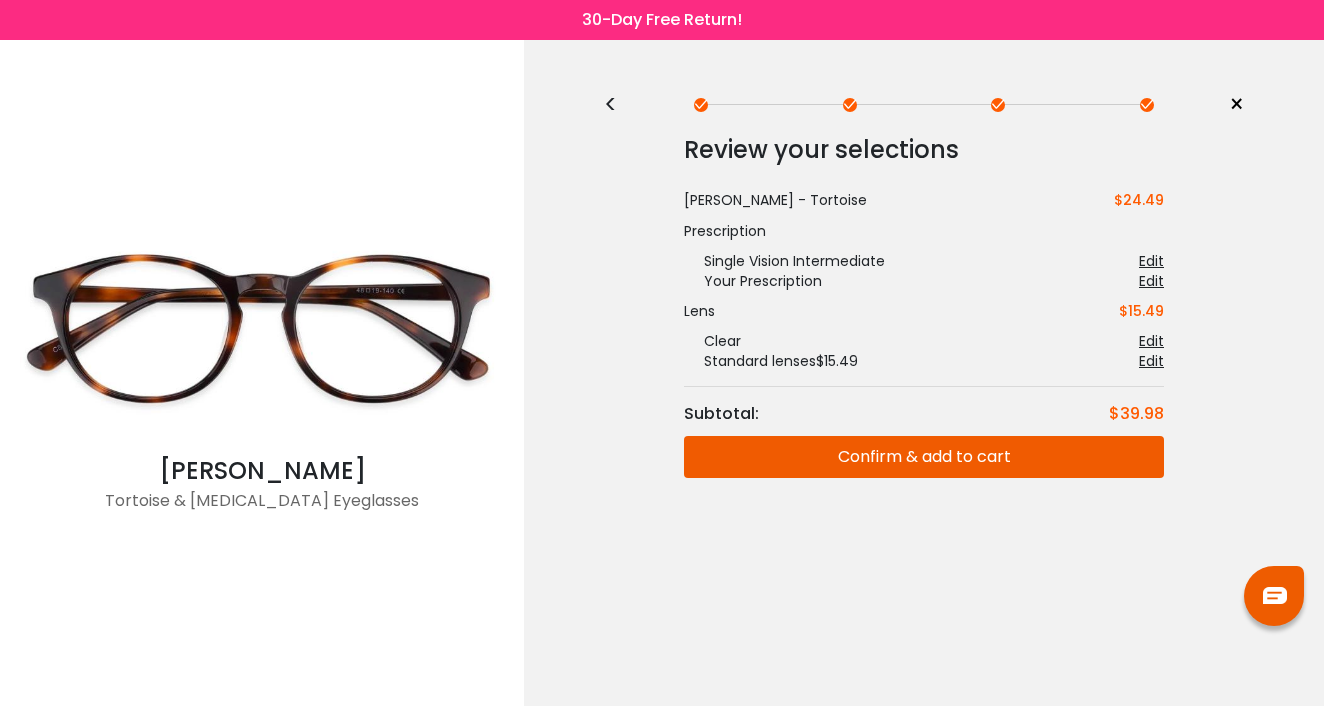 click on "Confirm & add to cart" at bounding box center (924, 457) 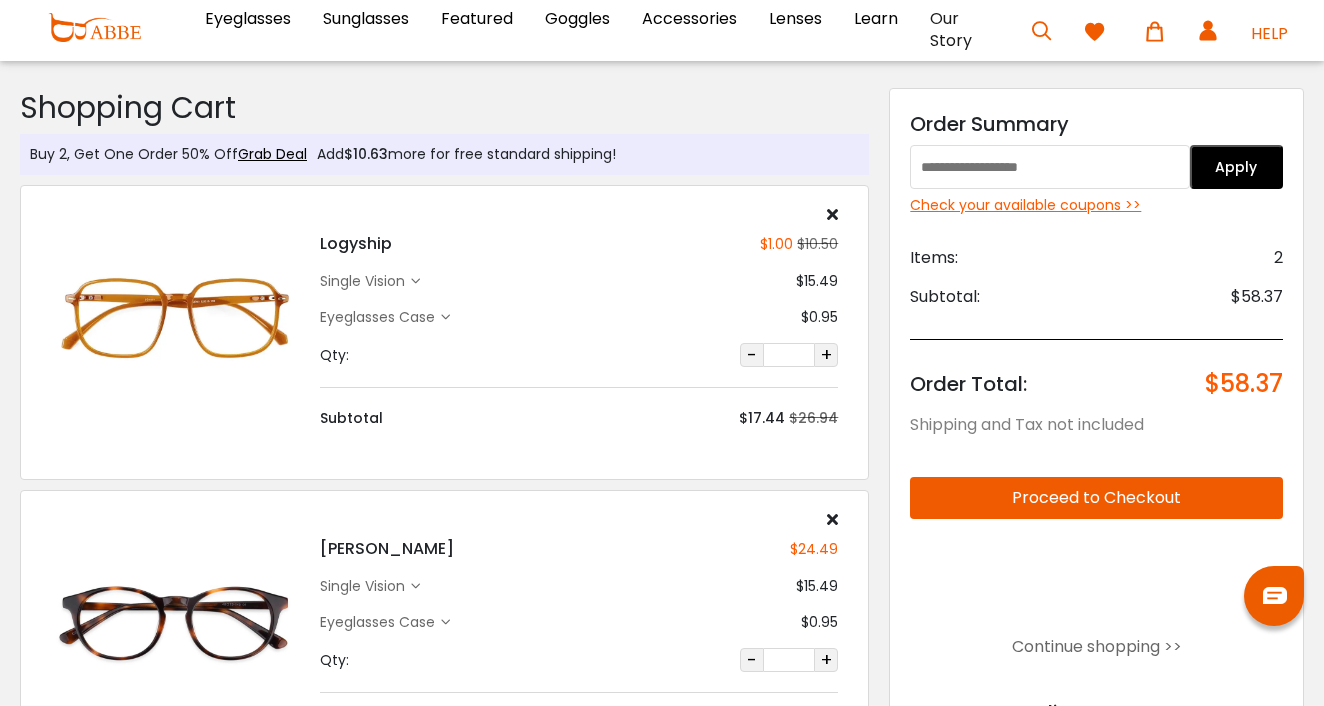scroll, scrollTop: 0, scrollLeft: 0, axis: both 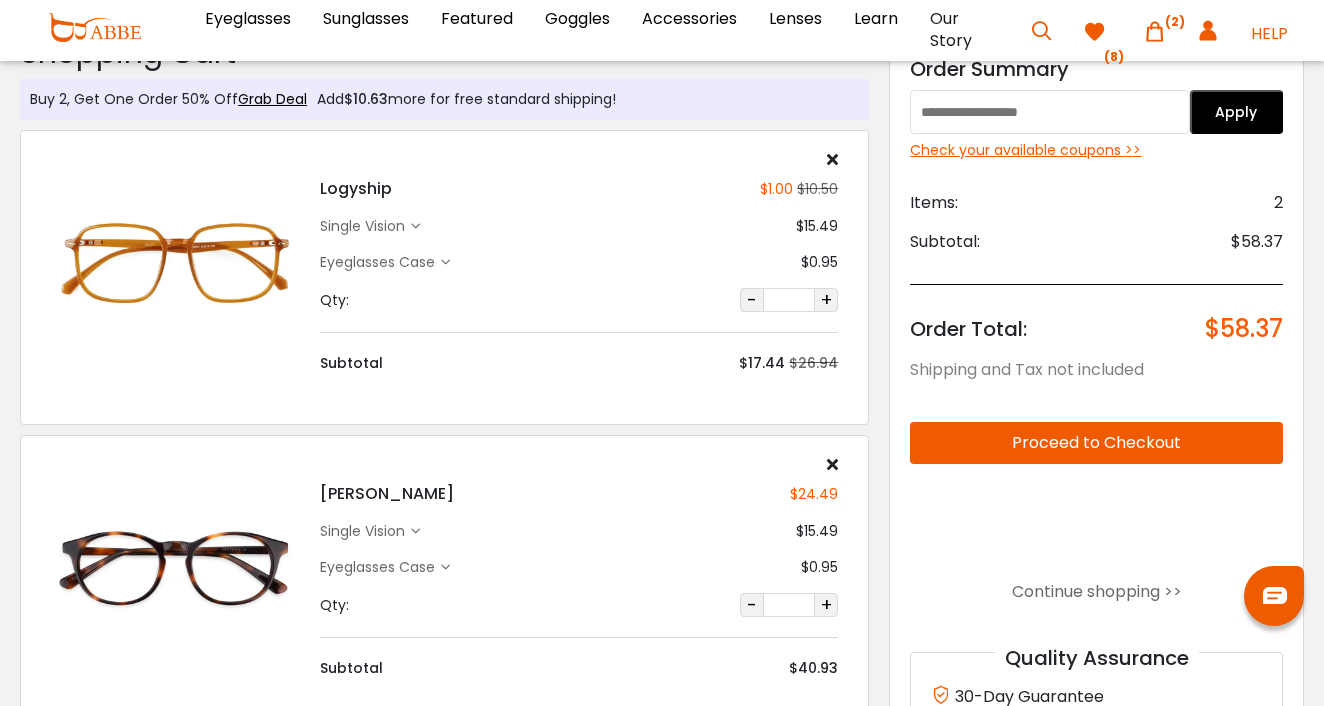 click at bounding box center [832, 159] 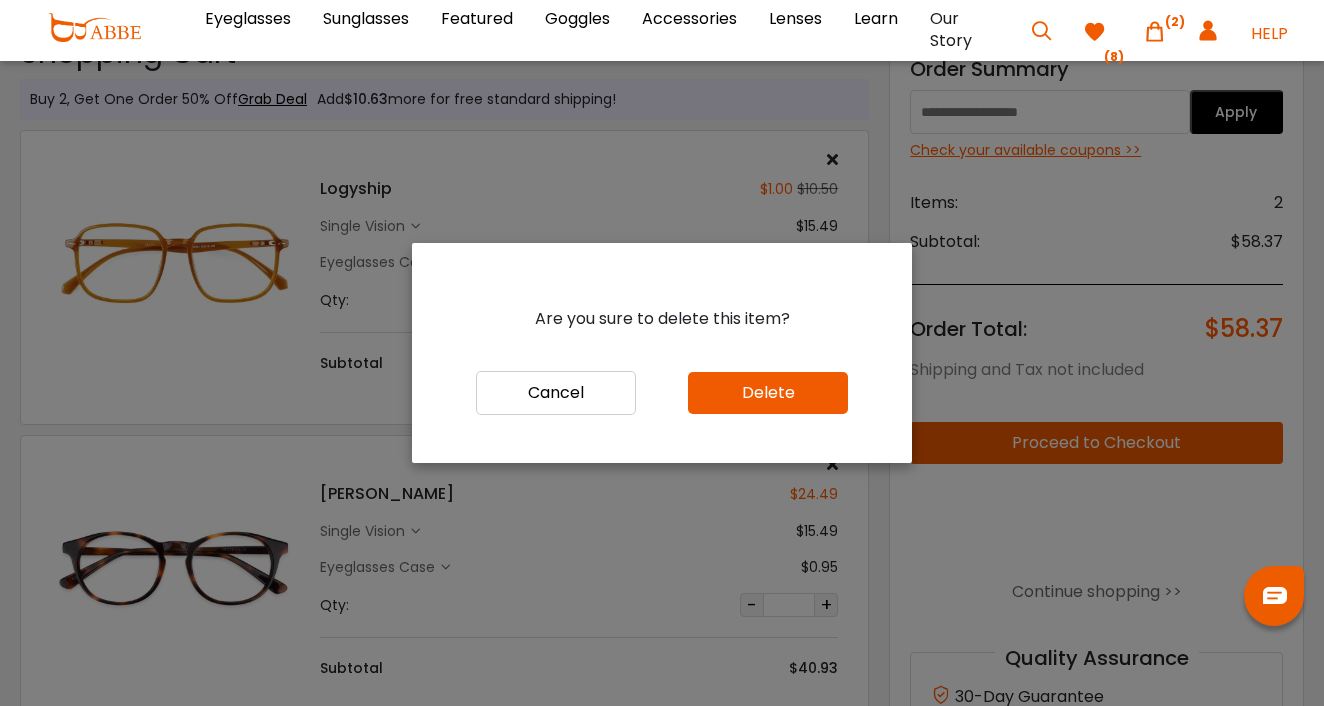 click on "Delete" at bounding box center [768, 393] 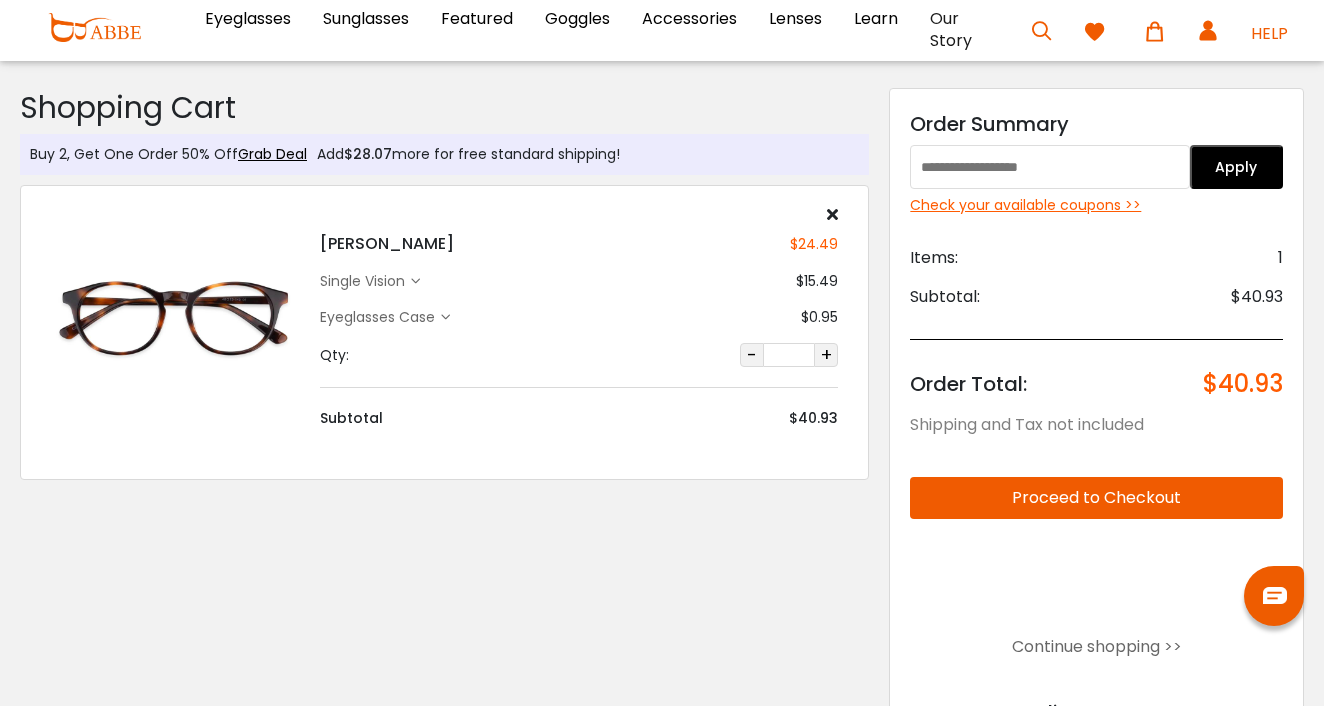 scroll, scrollTop: 0, scrollLeft: 0, axis: both 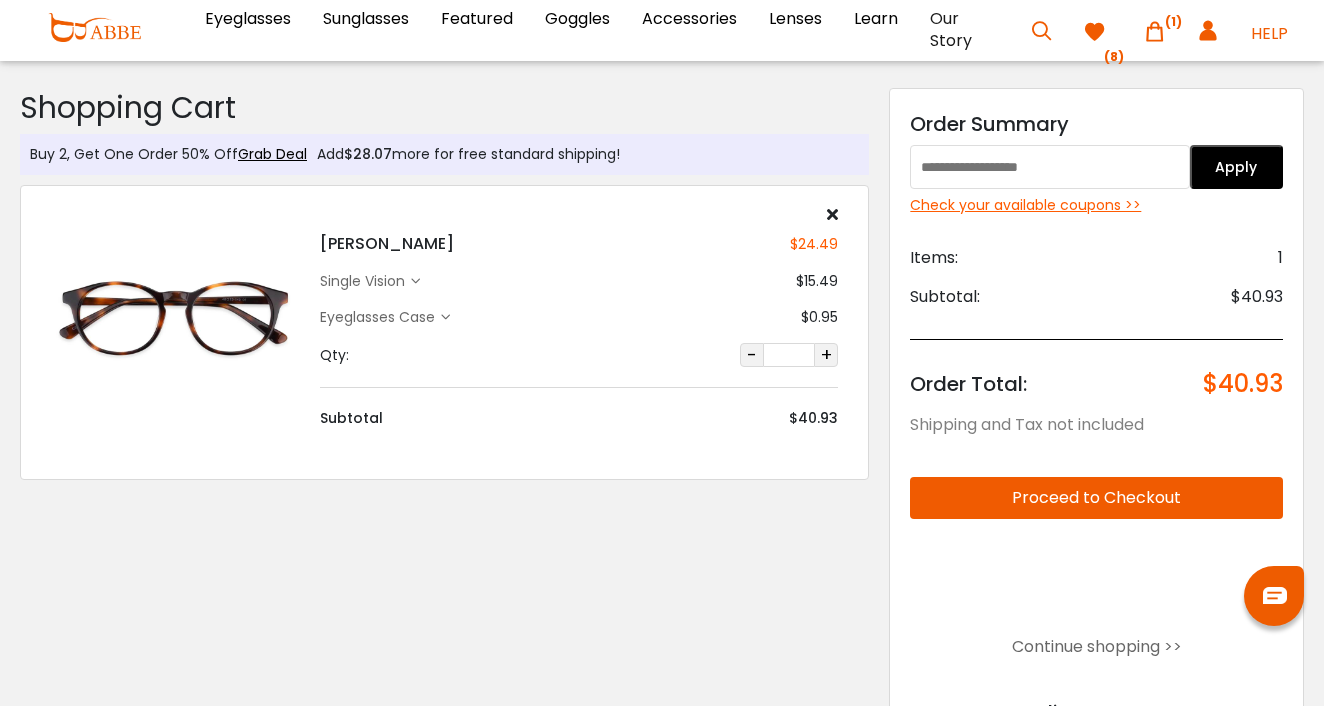 click at bounding box center (1049, 167) 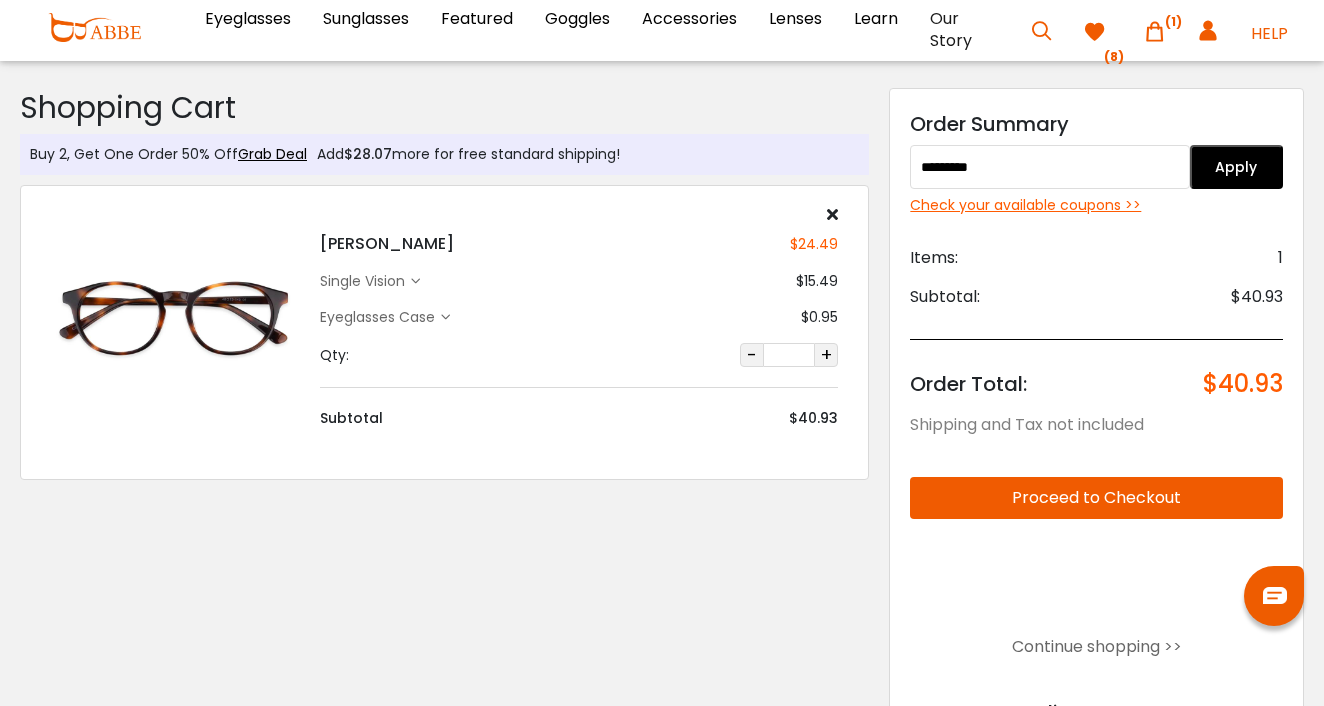 type on "*********" 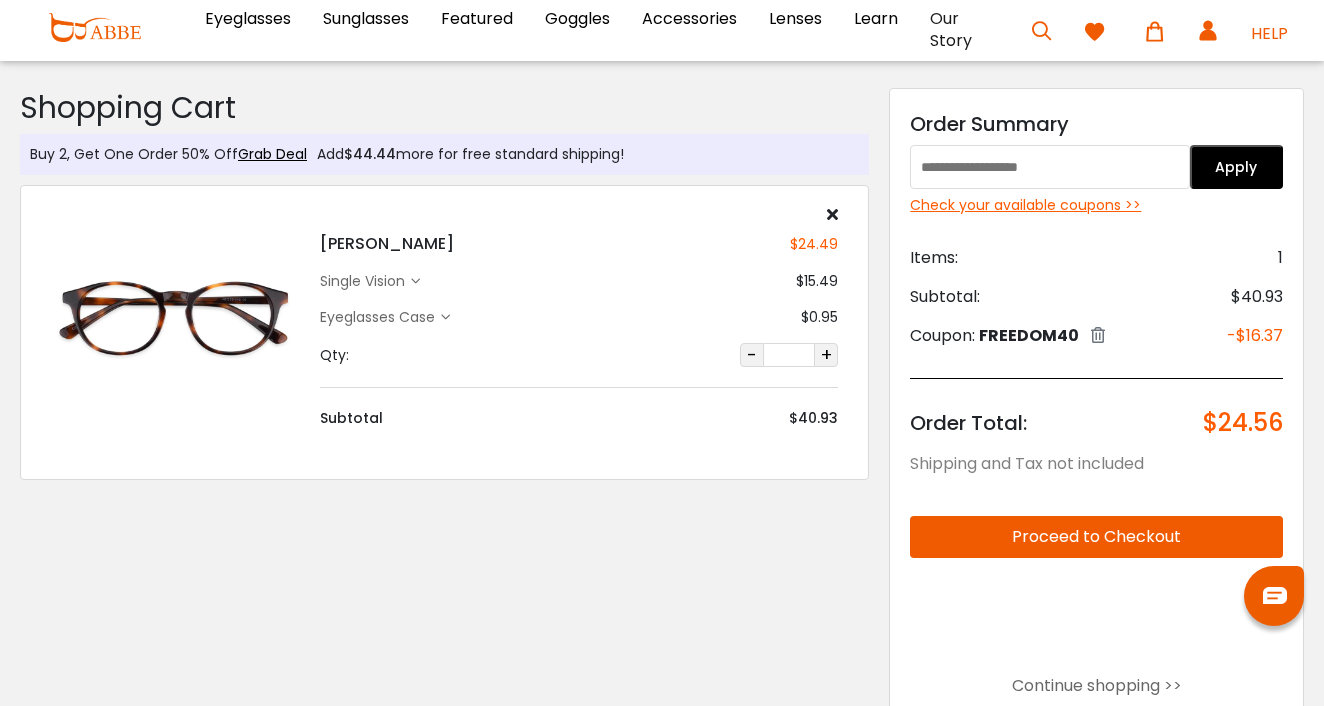scroll, scrollTop: 0, scrollLeft: 0, axis: both 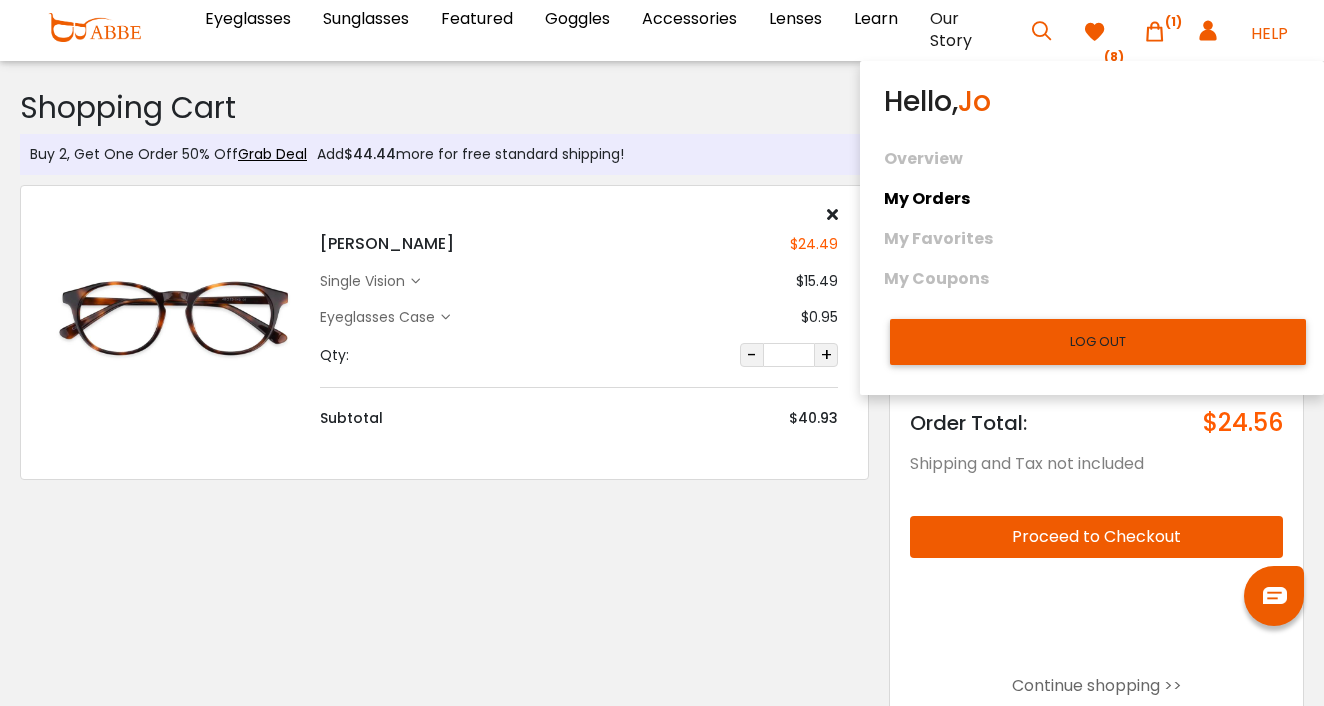 click on "My Orders" at bounding box center (1092, 199) 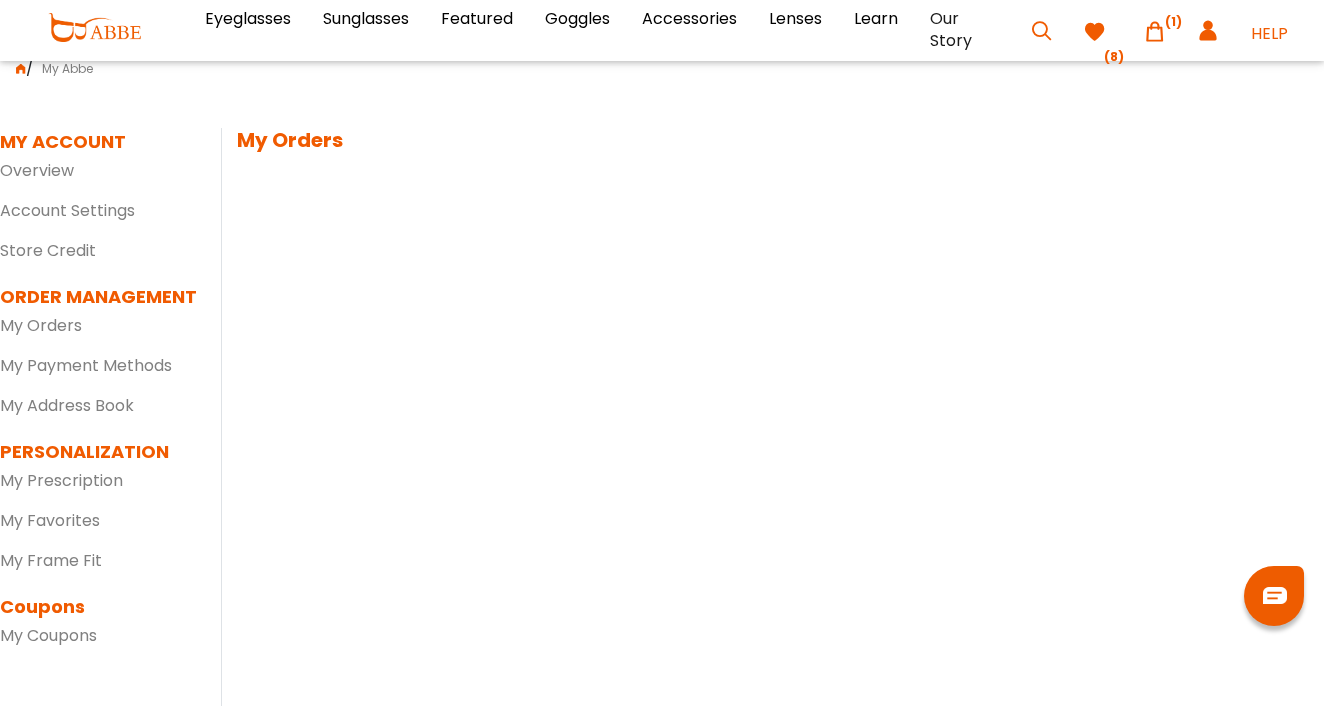 scroll, scrollTop: 0, scrollLeft: 0, axis: both 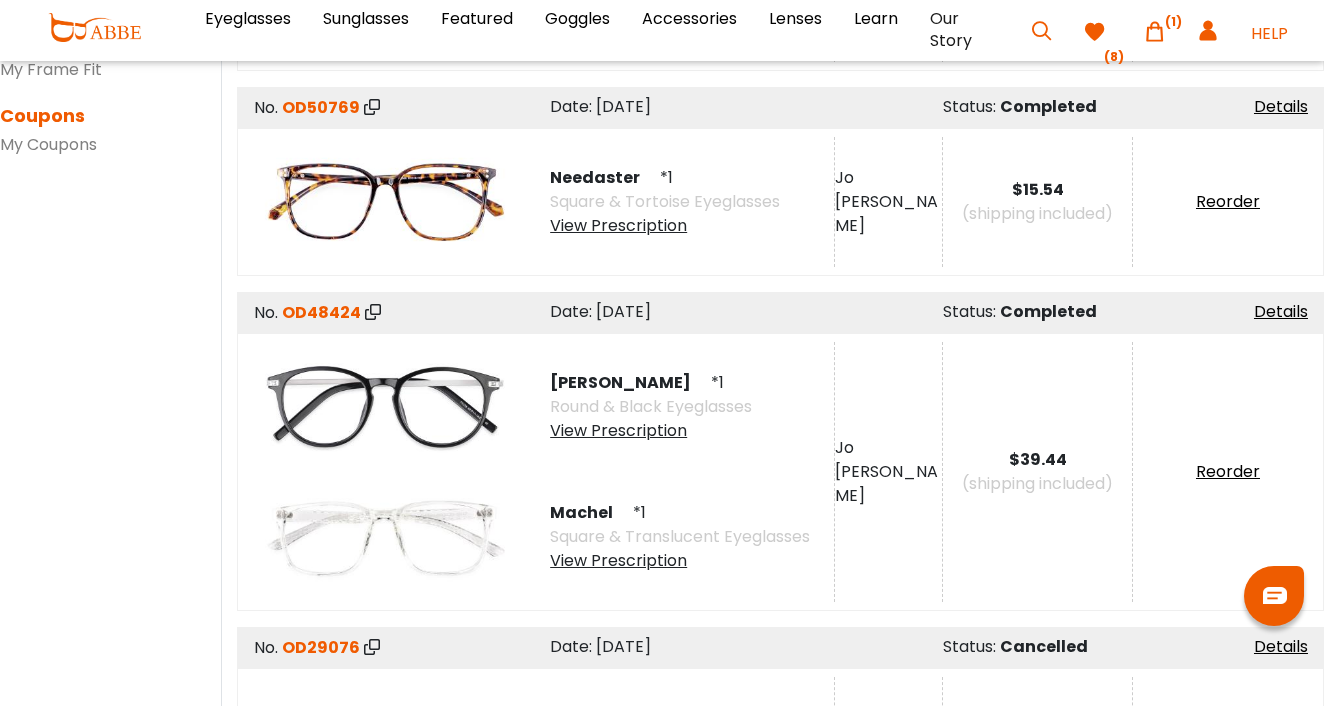 click at bounding box center [385, 407] 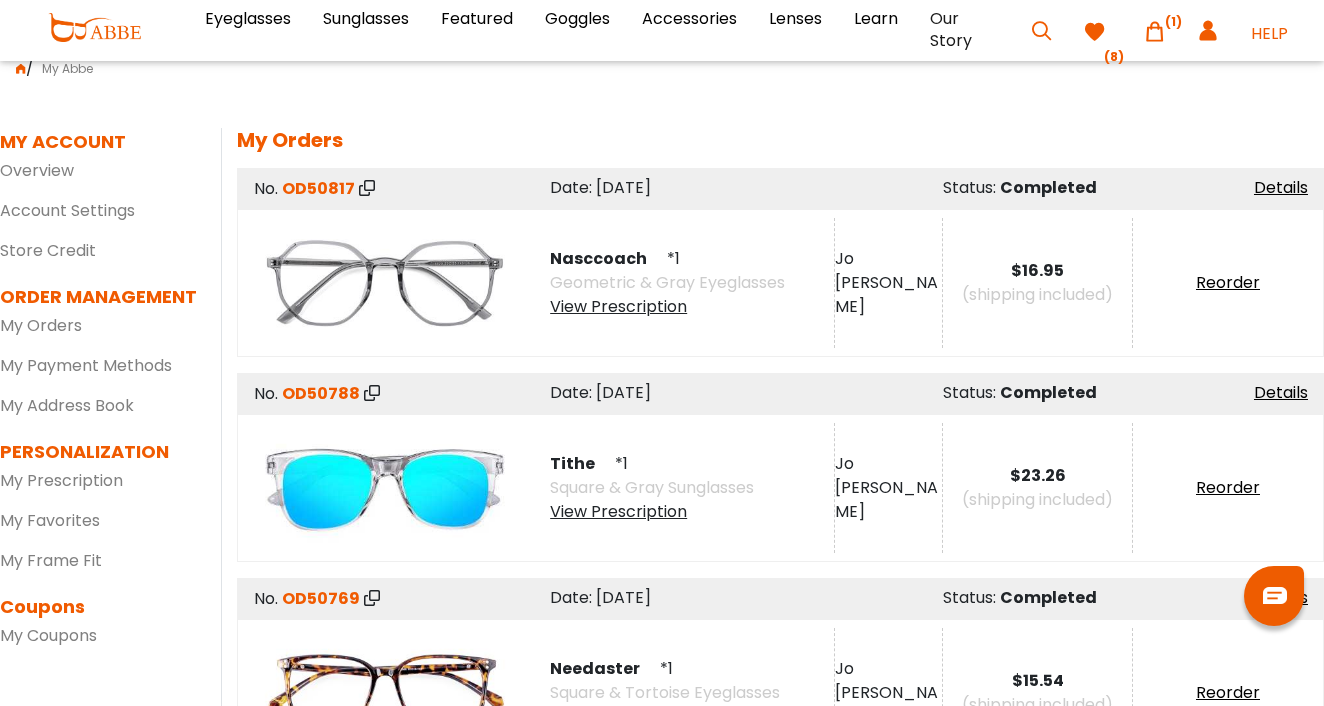 scroll, scrollTop: 0, scrollLeft: 0, axis: both 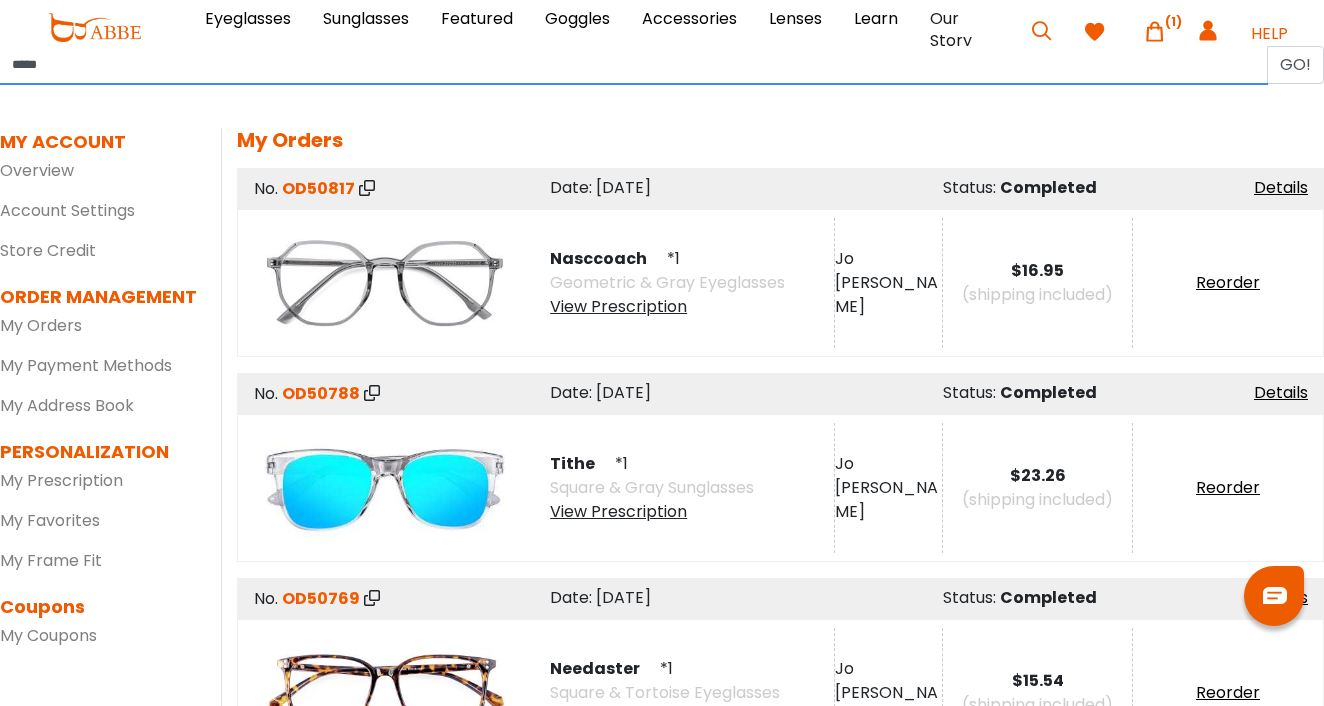 type on "******" 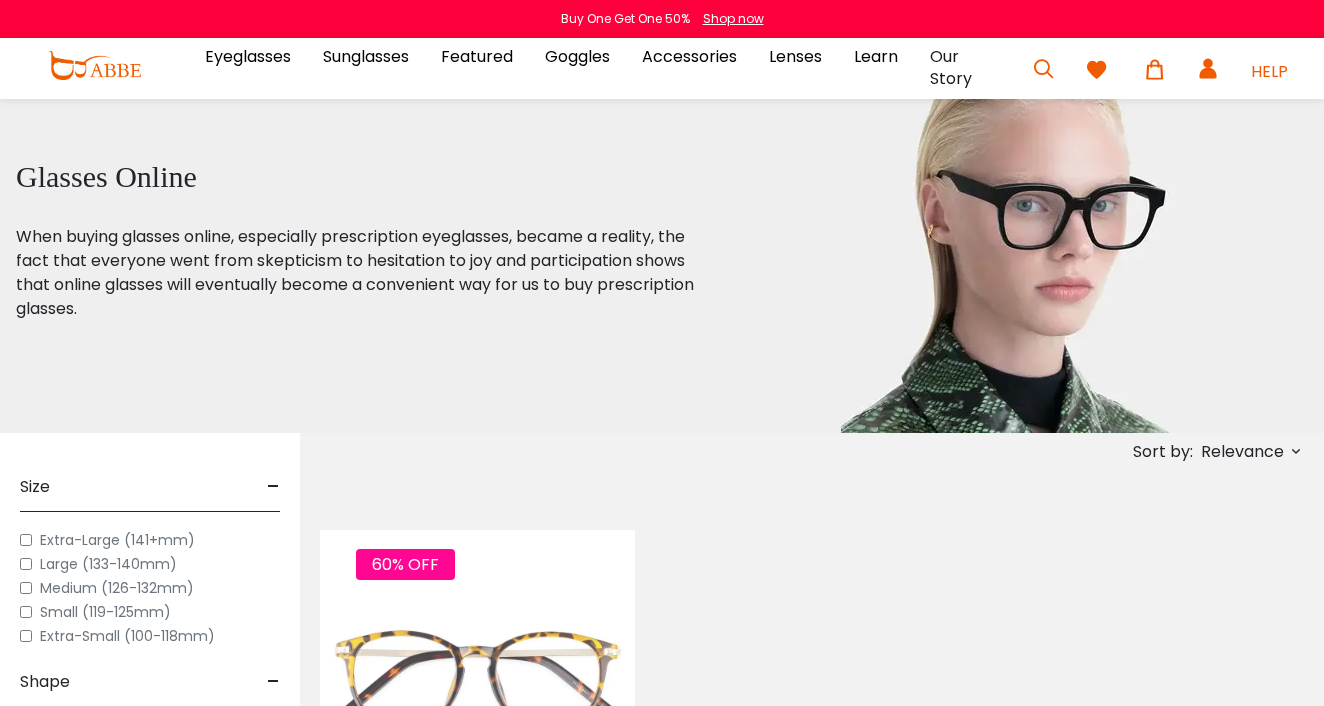 scroll, scrollTop: 0, scrollLeft: 0, axis: both 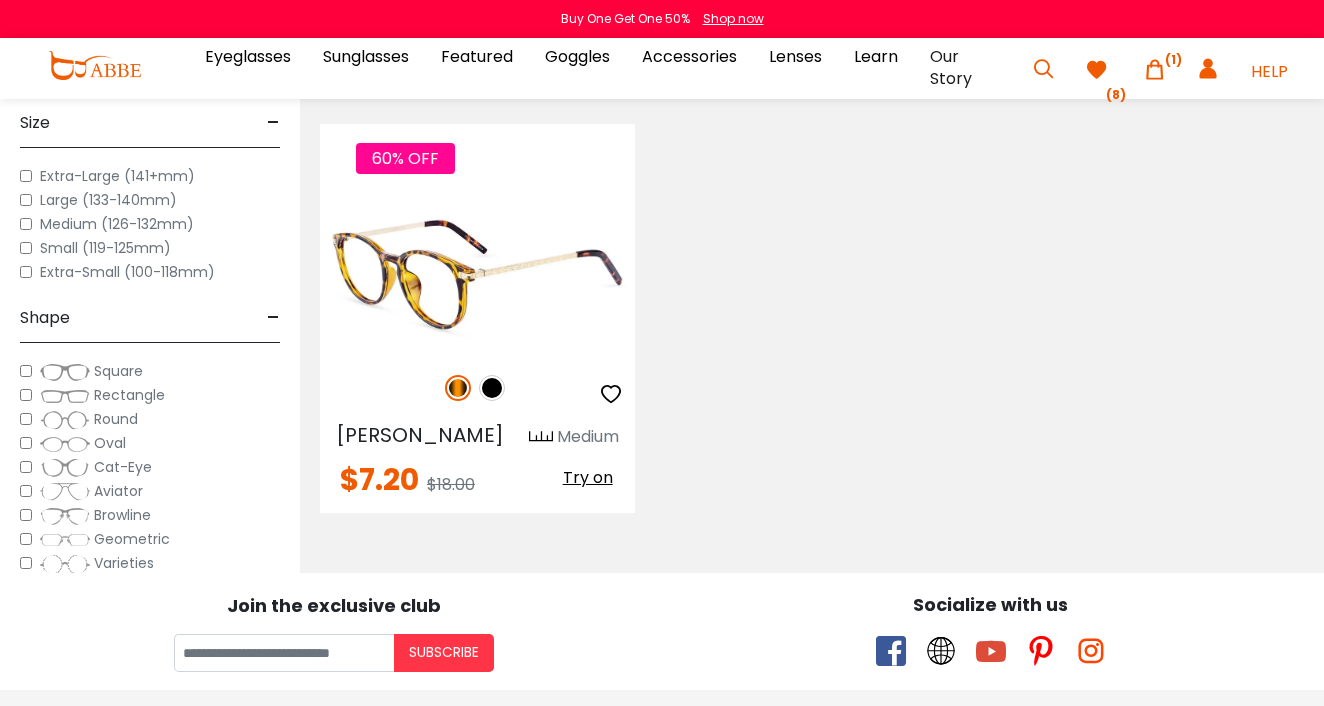 click at bounding box center [458, 388] 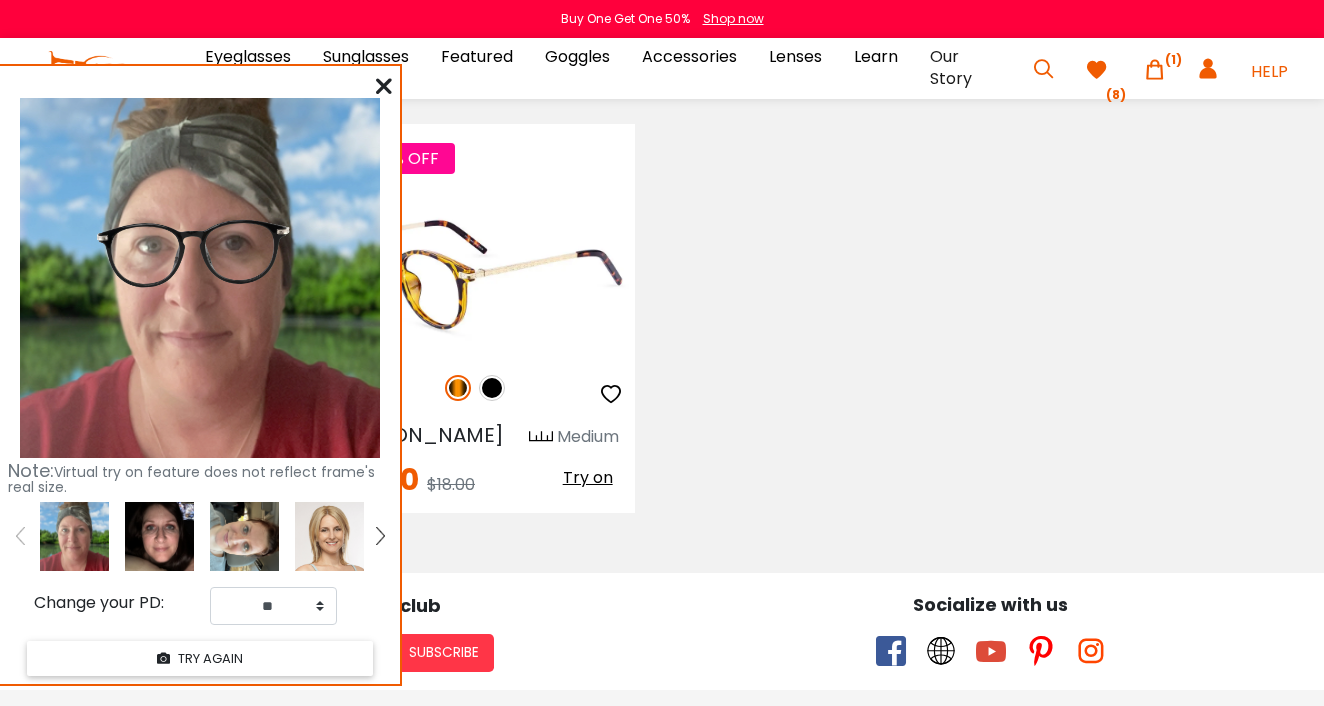 click at bounding box center [458, 388] 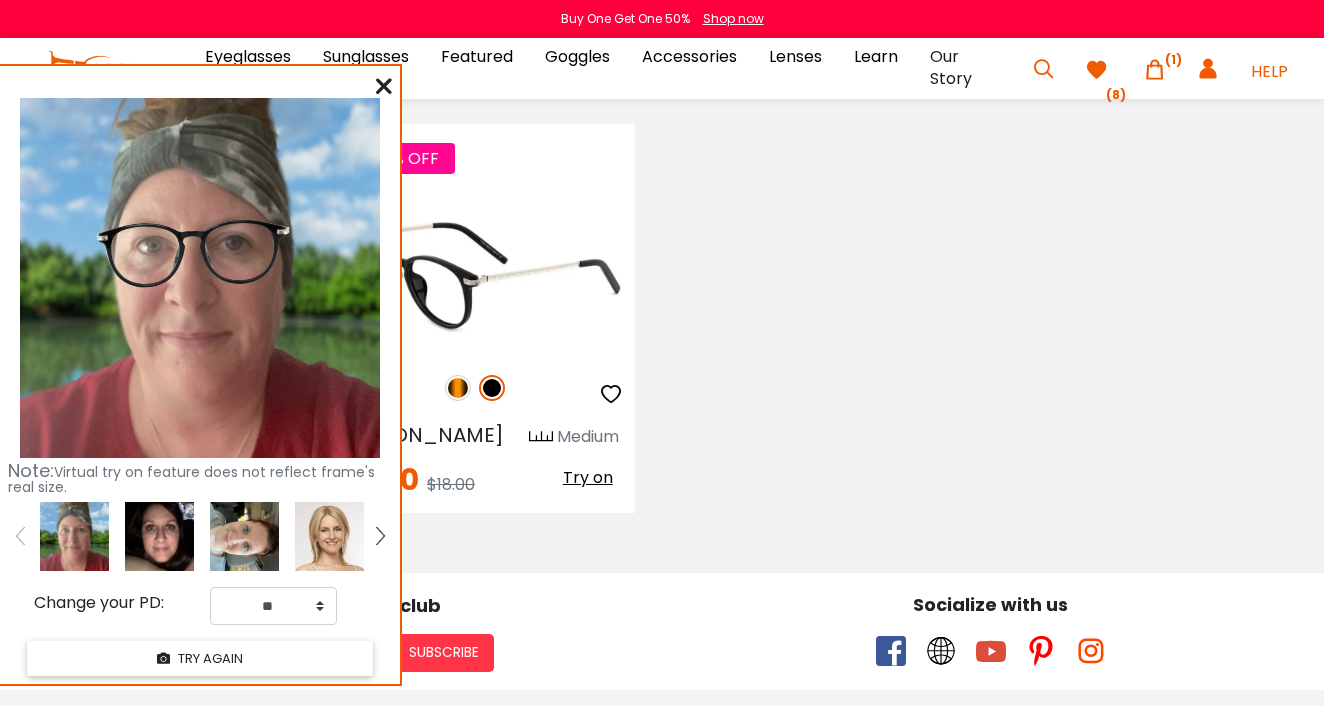 click at bounding box center [458, 388] 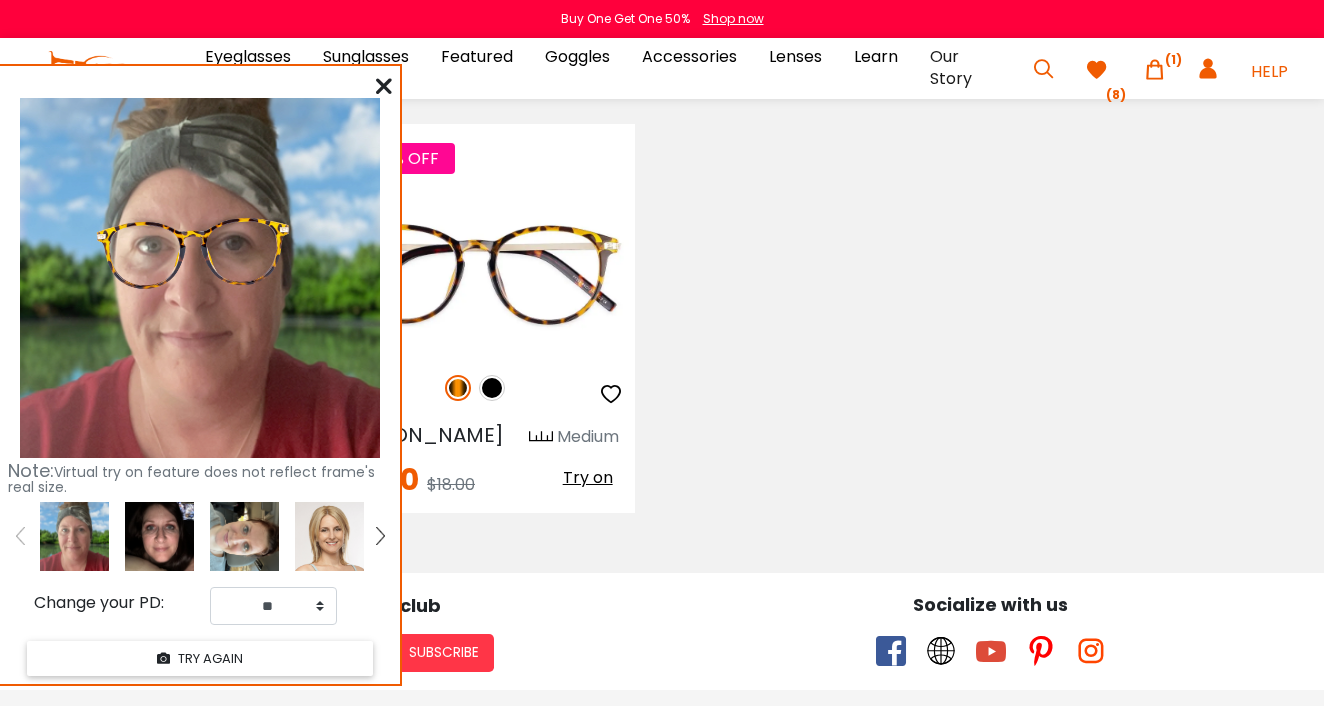 click at bounding box center [159, 536] 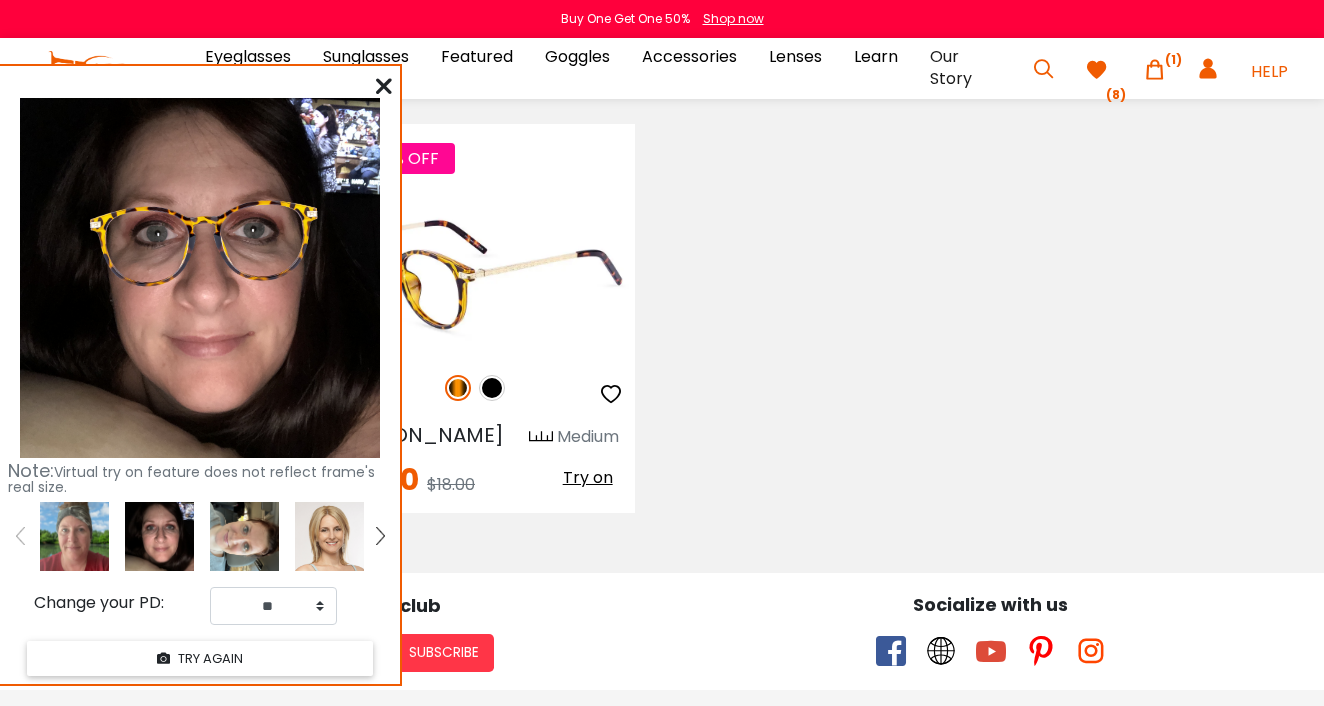 click at bounding box center (492, 388) 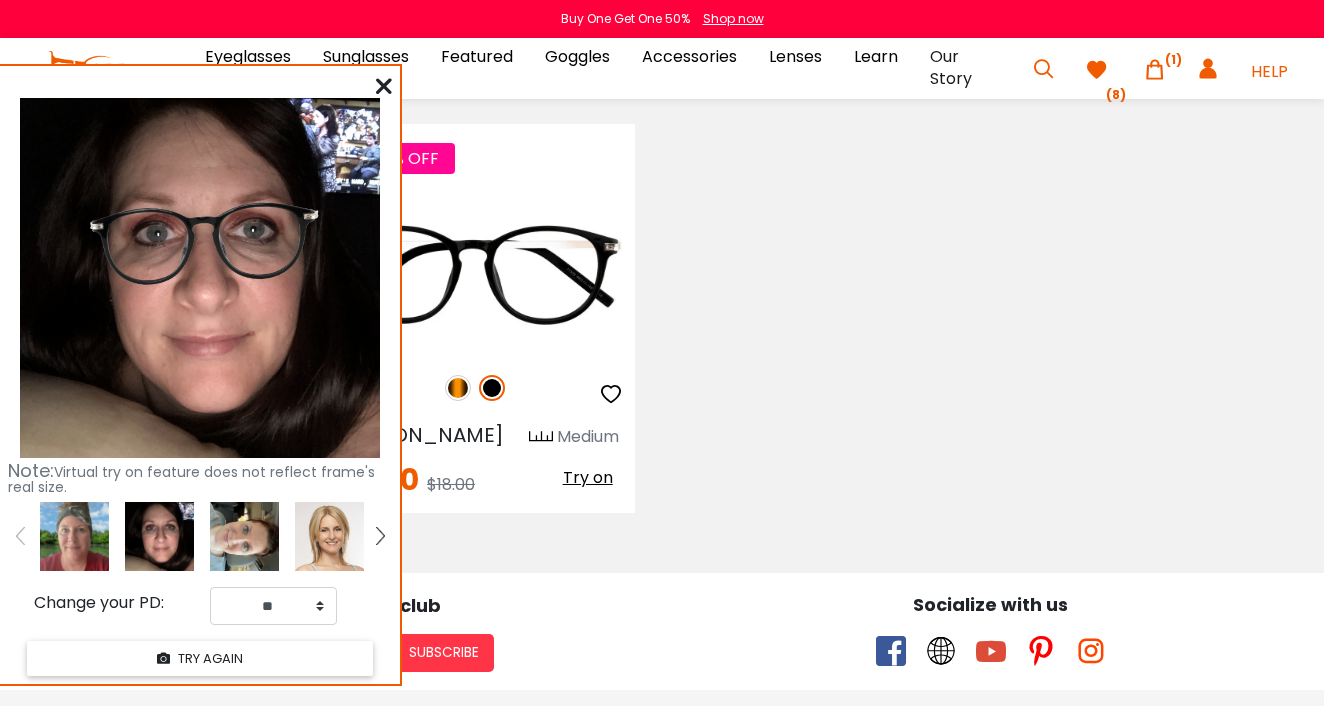click at bounding box center [244, 536] 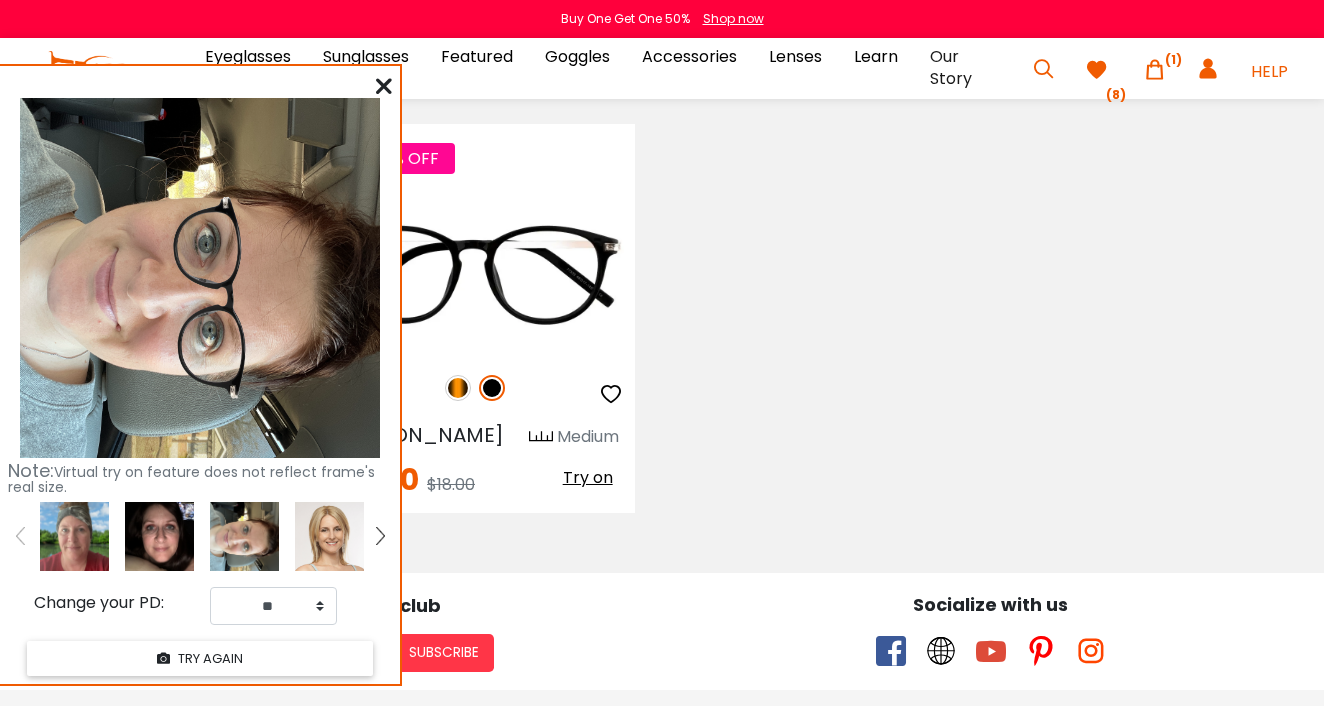 click at bounding box center (74, 536) 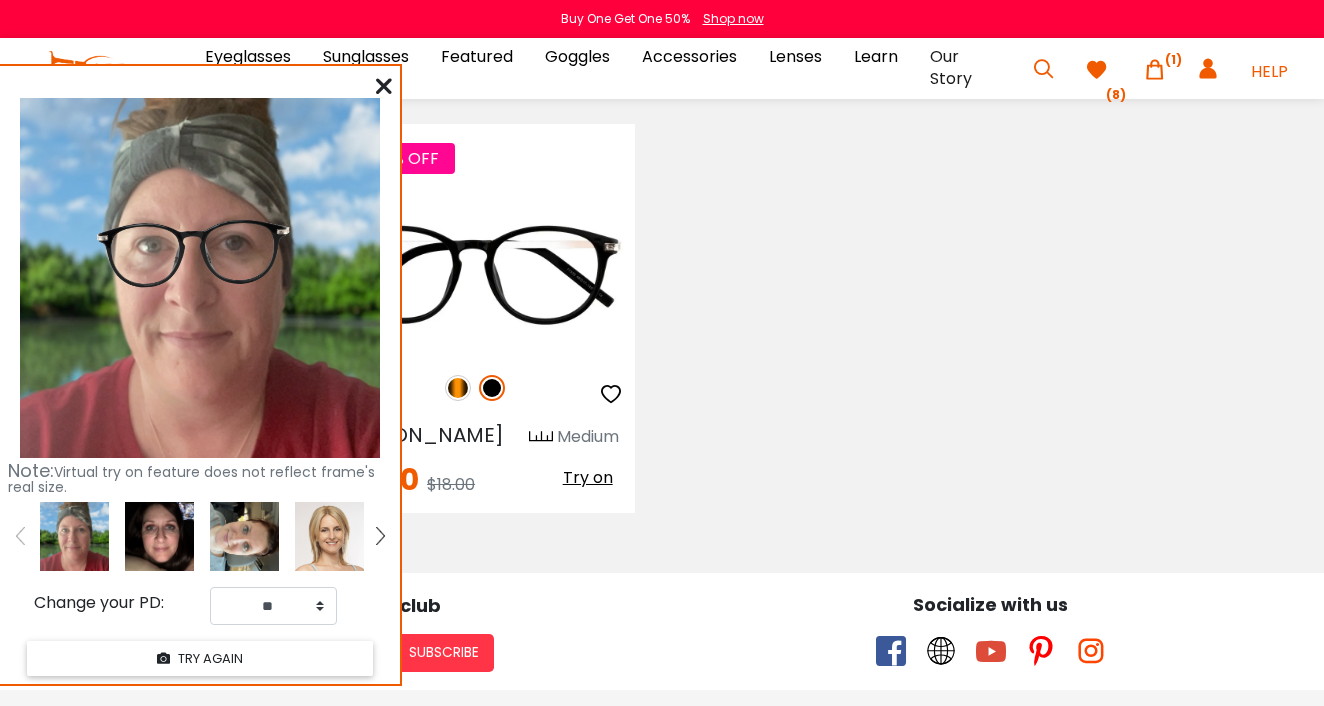click at bounding box center (384, 86) 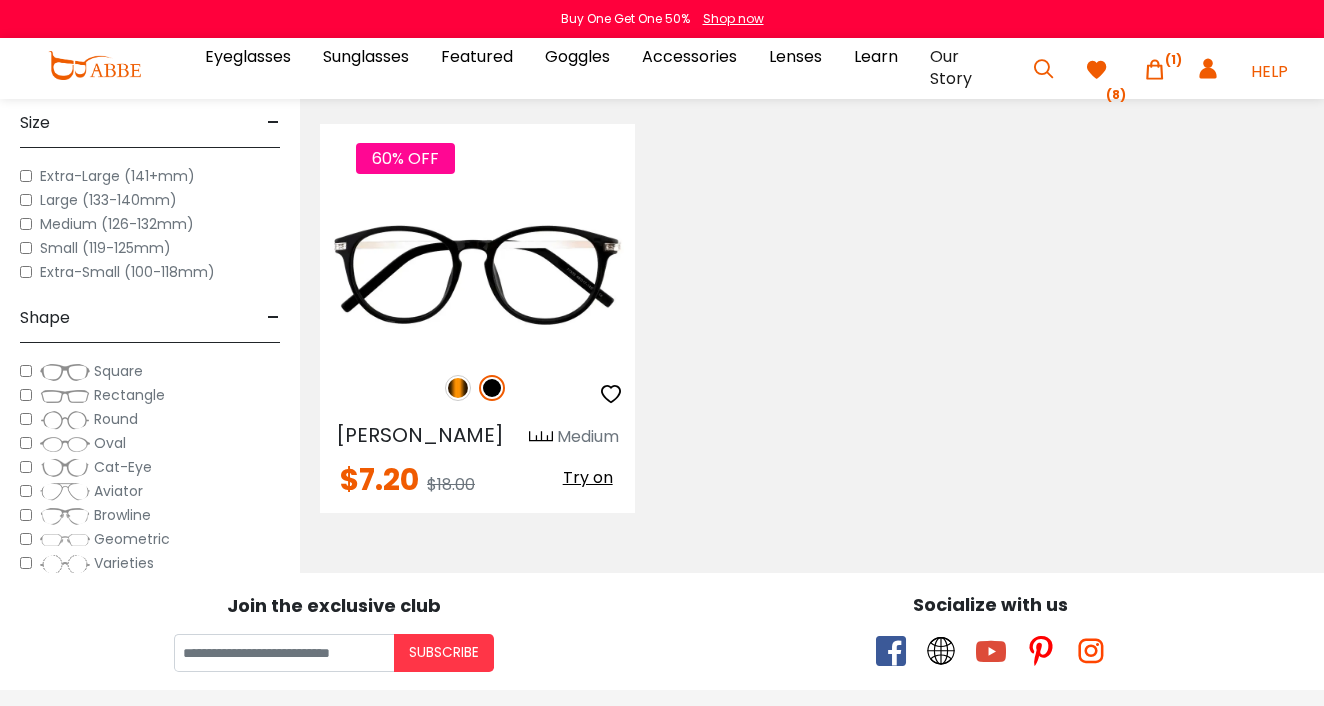 click at bounding box center [1097, 70] 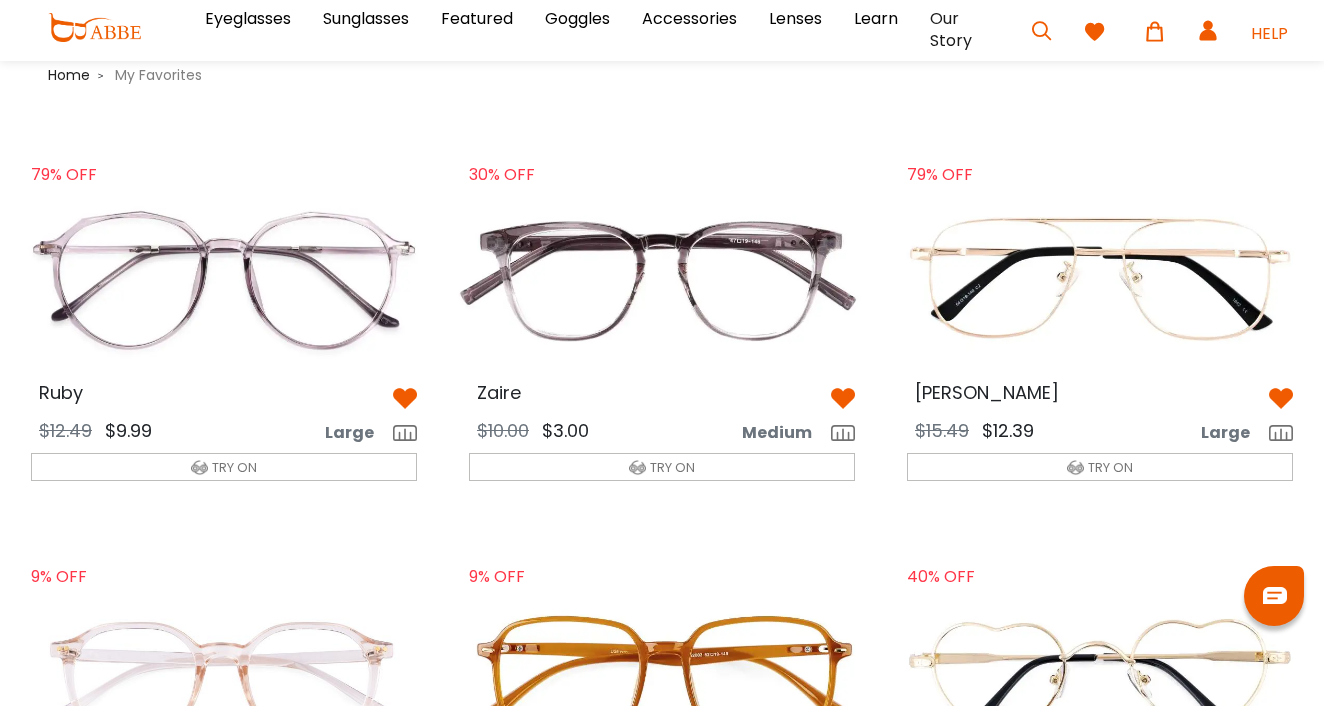 scroll, scrollTop: 0, scrollLeft: 0, axis: both 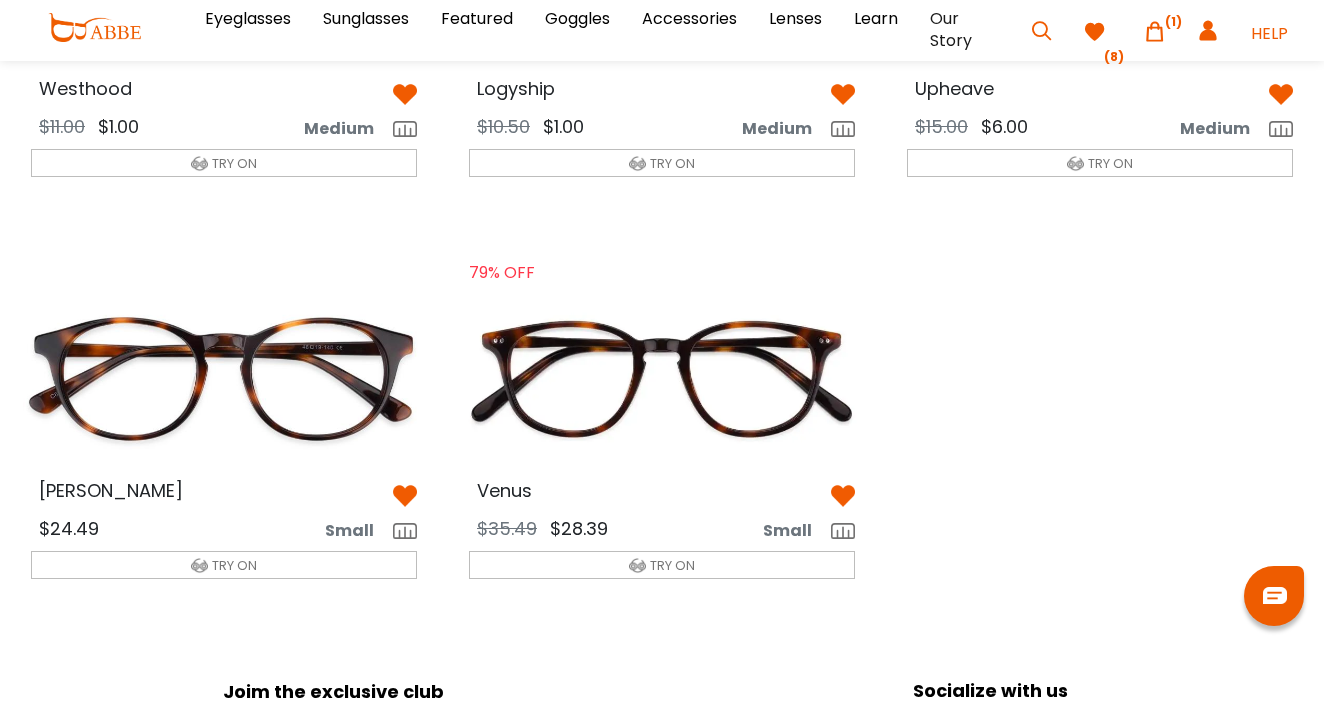 click at bounding box center [224, 377] 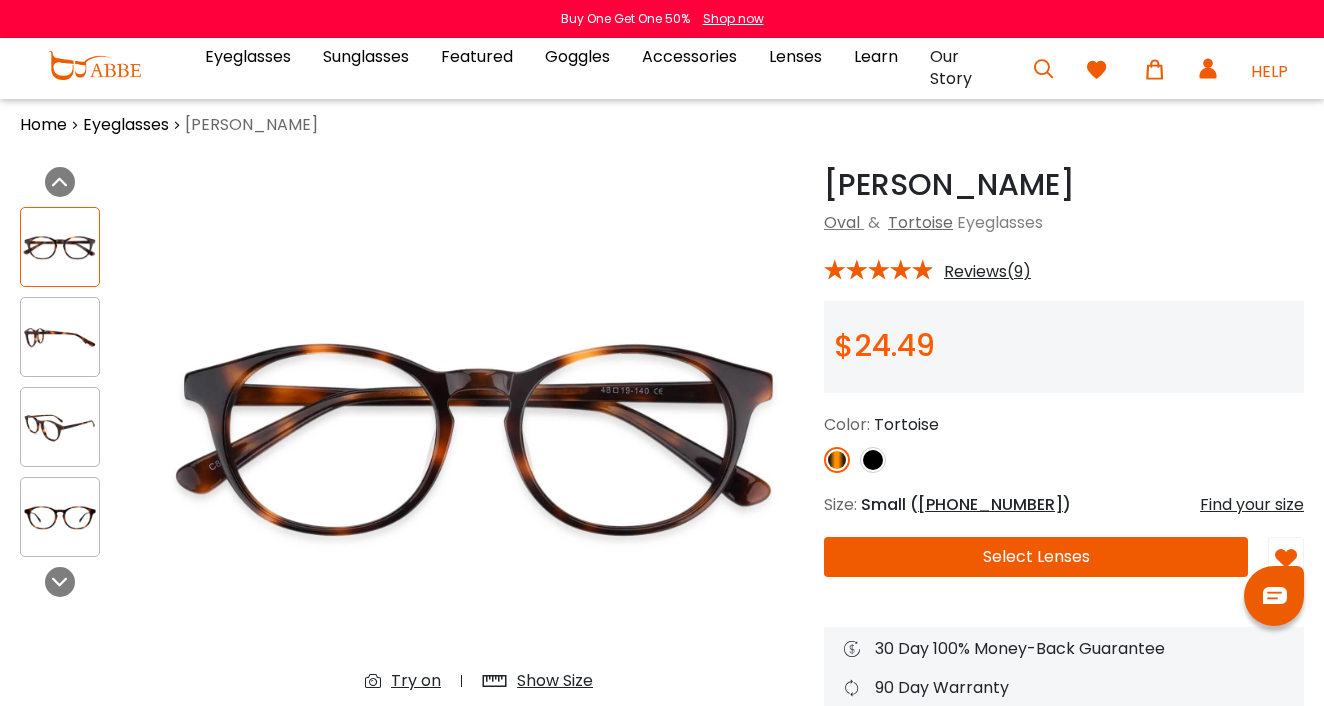 scroll, scrollTop: 0, scrollLeft: 0, axis: both 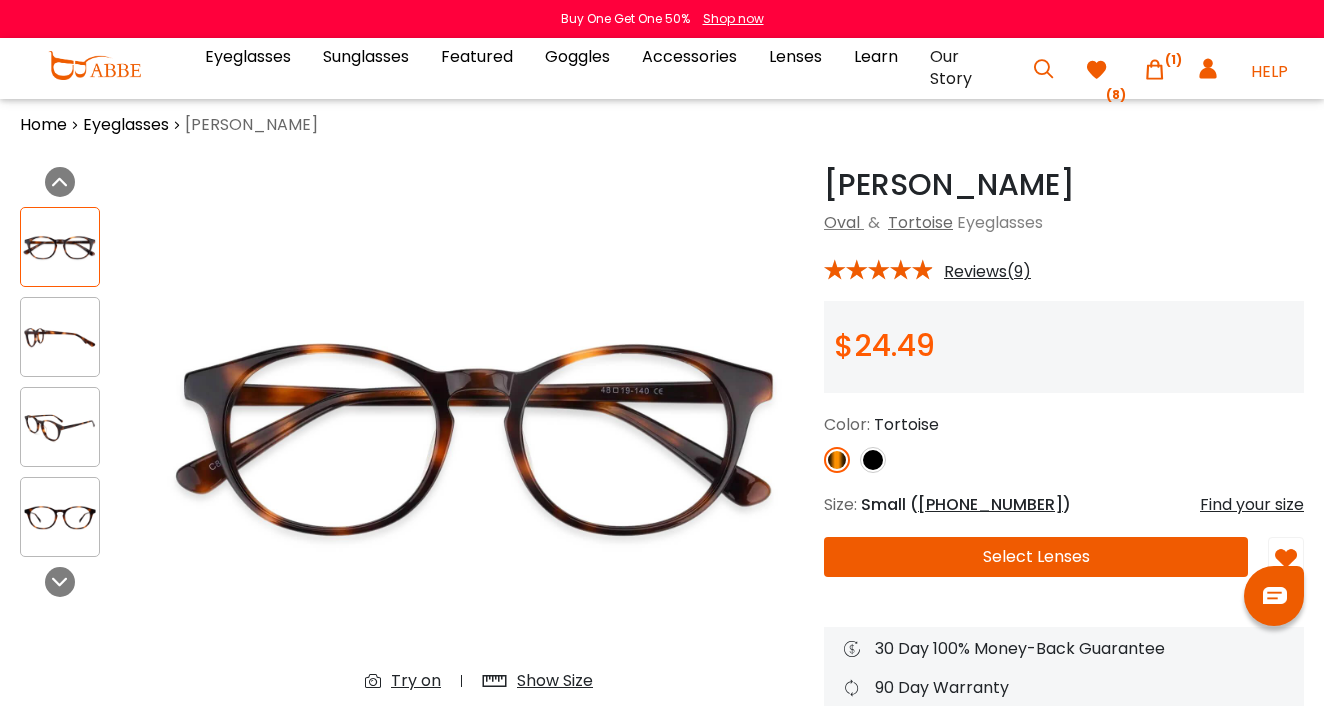 click on "Try on" at bounding box center (416, 681) 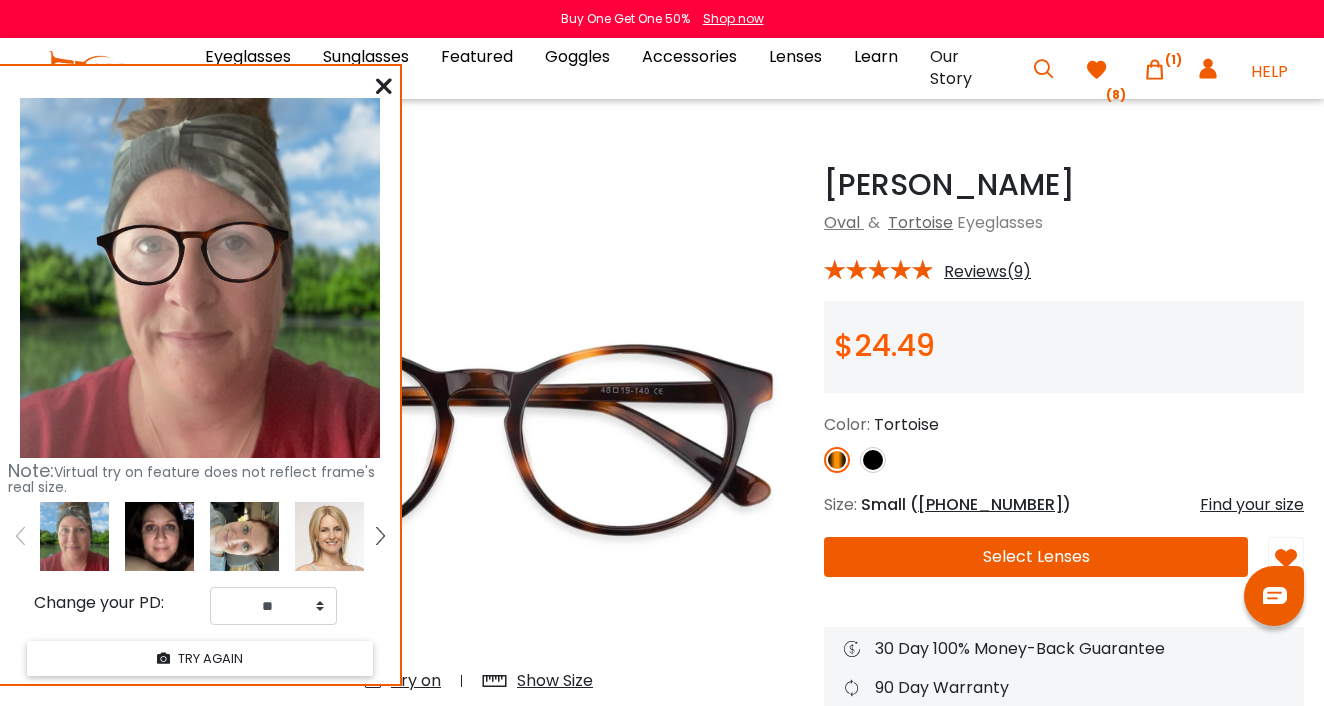 click at bounding box center (159, 536) 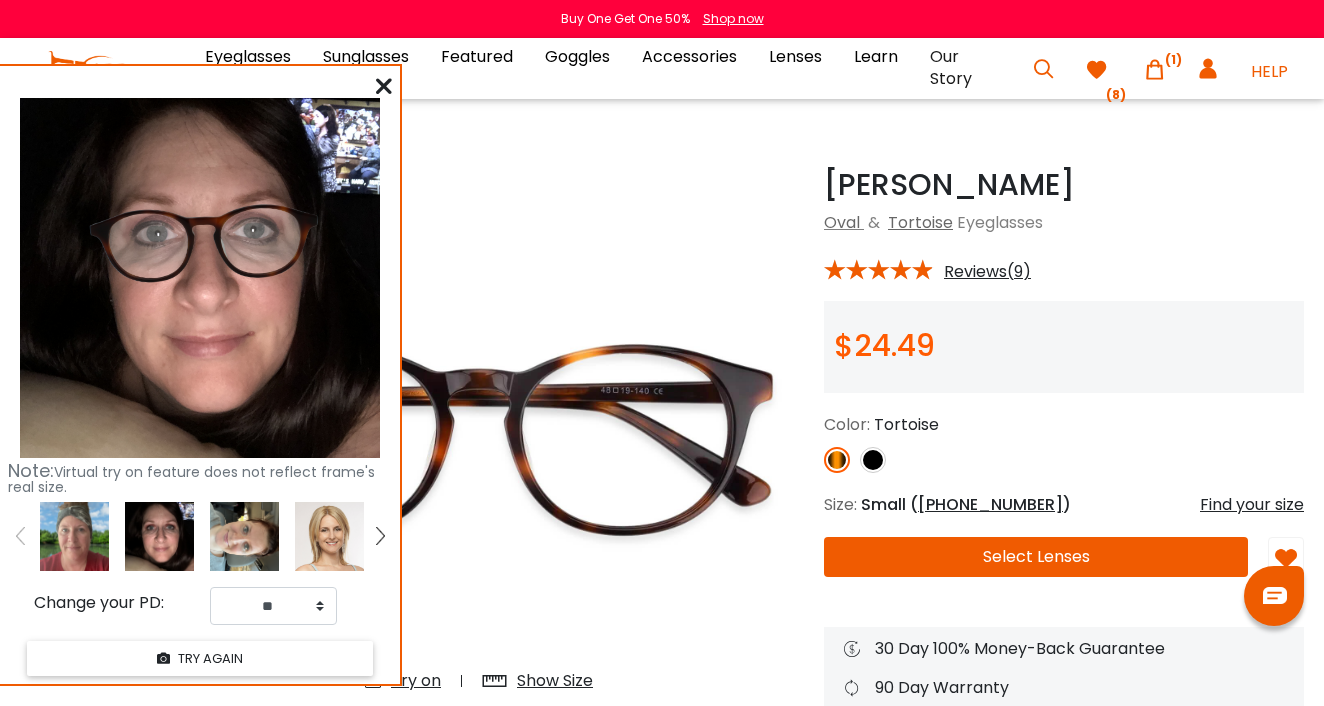 click at bounding box center [244, 536] 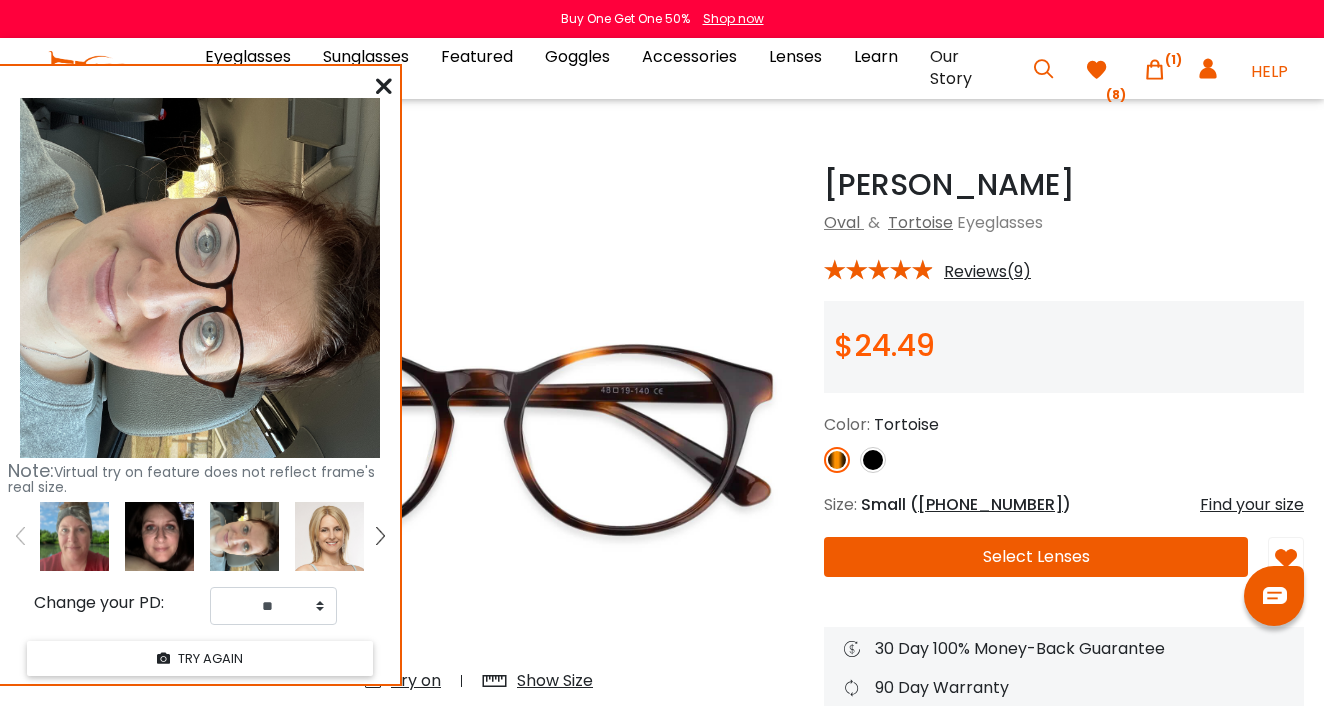click at bounding box center [74, 536] 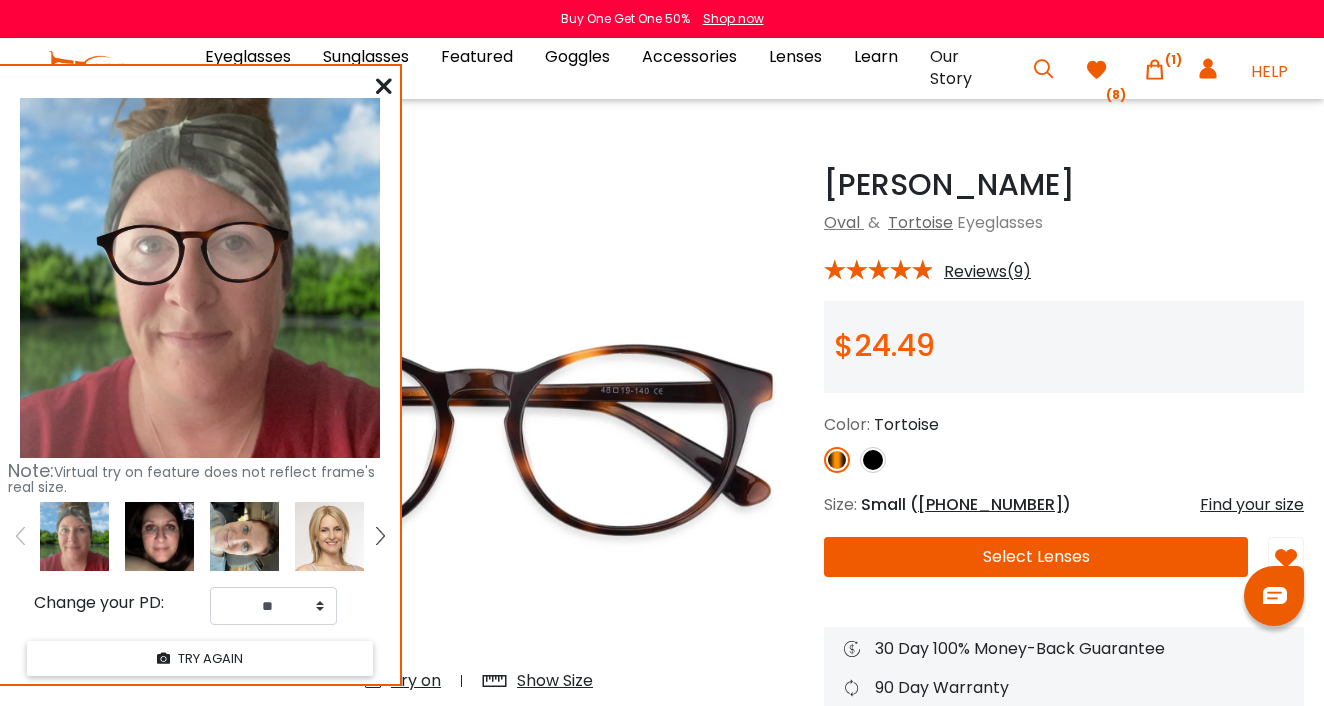 click at bounding box center [384, 86] 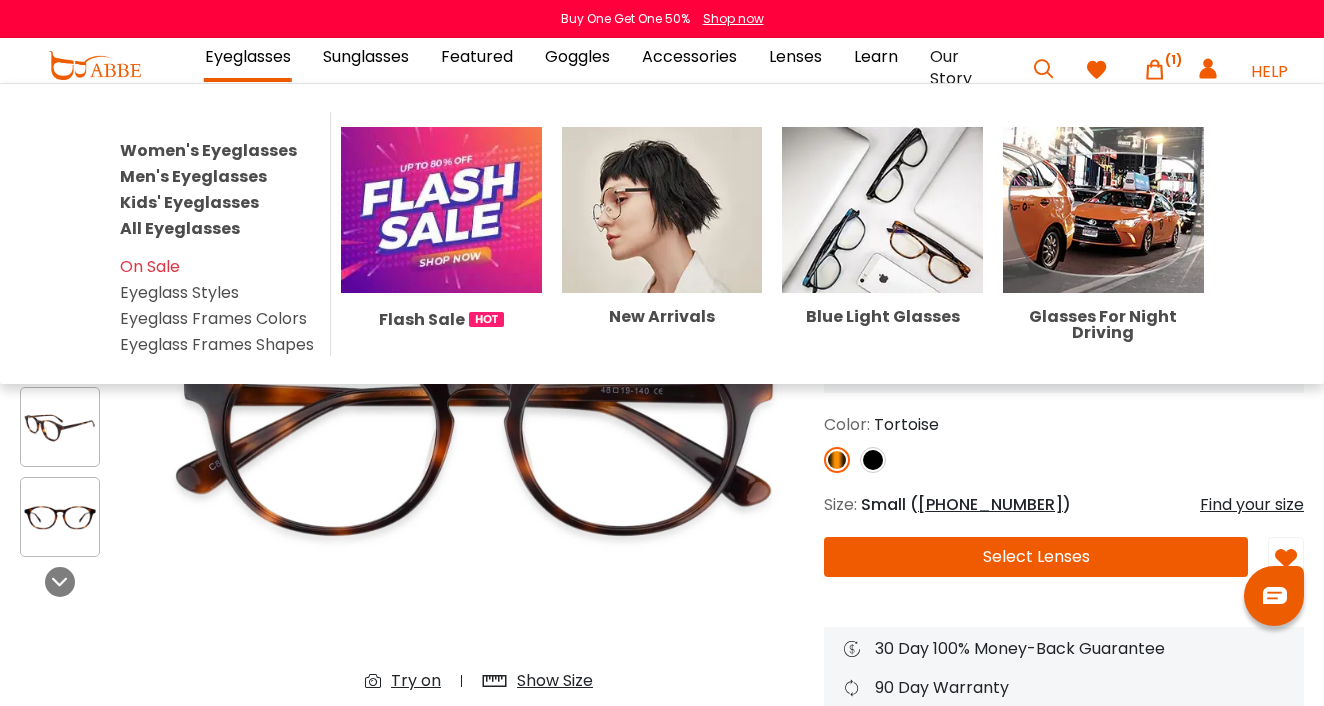 click on "Eyeglasses" at bounding box center [248, 57] 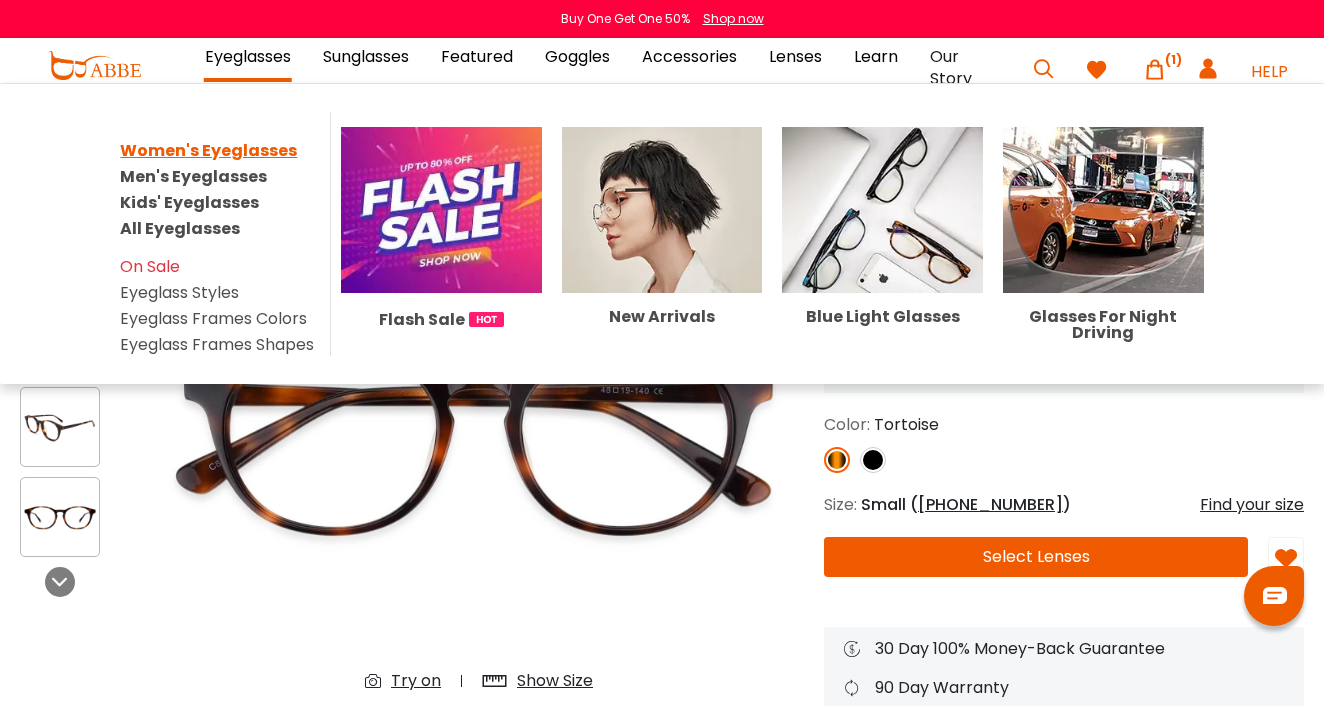 click on "Women's Eyeglasses" at bounding box center [208, 150] 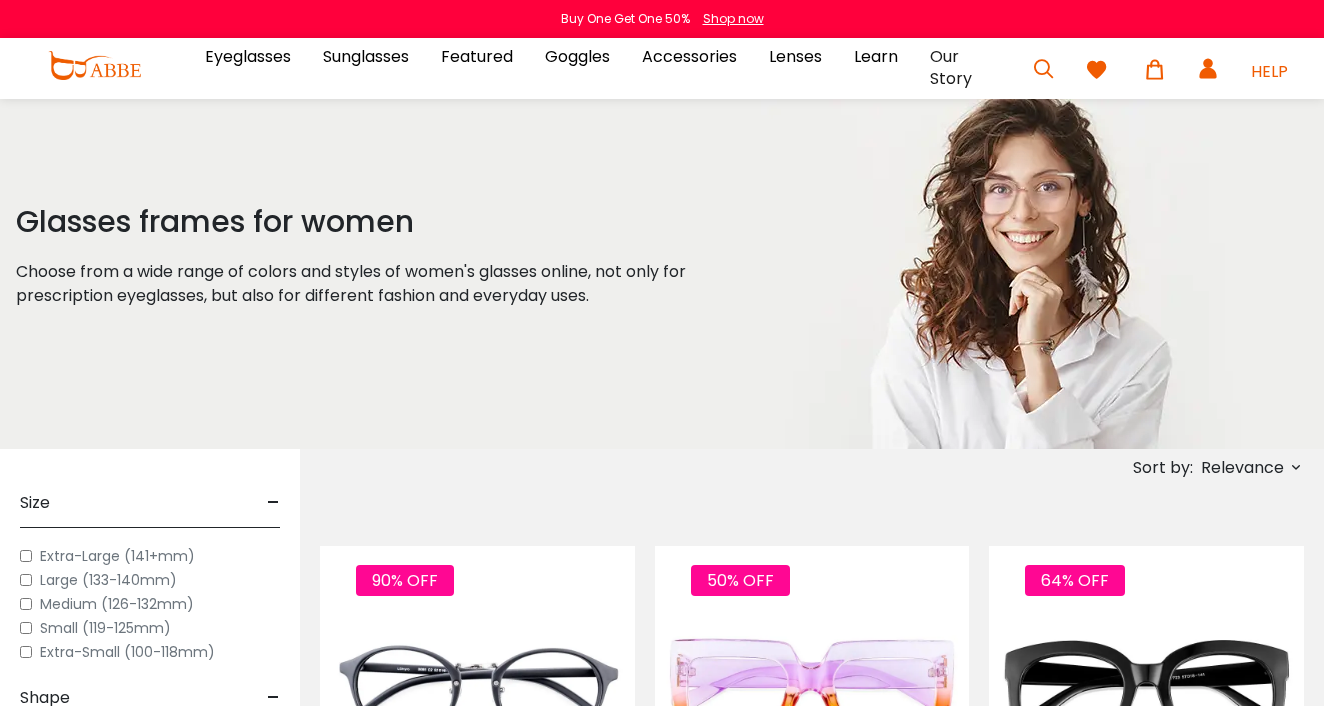 scroll, scrollTop: 0, scrollLeft: 0, axis: both 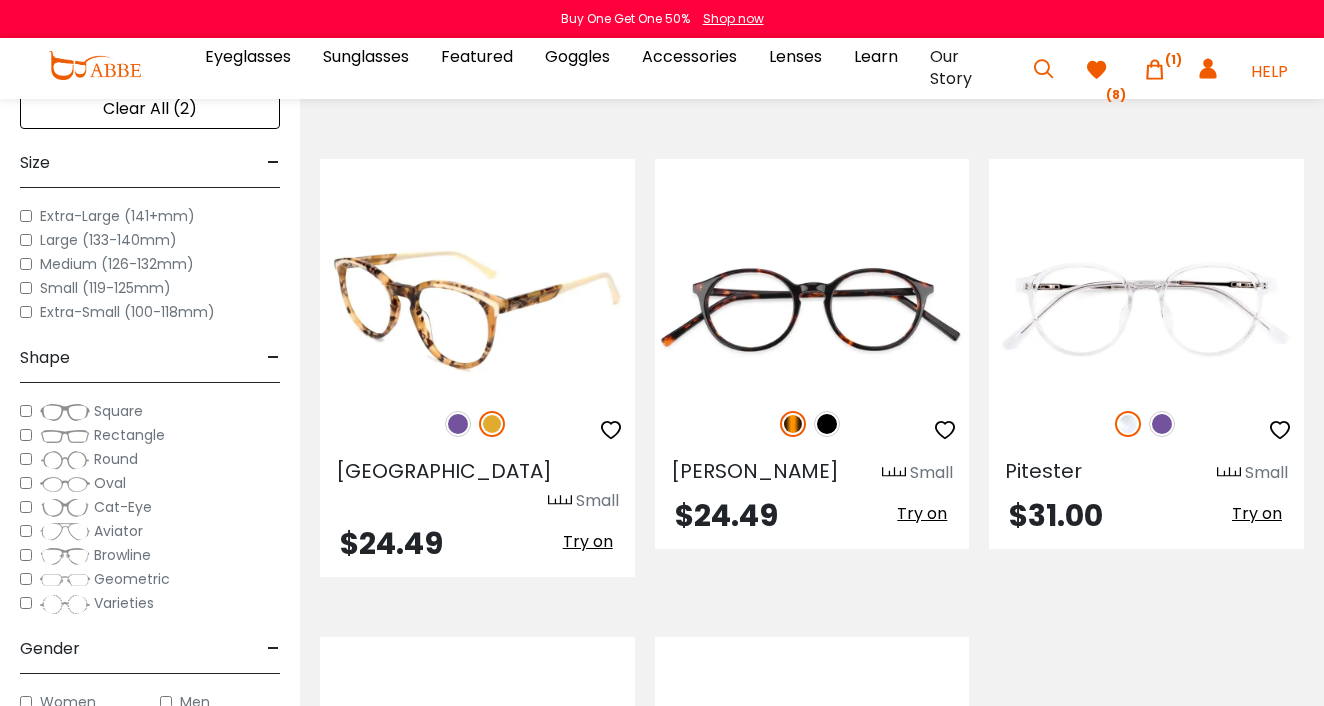 click at bounding box center [458, 424] 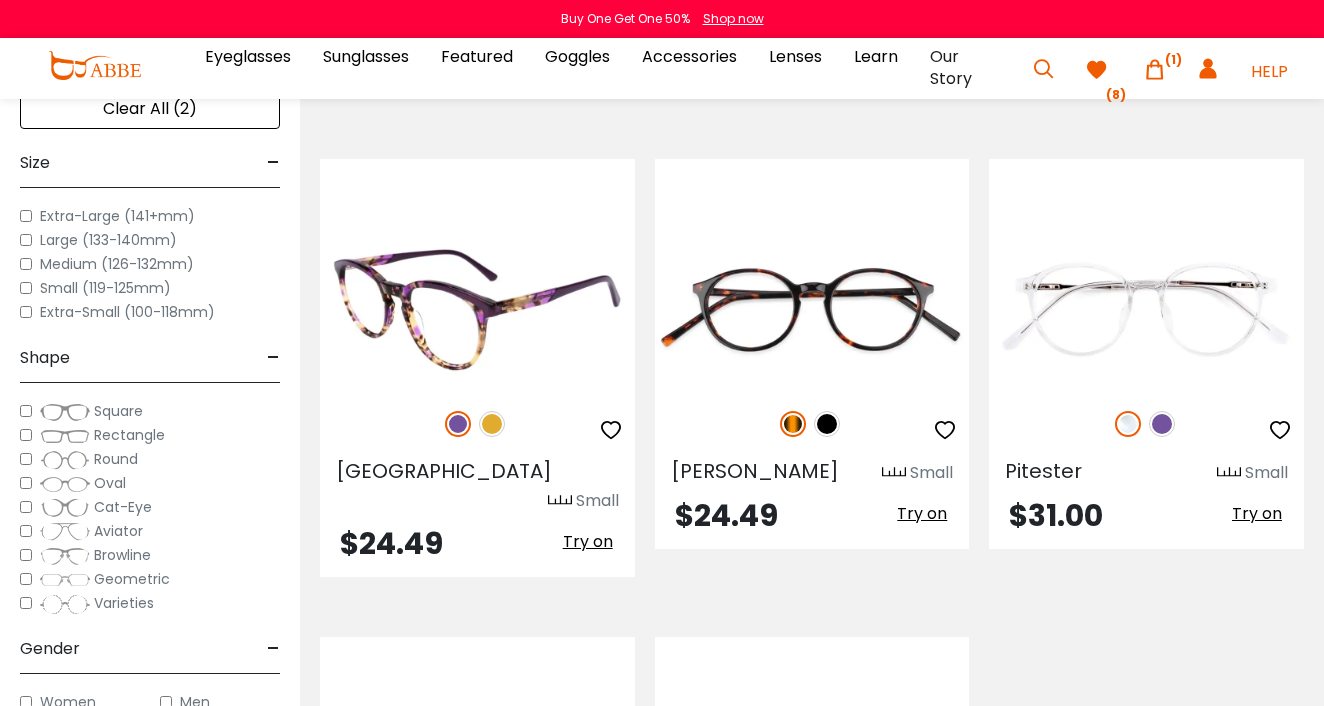 click on "Try on" at bounding box center (588, 541) 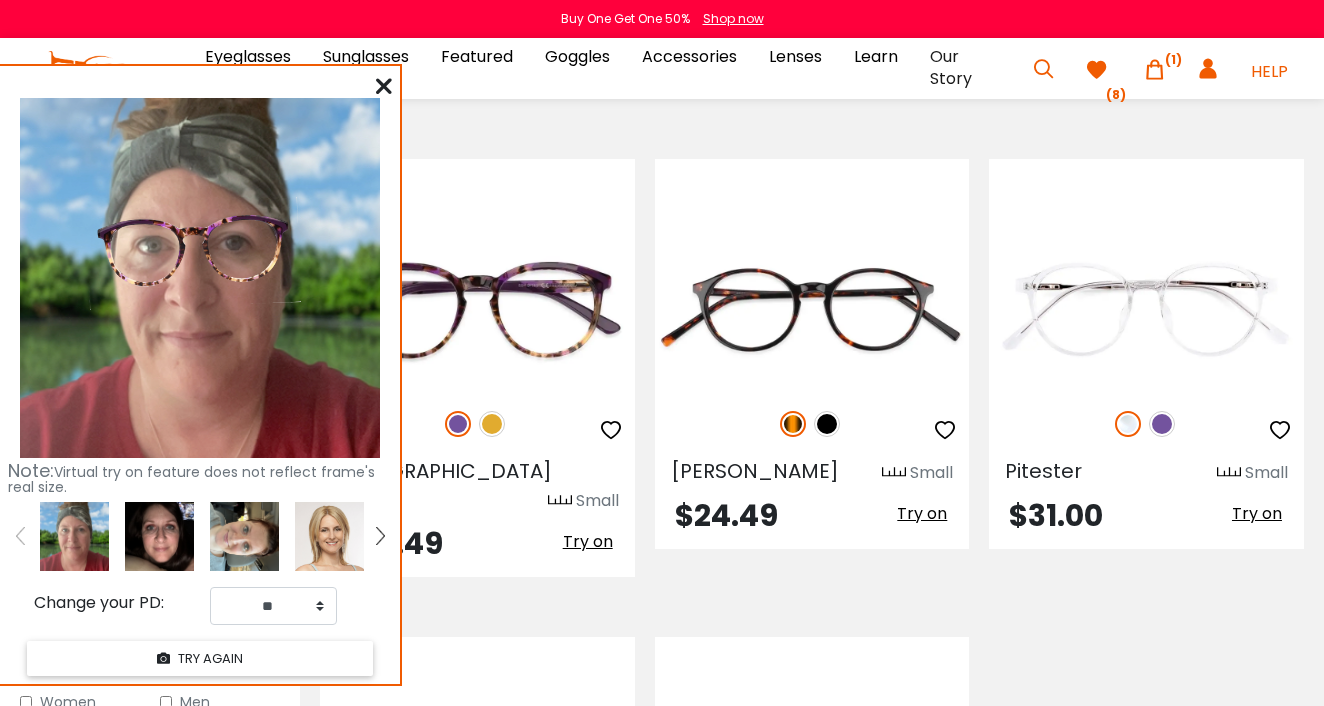 click at bounding box center [384, 86] 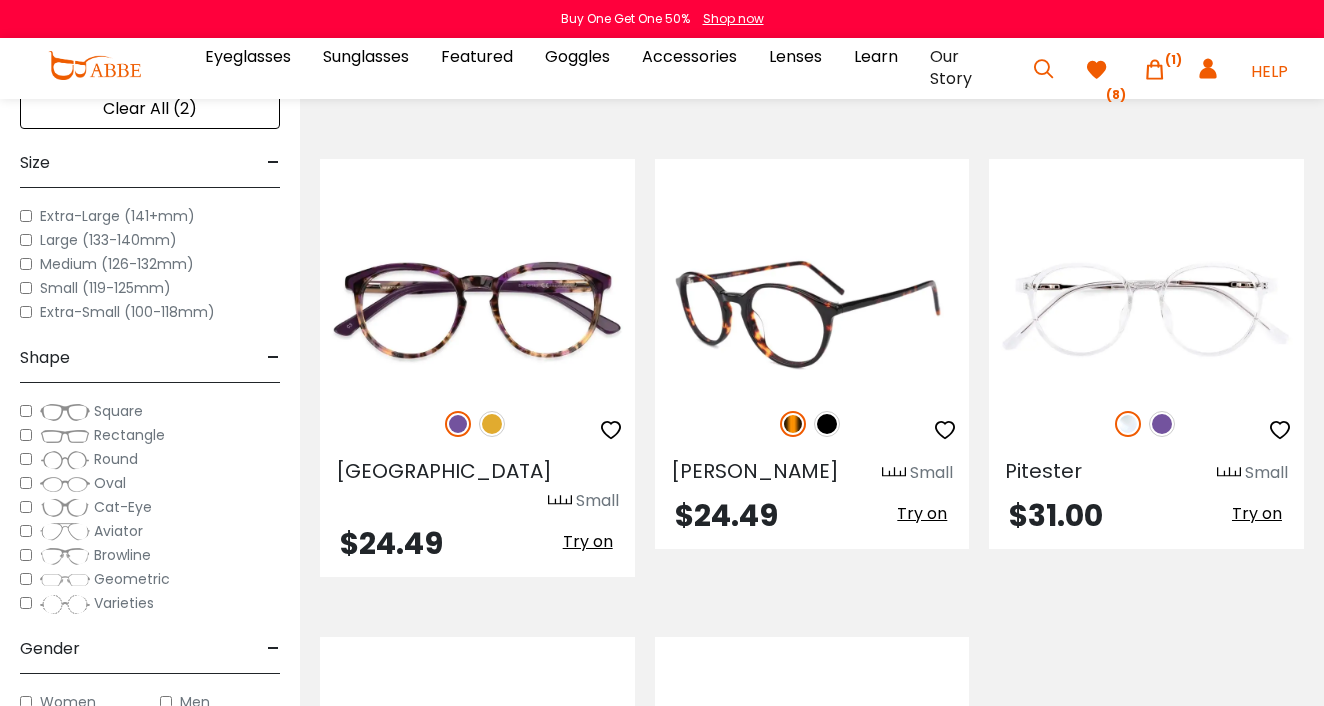 click on "Try on" at bounding box center [922, 513] 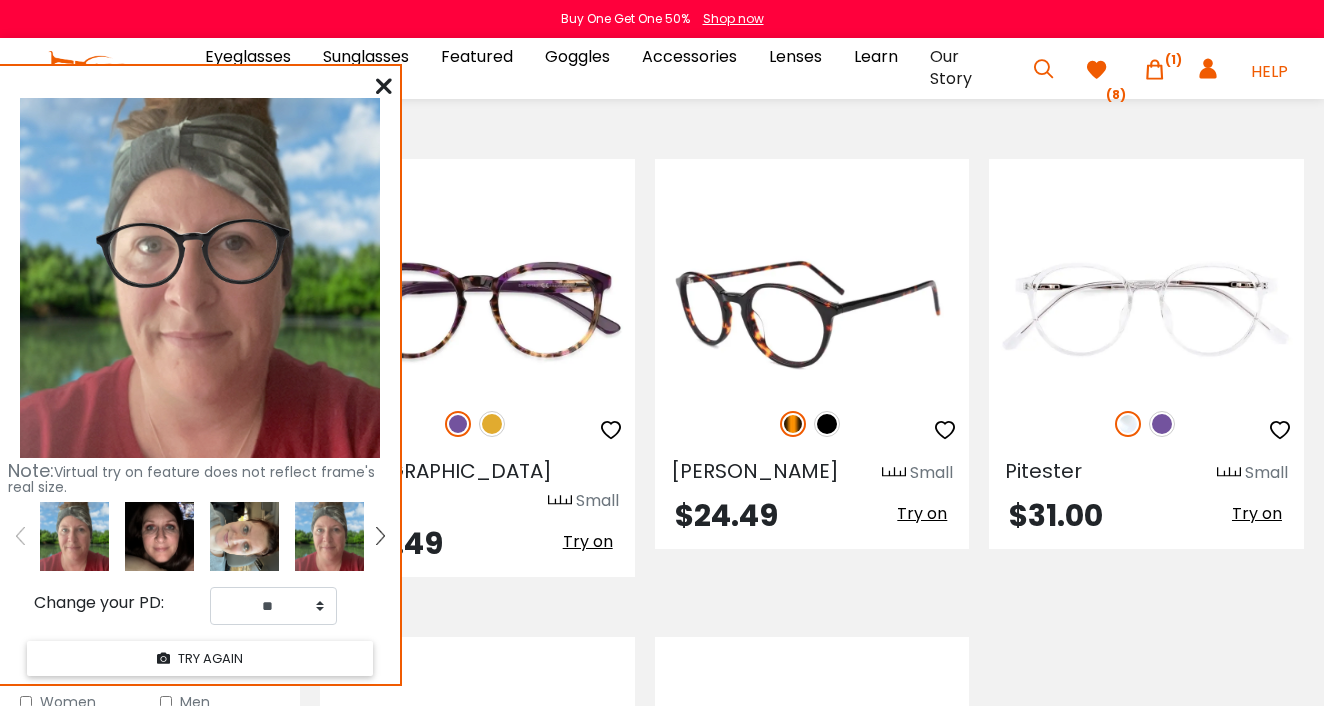 click at bounding box center [827, 424] 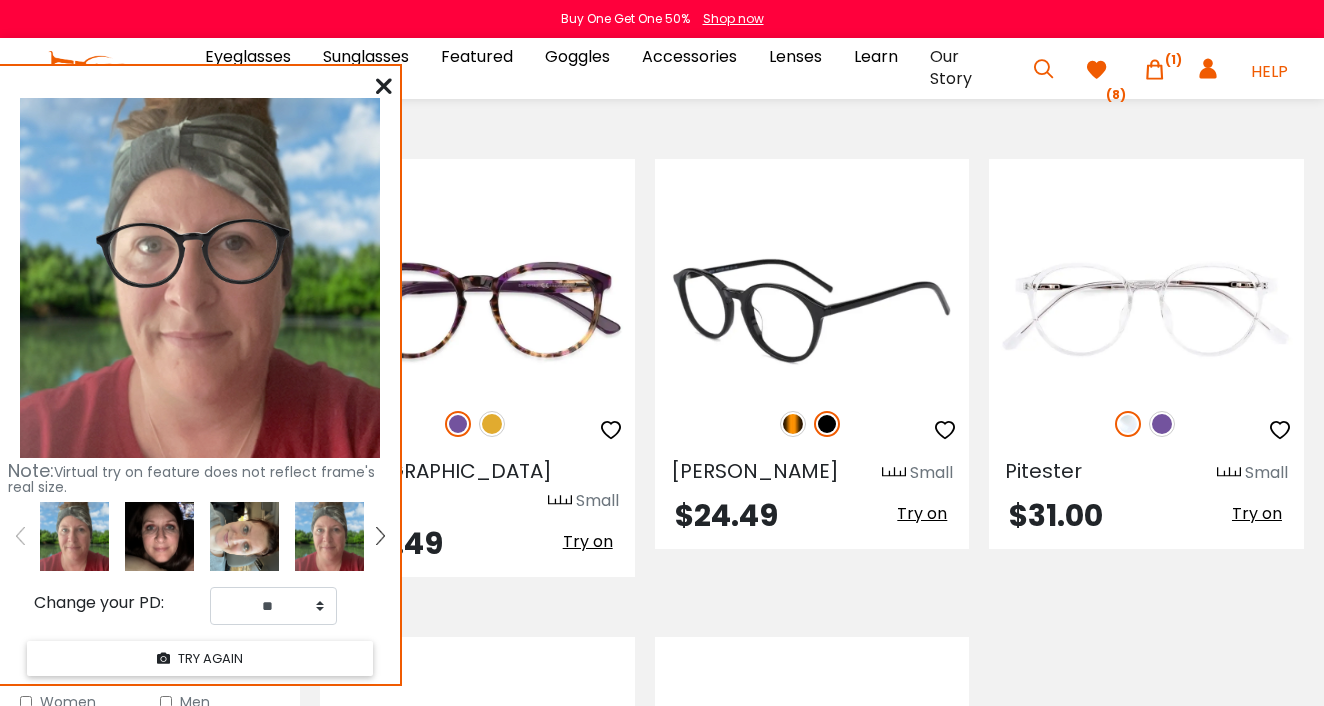 click at bounding box center (793, 424) 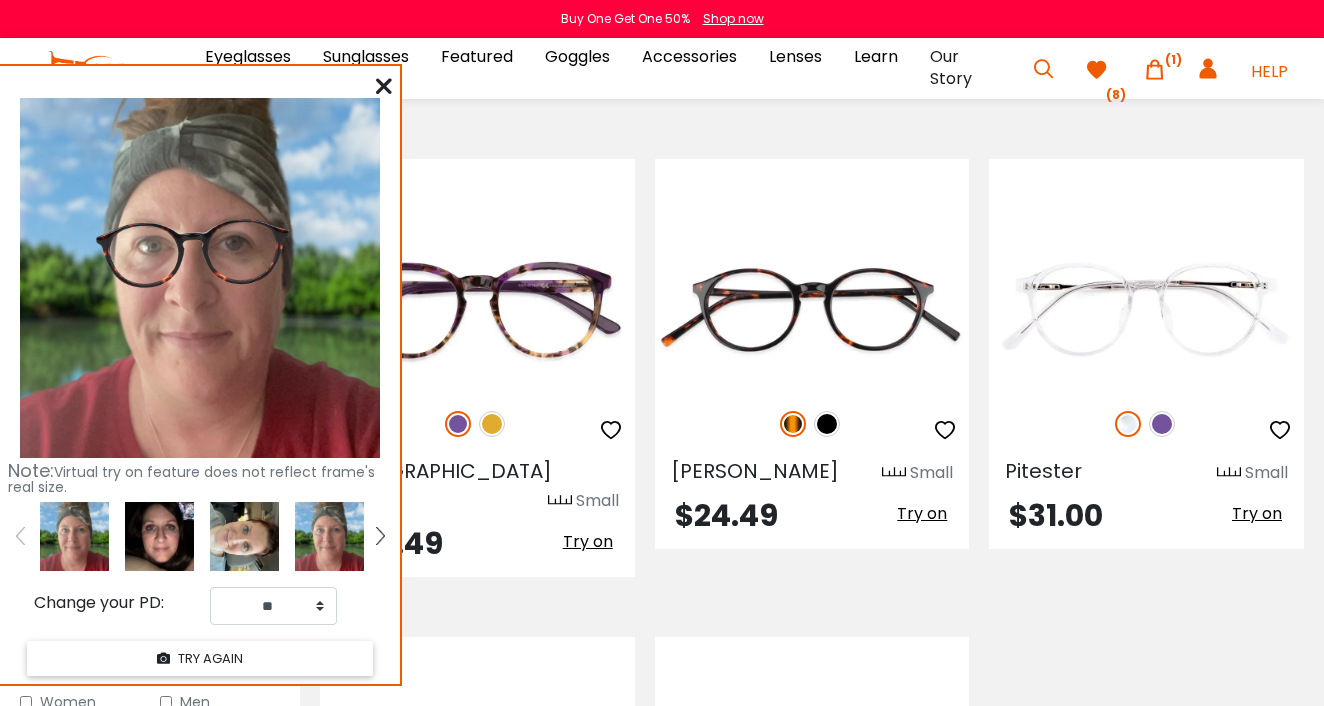 click at bounding box center (159, 536) 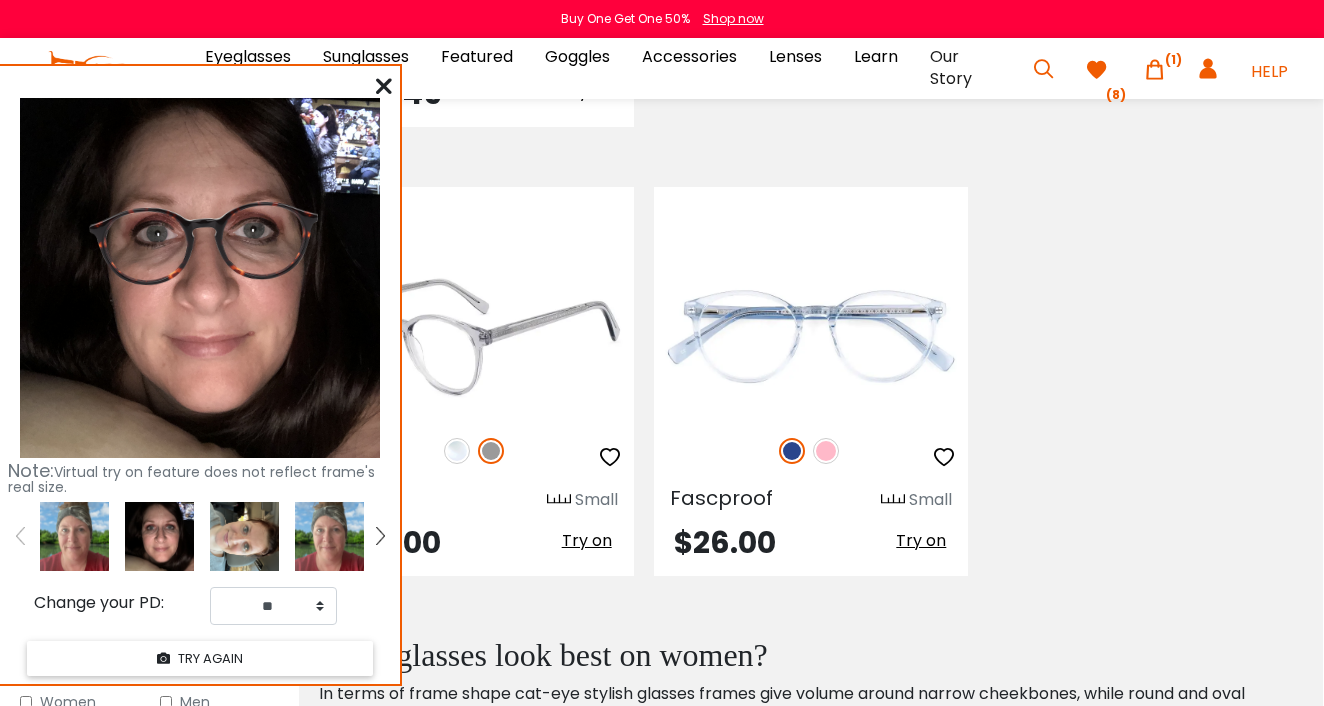 scroll, scrollTop: 1323, scrollLeft: 1, axis: both 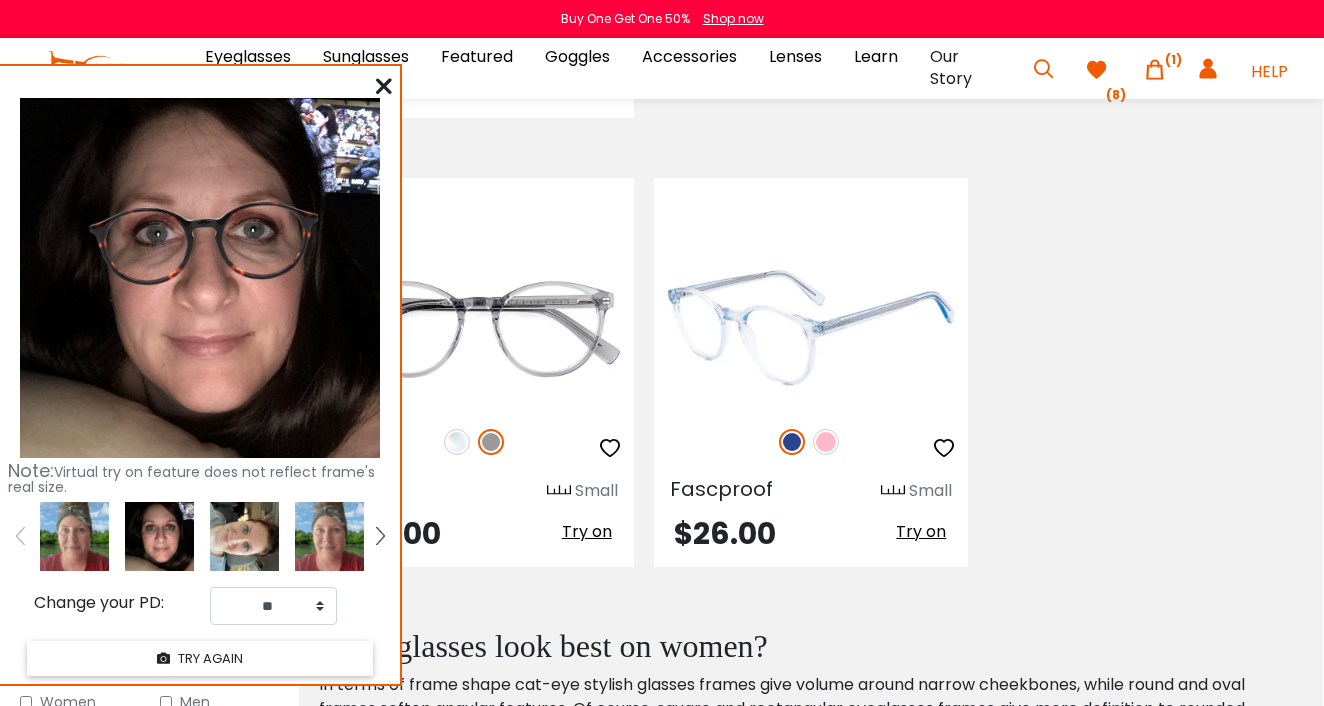 click at bounding box center [826, 442] 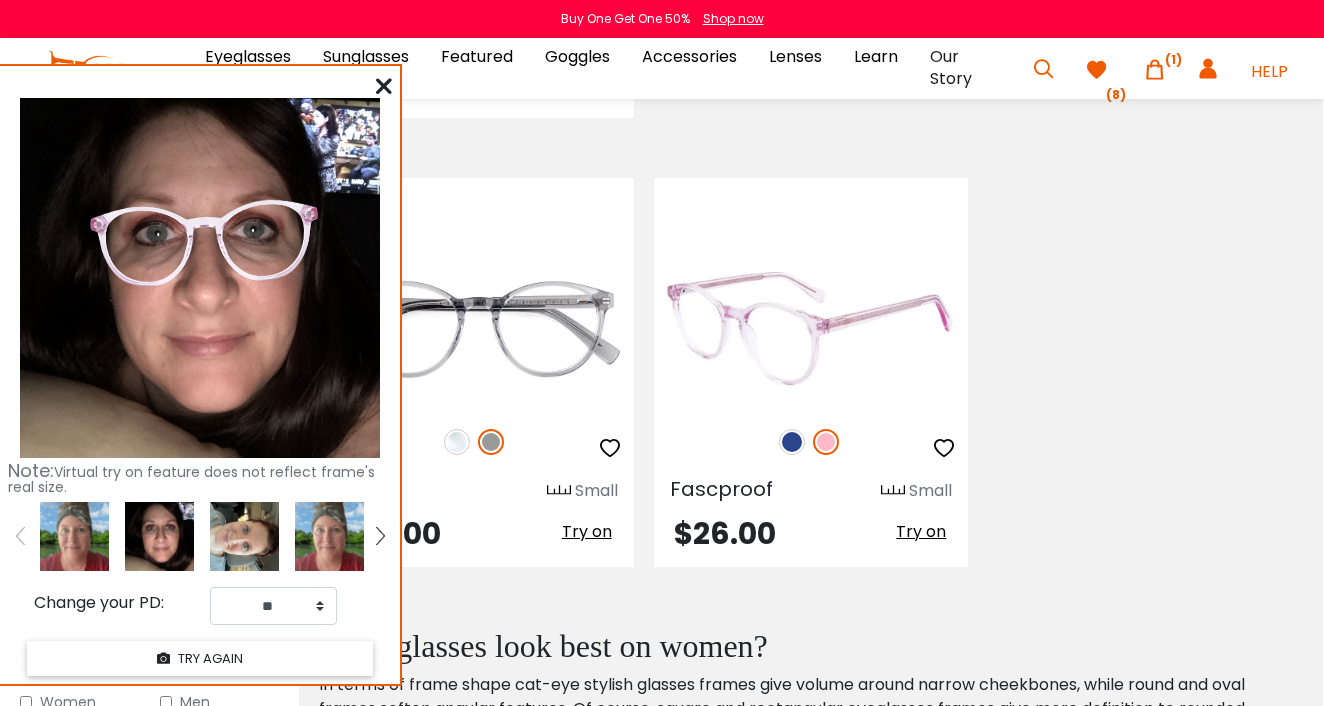 click at bounding box center [792, 442] 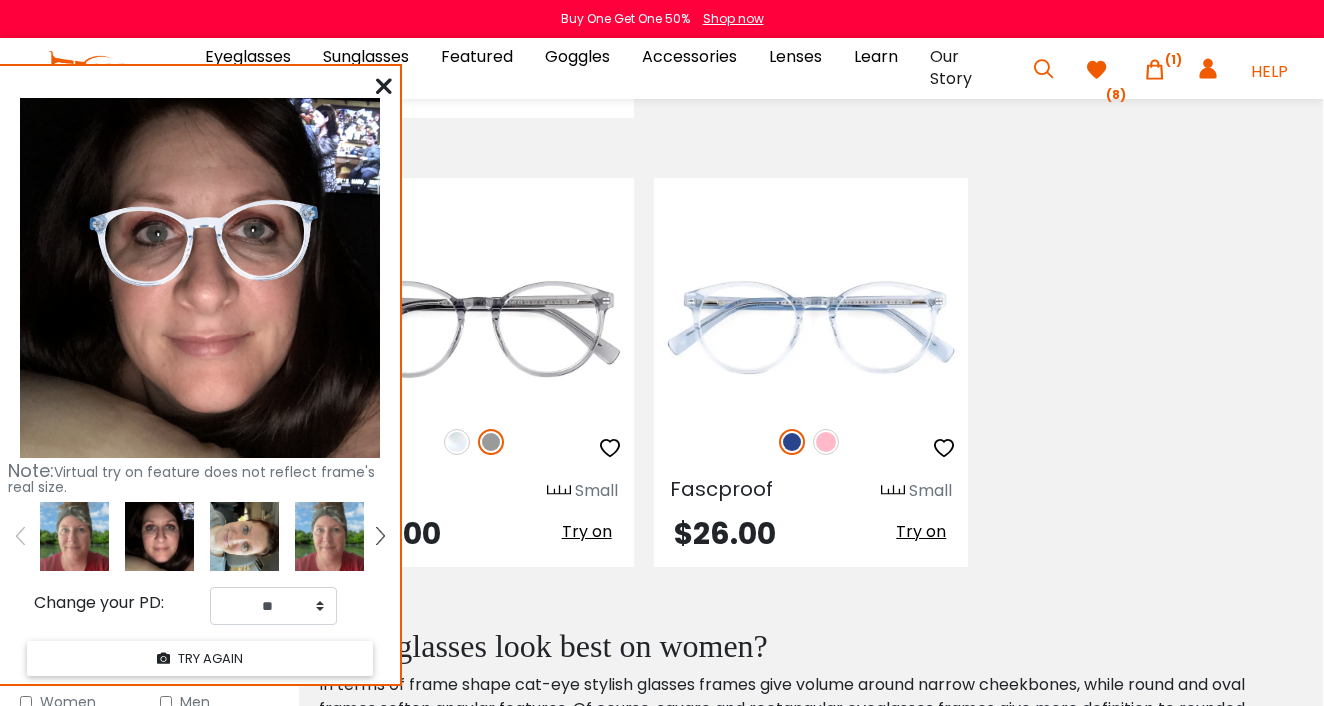 click at bounding box center (74, 536) 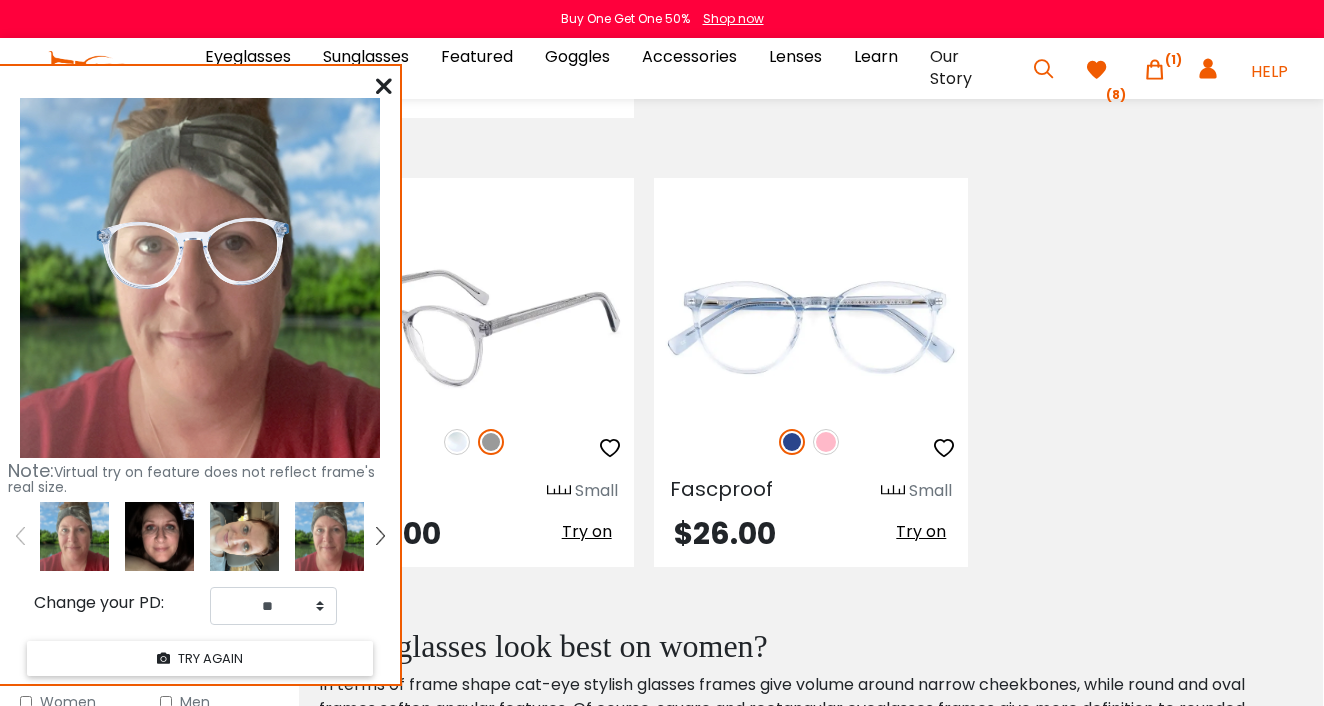 click at bounding box center (457, 442) 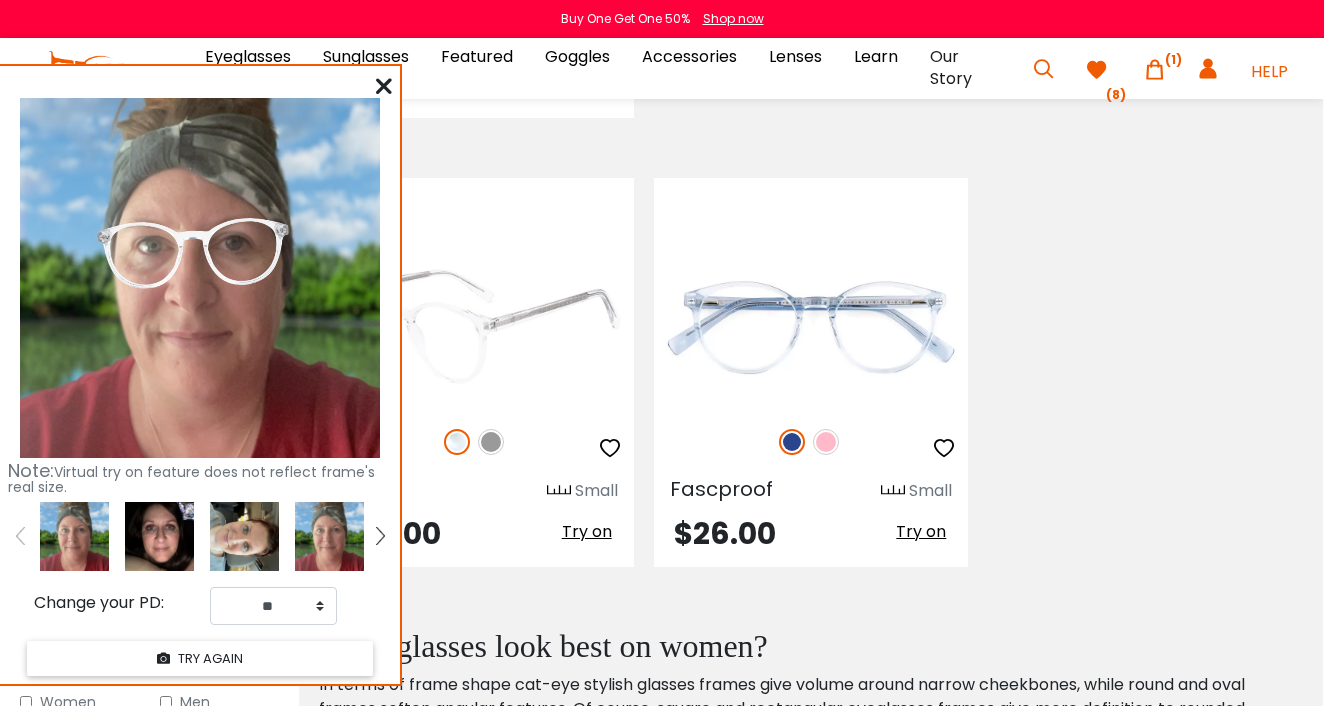 click at bounding box center (491, 442) 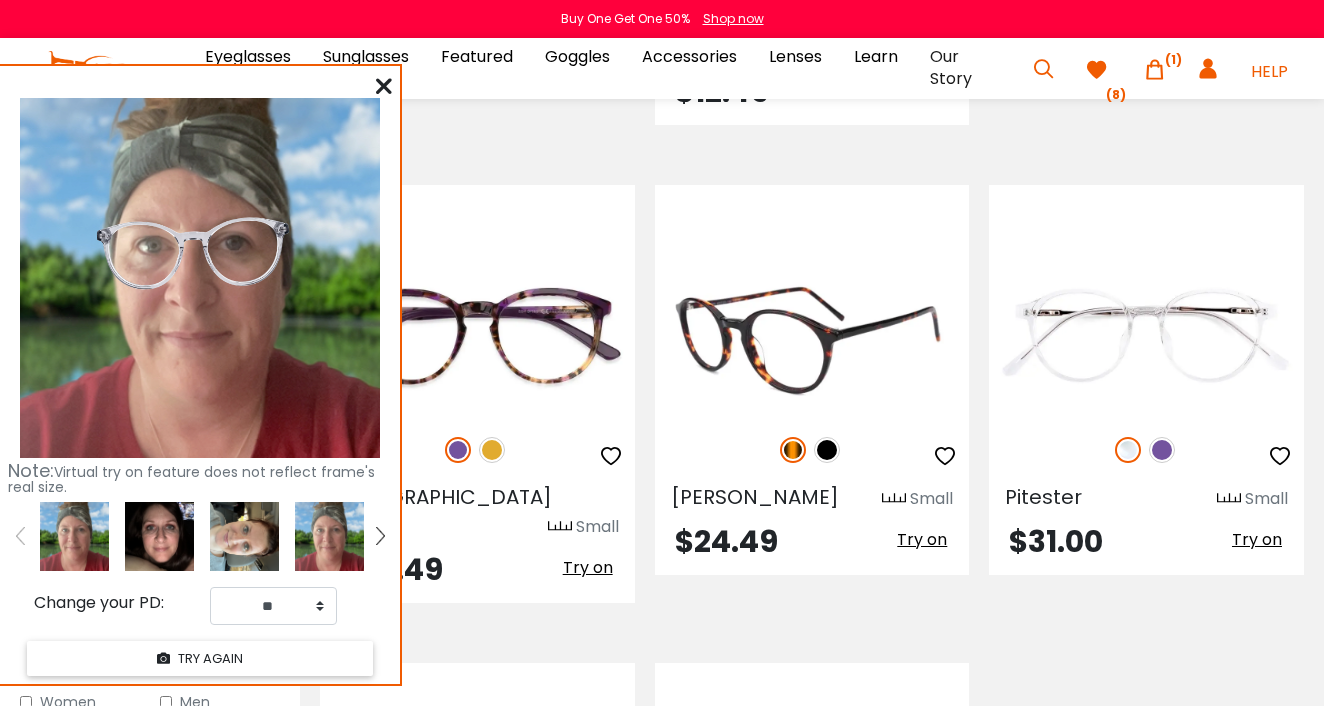 scroll, scrollTop: 842, scrollLeft: 0, axis: vertical 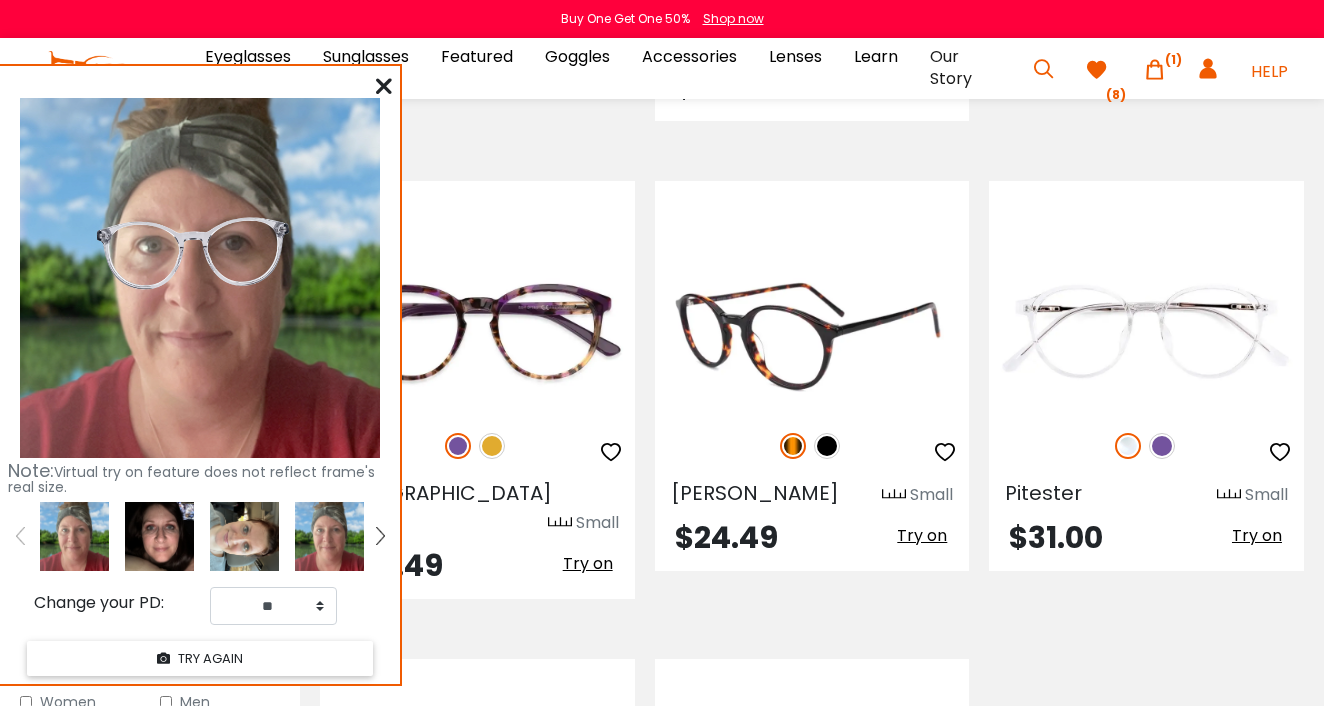 click at bounding box center [793, 446] 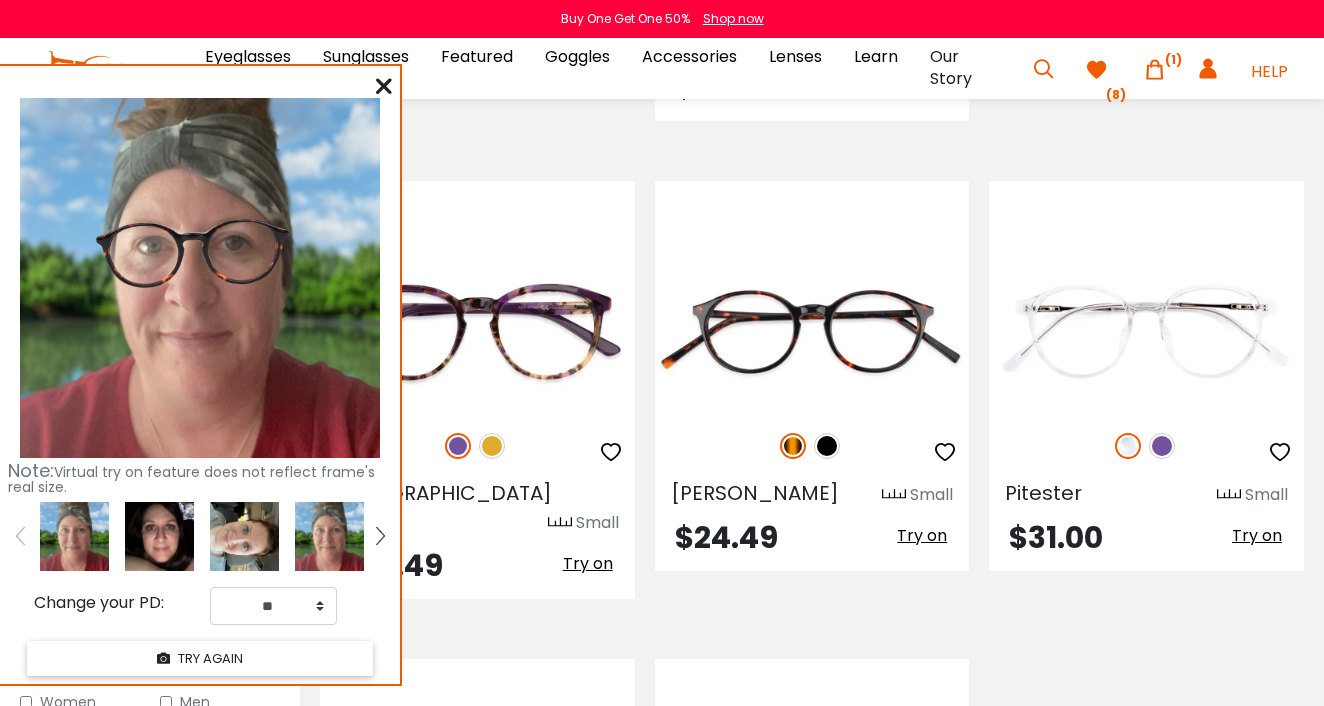 click at bounding box center (384, 86) 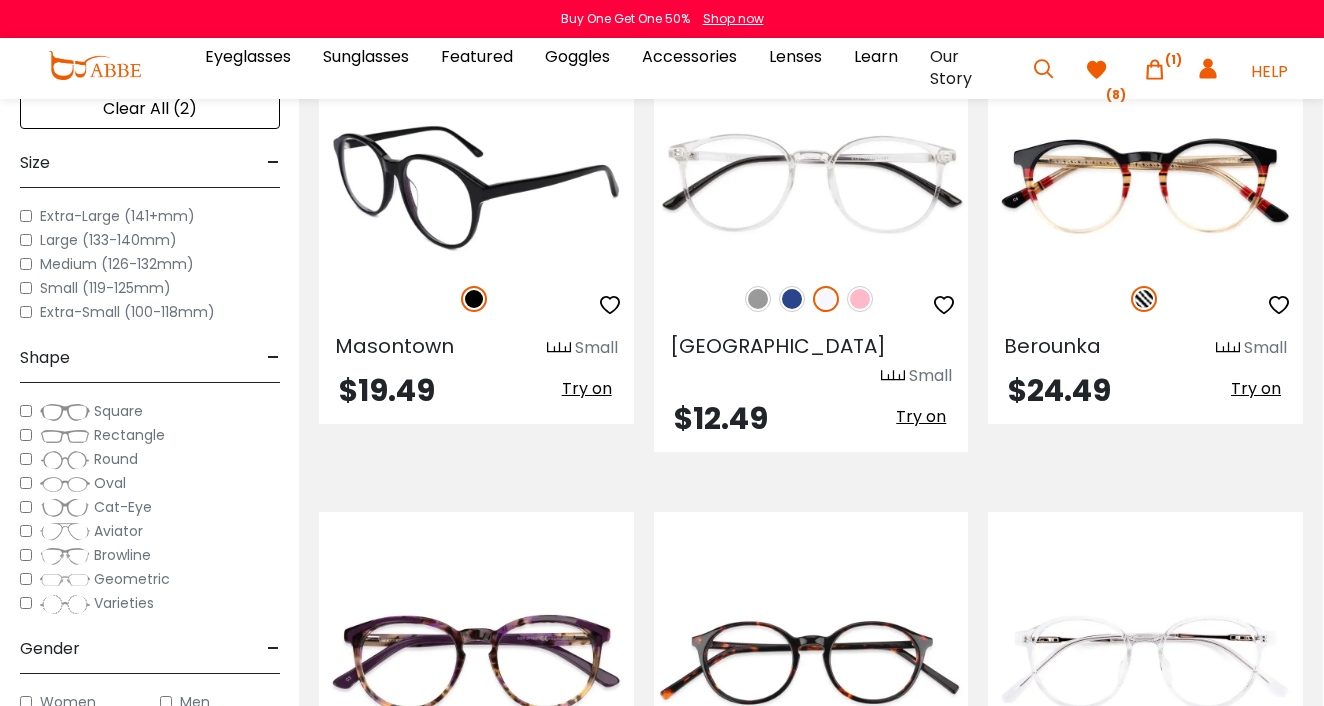 scroll, scrollTop: 513, scrollLeft: 1, axis: both 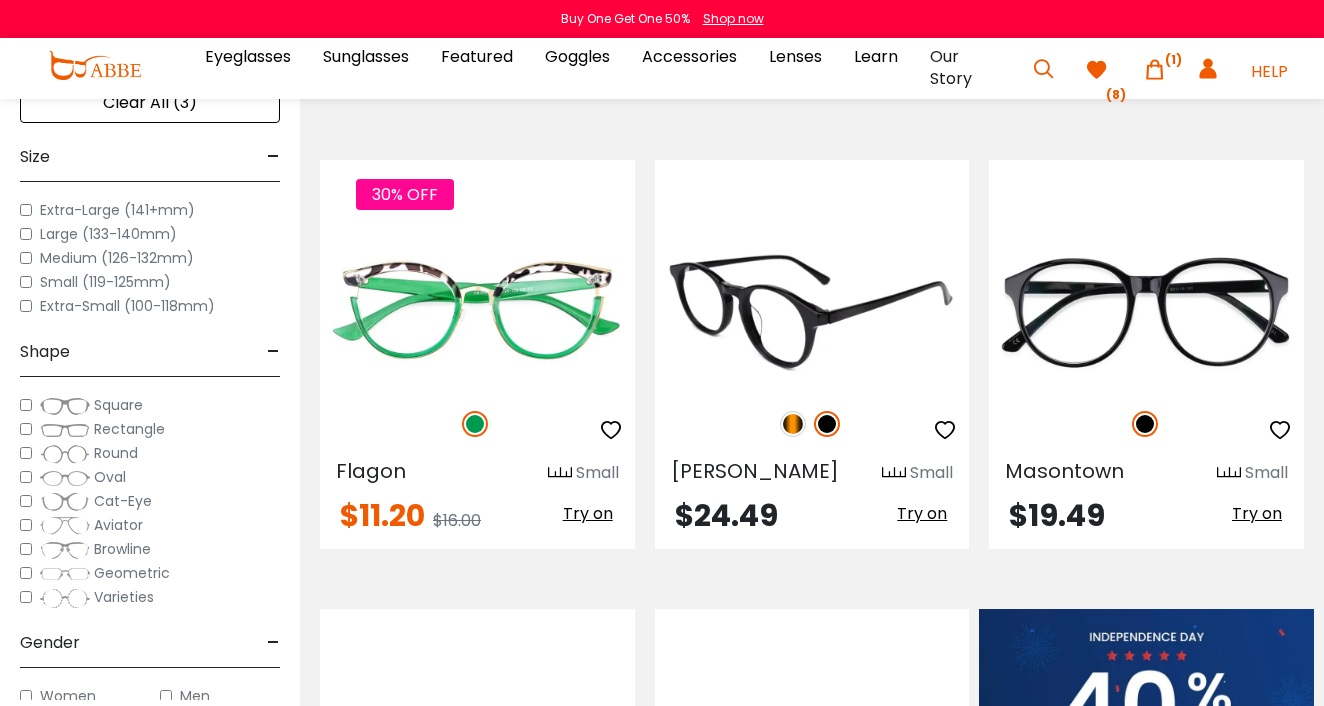 click at bounding box center [793, 424] 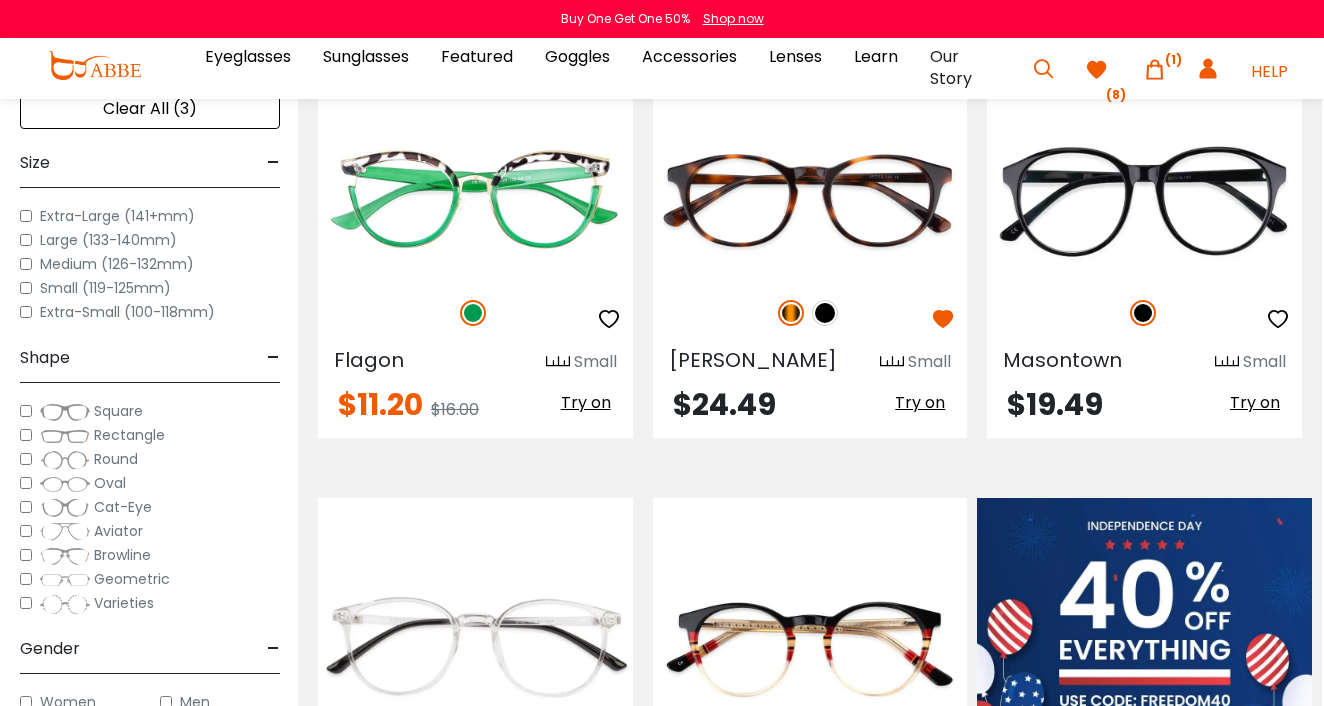 scroll, scrollTop: 475, scrollLeft: 2, axis: both 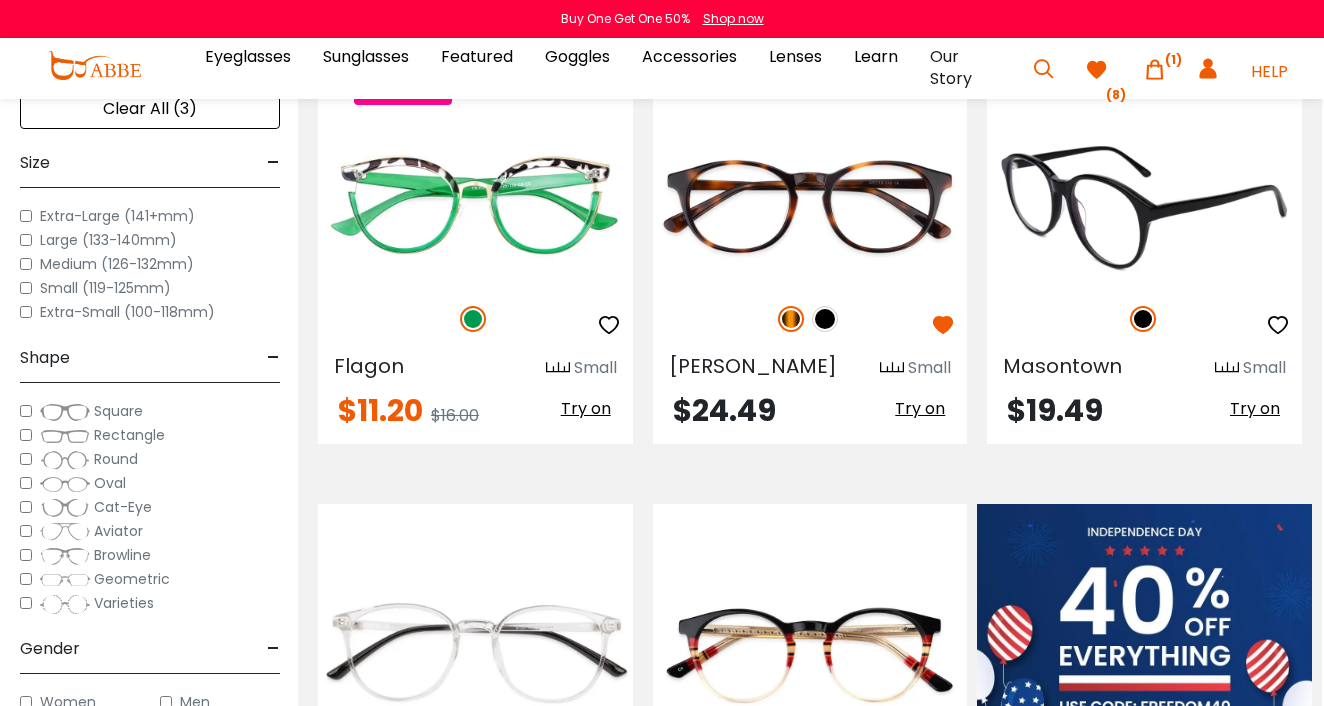 click on "Try on" at bounding box center (1255, 408) 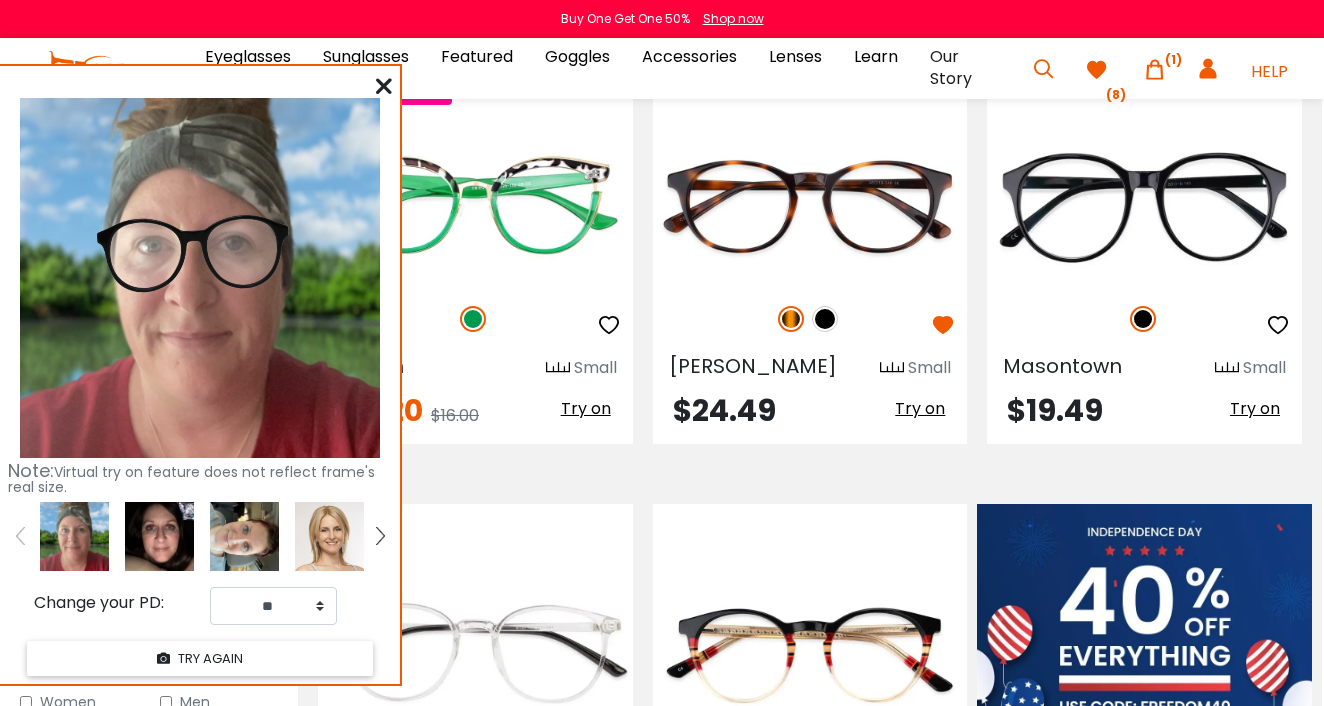 click at bounding box center [159, 536] 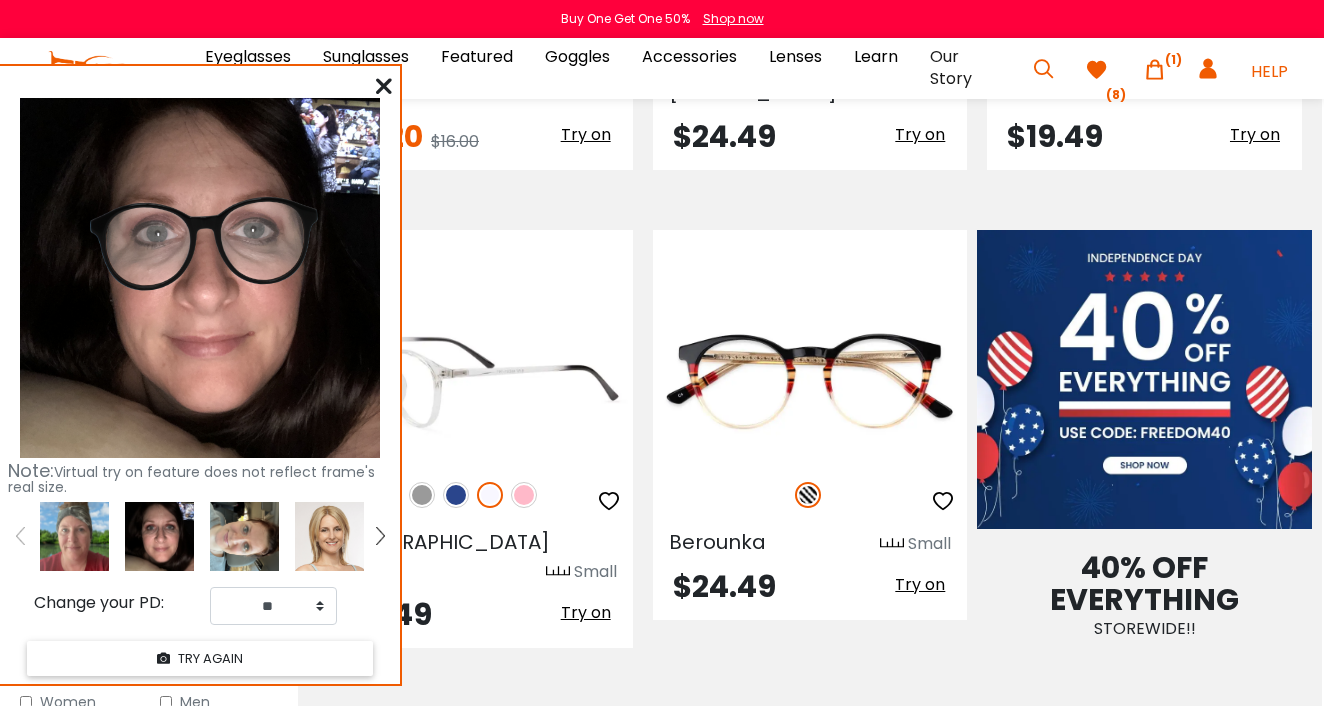 scroll, scrollTop: 754, scrollLeft: 2, axis: both 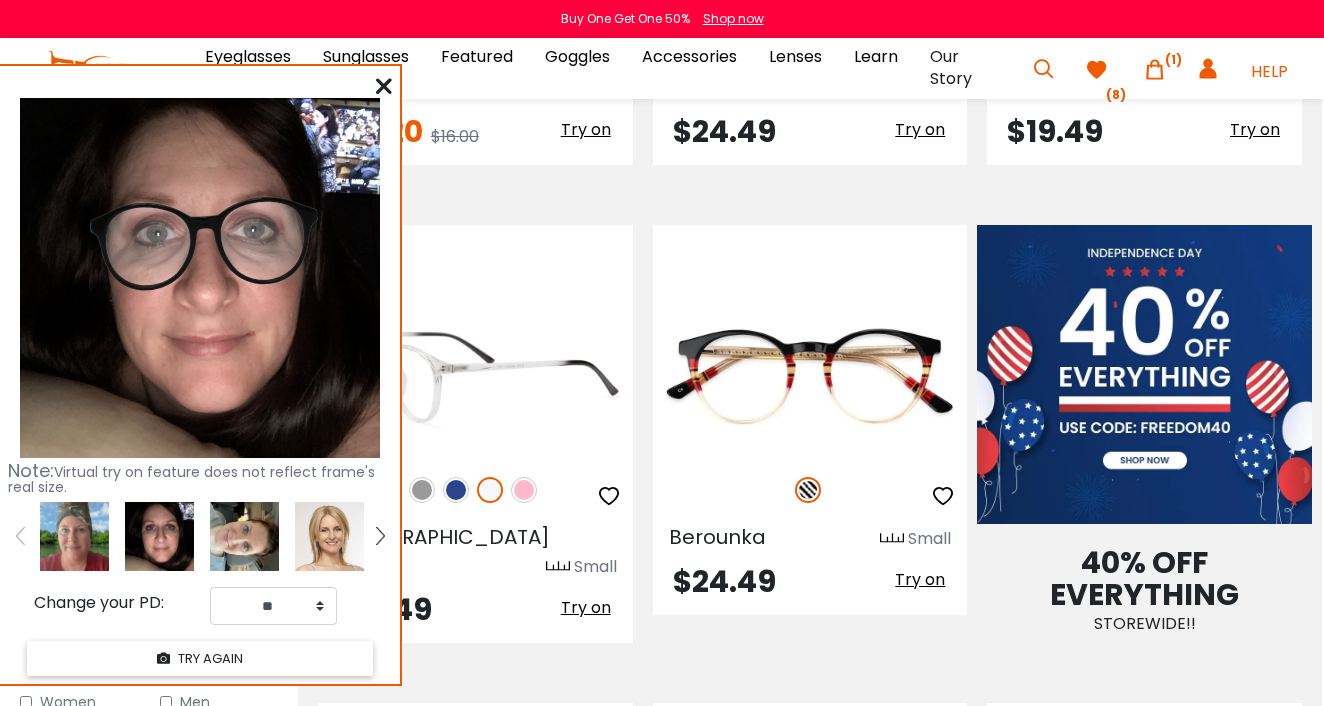 click at bounding box center [456, 490] 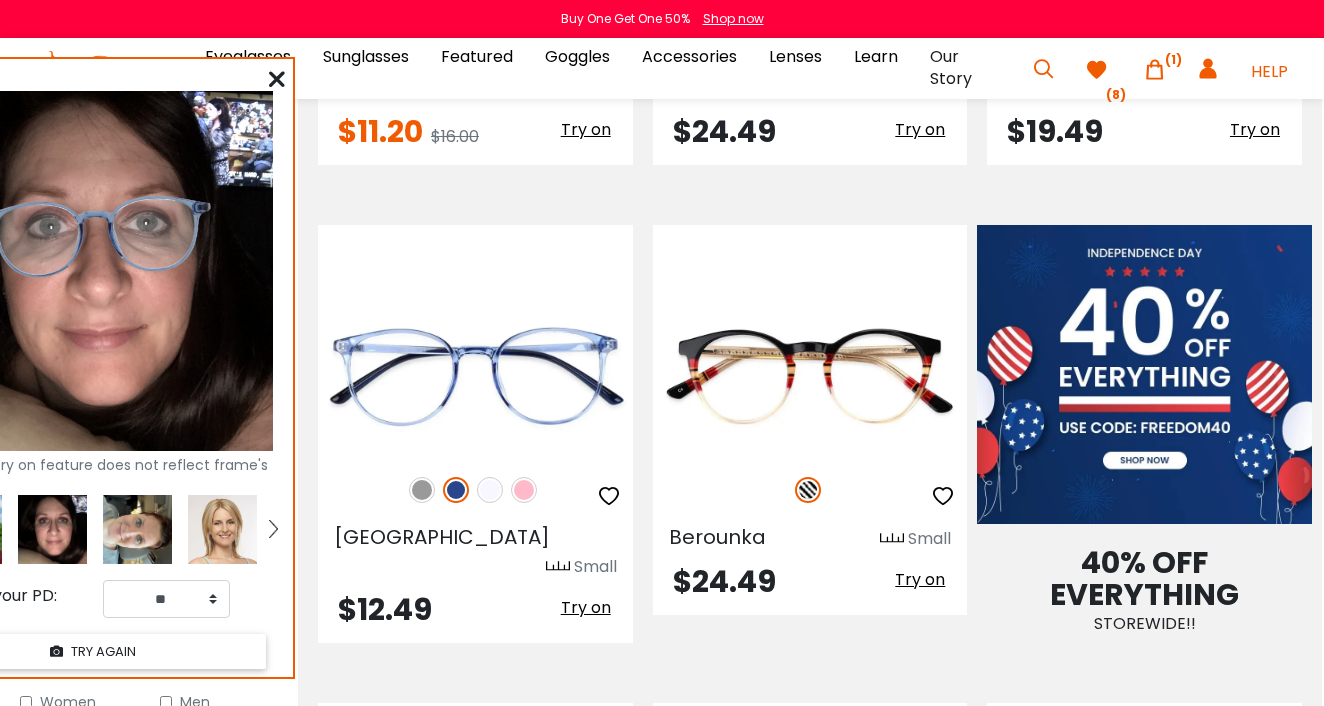 drag, startPoint x: 204, startPoint y: 87, endPoint x: 95, endPoint y: 80, distance: 109.22454 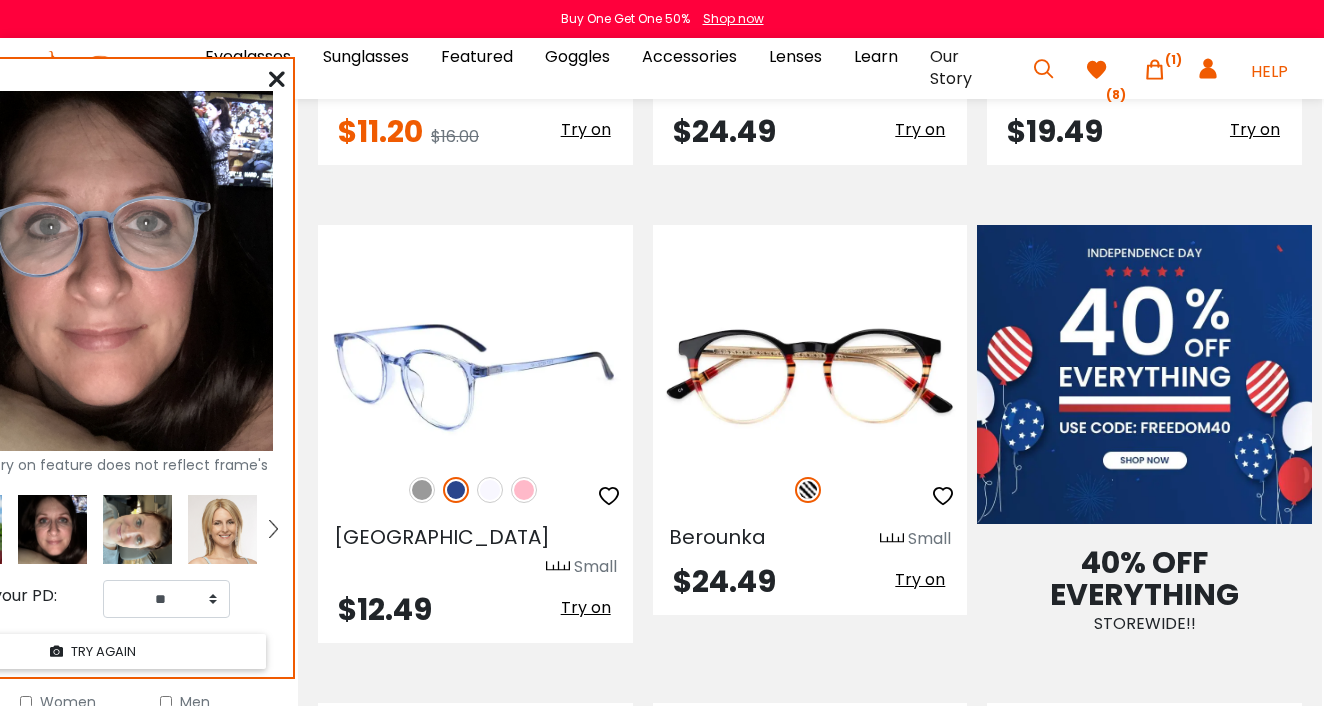 click at bounding box center [422, 490] 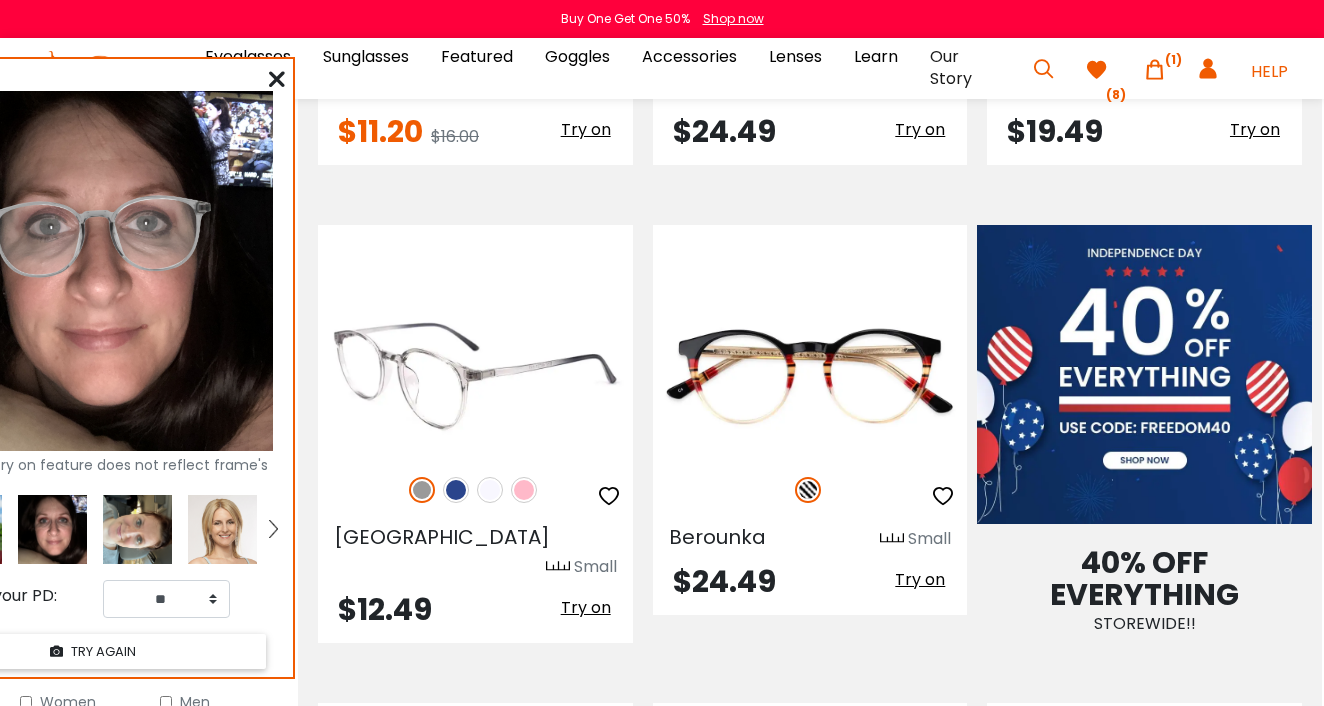 click at bounding box center [524, 490] 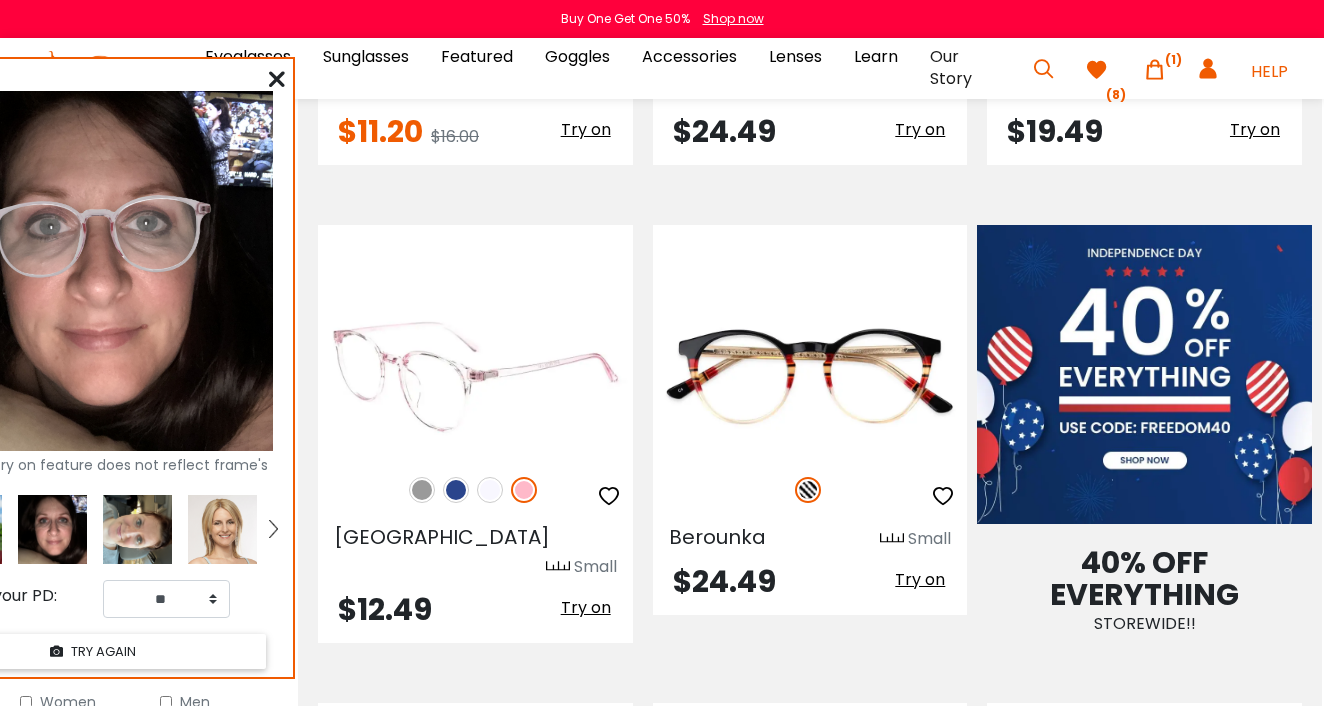 click at bounding box center (475, 490) 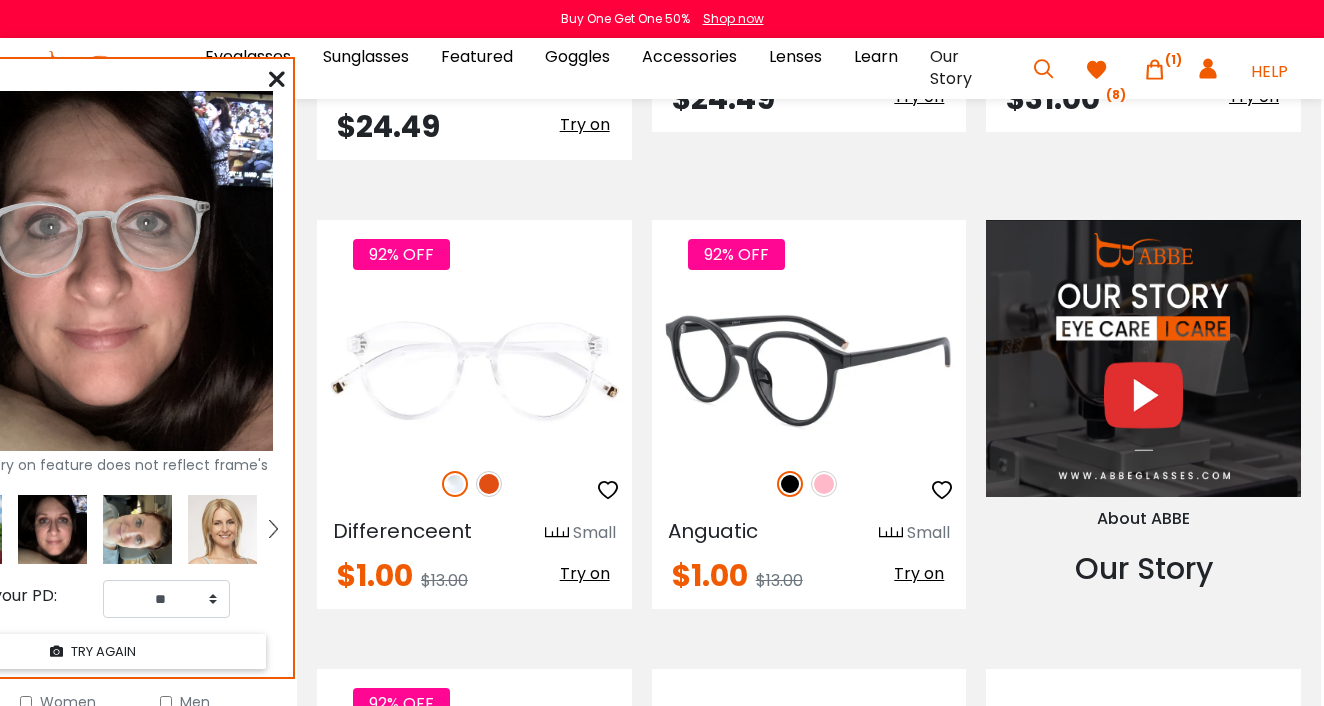 scroll, scrollTop: 1717, scrollLeft: 3, axis: both 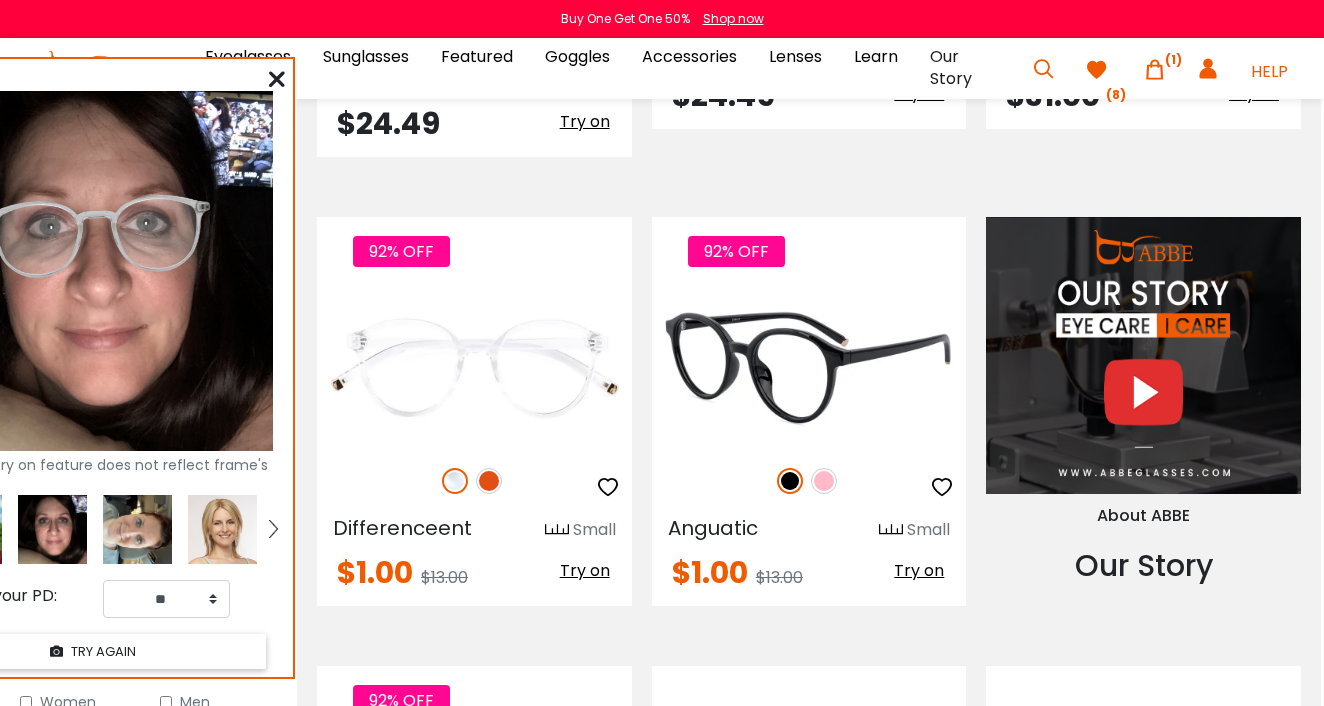 click at bounding box center (824, 481) 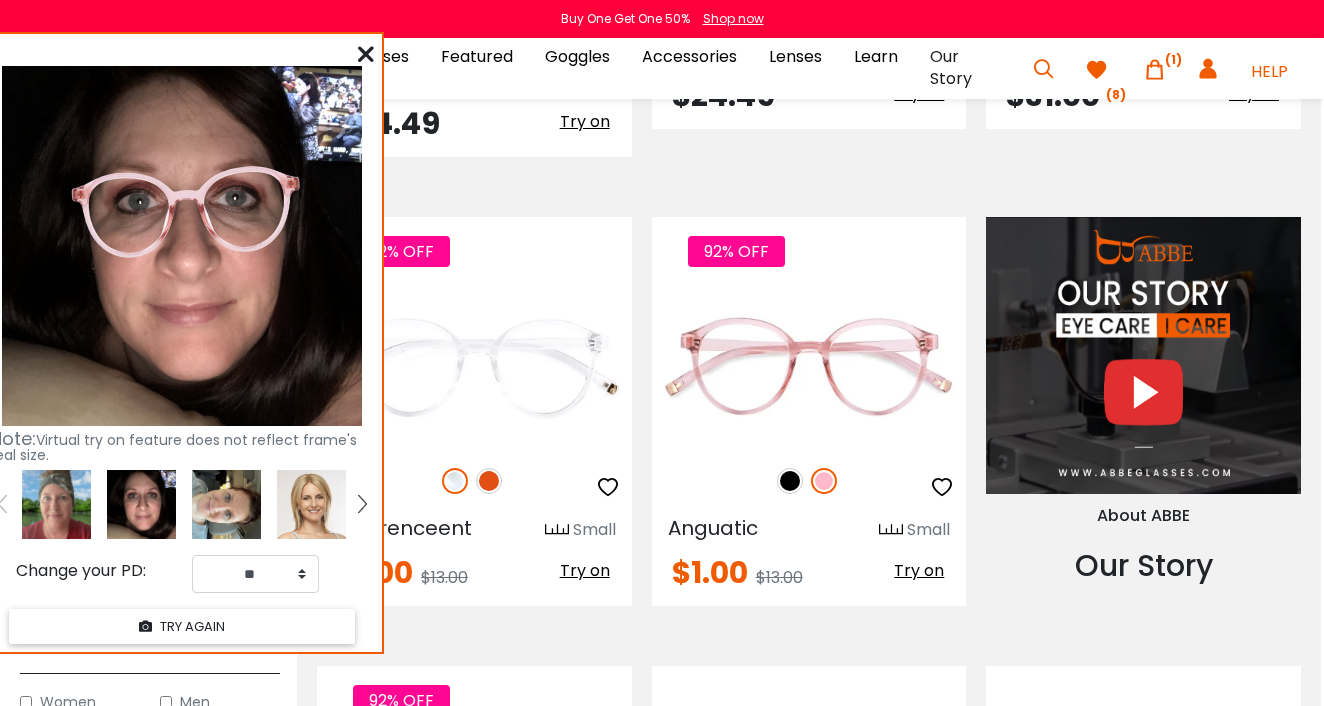 drag, startPoint x: 209, startPoint y: 77, endPoint x: 305, endPoint y: 51, distance: 99.458534 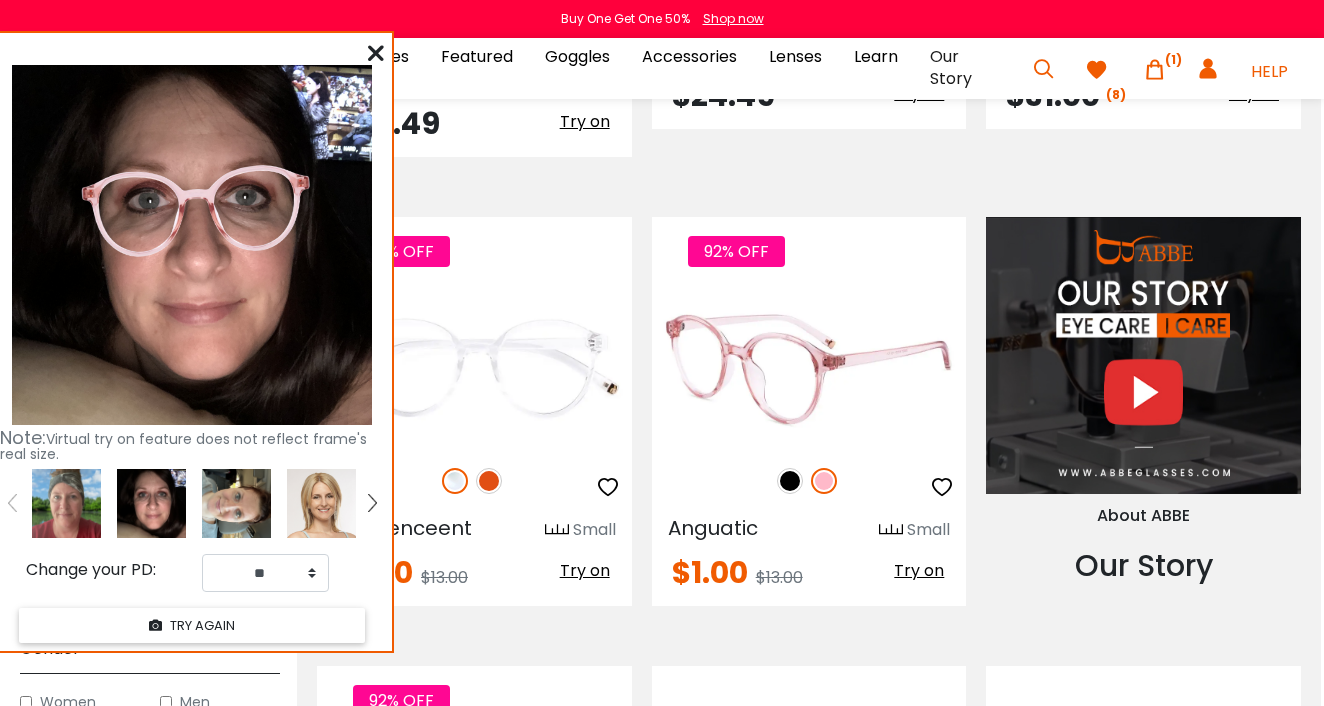 click at bounding box center (790, 481) 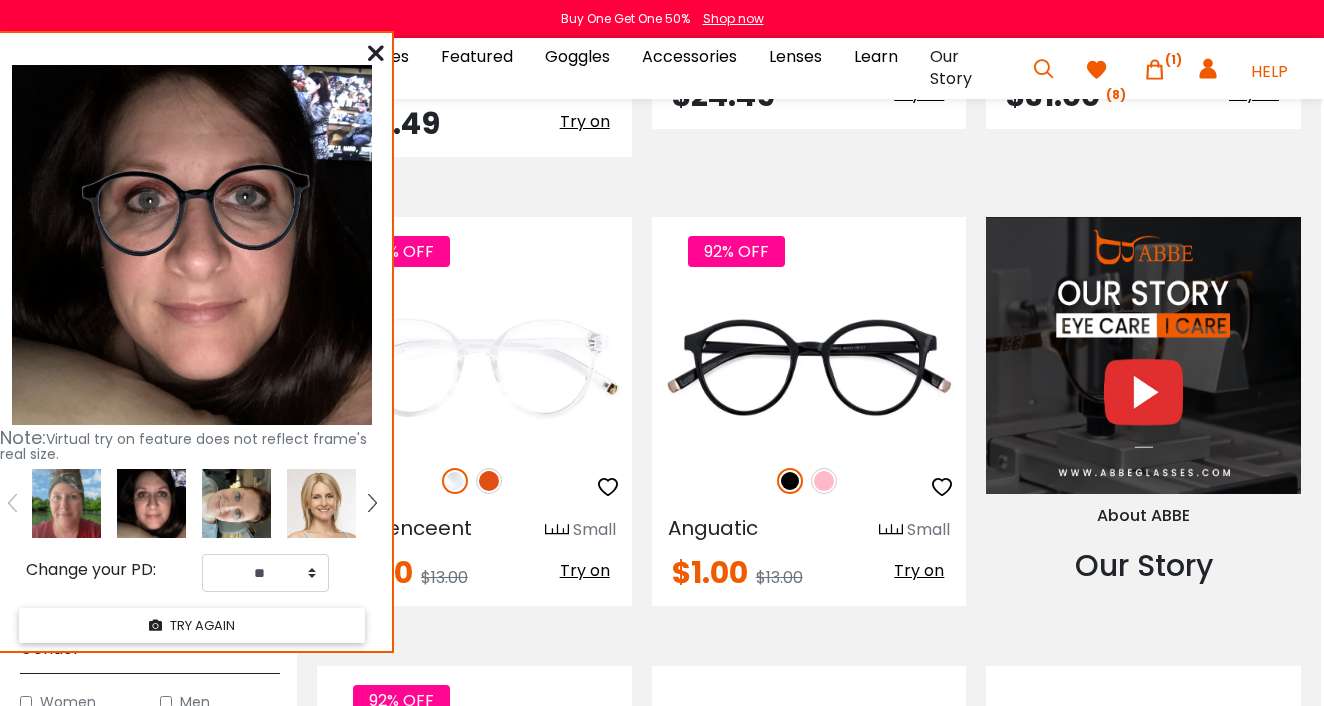 click at bounding box center (66, 503) 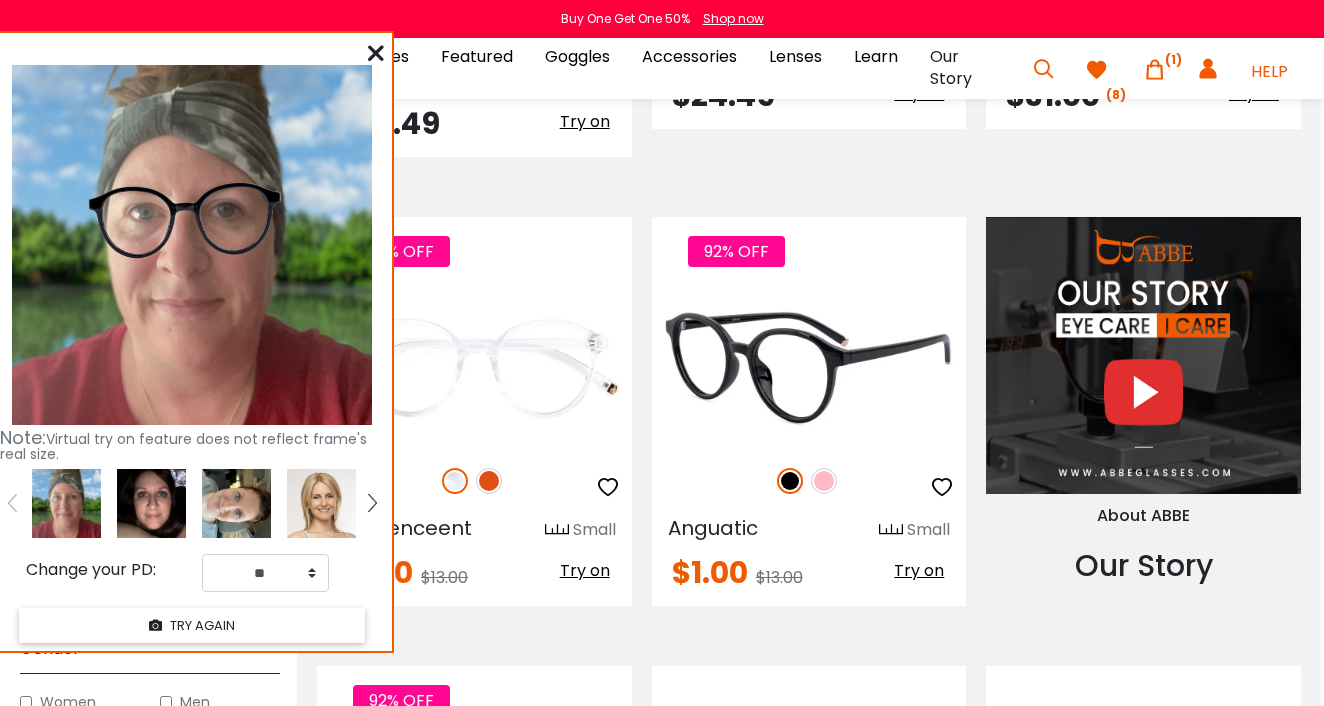 click at bounding box center [824, 481] 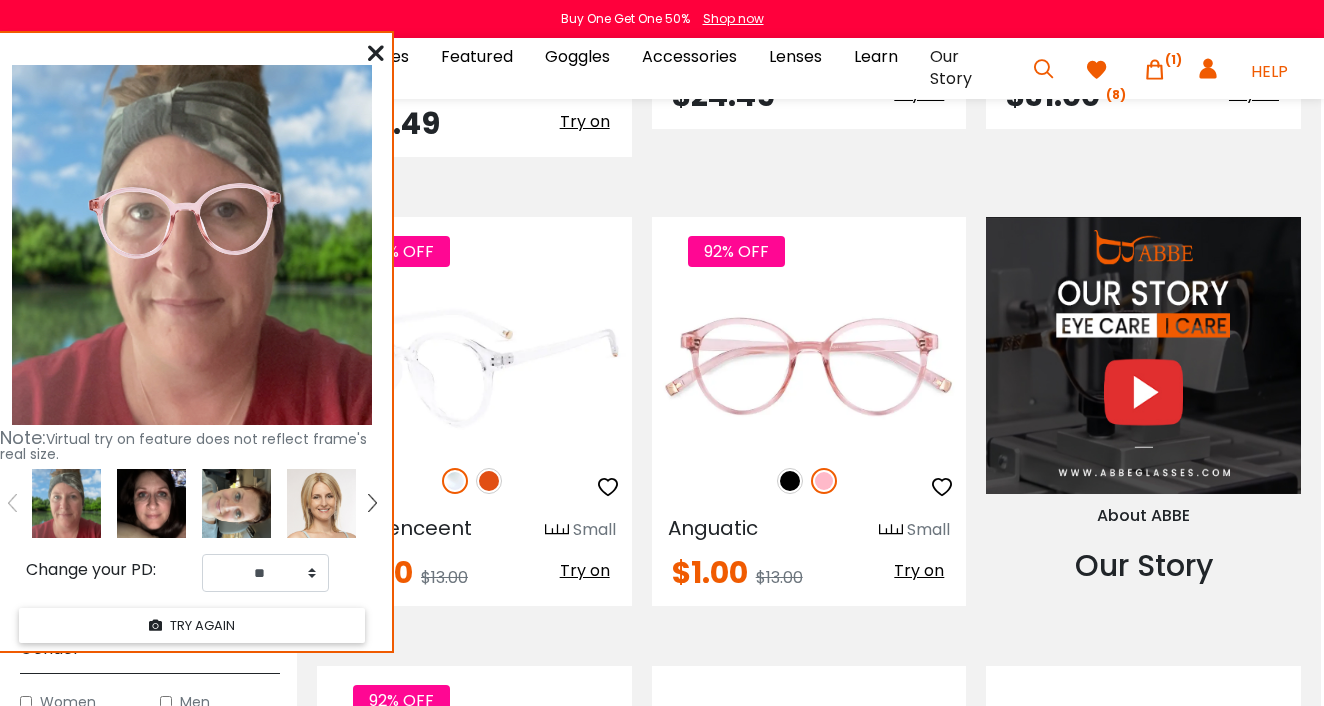click at bounding box center [489, 481] 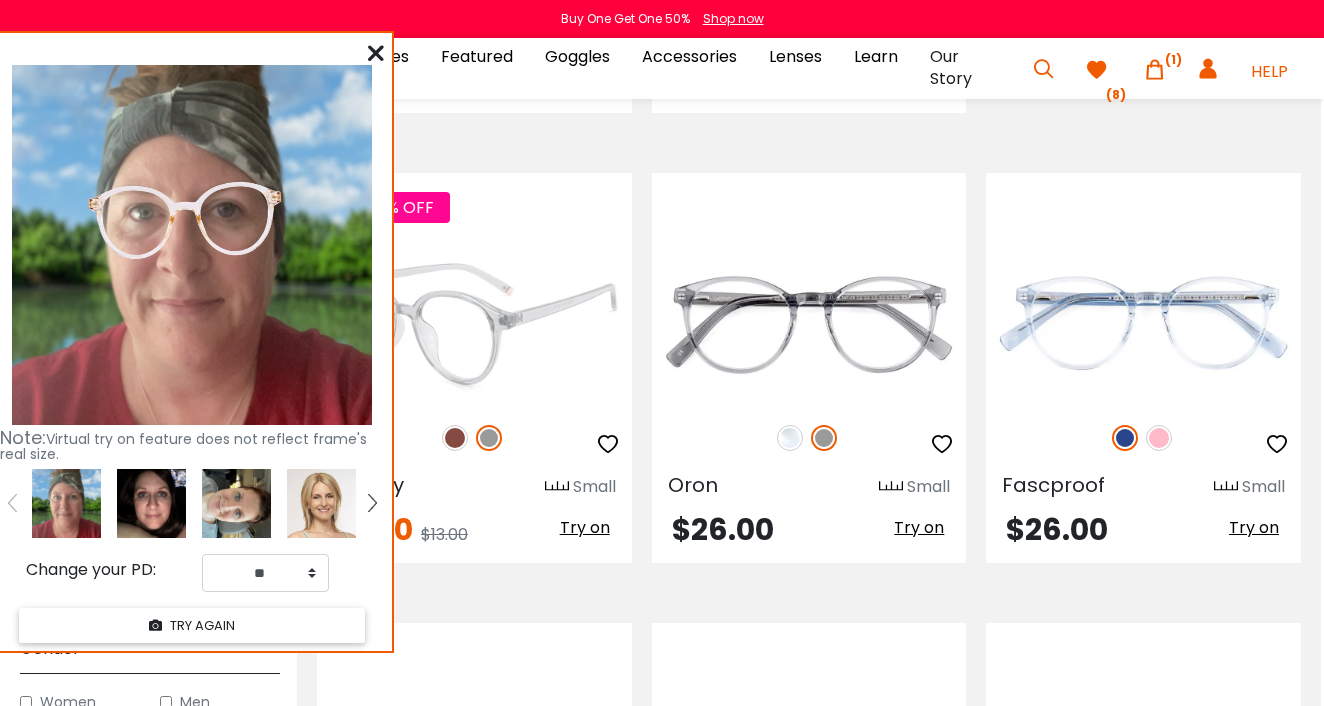 scroll, scrollTop: 2213, scrollLeft: 3, axis: both 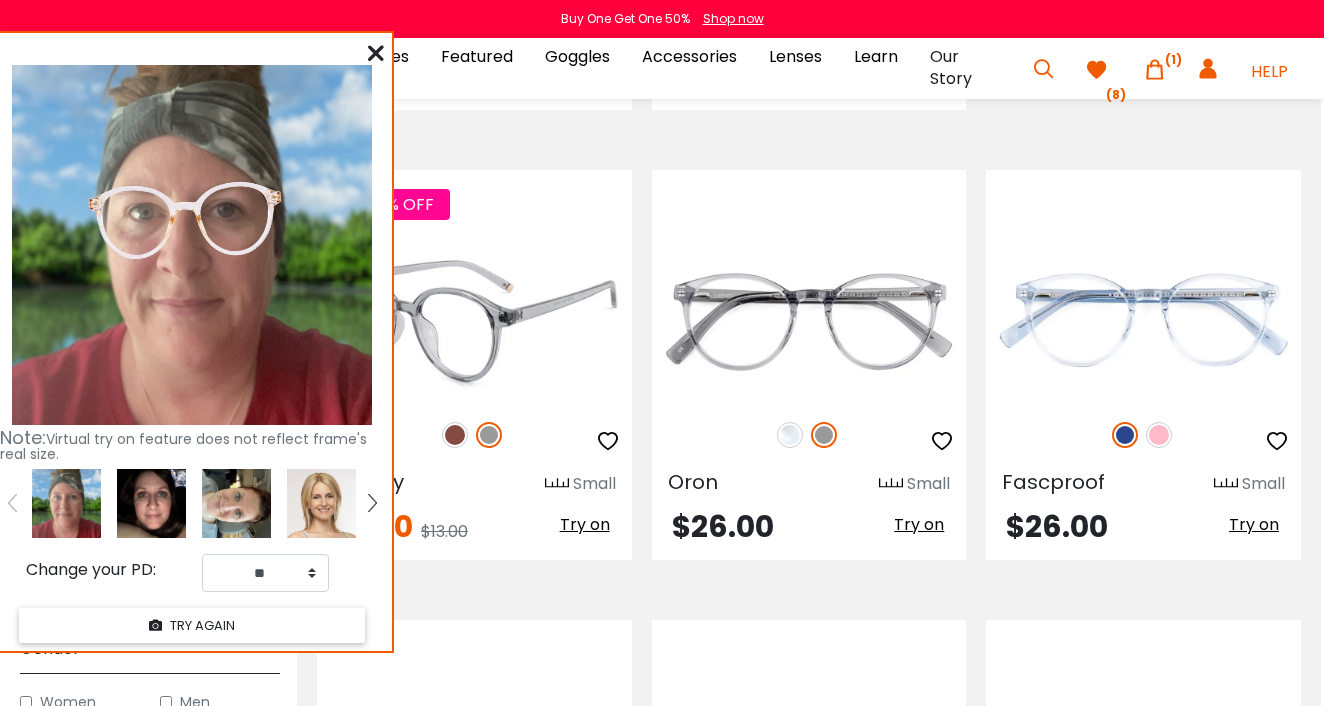 click at bounding box center (455, 435) 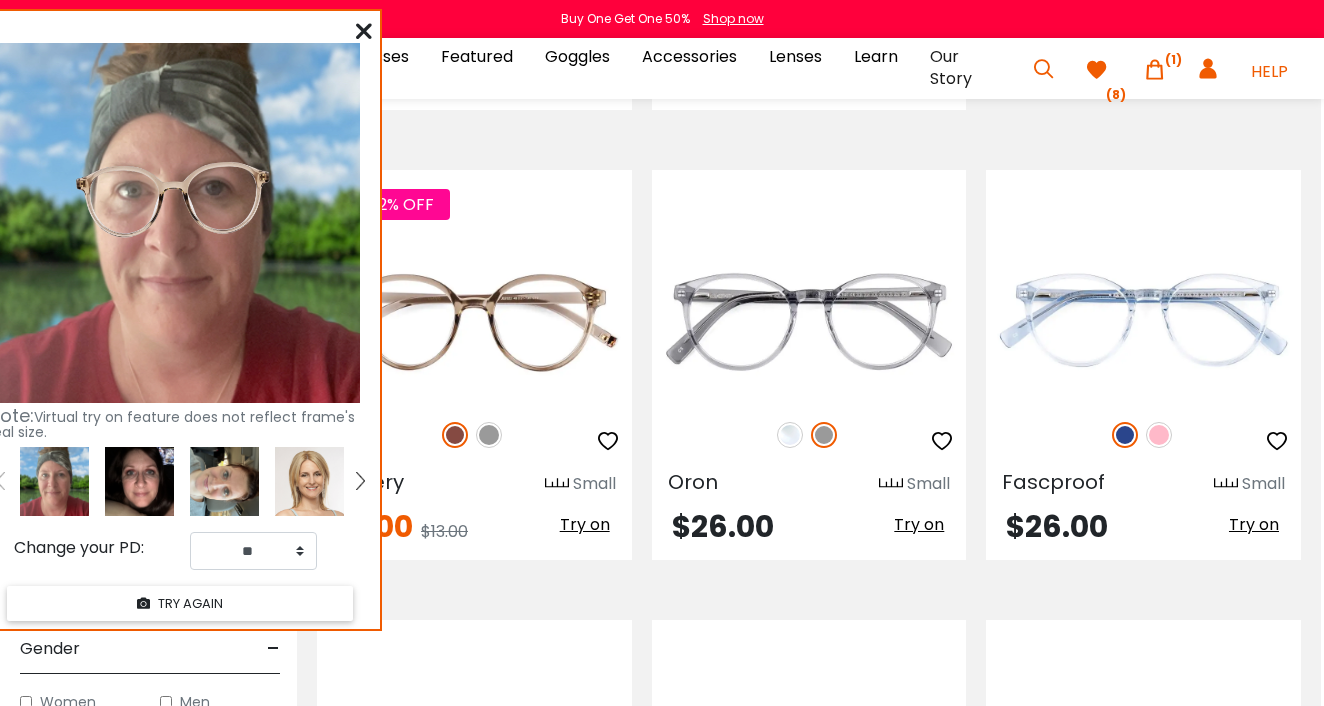 drag, startPoint x: 332, startPoint y: 40, endPoint x: 317, endPoint y: 18, distance: 26.627054 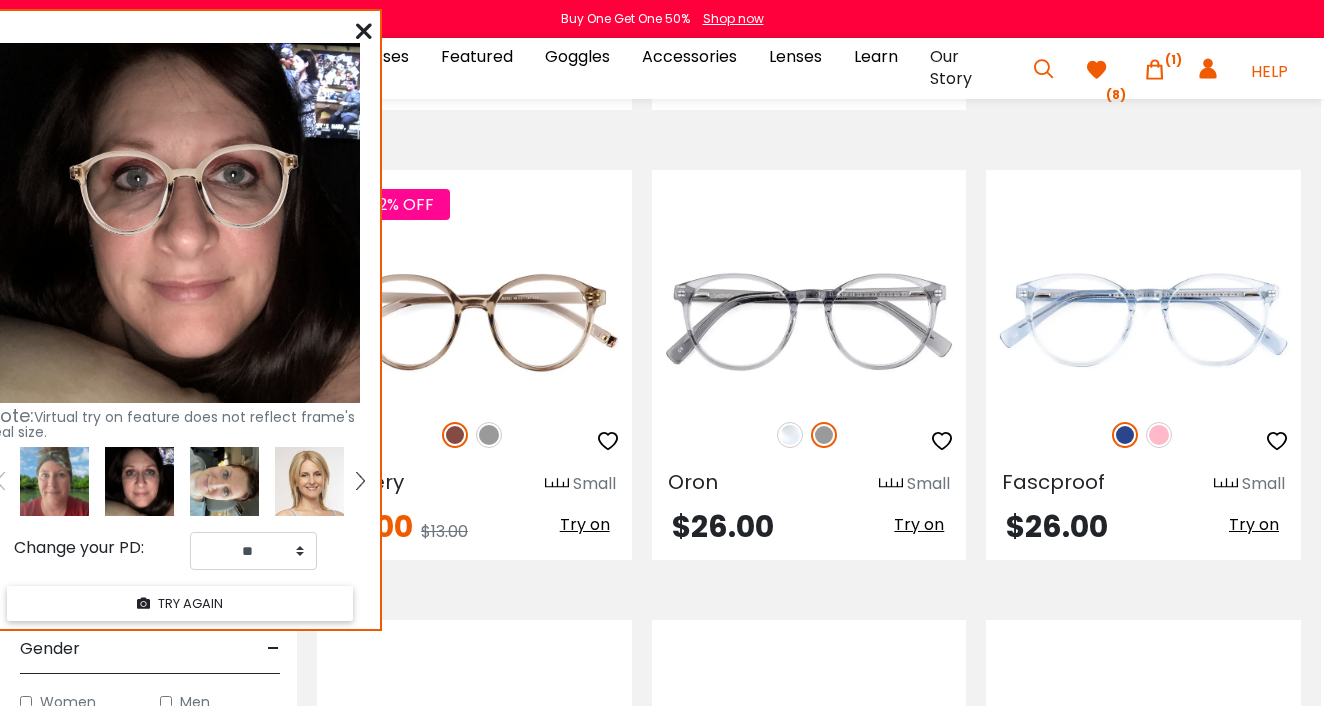 click at bounding box center [224, 481] 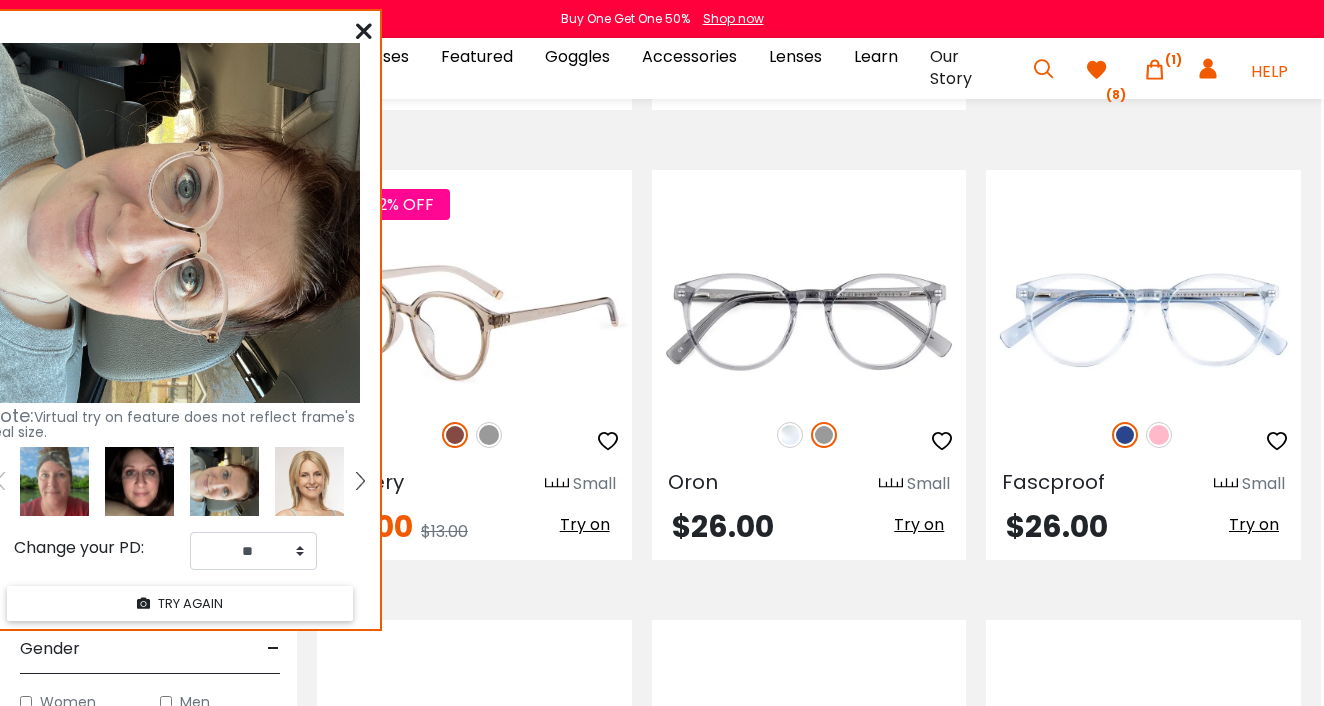 click at bounding box center (474, 320) 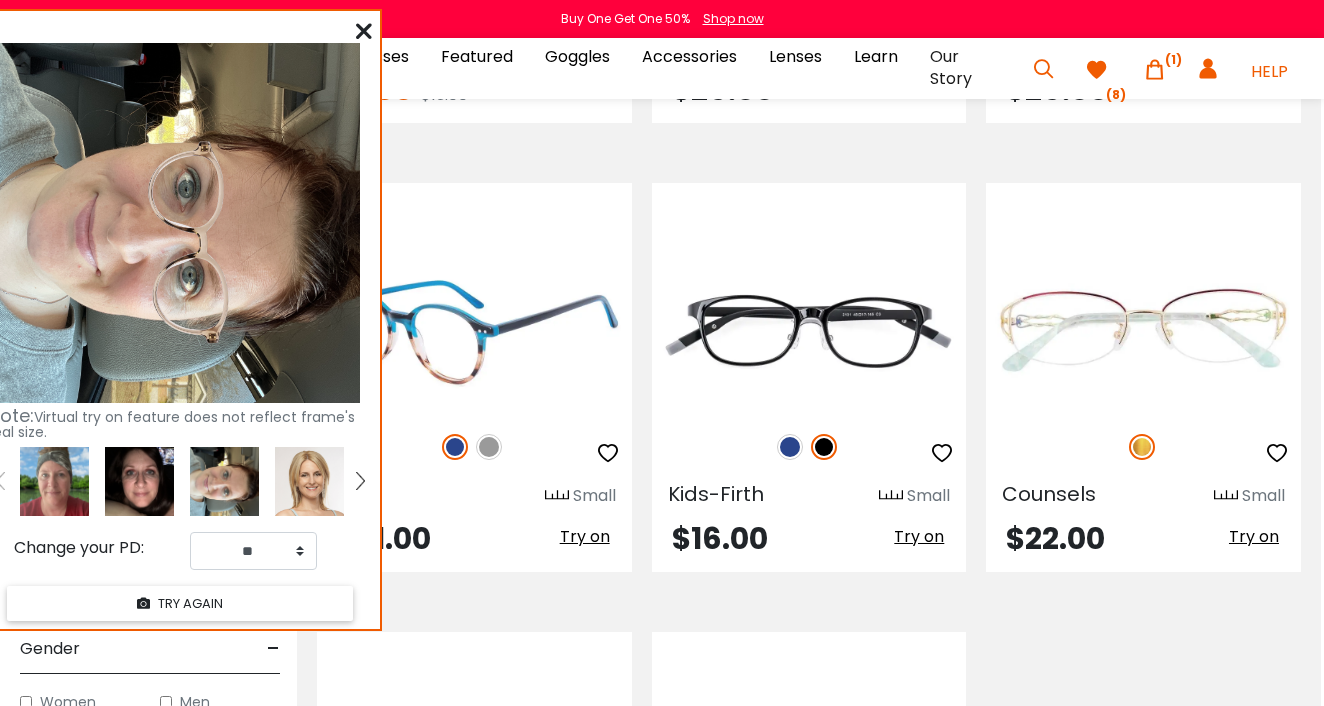 scroll, scrollTop: 2666, scrollLeft: 3, axis: both 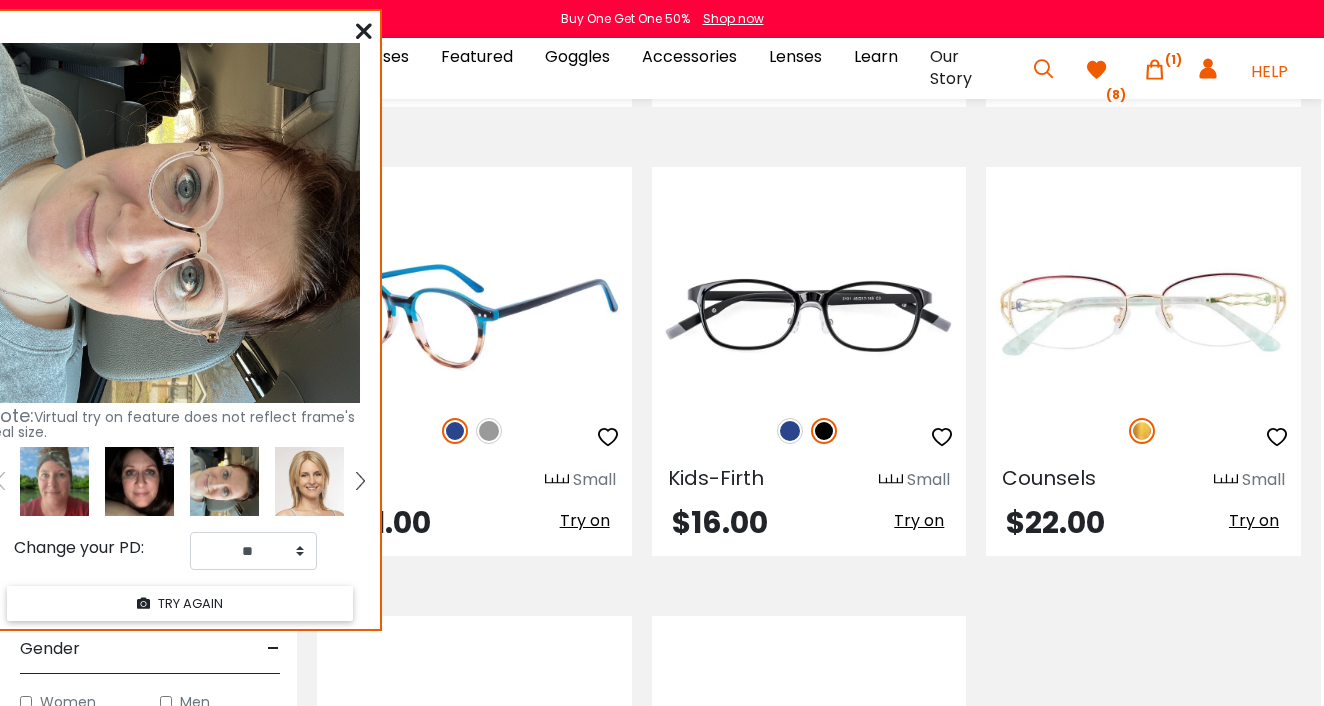 click at bounding box center (489, 431) 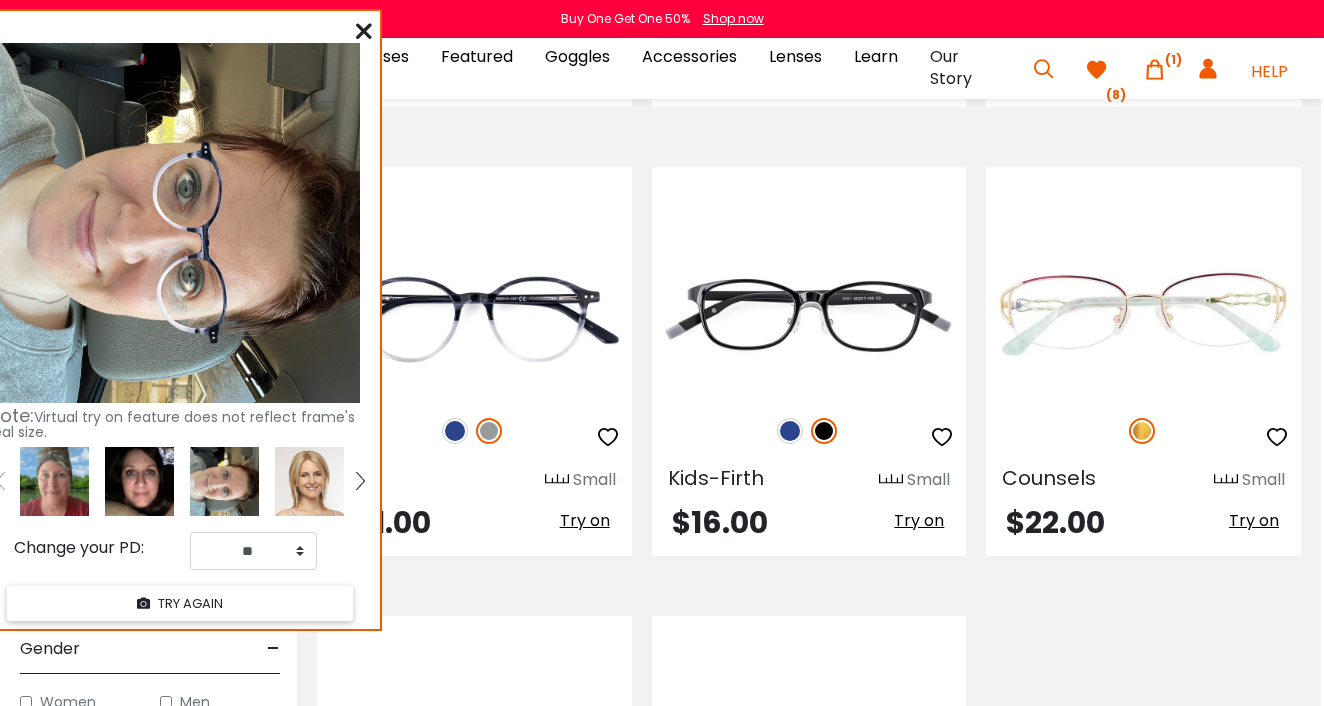 click at bounding box center [139, 481] 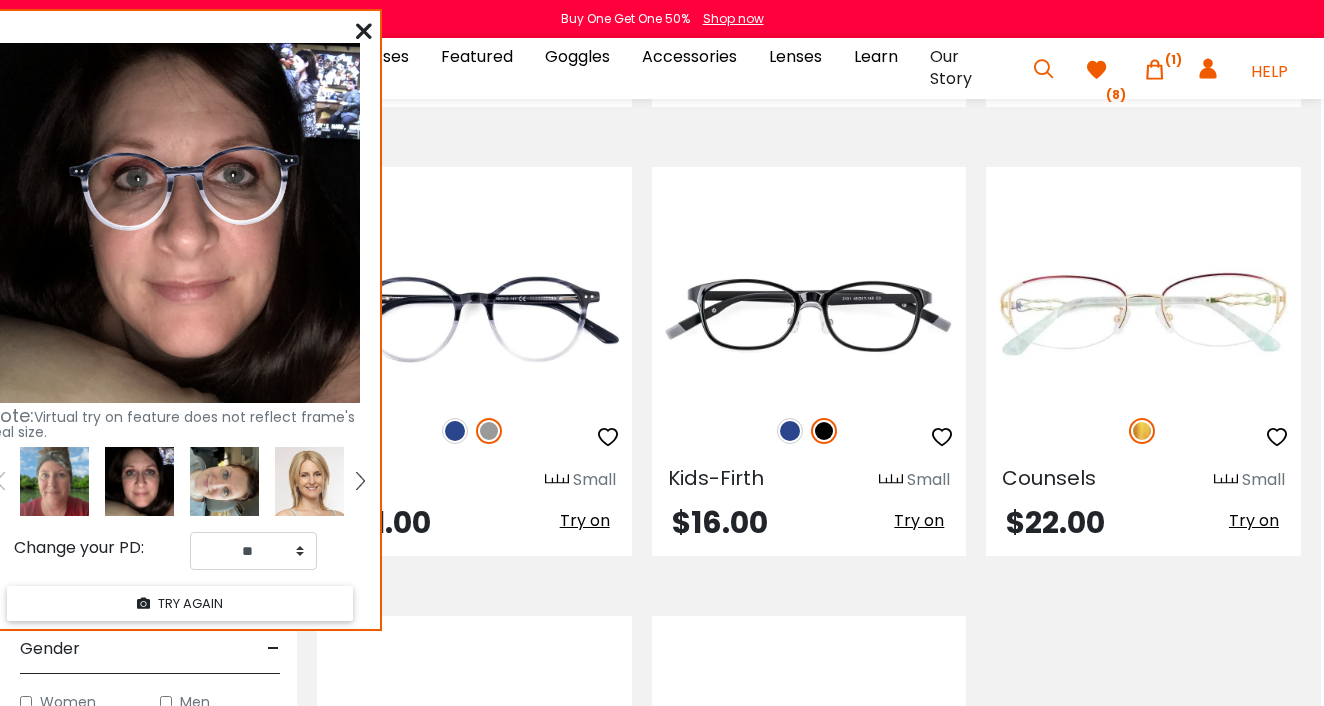 click at bounding box center [54, 481] 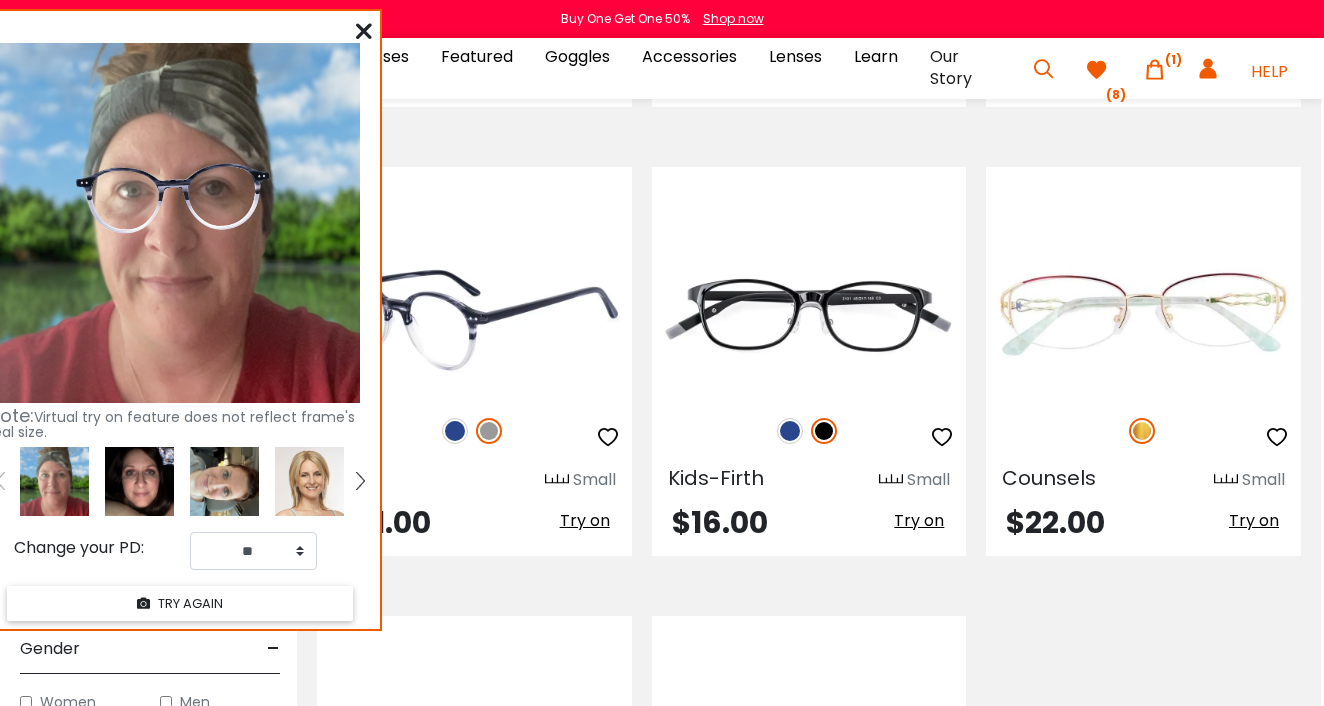 click at bounding box center (455, 431) 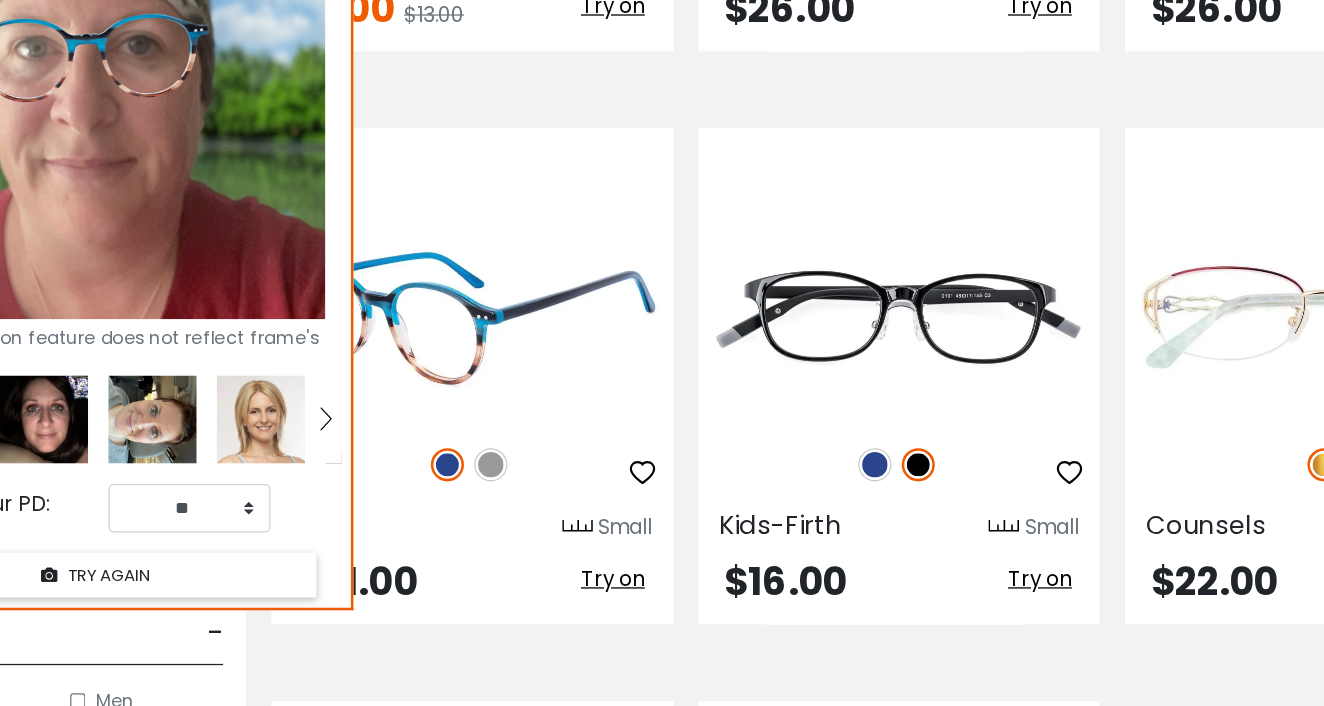scroll, scrollTop: 2678, scrollLeft: 0, axis: vertical 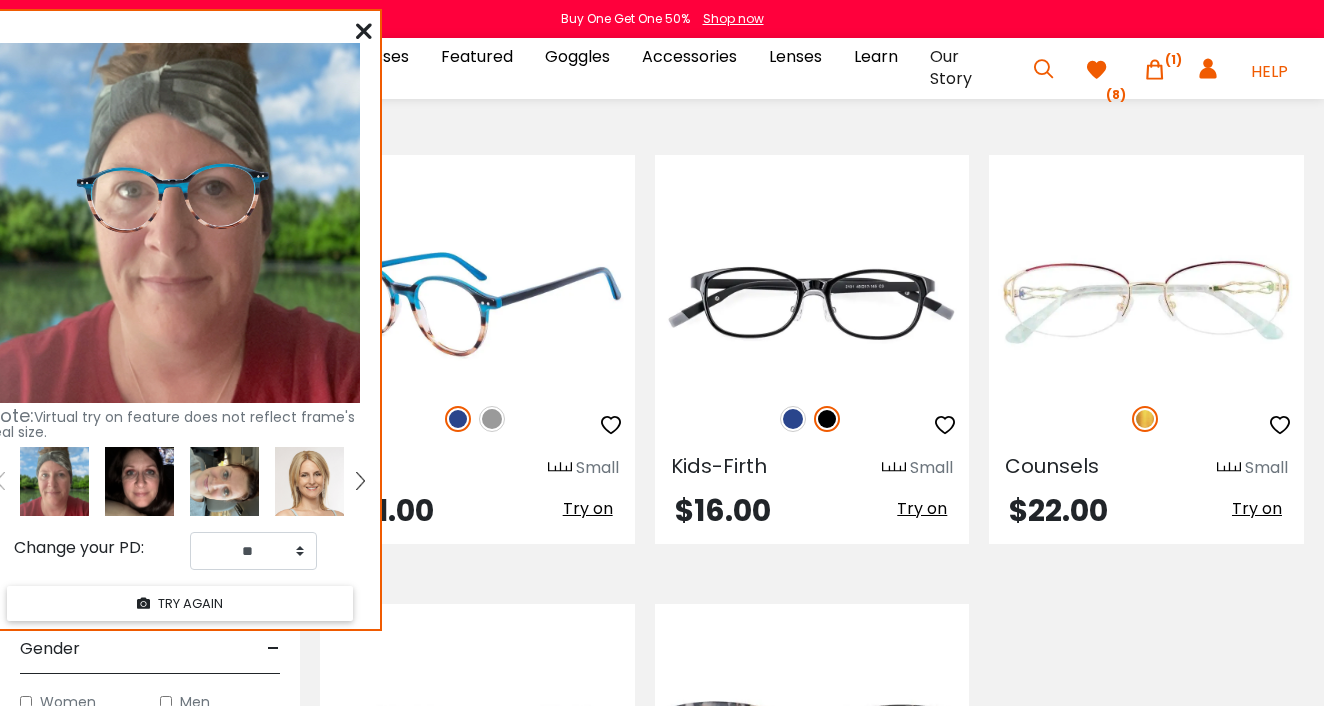 click at bounding box center (611, 425) 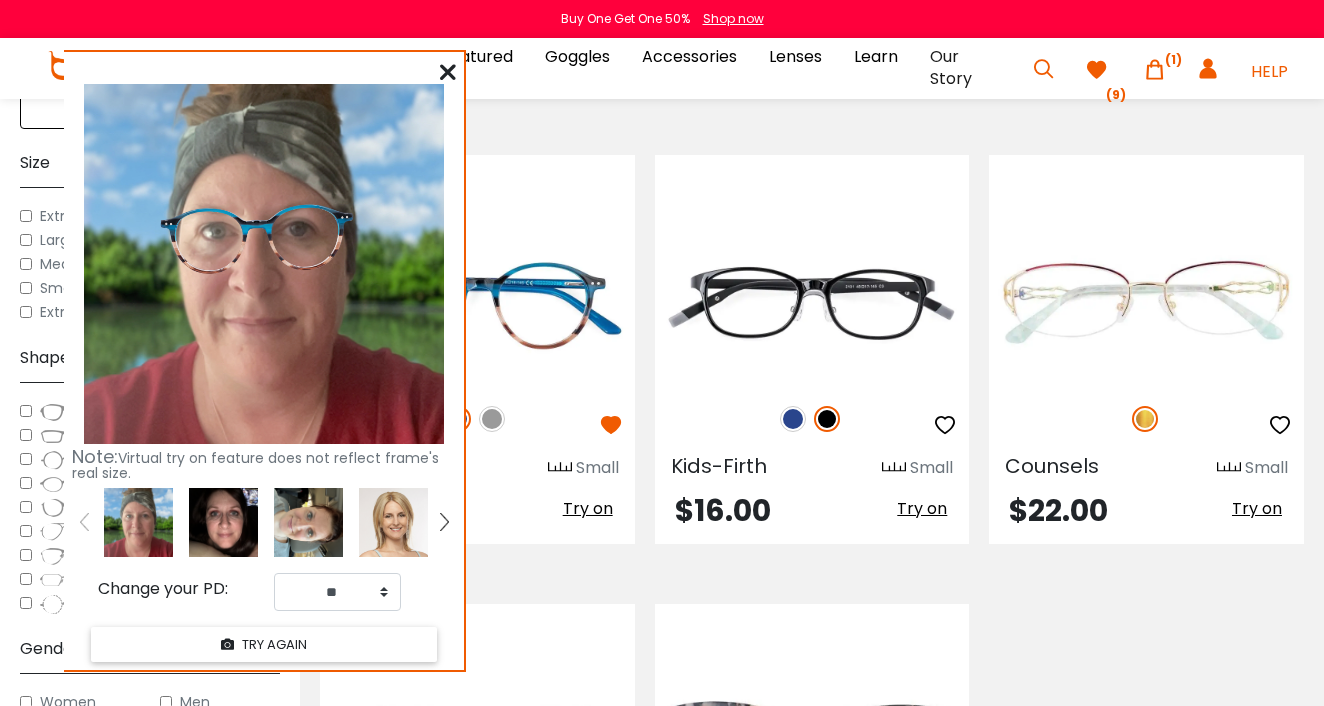 drag, startPoint x: 192, startPoint y: 24, endPoint x: 276, endPoint y: 65, distance: 93.471924 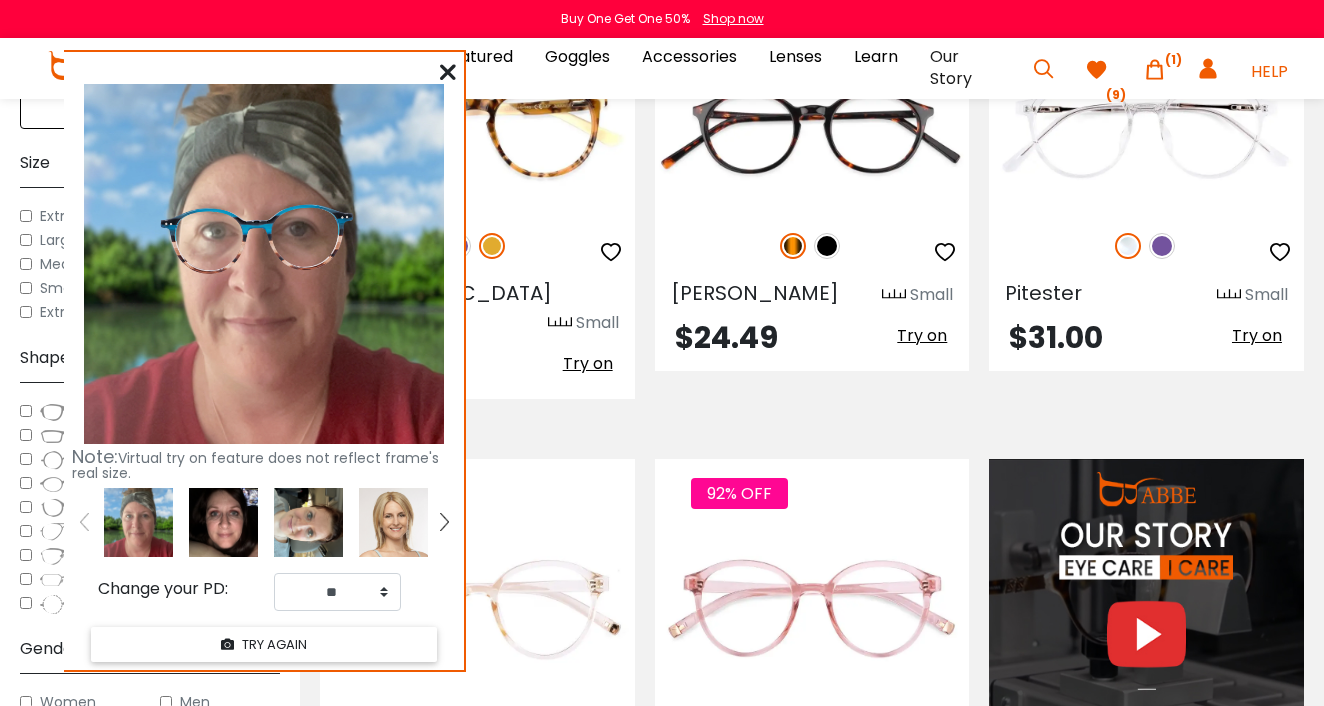 scroll, scrollTop: 1454, scrollLeft: 0, axis: vertical 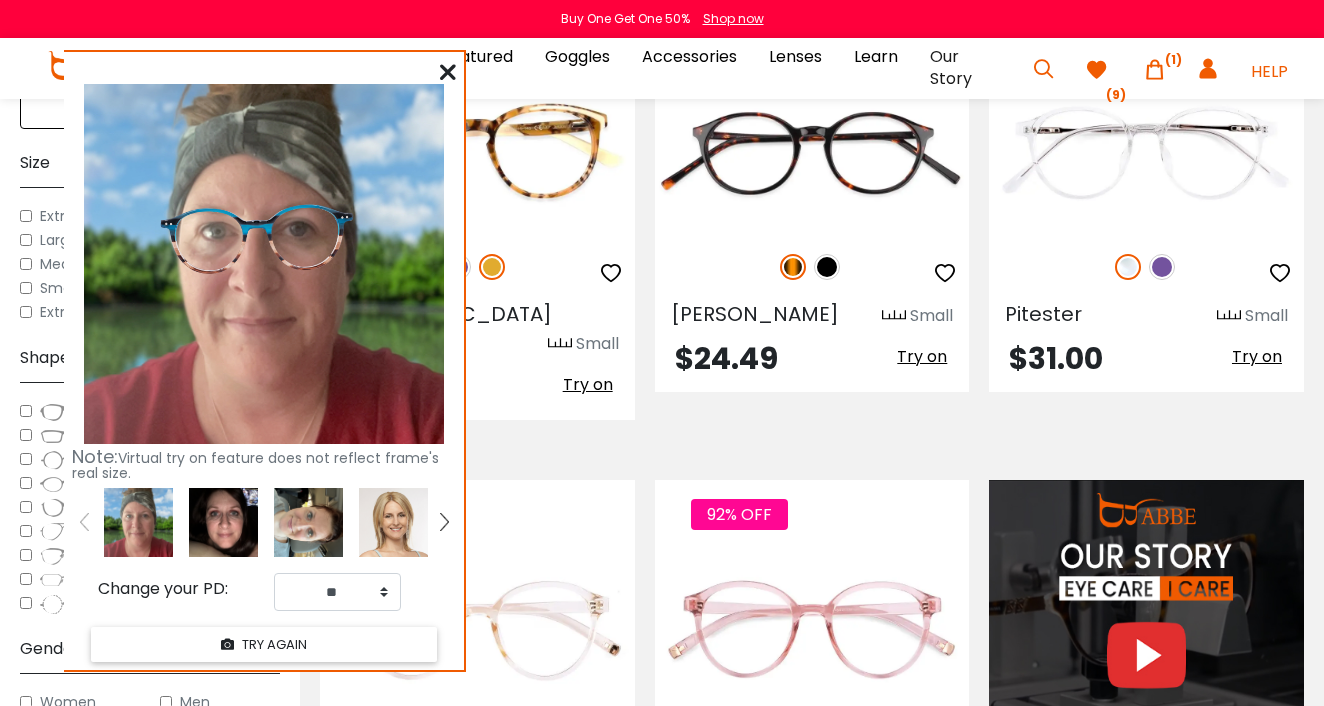 click at bounding box center (308, 522) 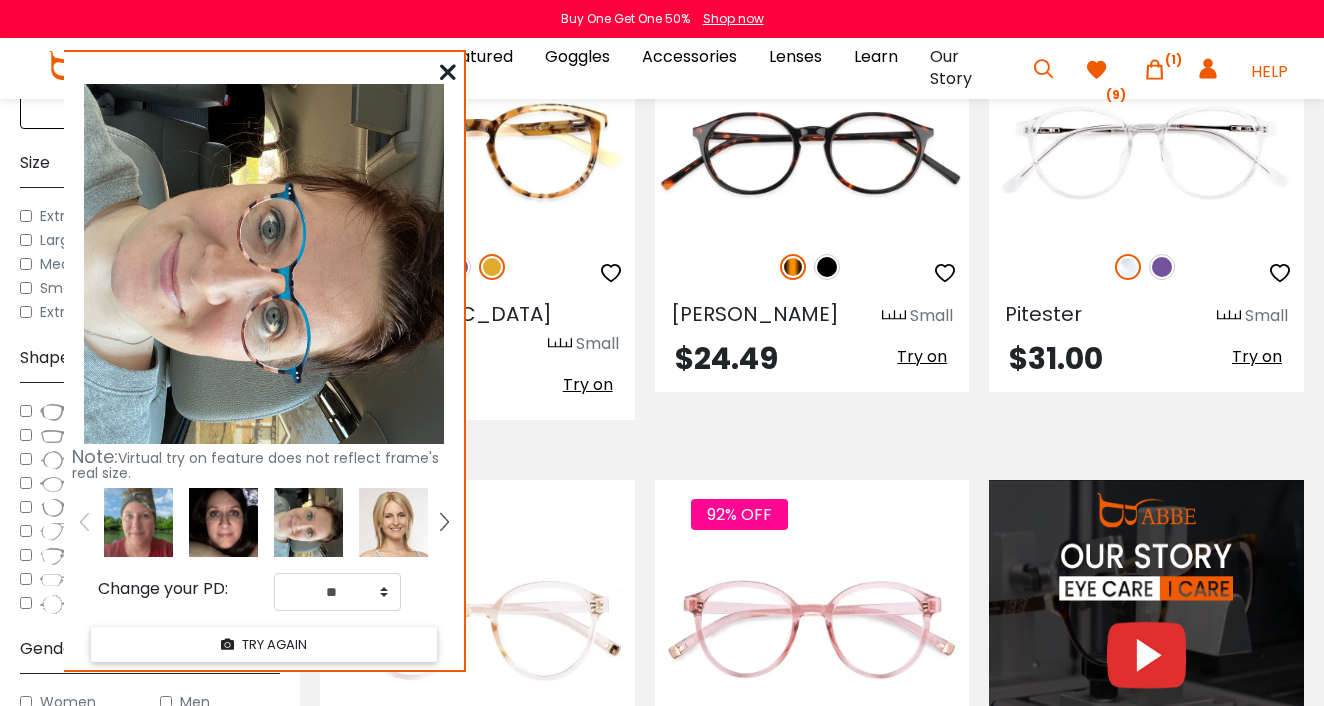 click at bounding box center (223, 522) 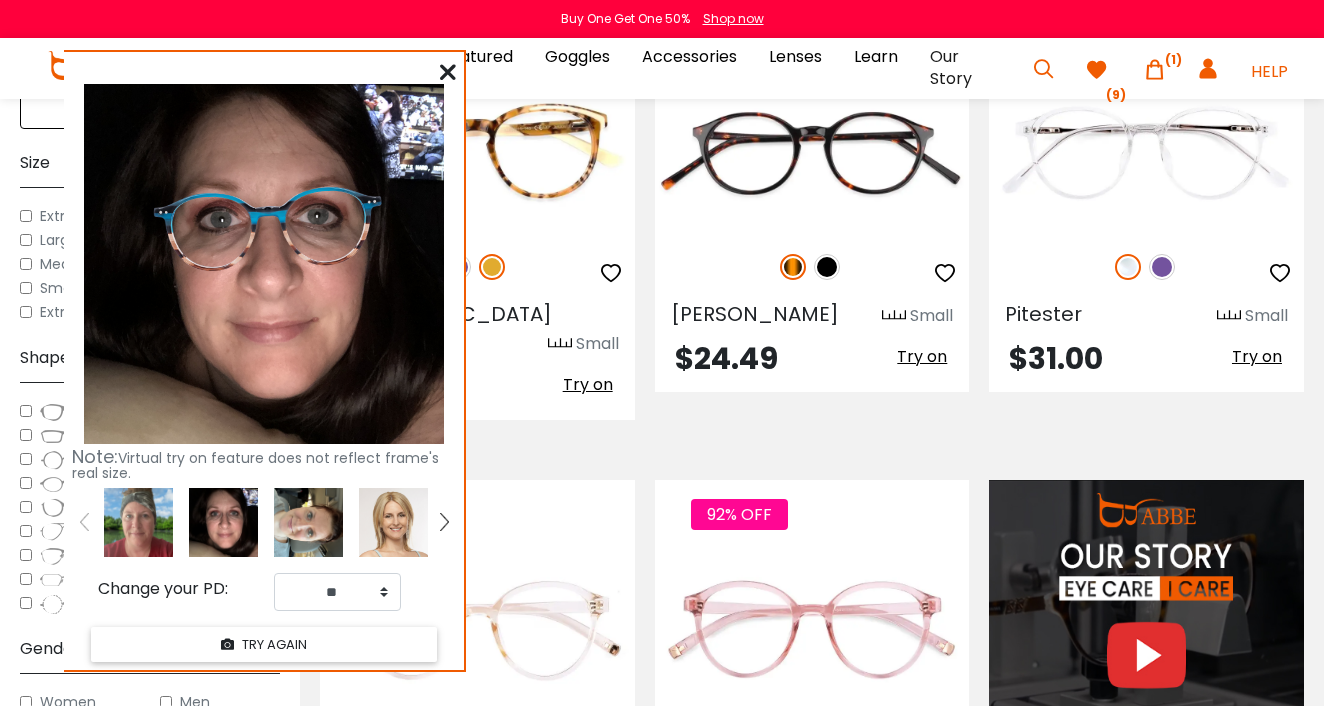 click at bounding box center [138, 522] 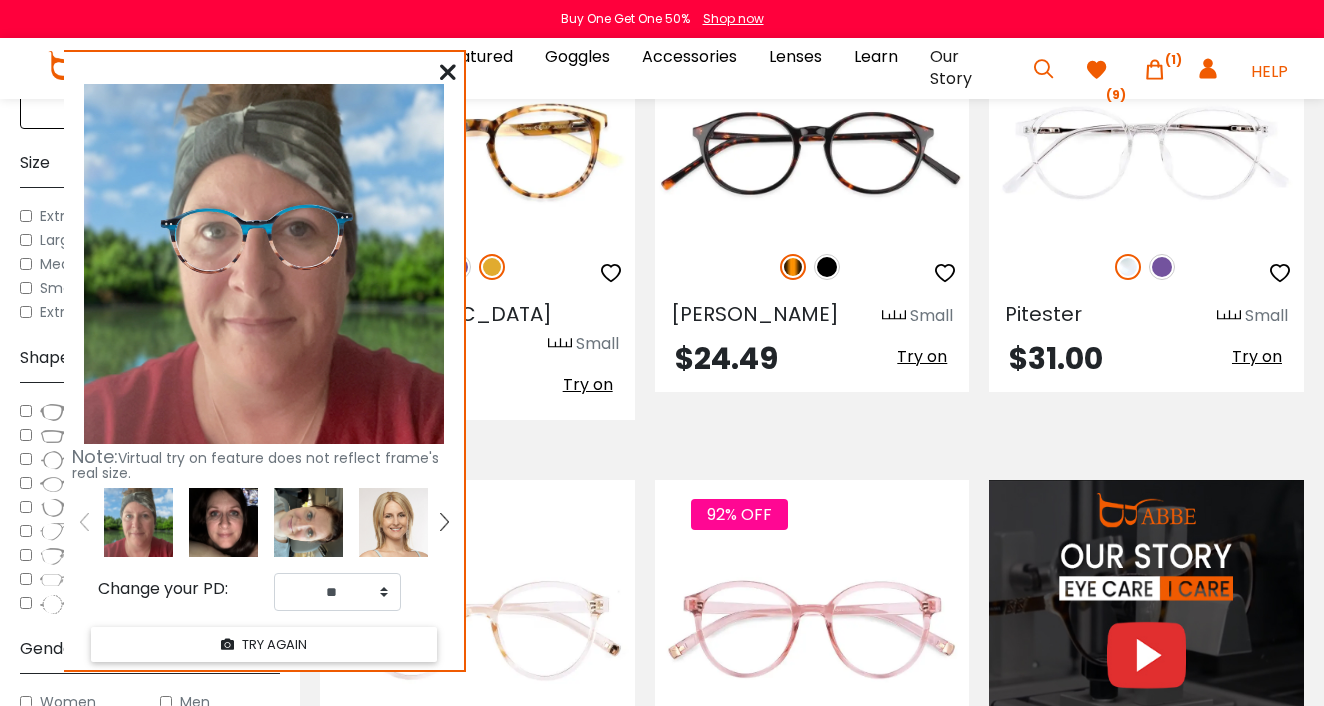 click at bounding box center [448, 72] 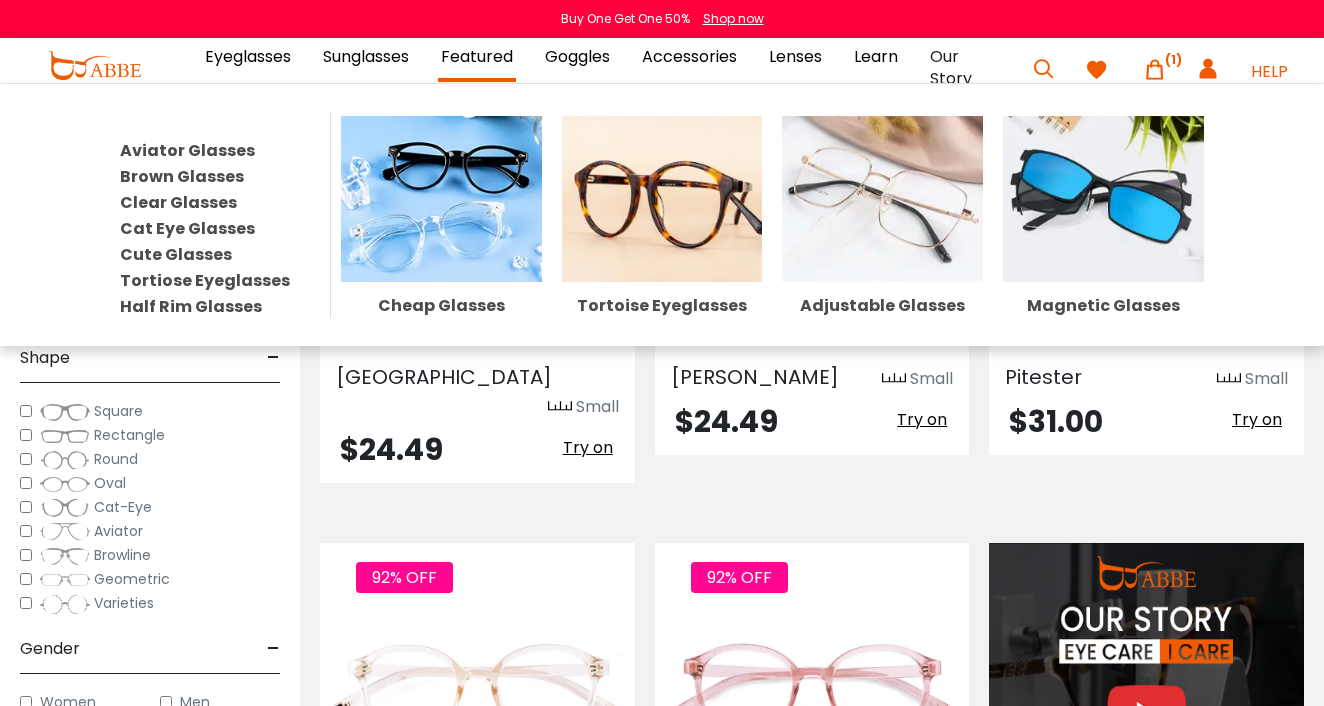 scroll, scrollTop: 1387, scrollLeft: 0, axis: vertical 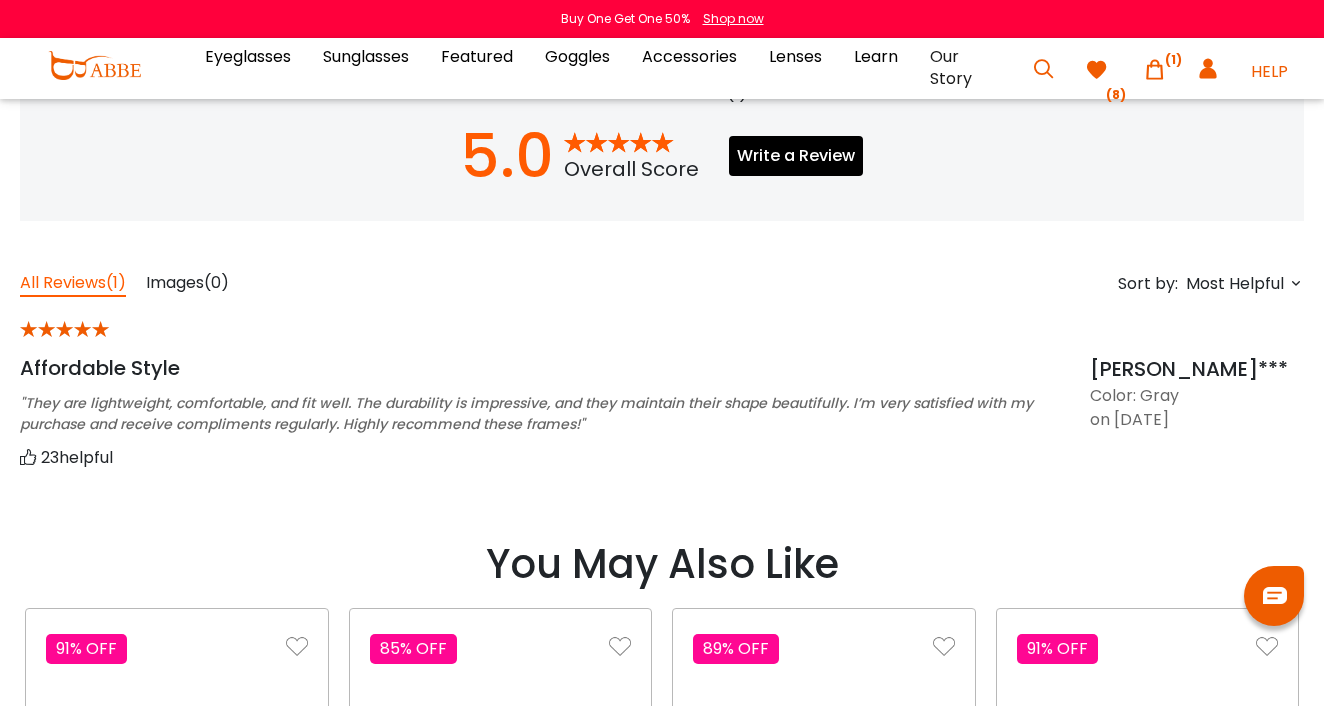 click on "Images" at bounding box center (175, 282) 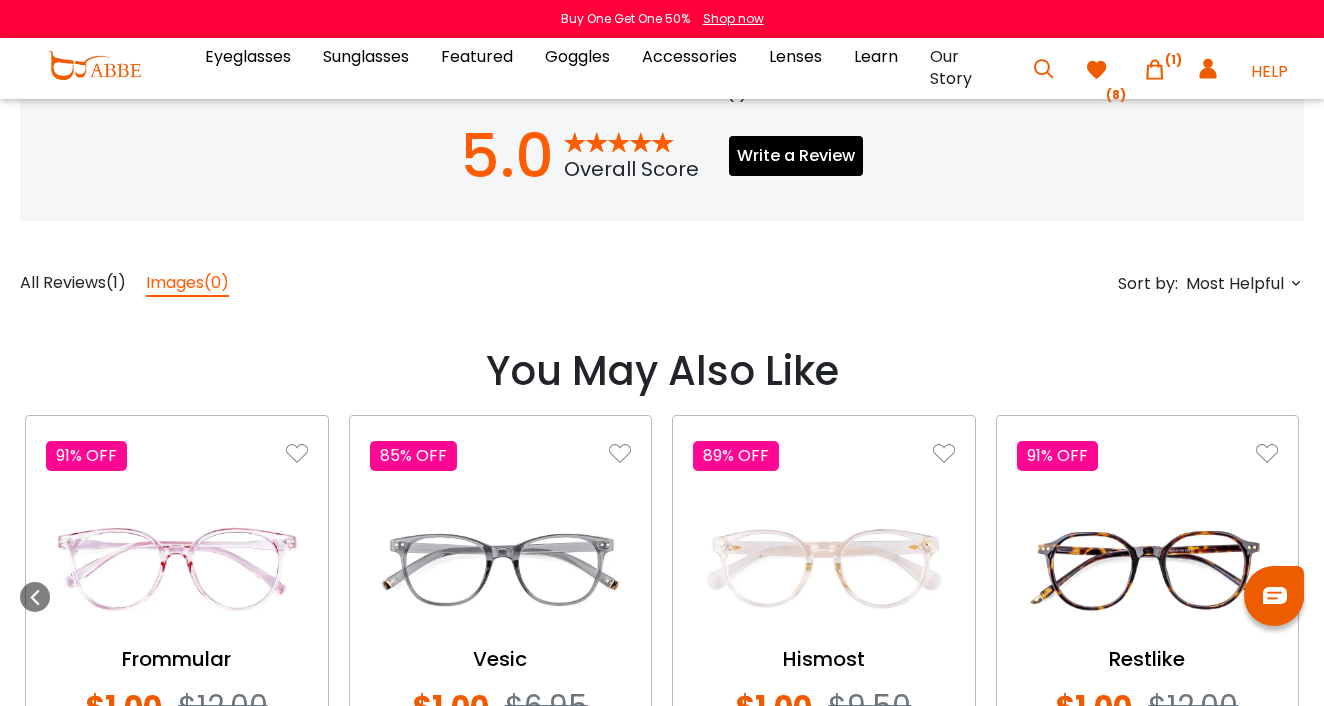 click on "All Reviews" at bounding box center (63, 282) 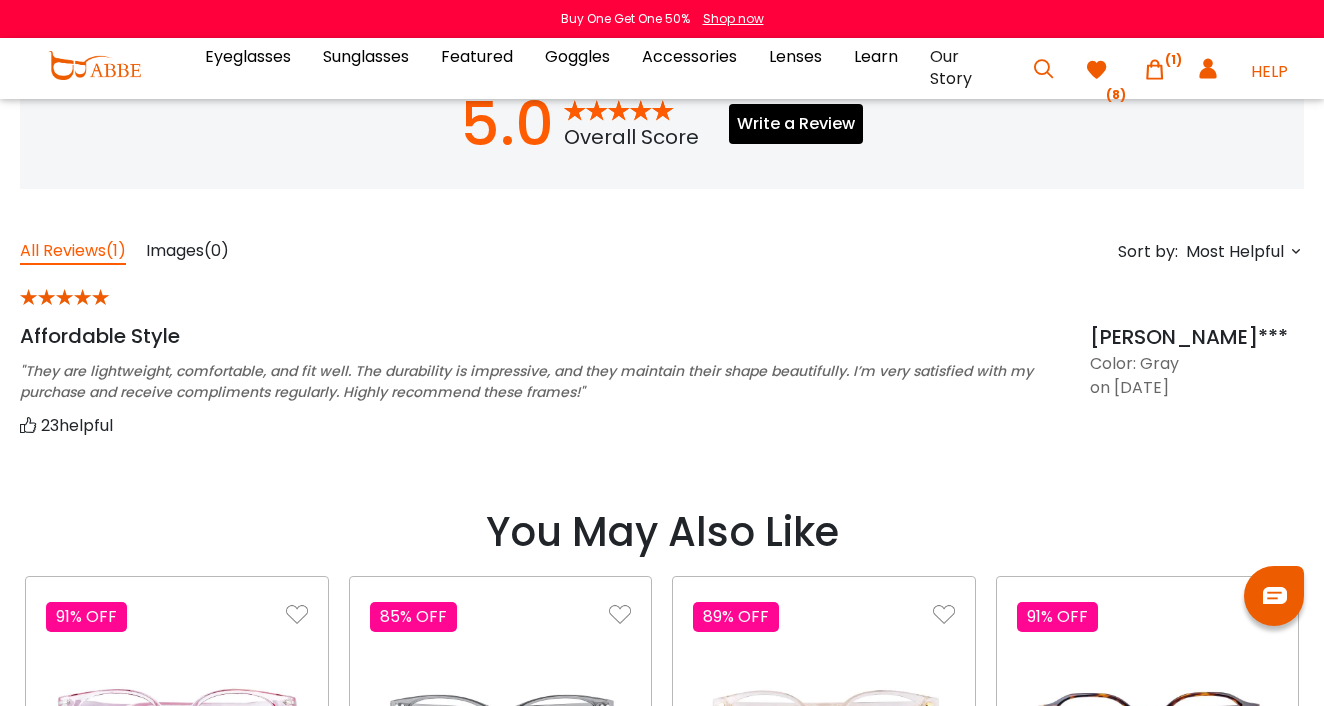 scroll, scrollTop: 1396, scrollLeft: 0, axis: vertical 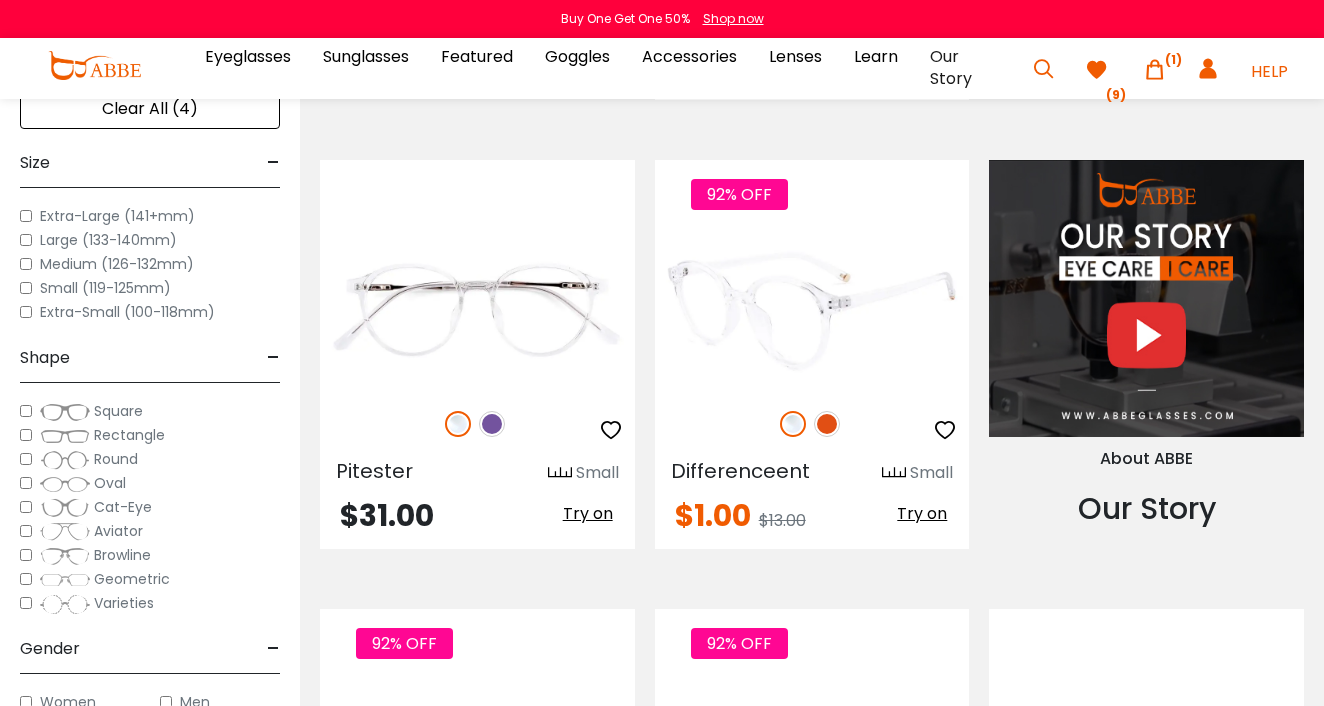 click at bounding box center (827, 424) 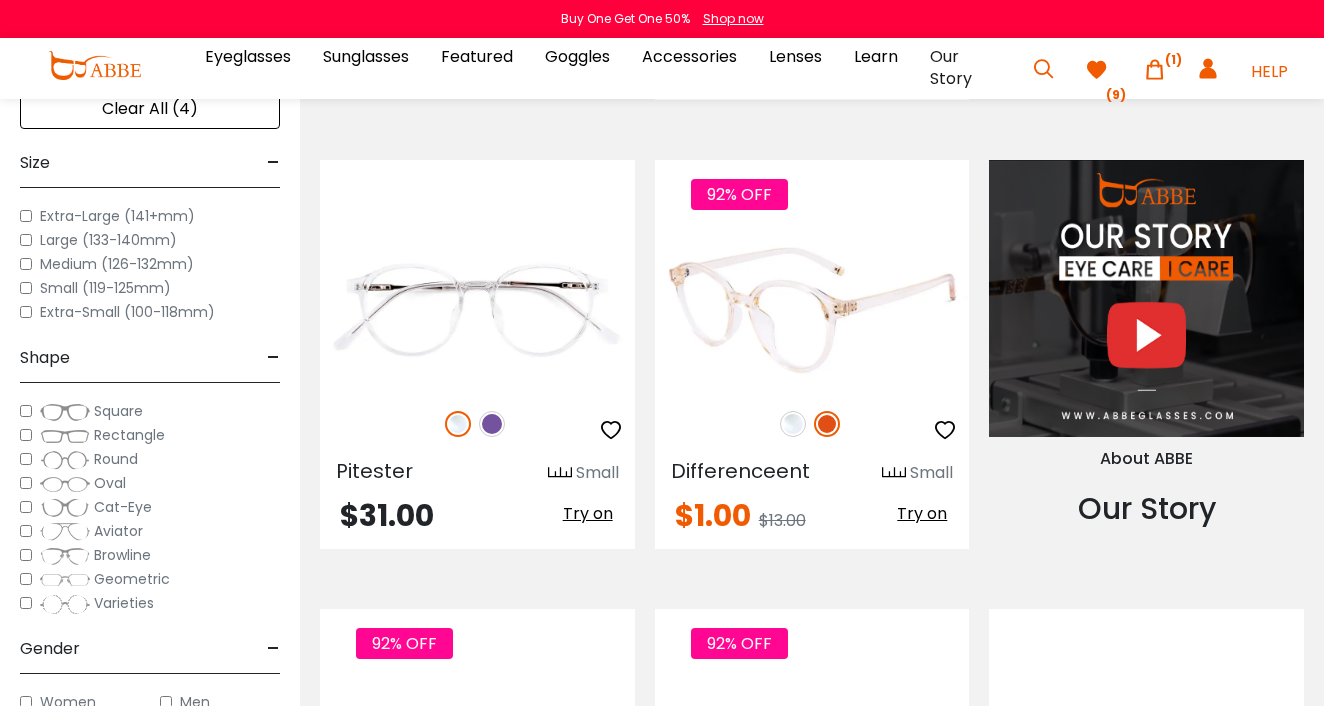click on "Try on" at bounding box center (922, 513) 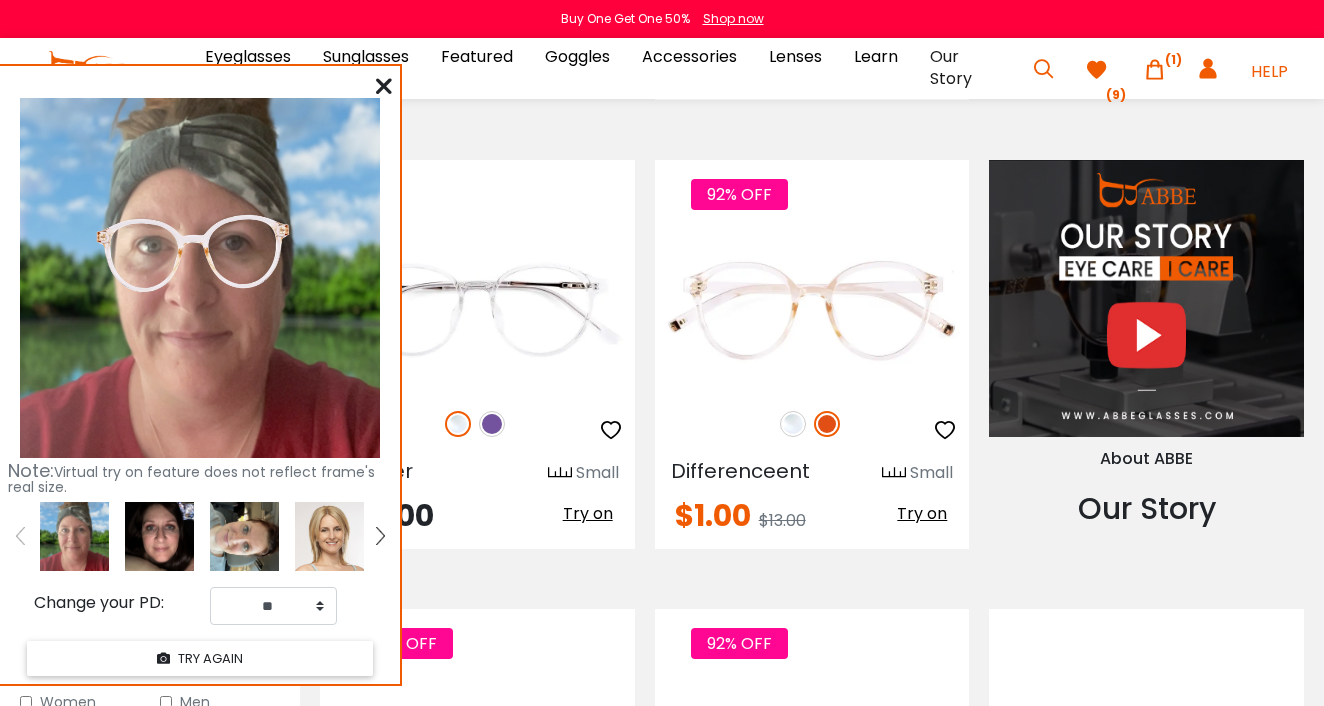 click at bounding box center [159, 536] 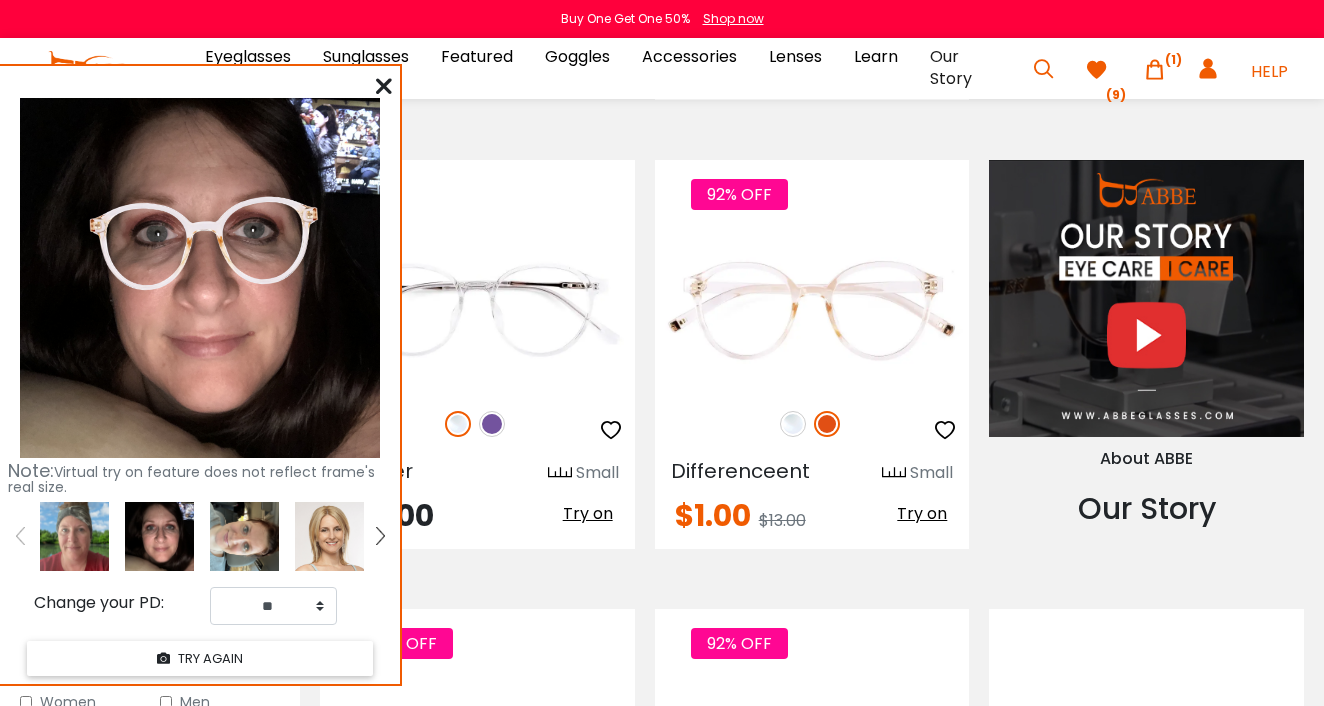 click on "Note: Virtual try on feature does not reflect frame's real size. Change your PD: ** ** ** ** ** ** ** ** ** ** ** ** ** ** ** ** ** ** ** ** ** ** ** ** ** ** ** ** ** ** ** ** ** ** TRY AGAIN" at bounding box center (200, 375) 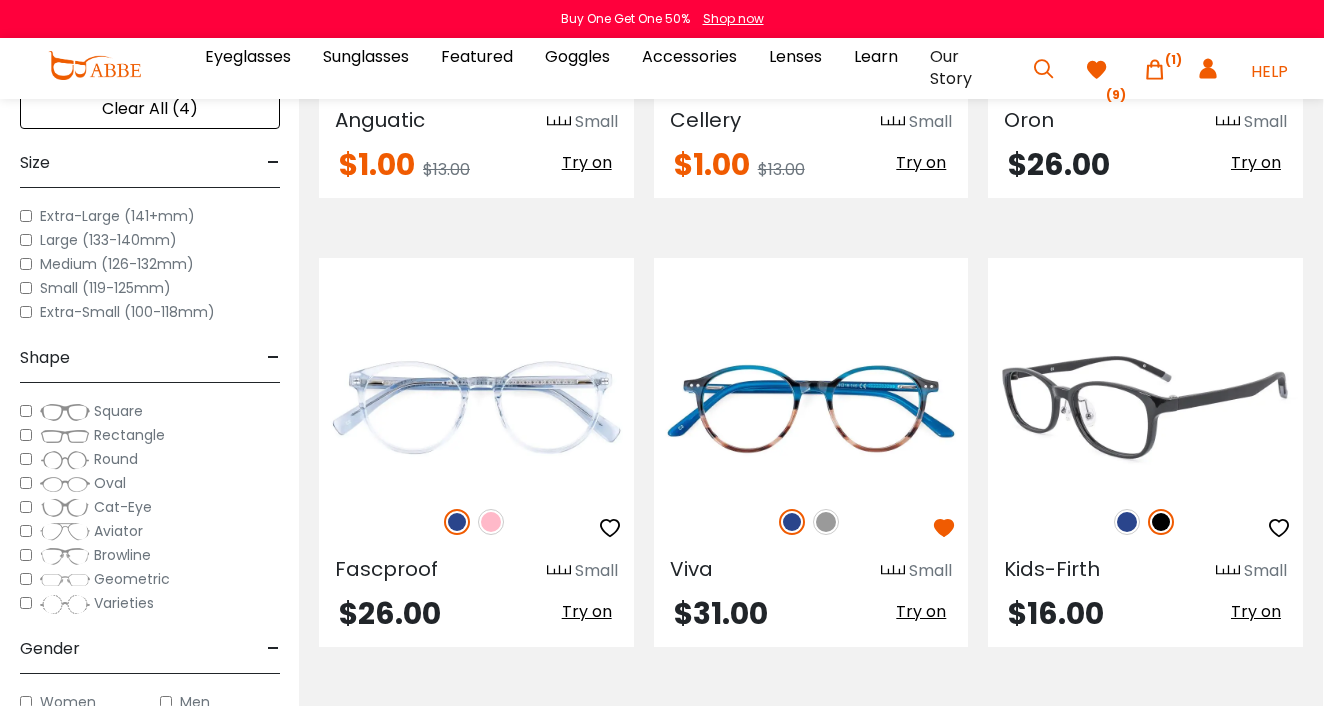 scroll, scrollTop: 2614, scrollLeft: 2, axis: both 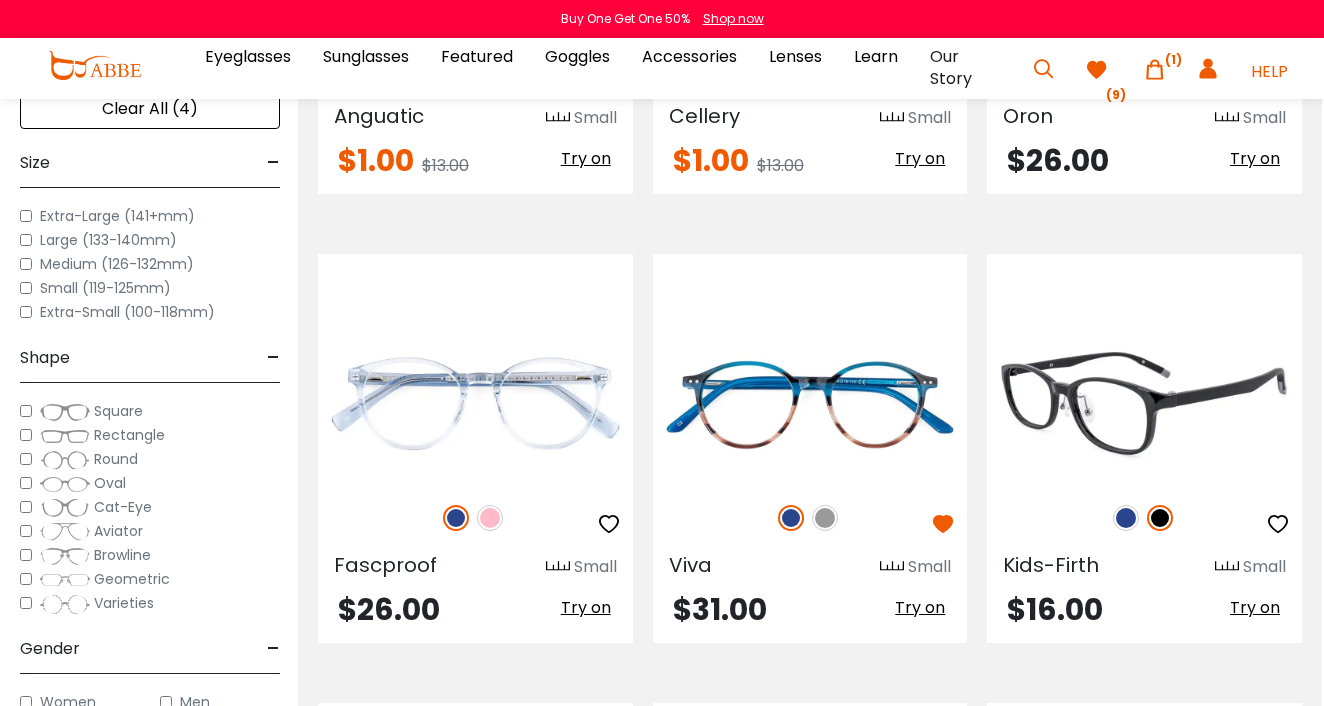 click at bounding box center [1126, 518] 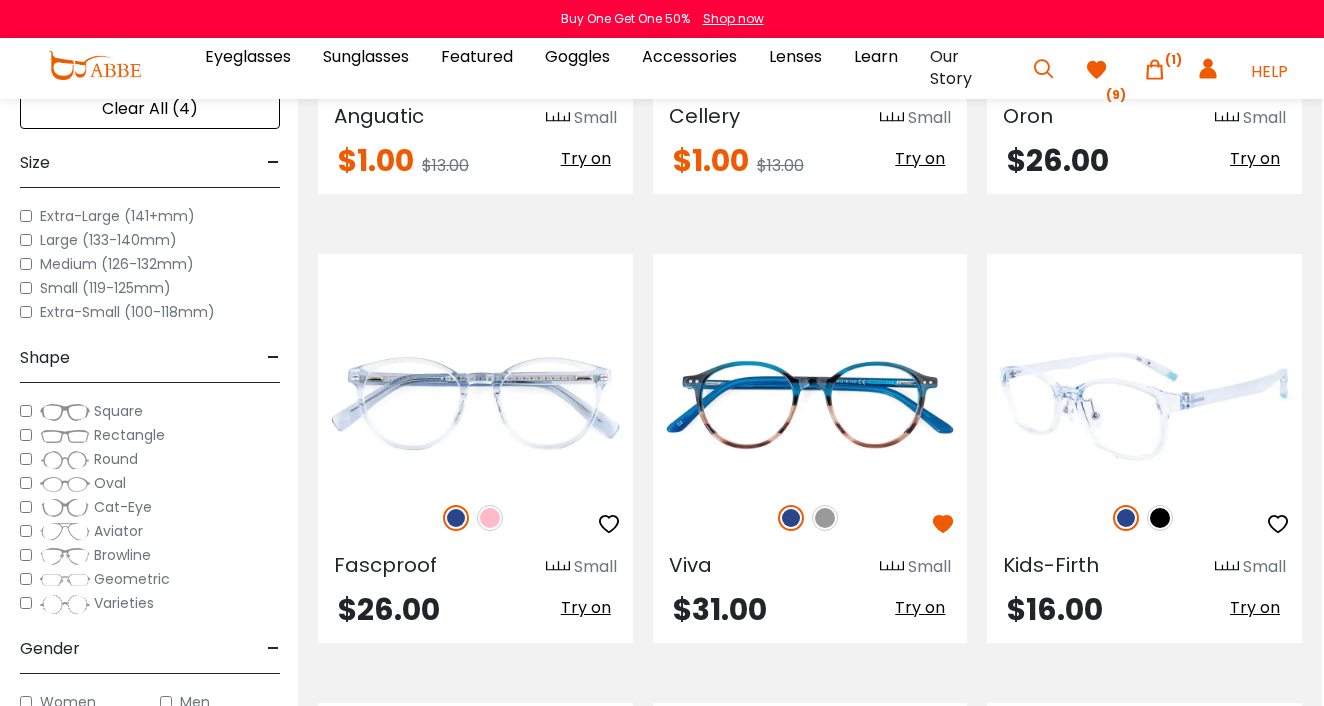 click at bounding box center (1160, 518) 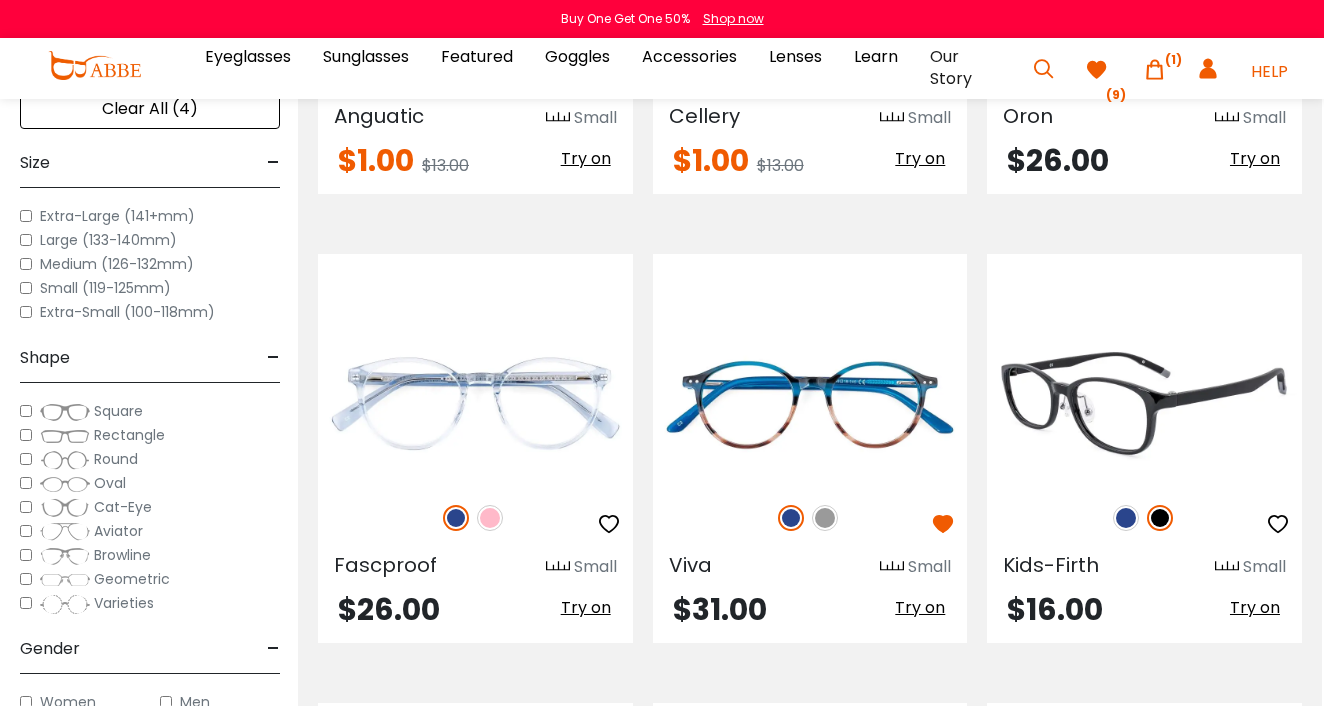 click on "Try on" at bounding box center [1255, 607] 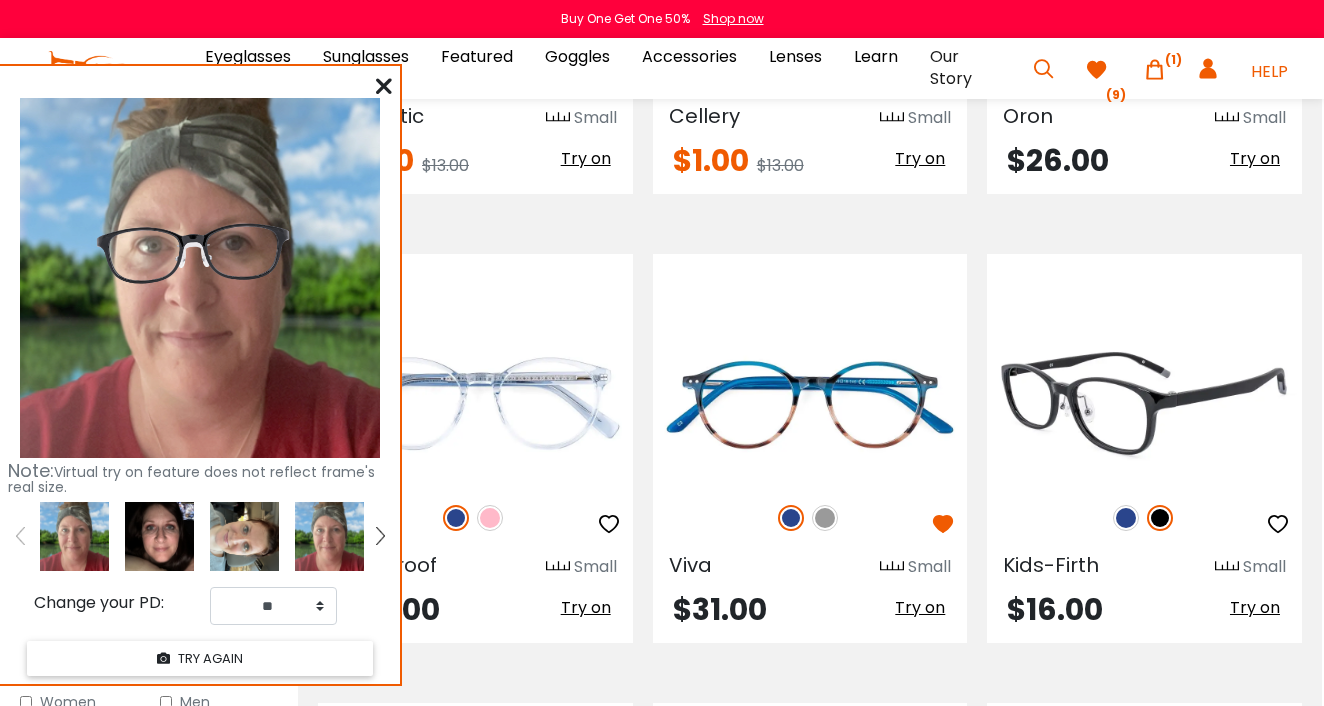click at bounding box center [1126, 518] 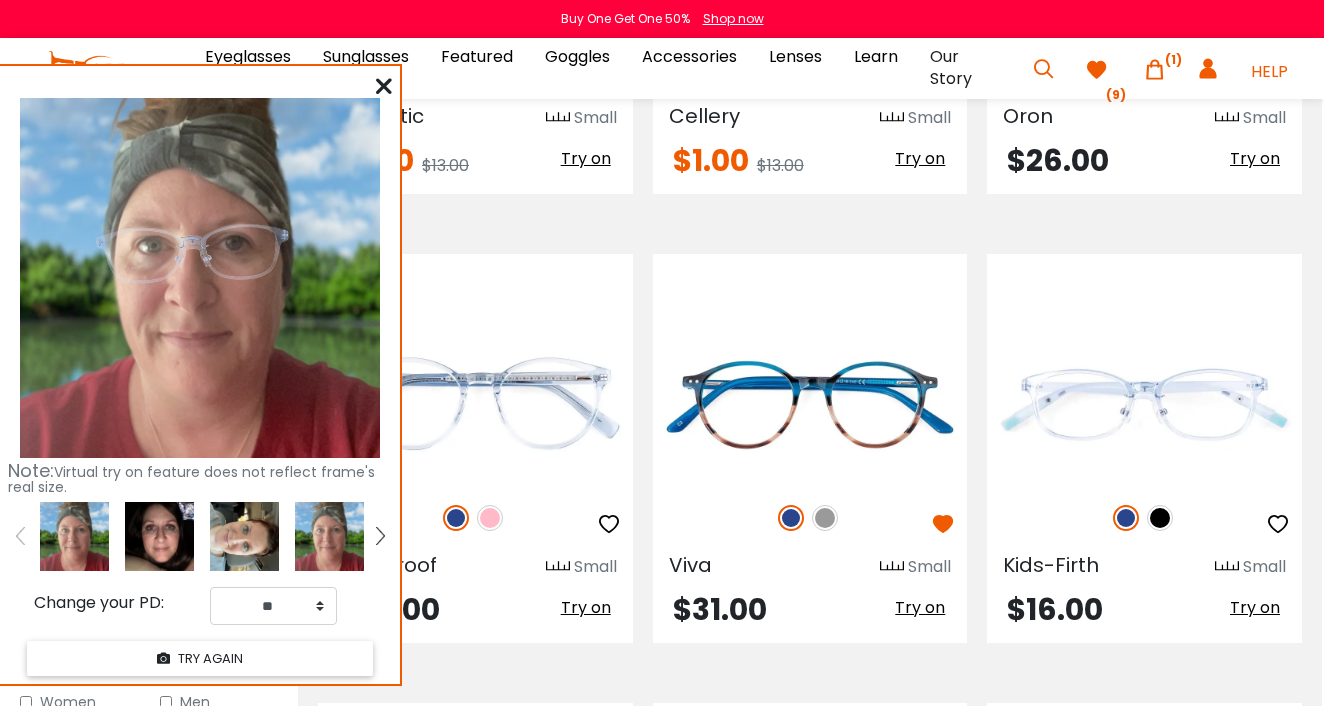 click at bounding box center [159, 536] 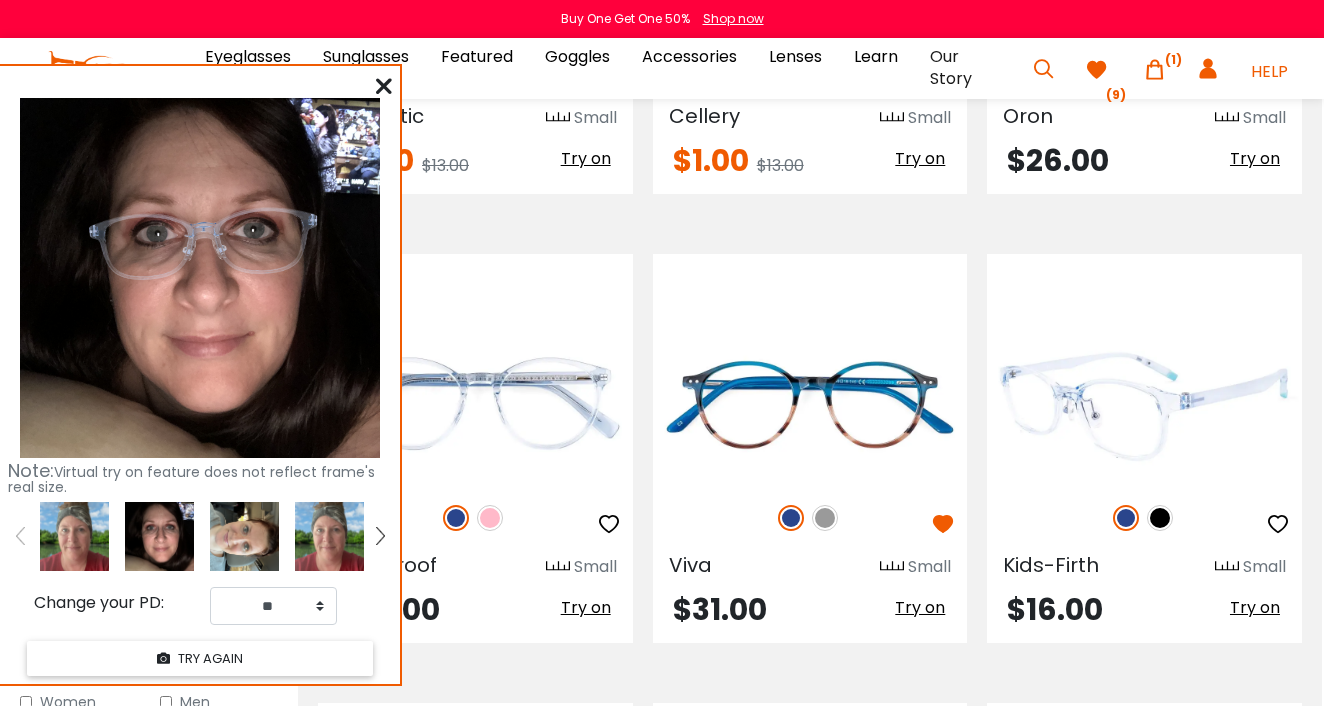 click at bounding box center [1160, 518] 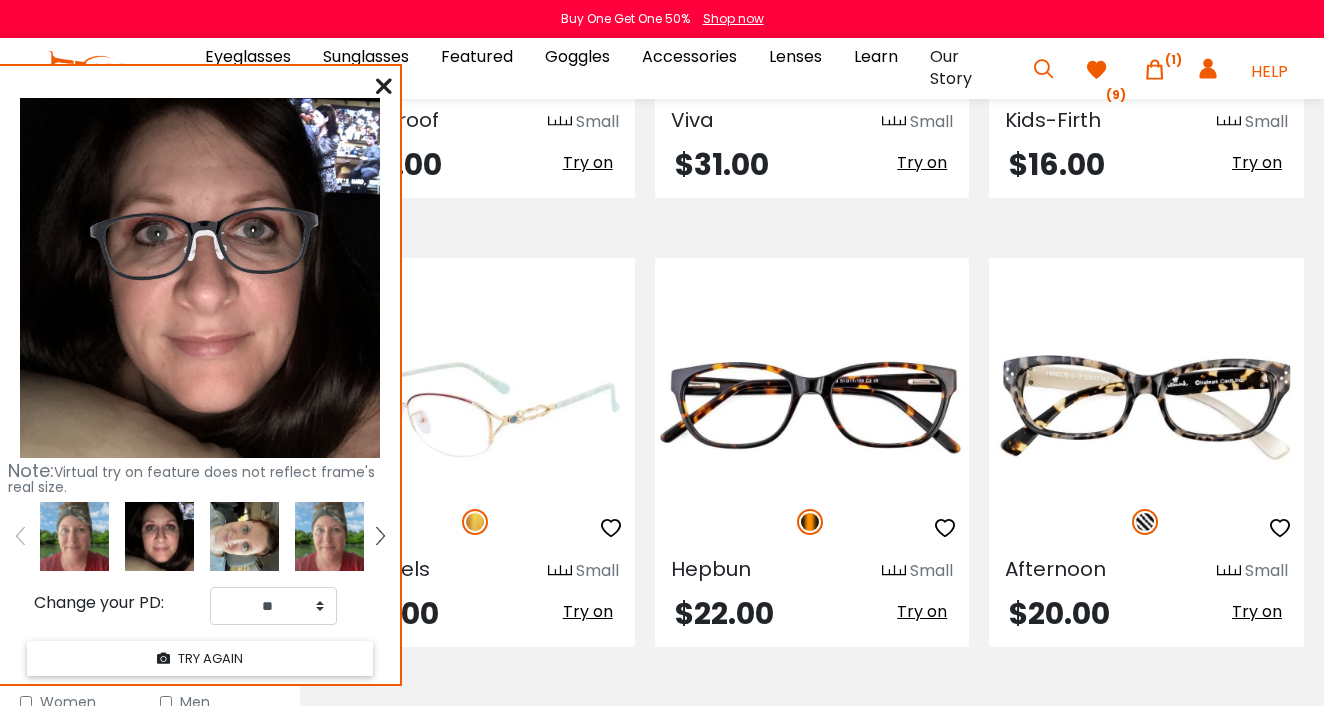 scroll, scrollTop: 3119, scrollLeft: 0, axis: vertical 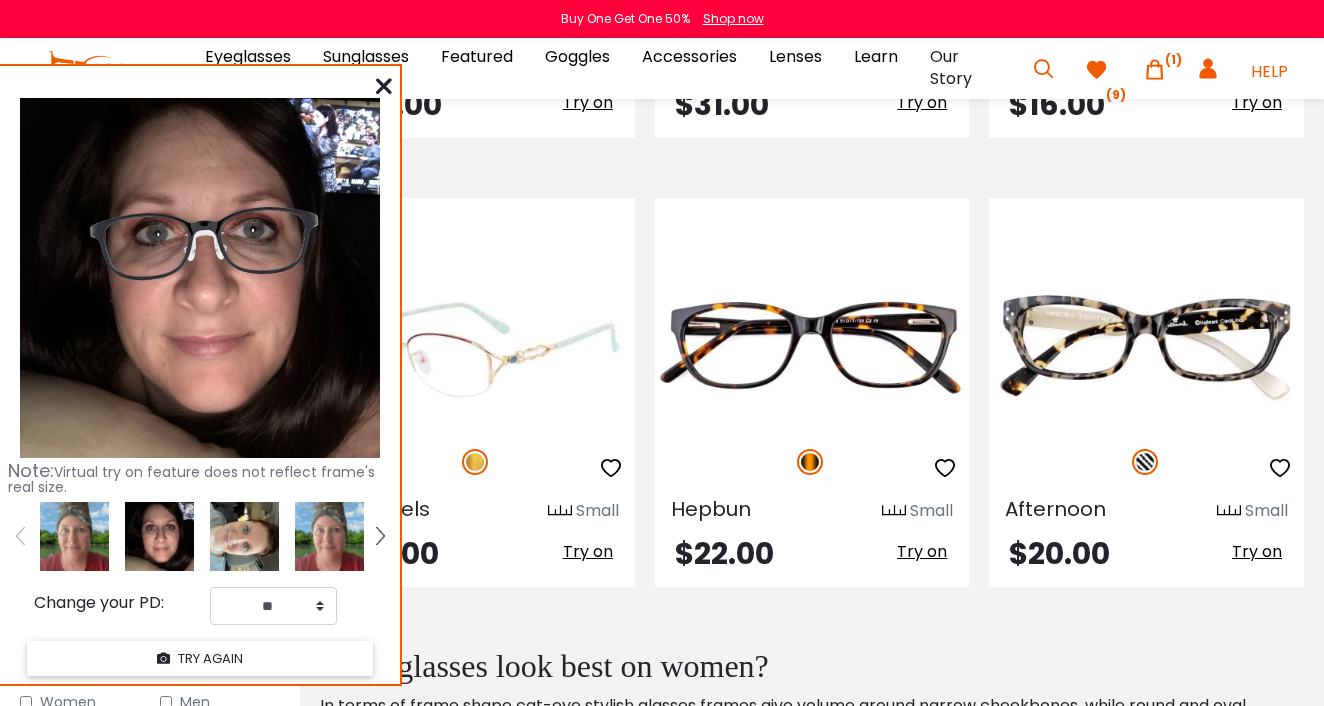 click on "Try on" at bounding box center (588, 551) 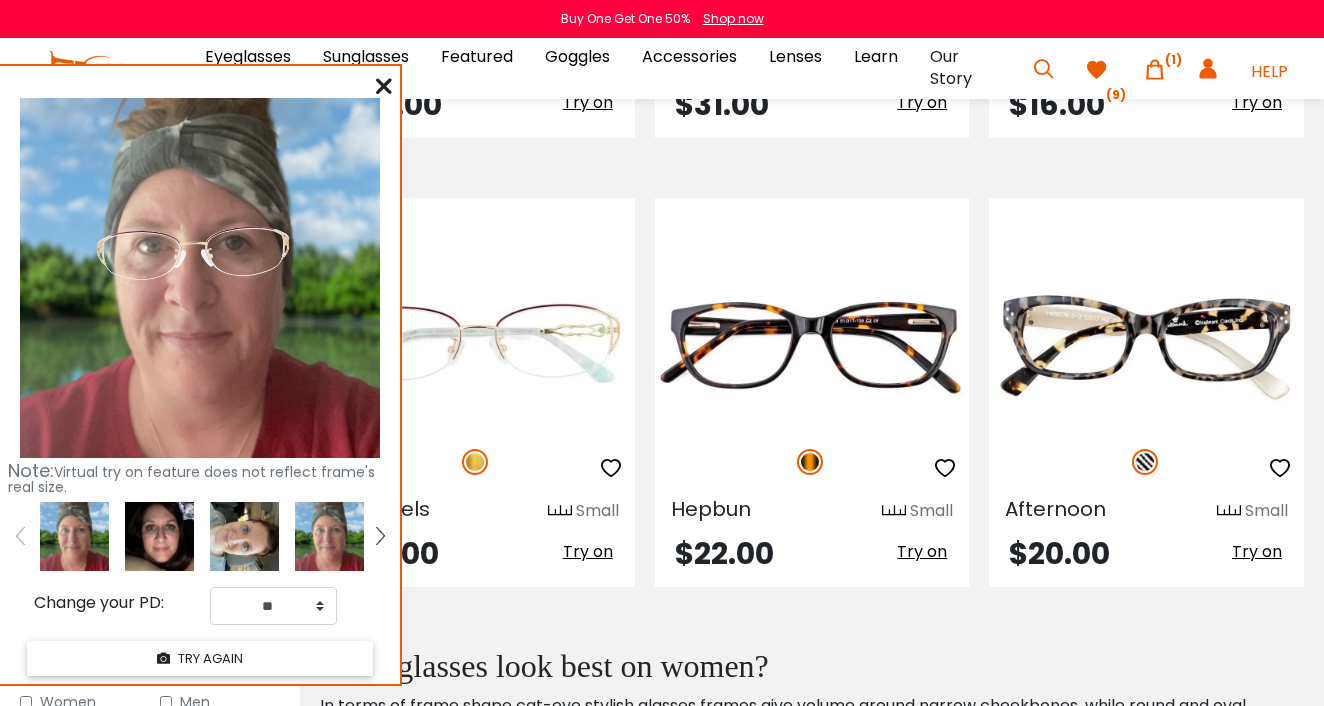click at bounding box center [159, 536] 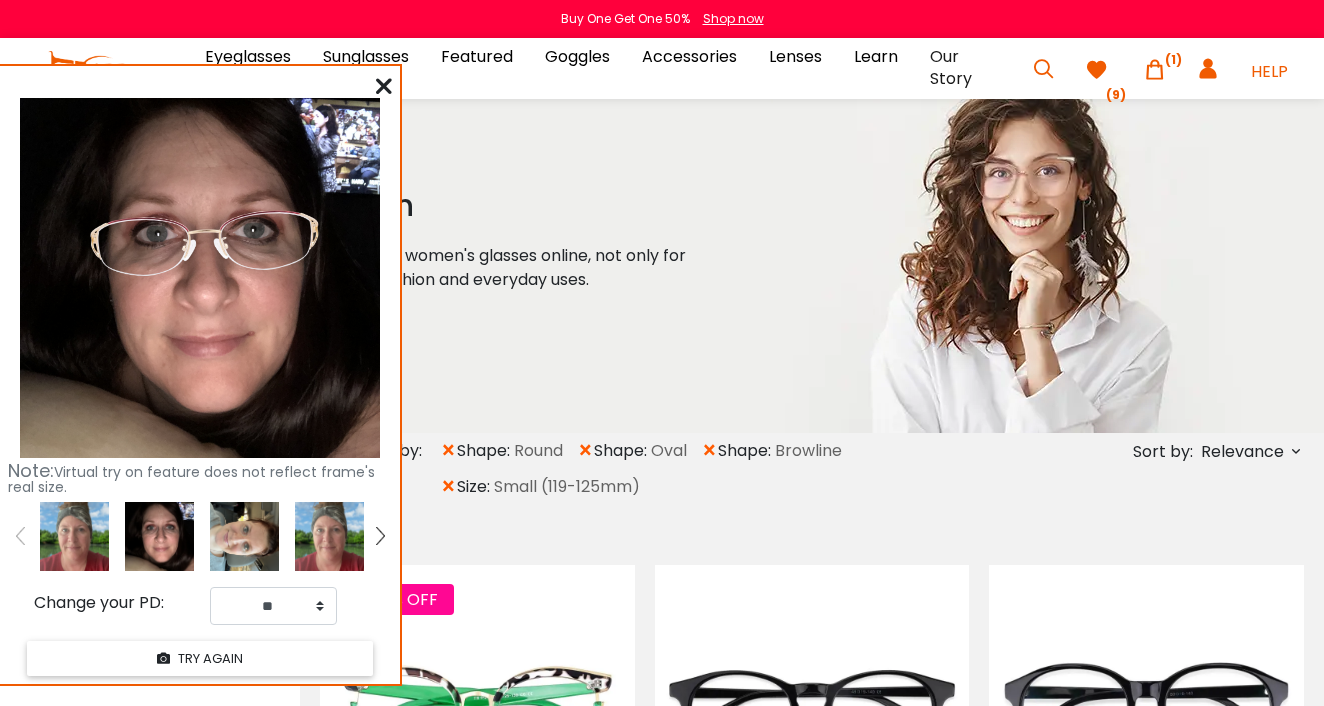 scroll, scrollTop: 0, scrollLeft: 0, axis: both 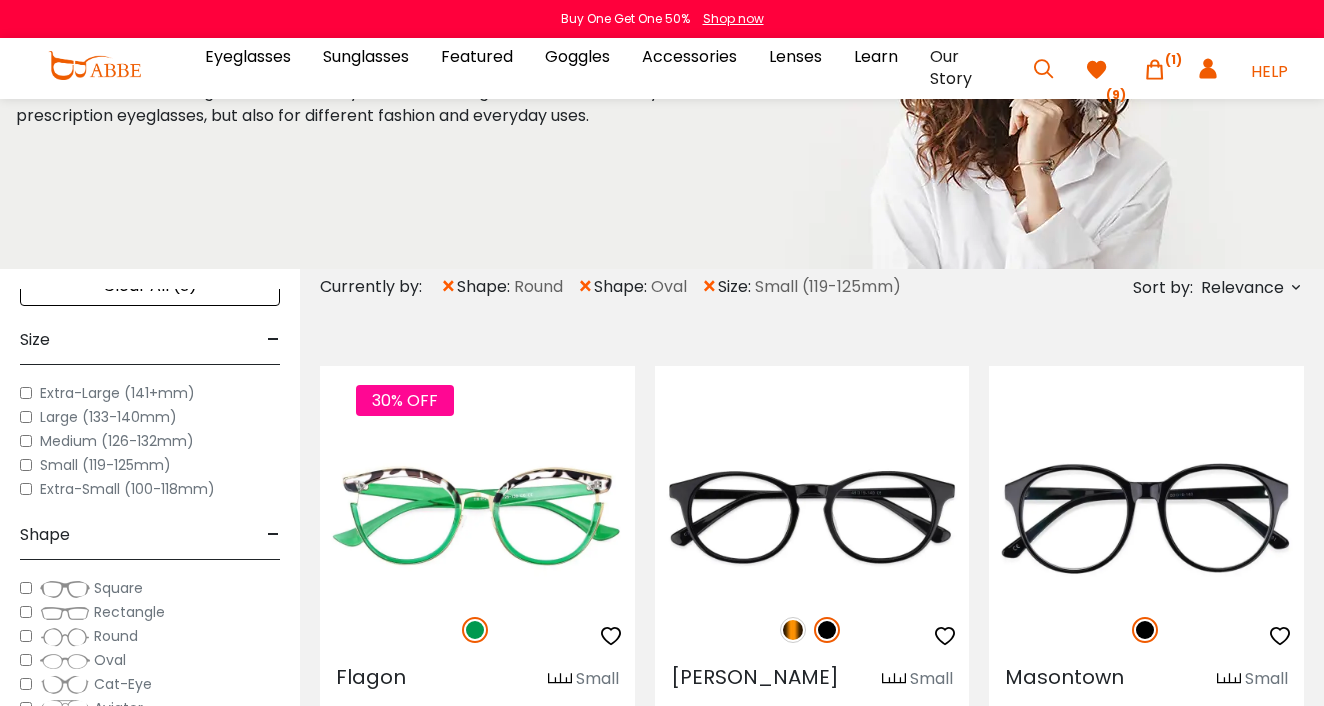 click on "Medium (126-132mm)" at bounding box center (150, 441) 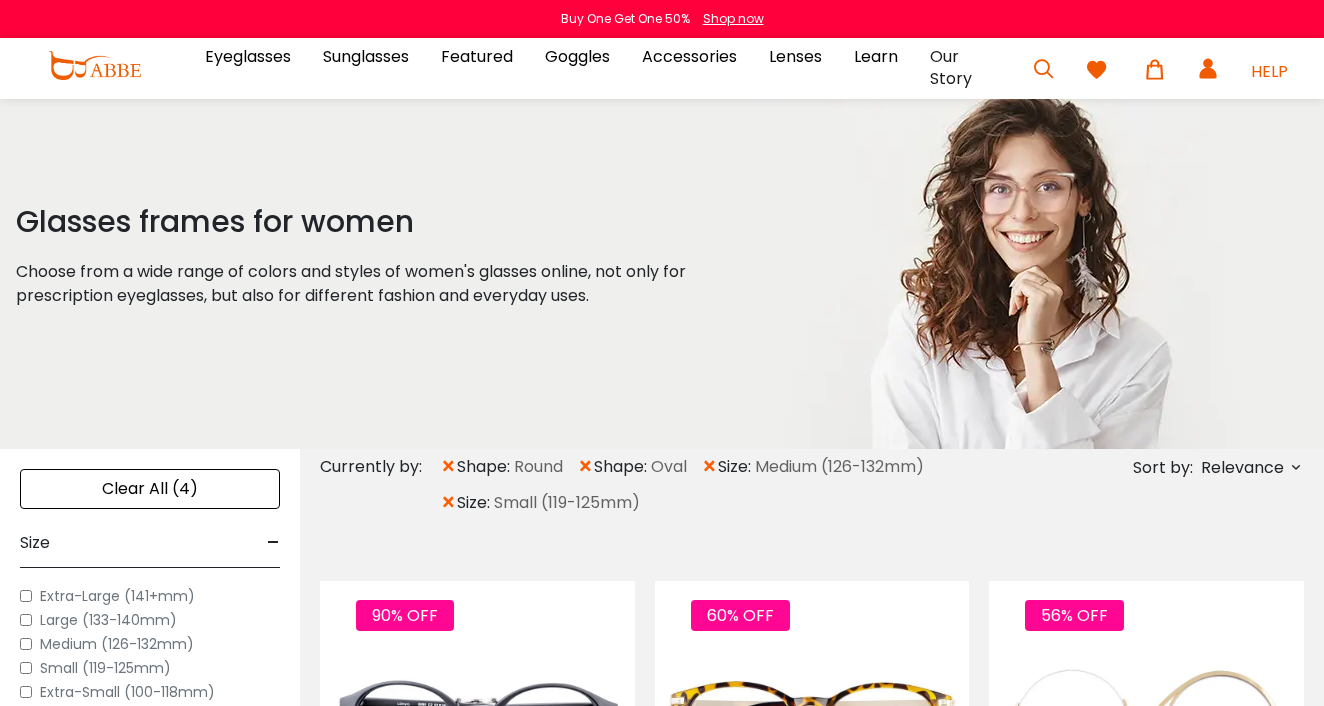 scroll, scrollTop: 0, scrollLeft: 0, axis: both 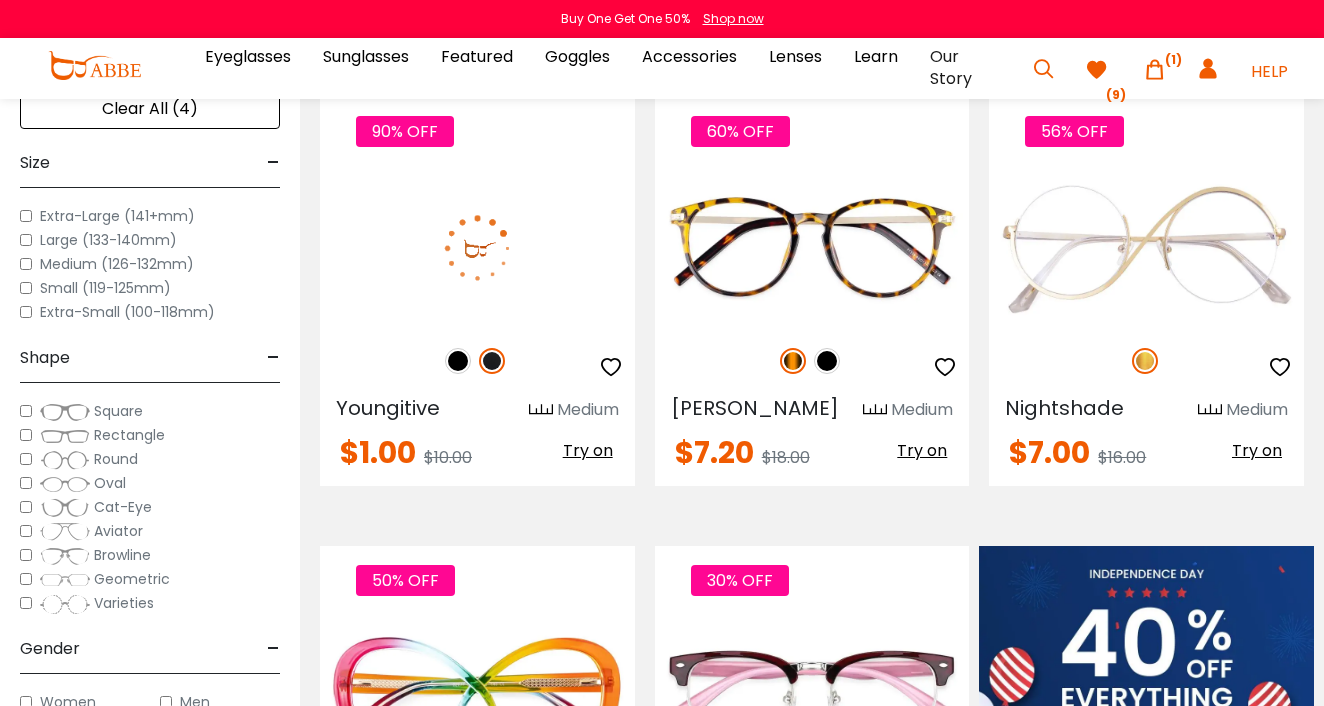 click at bounding box center (458, 361) 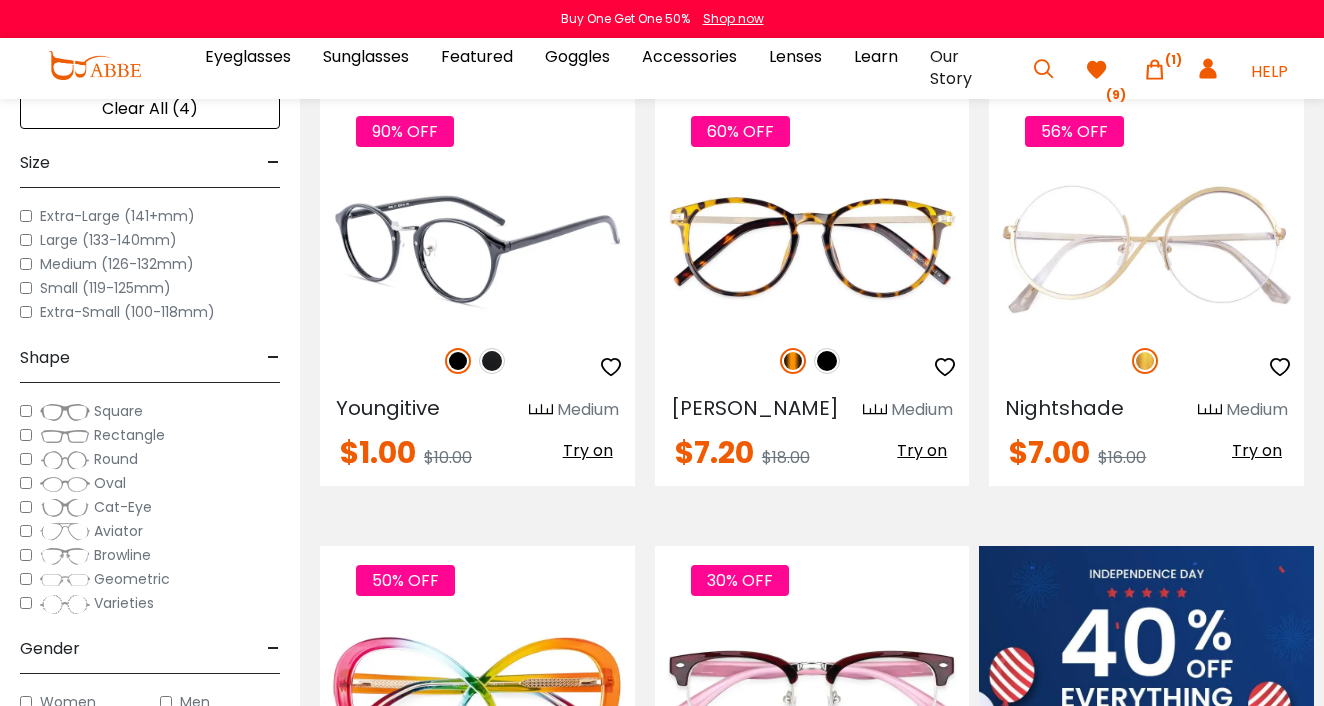 click at bounding box center (492, 361) 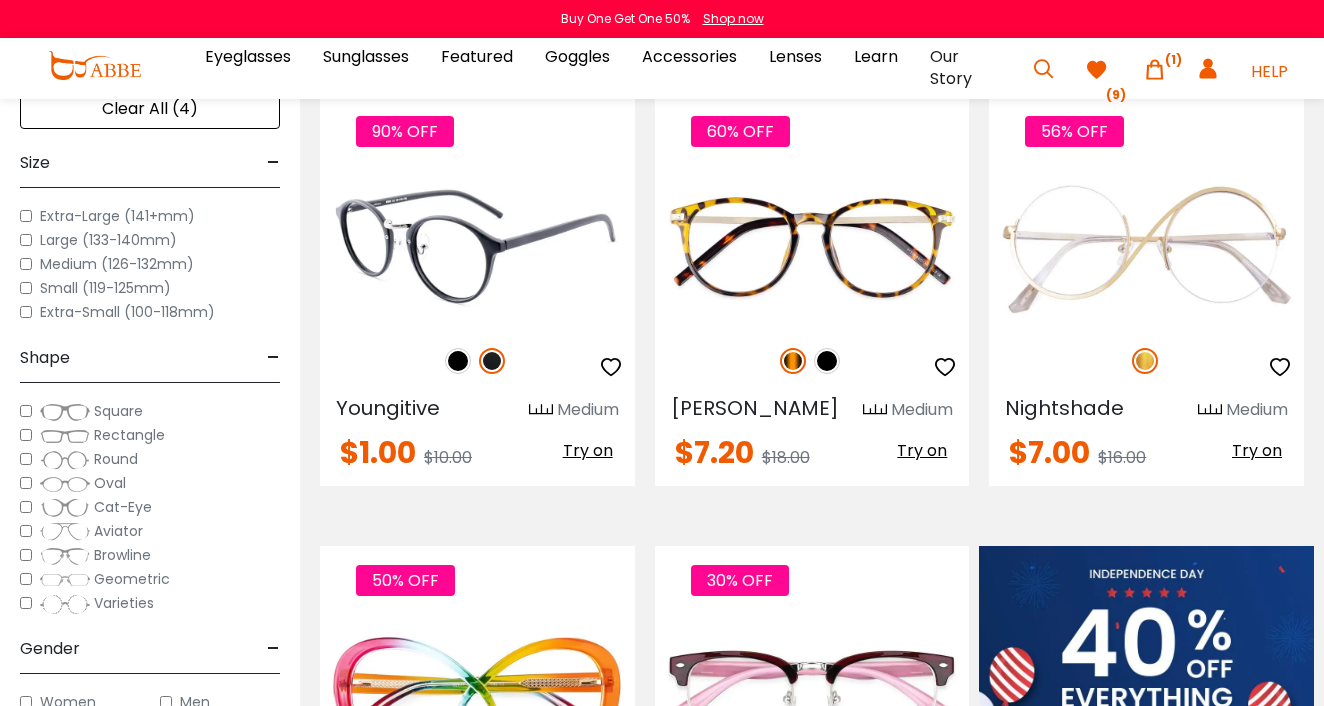click at bounding box center [458, 361] 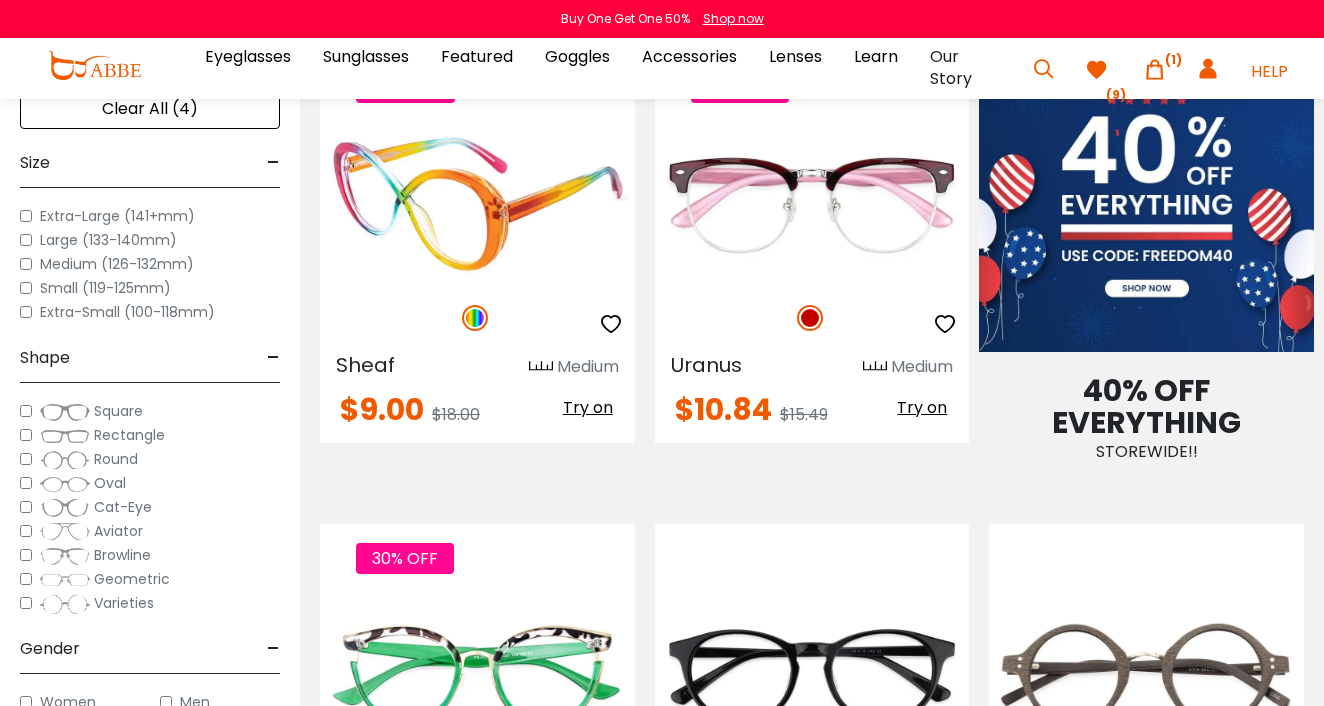 scroll, scrollTop: 984, scrollLeft: 0, axis: vertical 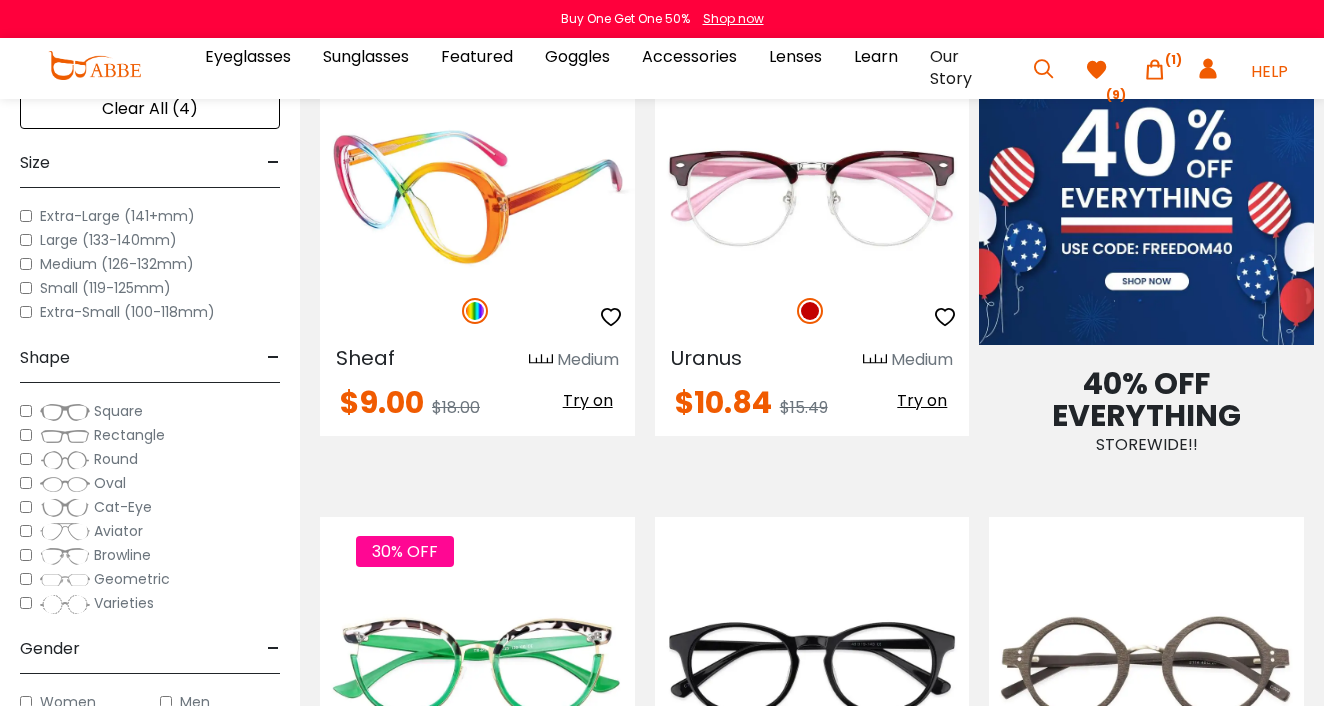 click on "Try on" at bounding box center [588, 400] 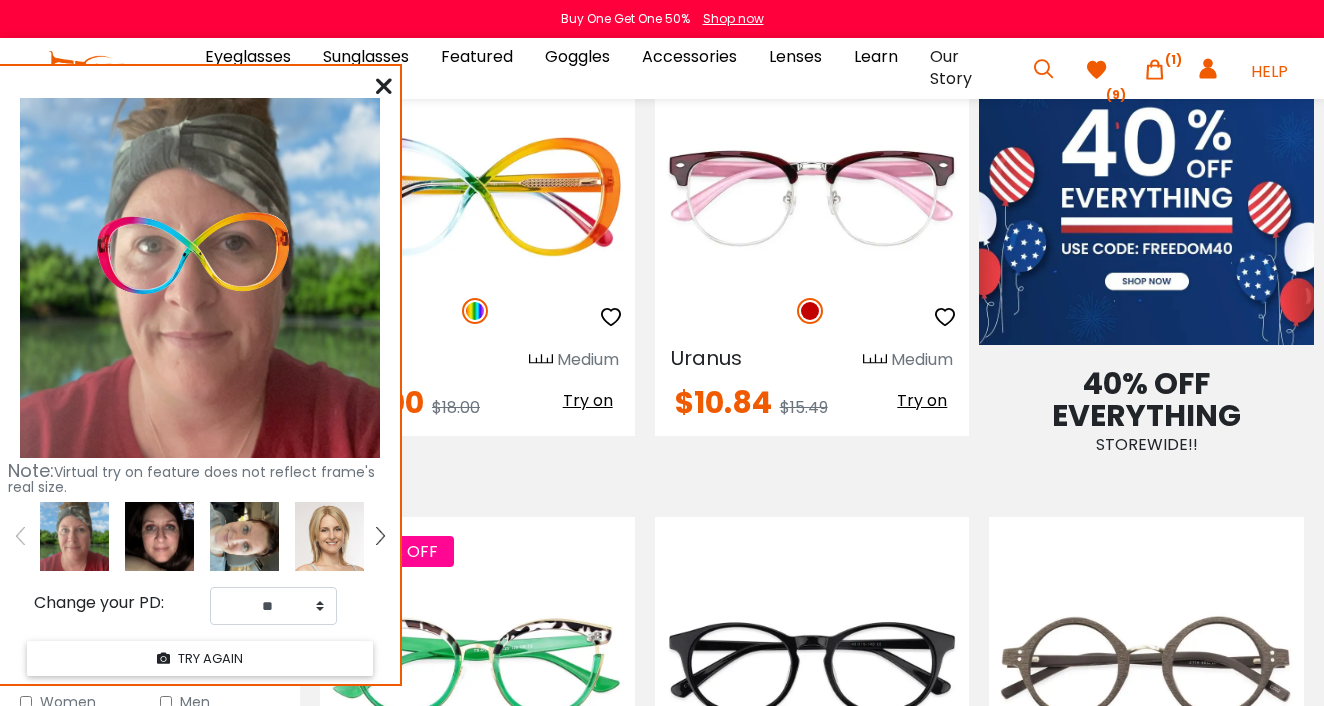 click at bounding box center (159, 536) 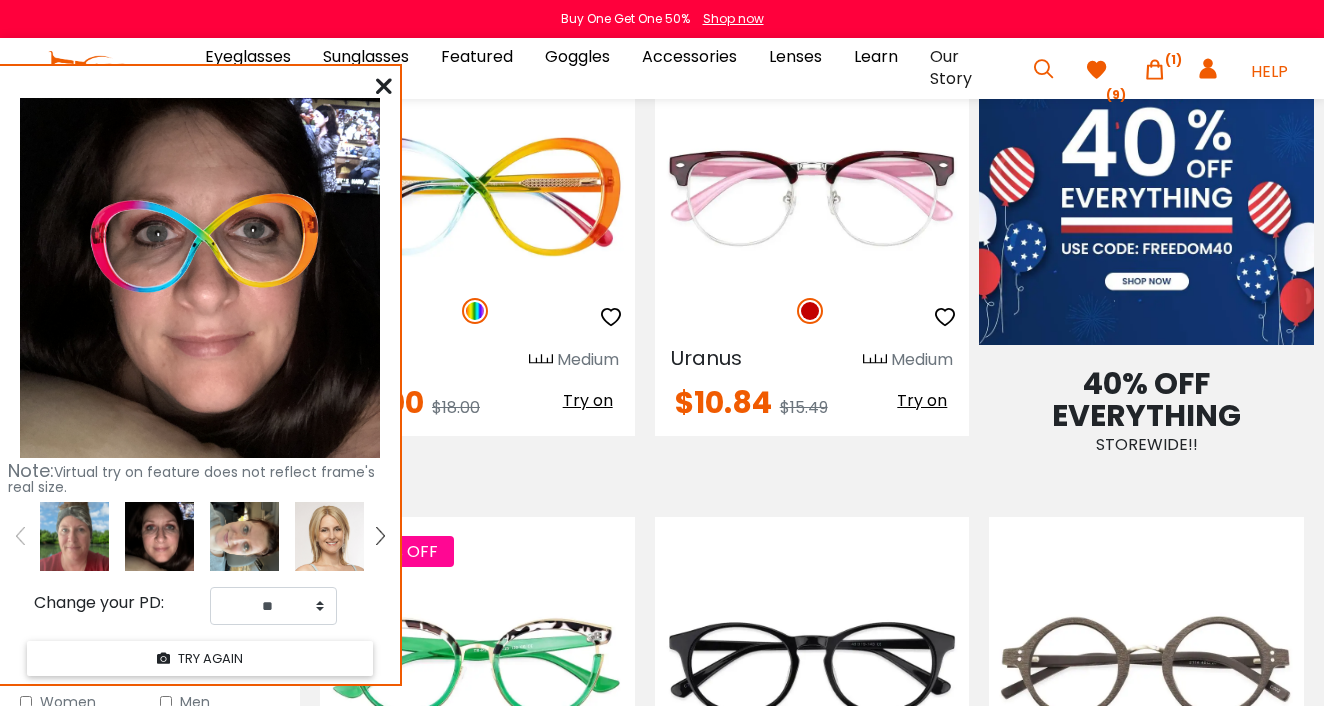 click at bounding box center (384, 86) 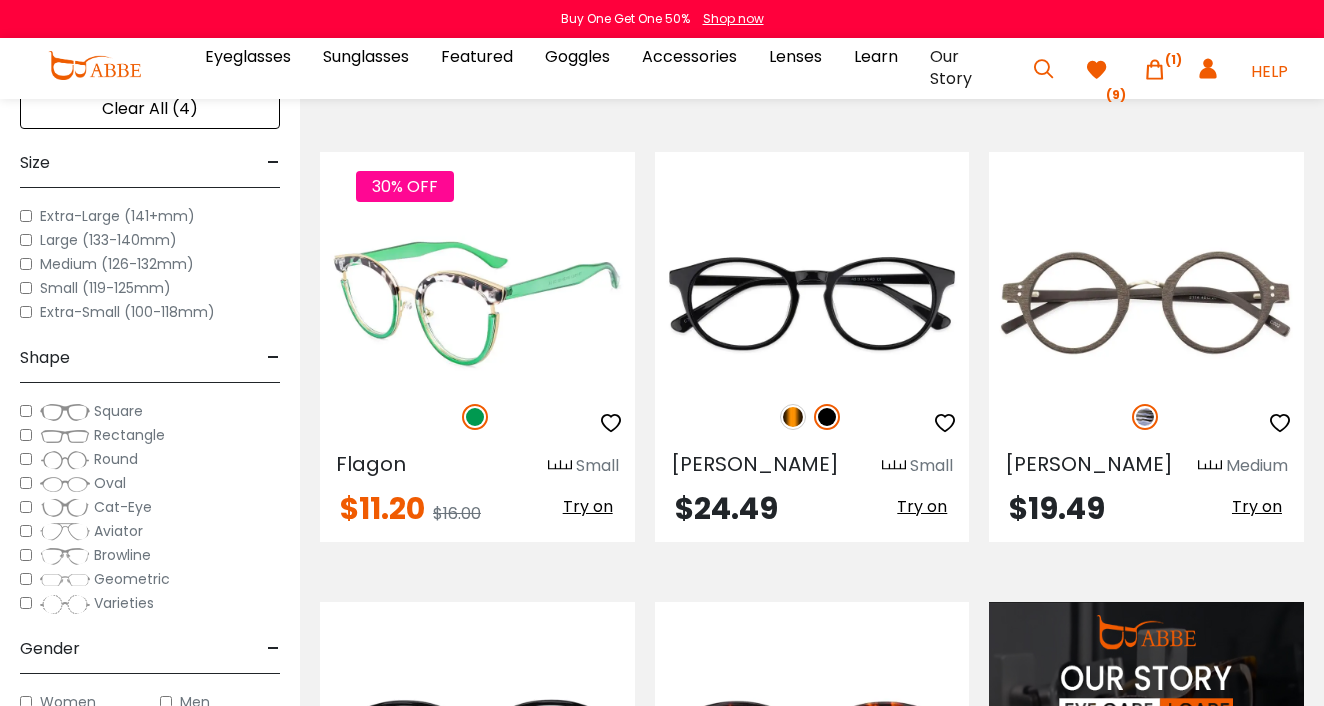 scroll, scrollTop: 1399, scrollLeft: 0, axis: vertical 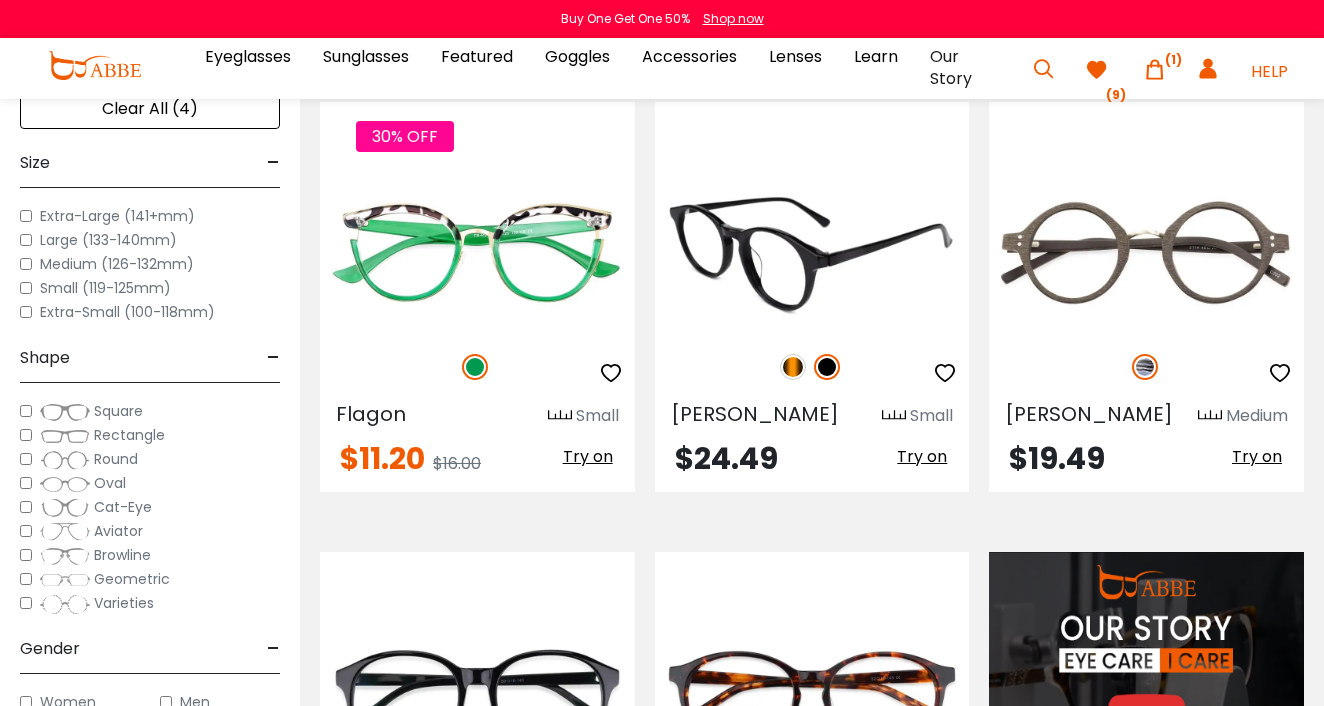 click at bounding box center [793, 367] 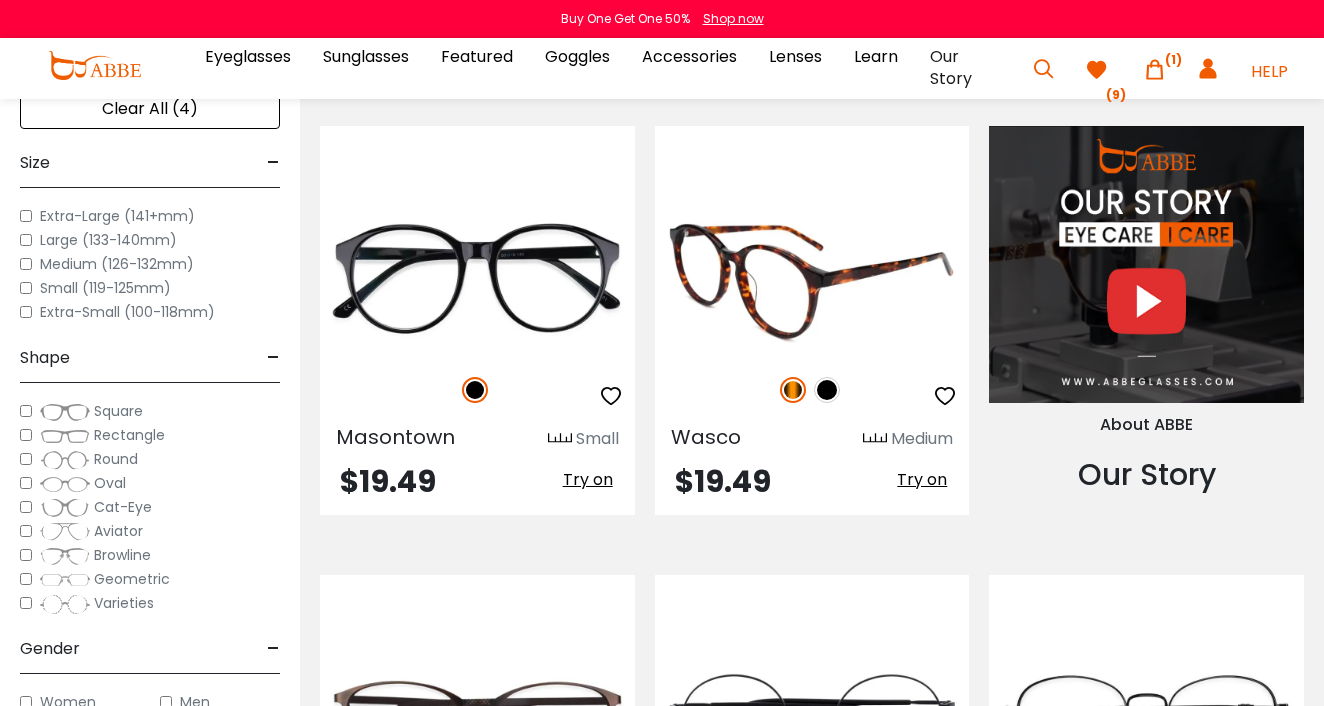 scroll, scrollTop: 1830, scrollLeft: 0, axis: vertical 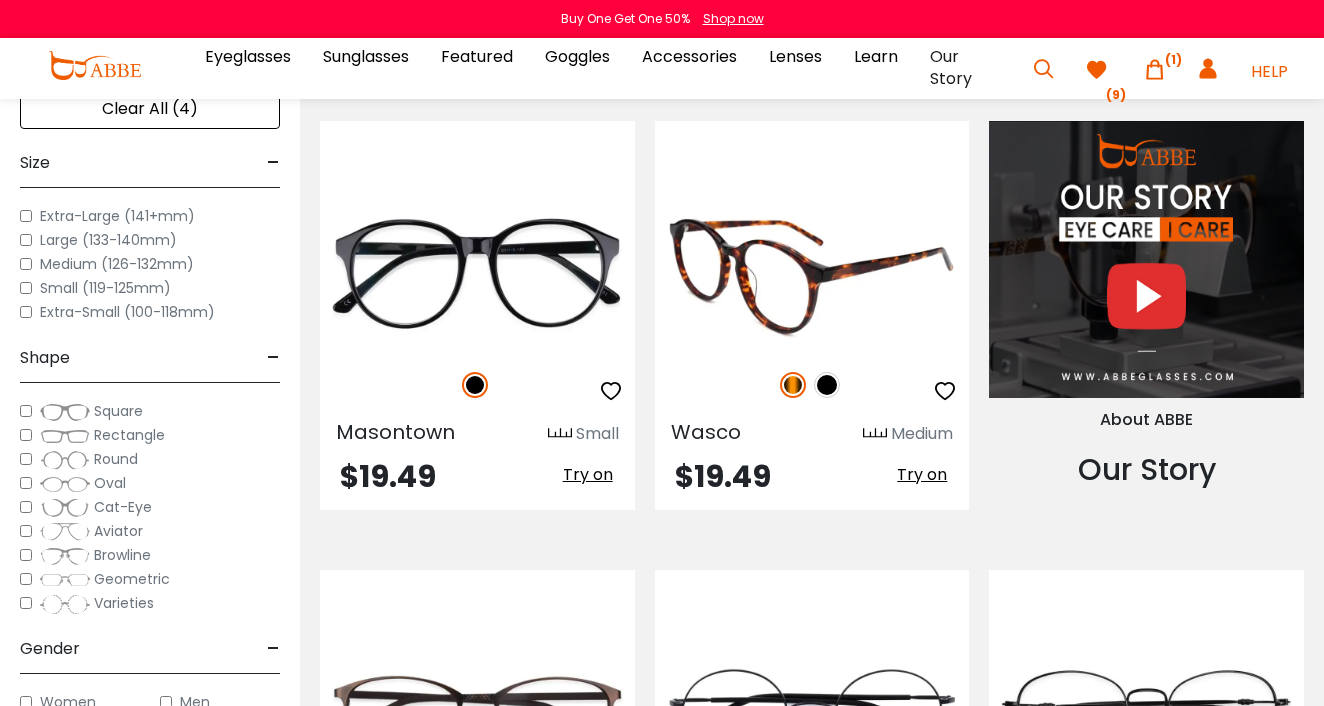click on "Try on" 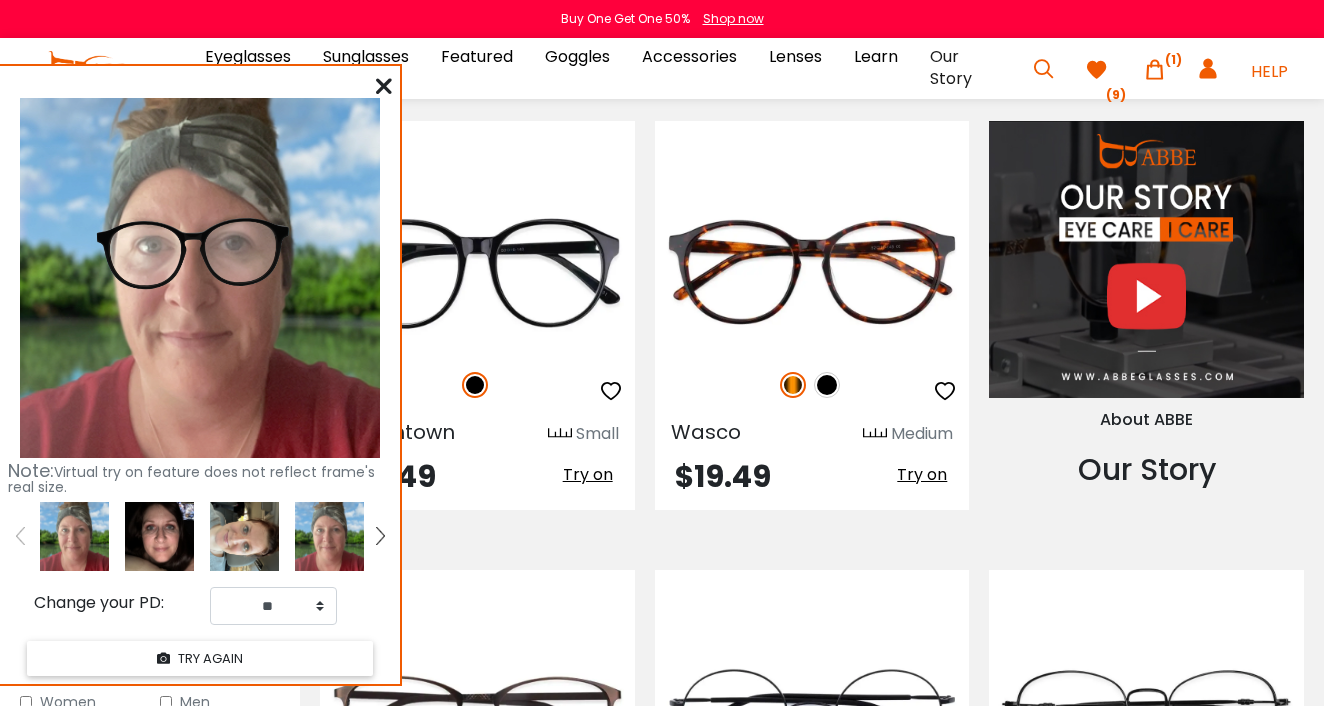 click 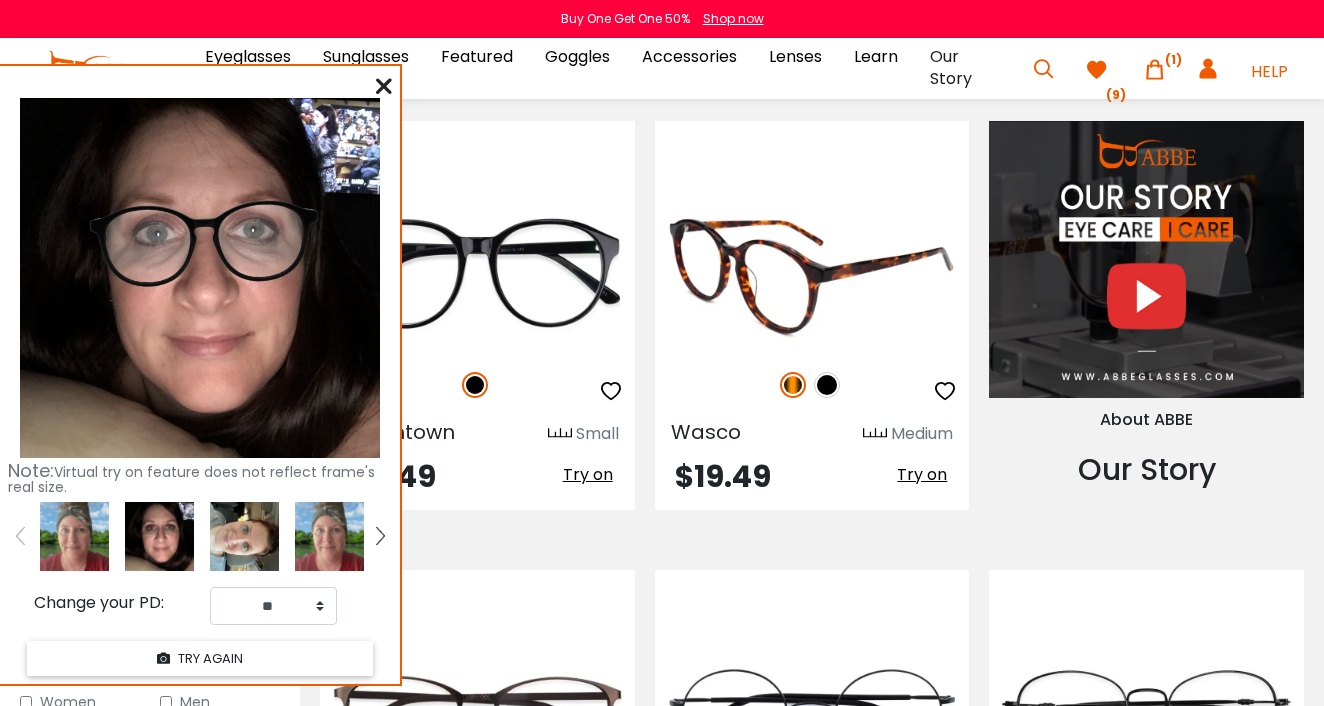 click 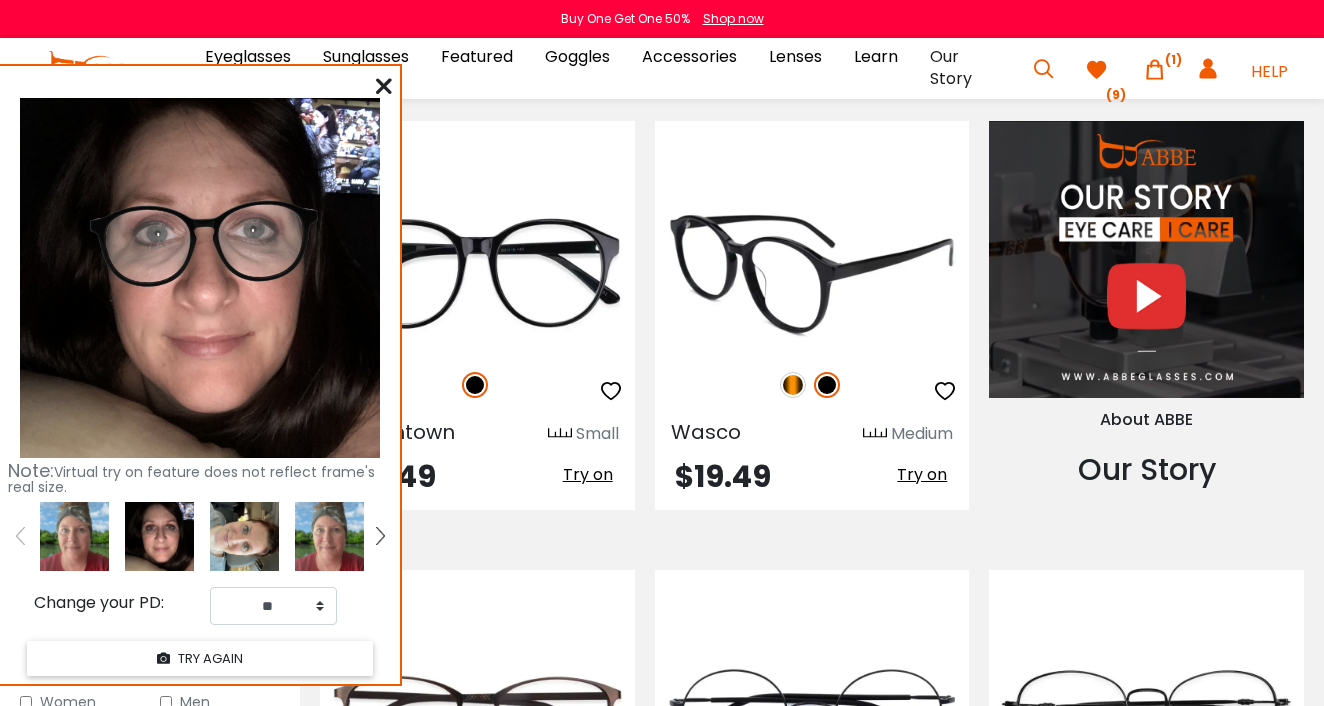 click 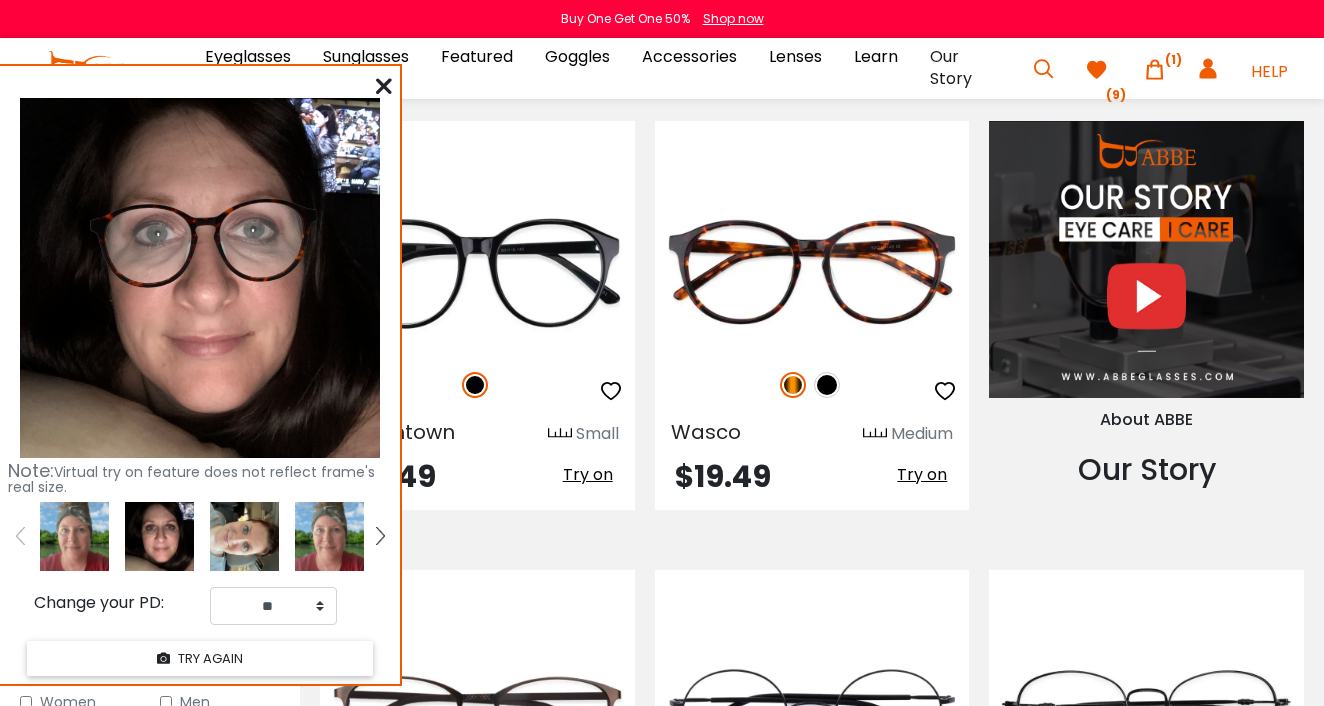click 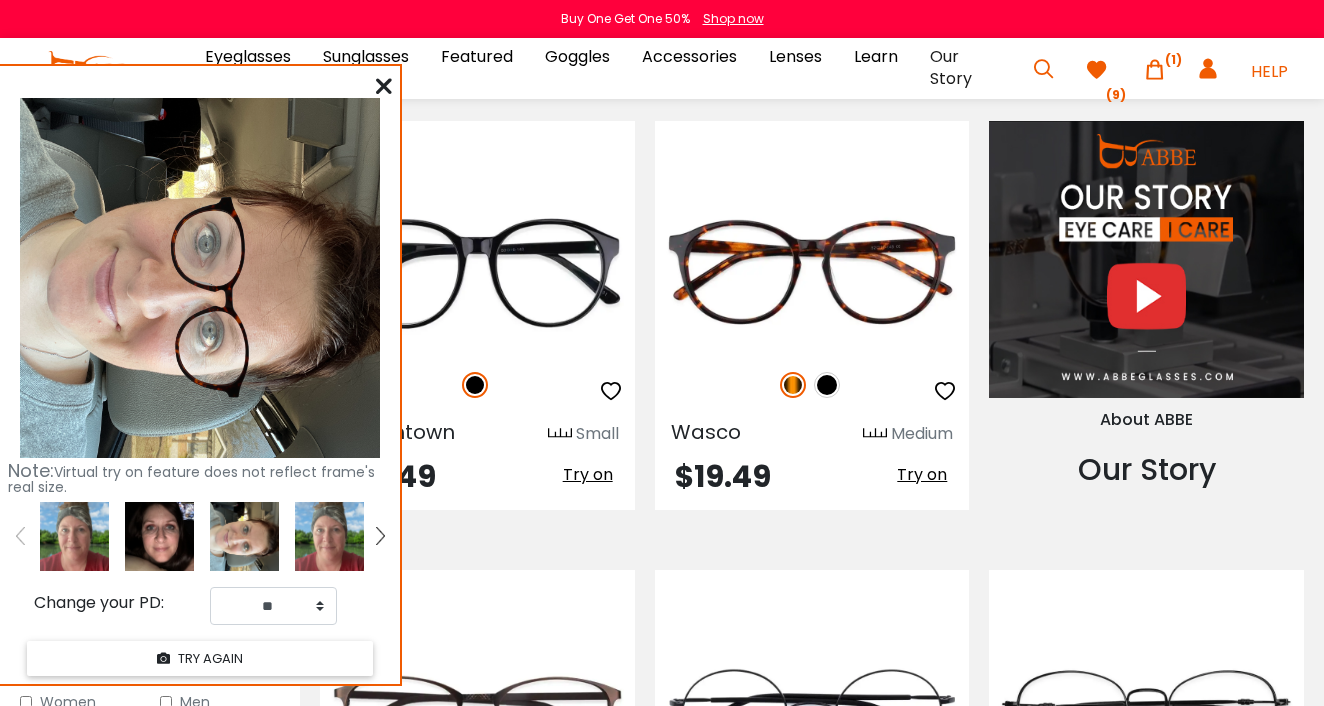 click 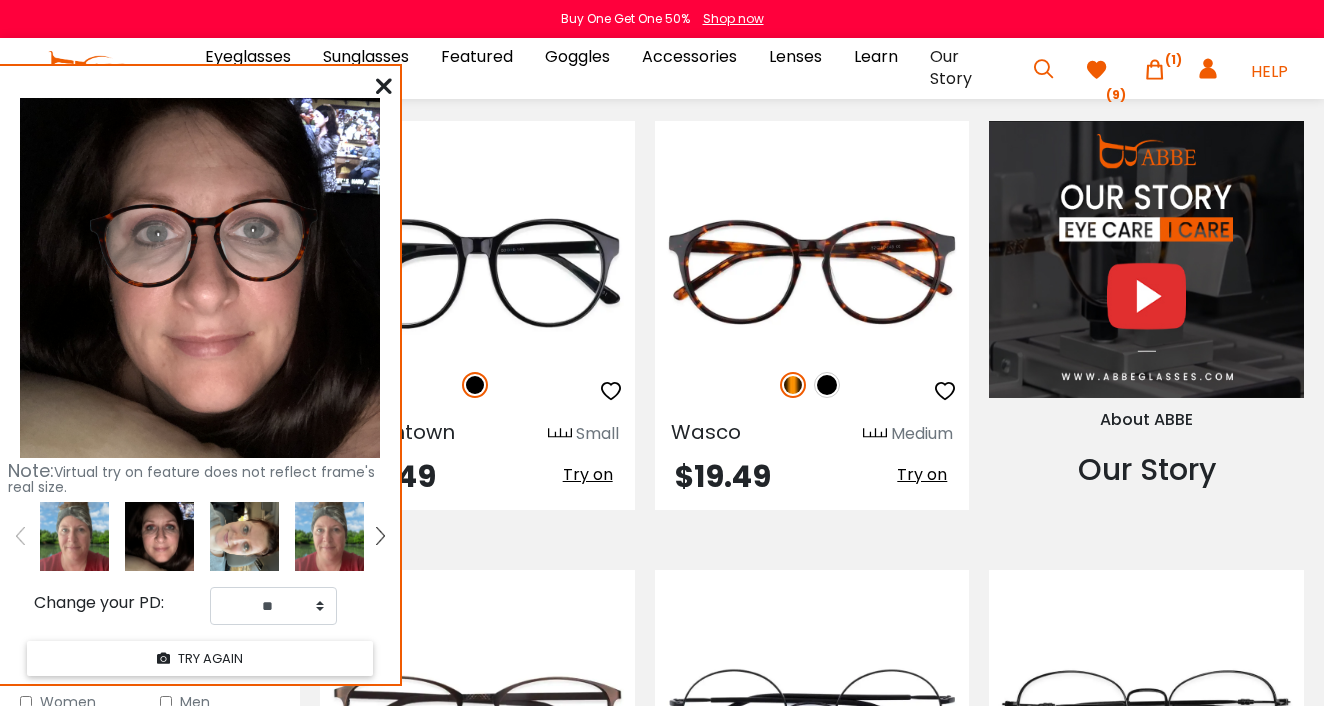 click 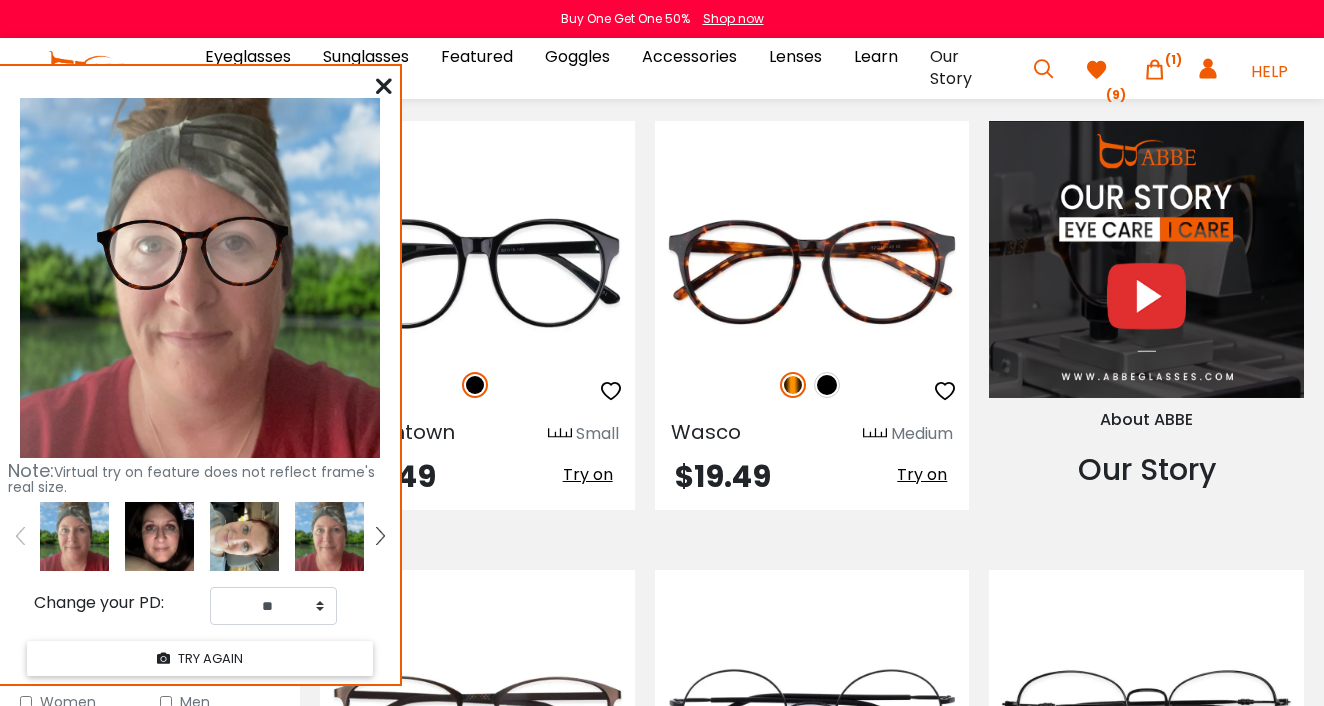 click 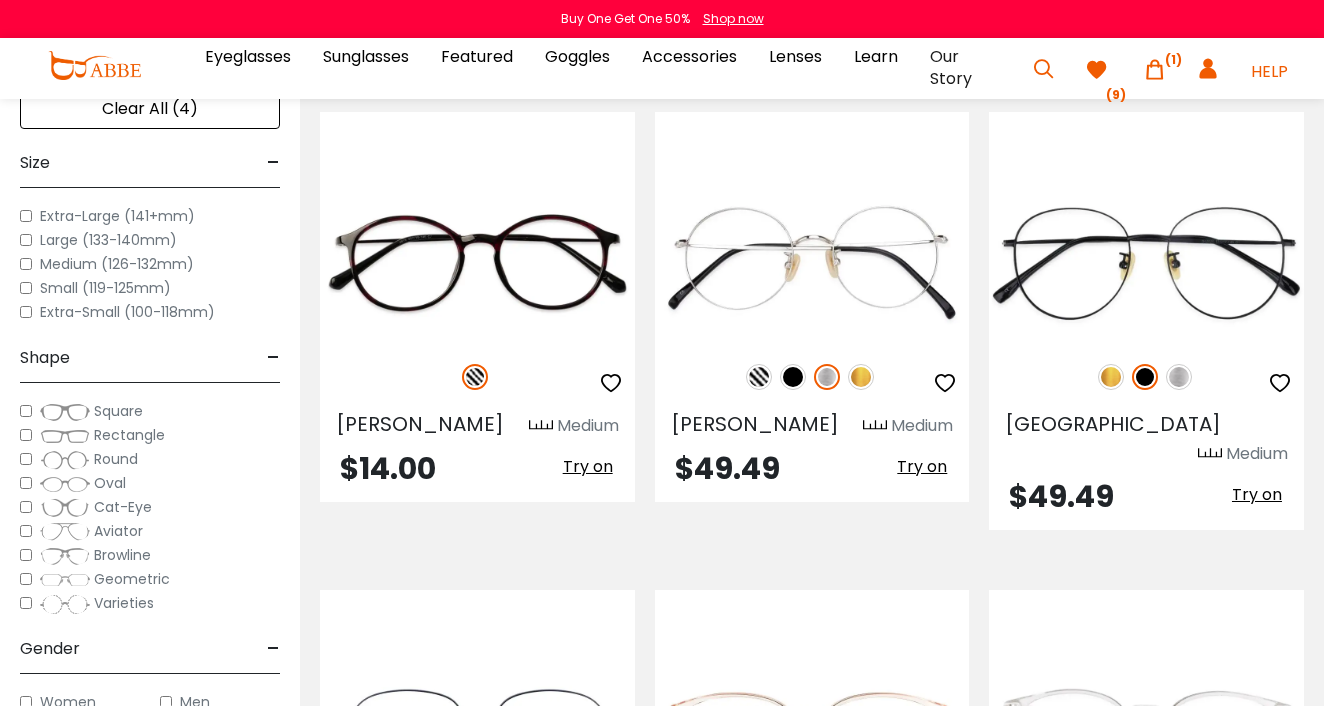 scroll, scrollTop: 2754, scrollLeft: 0, axis: vertical 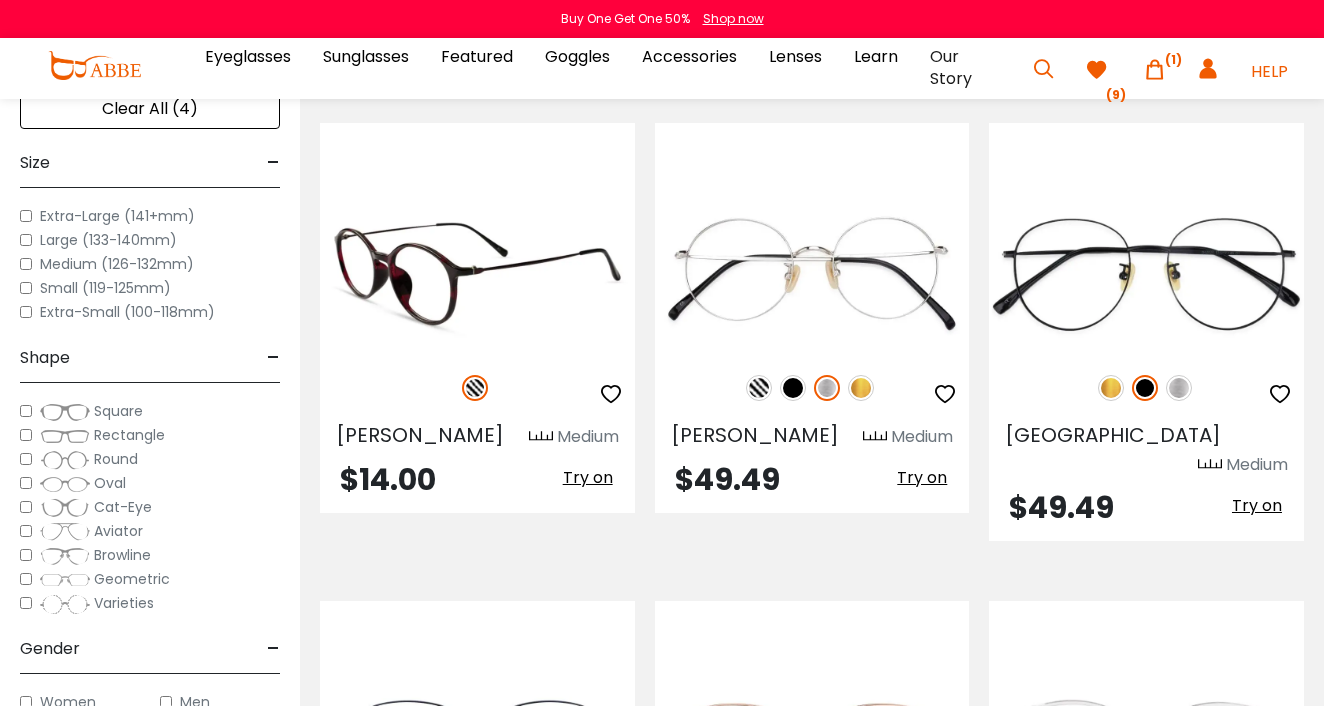 click on "Try on" 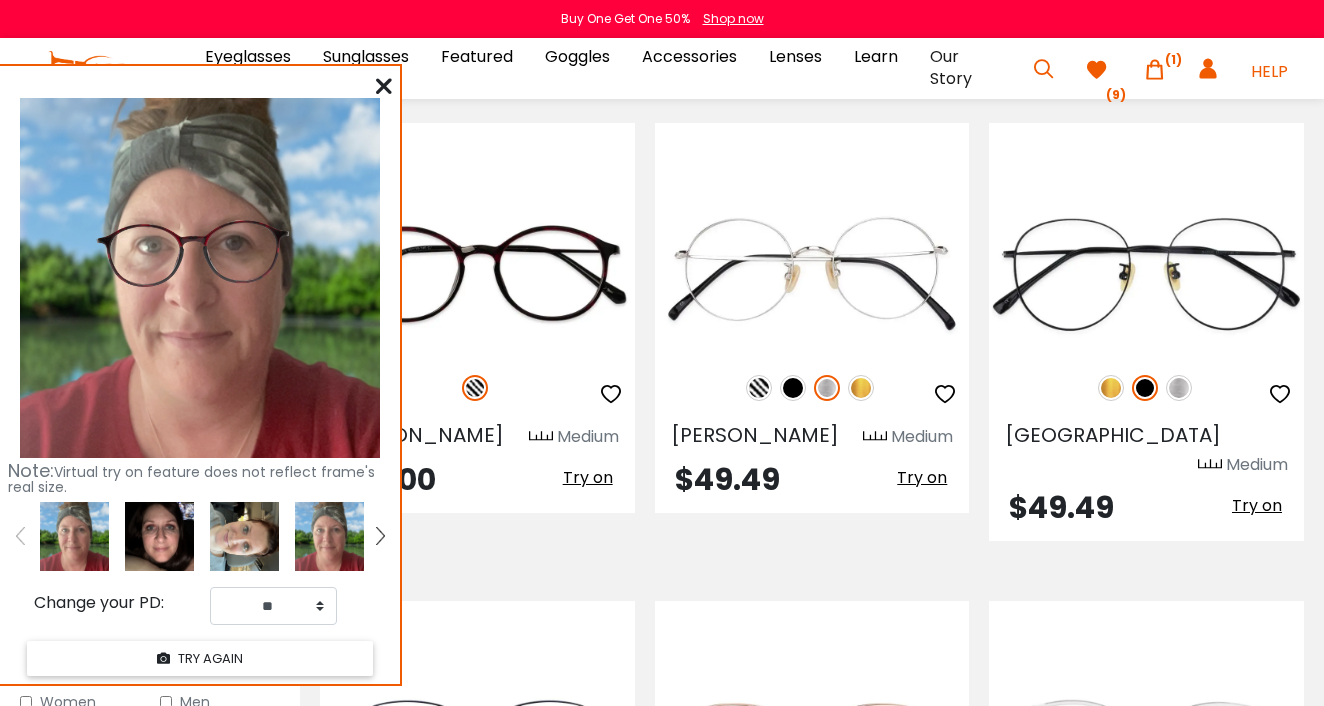 click 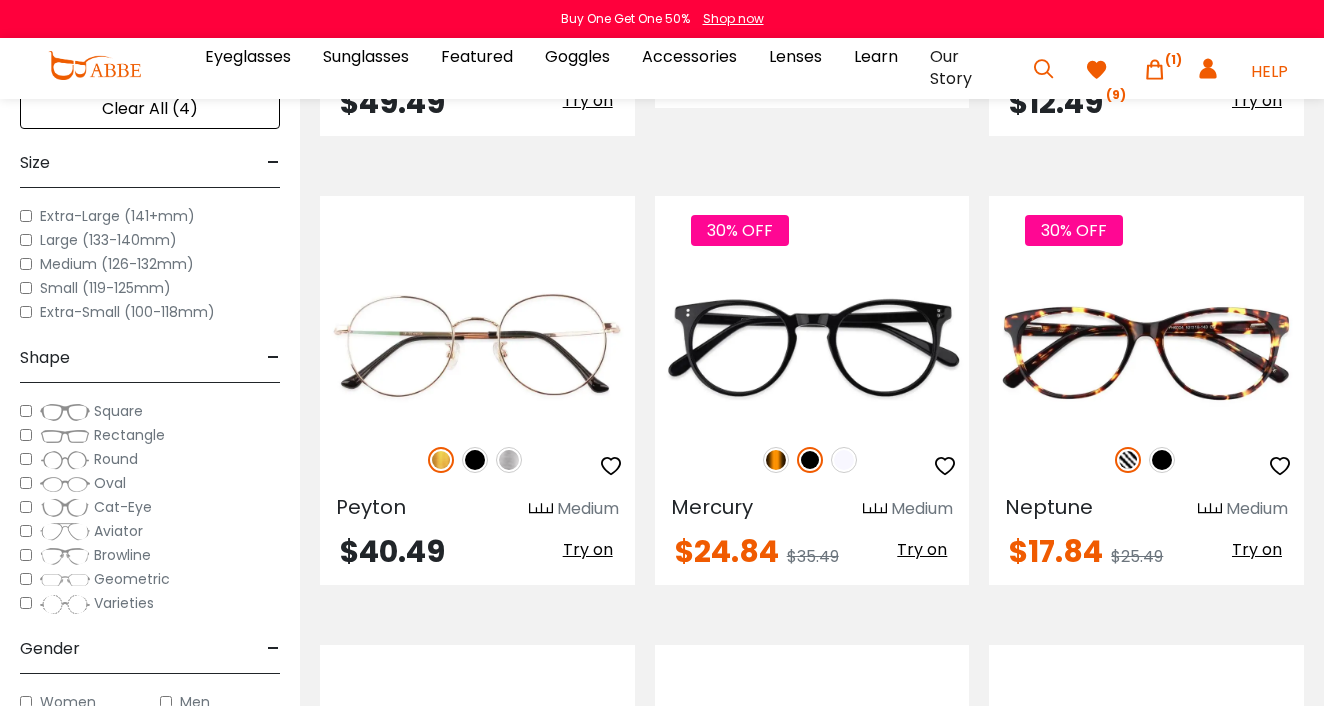 scroll, scrollTop: 3632, scrollLeft: 0, axis: vertical 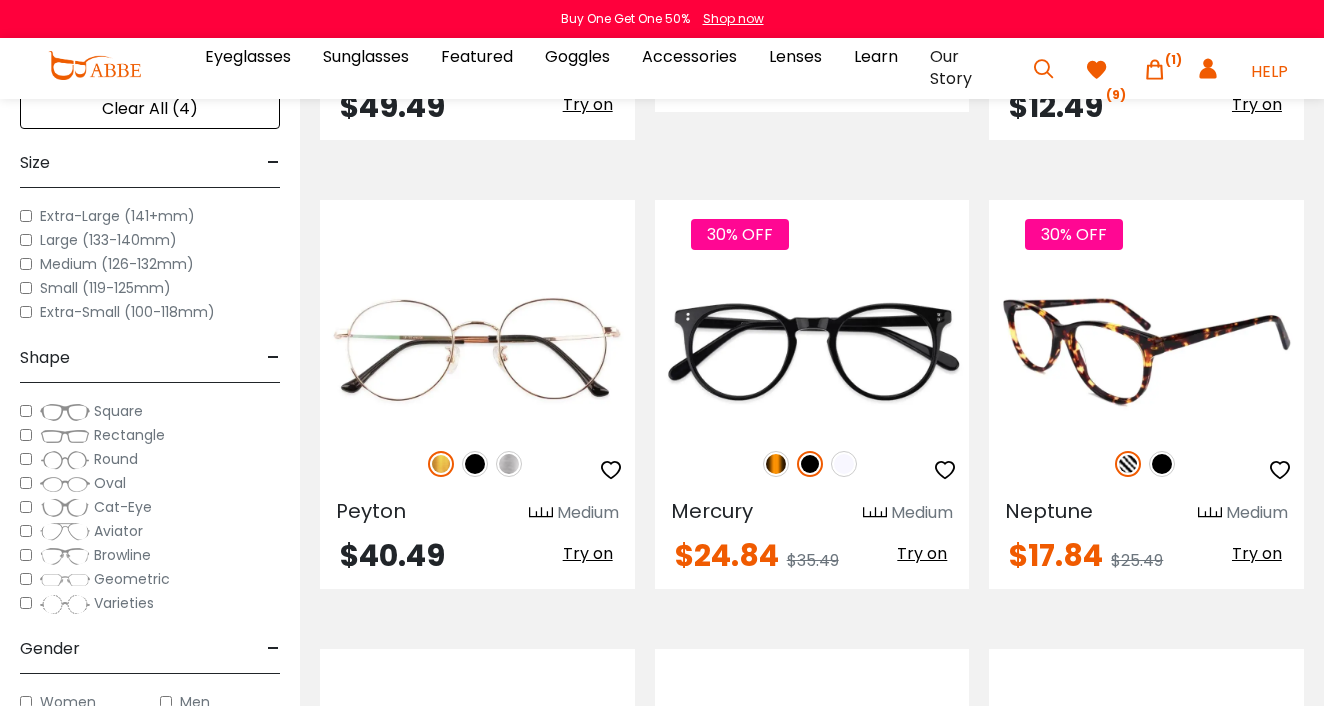 click 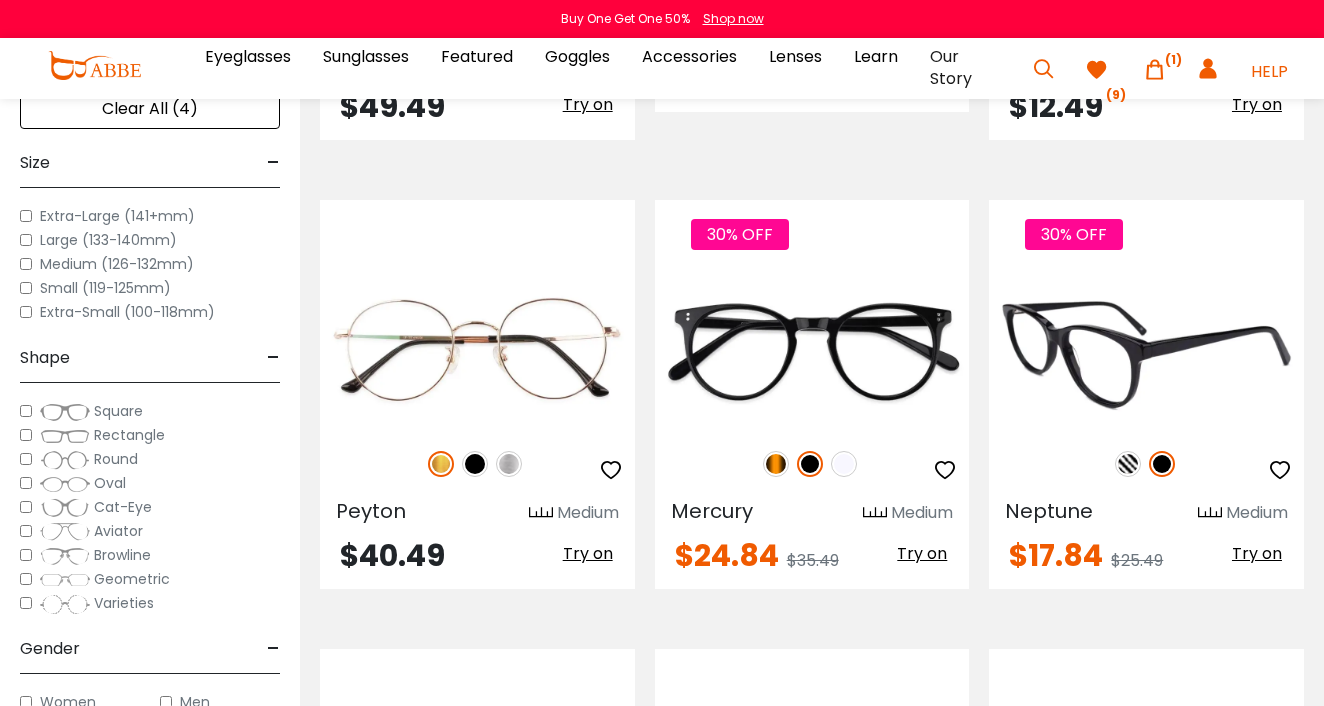 click 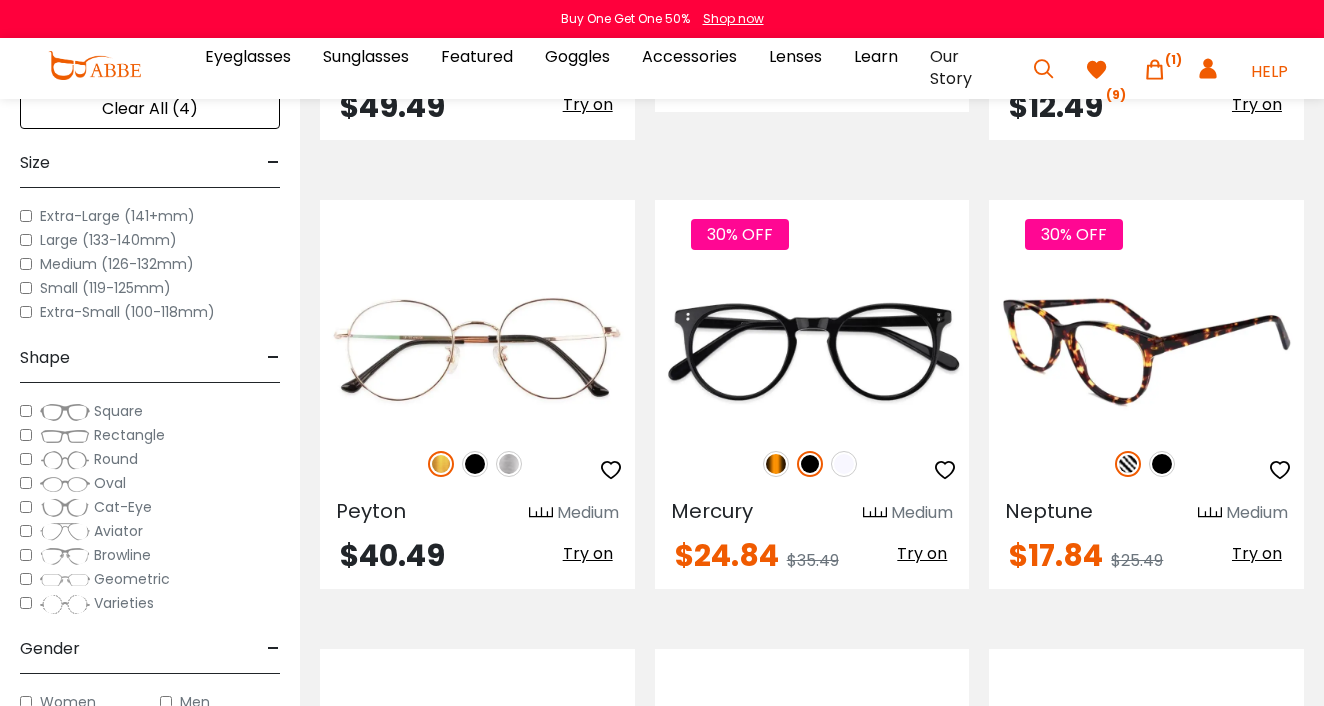 click on "Try on" 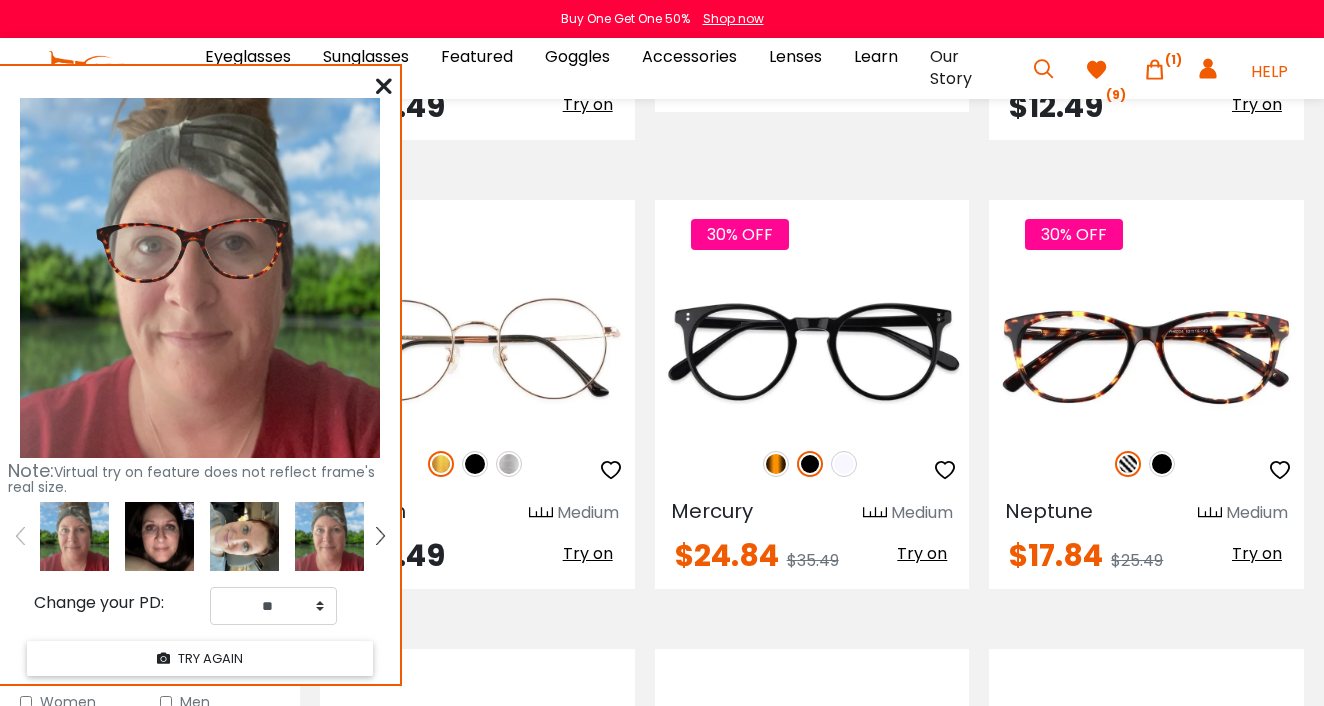 click 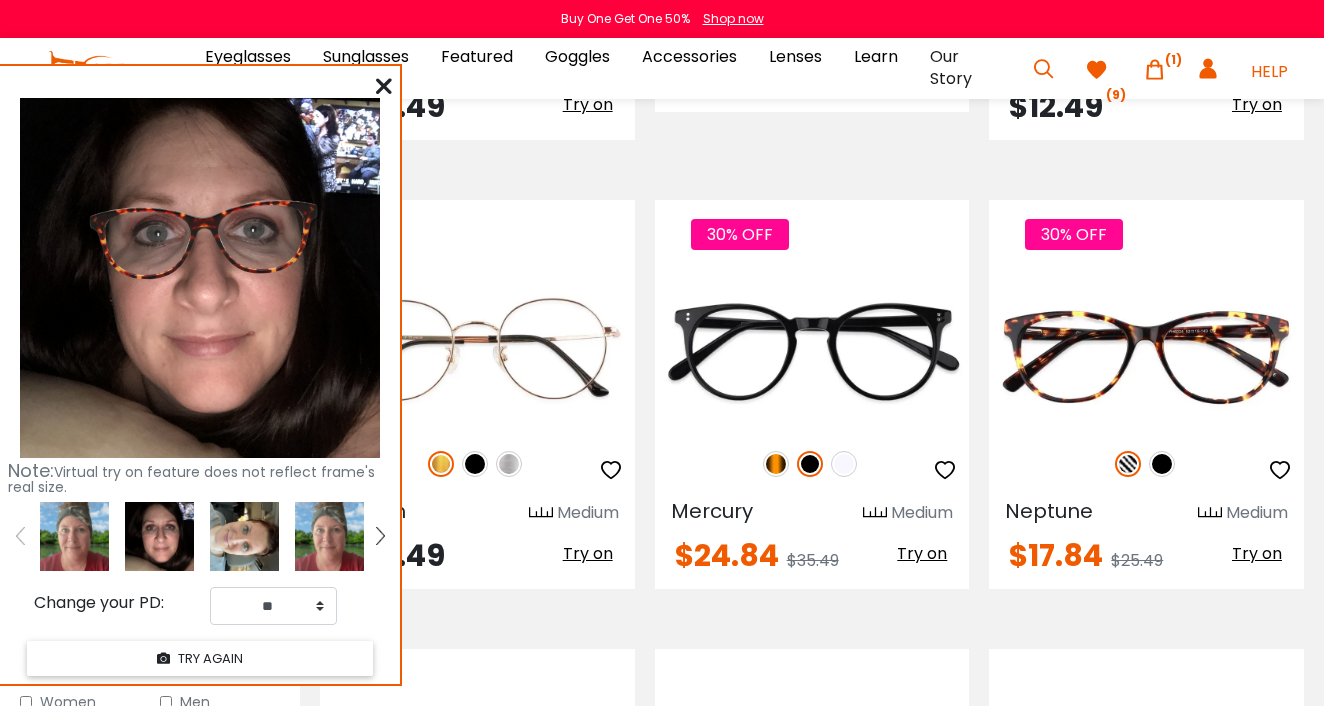 click 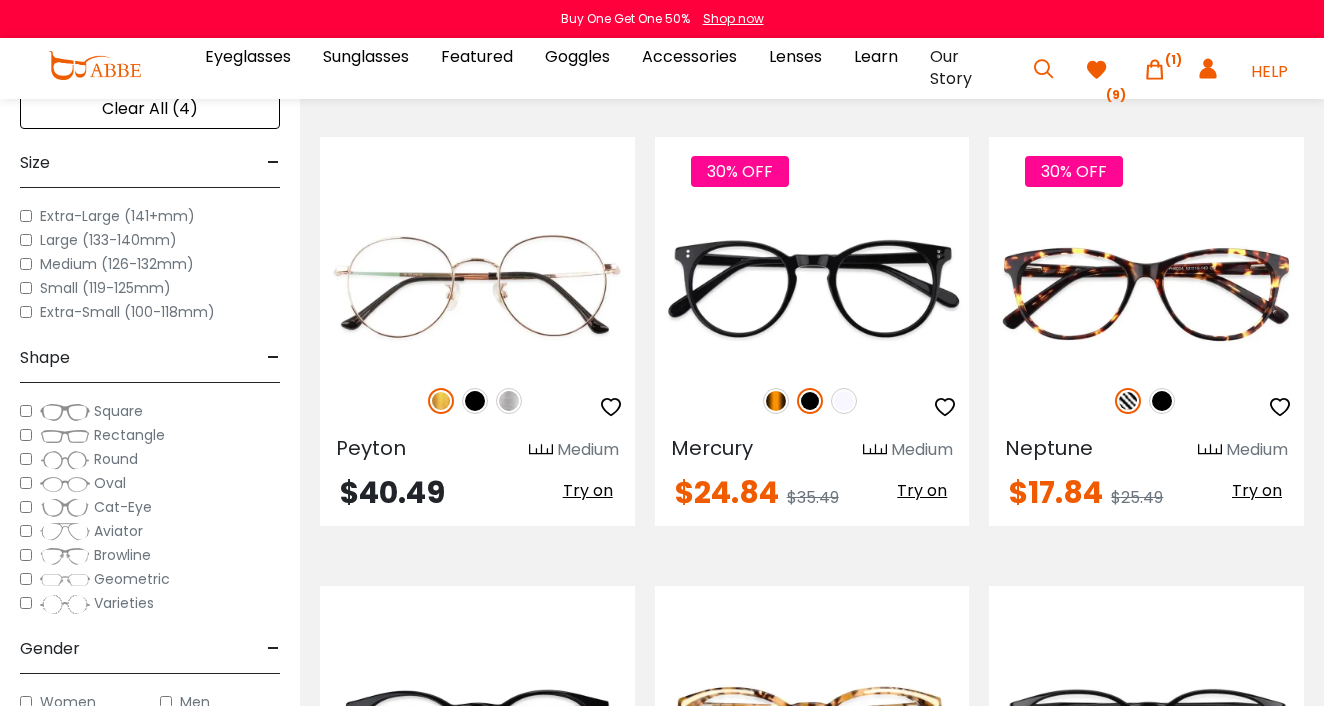 scroll, scrollTop: 3690, scrollLeft: 0, axis: vertical 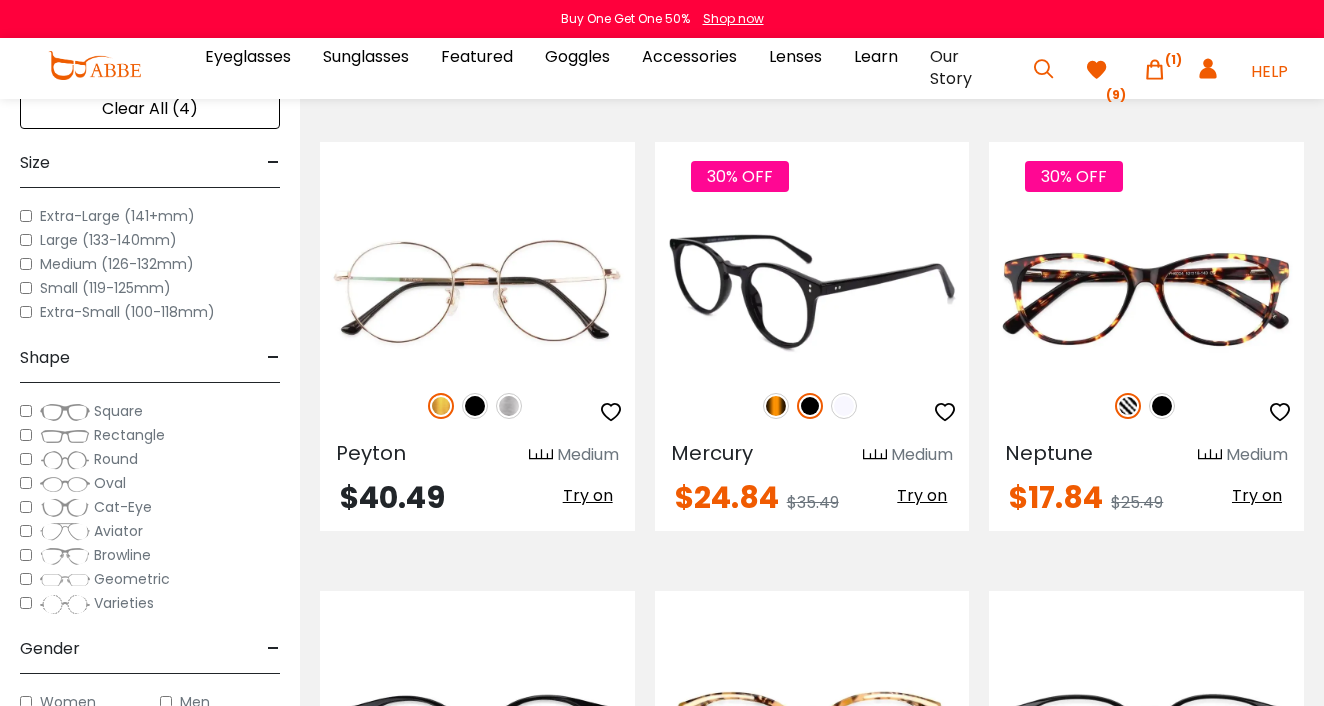 click 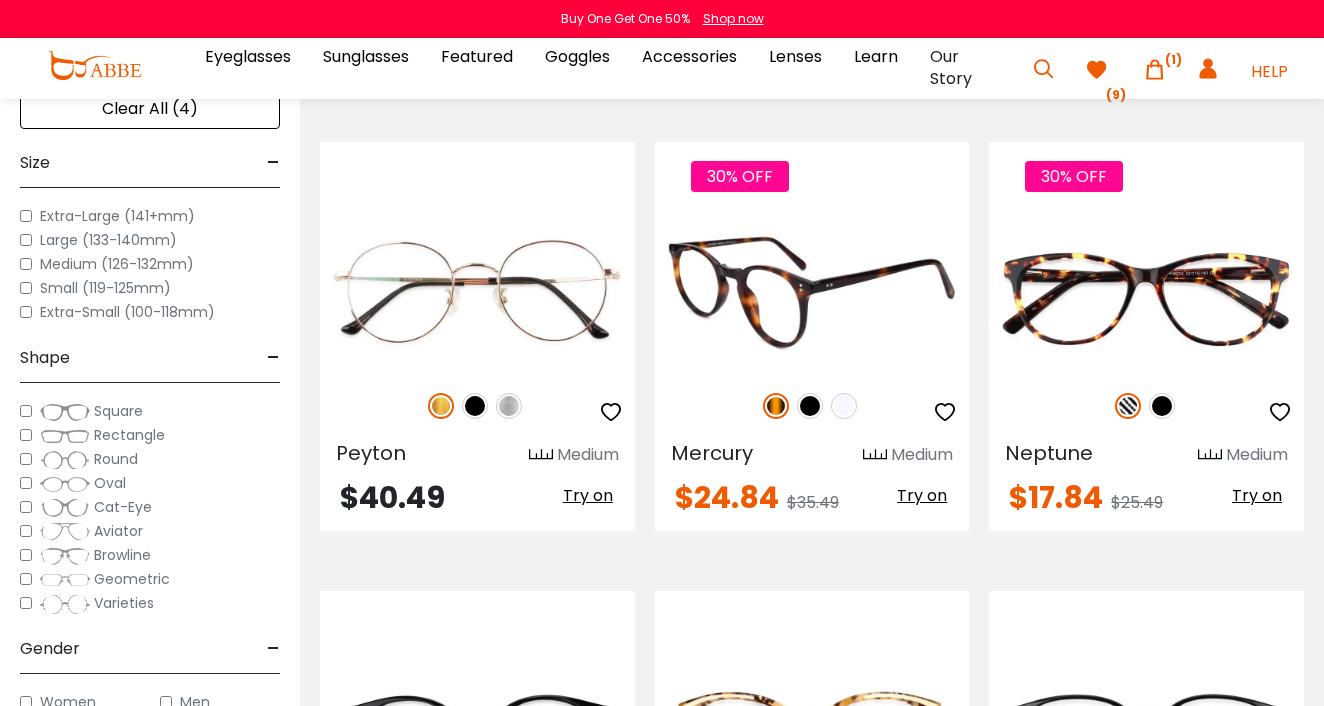 click on "Try on" 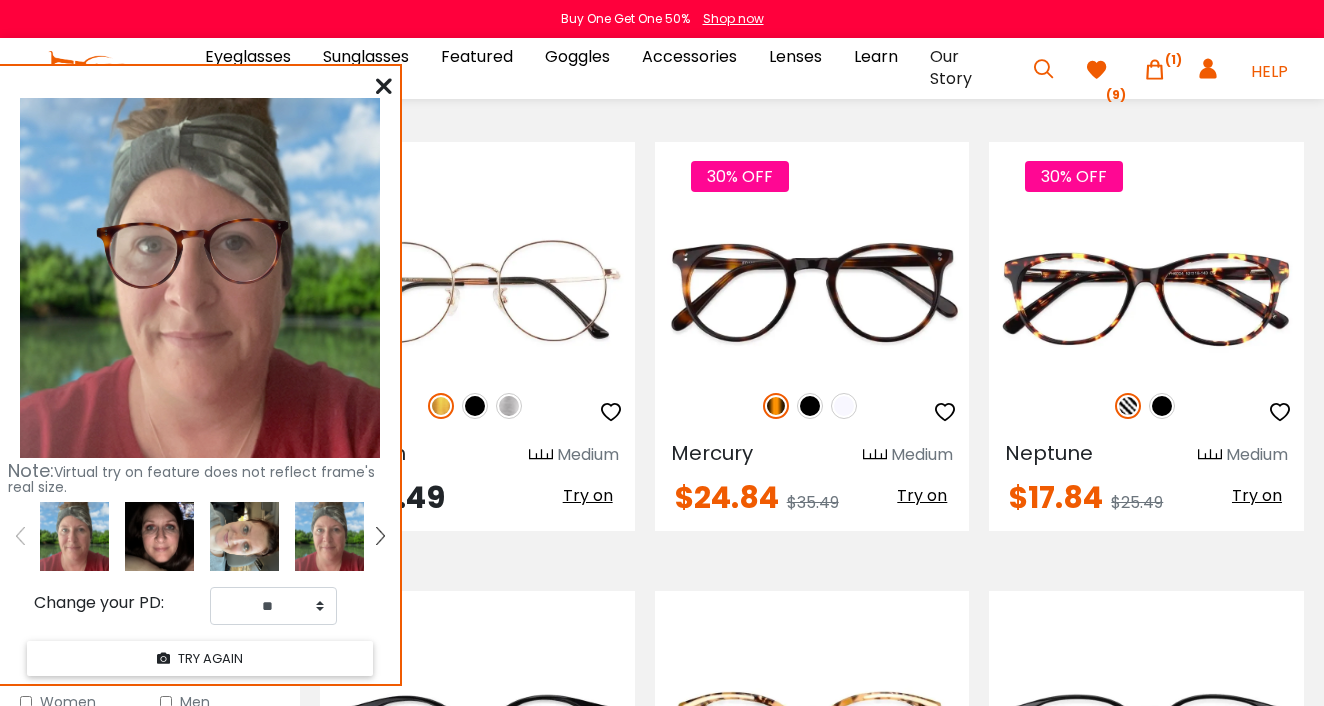 click 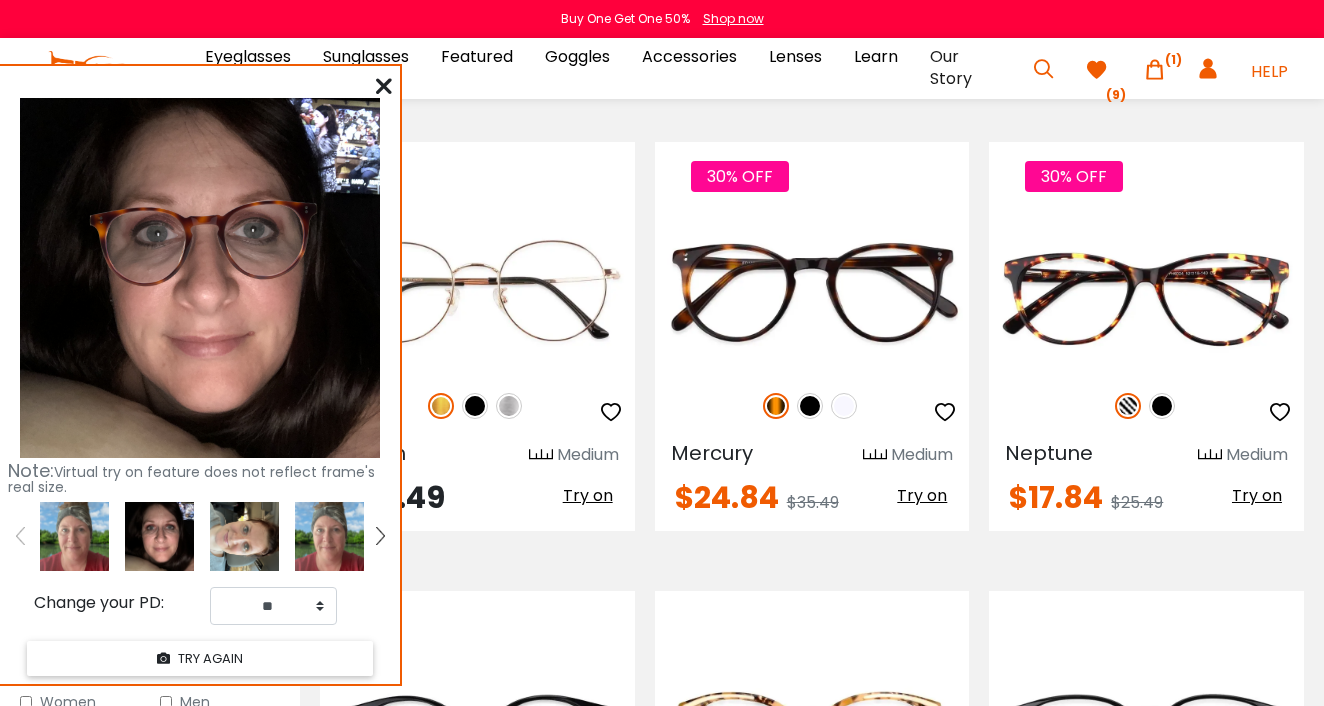 click 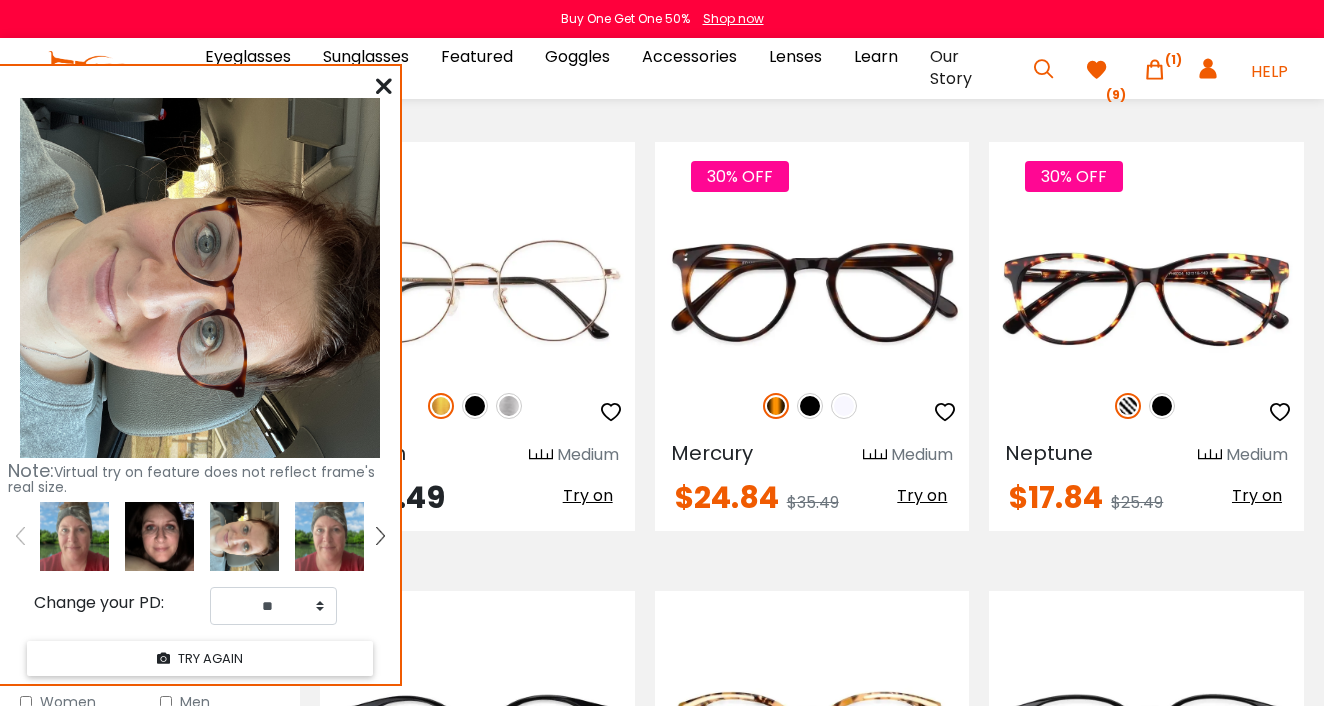 click 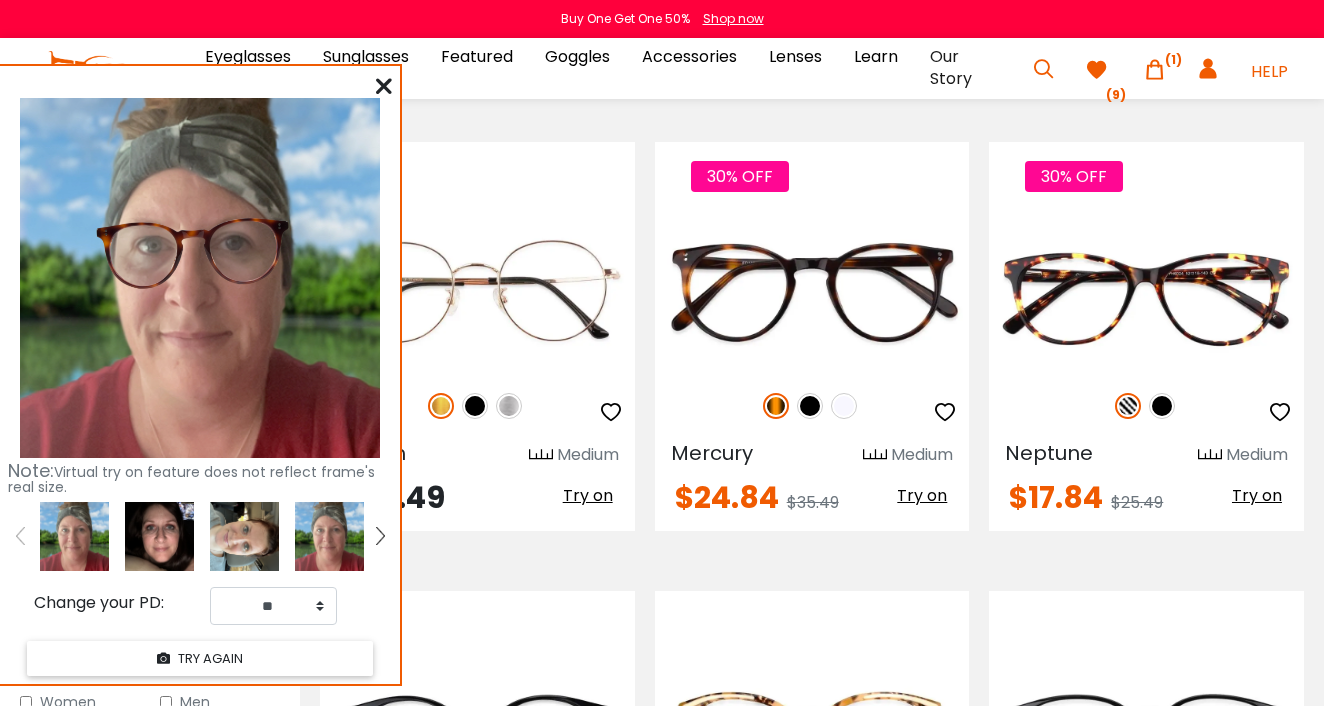 click 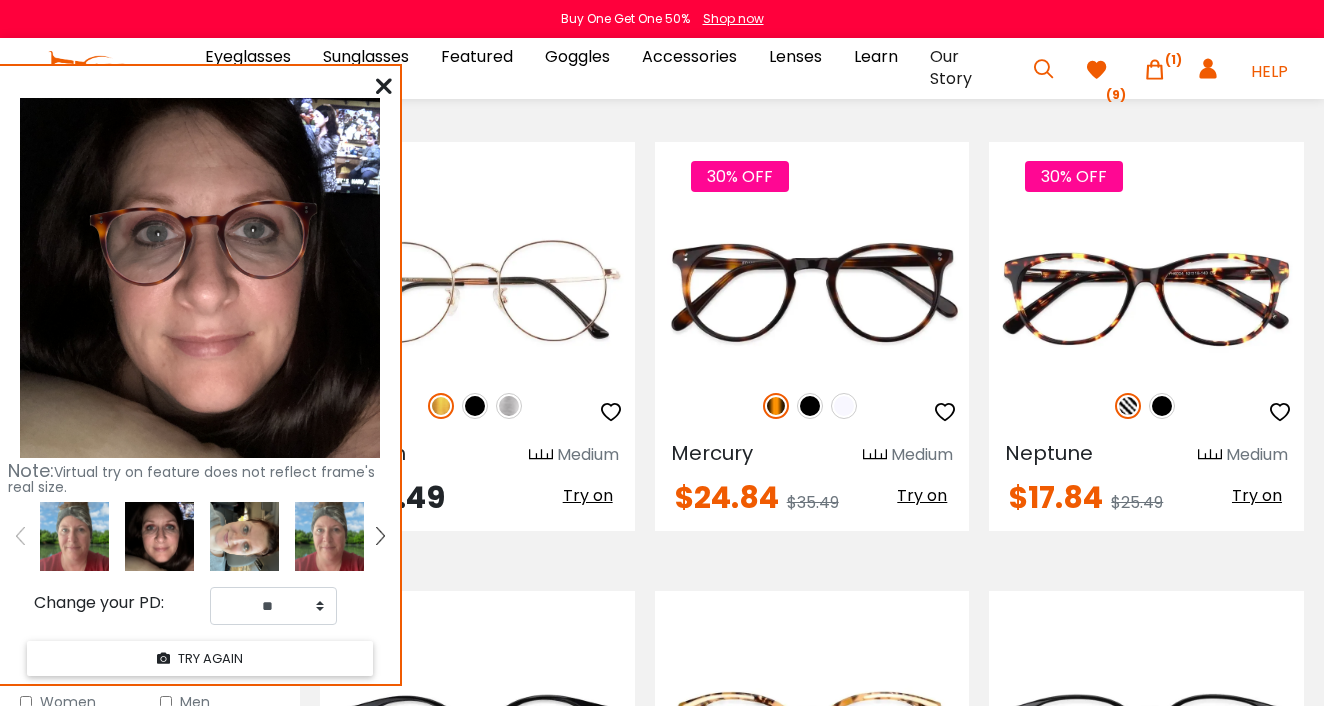 click 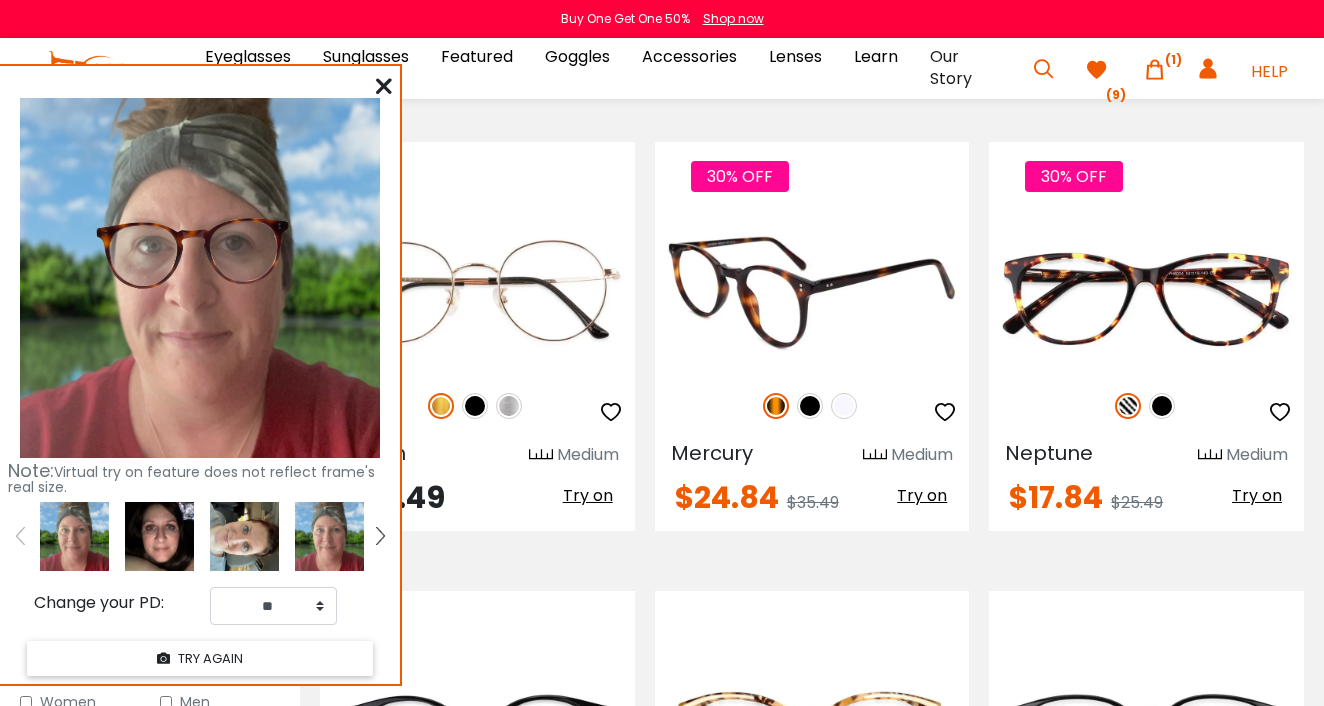 click 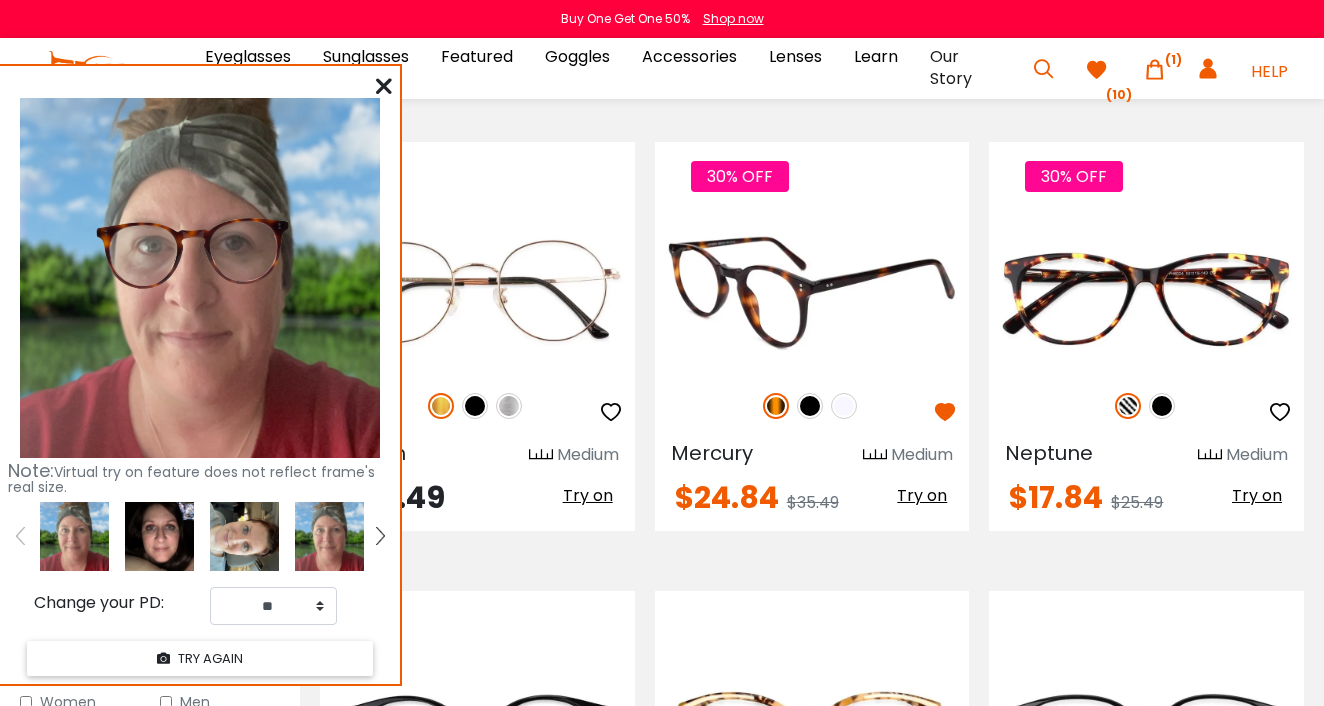 click 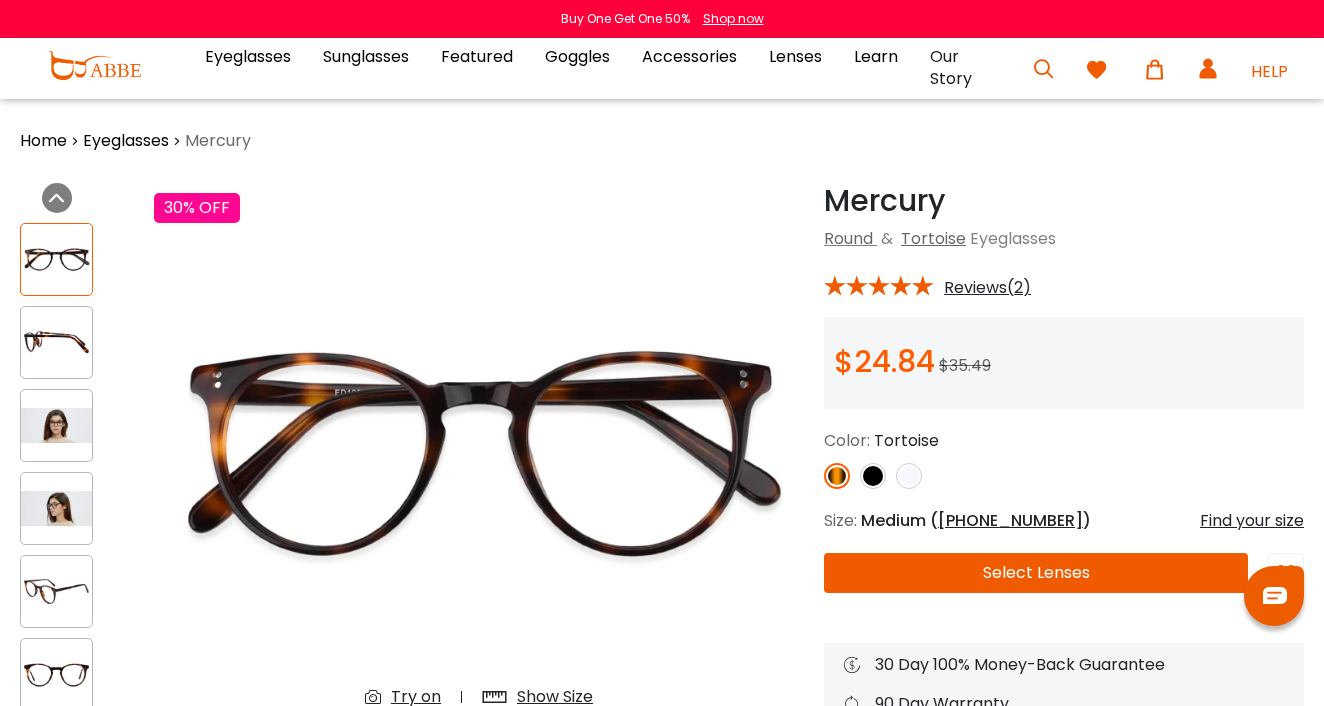 scroll, scrollTop: 0, scrollLeft: 0, axis: both 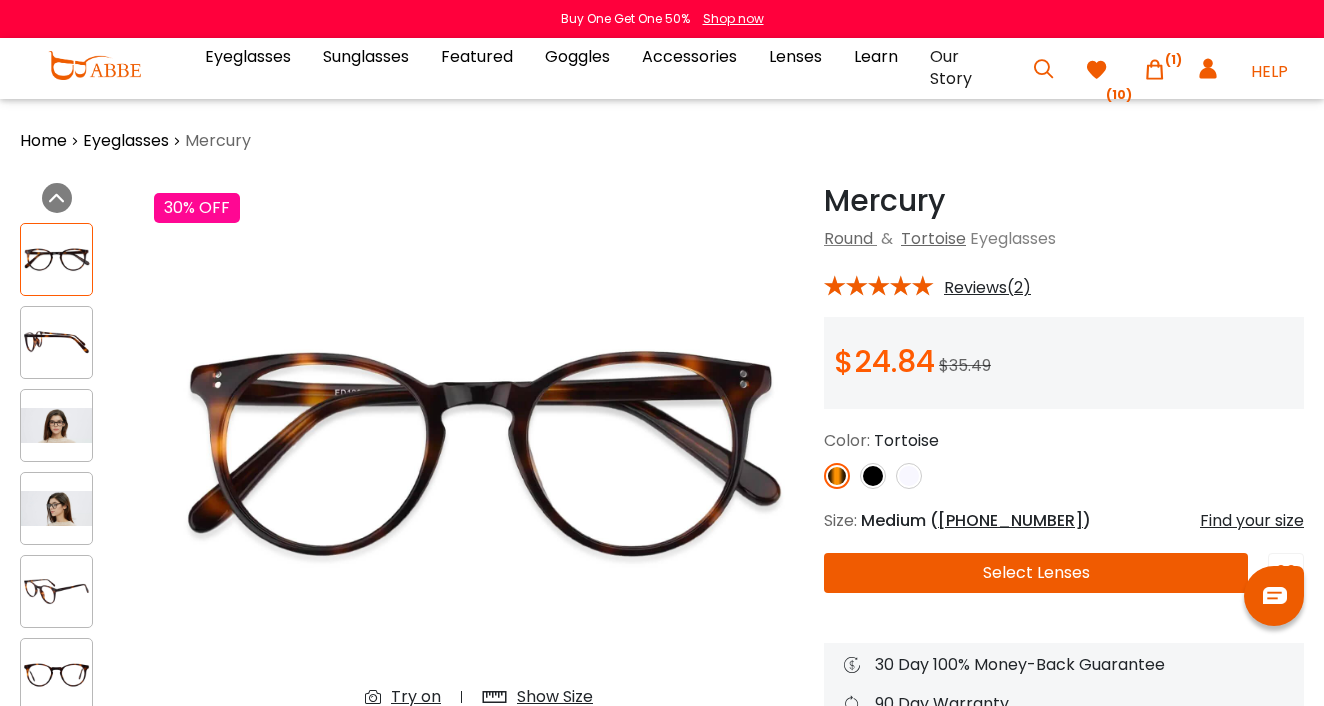 click on "Select Lenses" at bounding box center [1036, 573] 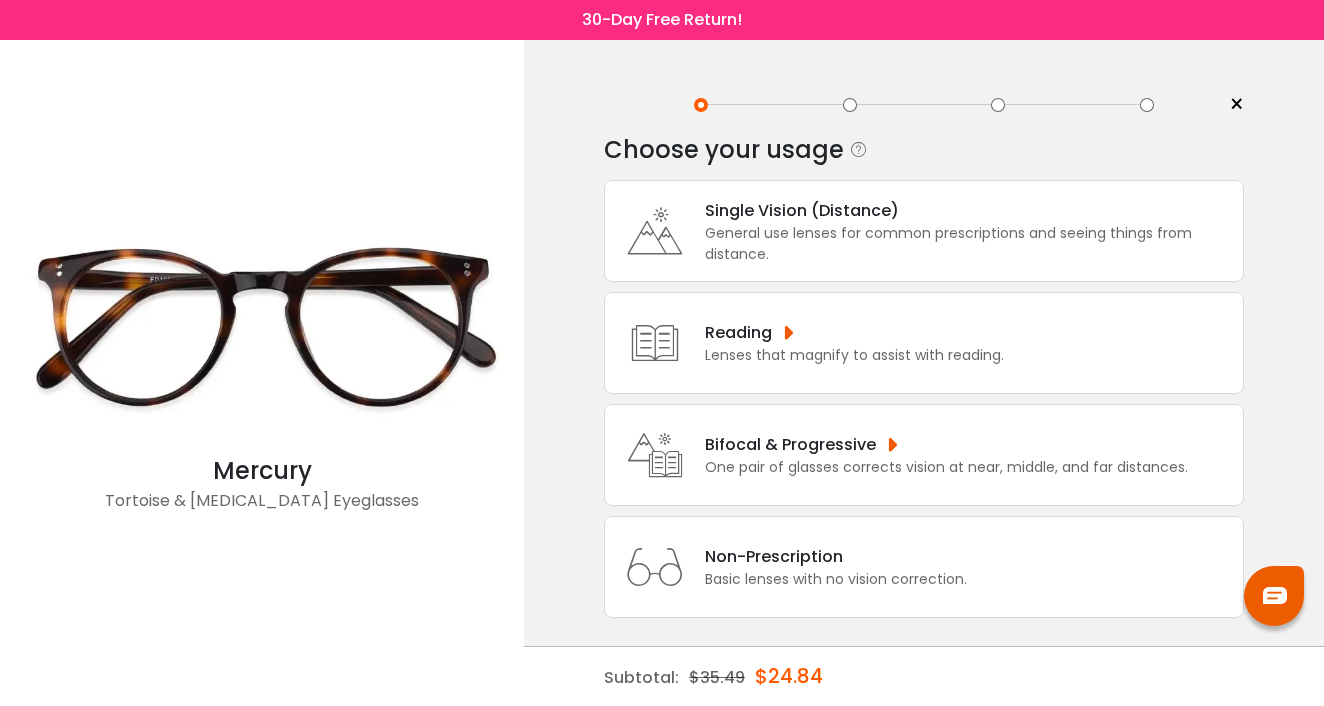 scroll, scrollTop: 0, scrollLeft: 0, axis: both 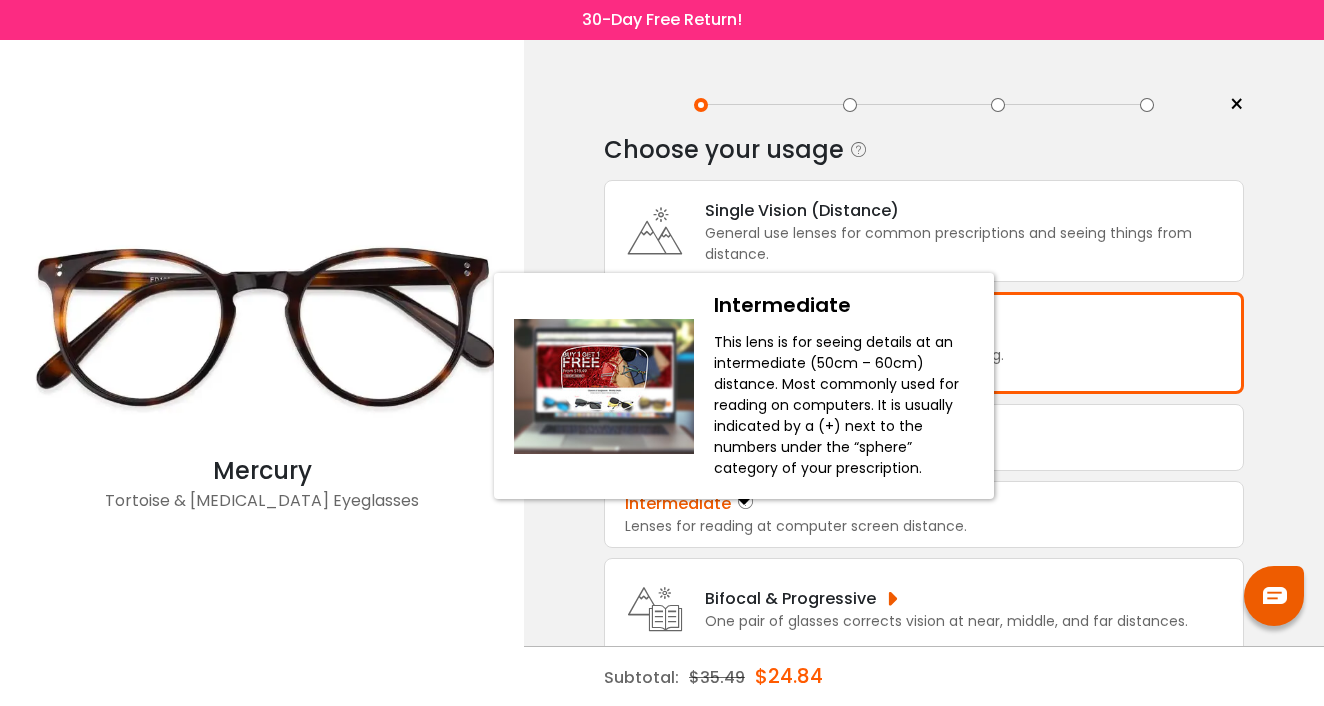 click at bounding box center (746, 504) 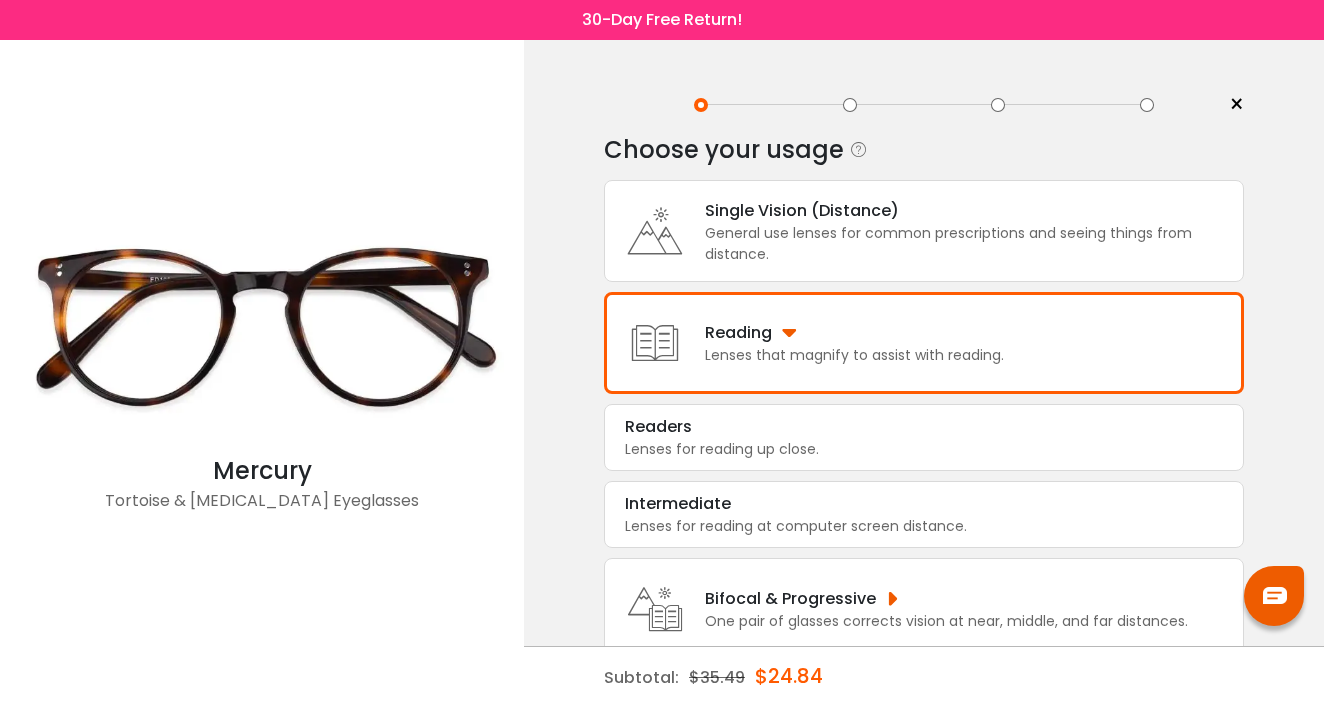 click on "Single Vision (Distance)" at bounding box center (969, 210) 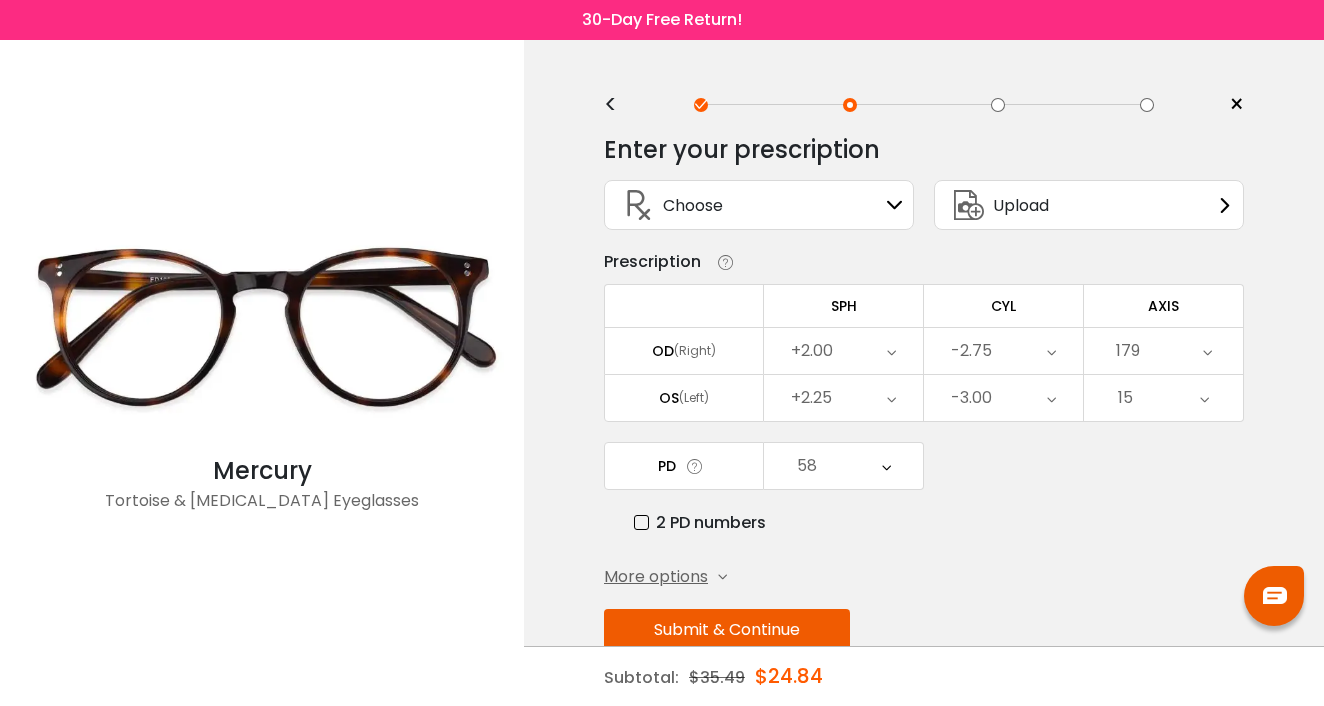 click on "<" at bounding box center [619, 105] 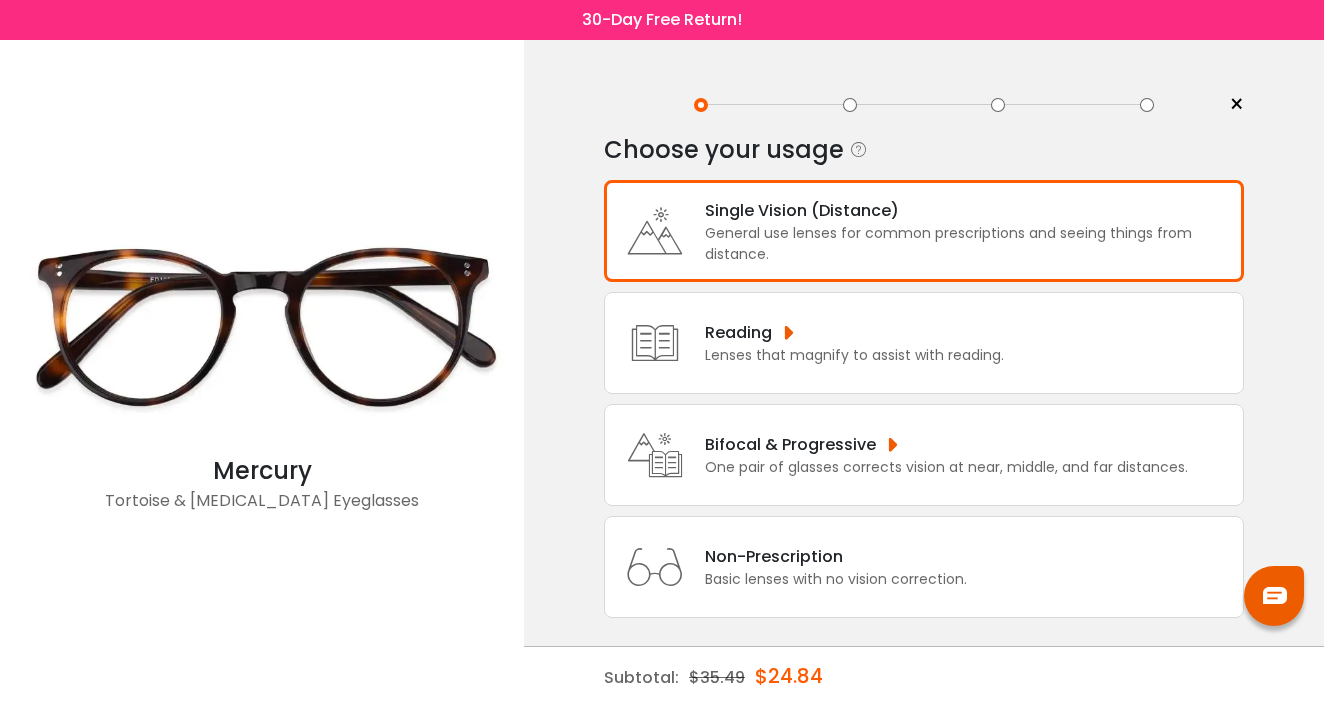 click on "Reading" at bounding box center [854, 332] 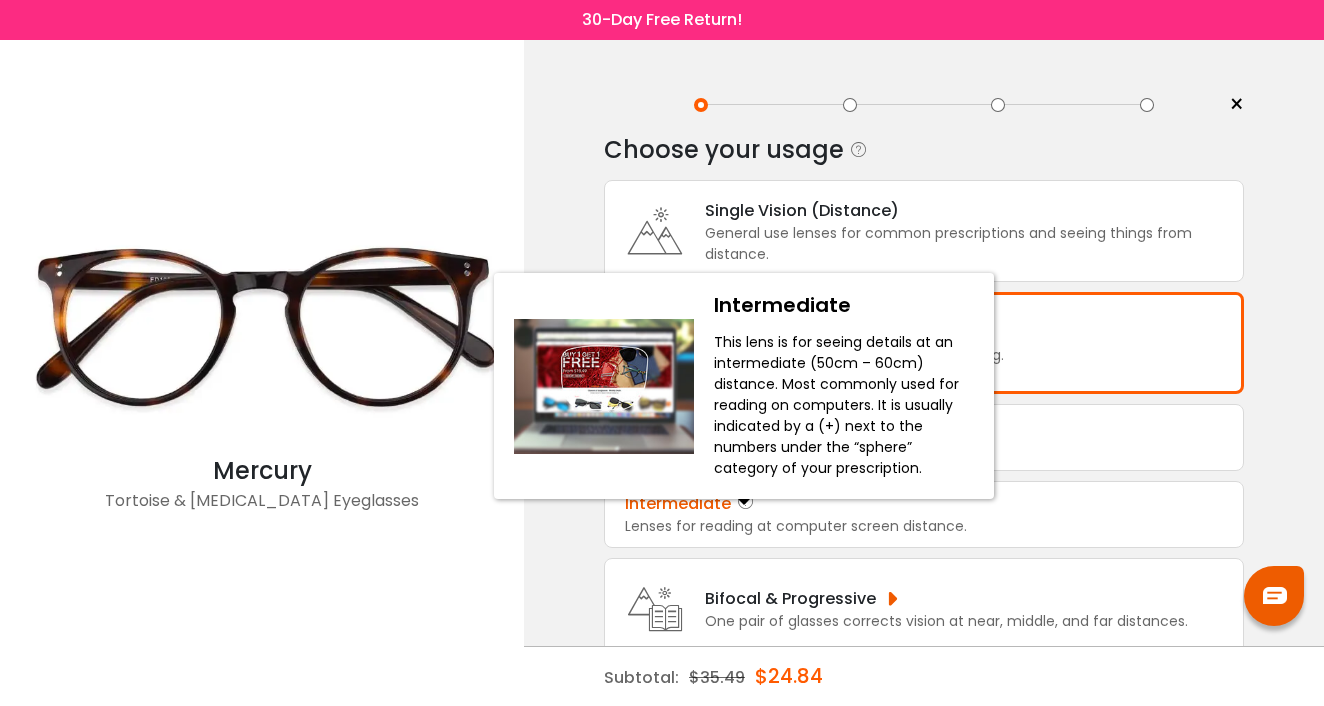 click at bounding box center (746, 504) 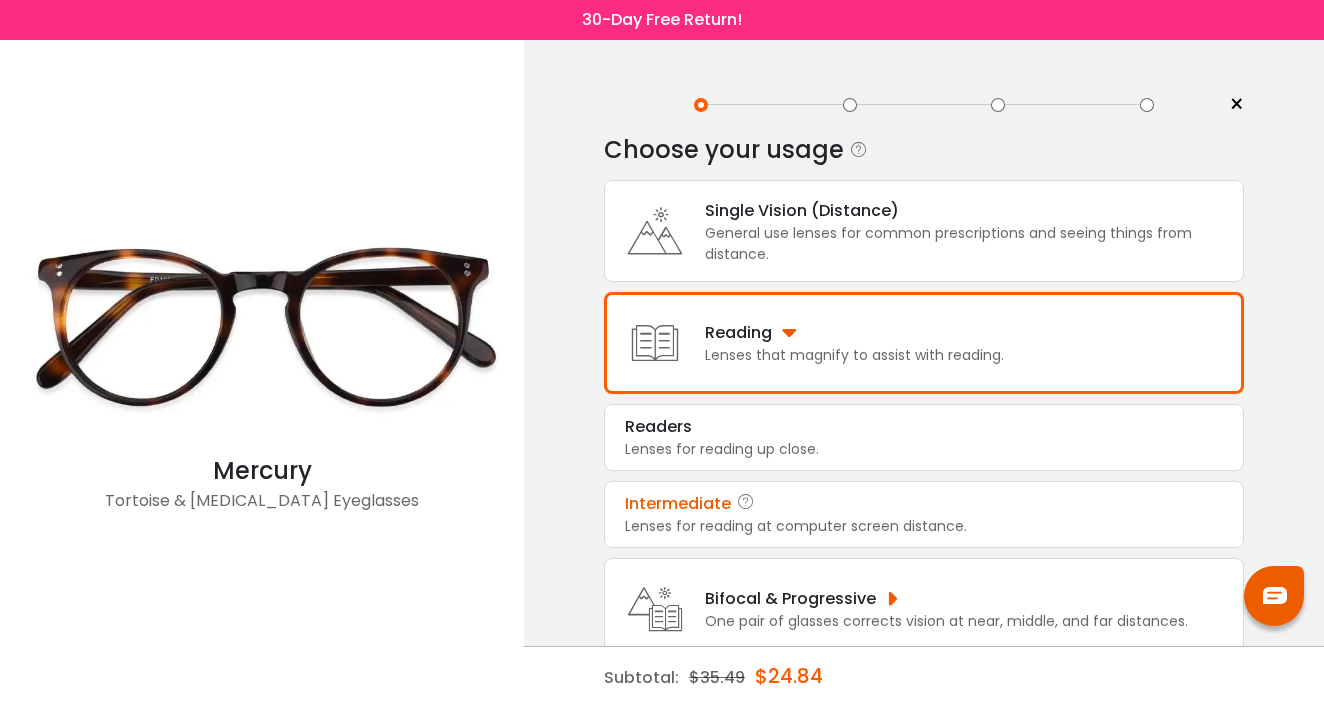 click on "Lenses for reading at computer screen distance." at bounding box center (924, 526) 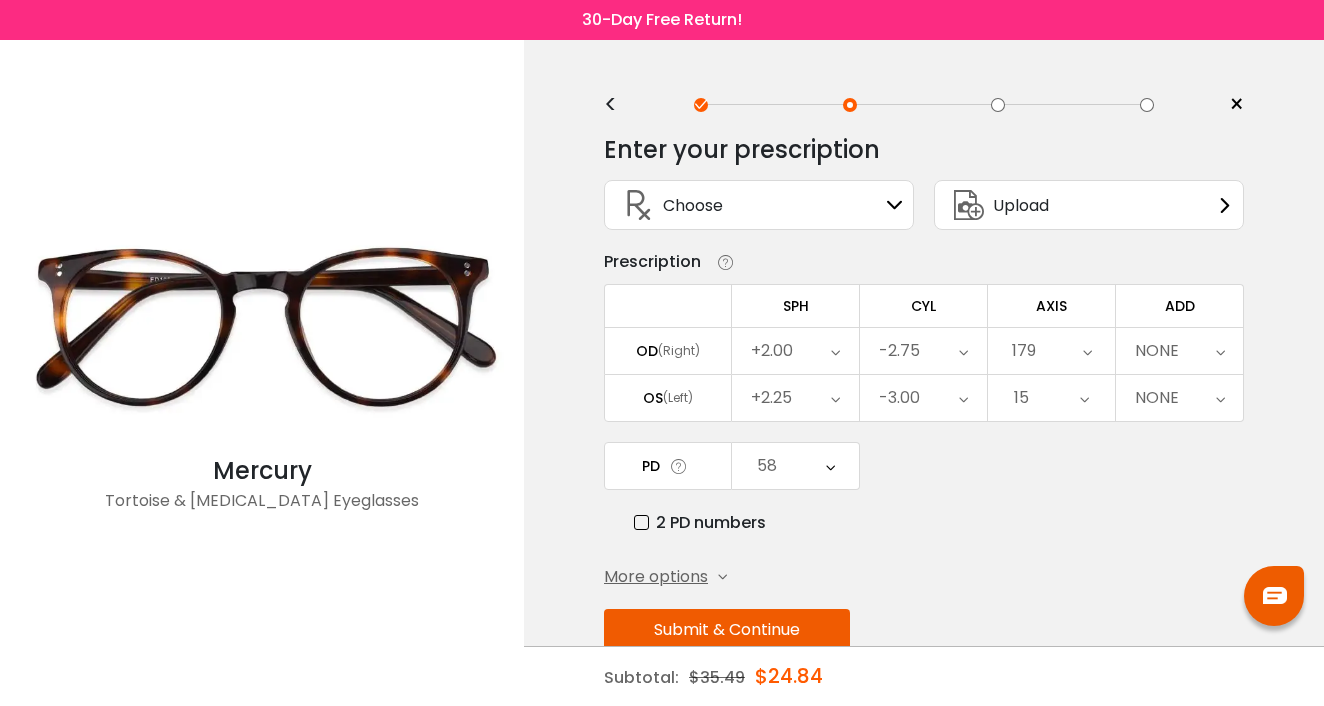 click on "Submit & Continue" at bounding box center [727, 630] 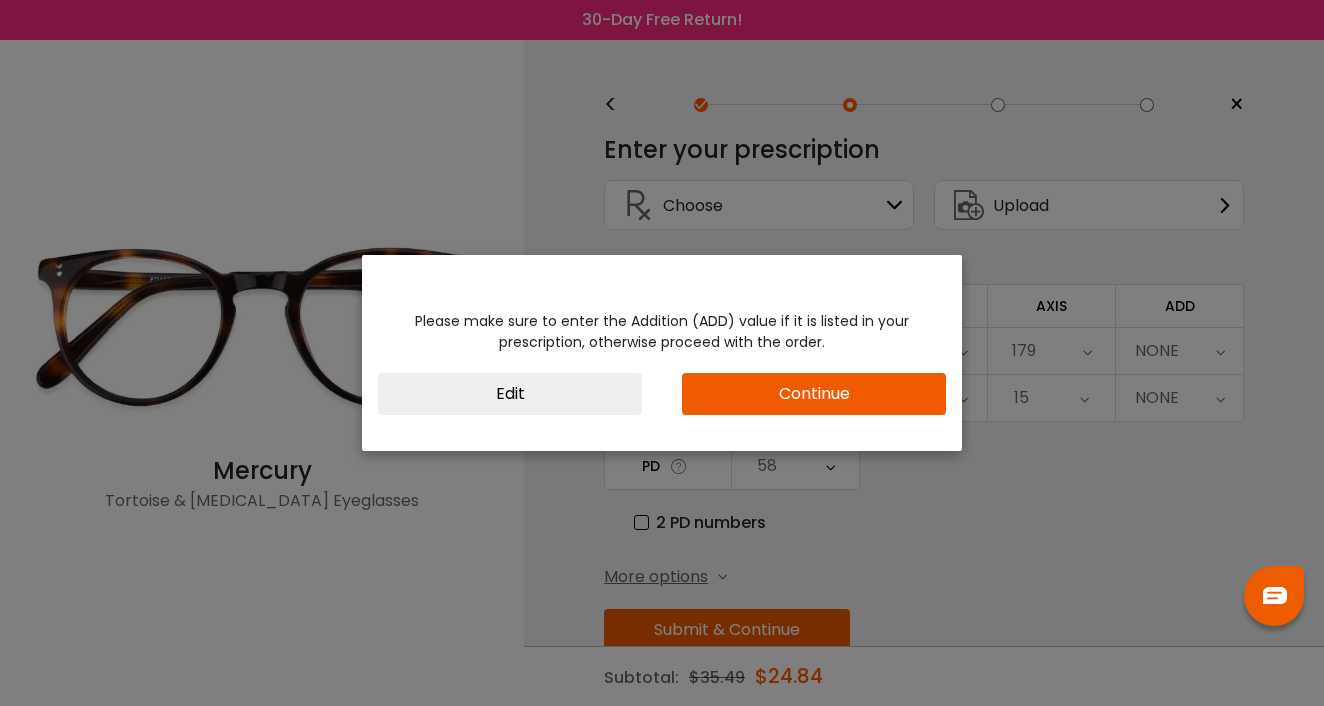 click on "Continue" at bounding box center [814, 394] 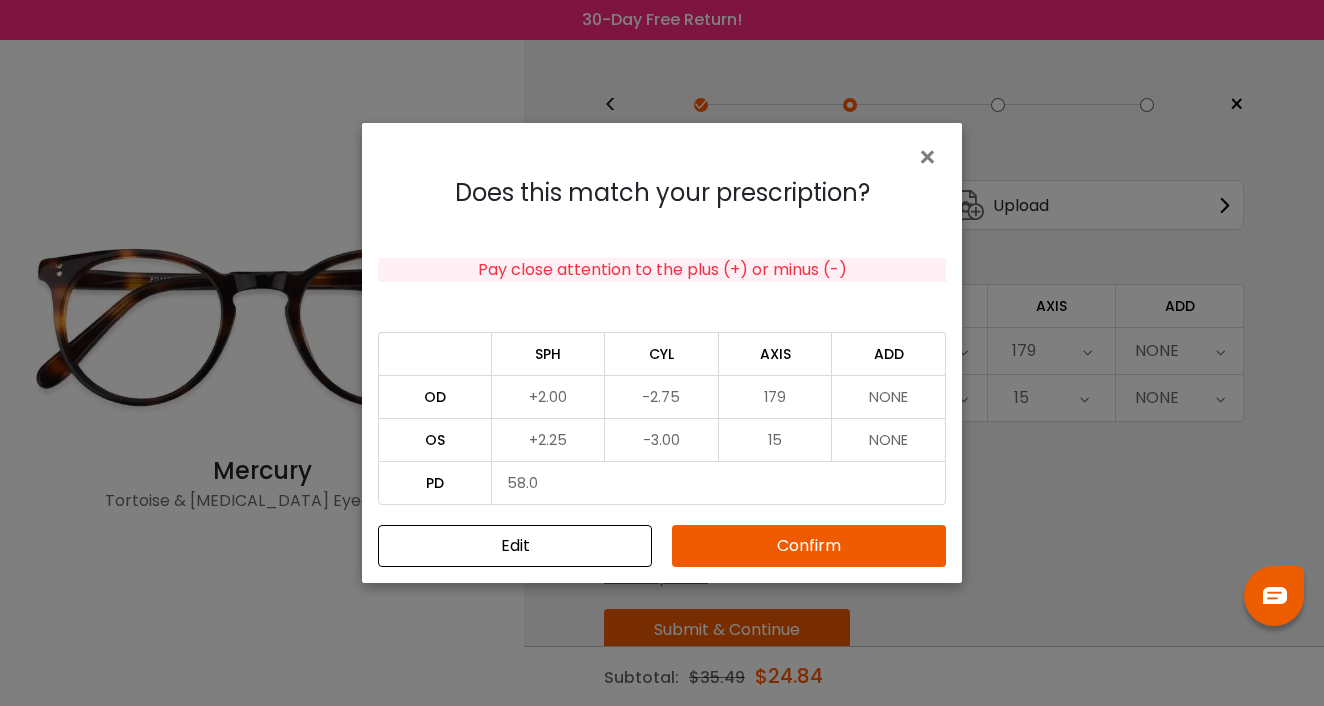 click on "Confirm" at bounding box center (809, 546) 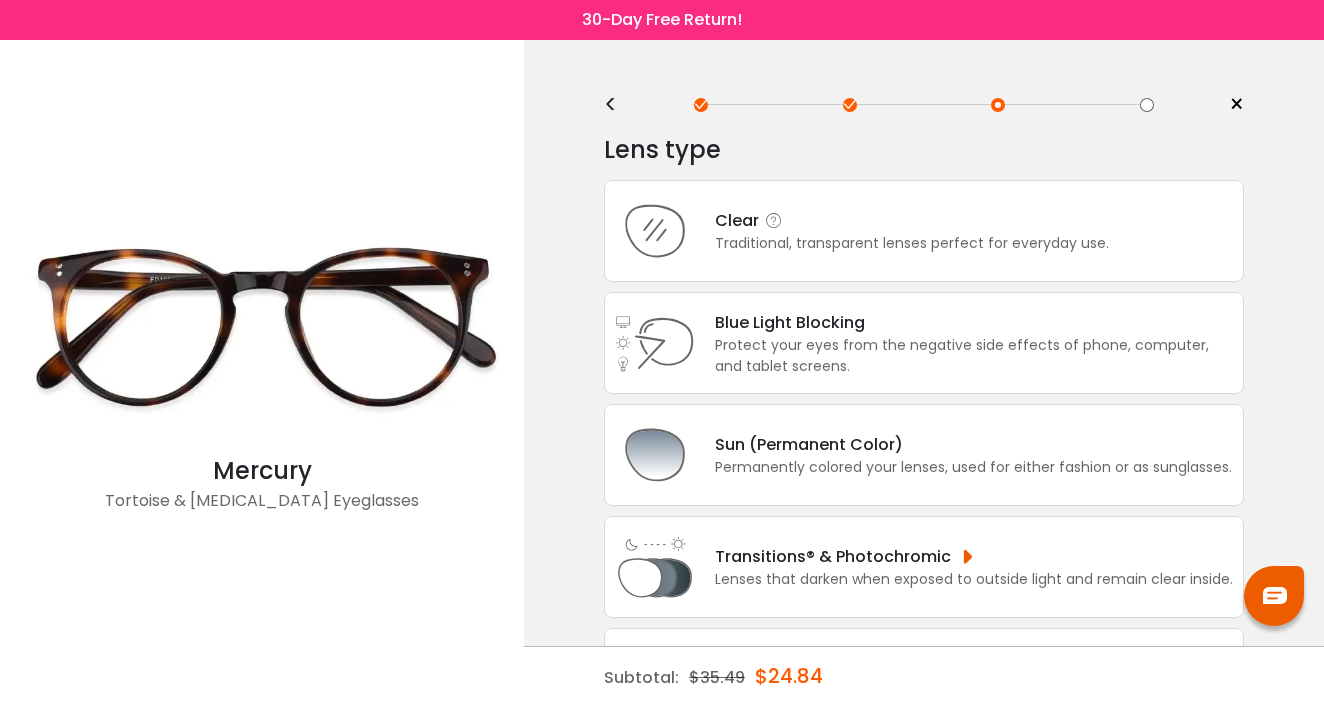 click on "Traditional, transparent lenses perfect for everyday use." at bounding box center (912, 243) 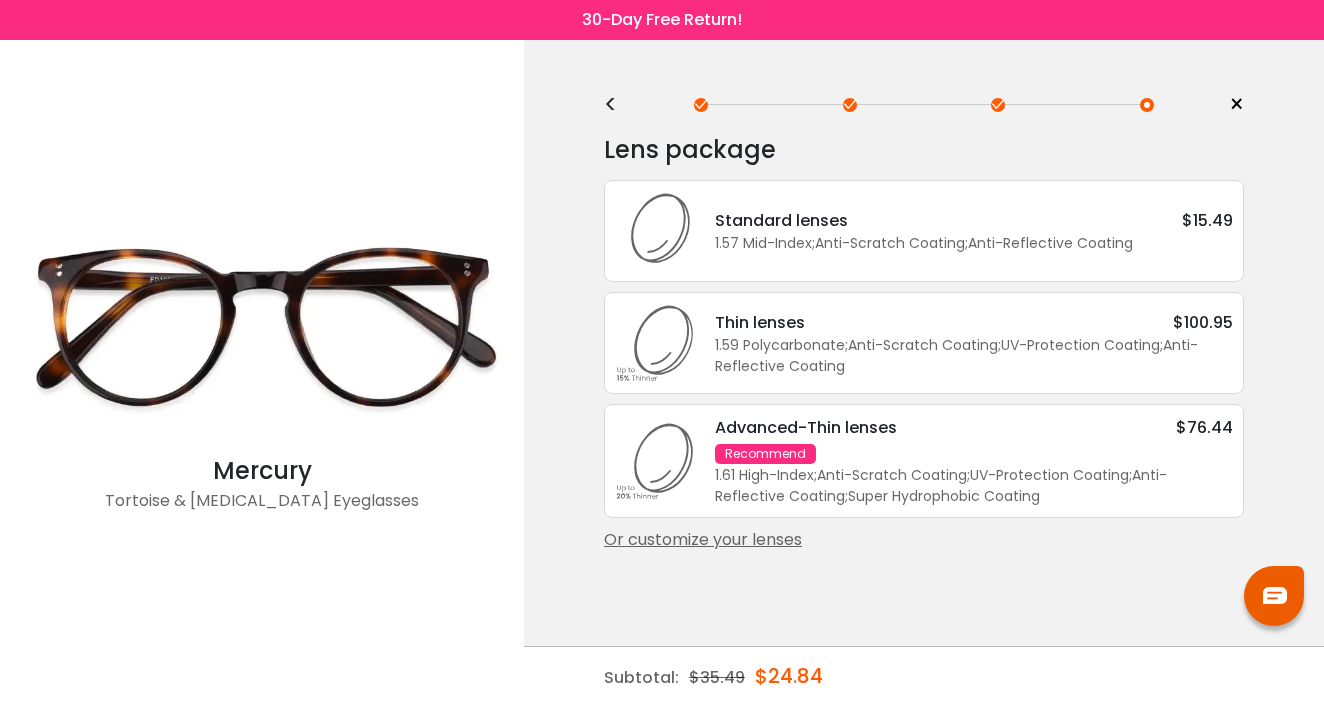 click on "1.57 Mid-Index ;
Anti-Scratch Coating ;
Anti-Reflective Coating ;" at bounding box center (974, 243) 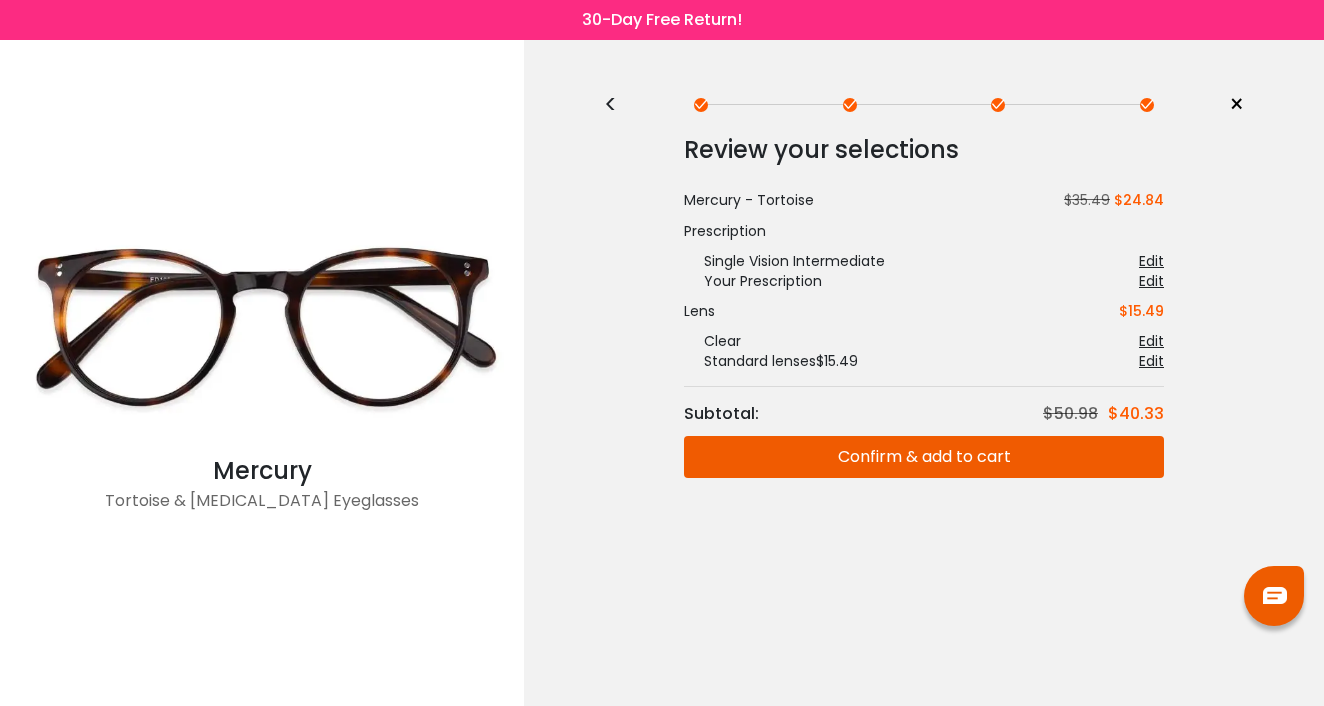 click on "Confirm & add to cart" at bounding box center (924, 457) 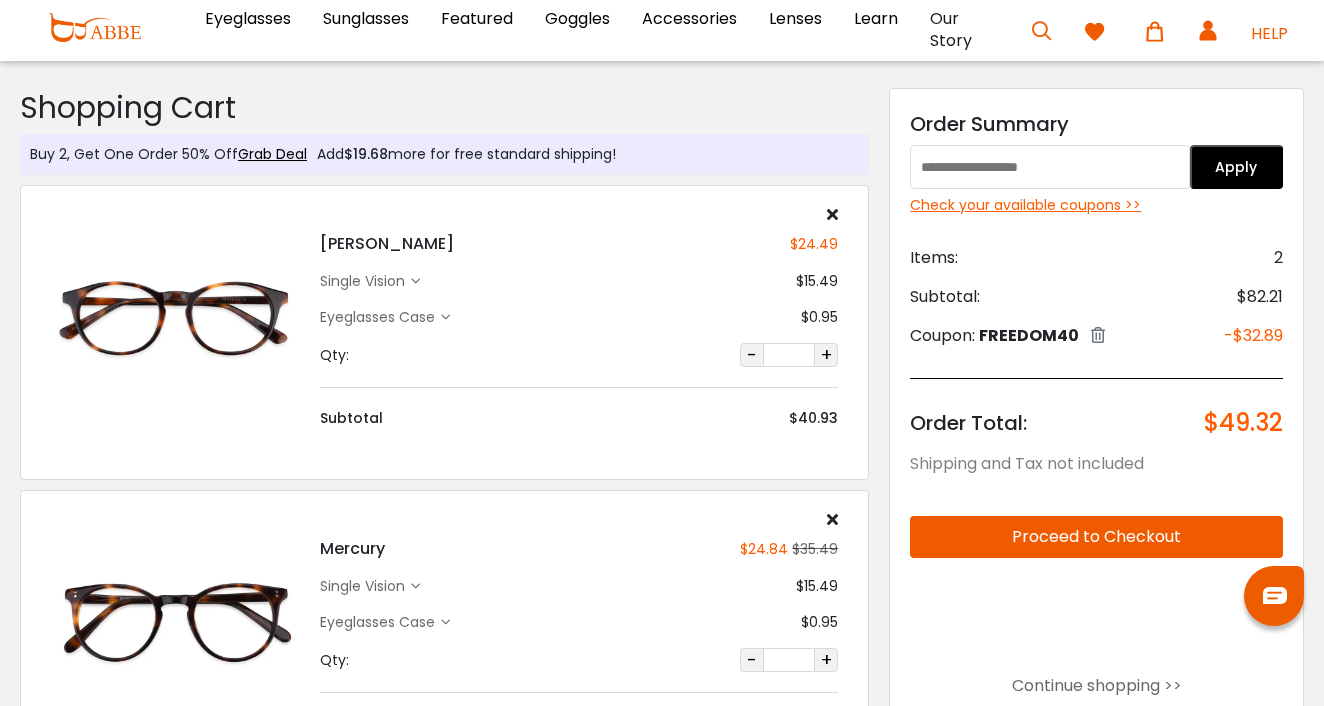 scroll, scrollTop: 0, scrollLeft: 0, axis: both 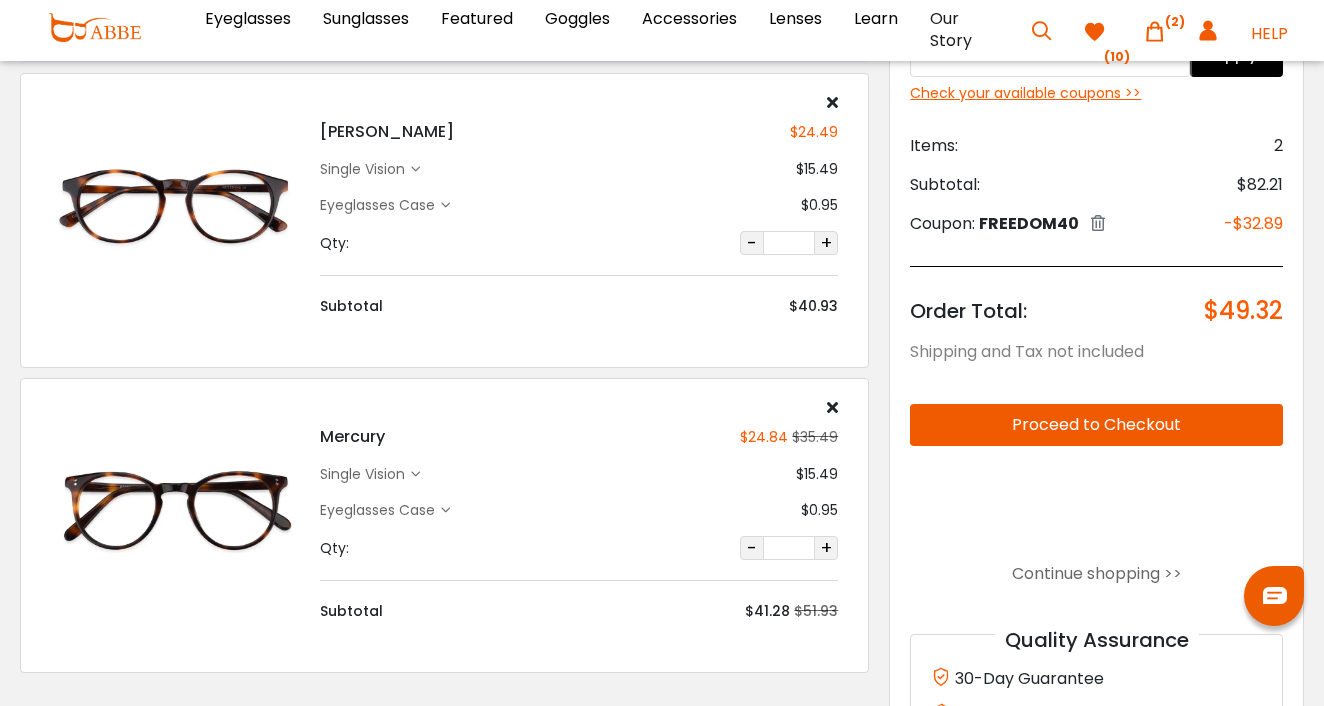 click at bounding box center [832, 102] 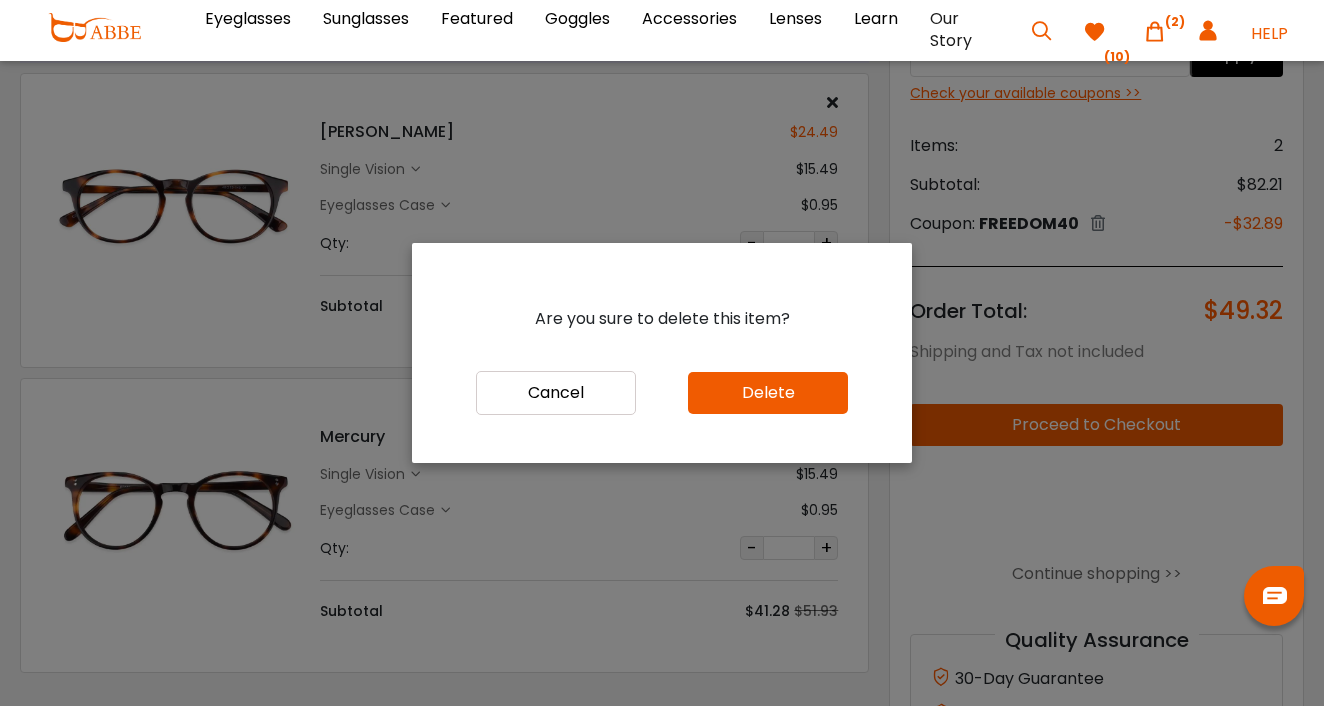 click on "Delete" at bounding box center [768, 393] 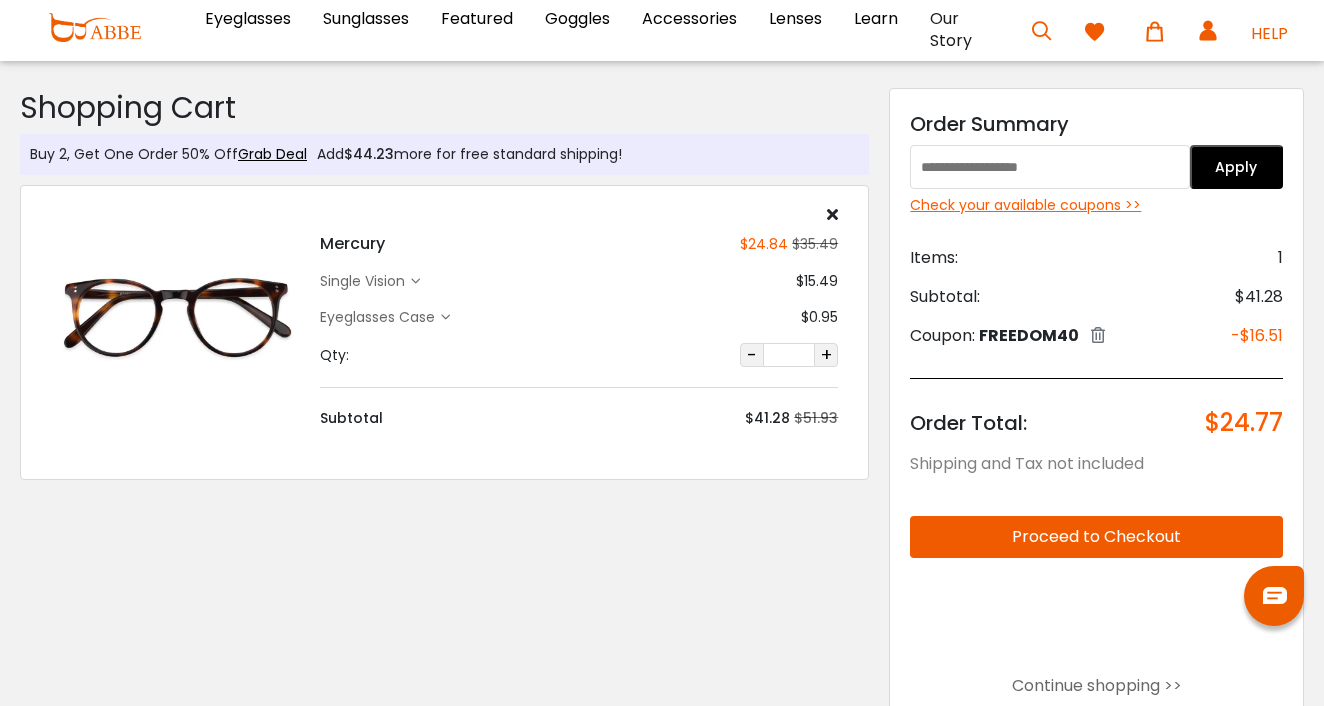 scroll, scrollTop: 0, scrollLeft: 0, axis: both 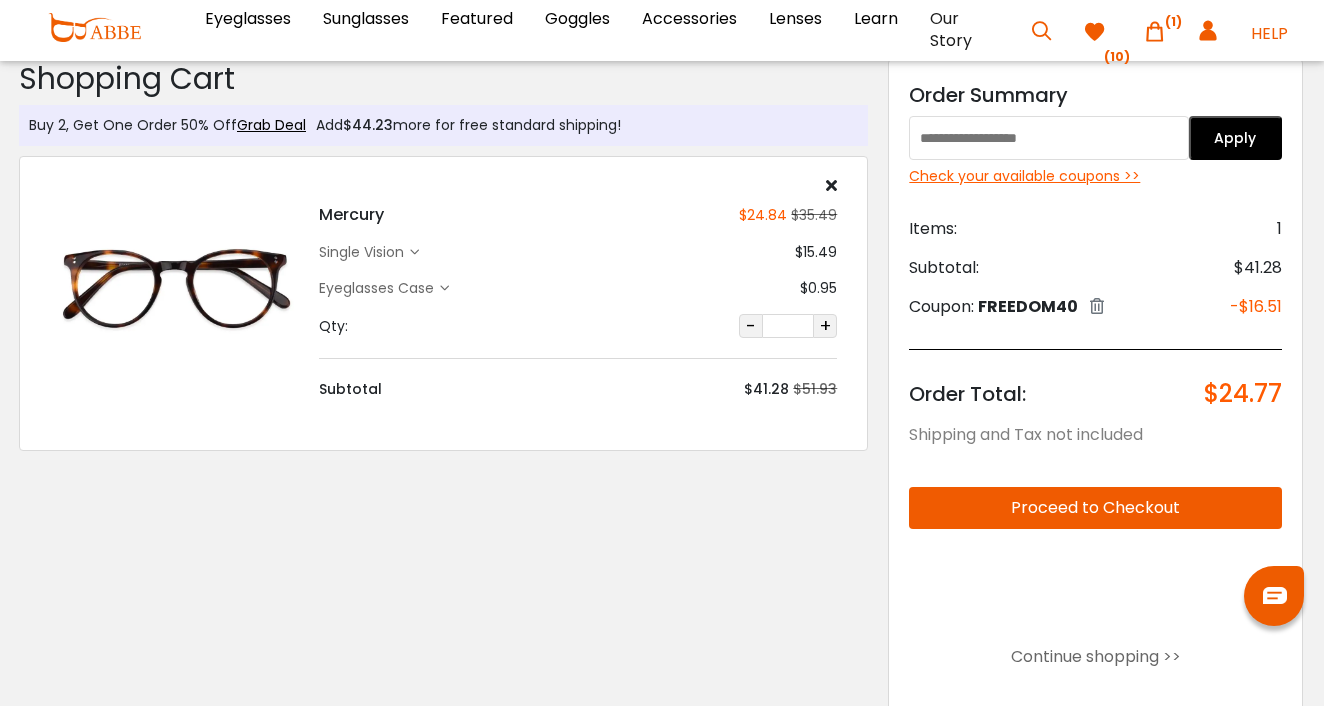 click on "Check your available coupons >>" at bounding box center (1095, 176) 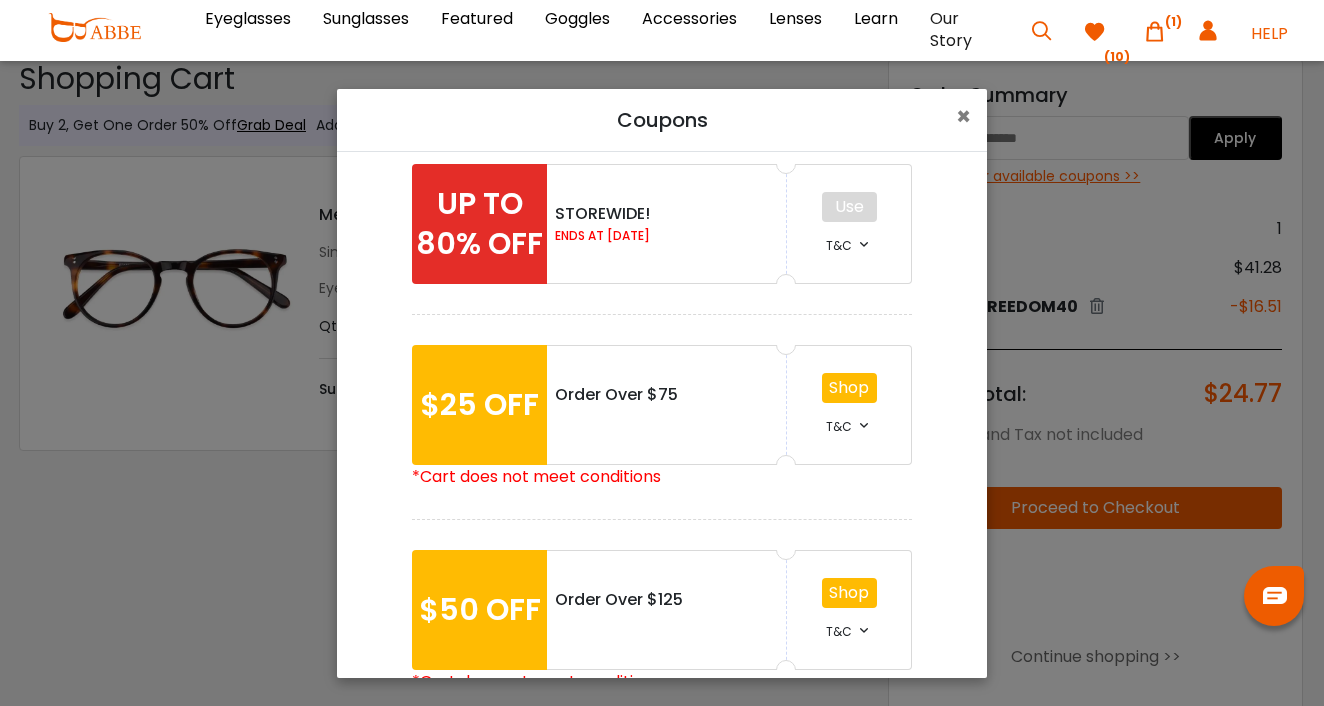 scroll, scrollTop: 35, scrollLeft: 0, axis: vertical 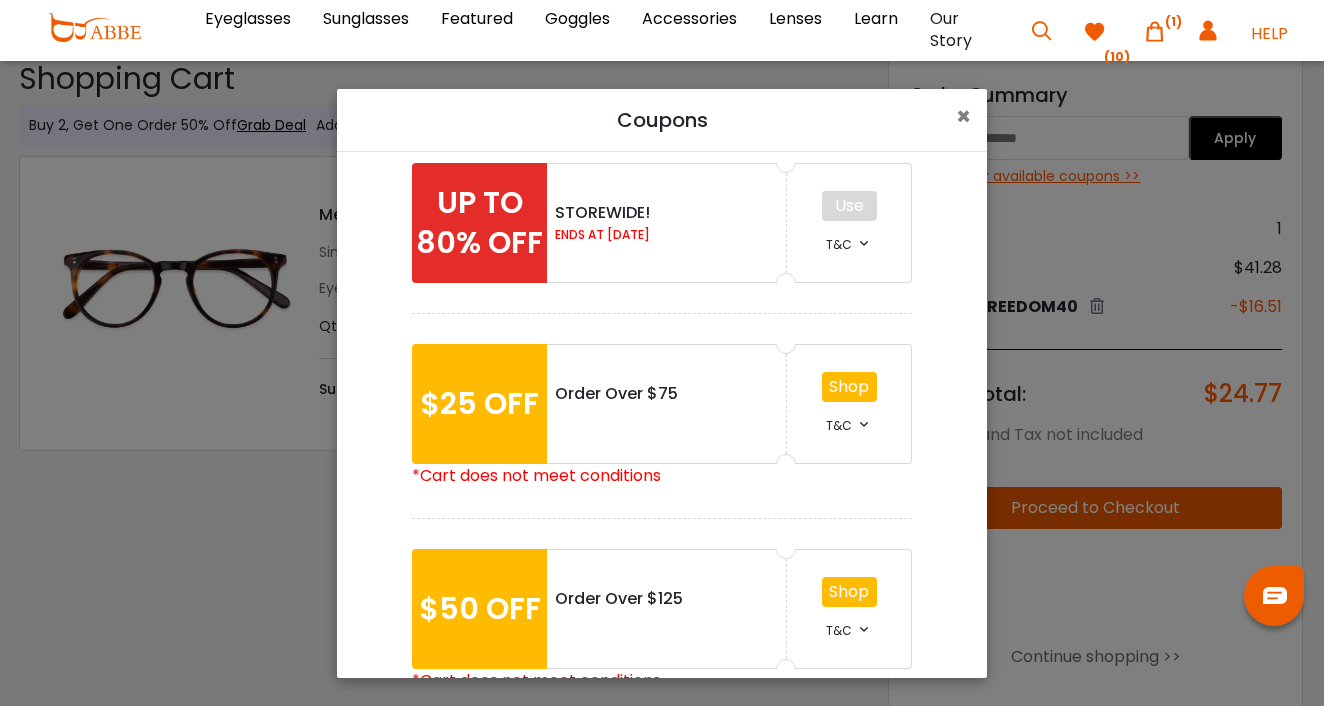 click on "Use
T&C" at bounding box center (849, 223) 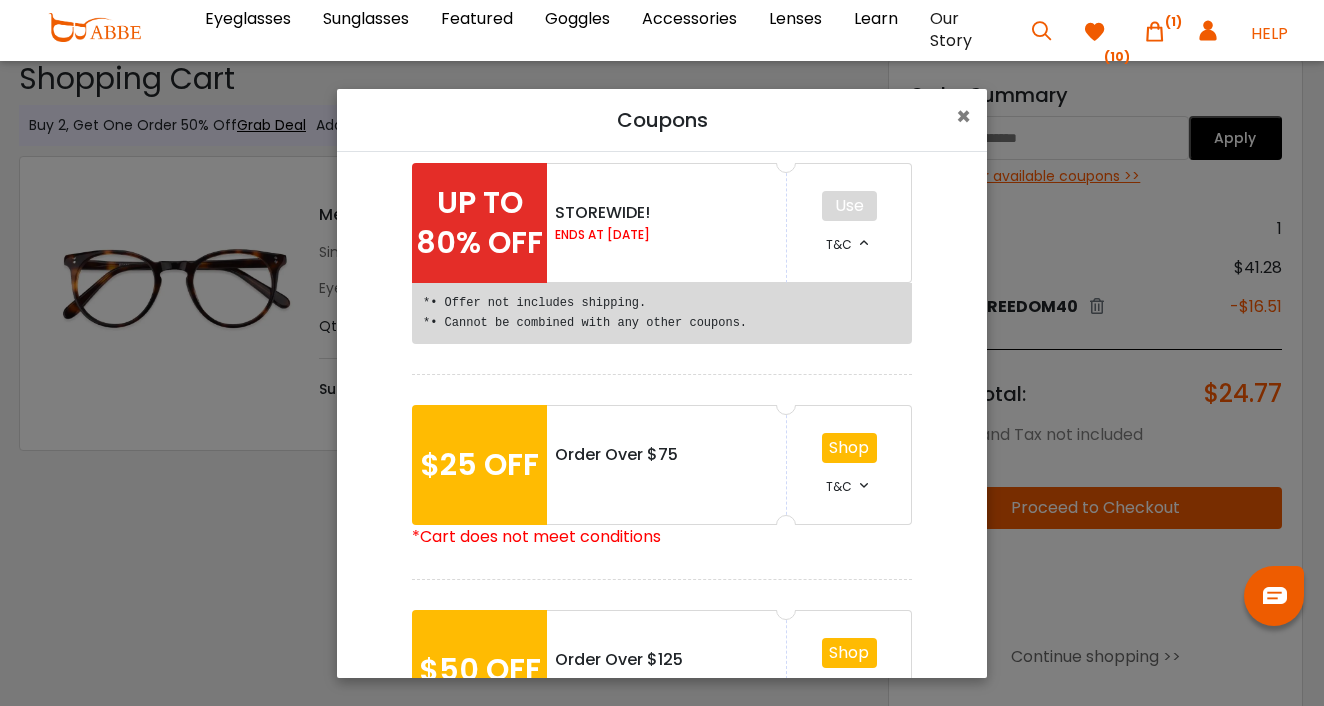 click at bounding box center [864, 243] 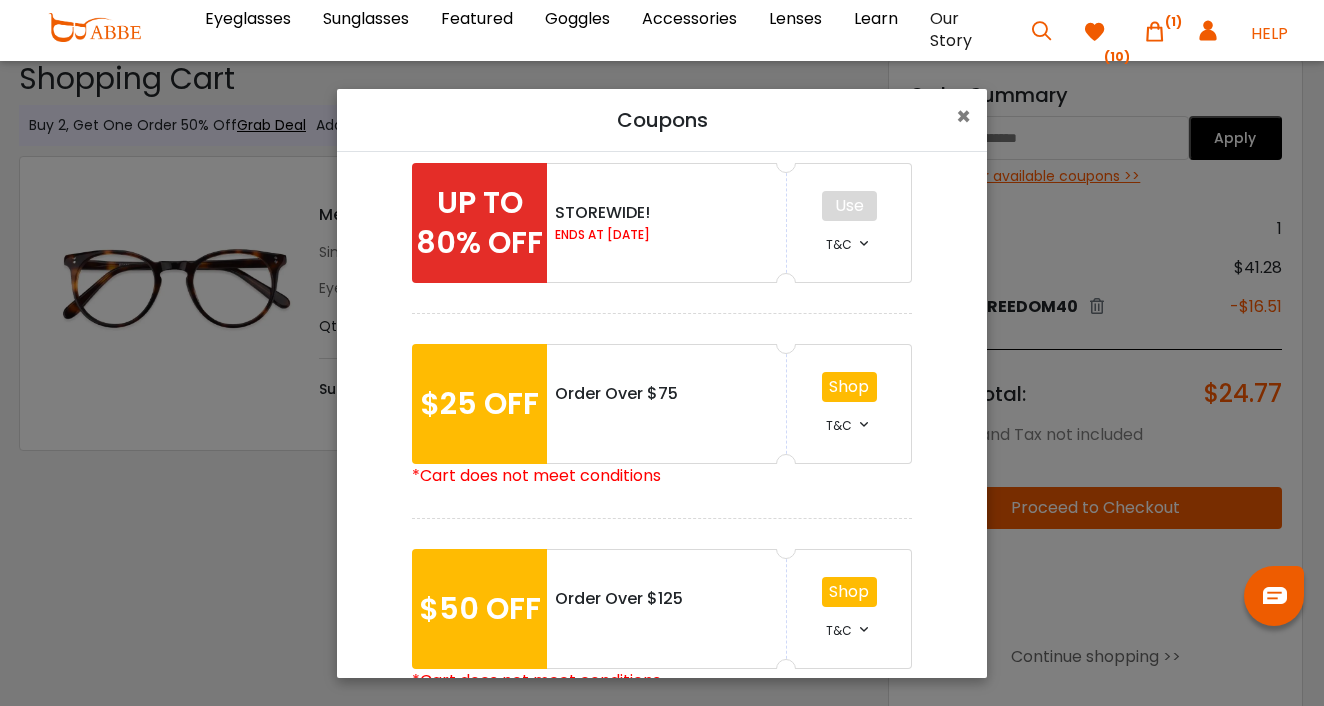 click on "Coupons
×
UP TO 80% OFF
STOREWIDE!
ENDS AT [DATE]
Use
T&C
*• Offer not includes shipping.
*• Cannot be combined with any other coupons.
$25 OFF
Order Over $75
Shop
T&C
*Cart does not meet conditions" at bounding box center [662, 353] 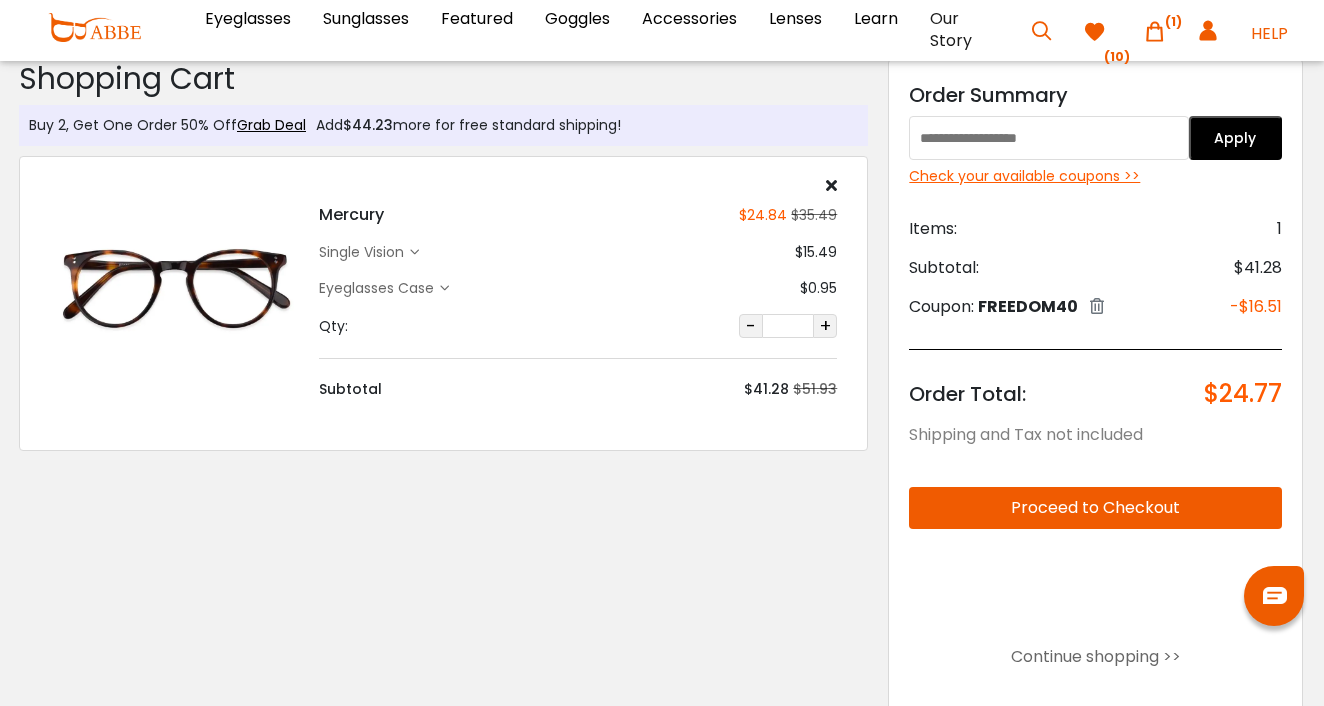 click at bounding box center (1097, 306) 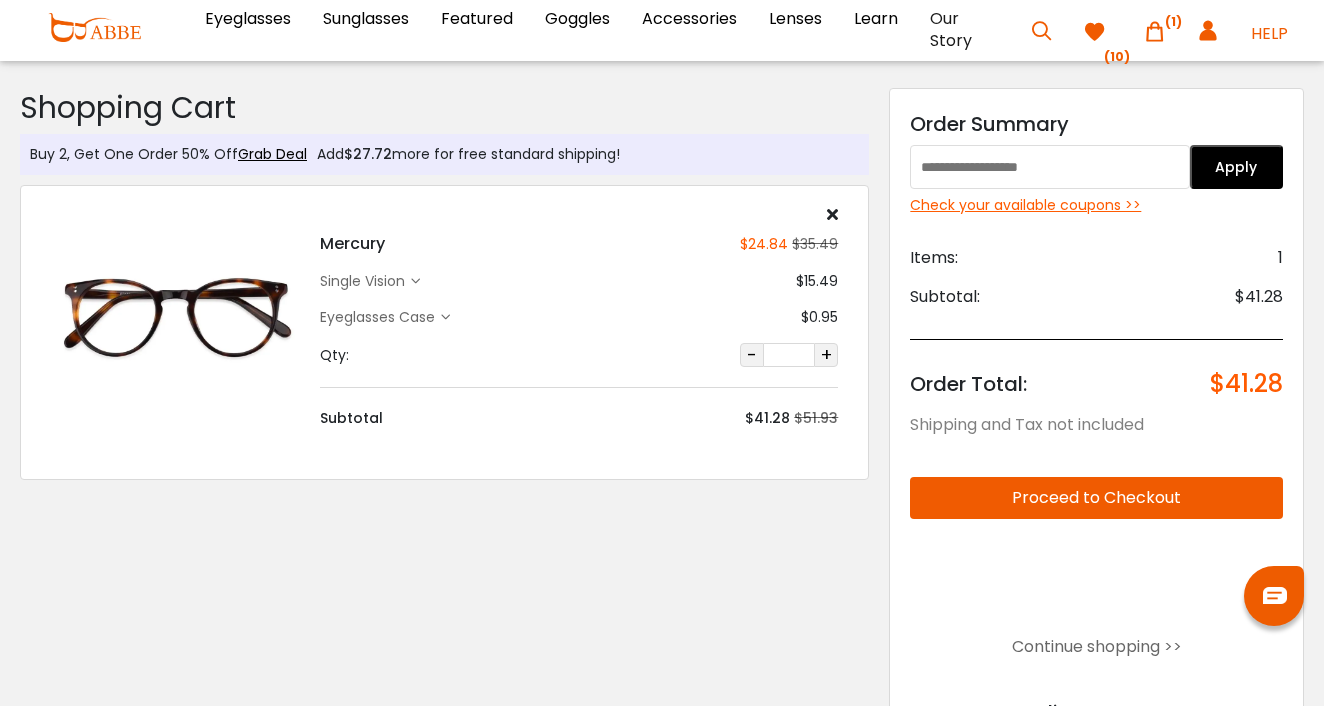 scroll, scrollTop: 0, scrollLeft: 0, axis: both 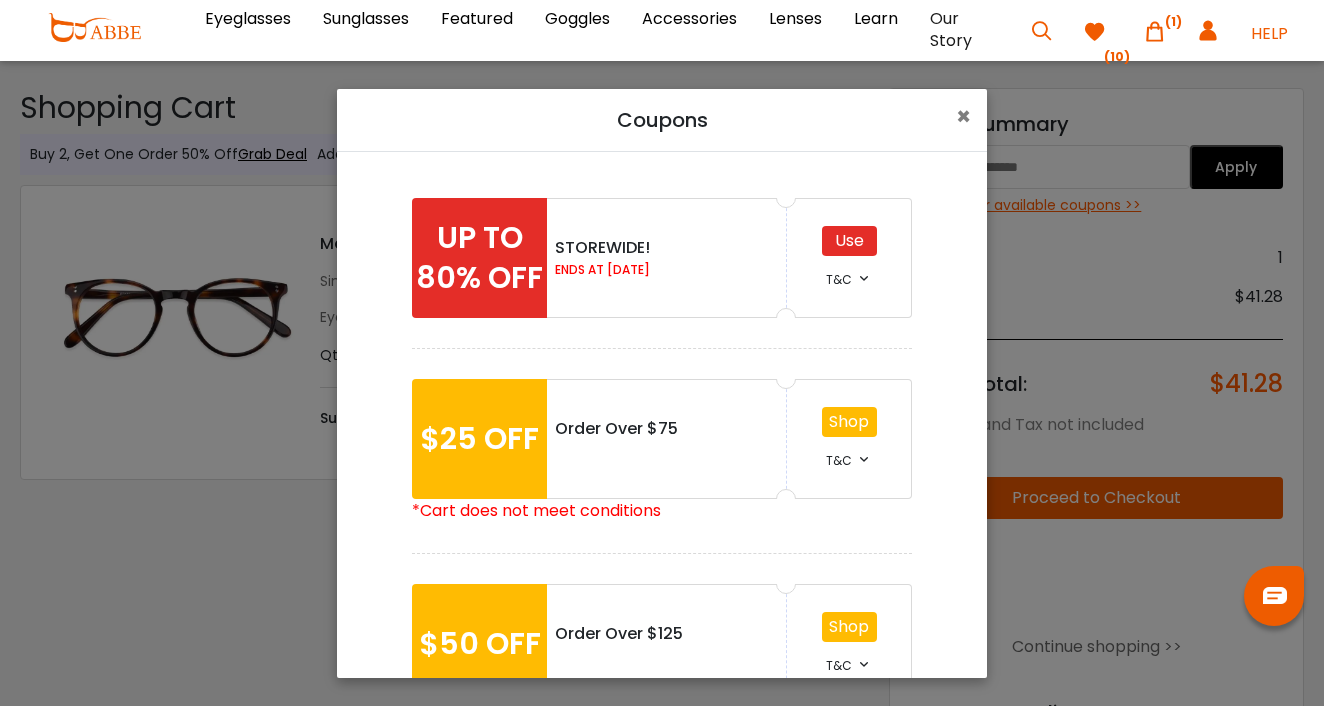 click on "Use" at bounding box center (849, 241) 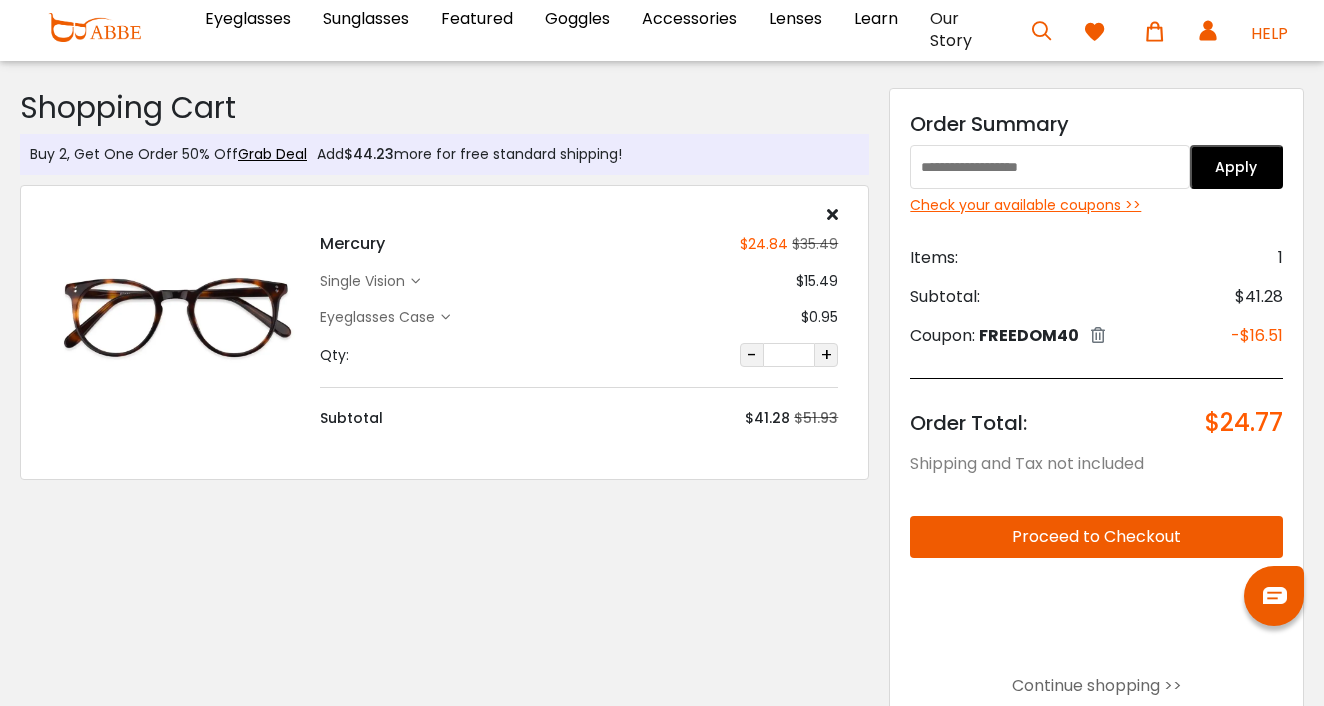 scroll, scrollTop: 0, scrollLeft: 0, axis: both 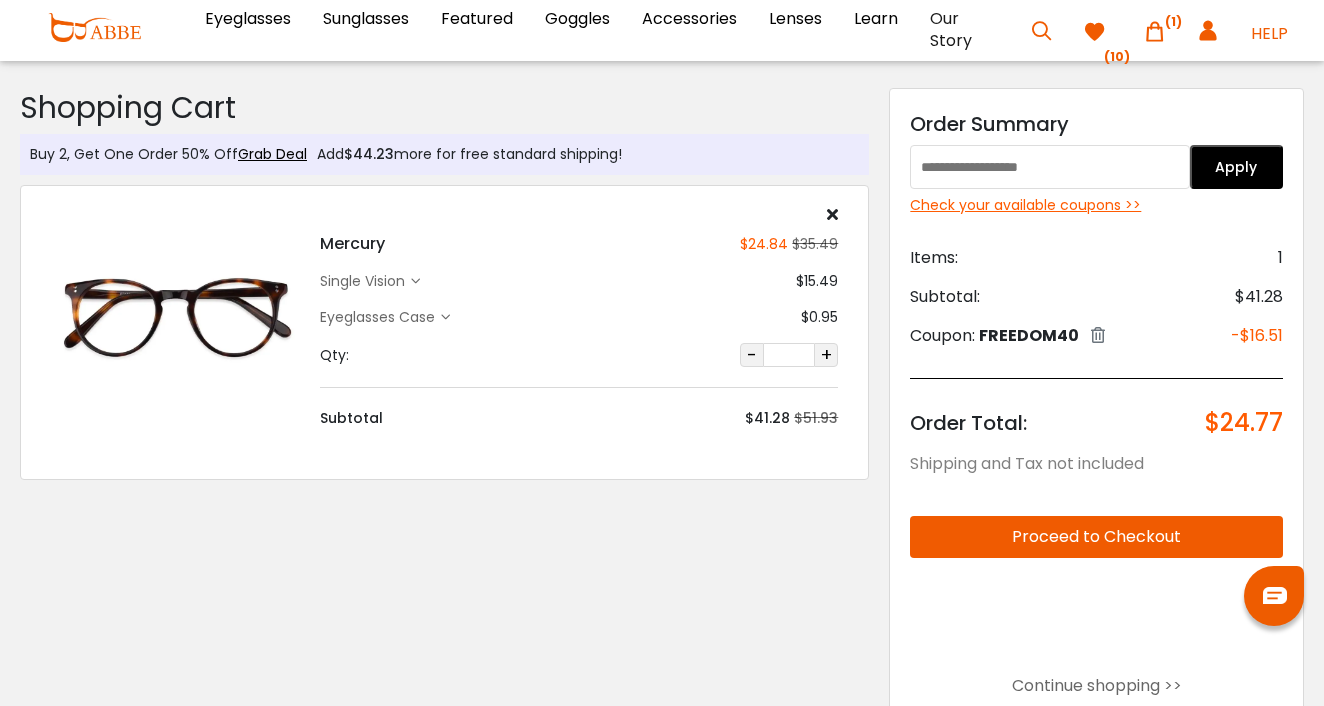 click at bounding box center [1098, 335] 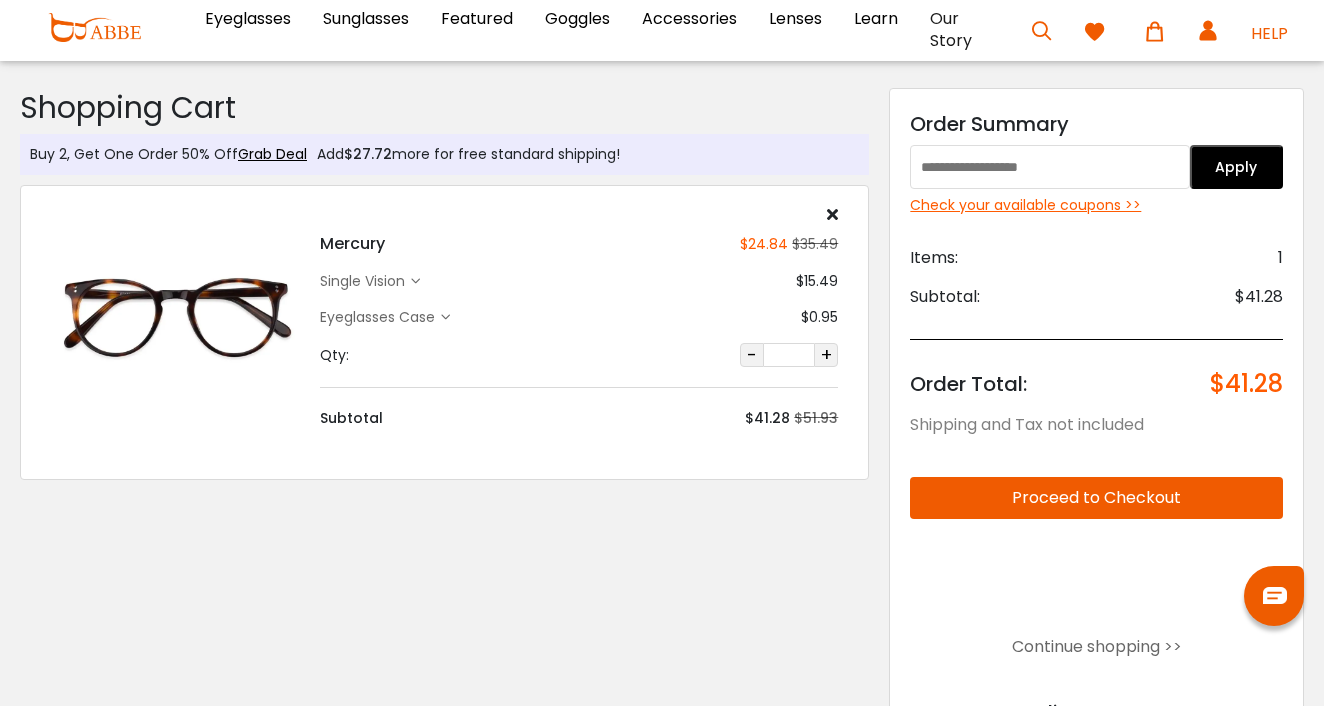 scroll, scrollTop: 0, scrollLeft: 0, axis: both 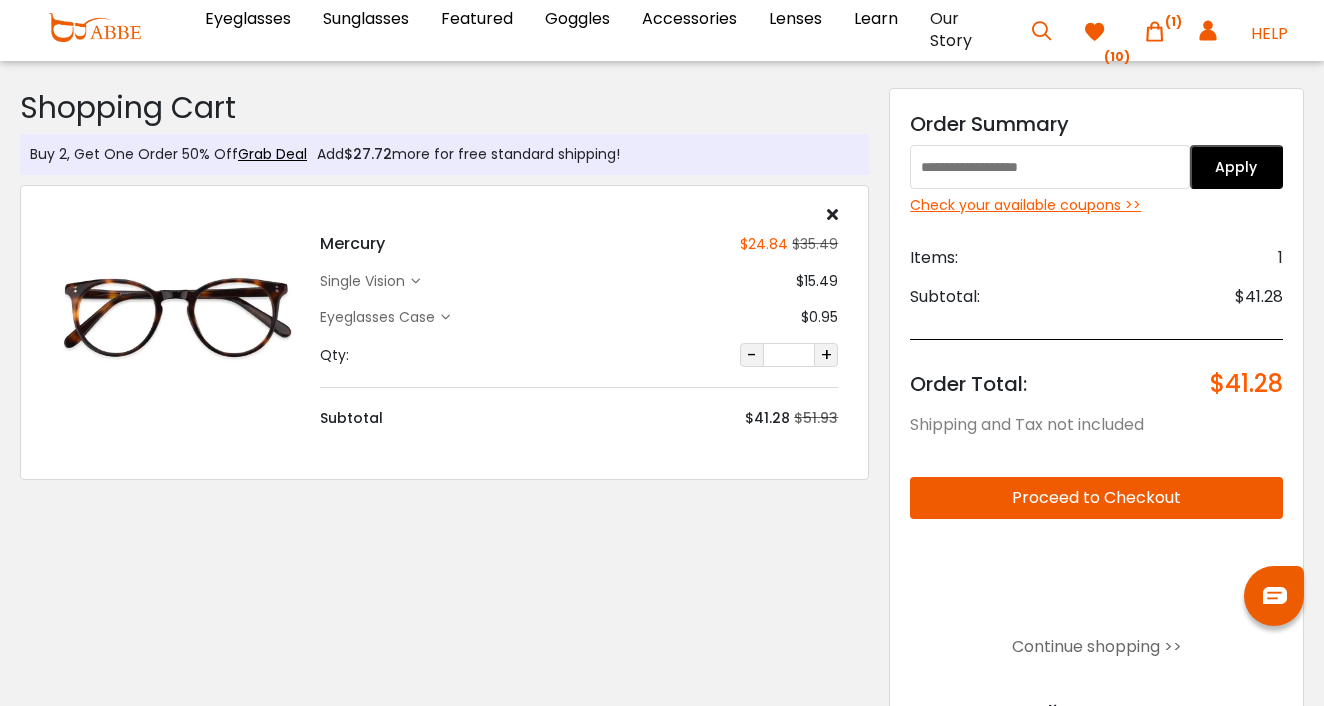 click on "Check your available coupons >>" at bounding box center (1096, 205) 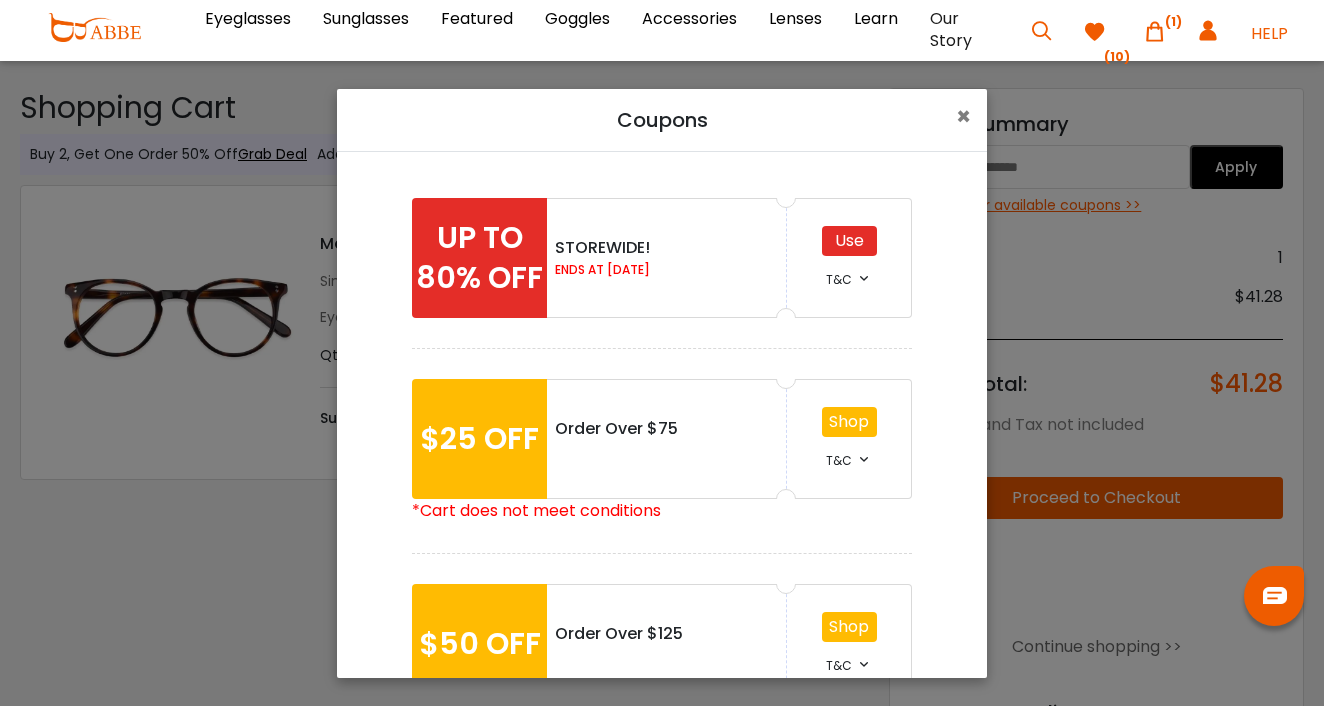 scroll, scrollTop: 0, scrollLeft: 0, axis: both 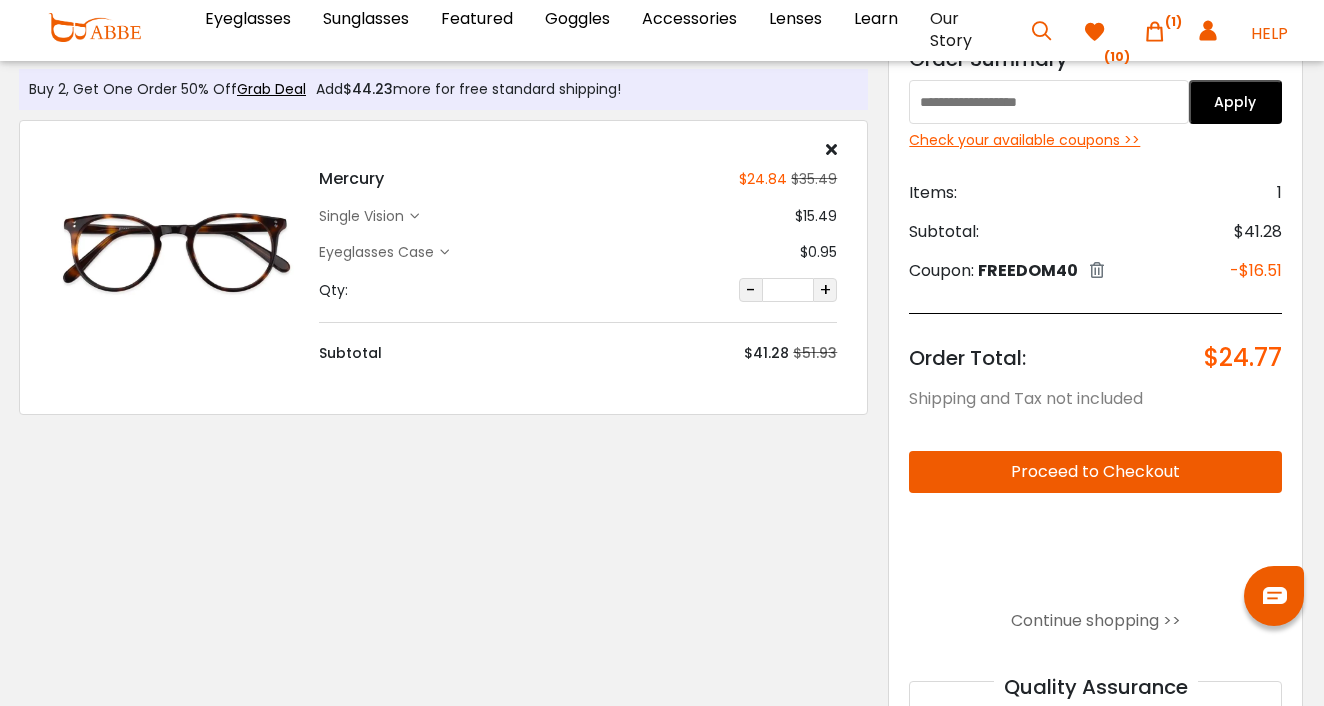 click on "Proceed to Checkout" at bounding box center (1095, 472) 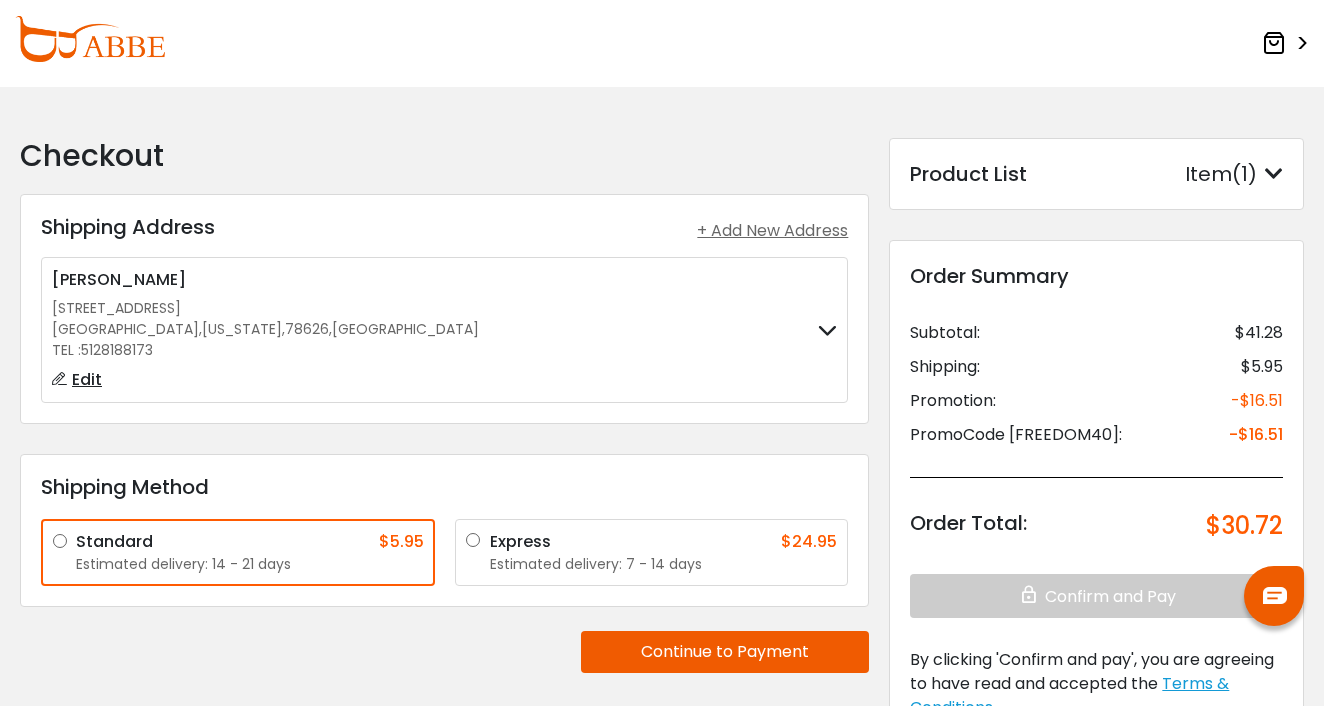scroll, scrollTop: 0, scrollLeft: 0, axis: both 